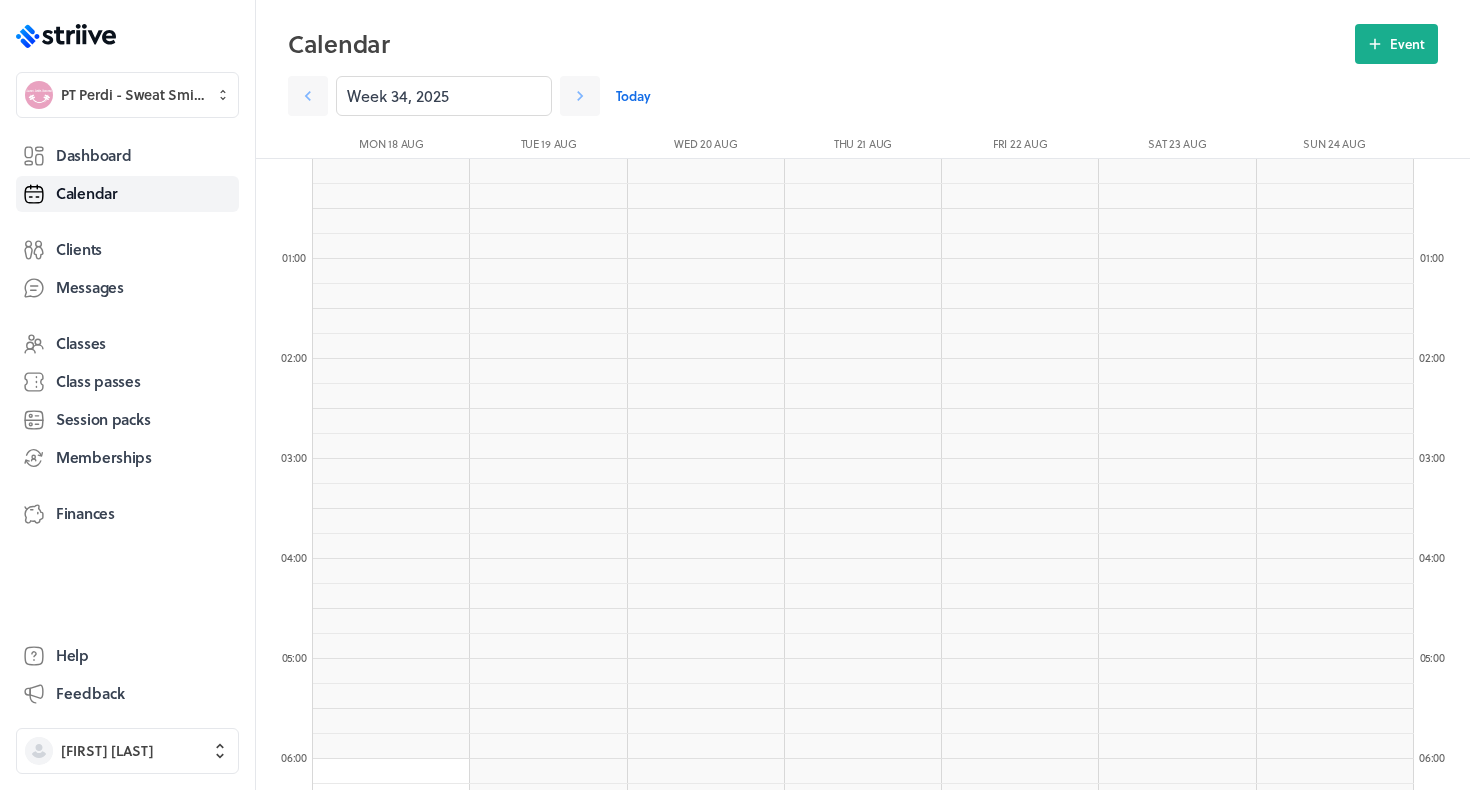 scroll, scrollTop: 1449, scrollLeft: 0, axis: vertical 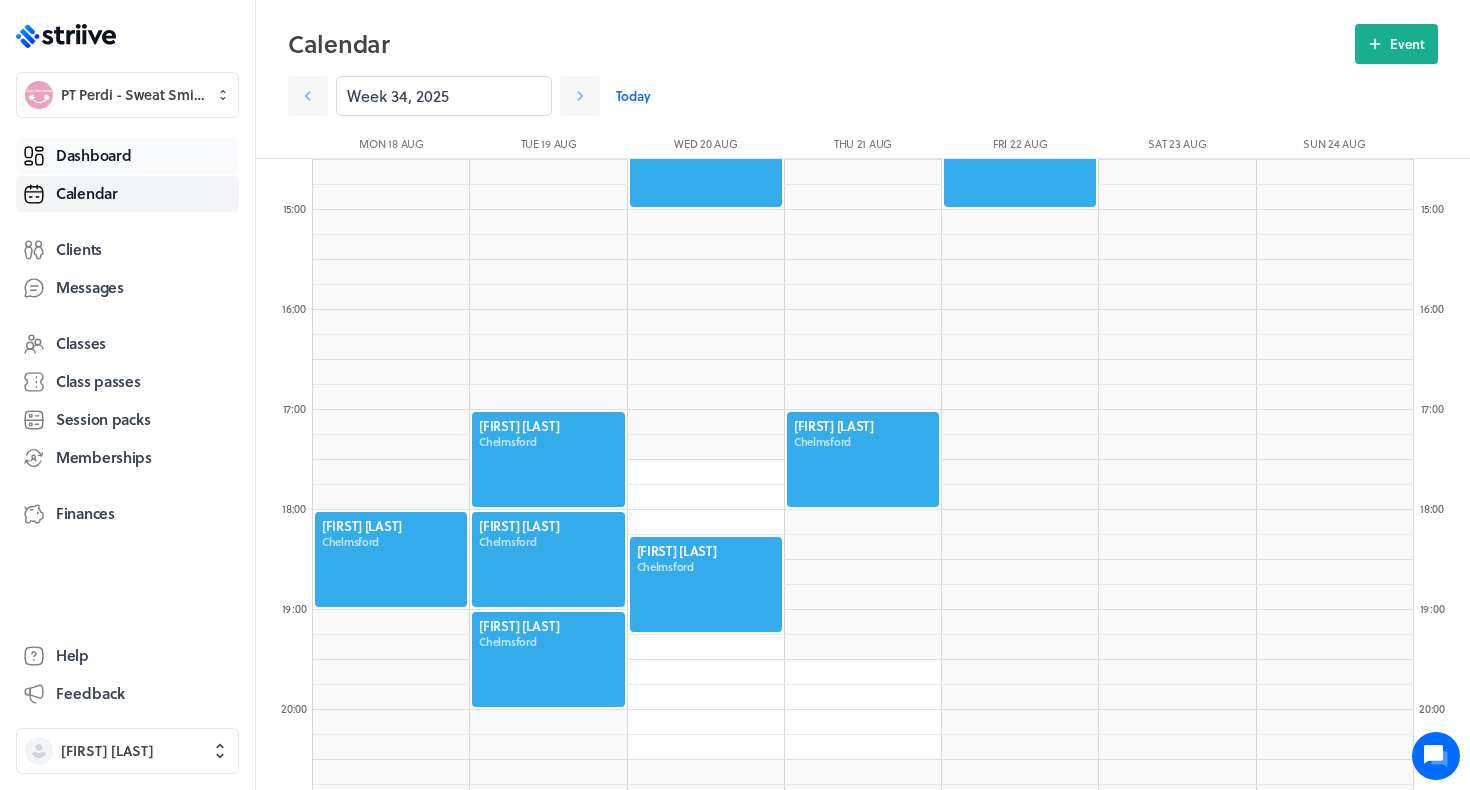 click on "Dashboard" at bounding box center (93, 155) 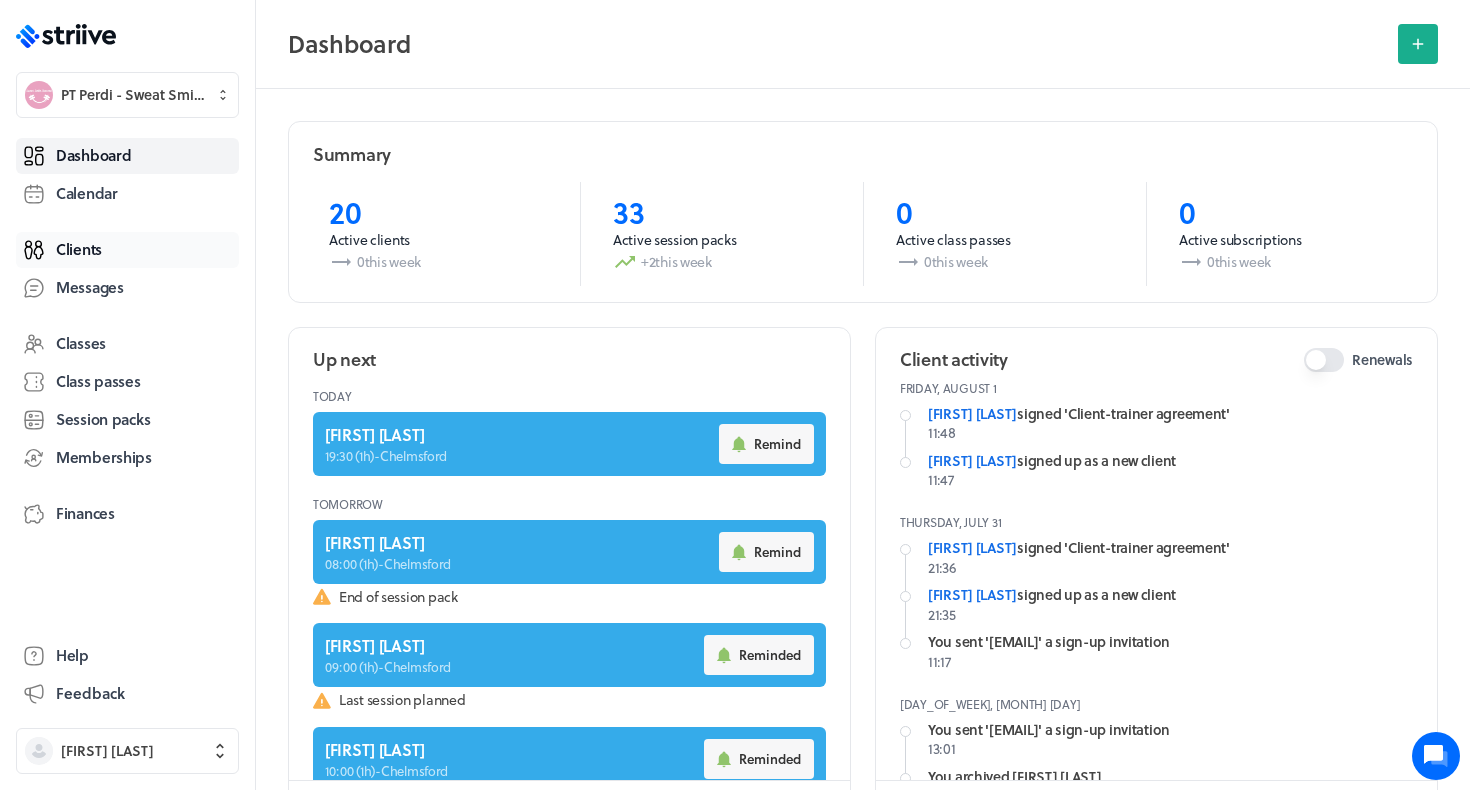 click on "Clients" at bounding box center (79, 249) 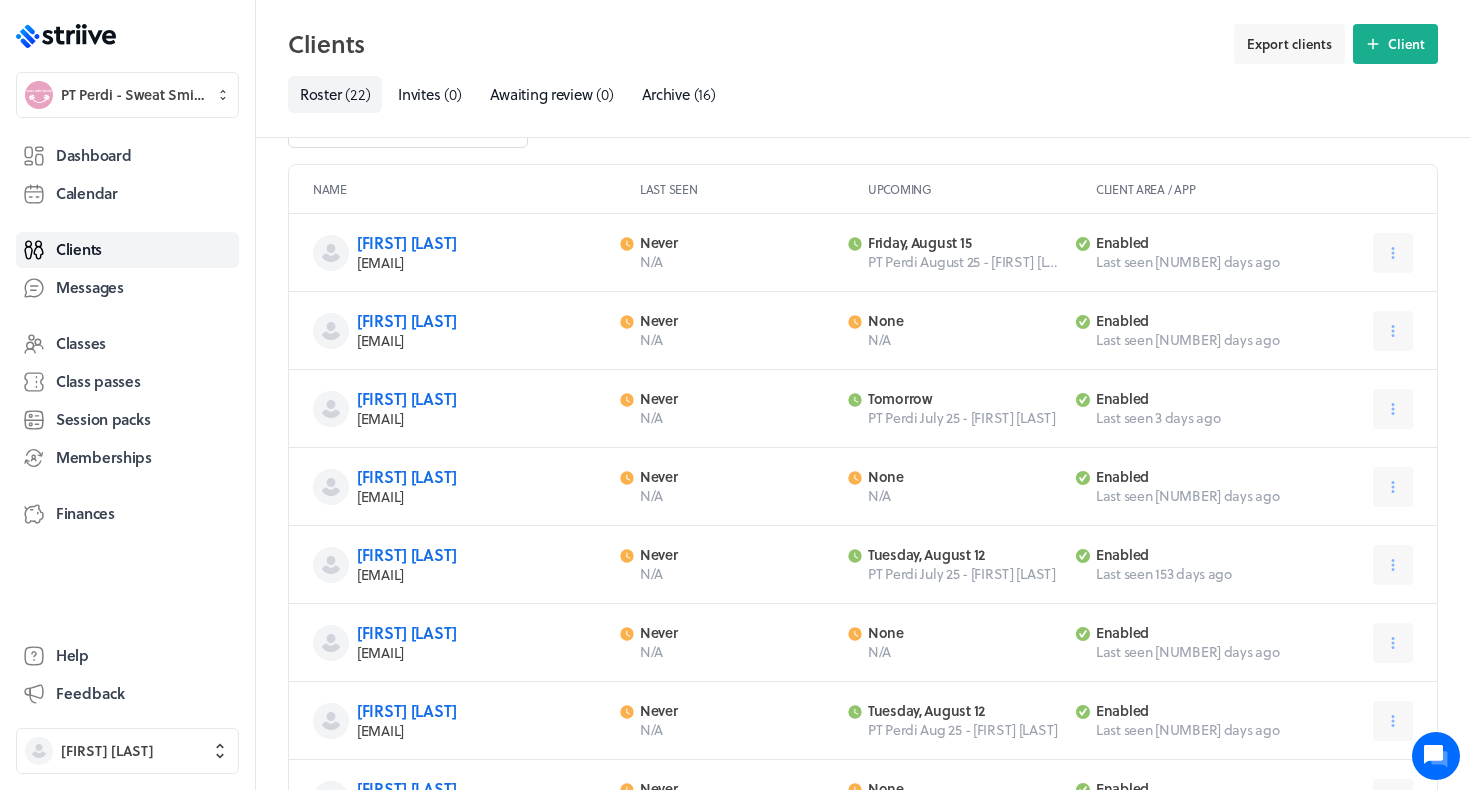 scroll, scrollTop: 52, scrollLeft: 0, axis: vertical 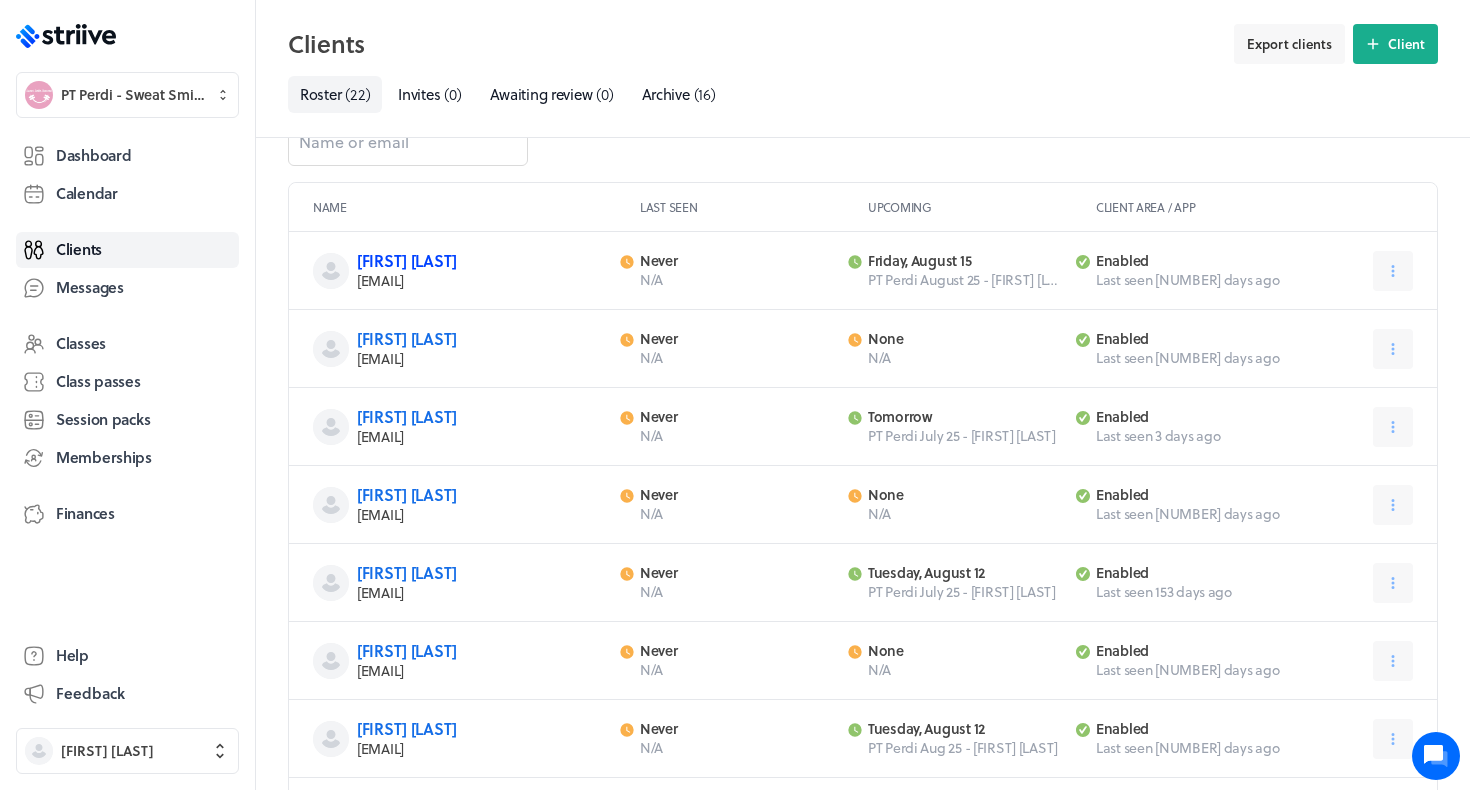 click on "[FIRST] [LAST]" at bounding box center [407, 260] 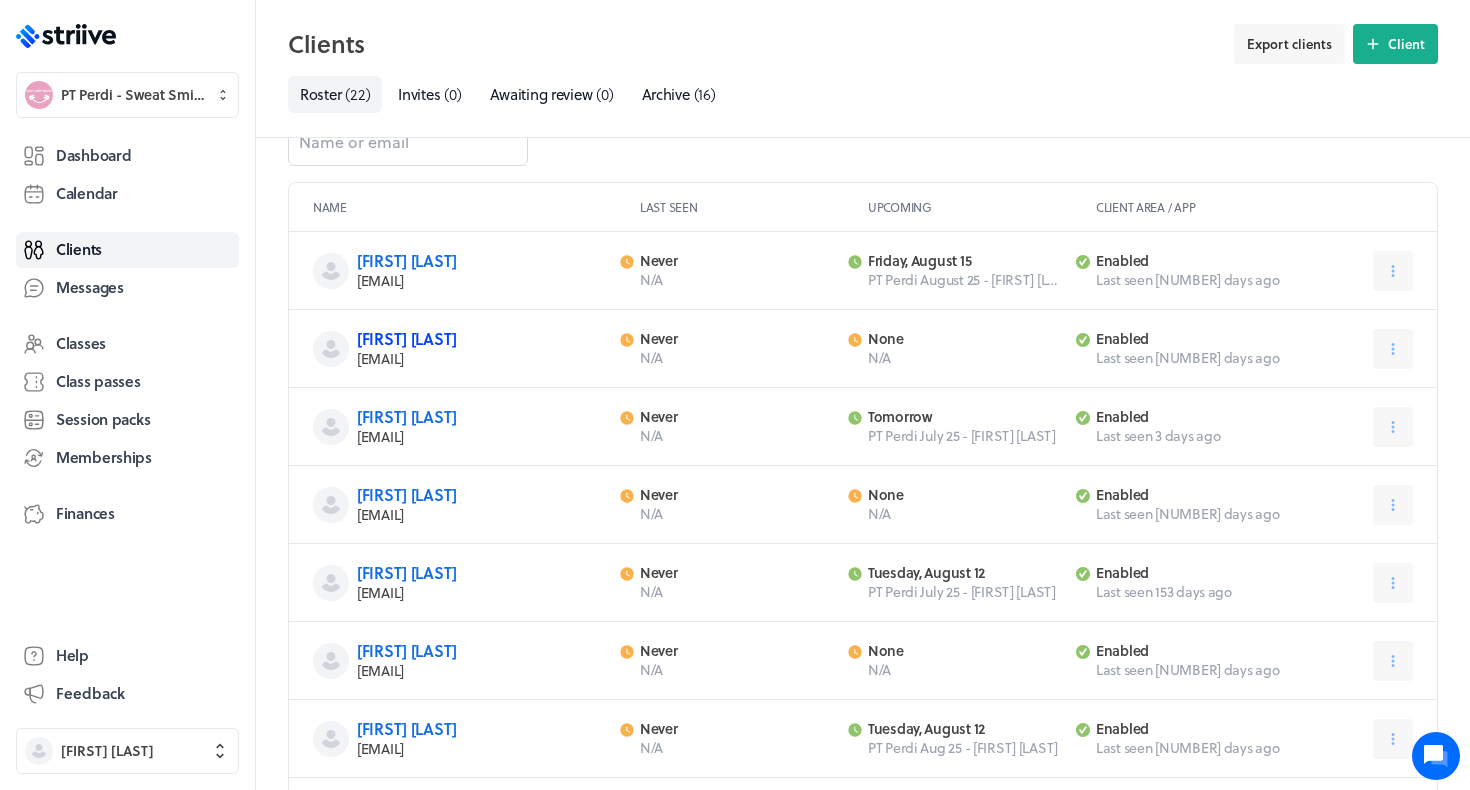 click on "Britney Chan" at bounding box center (407, 338) 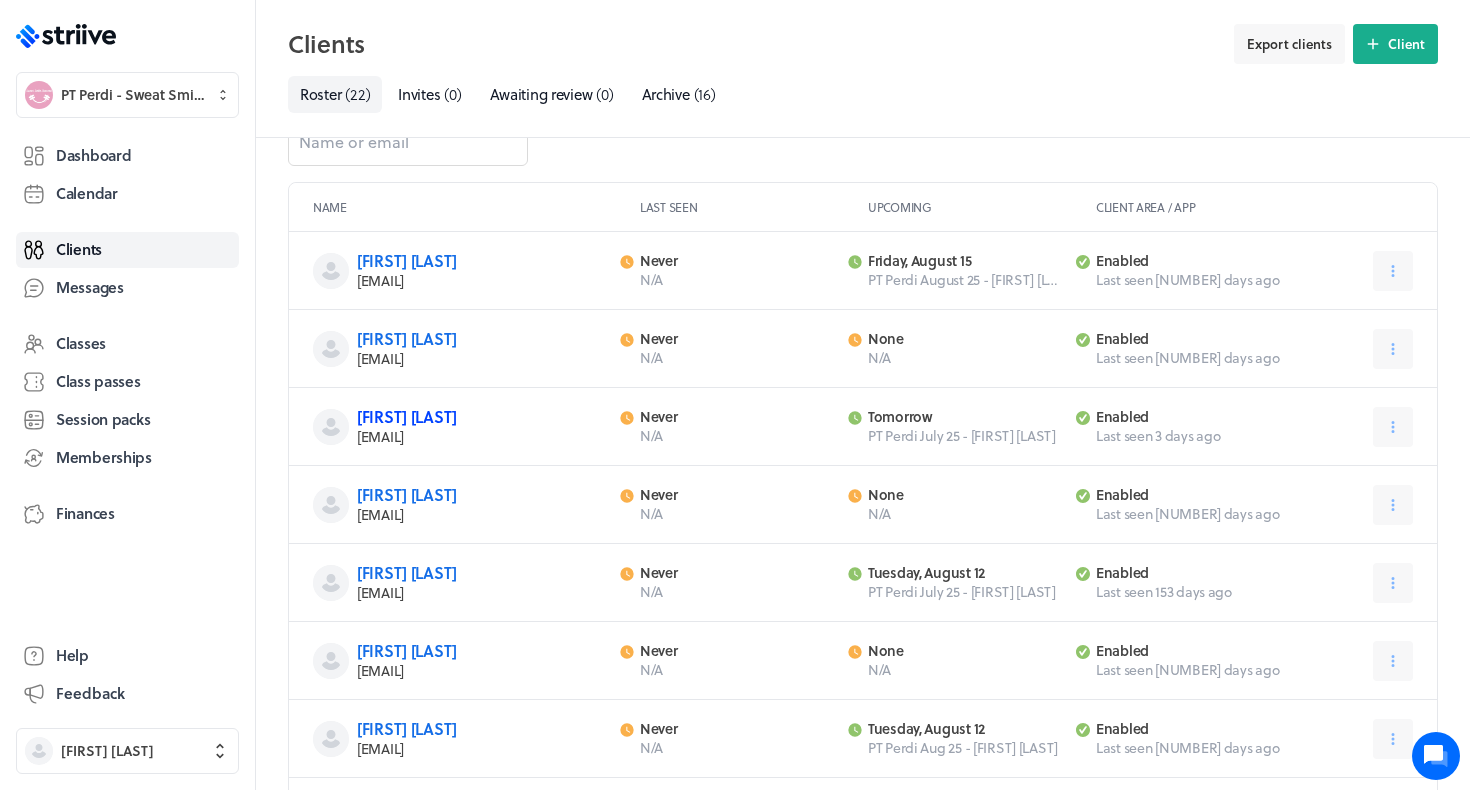 click on "Ceri Tower" at bounding box center [407, 416] 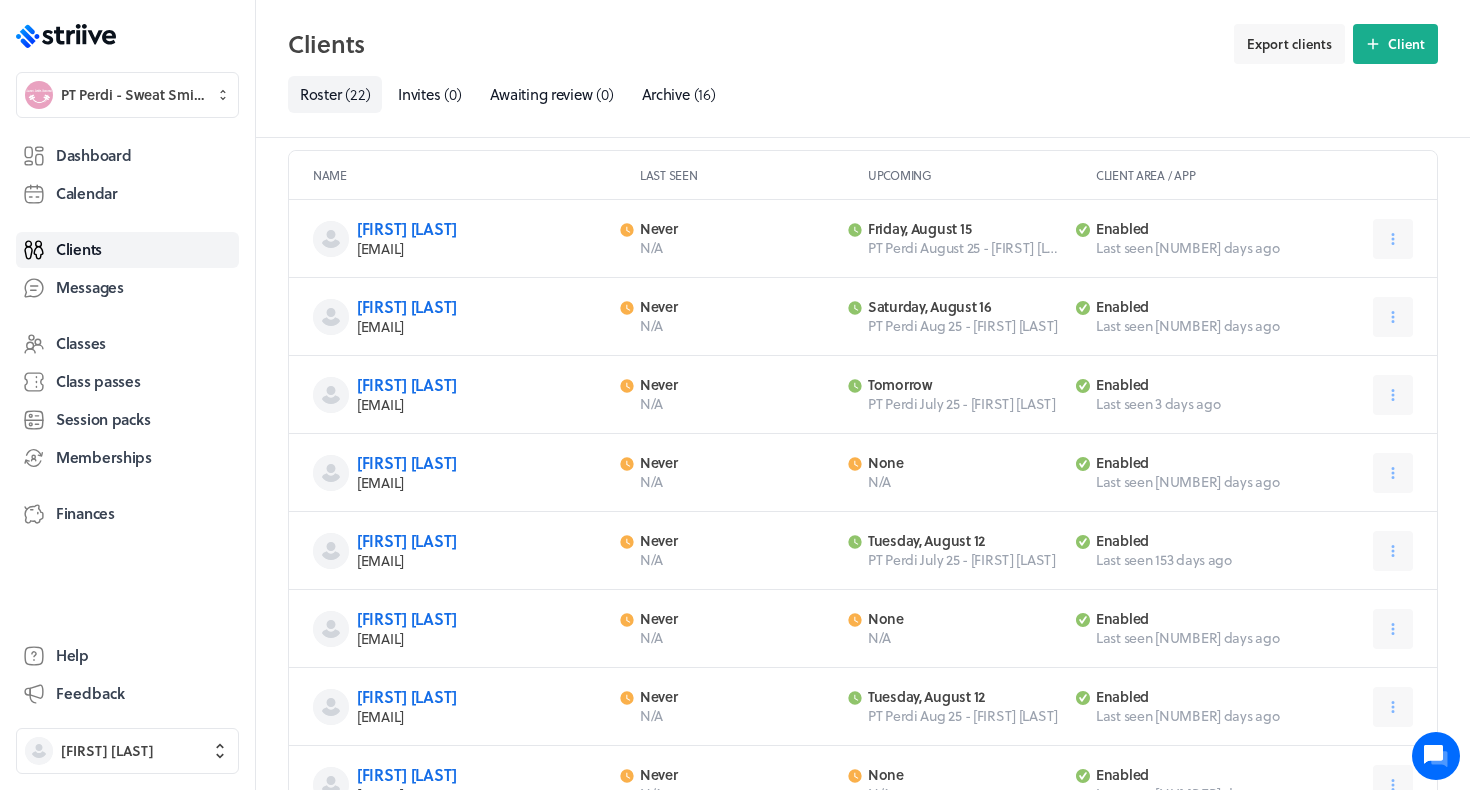 scroll, scrollTop: 93, scrollLeft: 0, axis: vertical 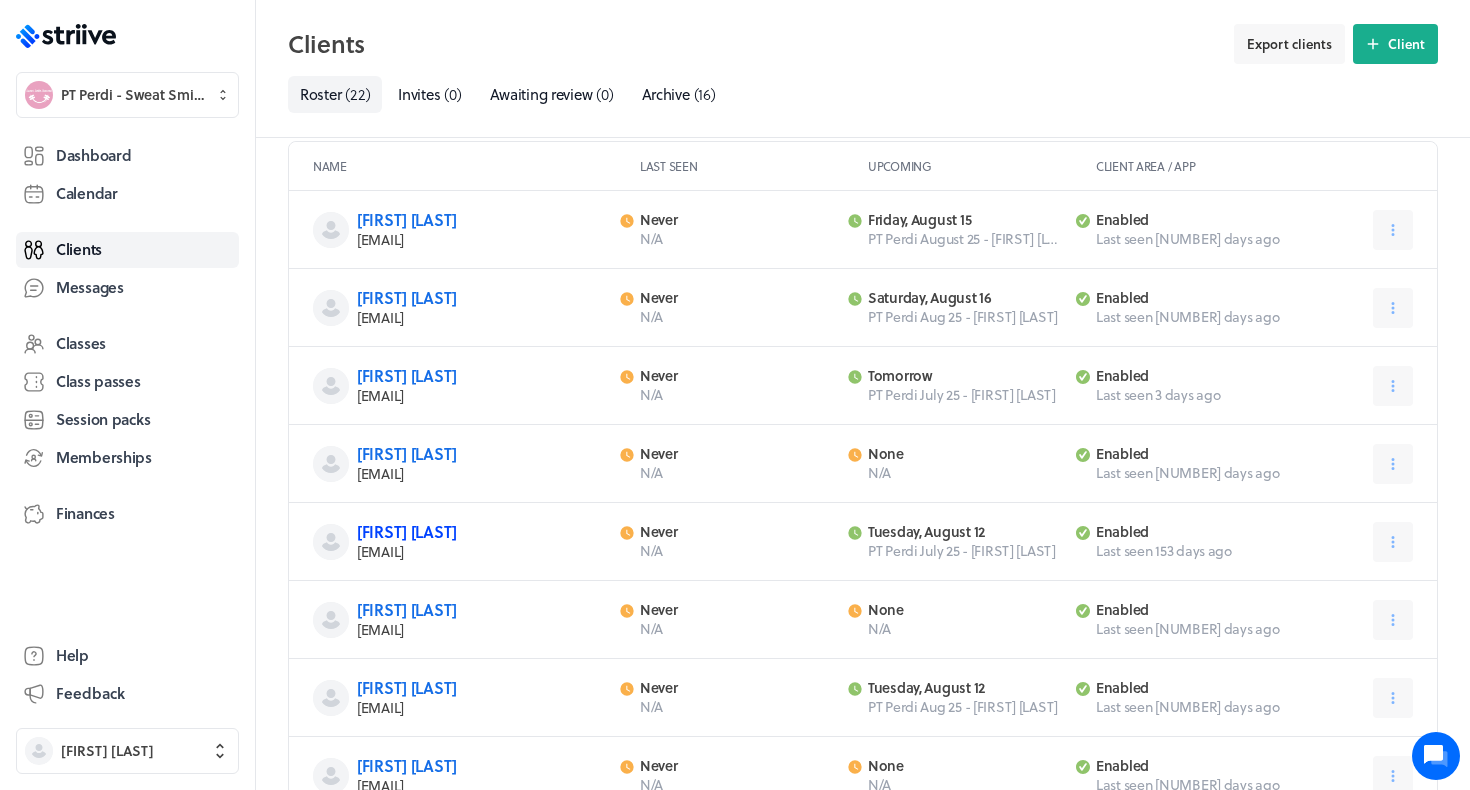 click on "Chloe Hudson" at bounding box center (407, 531) 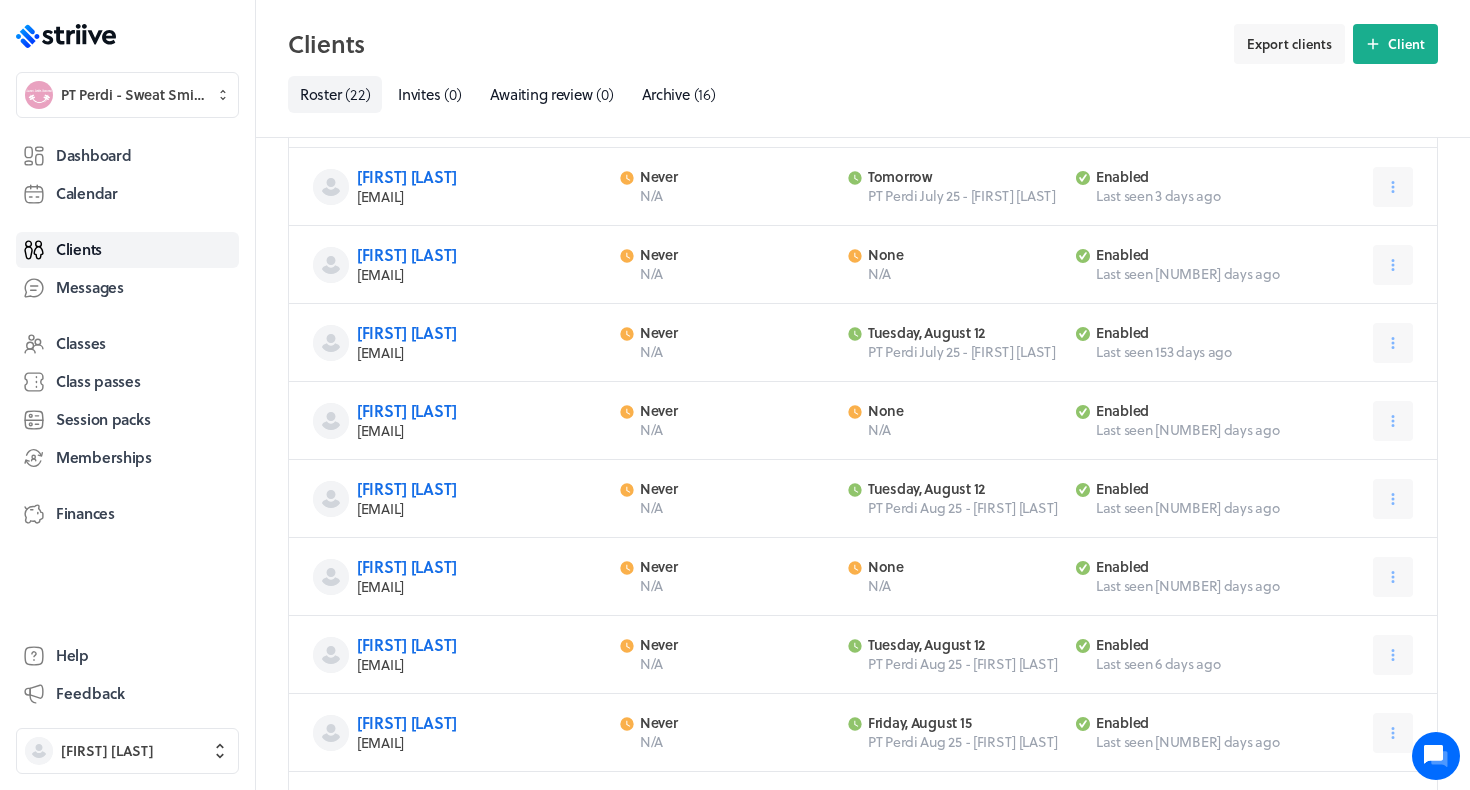scroll, scrollTop: 300, scrollLeft: 0, axis: vertical 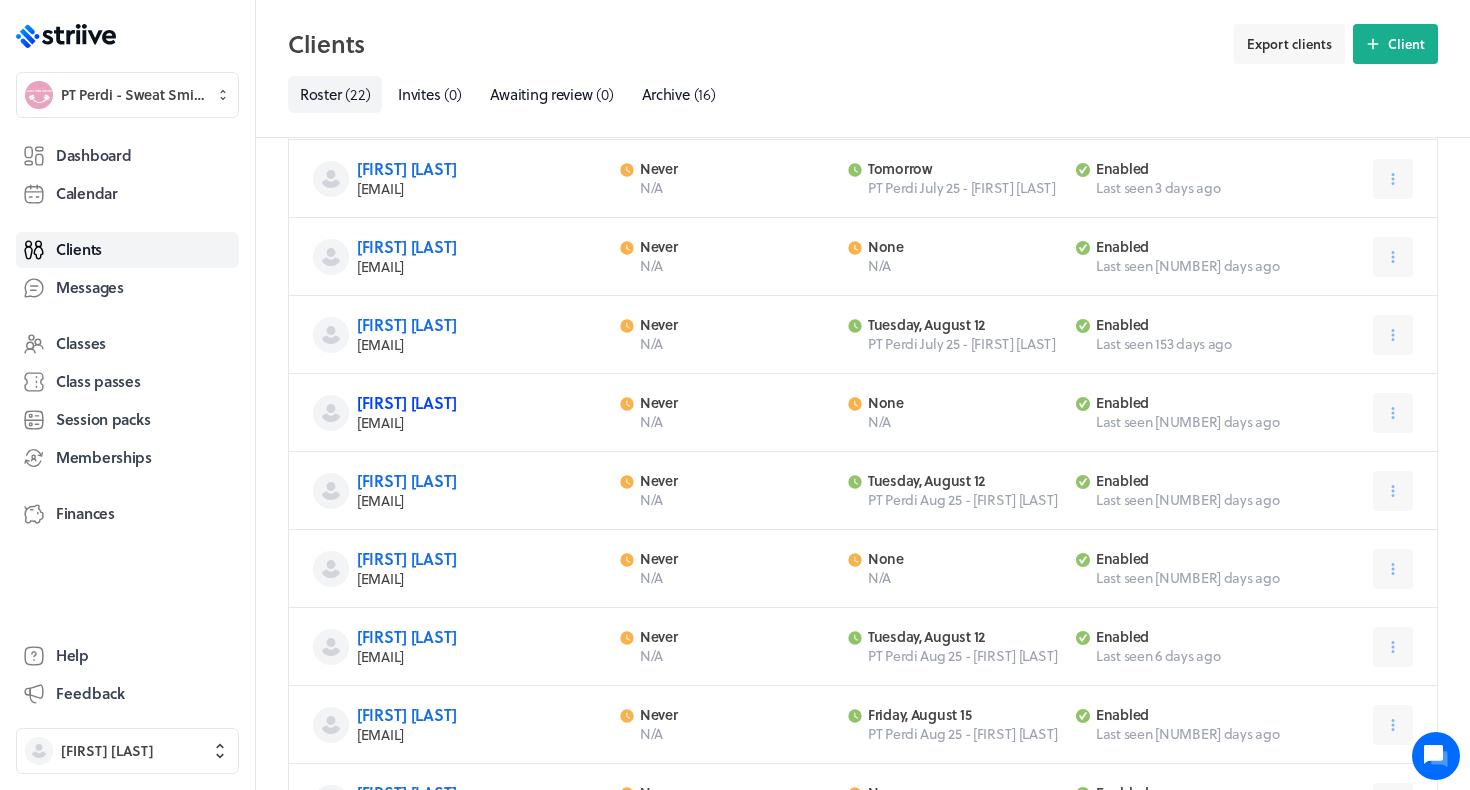 click on "Chloe Walls" at bounding box center (407, 402) 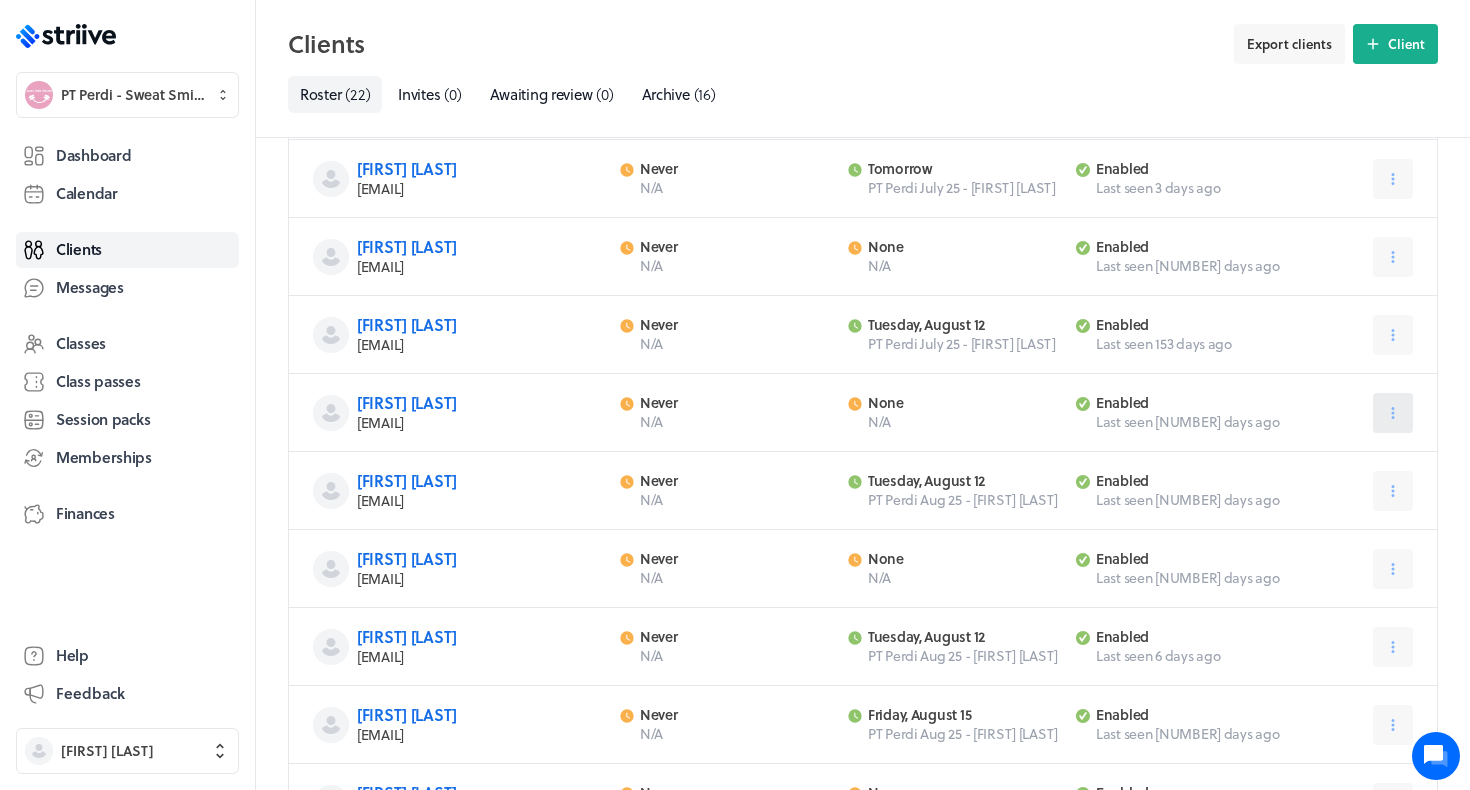 click 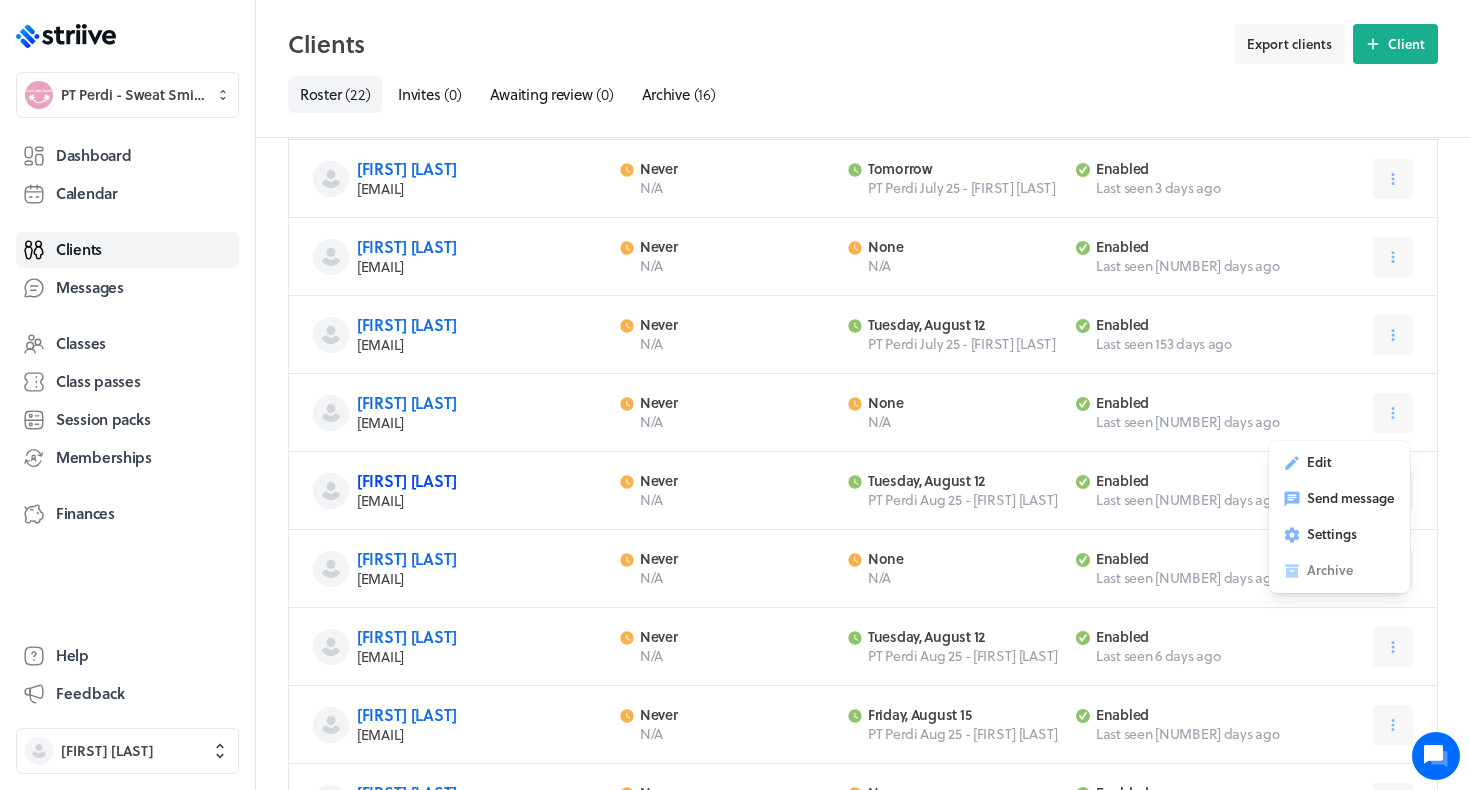click on "Claire Sankey" at bounding box center [407, 480] 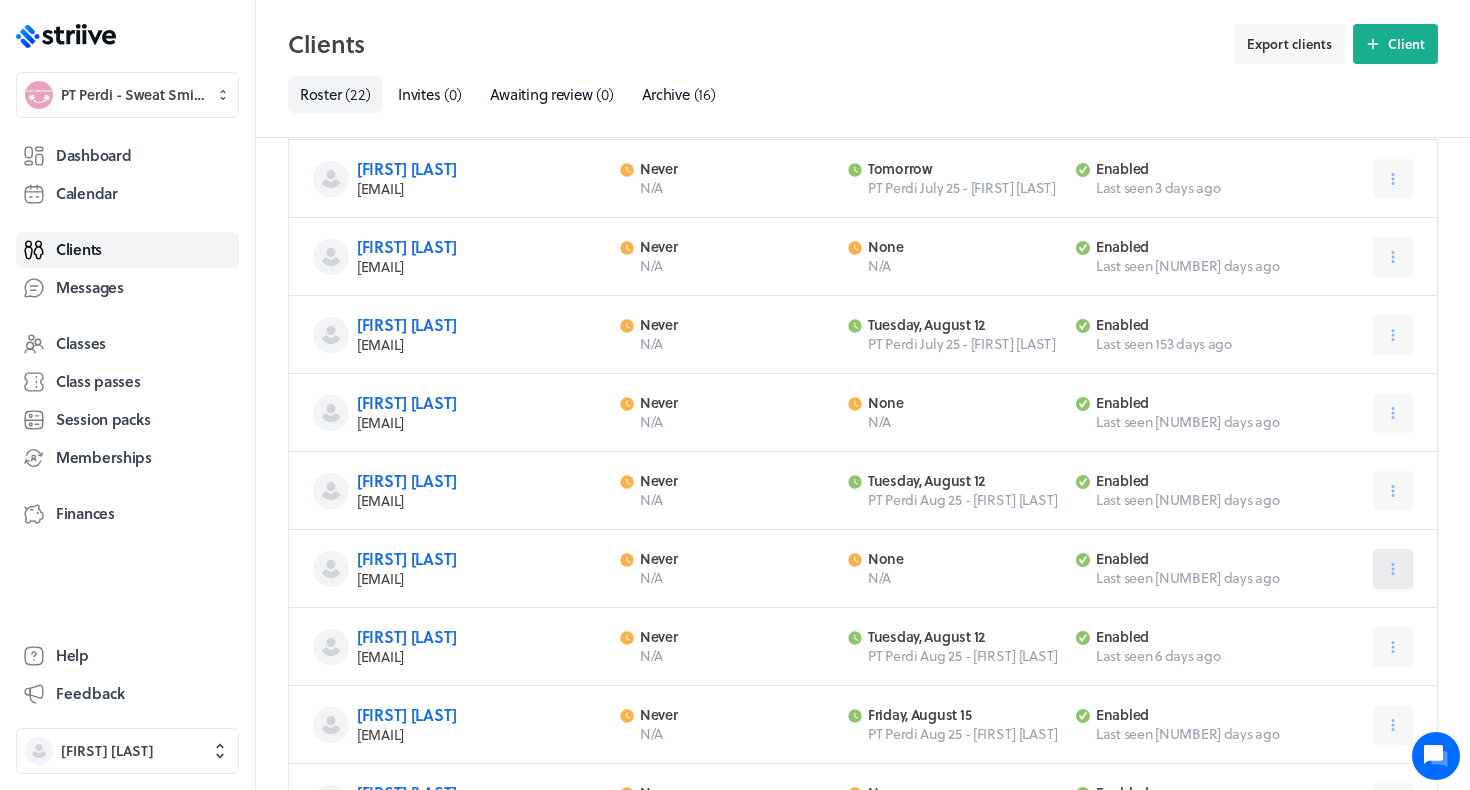 click at bounding box center (1393, 569) 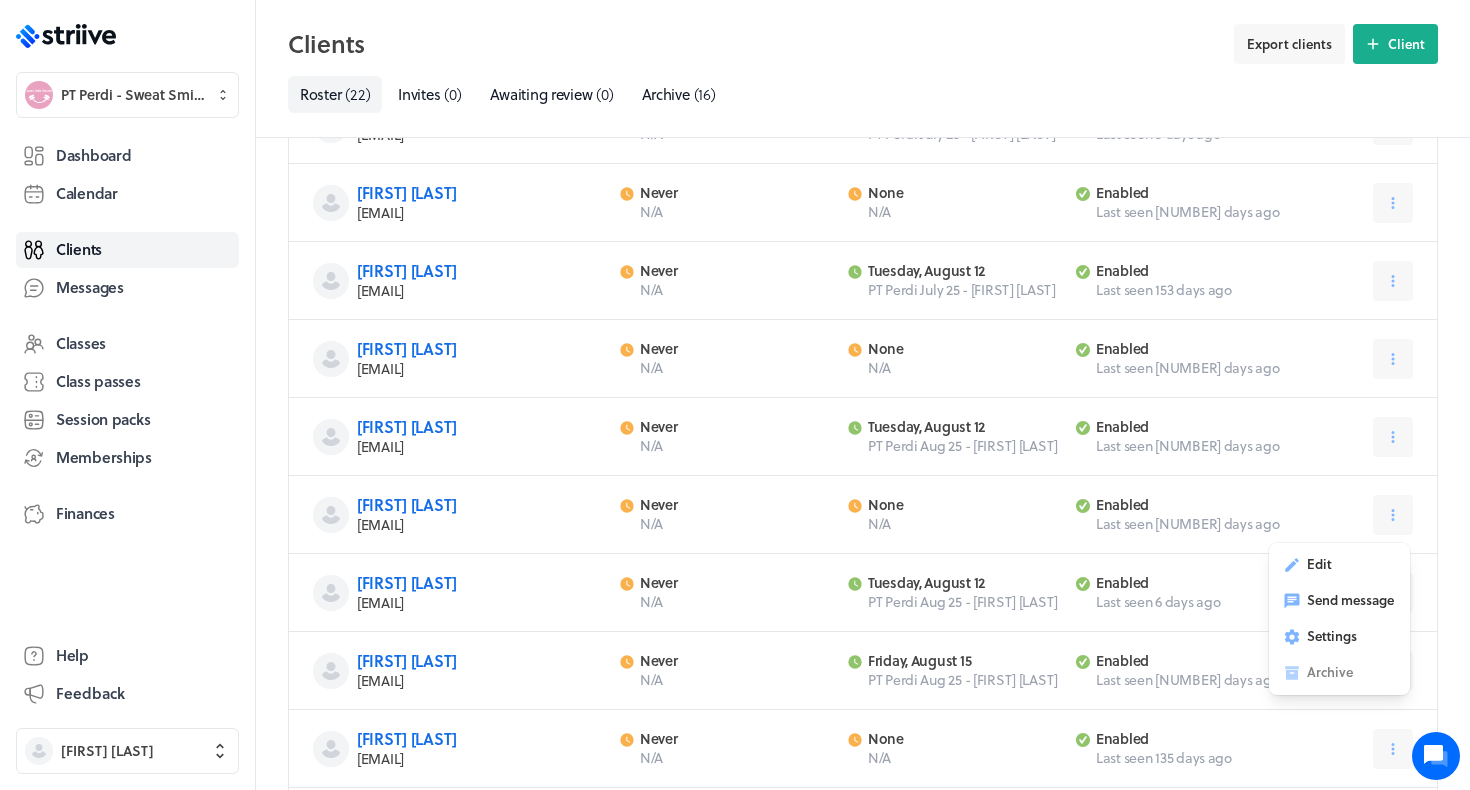 scroll, scrollTop: 358, scrollLeft: 0, axis: vertical 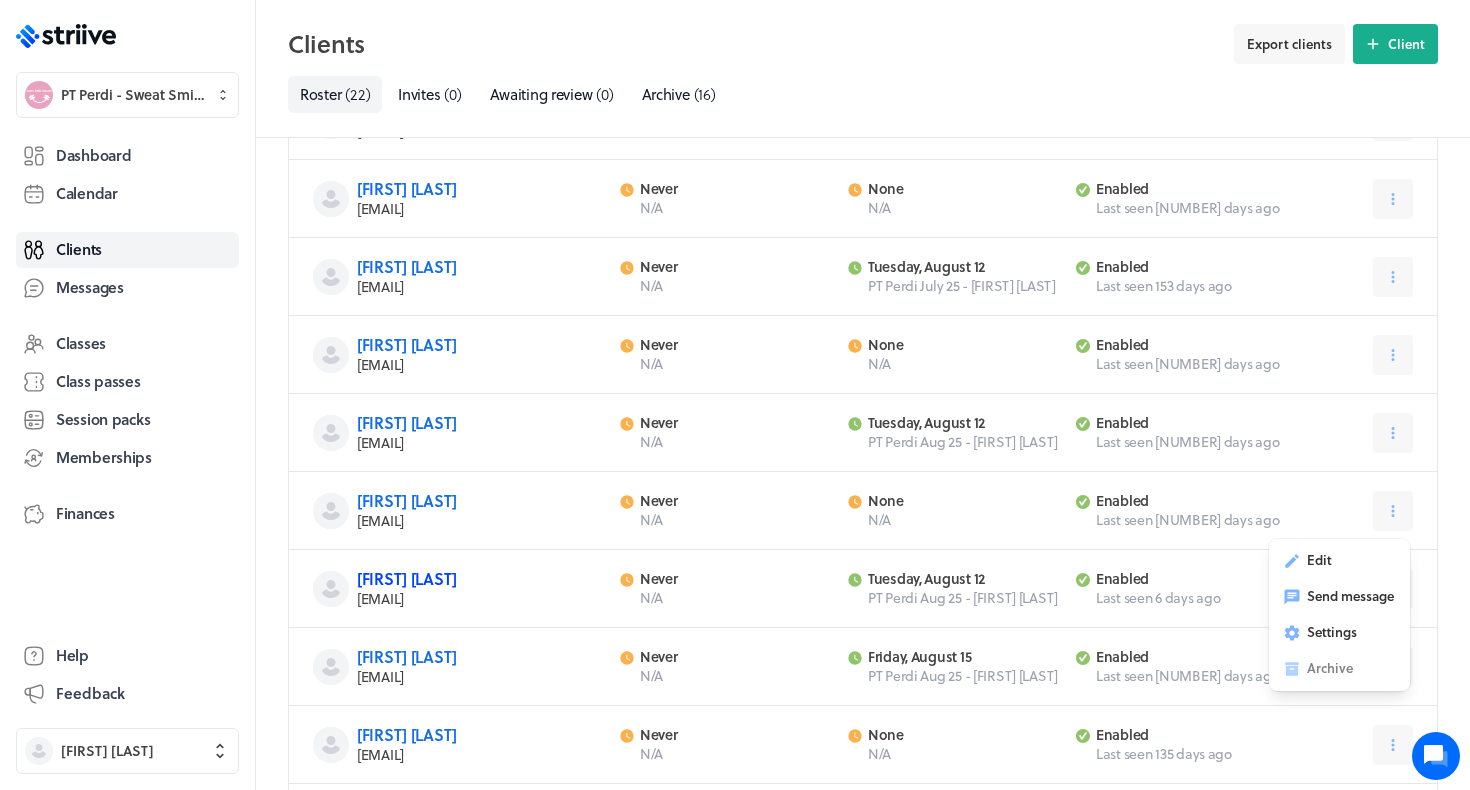 click on "Ellie West" at bounding box center (407, 578) 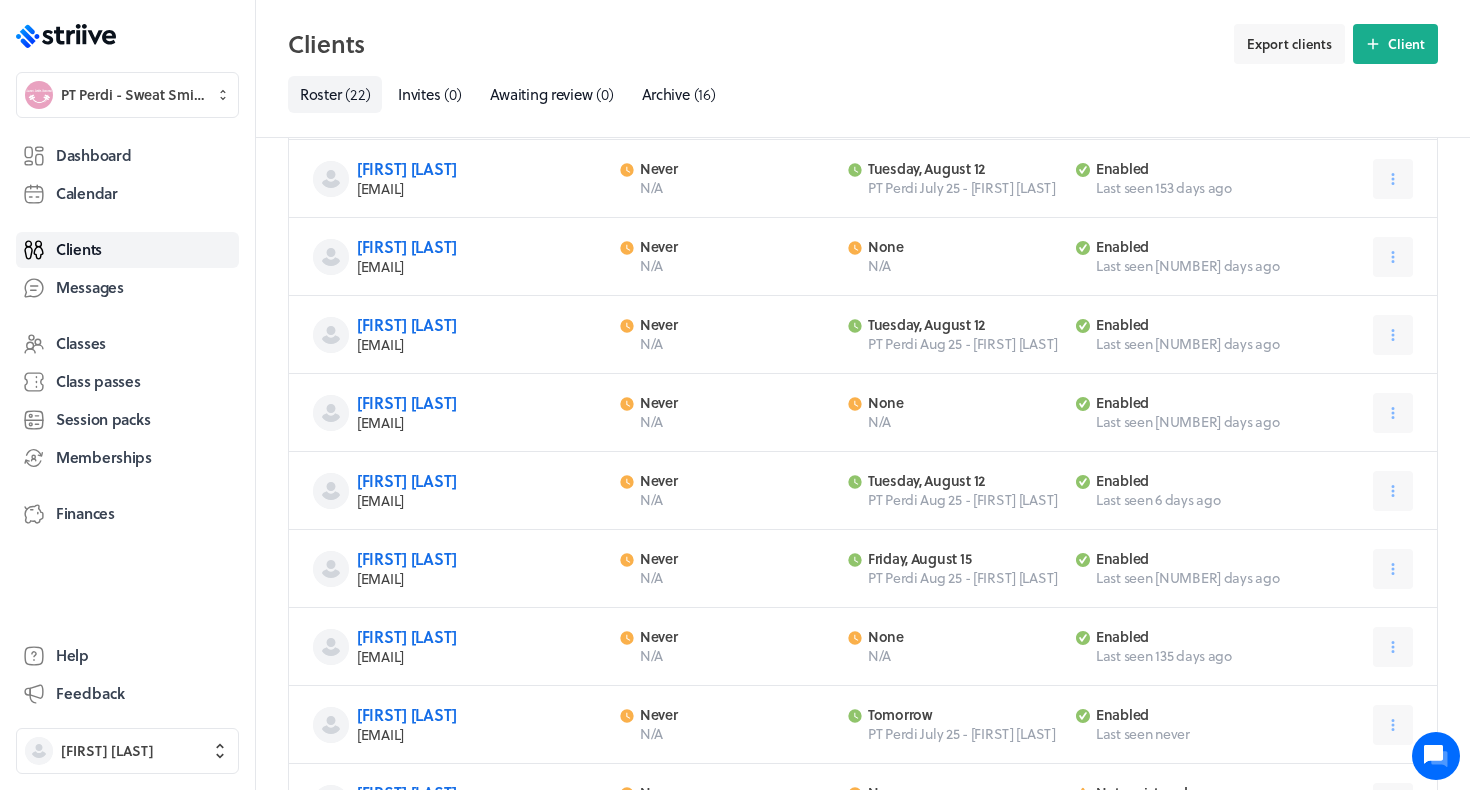 scroll, scrollTop: 459, scrollLeft: 0, axis: vertical 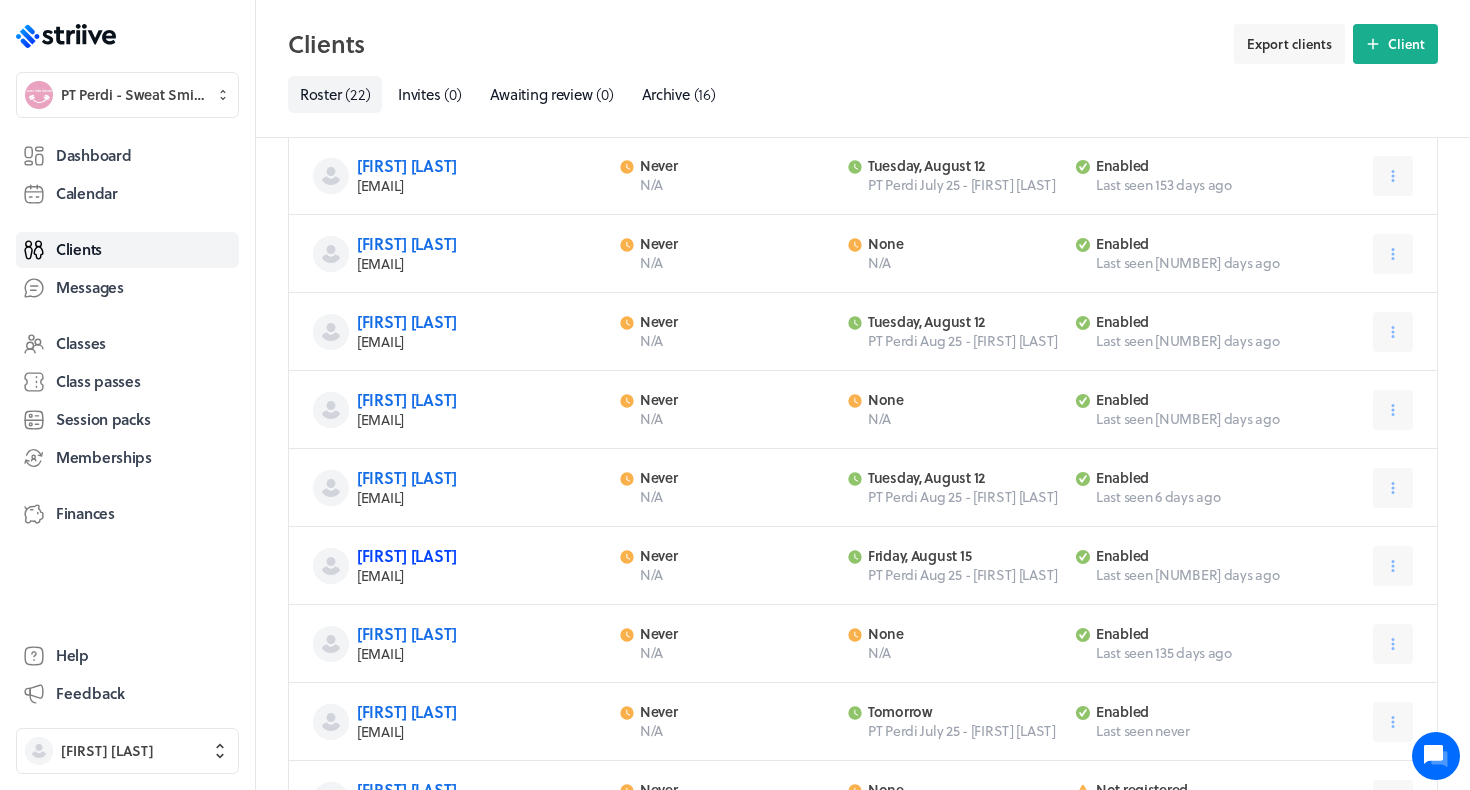click on "Geri Pullan" at bounding box center [407, 555] 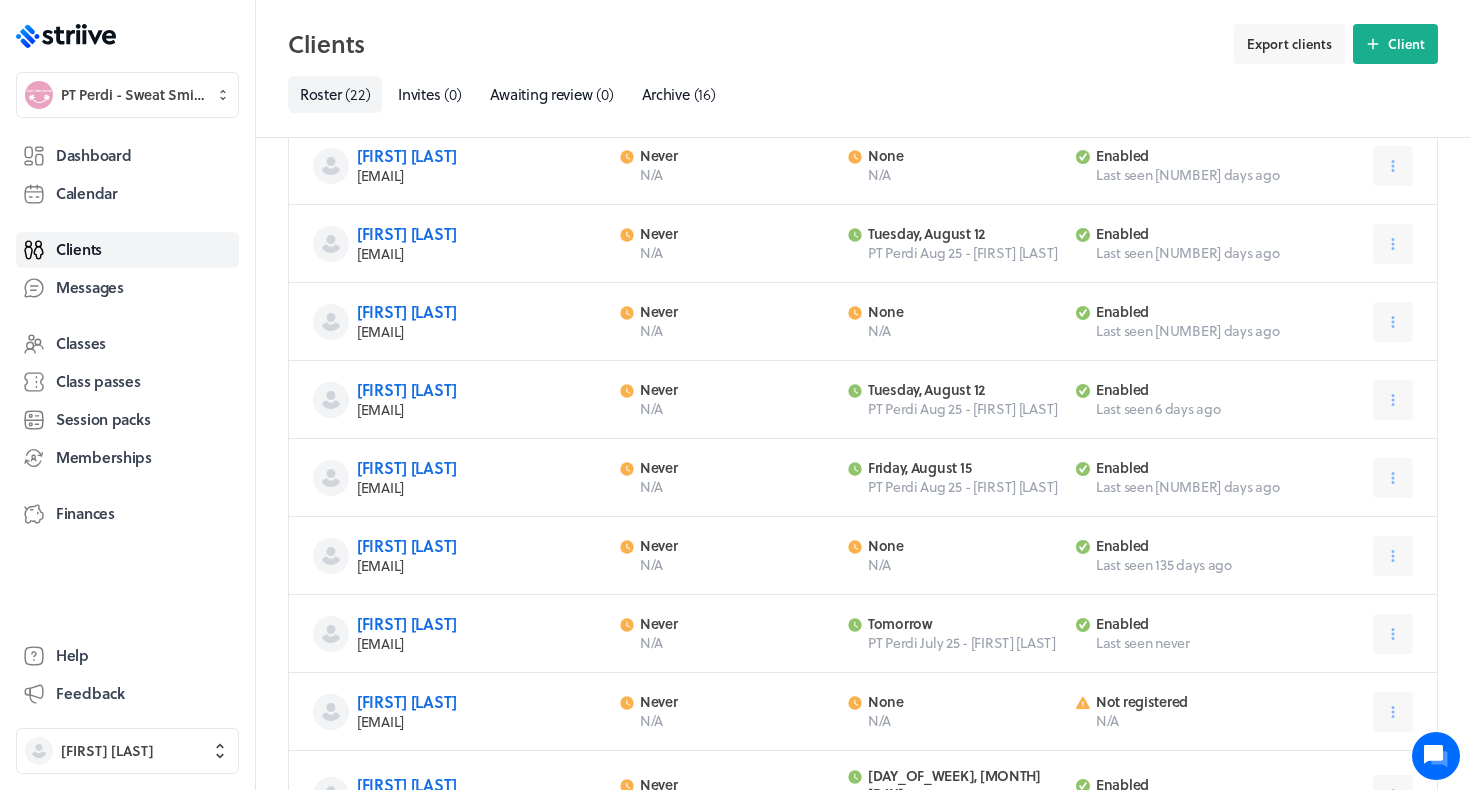 scroll, scrollTop: 553, scrollLeft: 0, axis: vertical 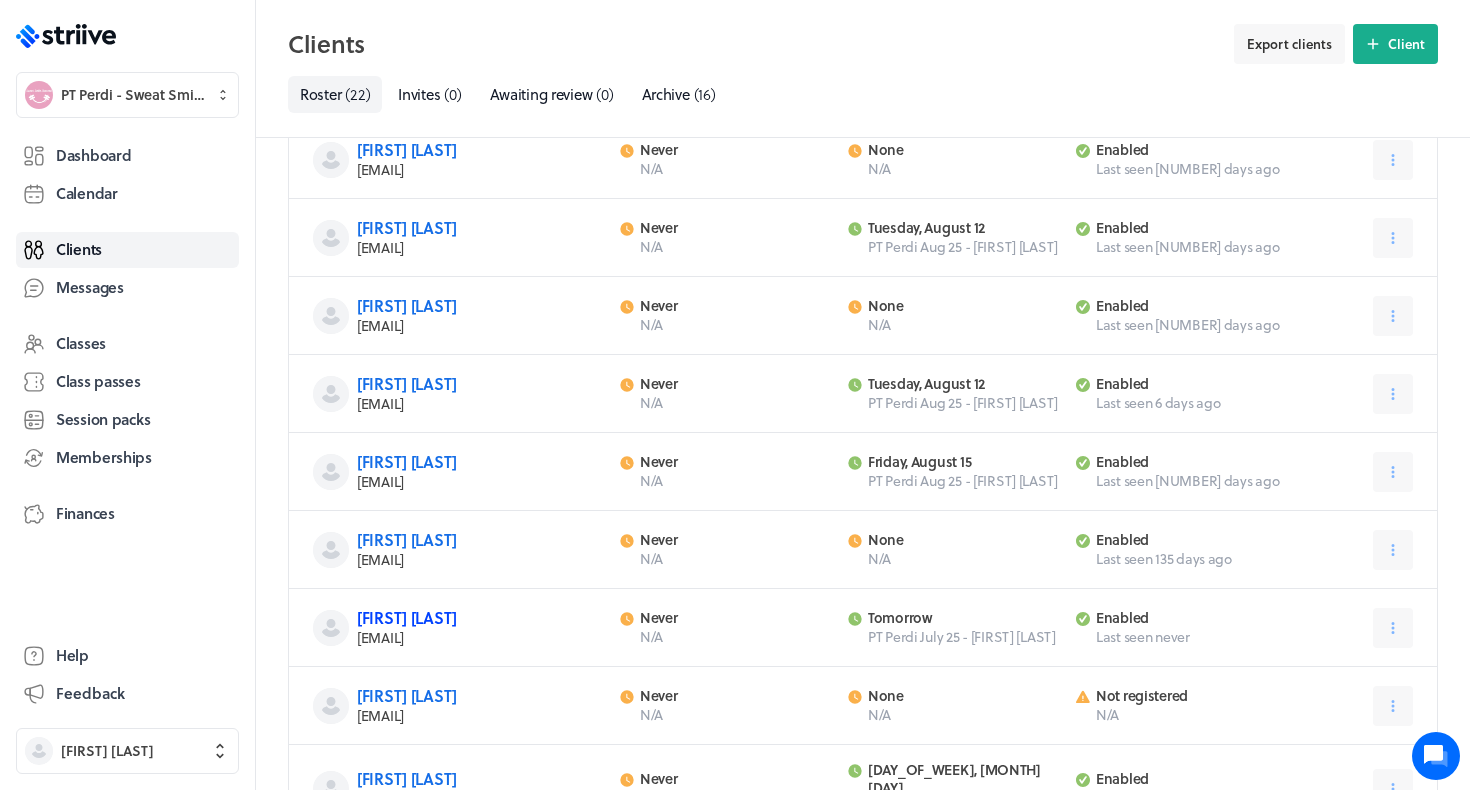 click on "Jo Hill" at bounding box center [407, 617] 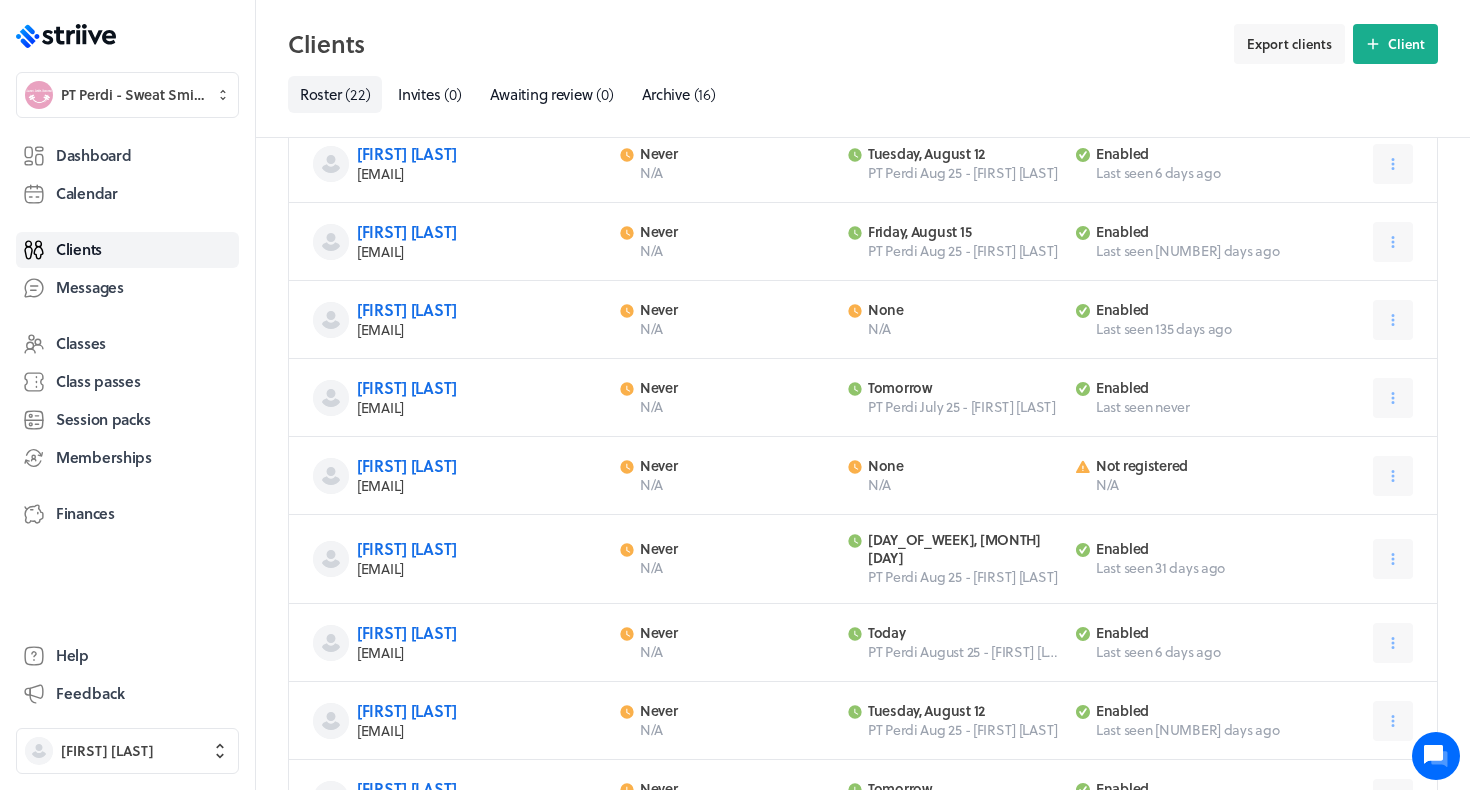 scroll, scrollTop: 796, scrollLeft: 0, axis: vertical 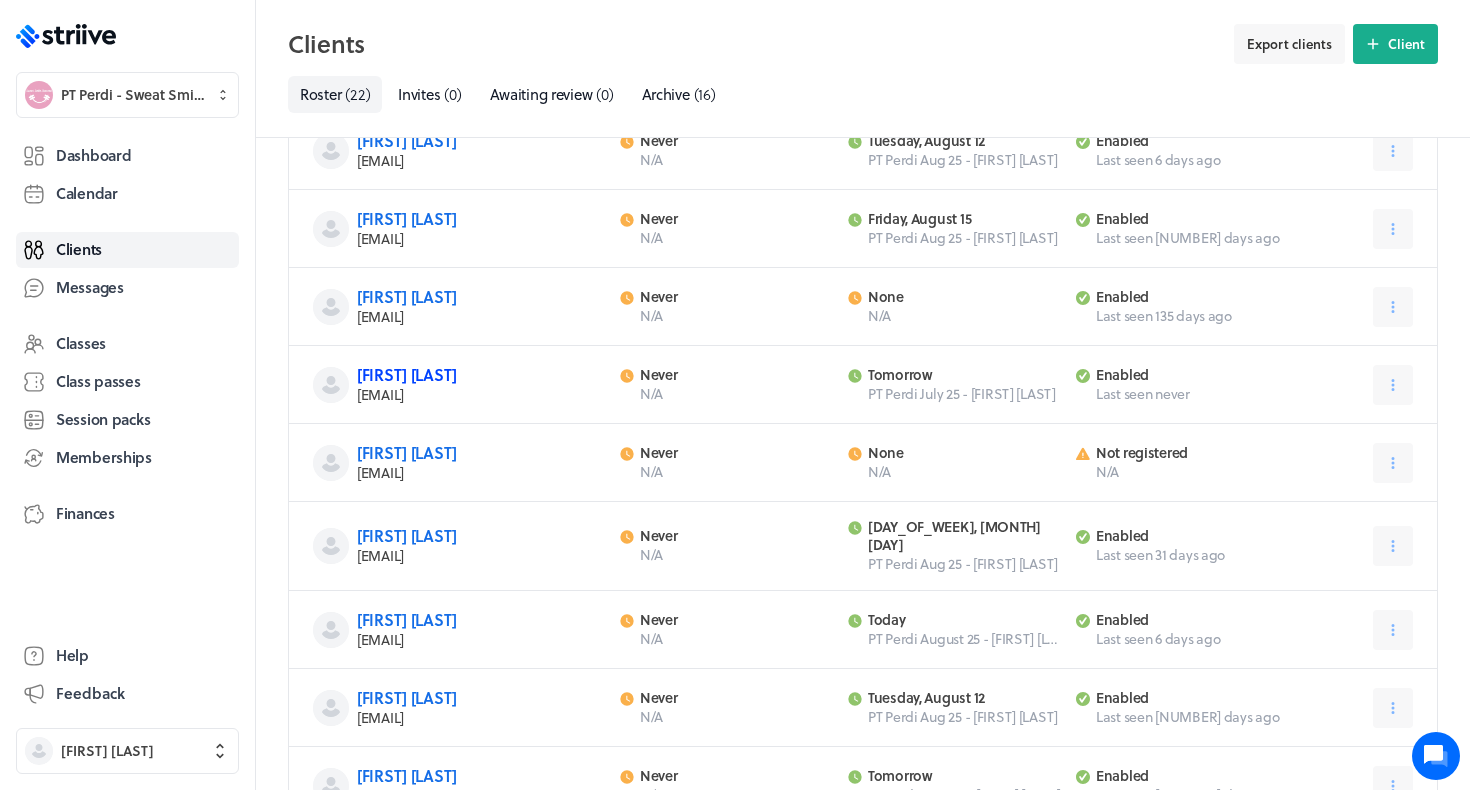 click on "Jo Hill" at bounding box center (407, 374) 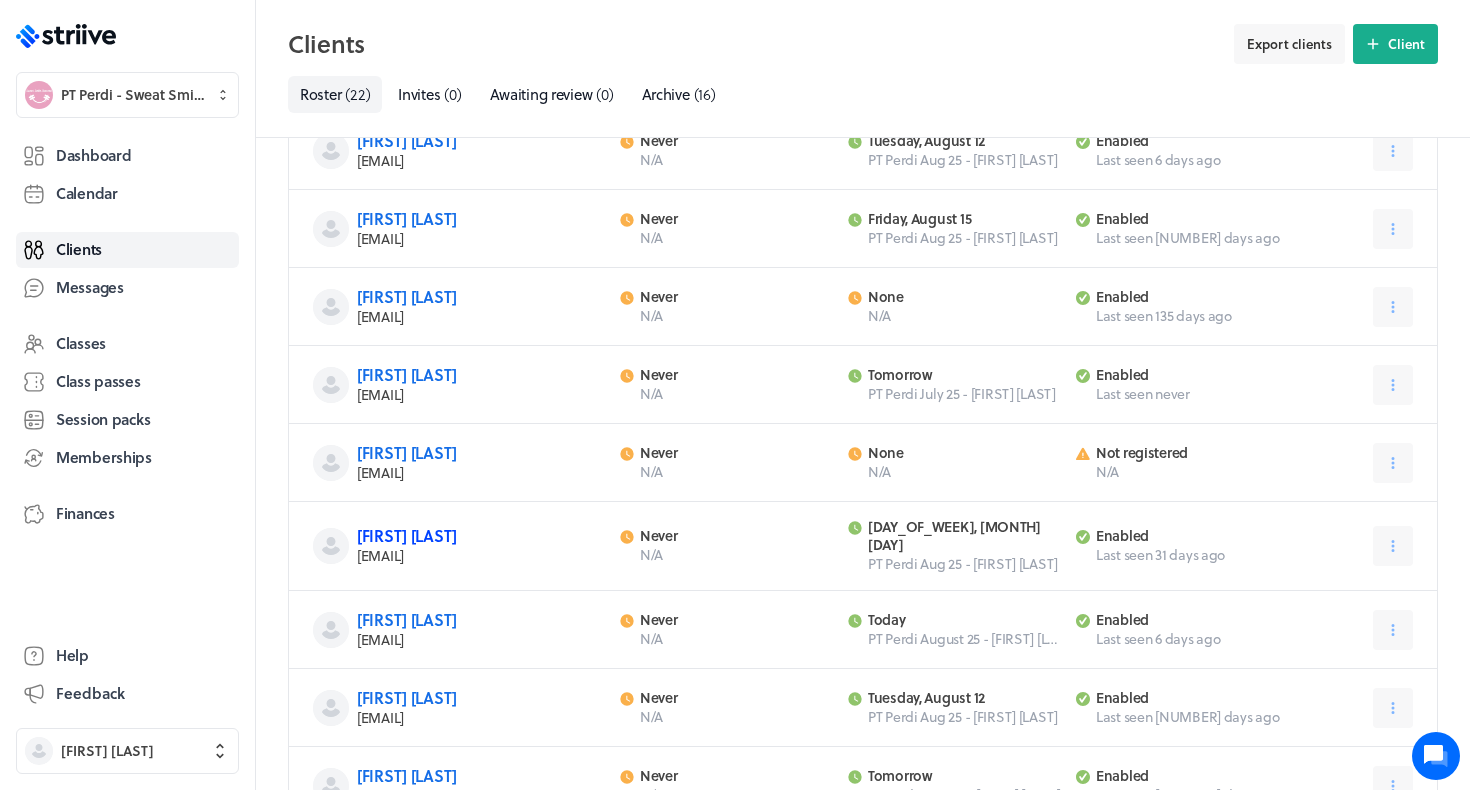 click on "Kirstie Braid" at bounding box center [407, 535] 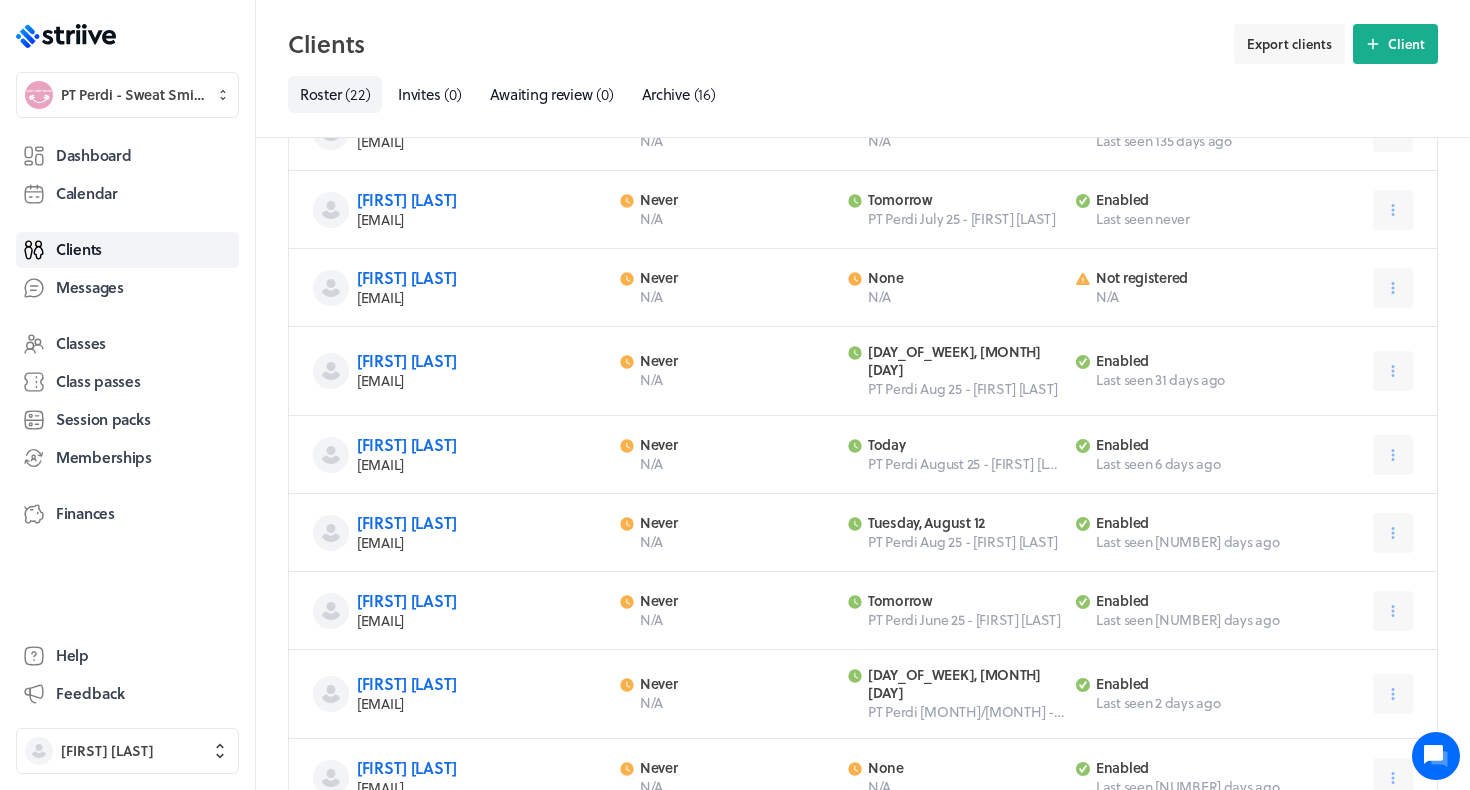 scroll, scrollTop: 972, scrollLeft: 0, axis: vertical 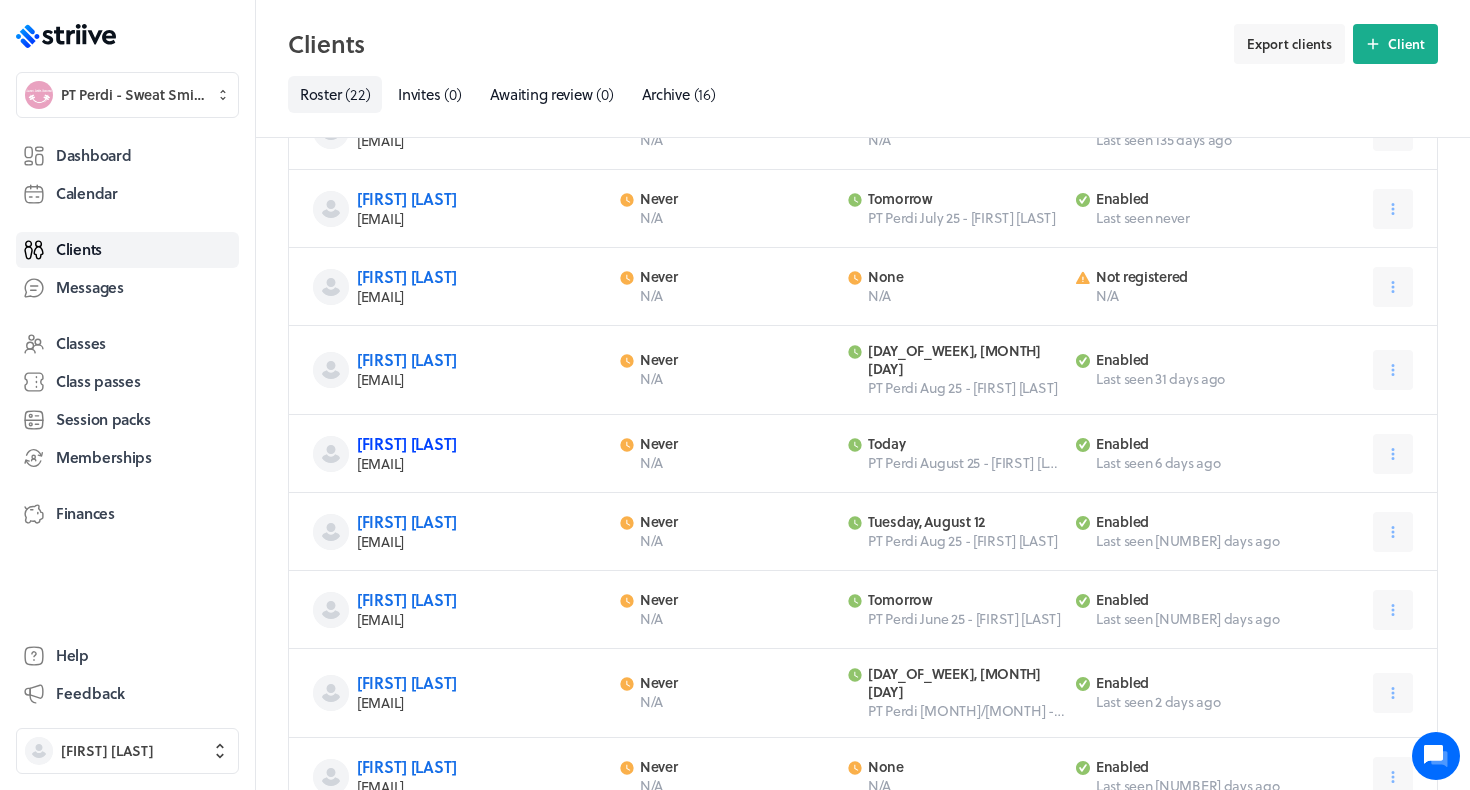 click on "Laura Thorndick" at bounding box center [407, 443] 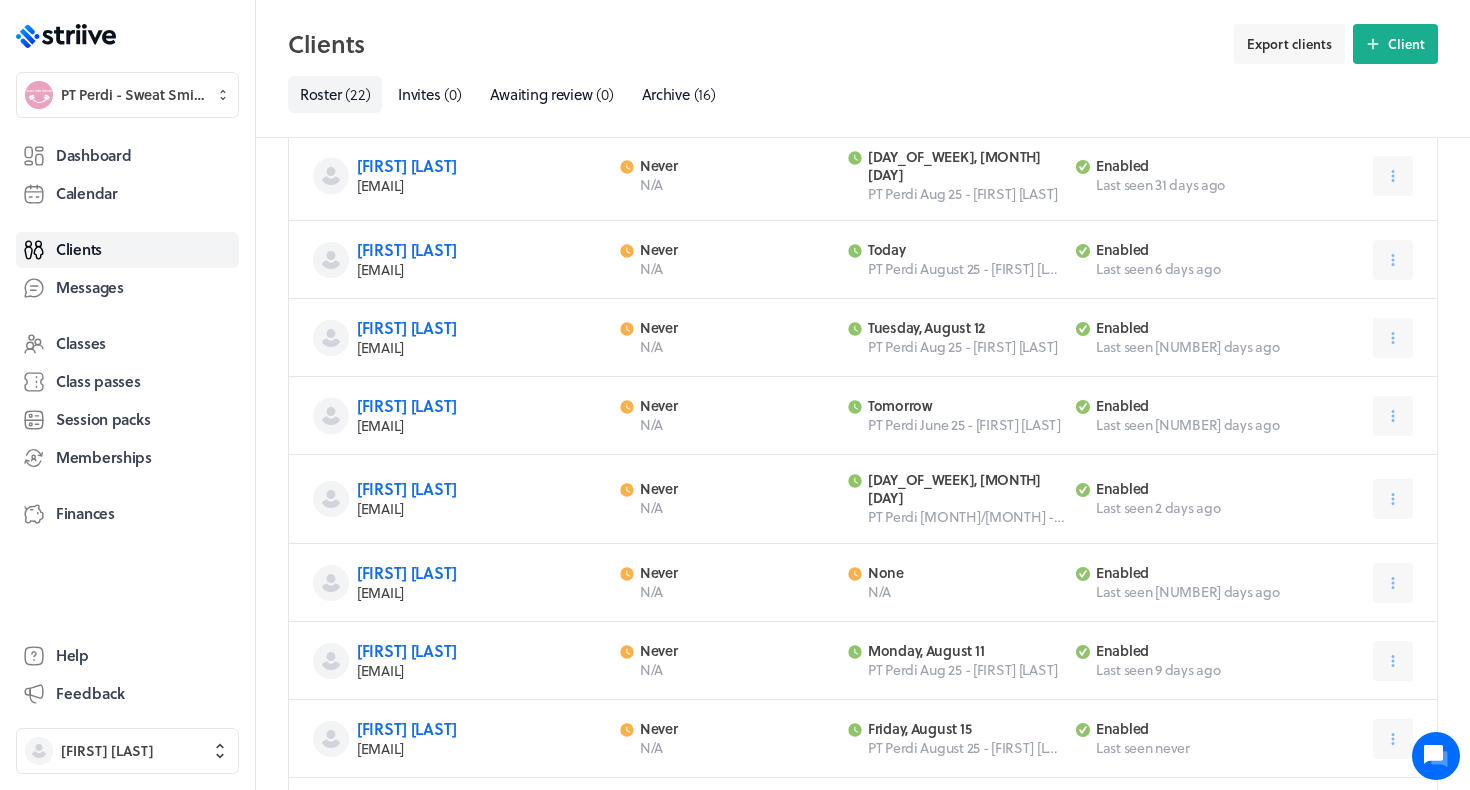 scroll, scrollTop: 1174, scrollLeft: 0, axis: vertical 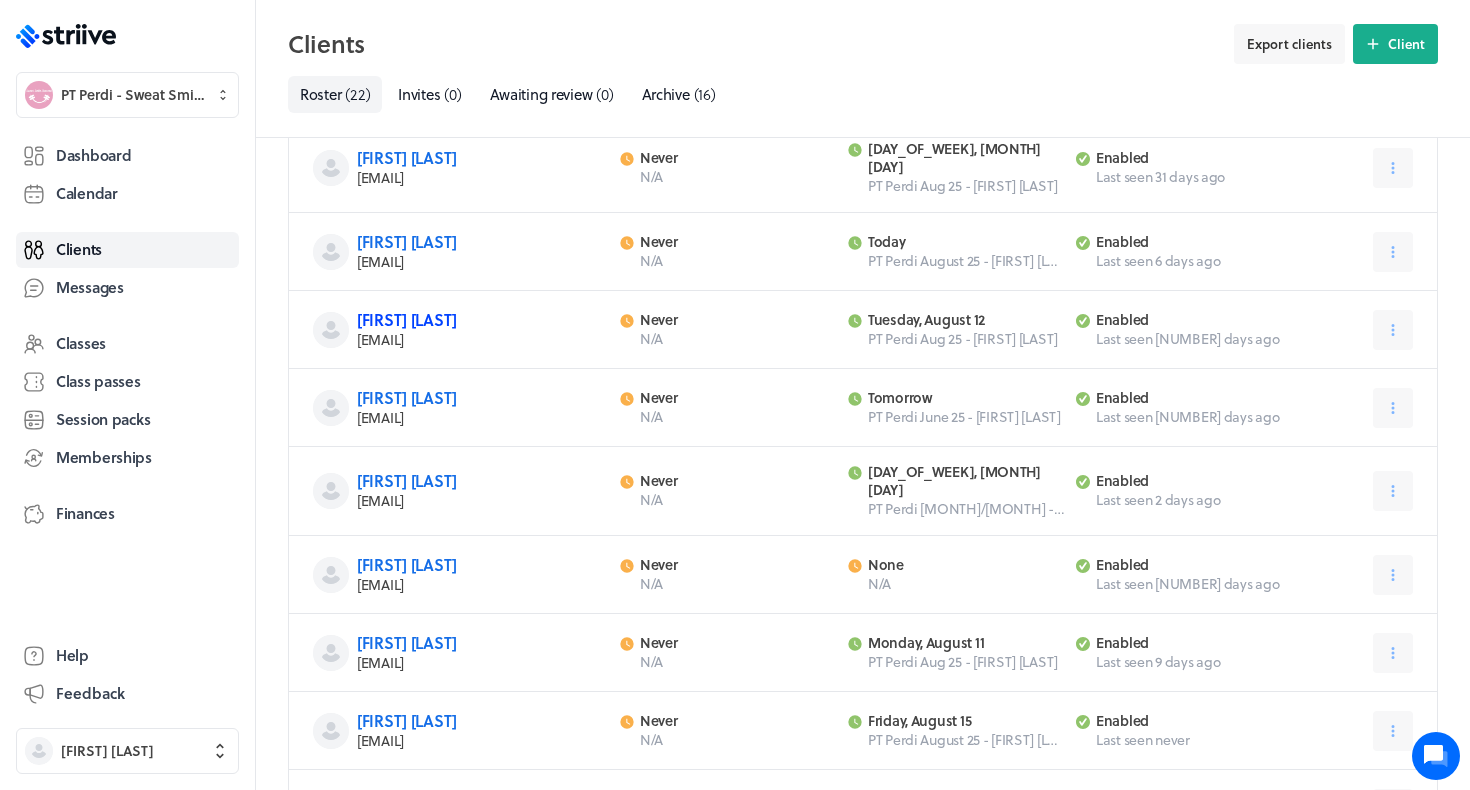 click on "Lauren Hillier" at bounding box center (407, 319) 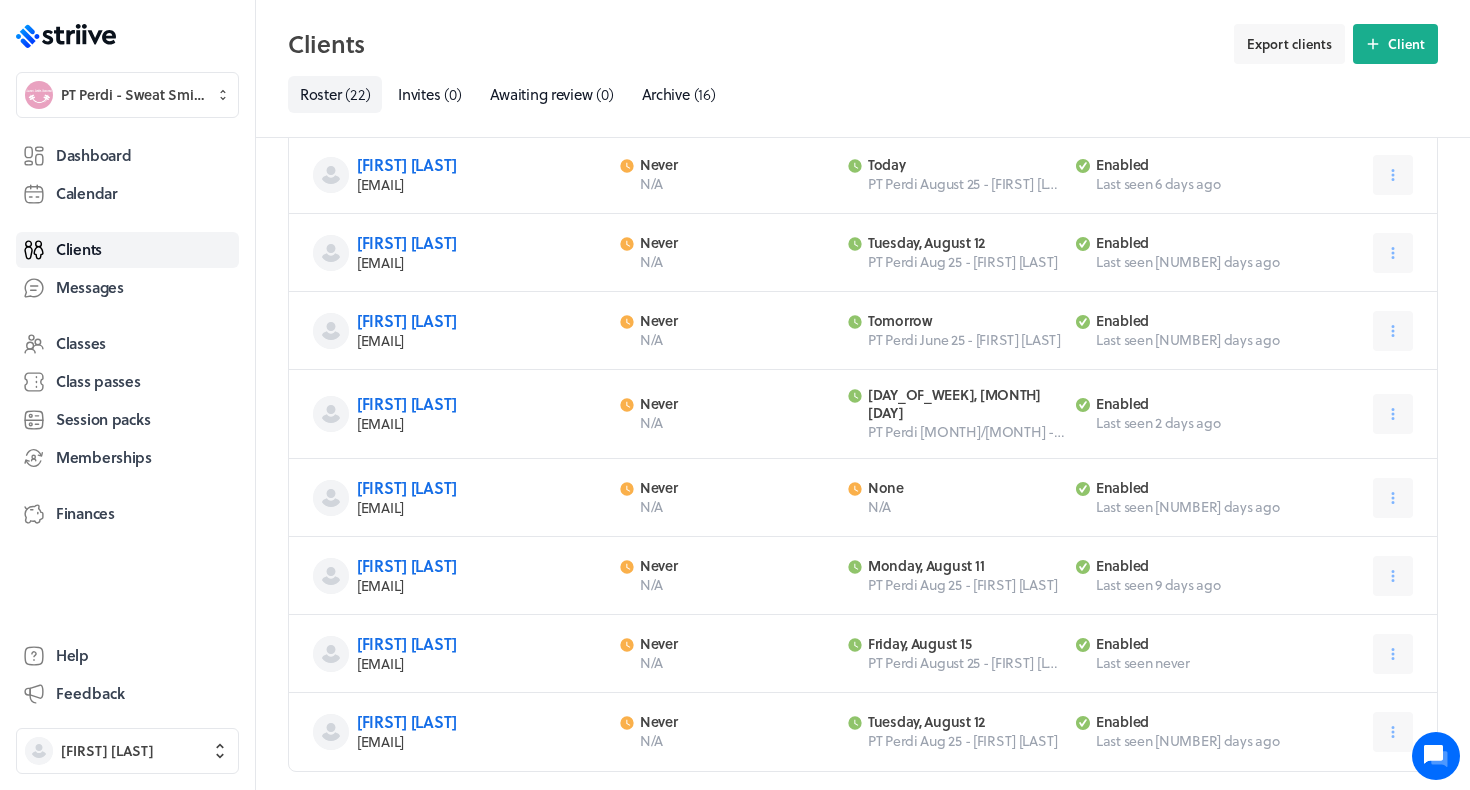 scroll, scrollTop: 1257, scrollLeft: 0, axis: vertical 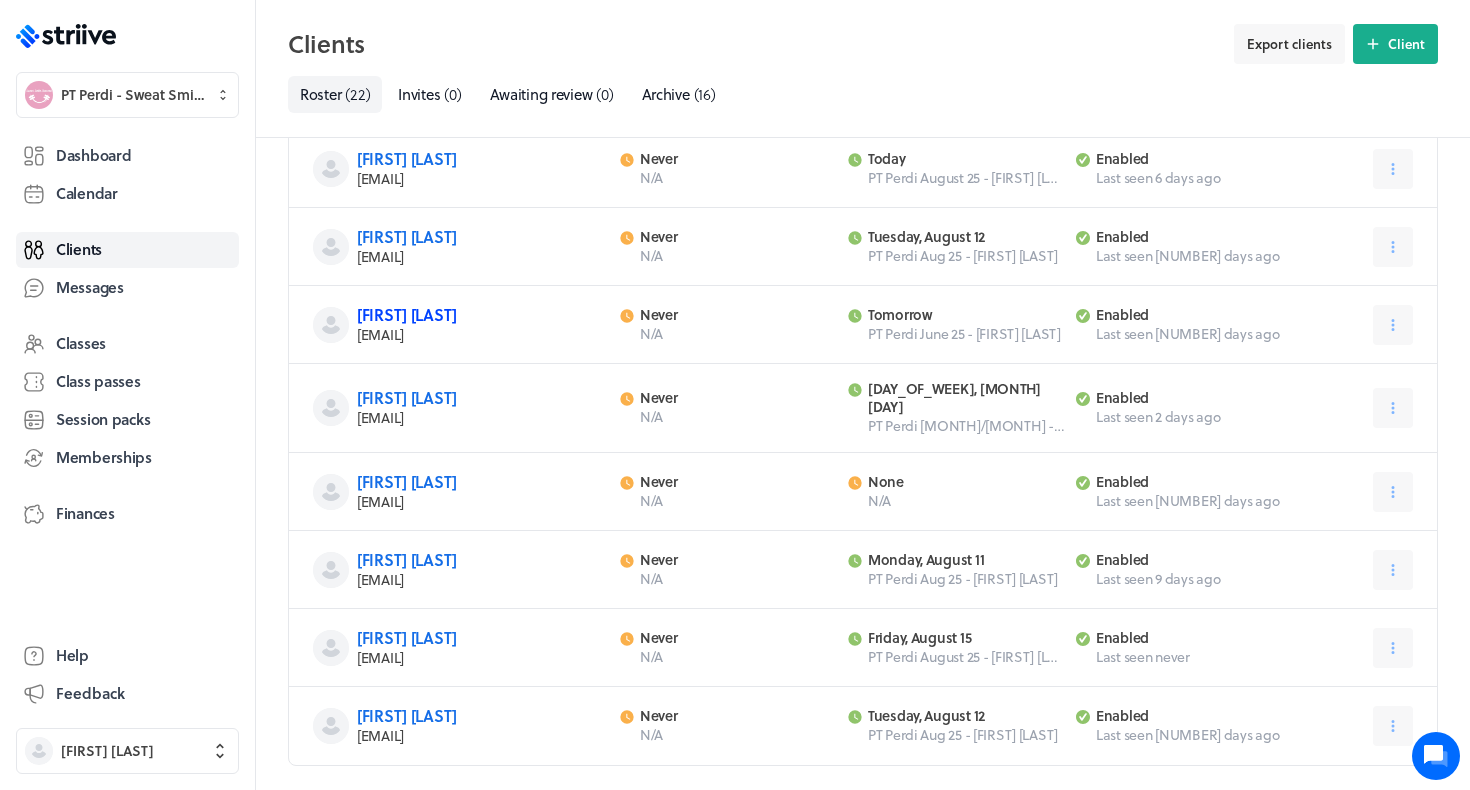 click on "Lucy Beardmore" at bounding box center (407, 314) 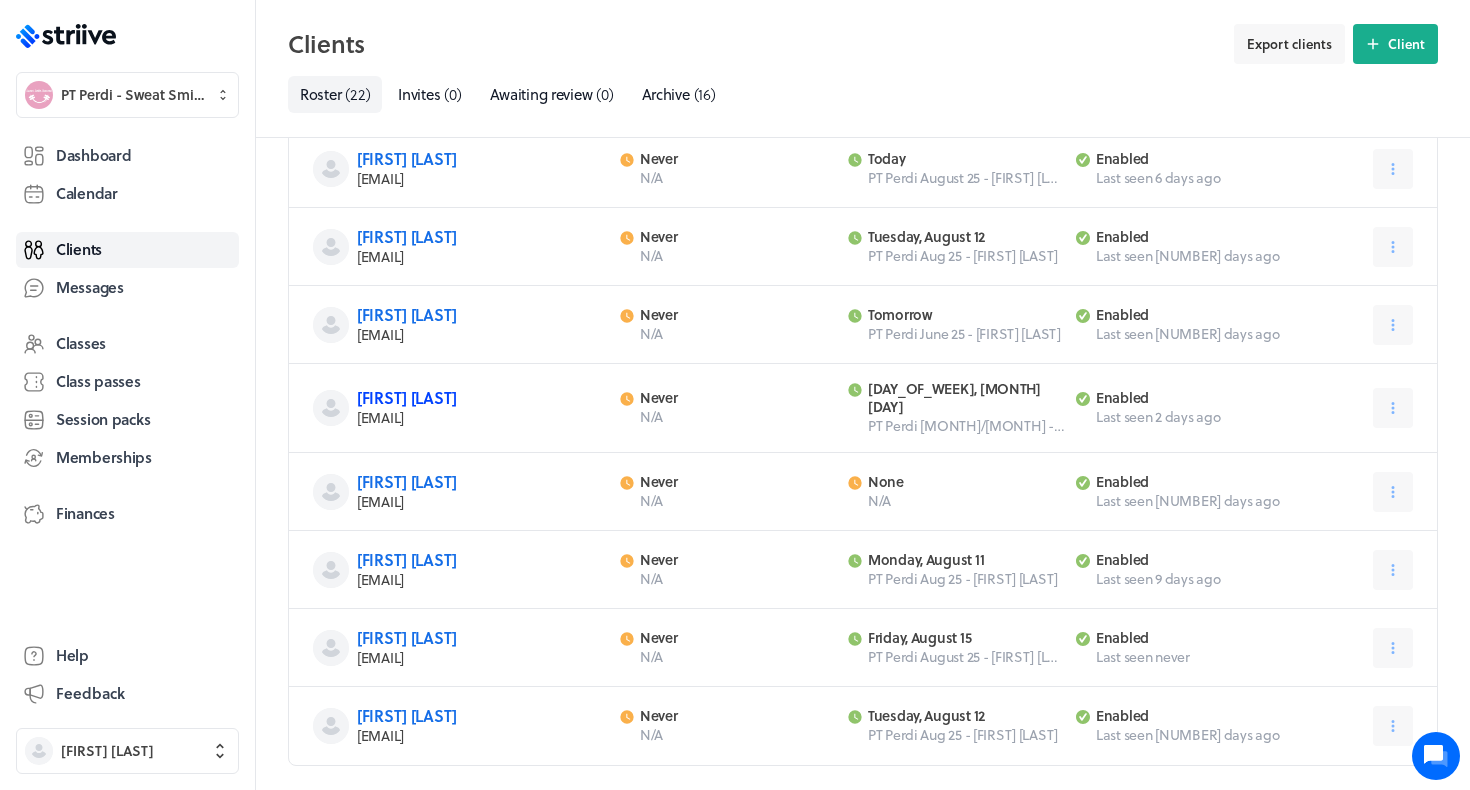 click on "Milly Mcandrew" at bounding box center [407, 397] 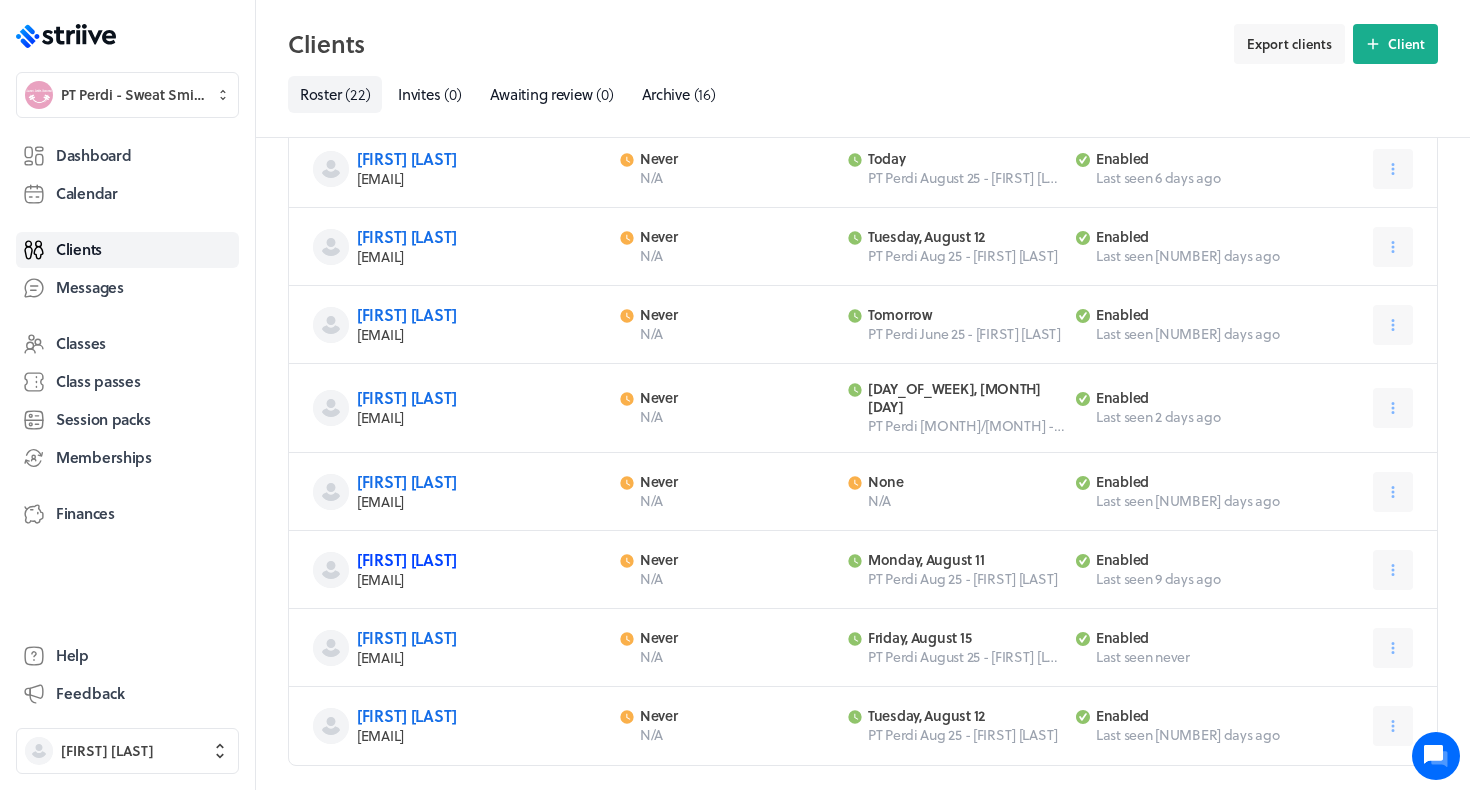click on "Nehal Shukla" at bounding box center (407, 559) 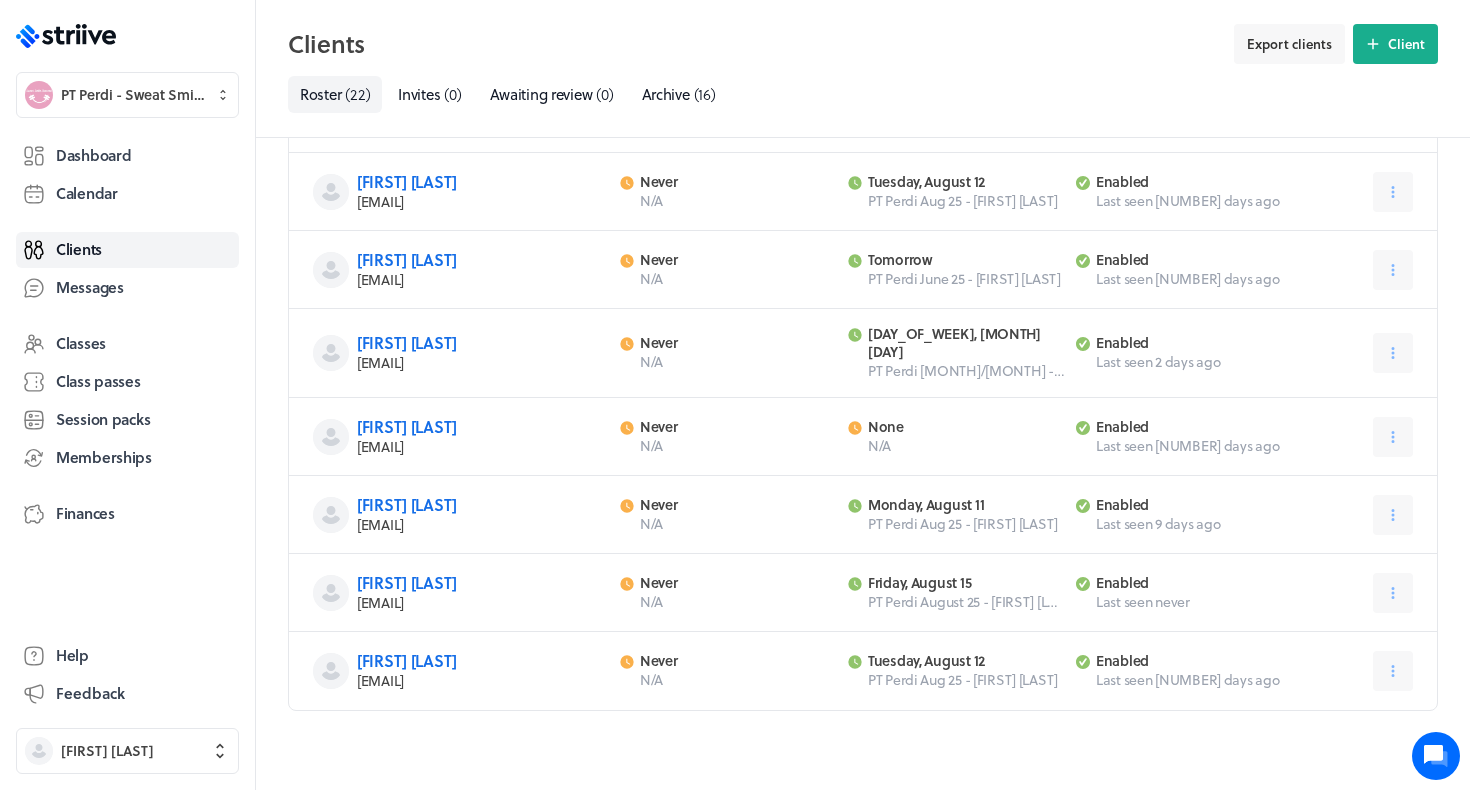 scroll, scrollTop: 1311, scrollLeft: 0, axis: vertical 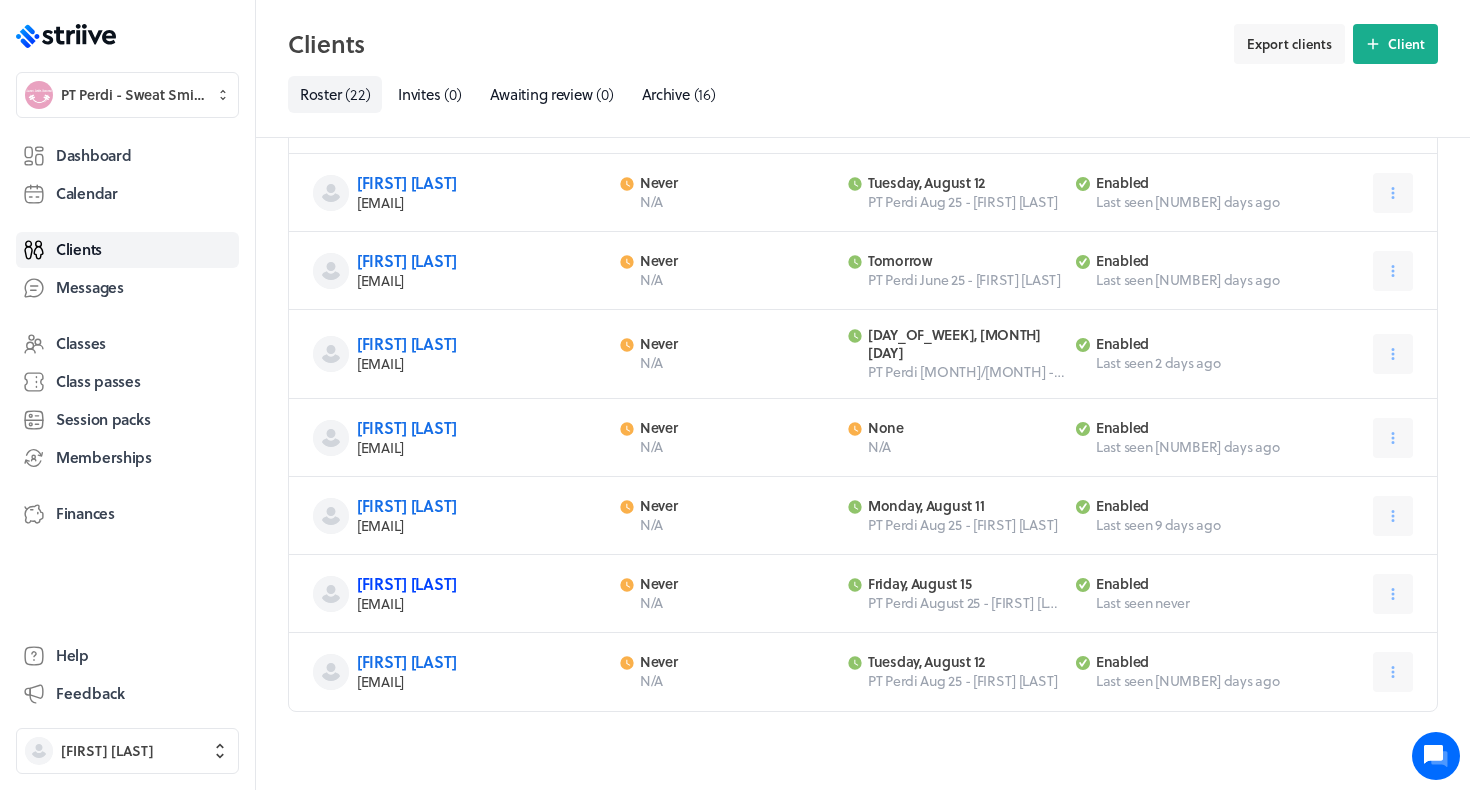 click on "Ophelia Saganti" at bounding box center [407, 583] 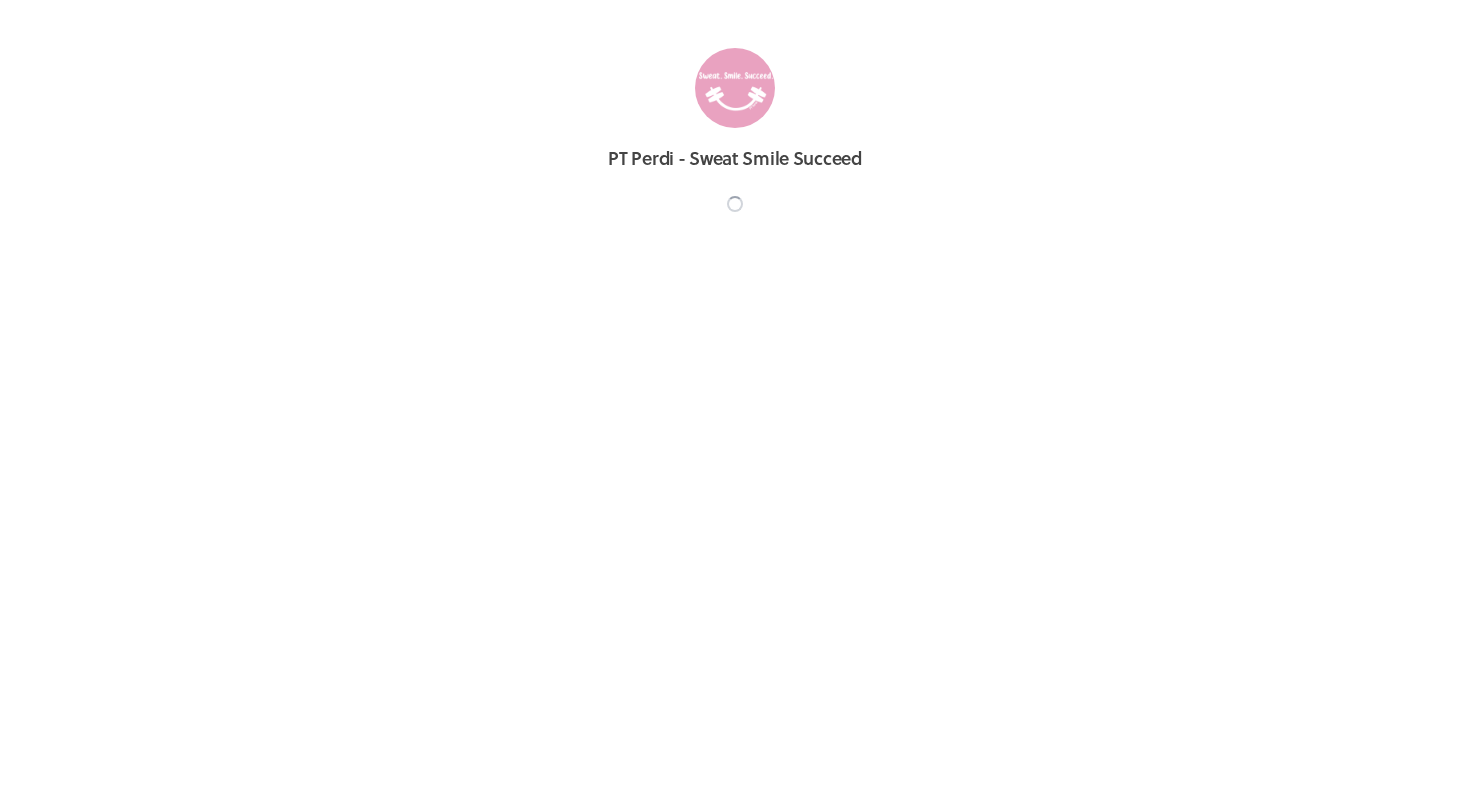scroll, scrollTop: 0, scrollLeft: 0, axis: both 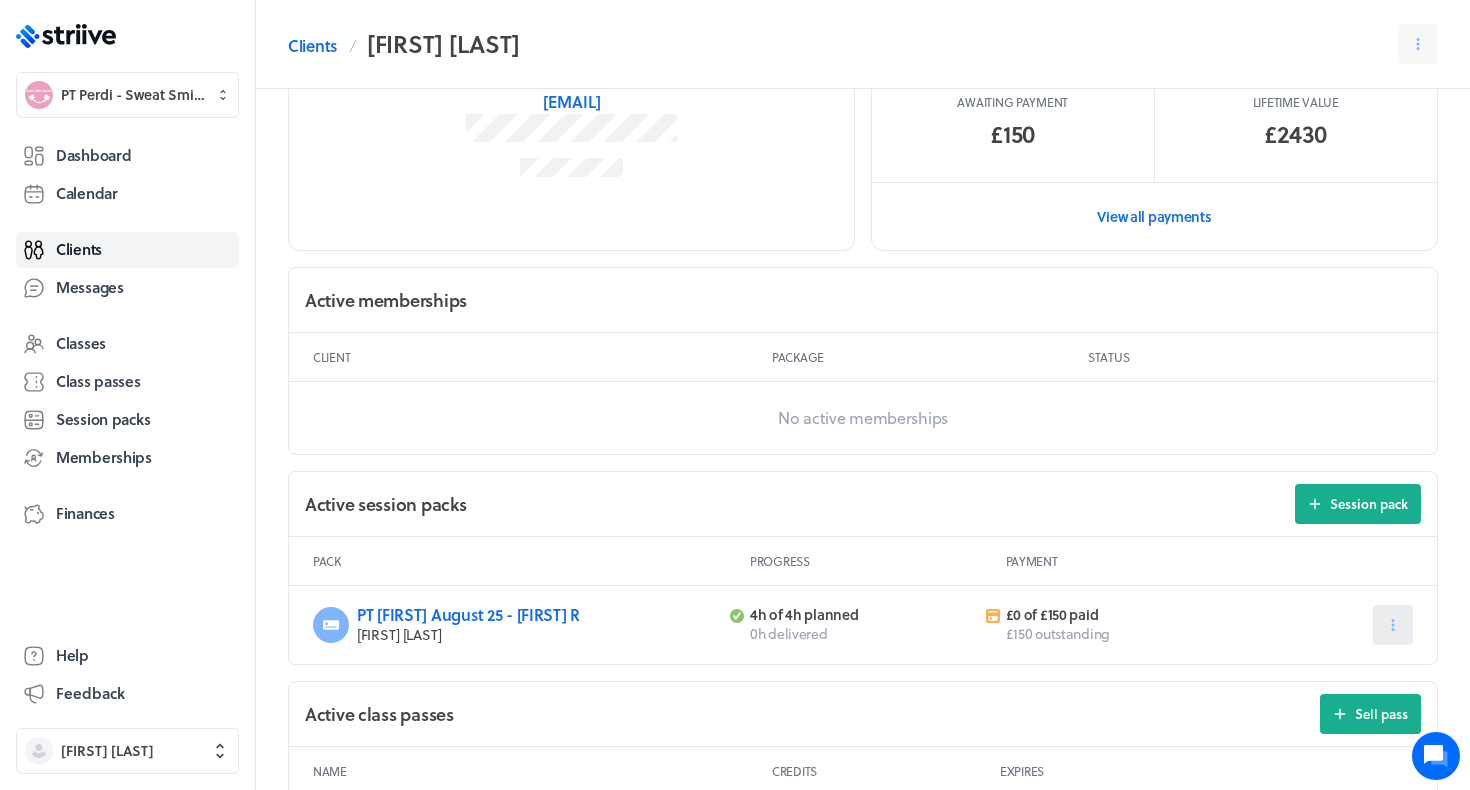 click 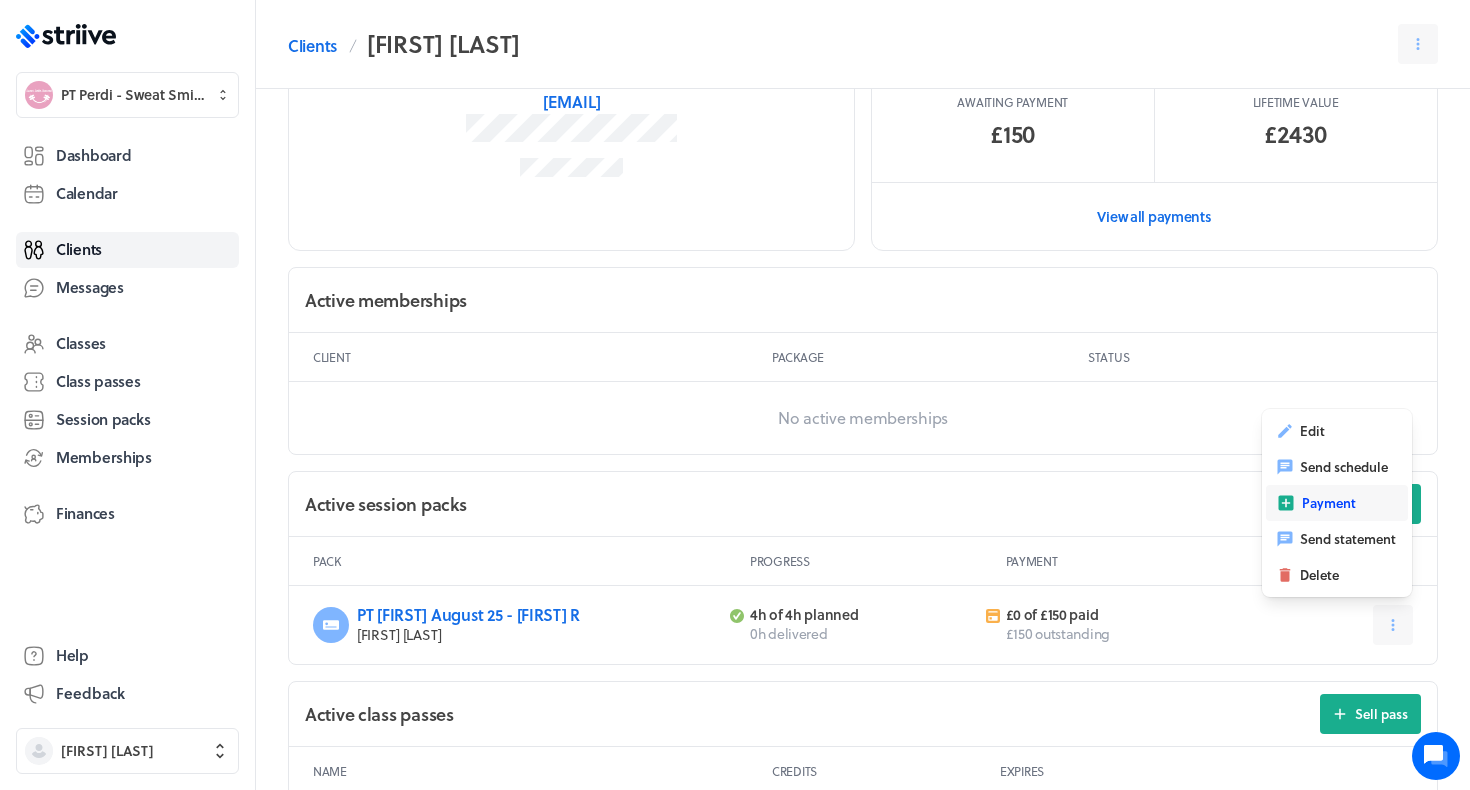 click on "Payment" at bounding box center (1329, 503) 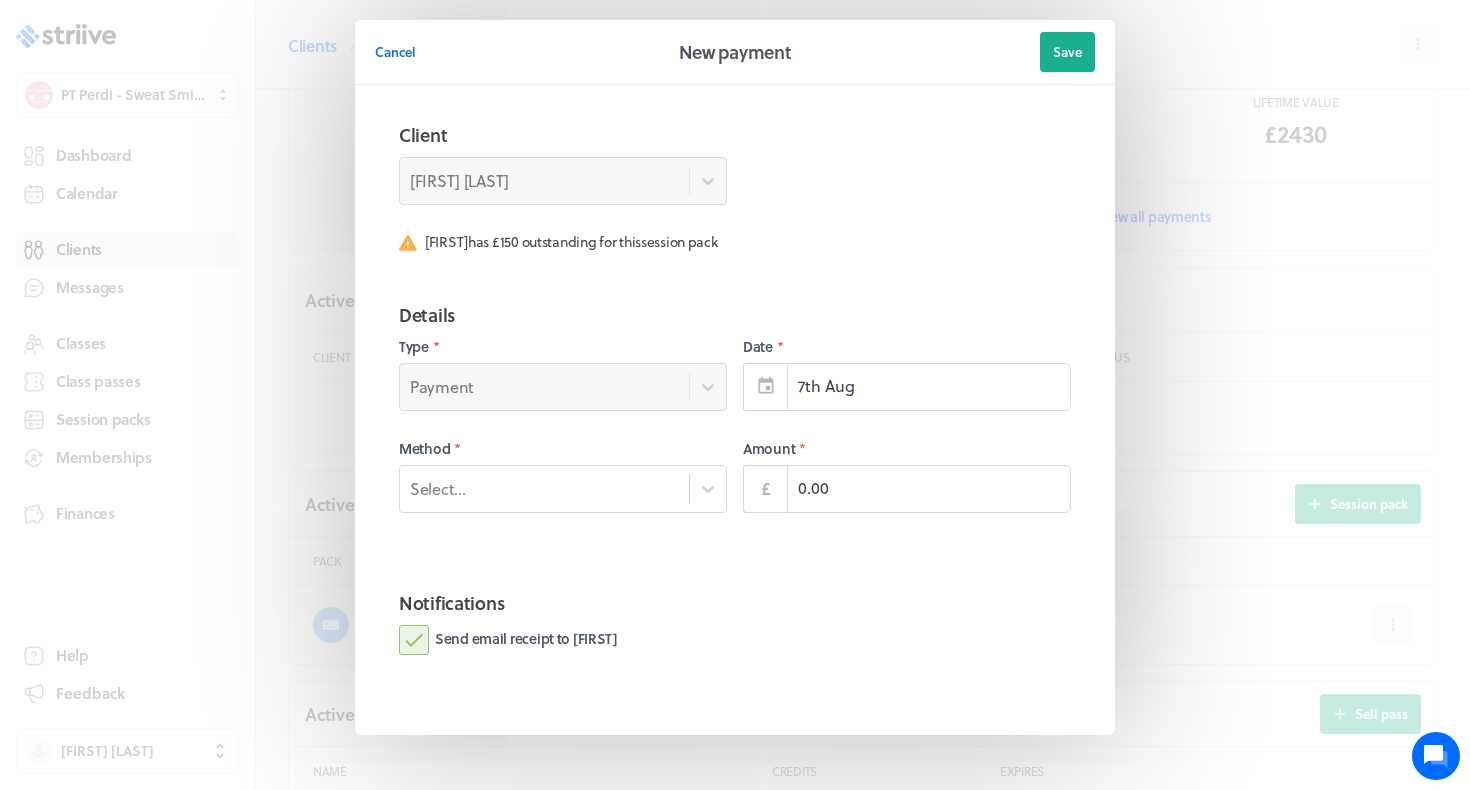 click on "Details Type * Payment Date * 7th Aug Method * Select... Amount * £ 0.00" at bounding box center [735, 429] 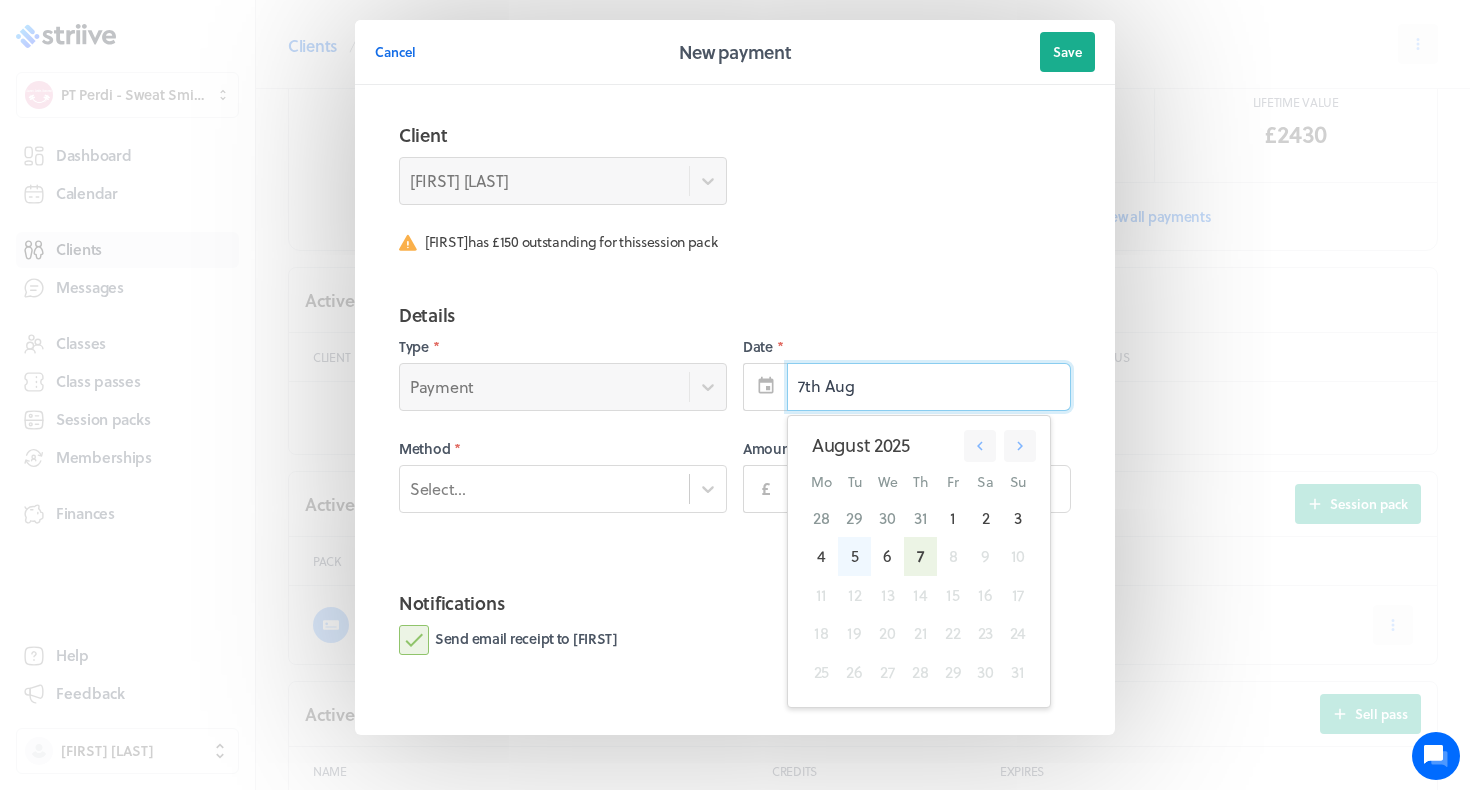 click on "5" at bounding box center [854, 556] 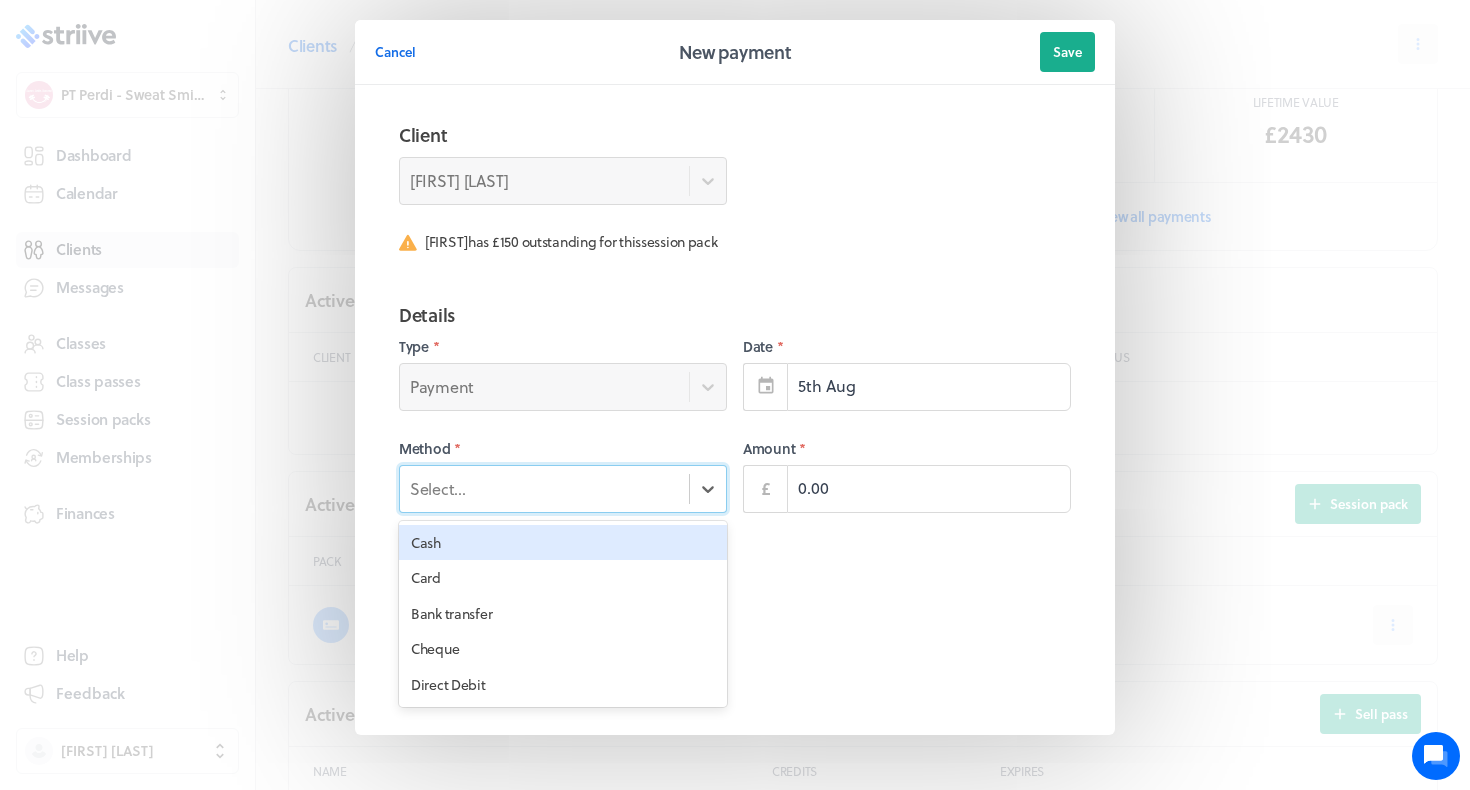 click on "Select..." at bounding box center [544, 488] 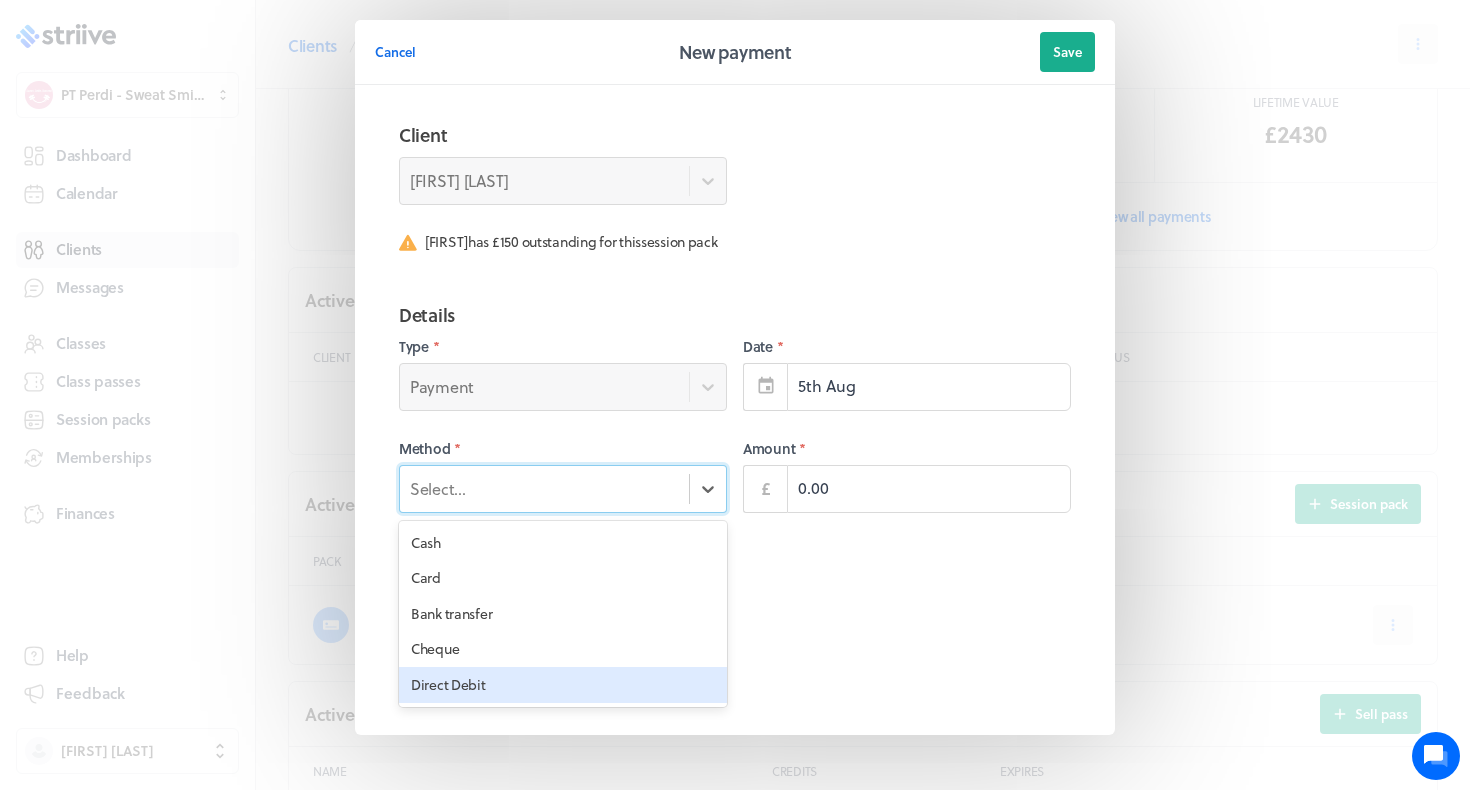 click on "Direct Debit" at bounding box center (563, 685) 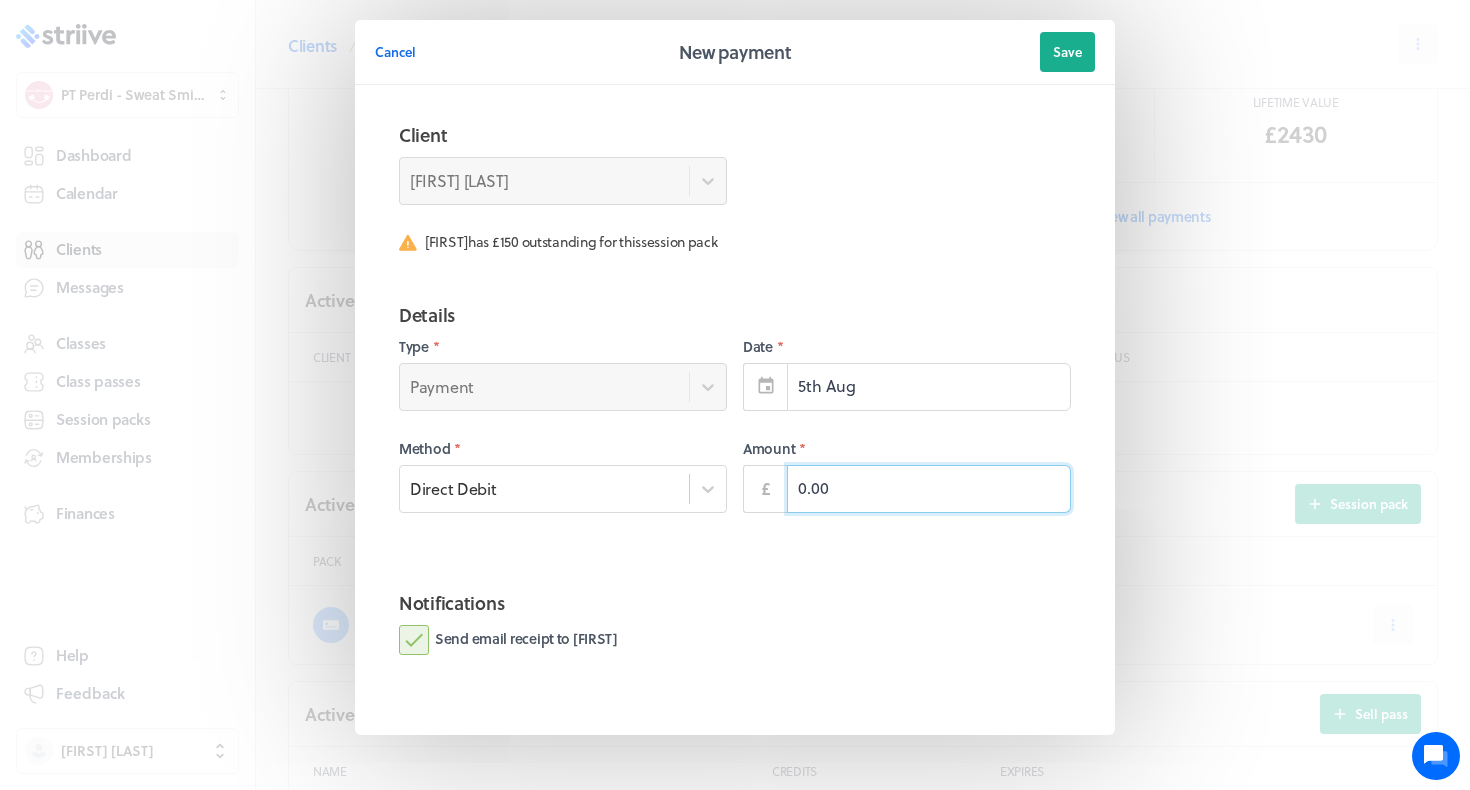 click on "0.00" at bounding box center [929, 489] 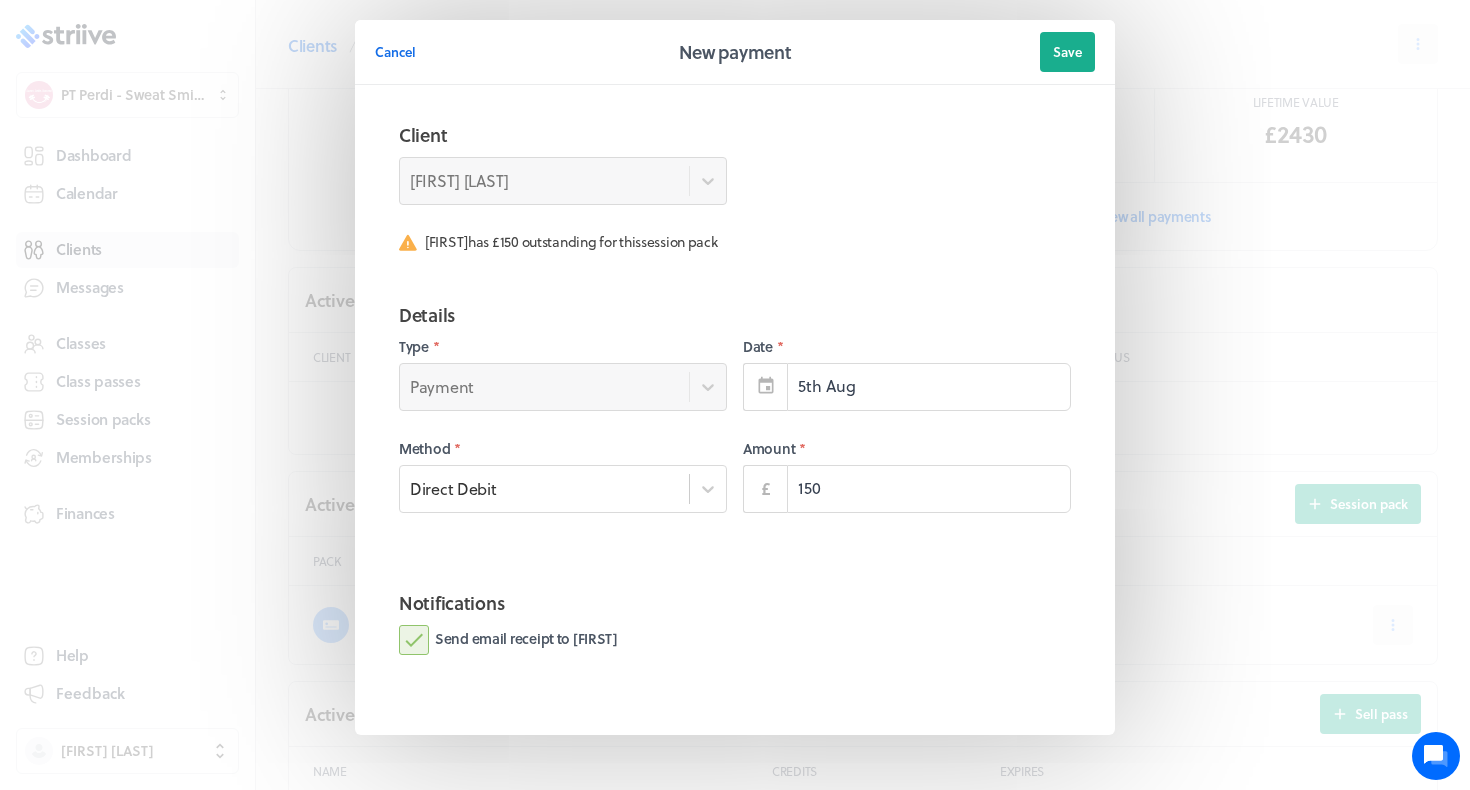 type on "150.00" 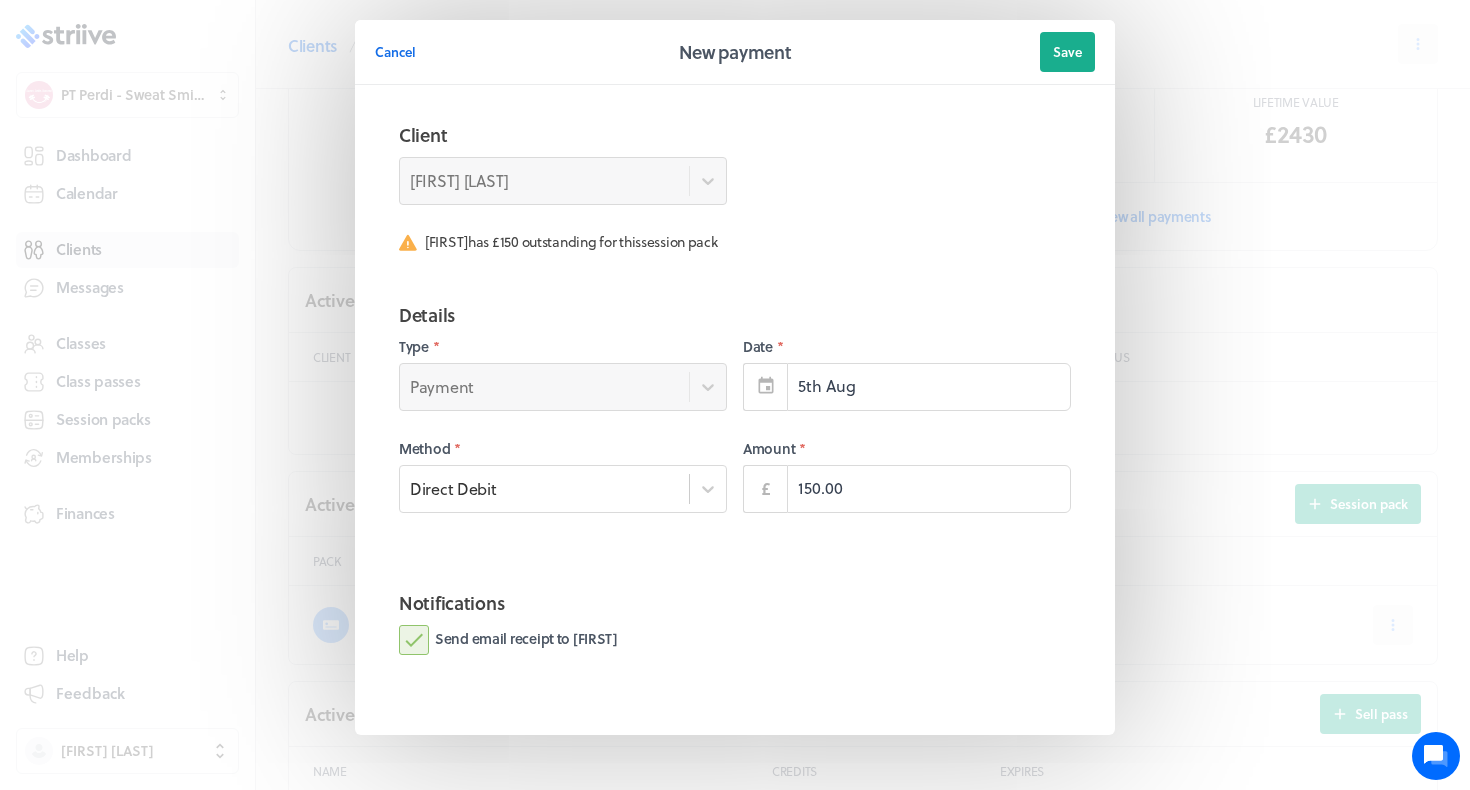 click on "Send email receipt to Alex" at bounding box center (508, 640) 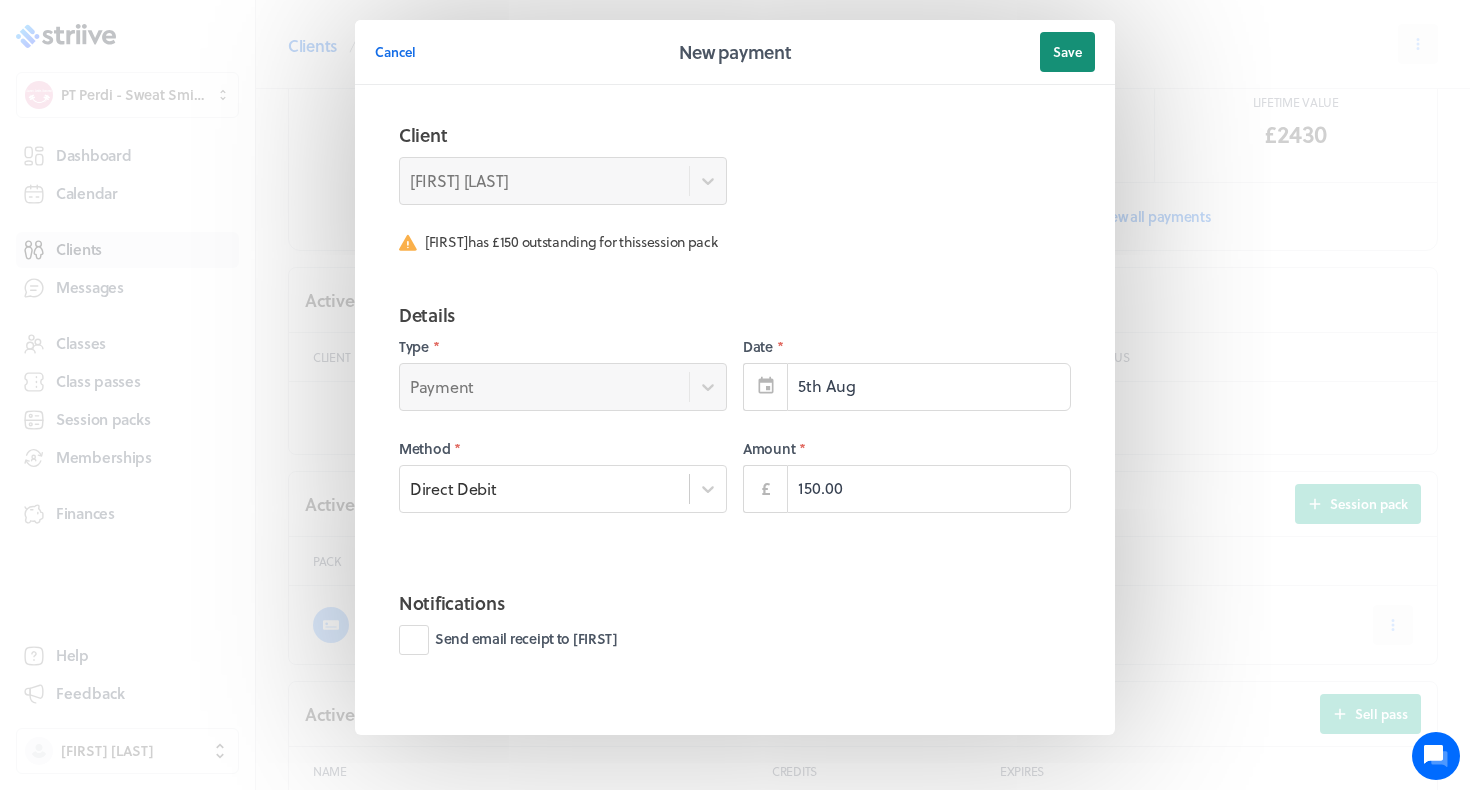 click on "Save" at bounding box center (1067, 52) 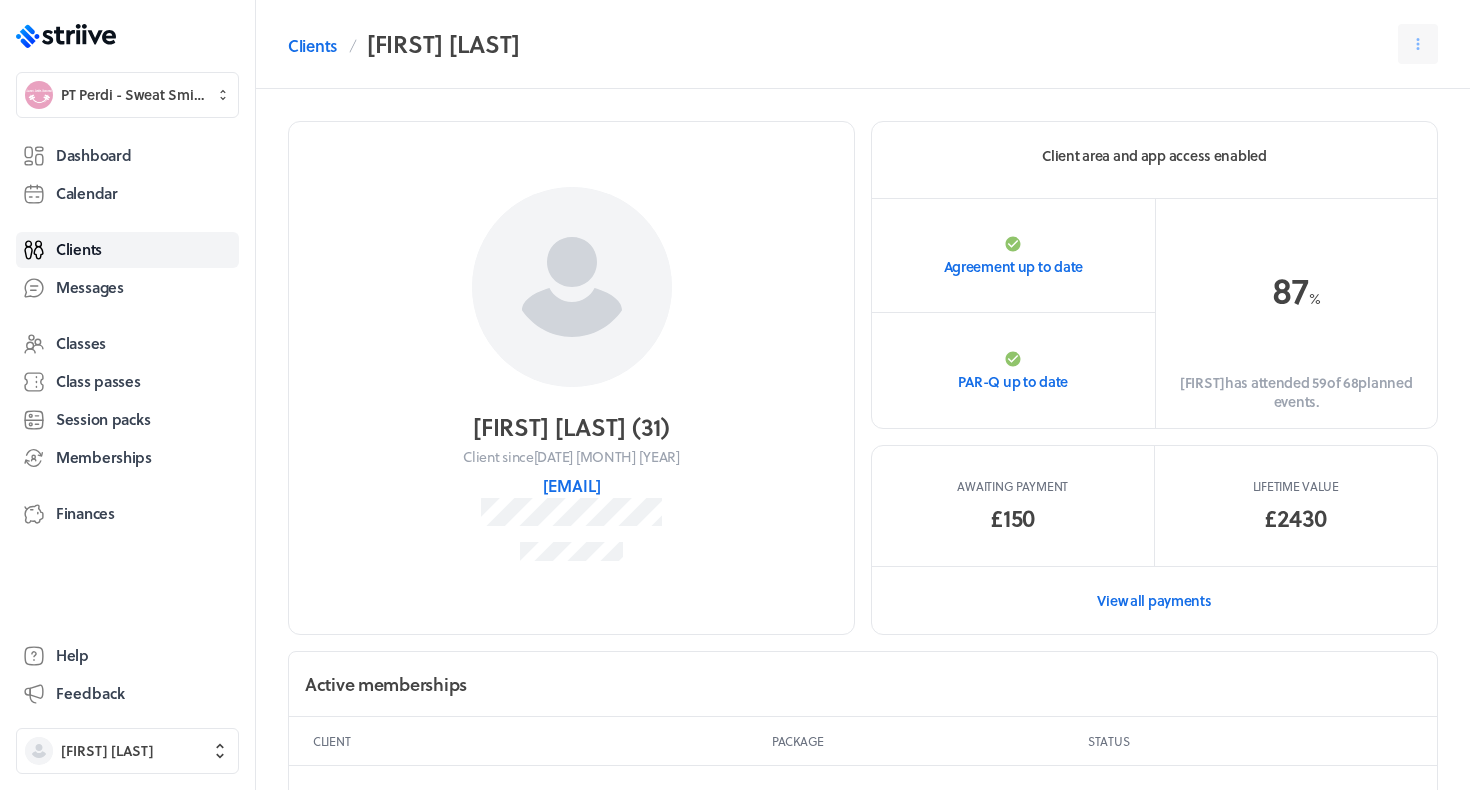 scroll, scrollTop: 0, scrollLeft: 0, axis: both 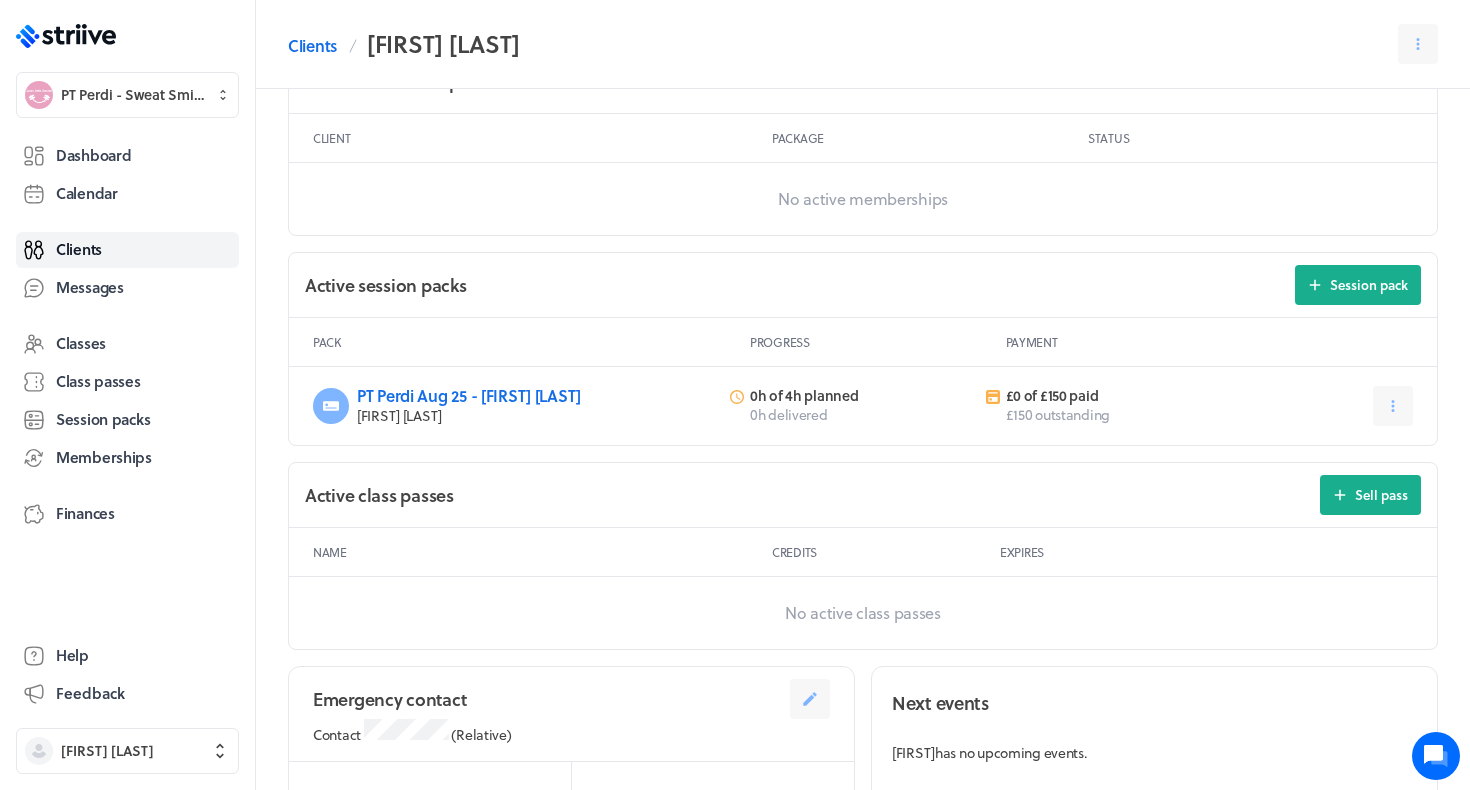 click on "PT Perdi Aug 25 - Britney C Britney Chan 0h of 4h planned 0h delivered £0 of £150 paid £150 outstanding" at bounding box center [863, 406] 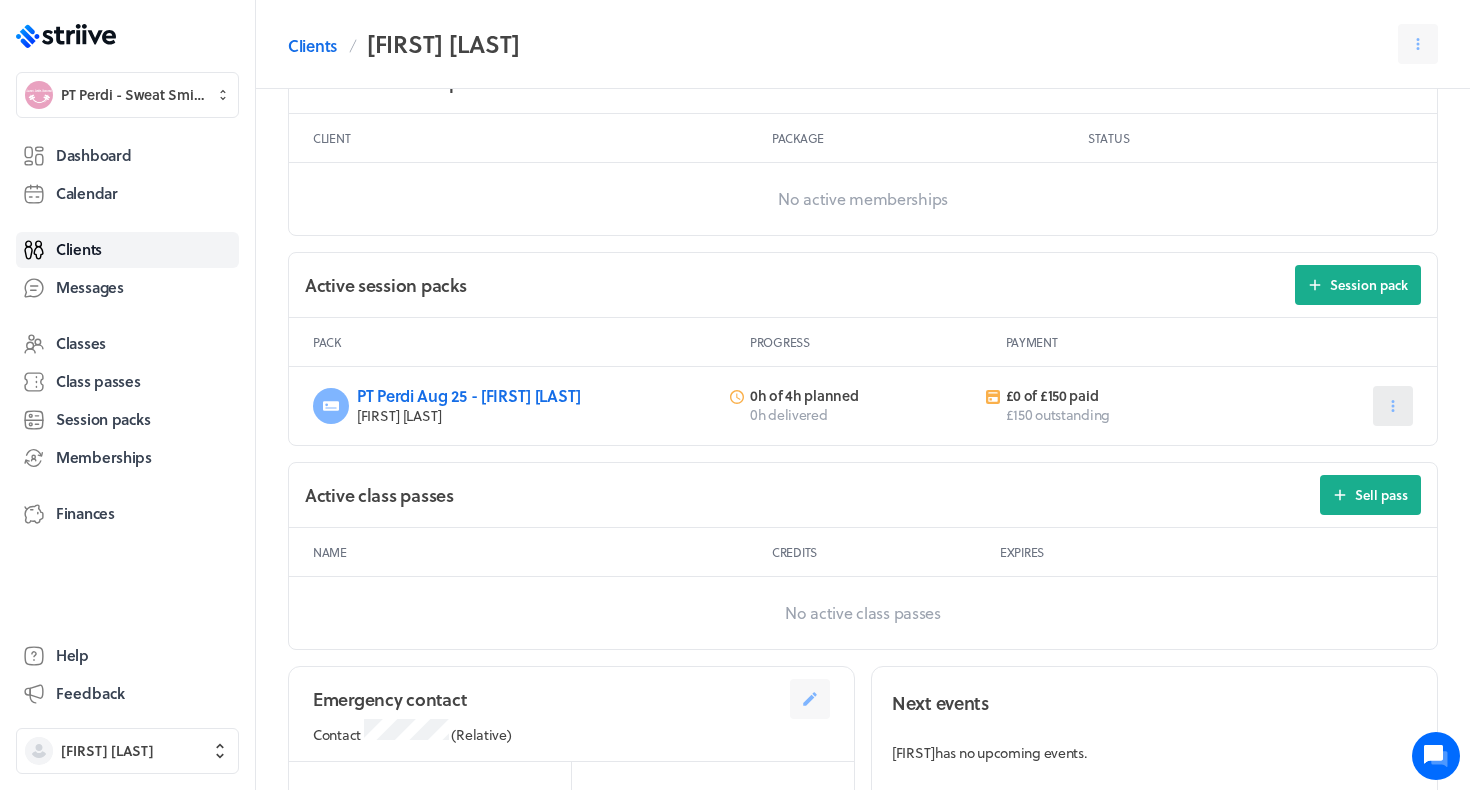 click 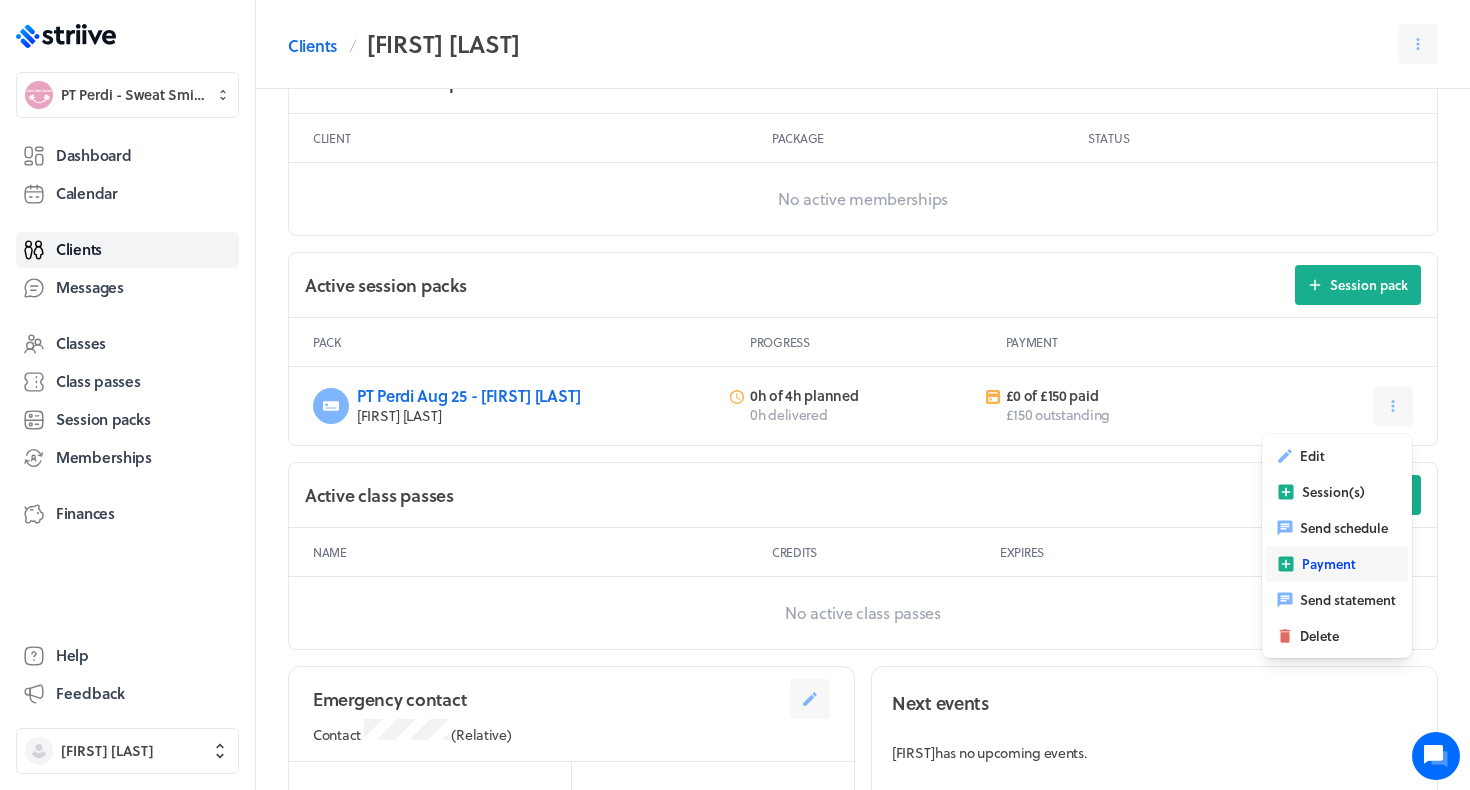 click 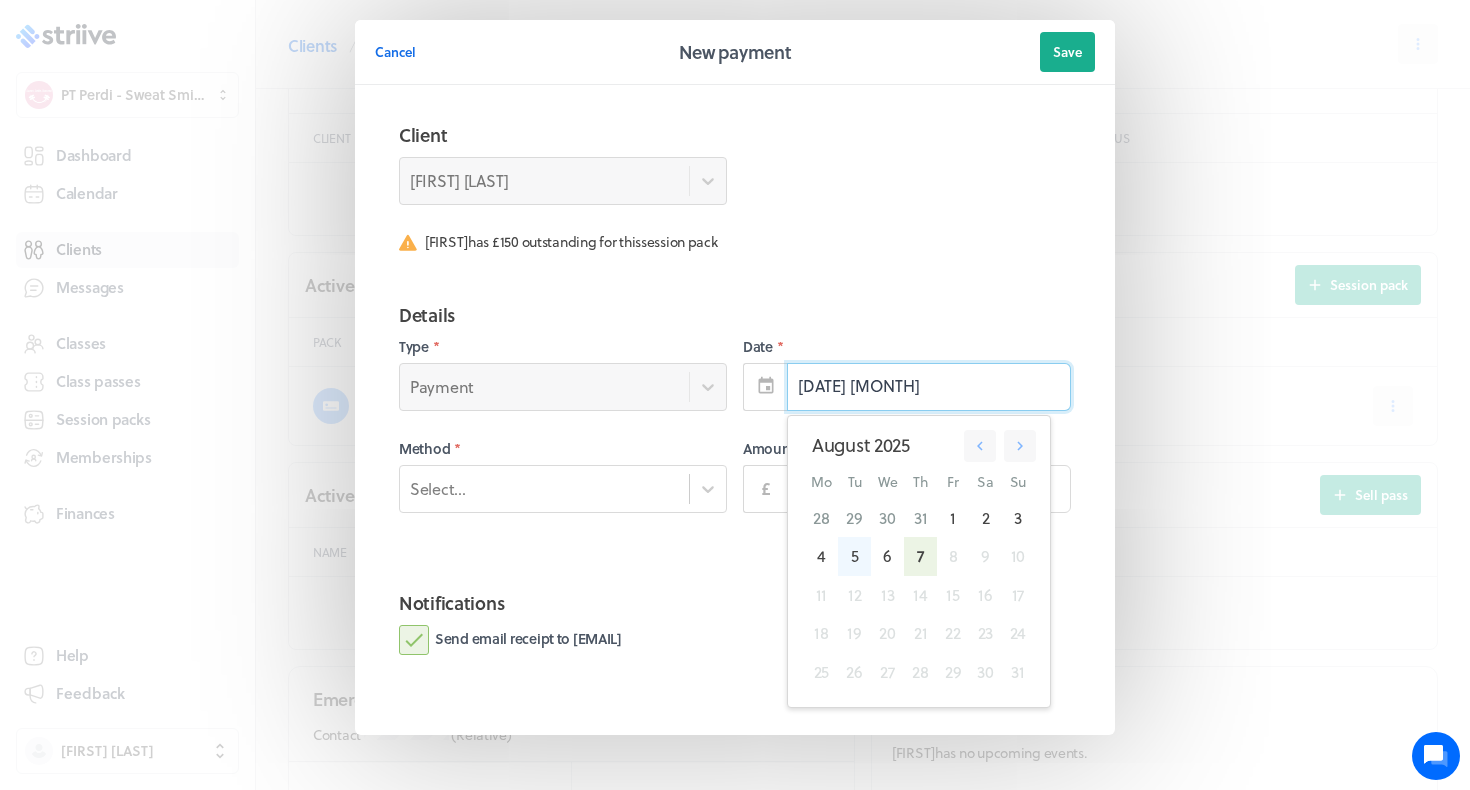 click on "5" at bounding box center (854, 556) 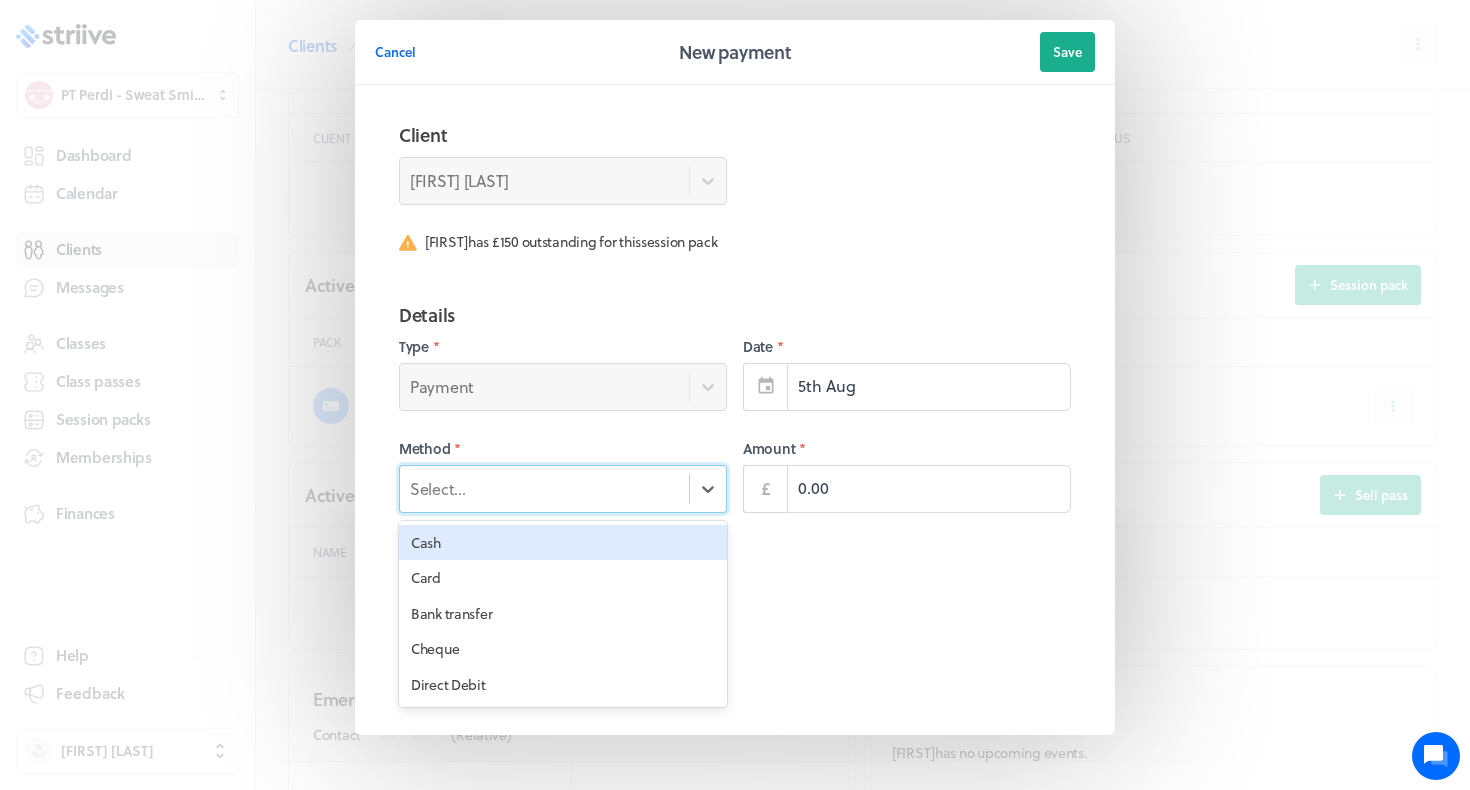 click on "Select..." at bounding box center [544, 488] 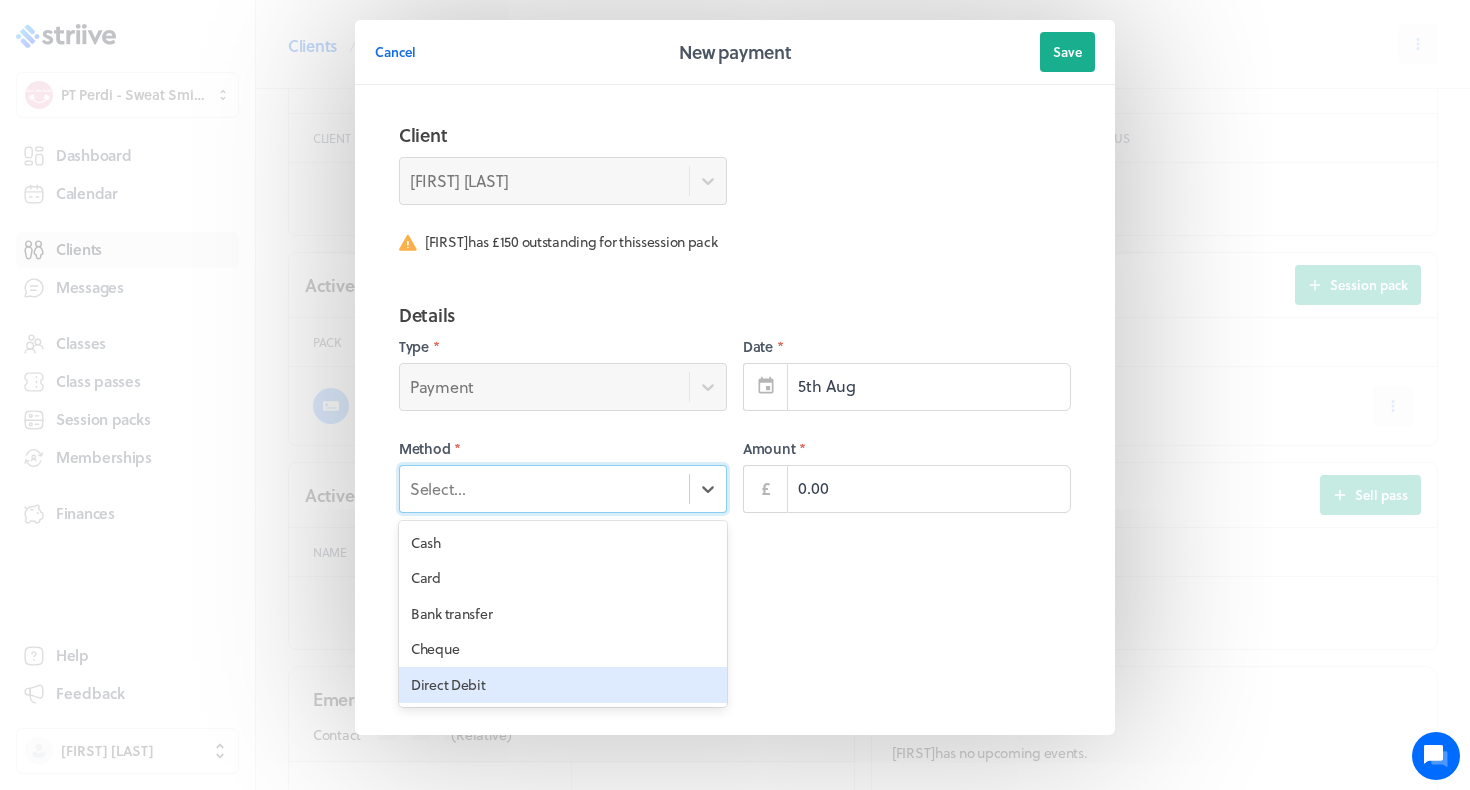 click on "Direct Debit" at bounding box center [563, 685] 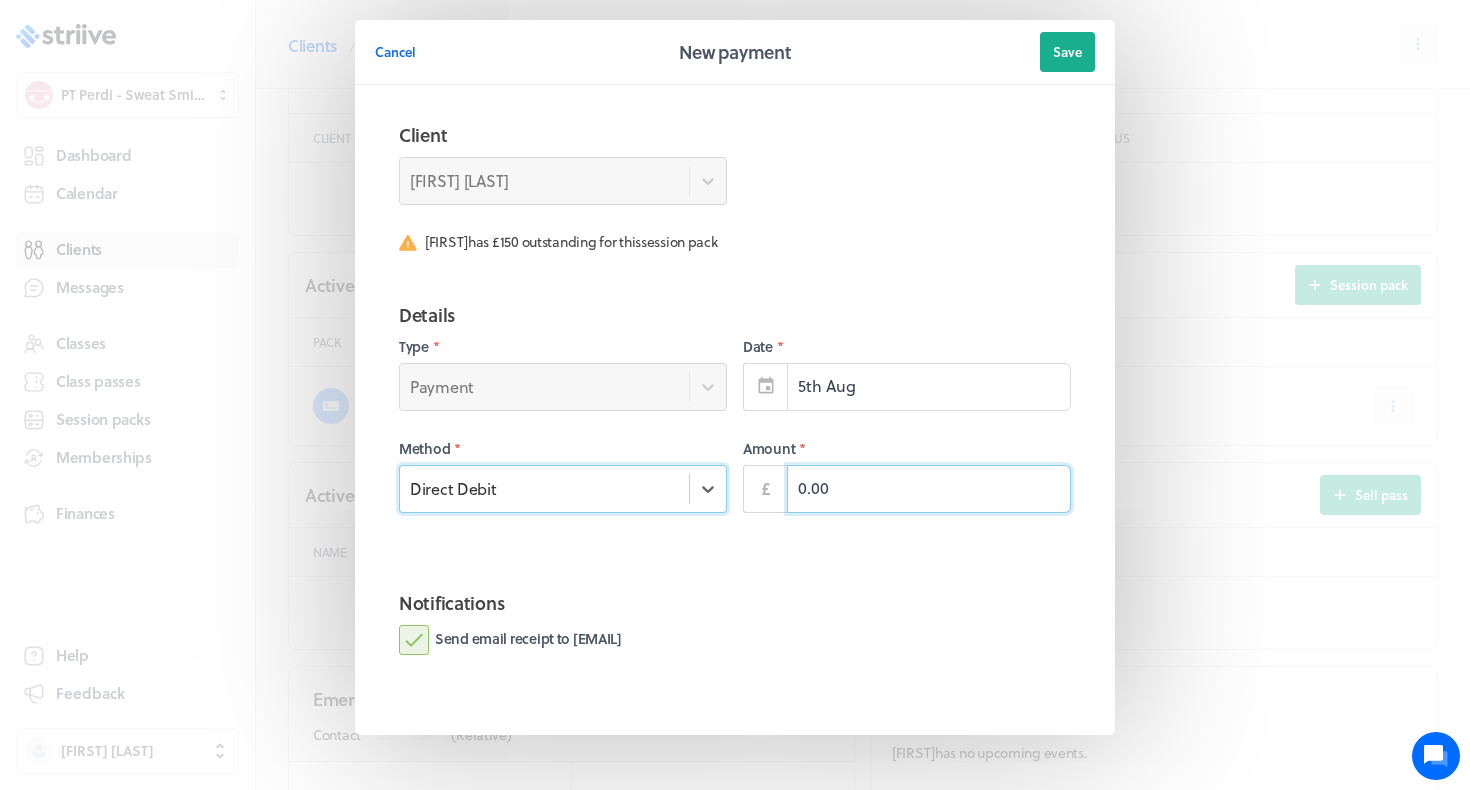 click on "0.00" at bounding box center (929, 489) 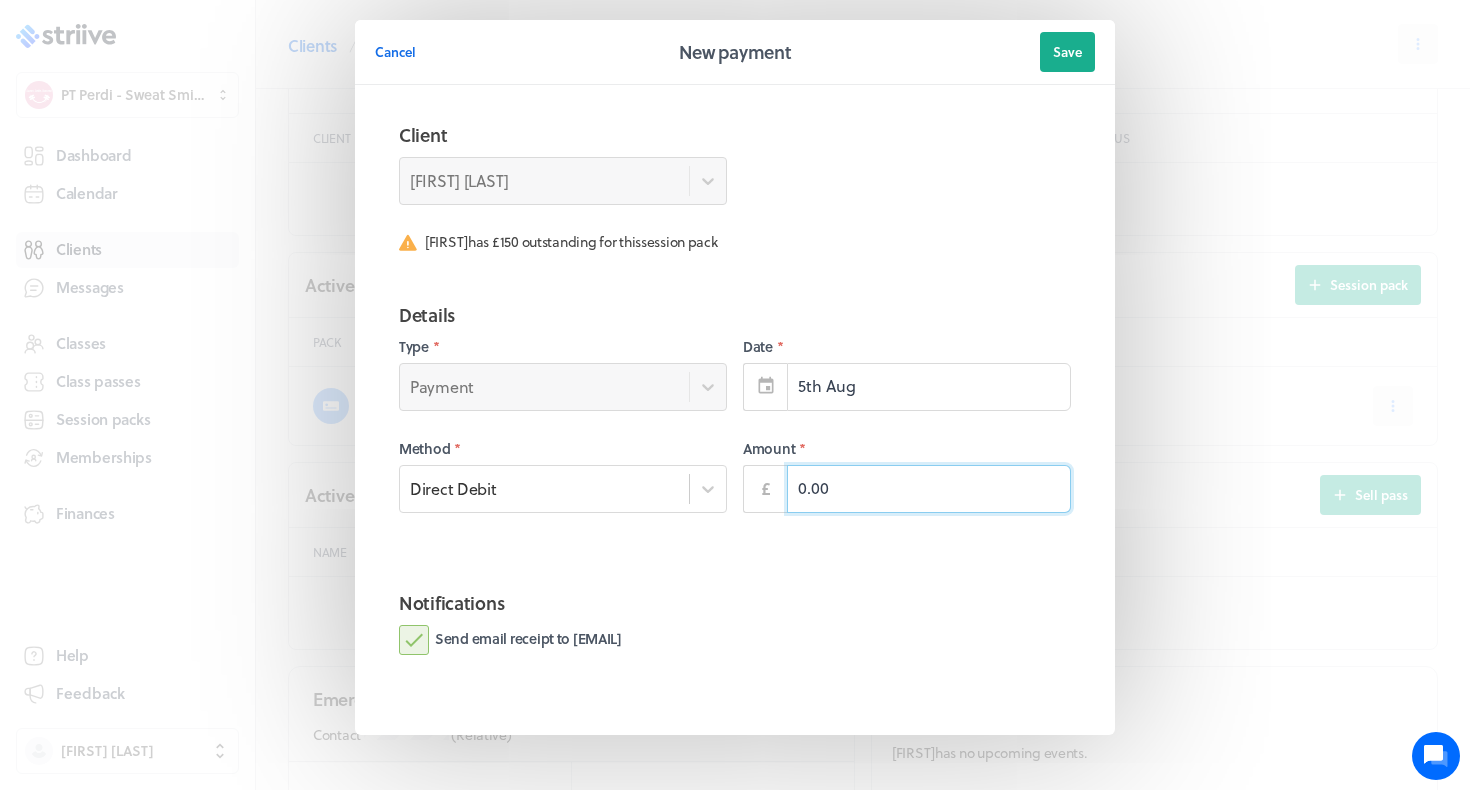 click on "0.00" at bounding box center (929, 489) 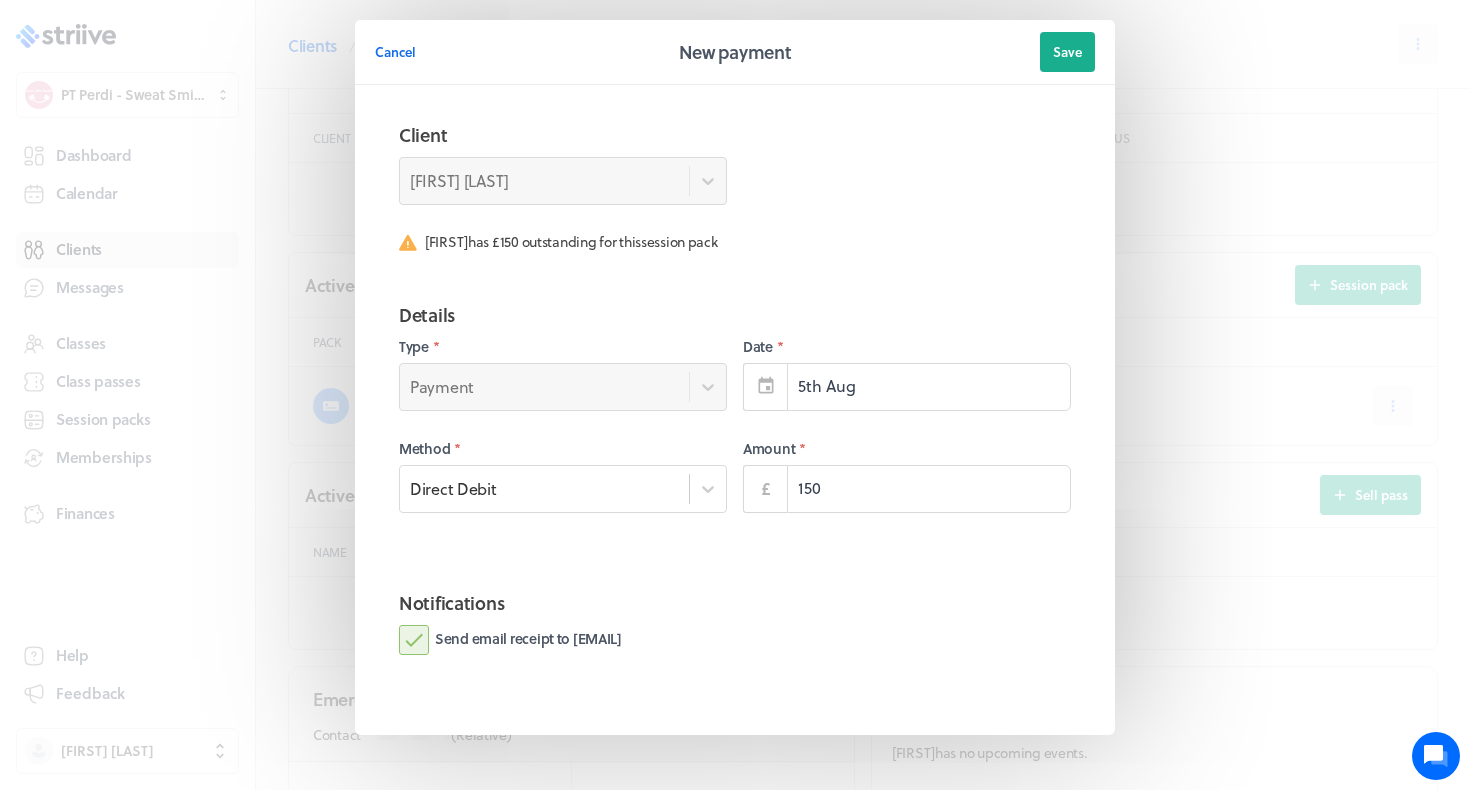 type on "150.00" 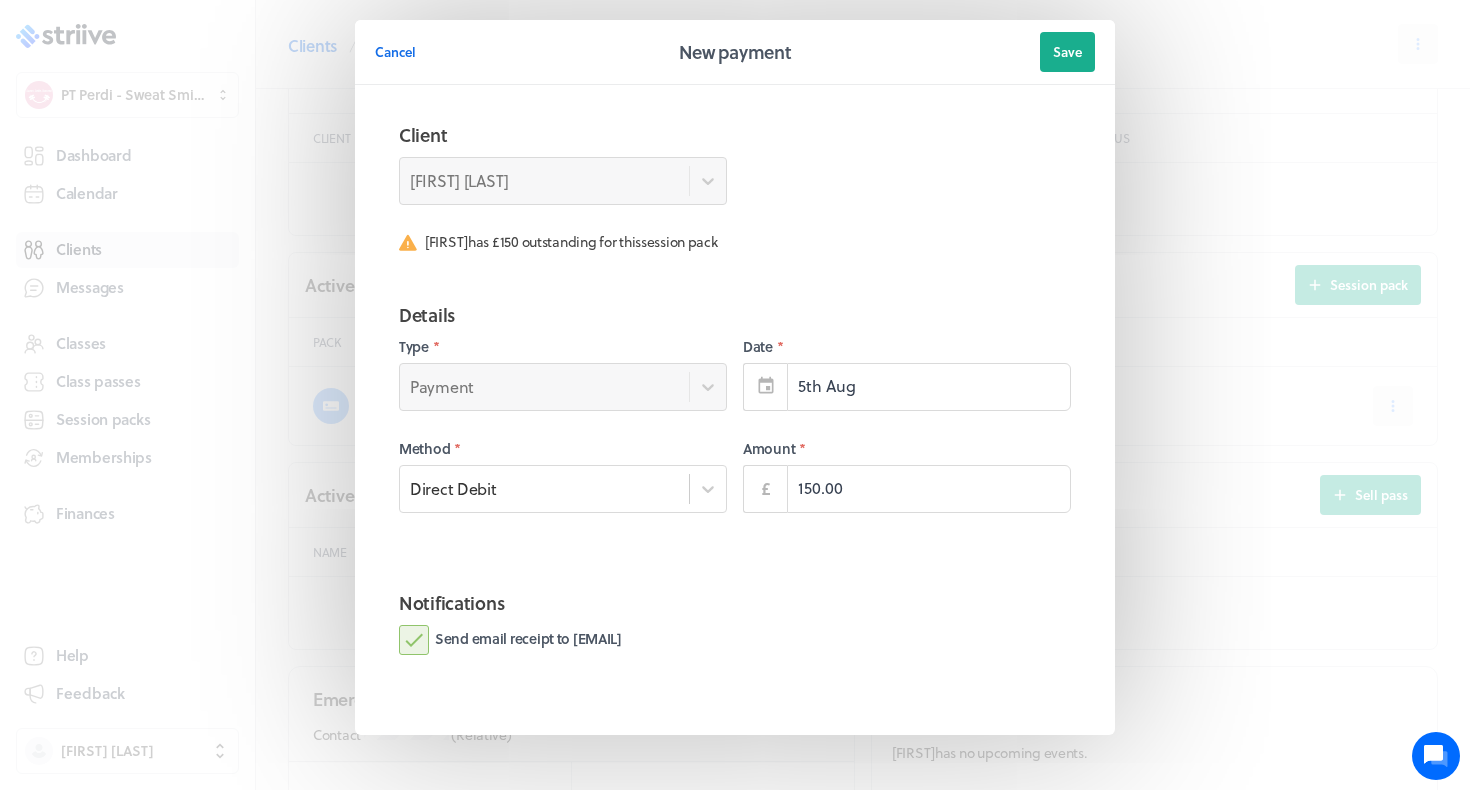 click on "Send email receipt to Britney" at bounding box center [510, 640] 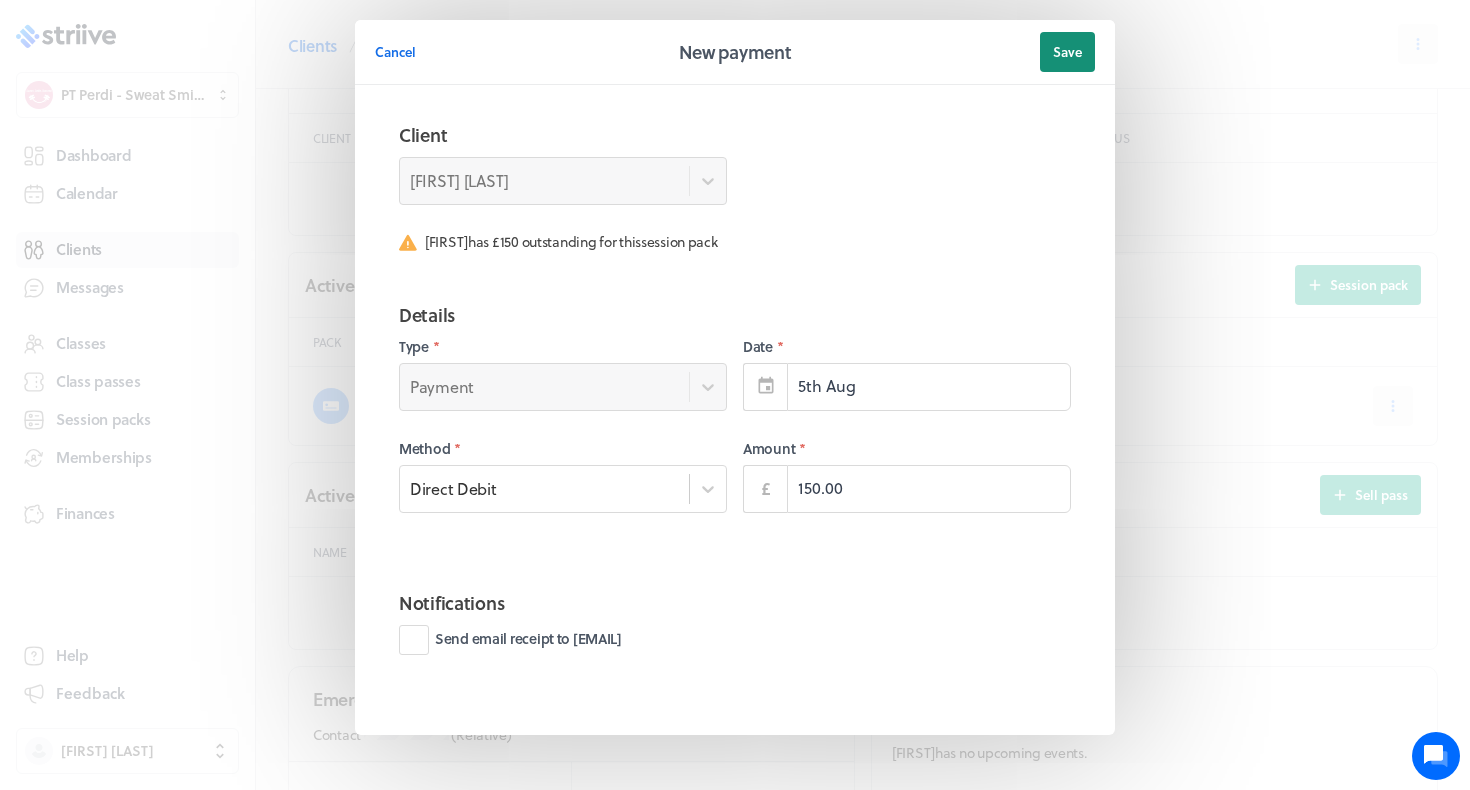 click on "Save" at bounding box center [1067, 52] 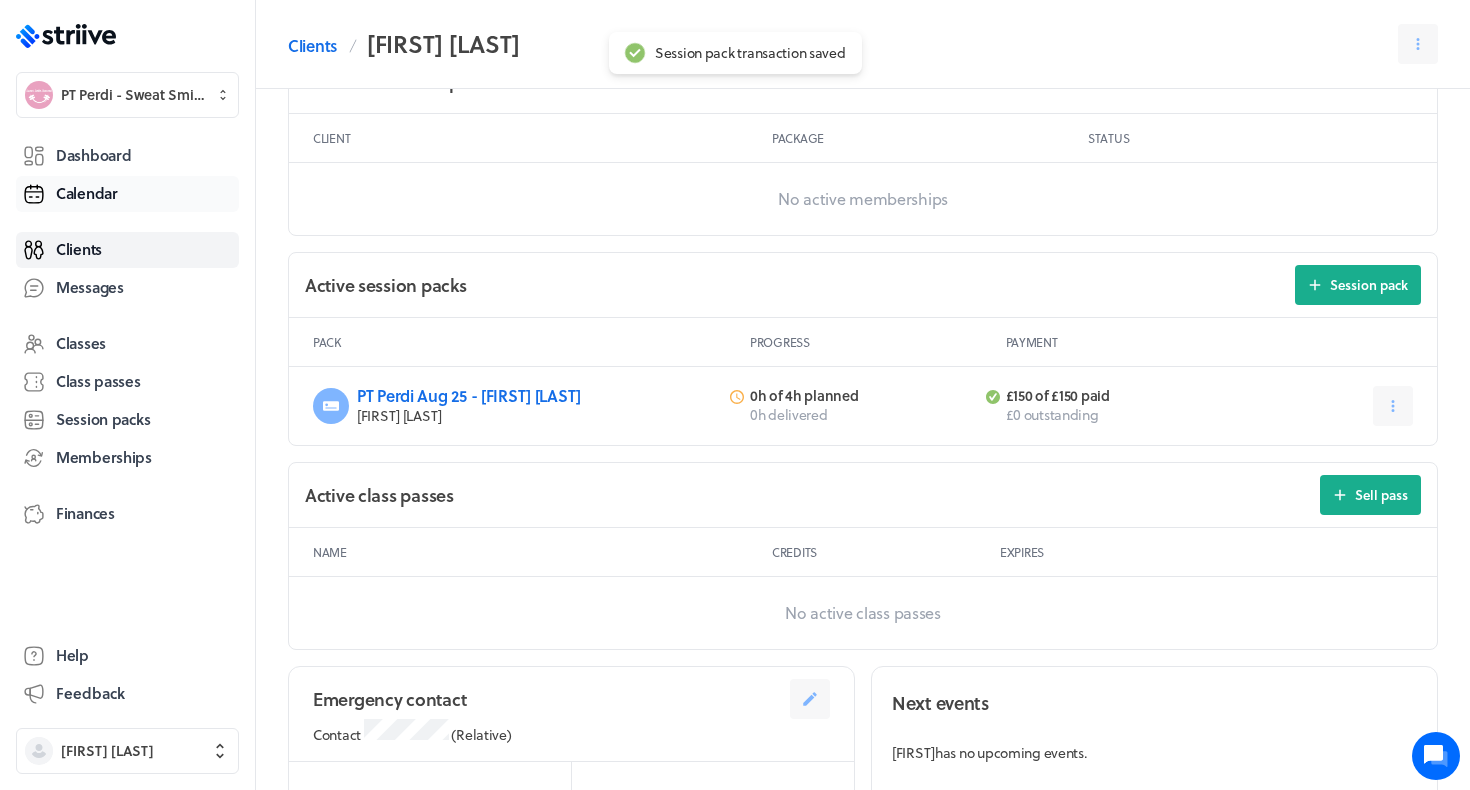 click on "Calendar" at bounding box center [127, 194] 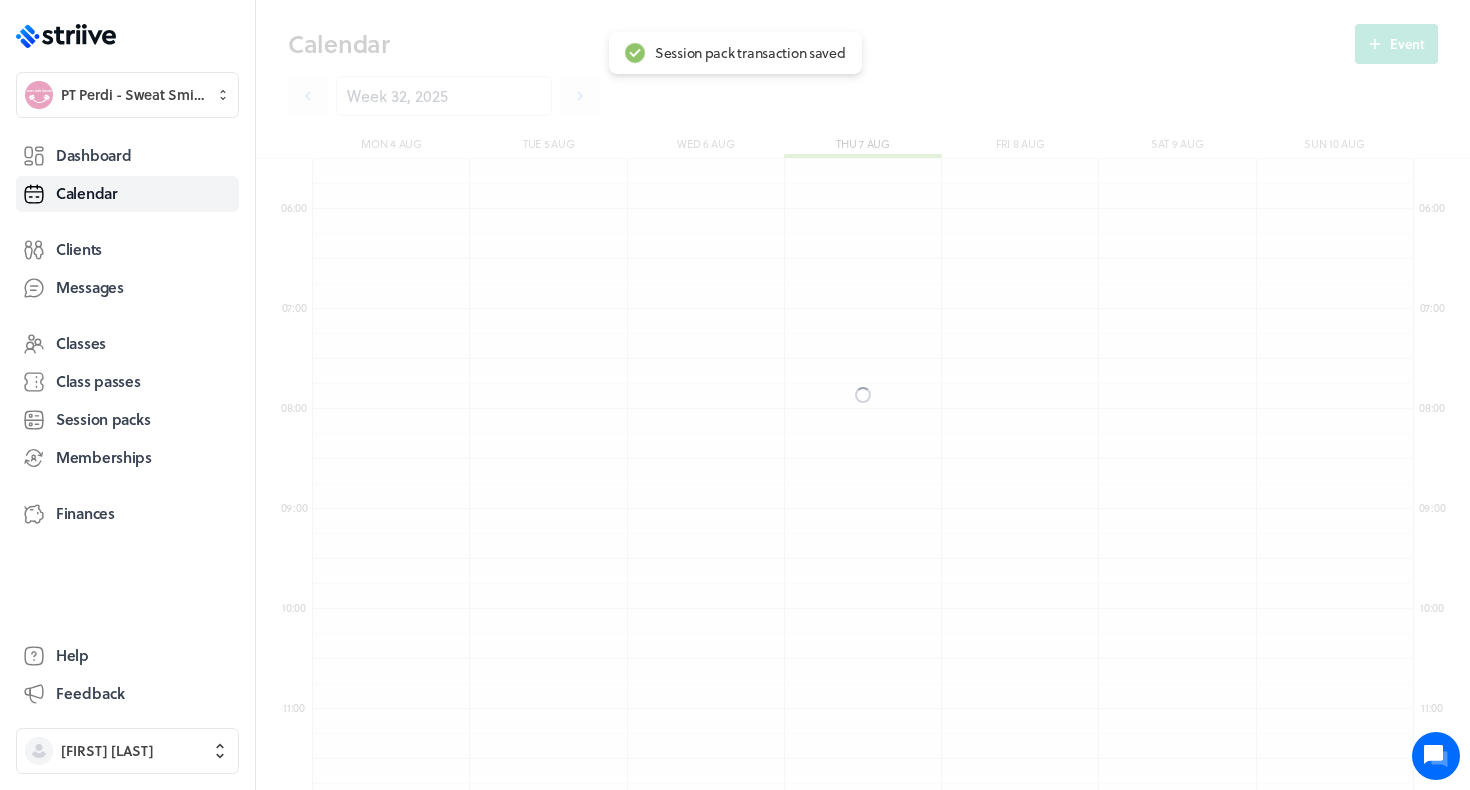 scroll, scrollTop: 10, scrollLeft: 11, axis: both 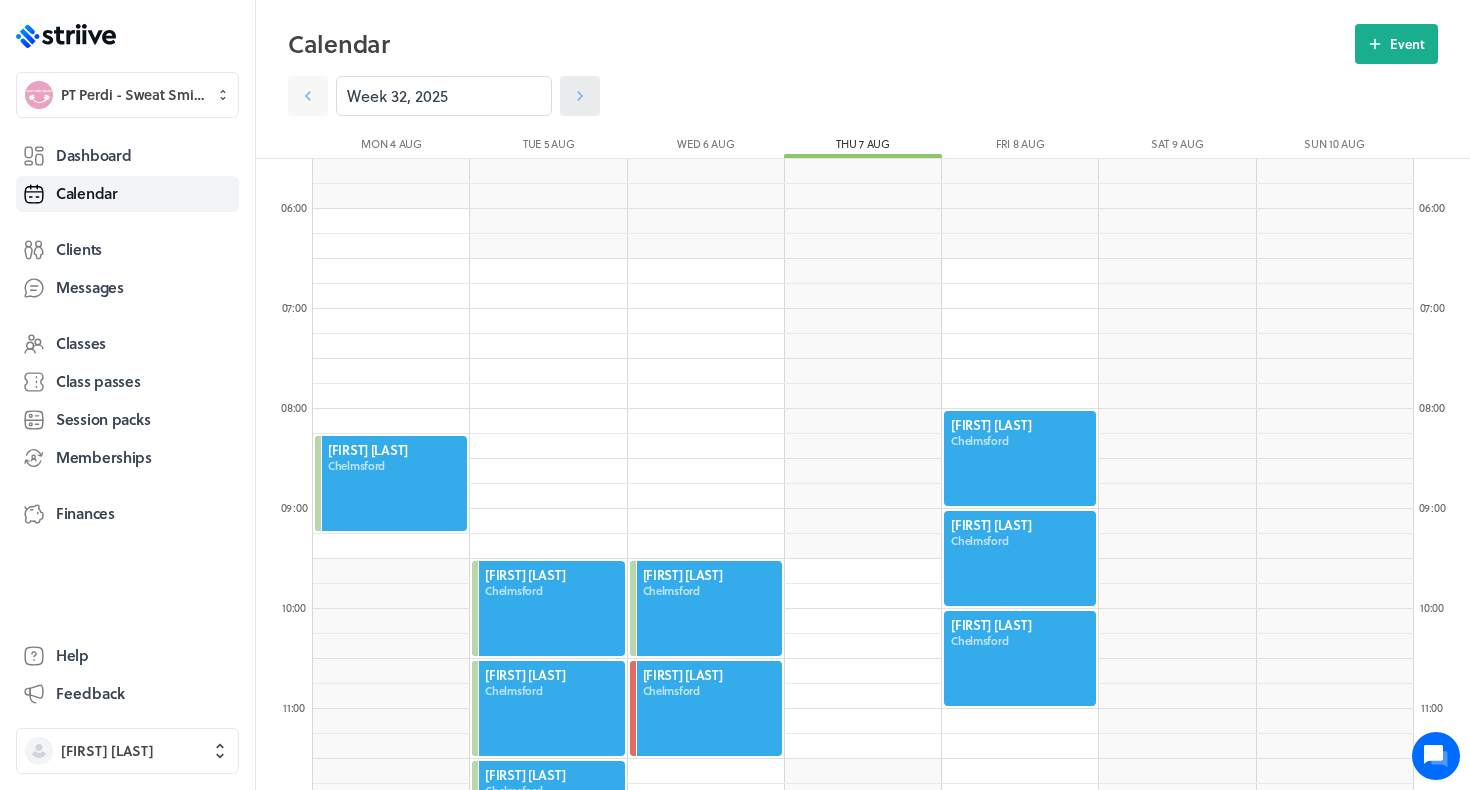 click 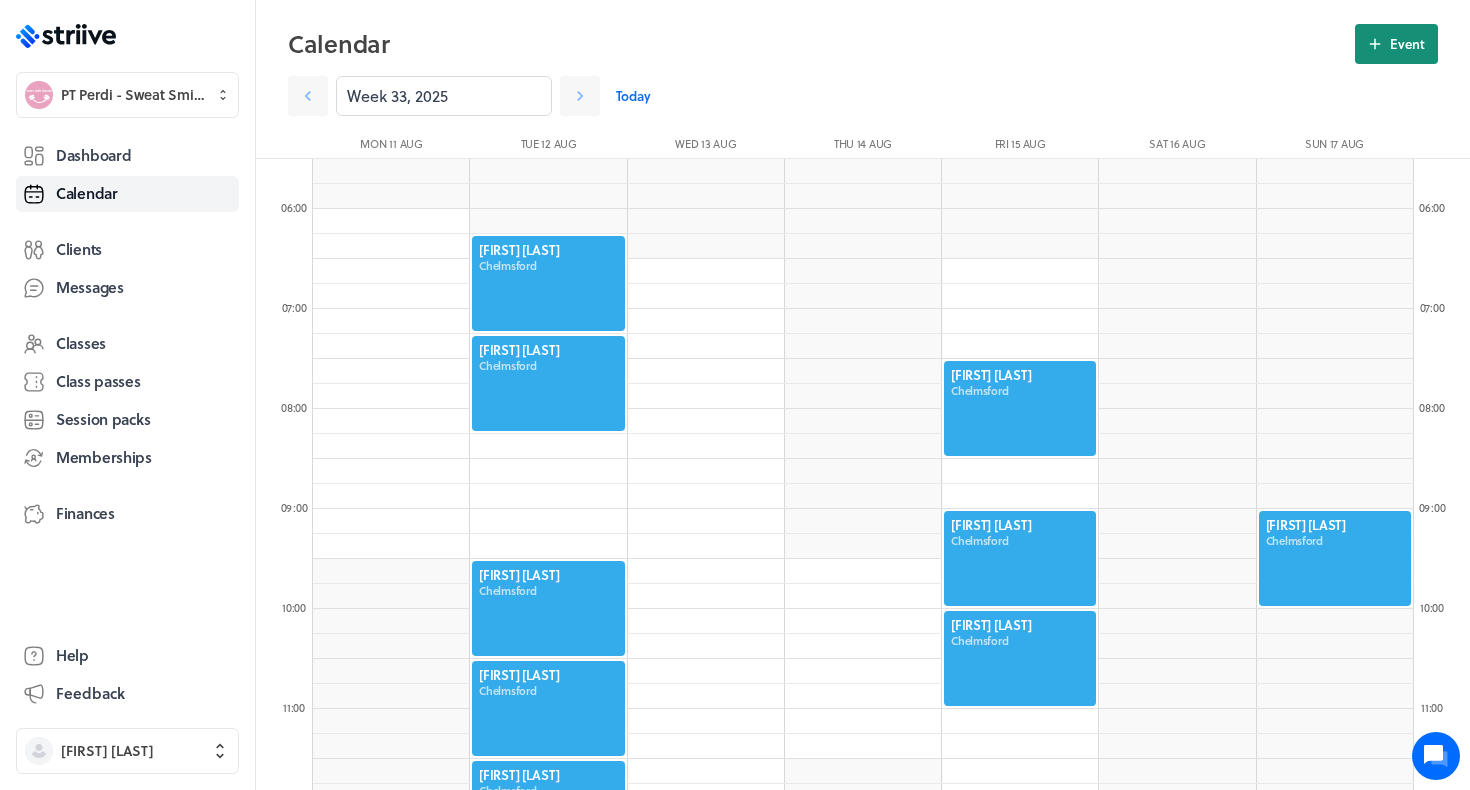 click on "Event" at bounding box center [1407, 44] 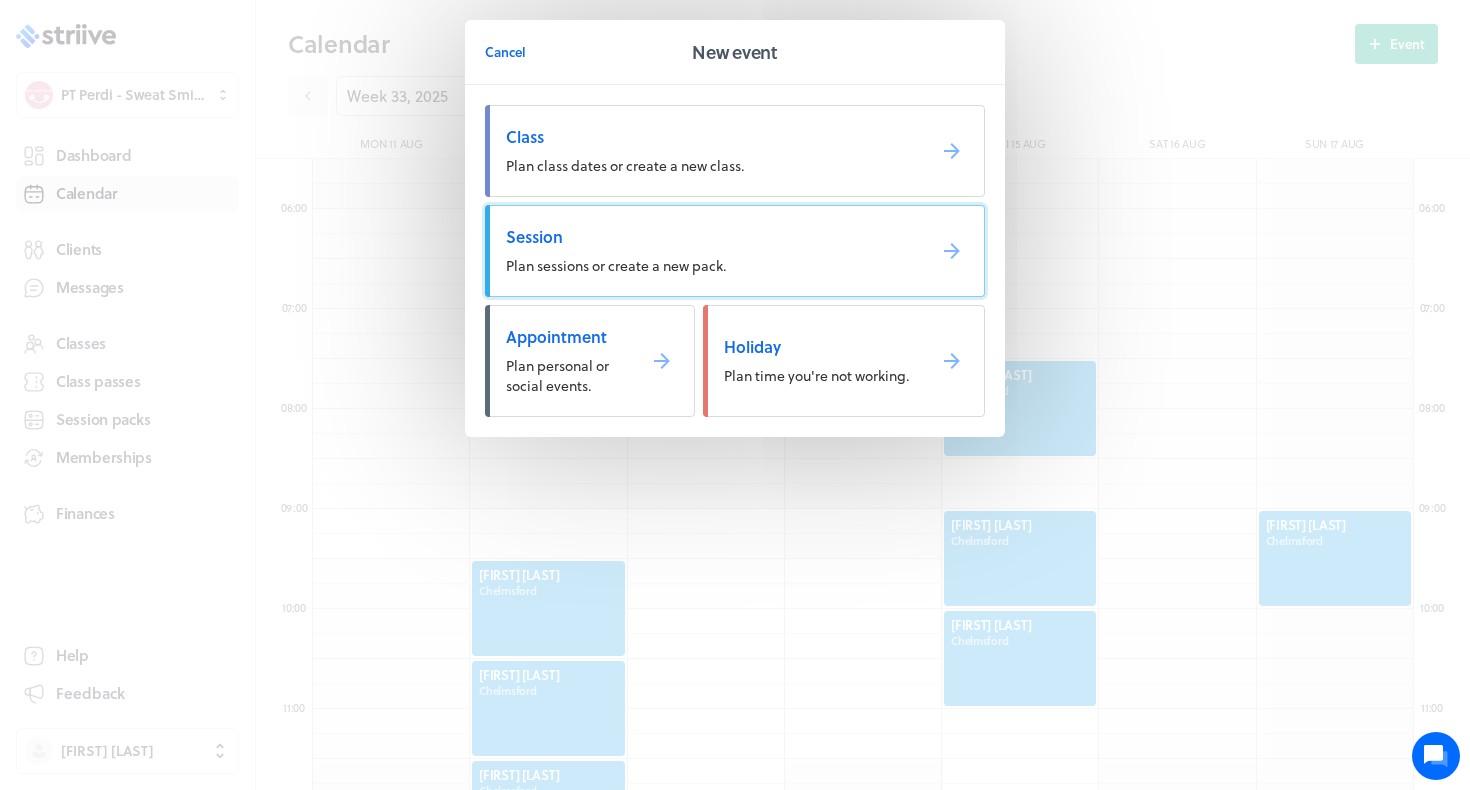 click on "Session" at bounding box center [707, 237] 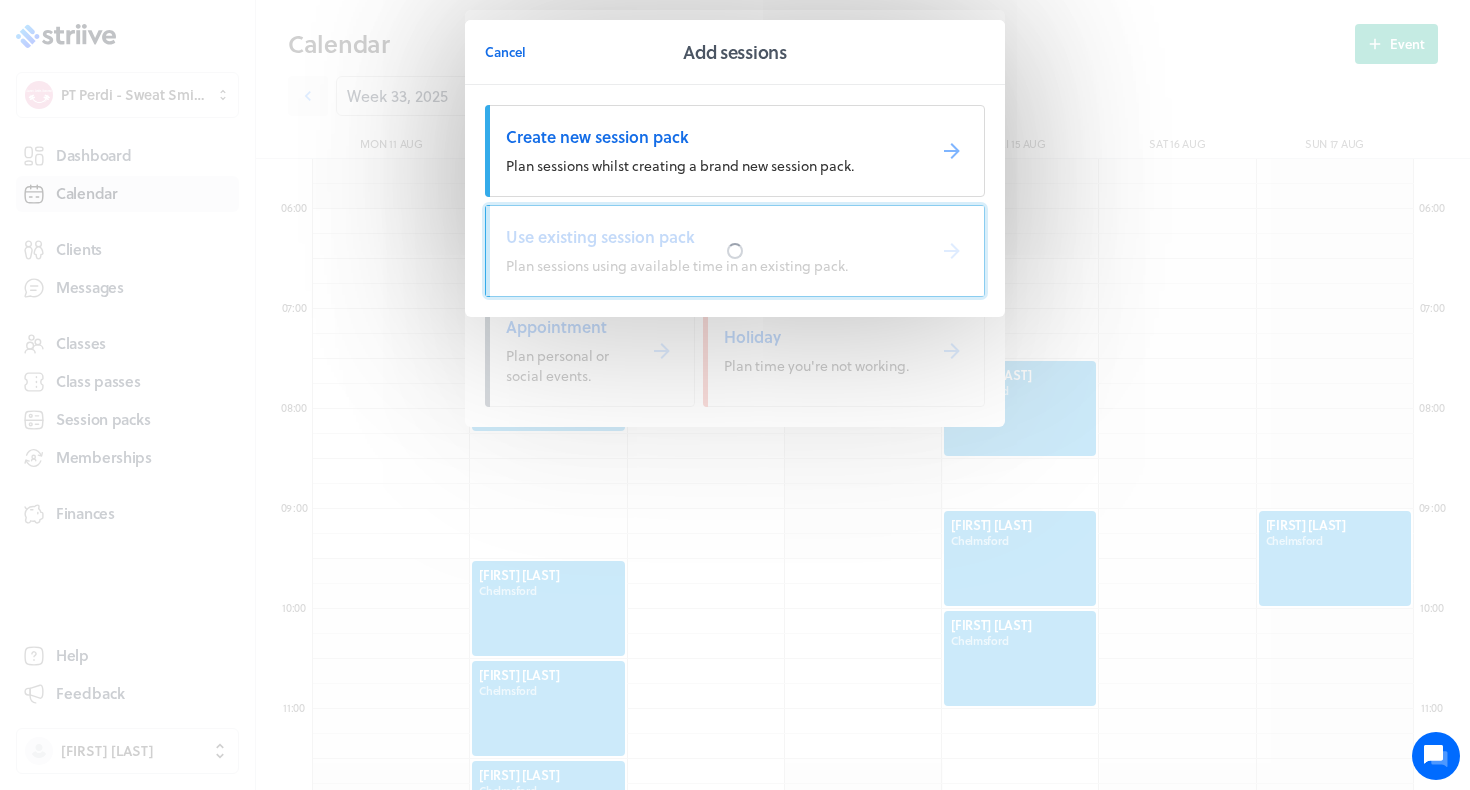 click at bounding box center [735, 251] 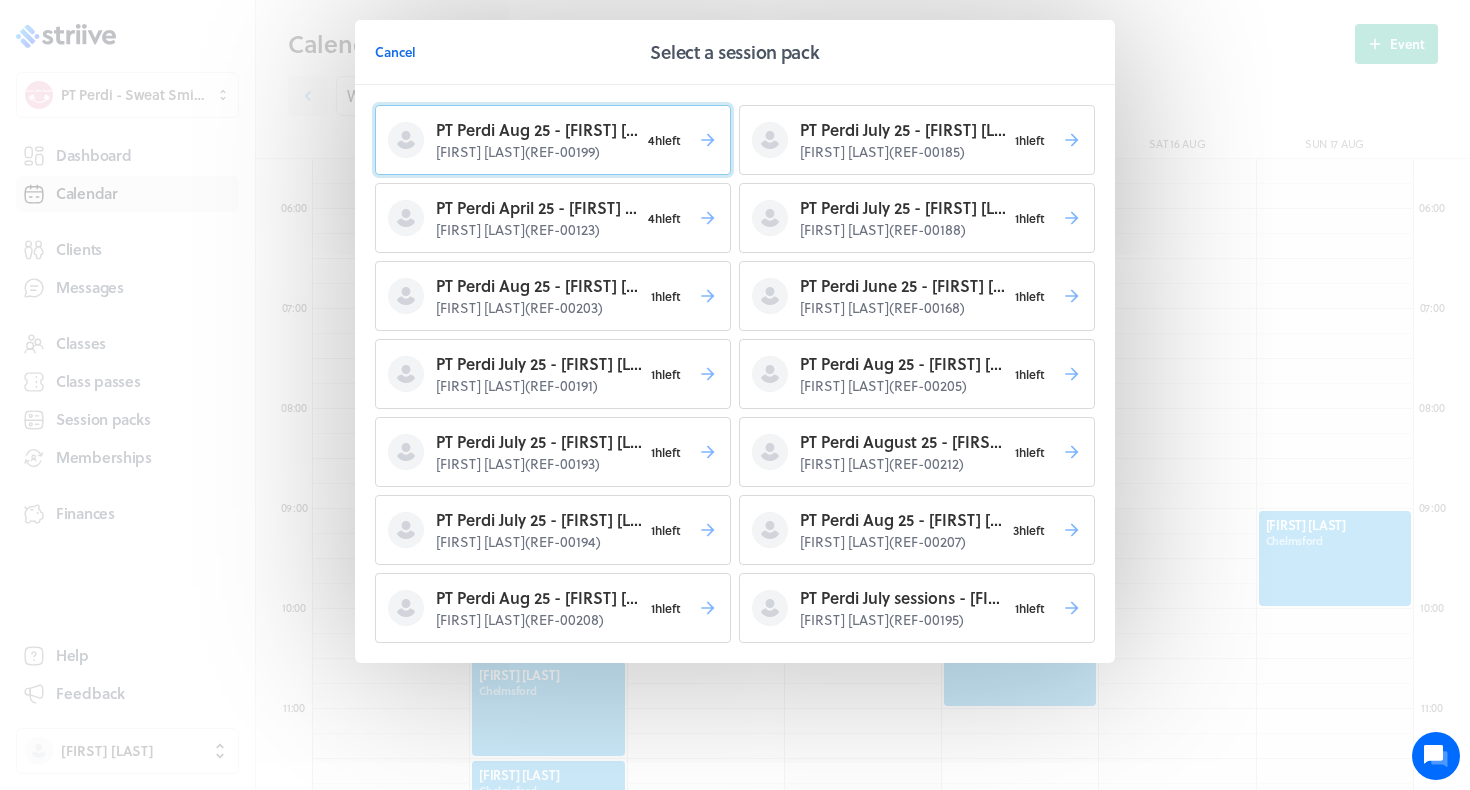 click on "Britney Chan  ( REF-00199 )" at bounding box center [537, 152] 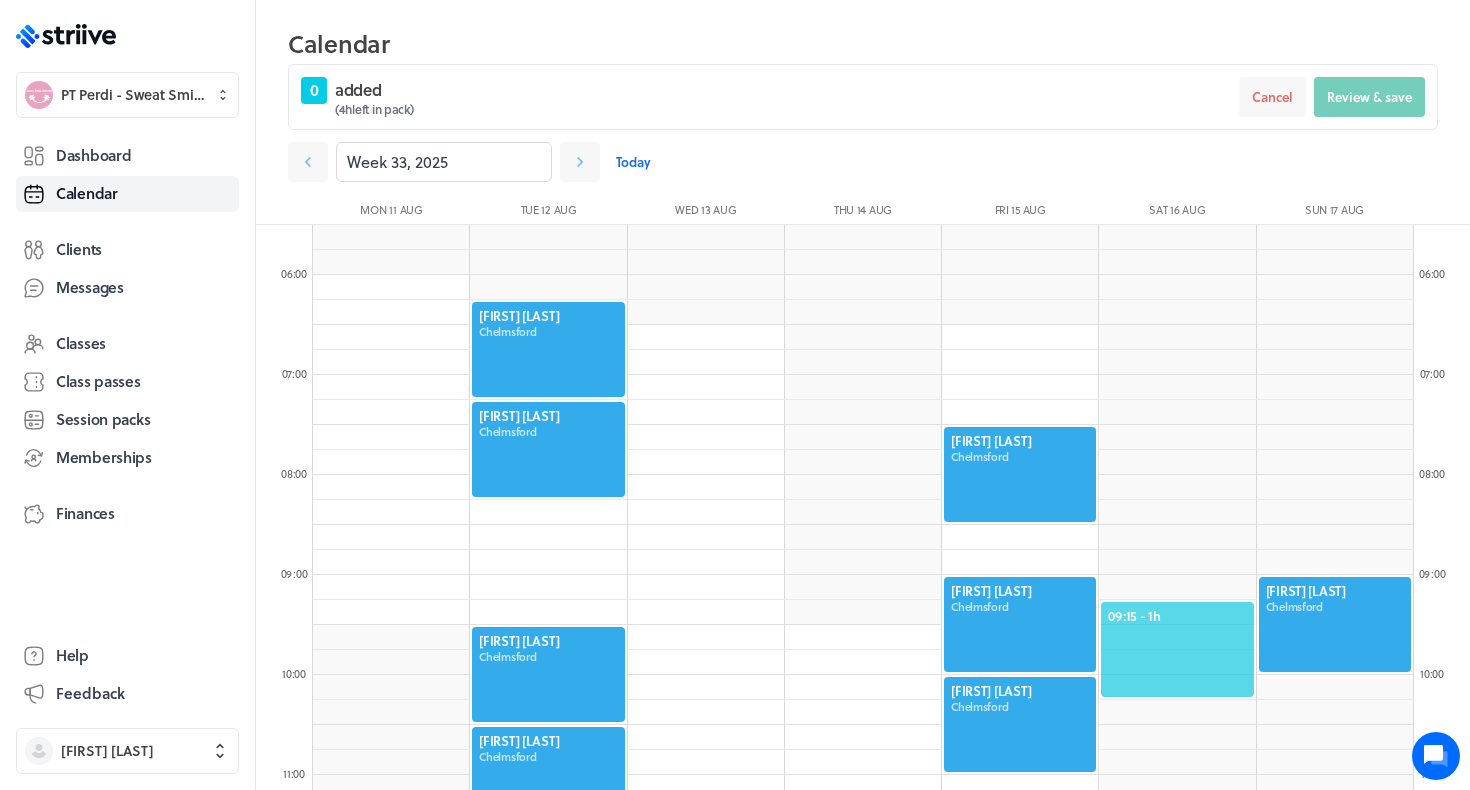 click on "09:15  - 1h" 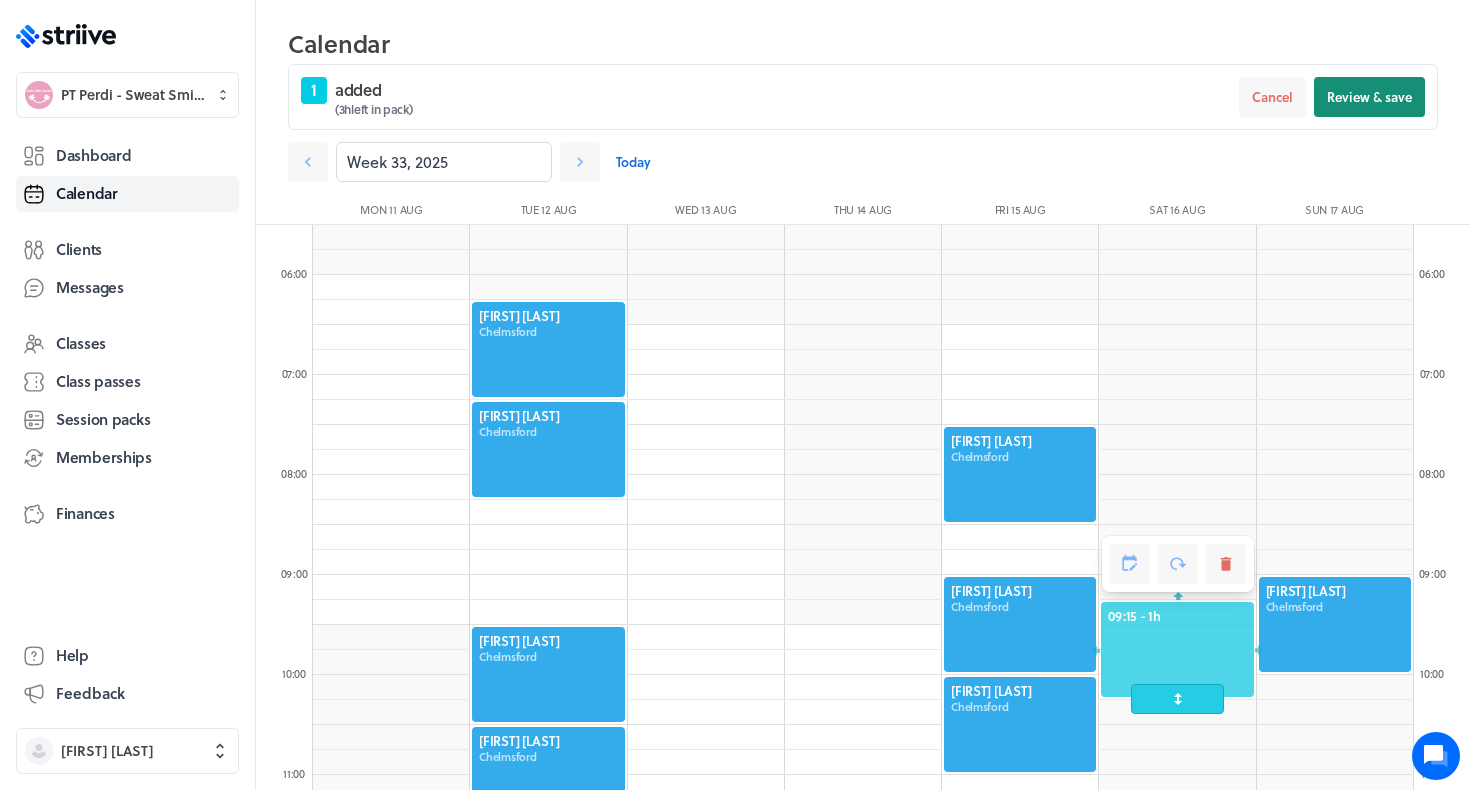click on "Review & save" at bounding box center [1369, 97] 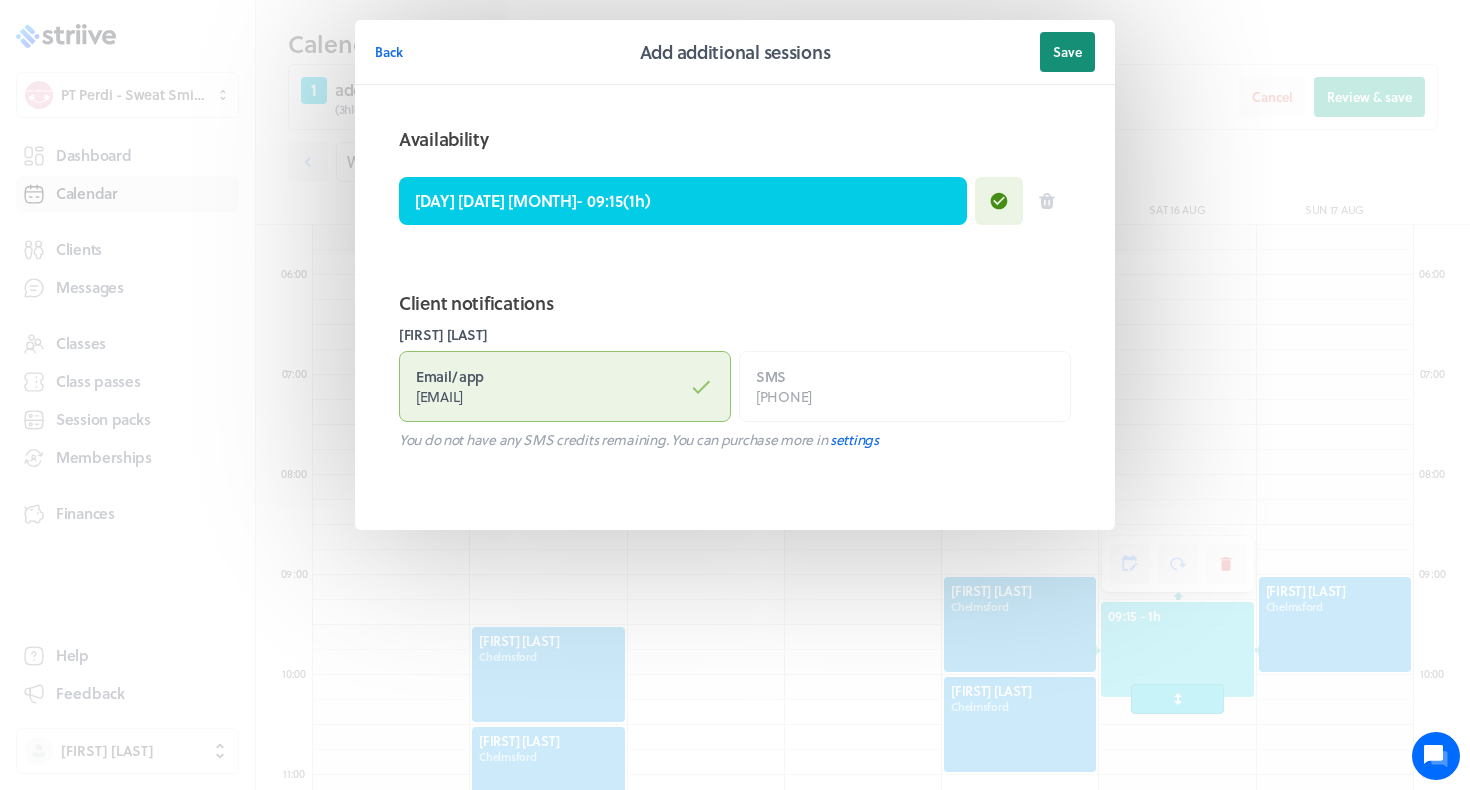 click on "Save" at bounding box center (1067, 52) 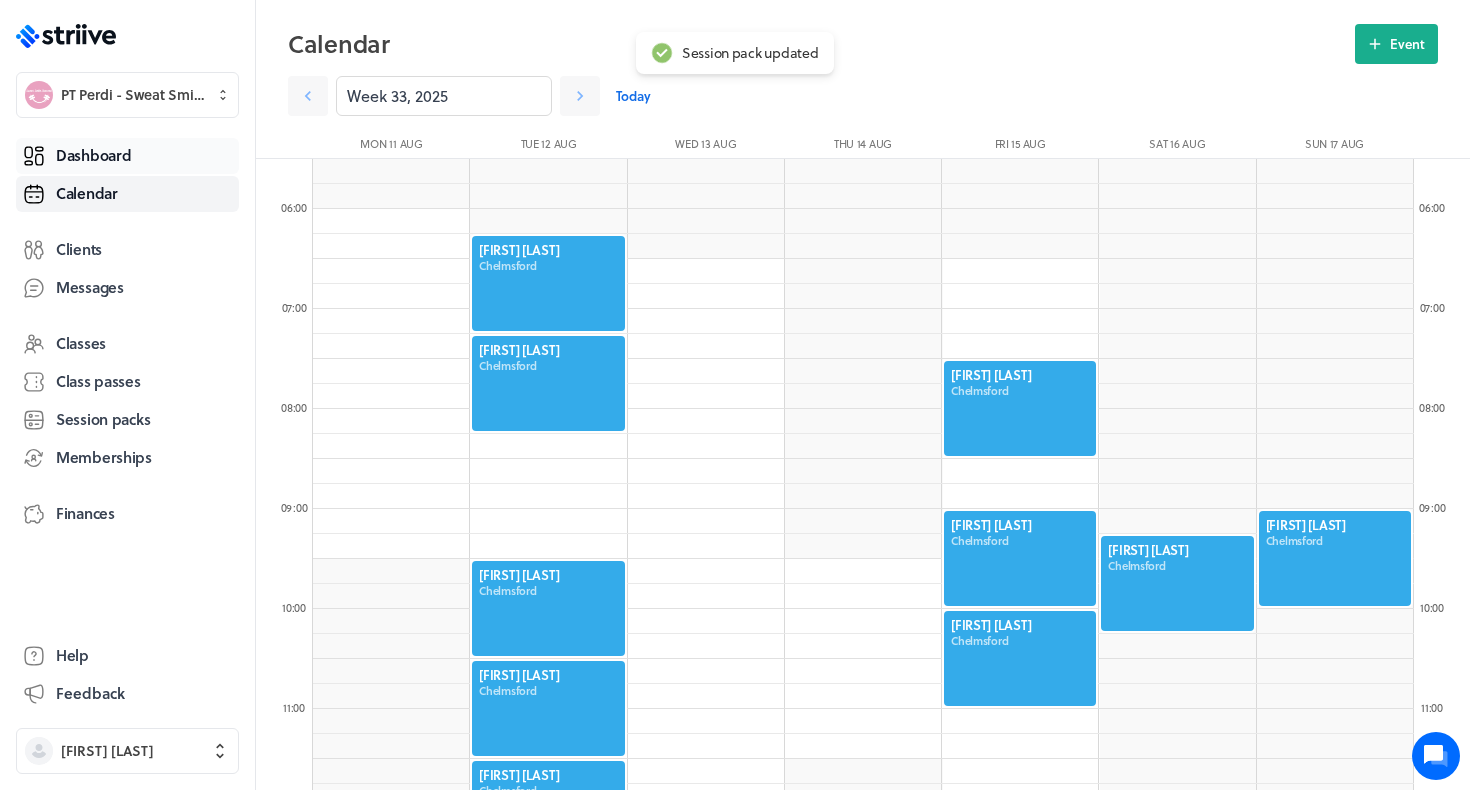 click on "Dashboard" at bounding box center (127, 156) 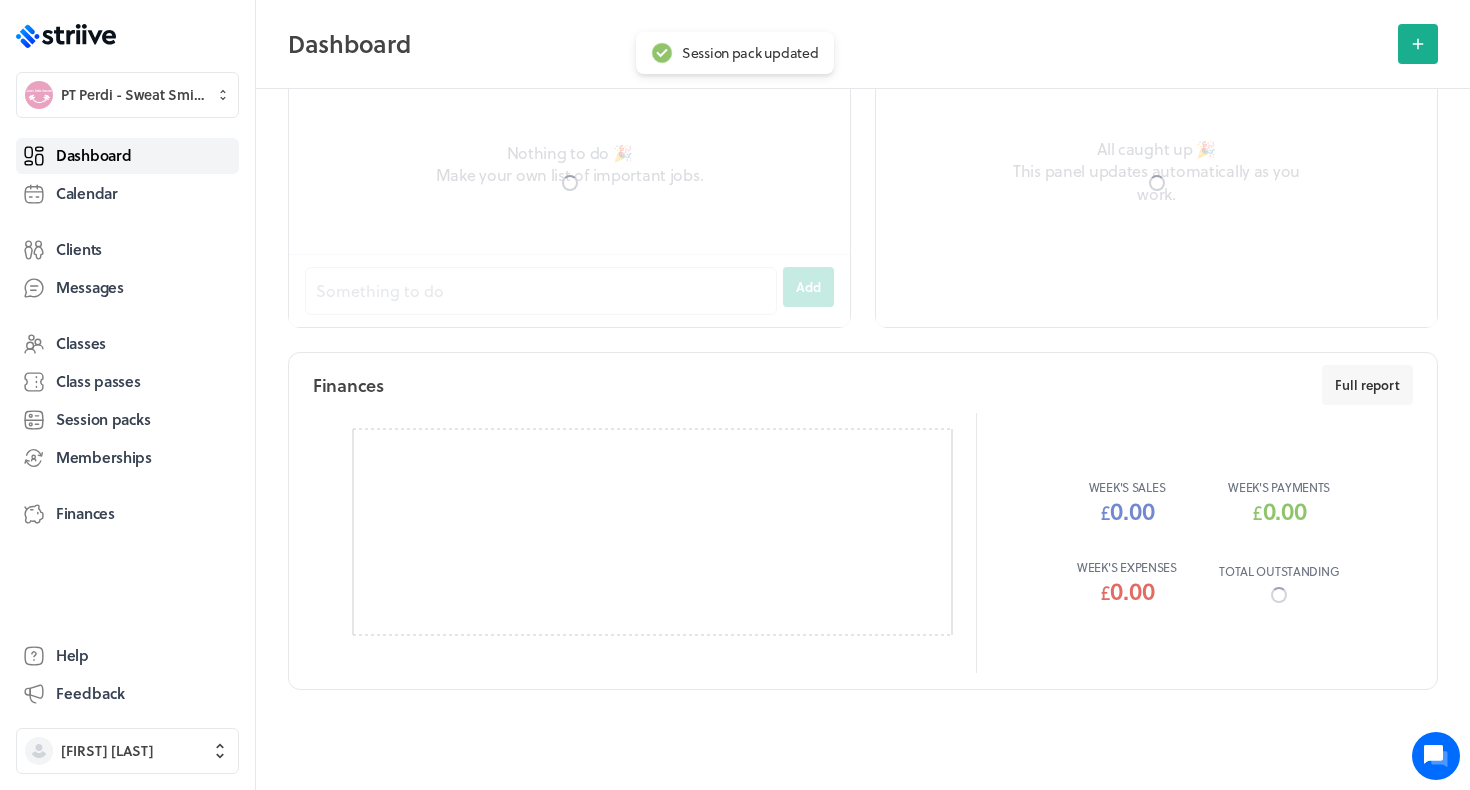 scroll, scrollTop: 0, scrollLeft: 0, axis: both 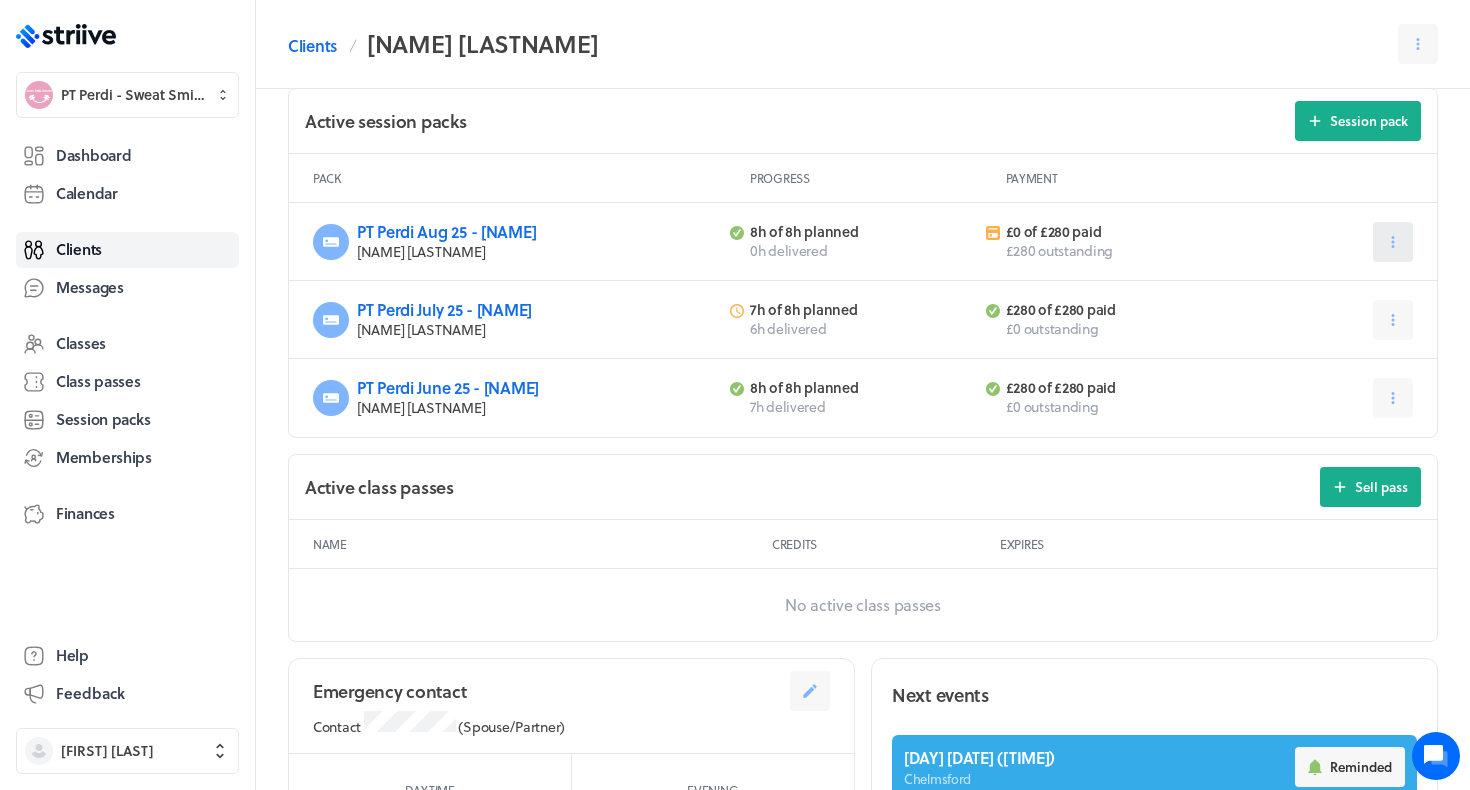 click 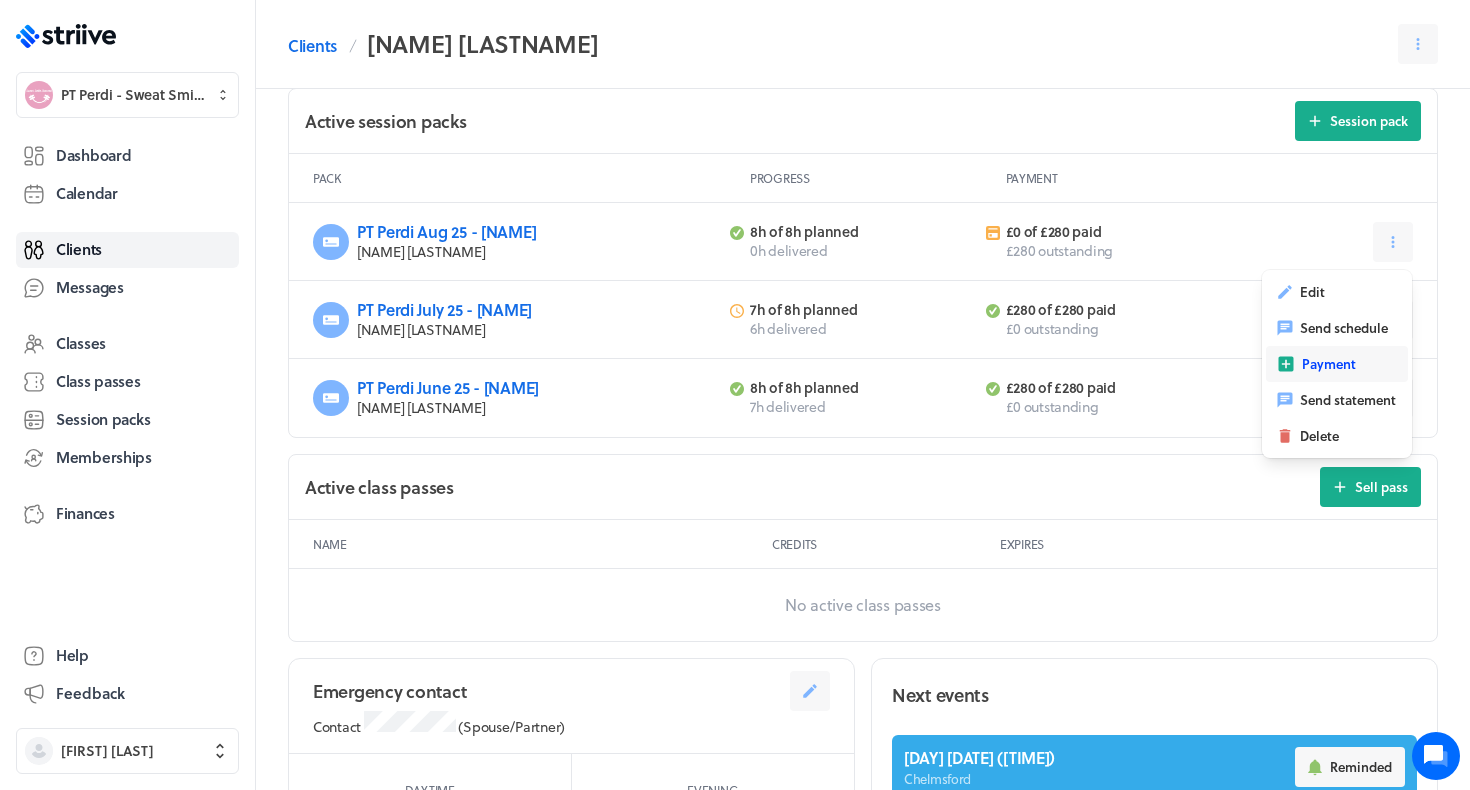 click on "Payment" at bounding box center (1329, 364) 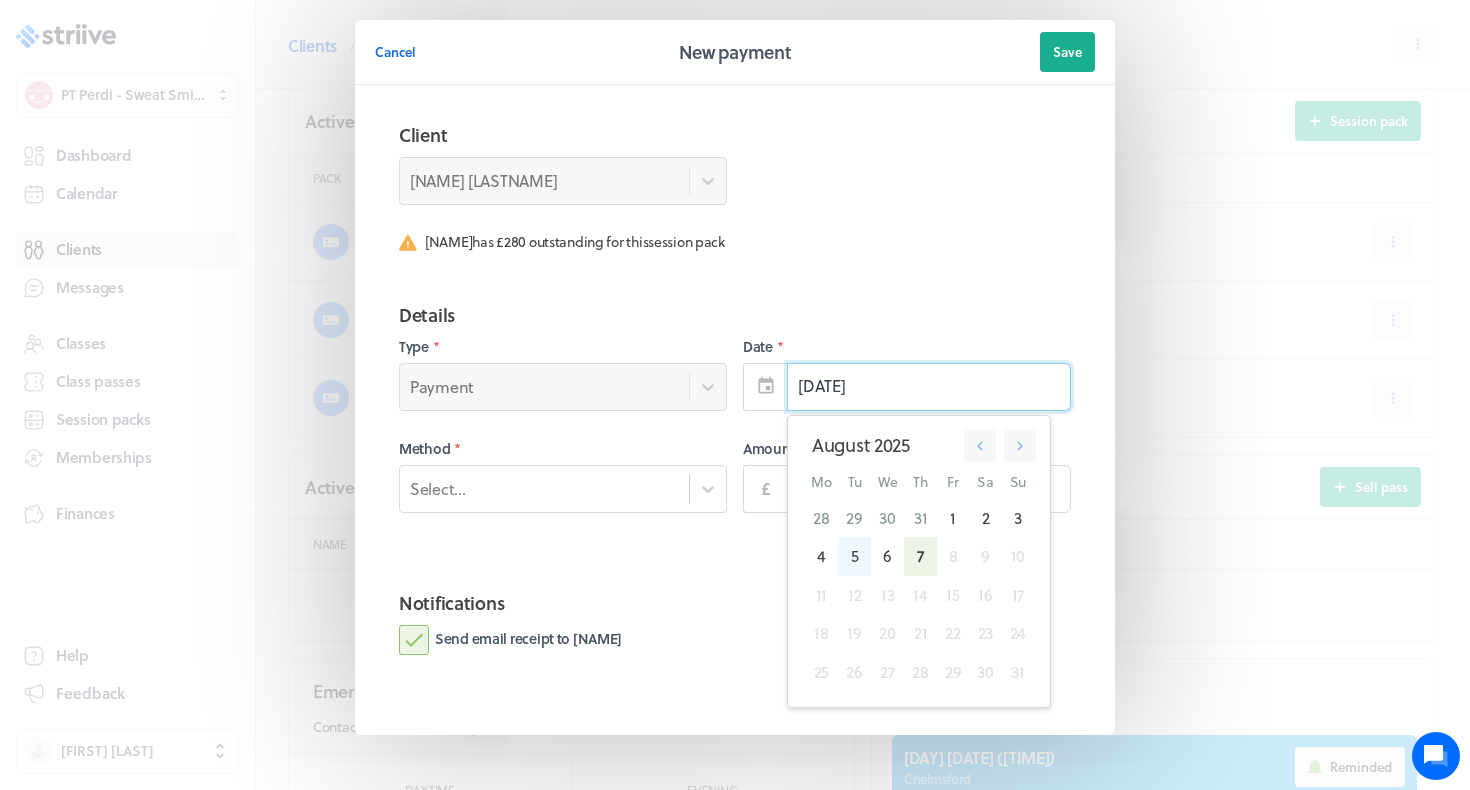 click on "5" at bounding box center (854, 556) 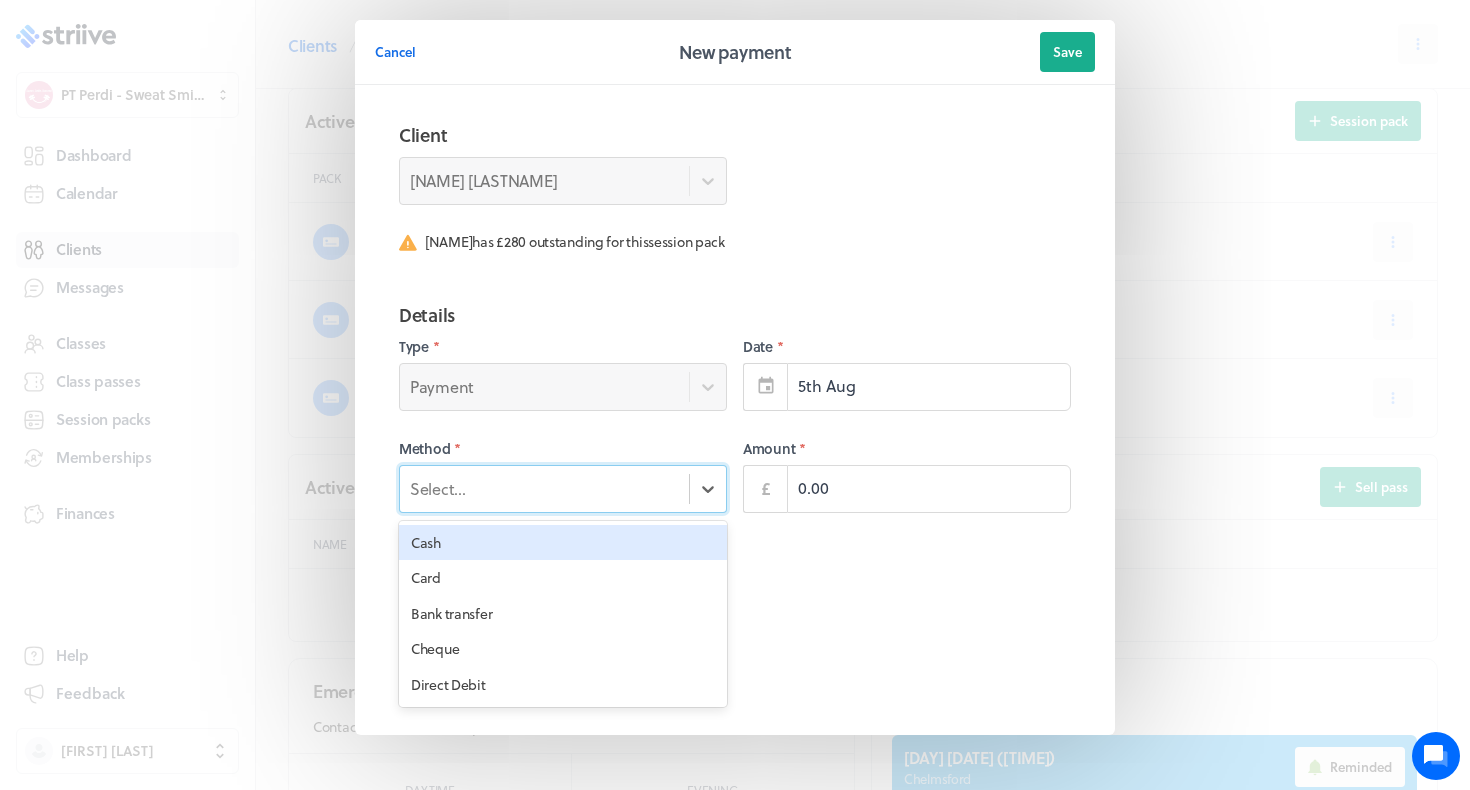 click on "Select..." at bounding box center [544, 488] 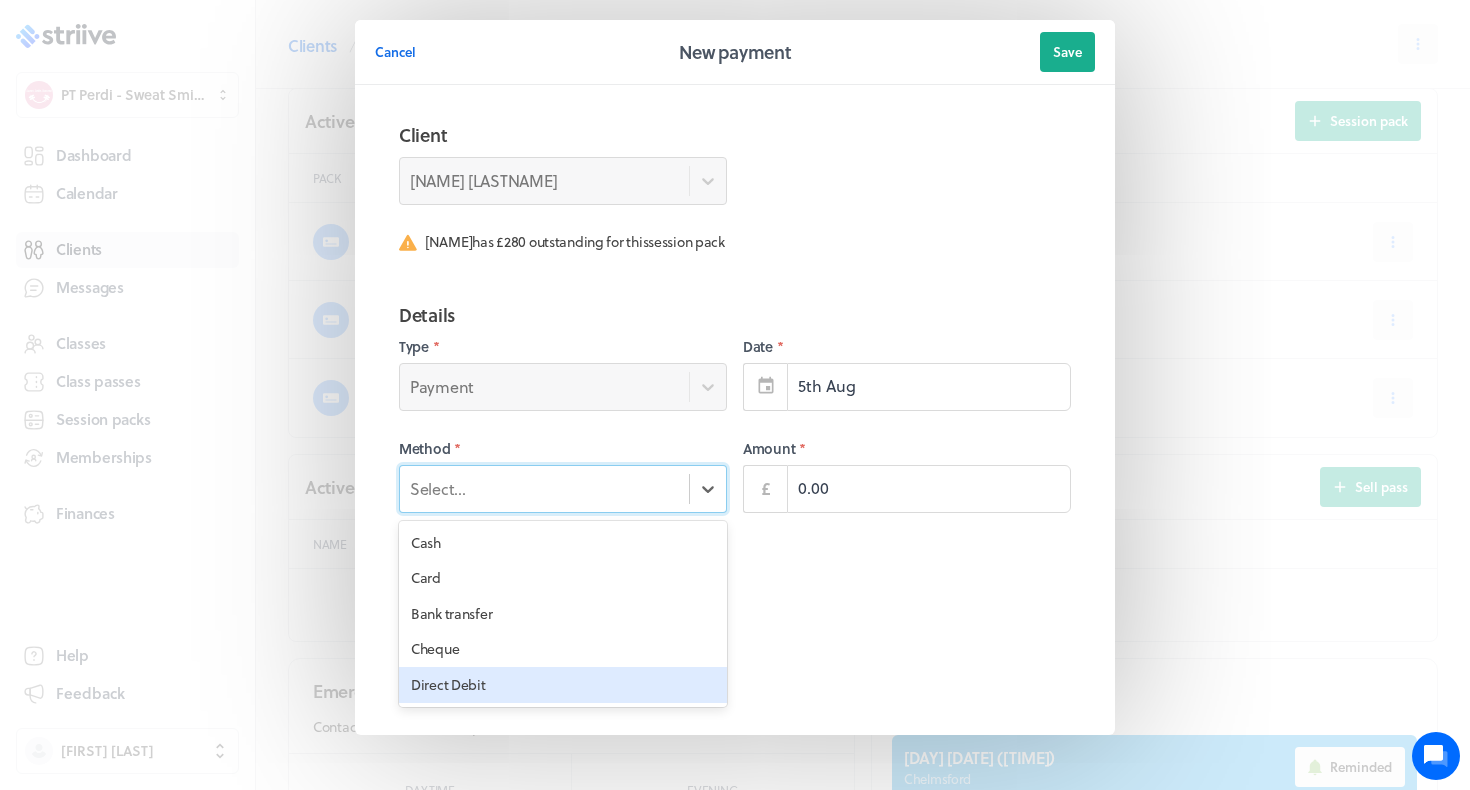 click on "Direct Debit" at bounding box center [563, 685] 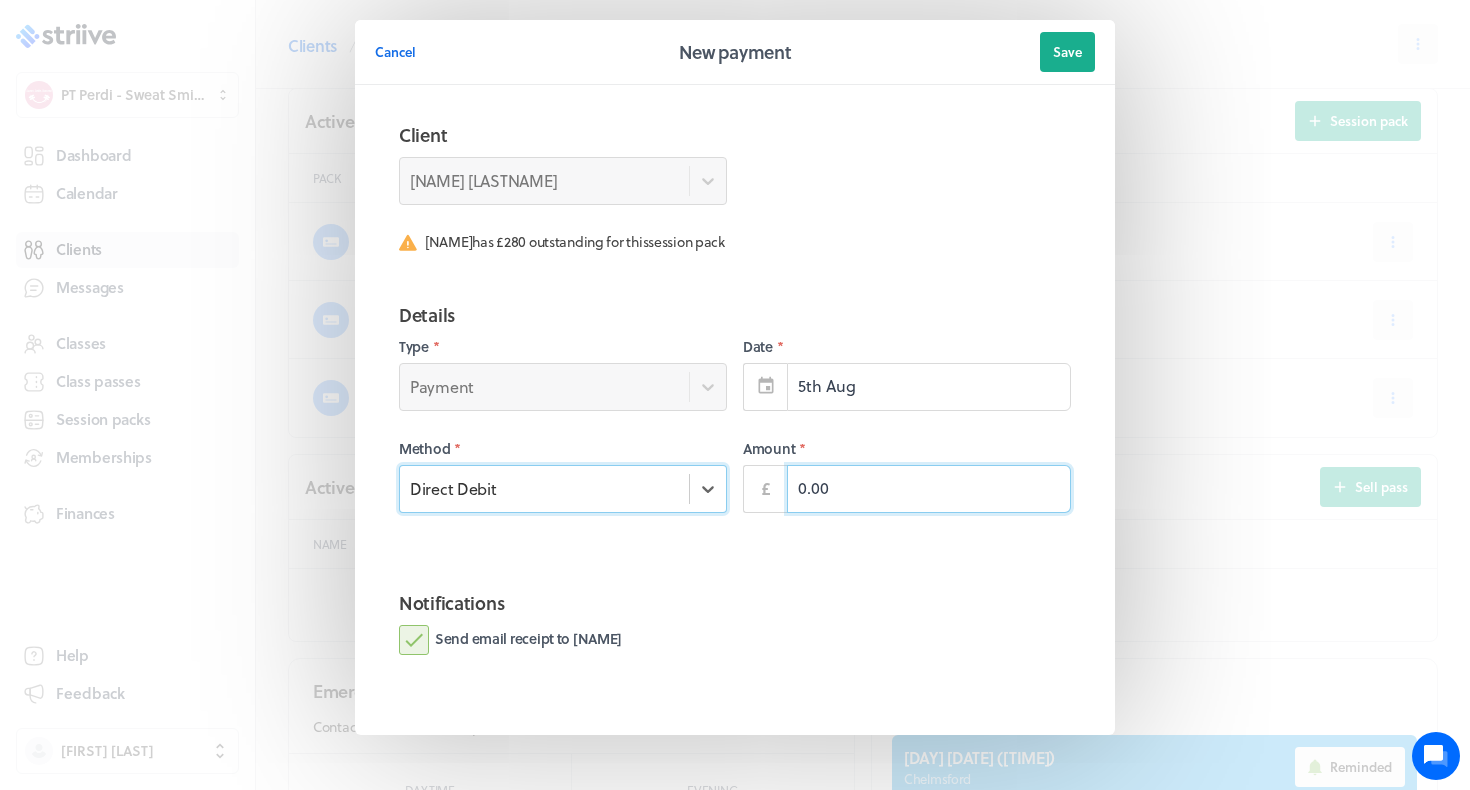 click on "0.00" at bounding box center (929, 489) 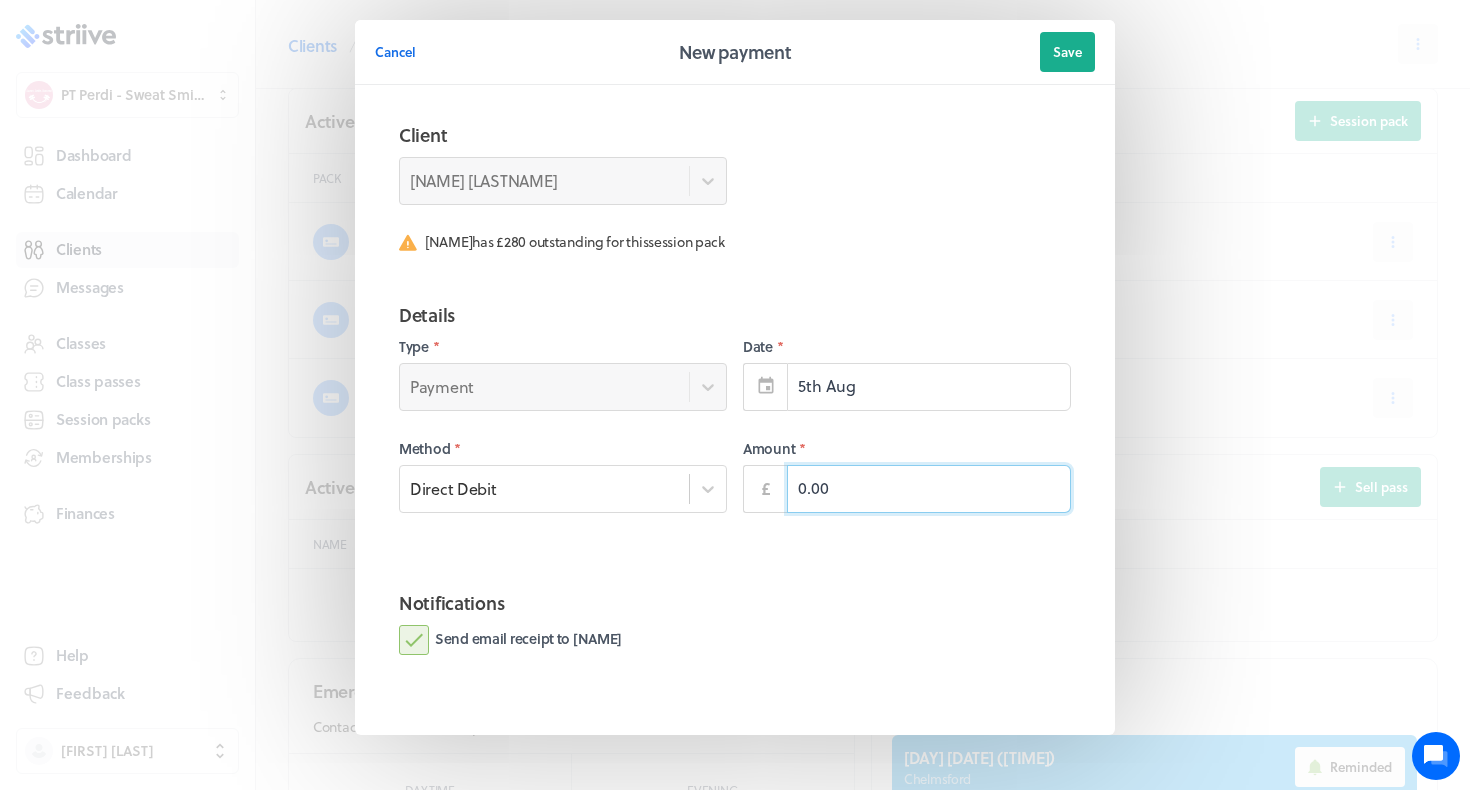 click on "0.00" at bounding box center (929, 489) 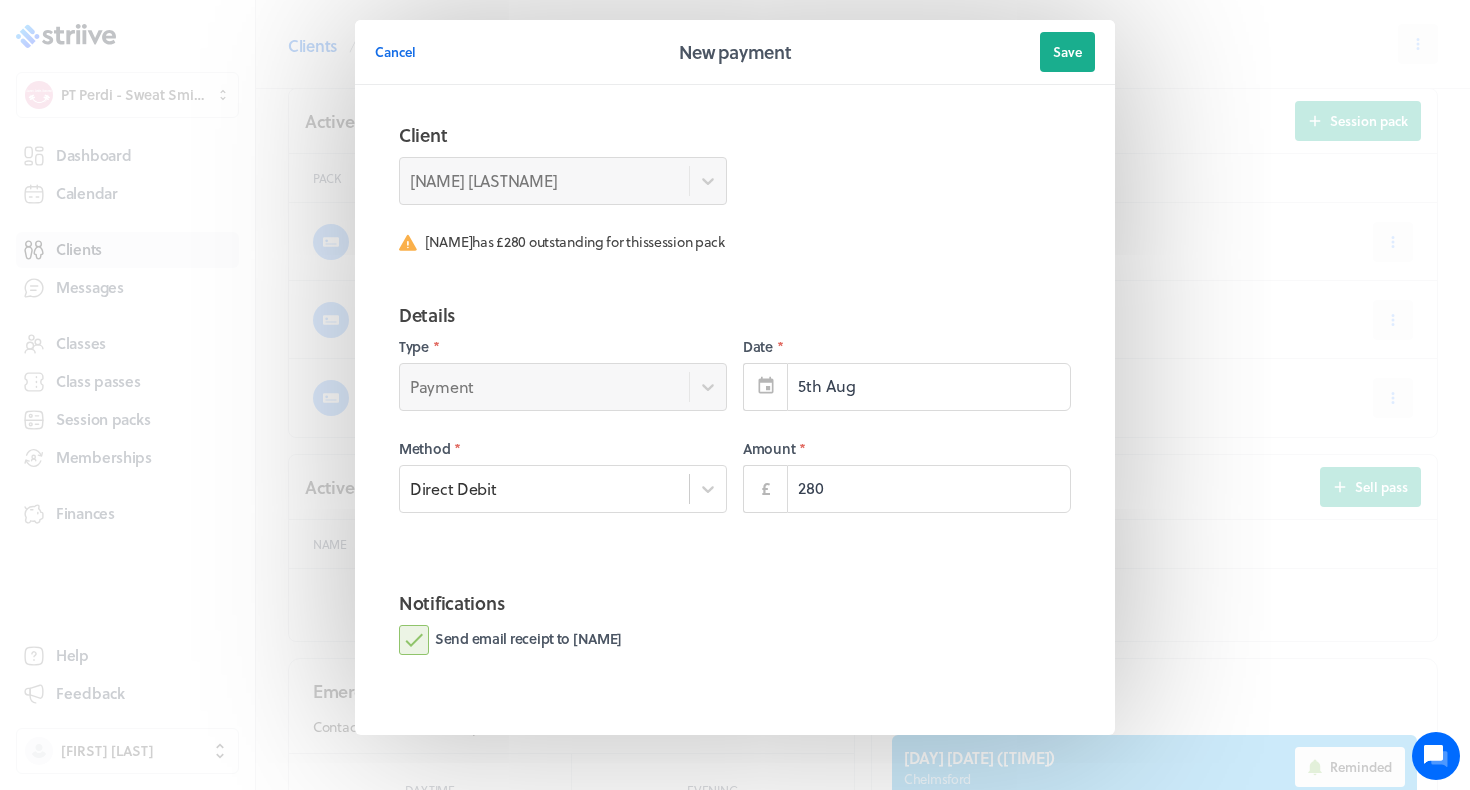 type on "280.00" 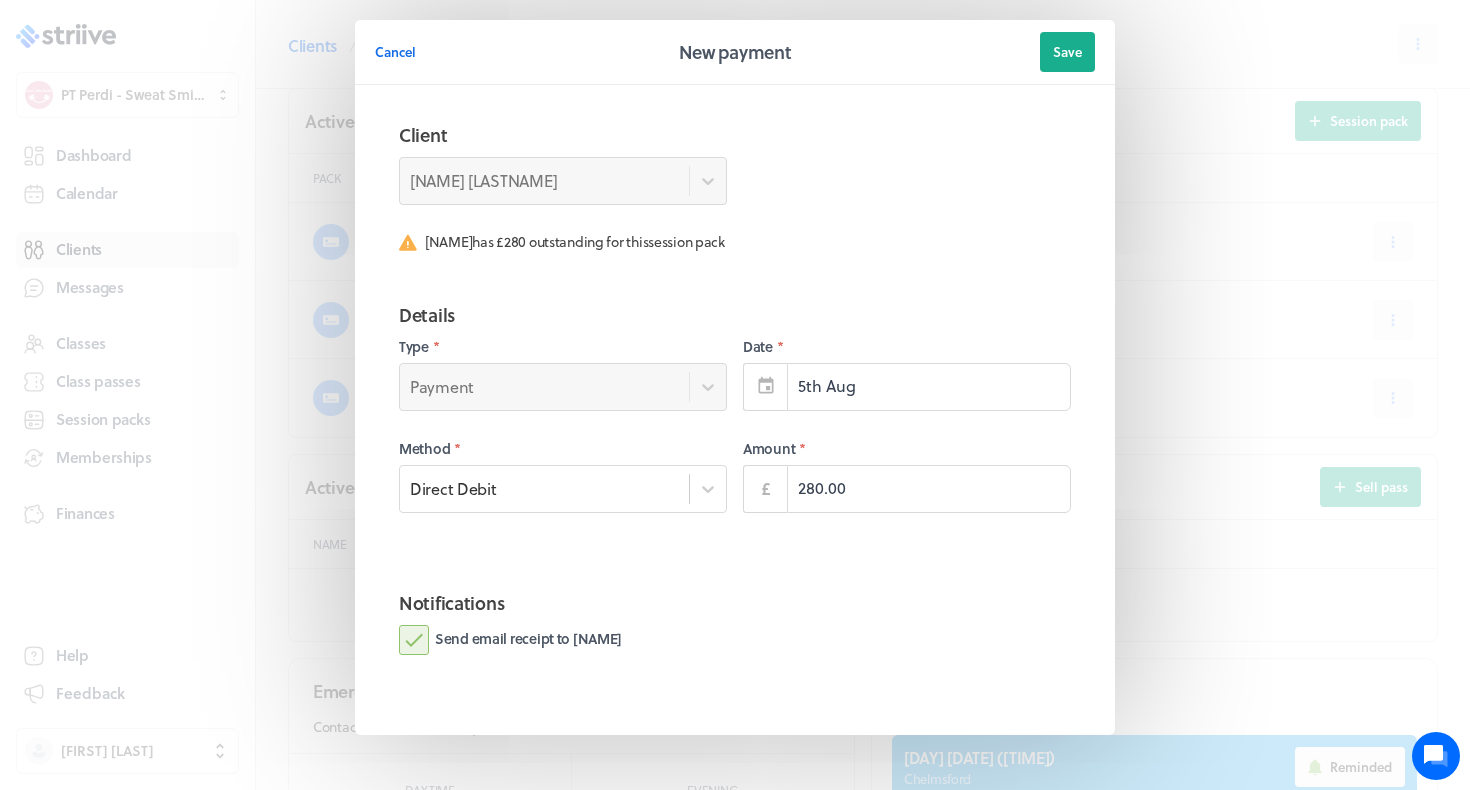 click on "Send email receipt to Ceri" at bounding box center (510, 640) 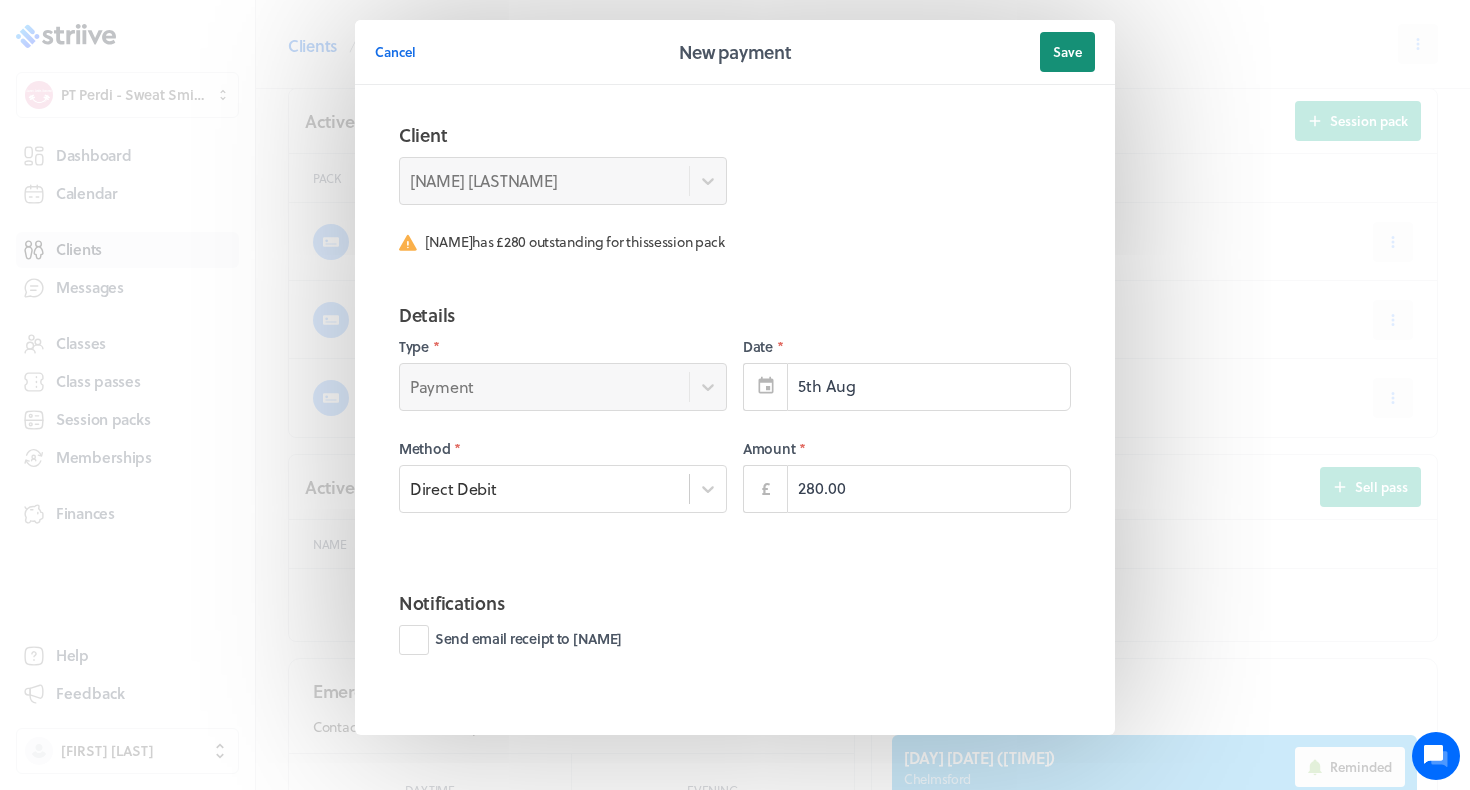 click on "Save" at bounding box center (1067, 52) 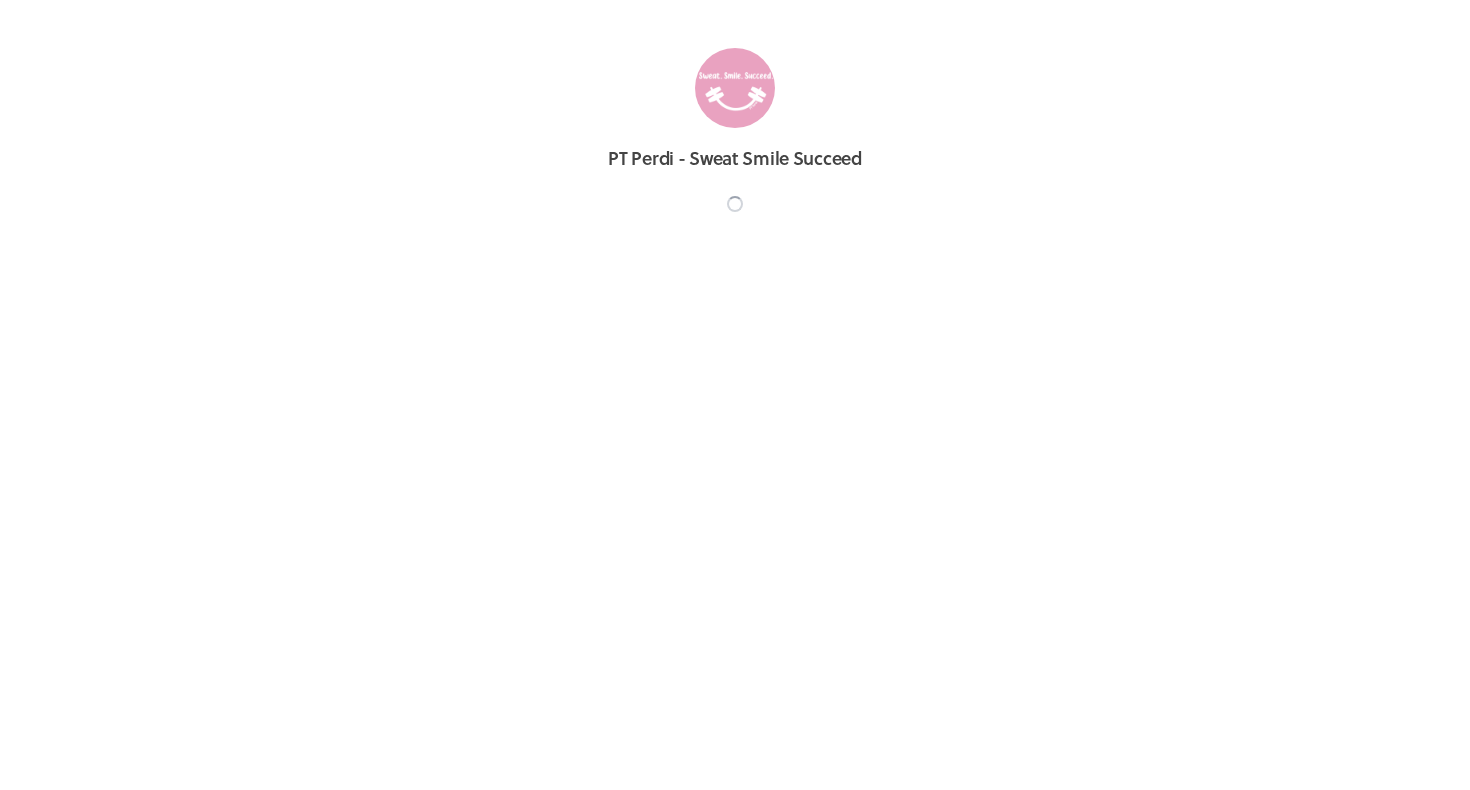 scroll, scrollTop: 0, scrollLeft: 0, axis: both 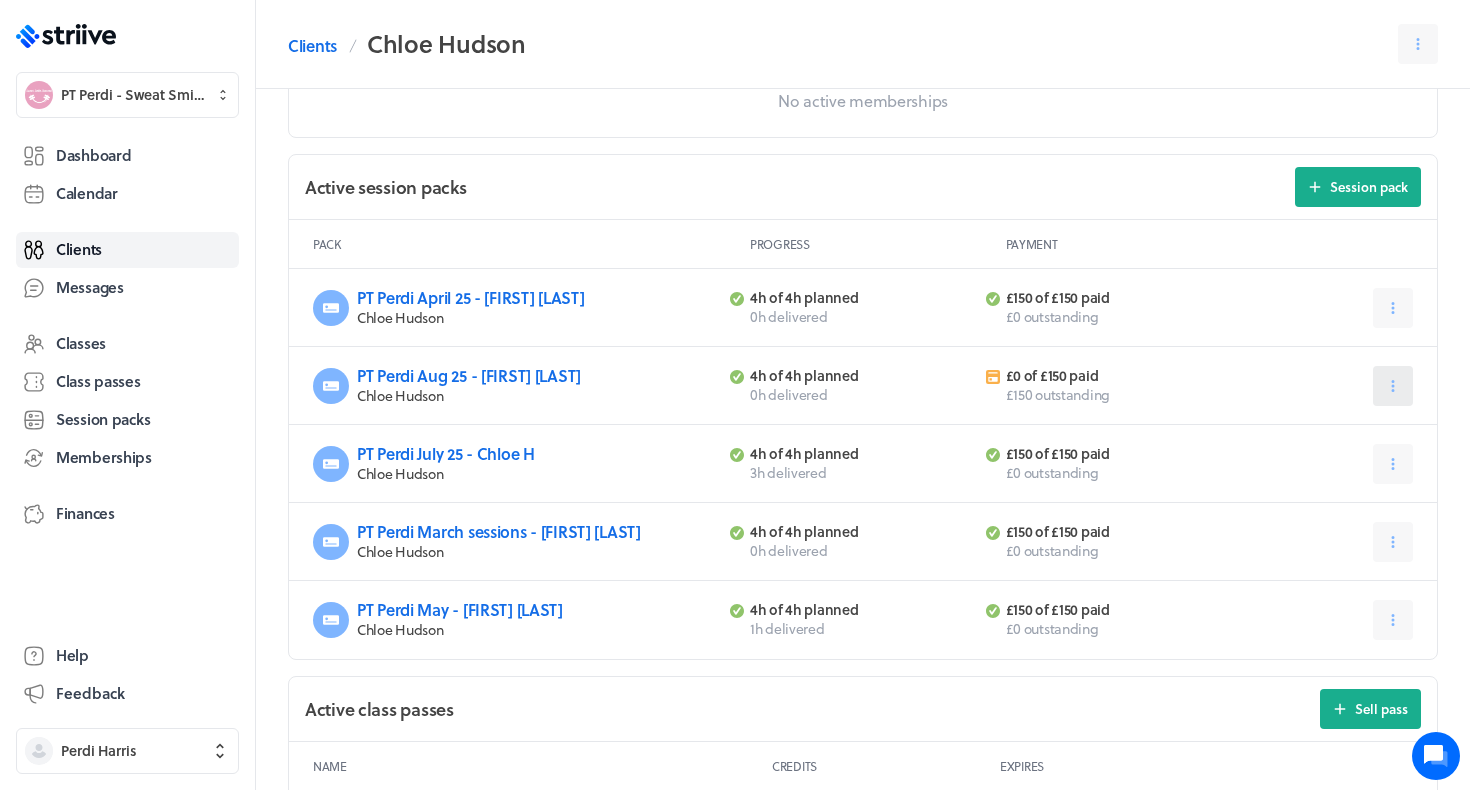 click at bounding box center (1393, 386) 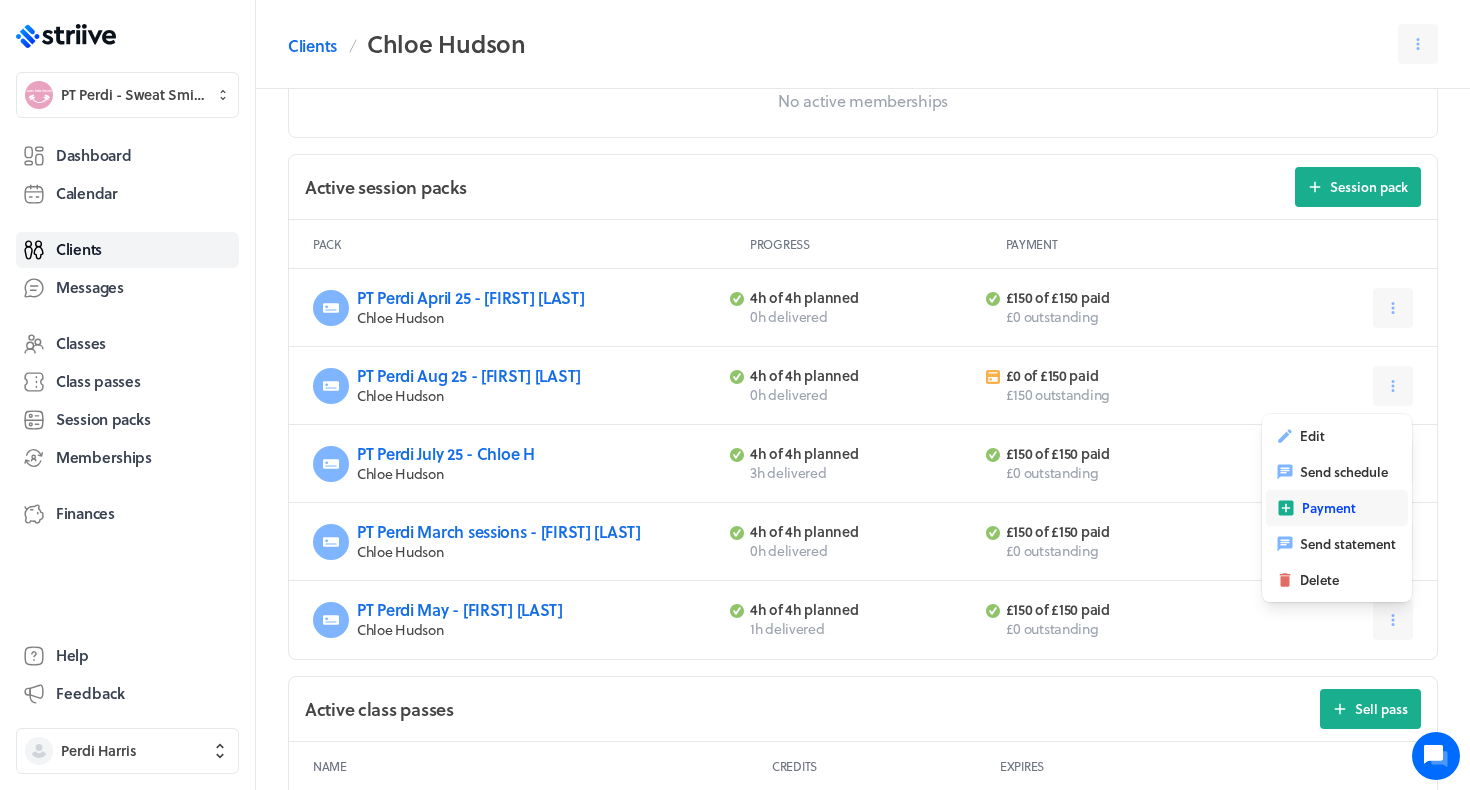 click on "Payment" at bounding box center [1337, 508] 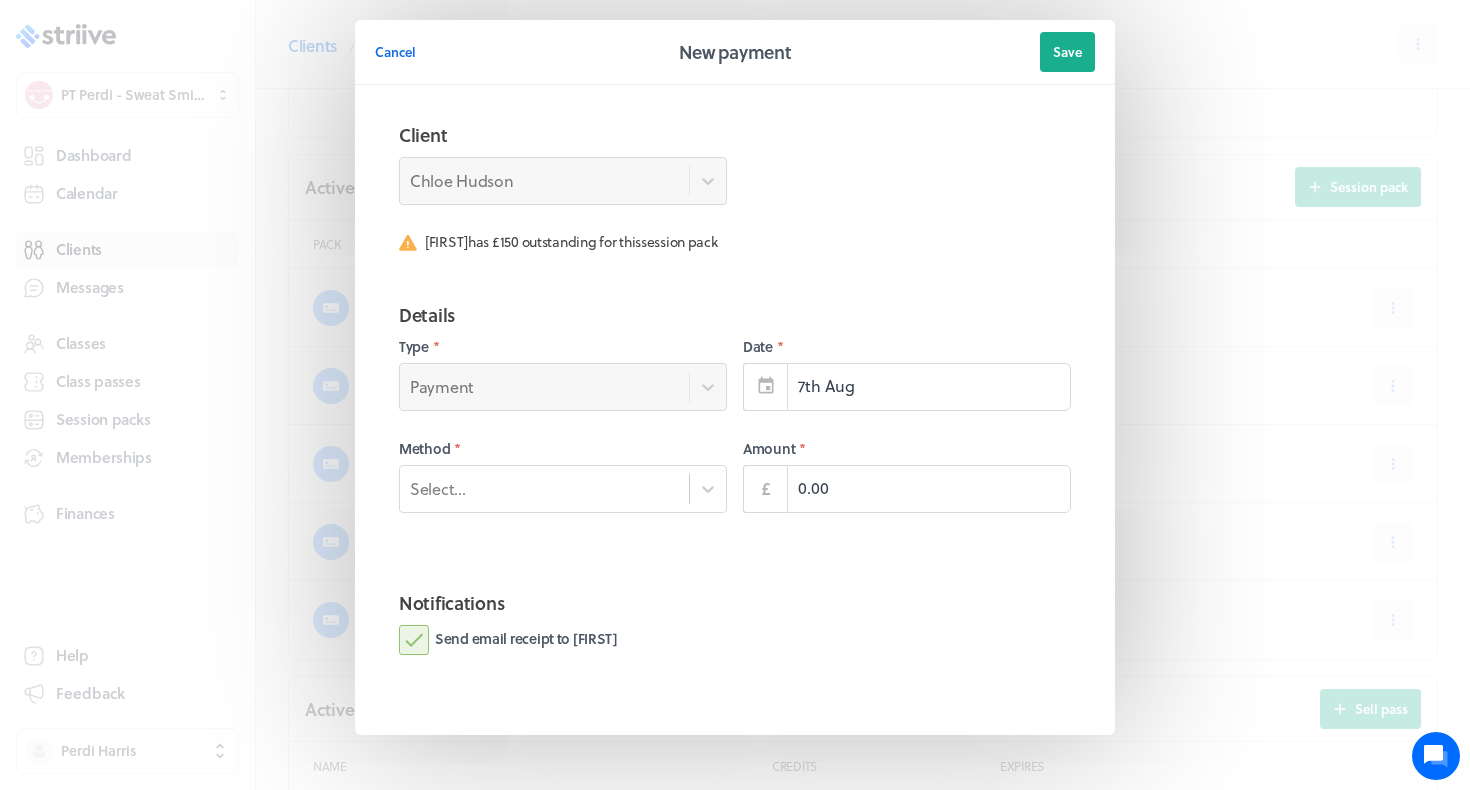 click on "Details Type * Payment Date * 7th Aug Method * Select... Amount * £ 0.00" at bounding box center [735, 429] 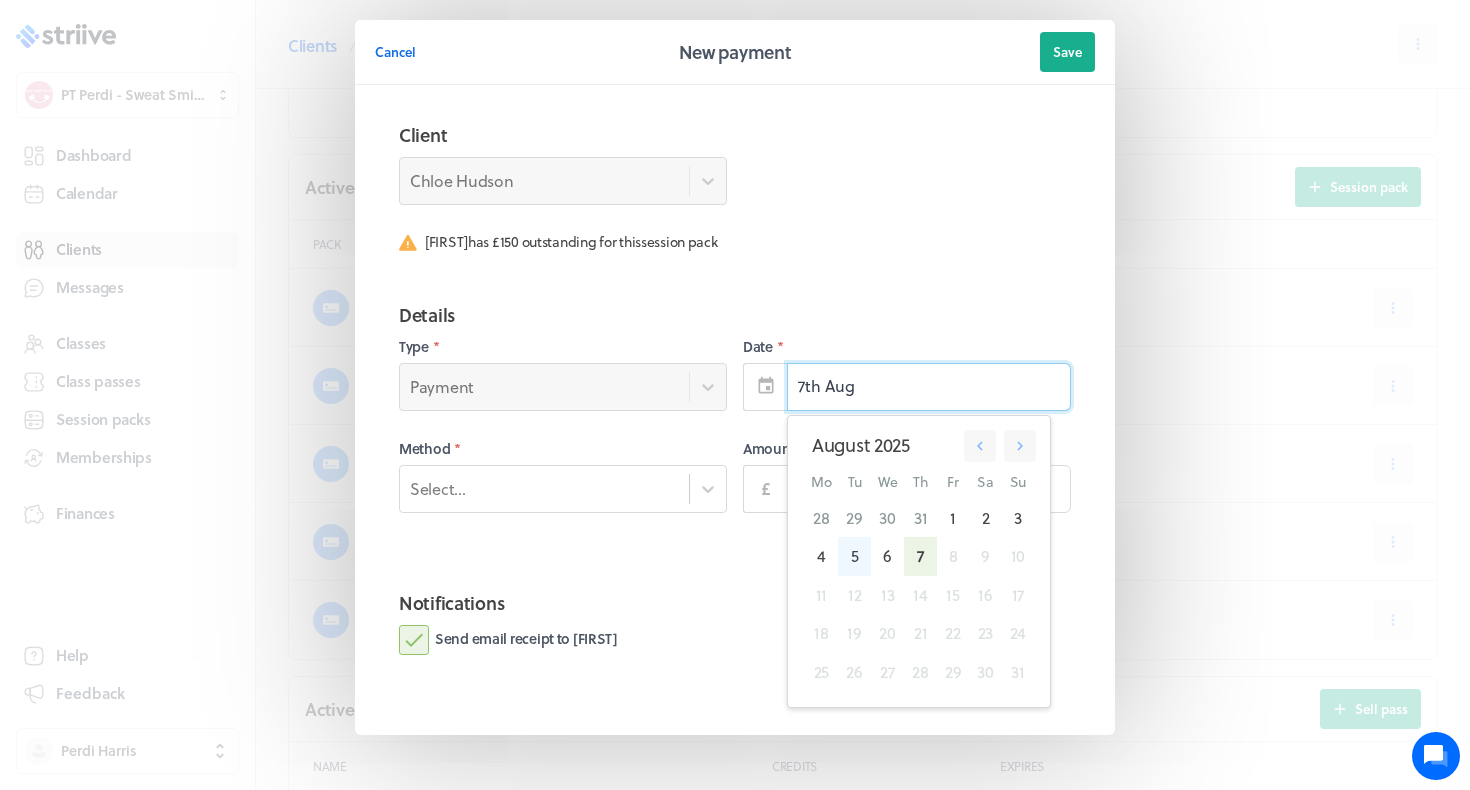 click on "5" at bounding box center [854, 556] 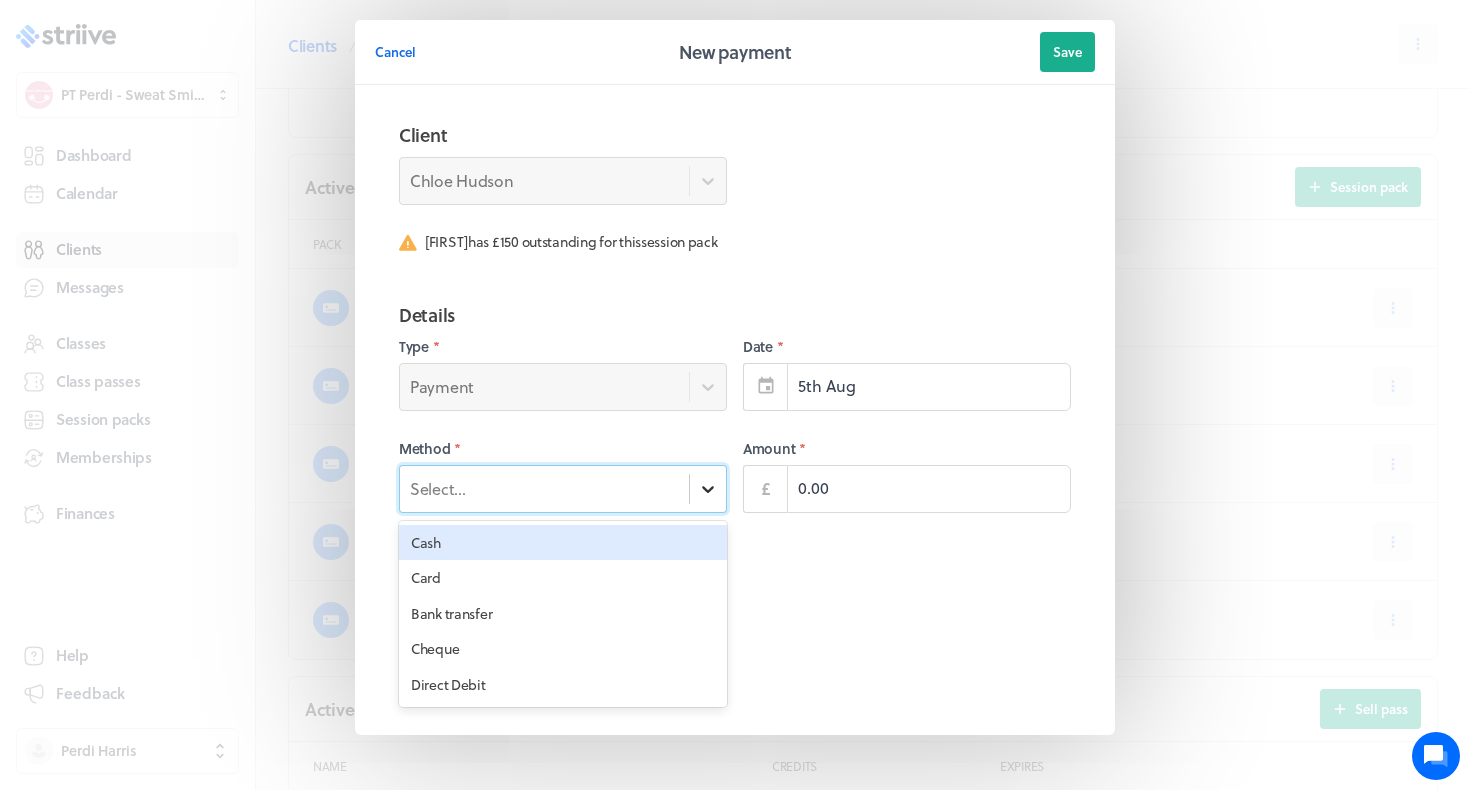 click at bounding box center [708, 489] 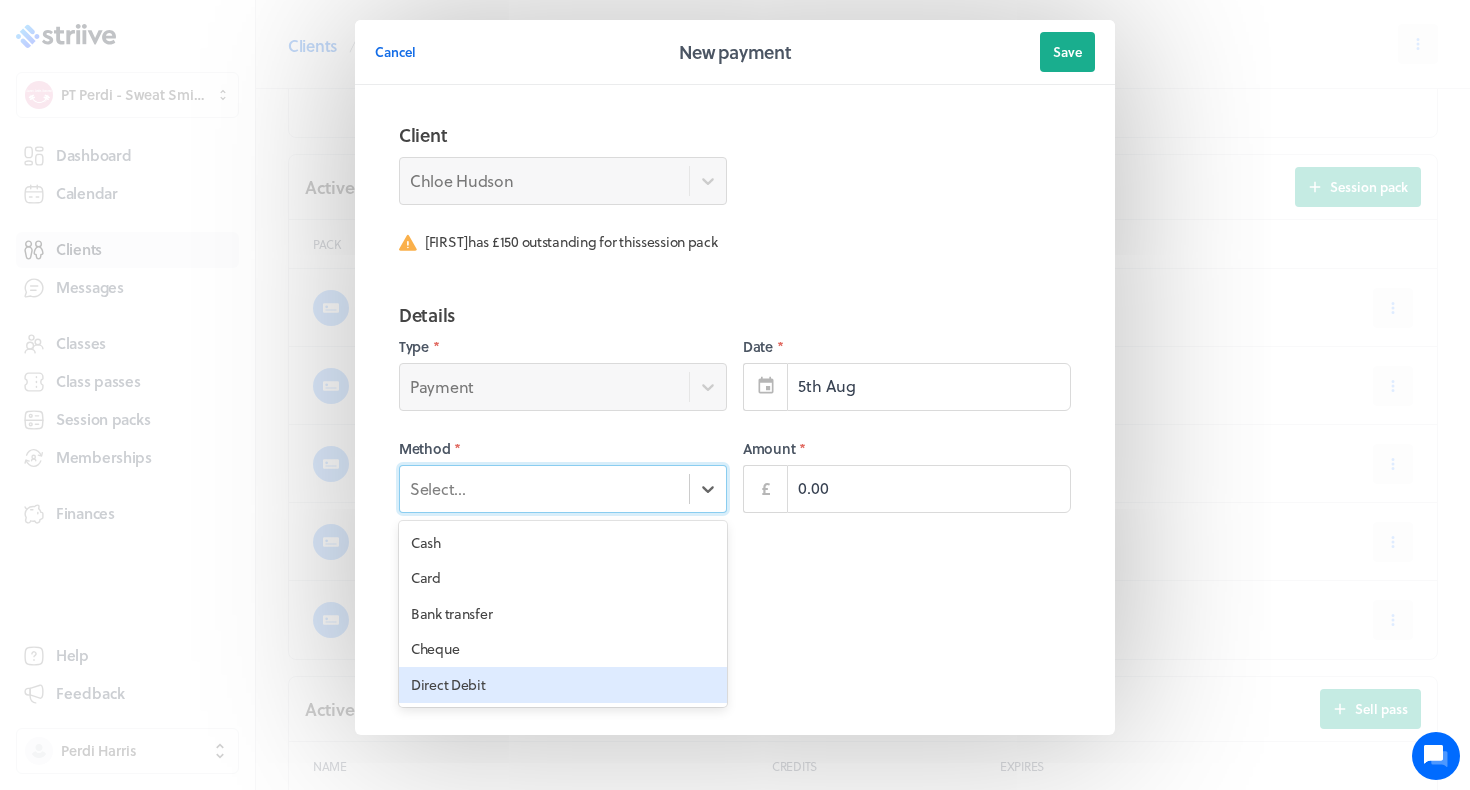 click on "Direct Debit" at bounding box center (563, 685) 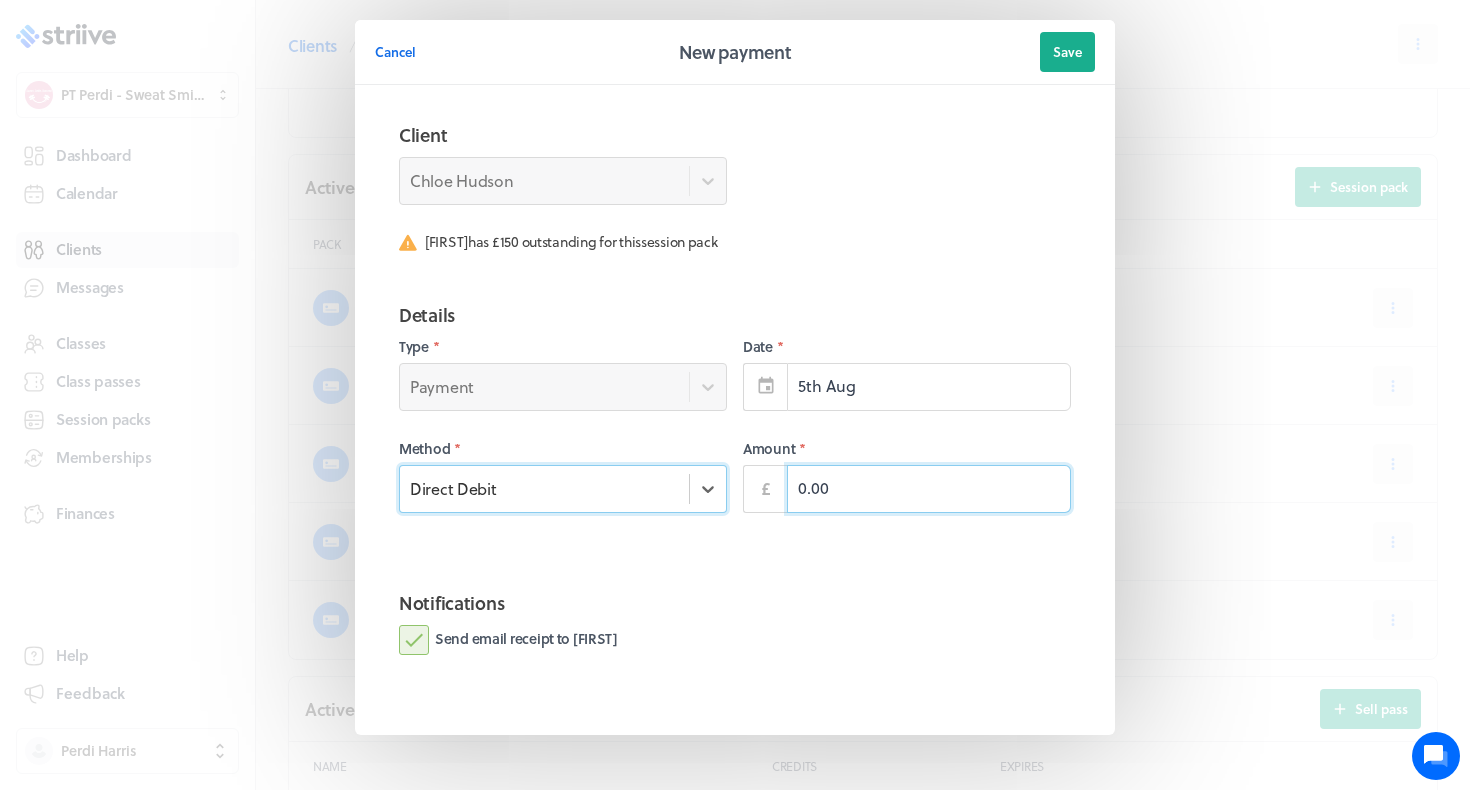 click on "0.00" at bounding box center [929, 489] 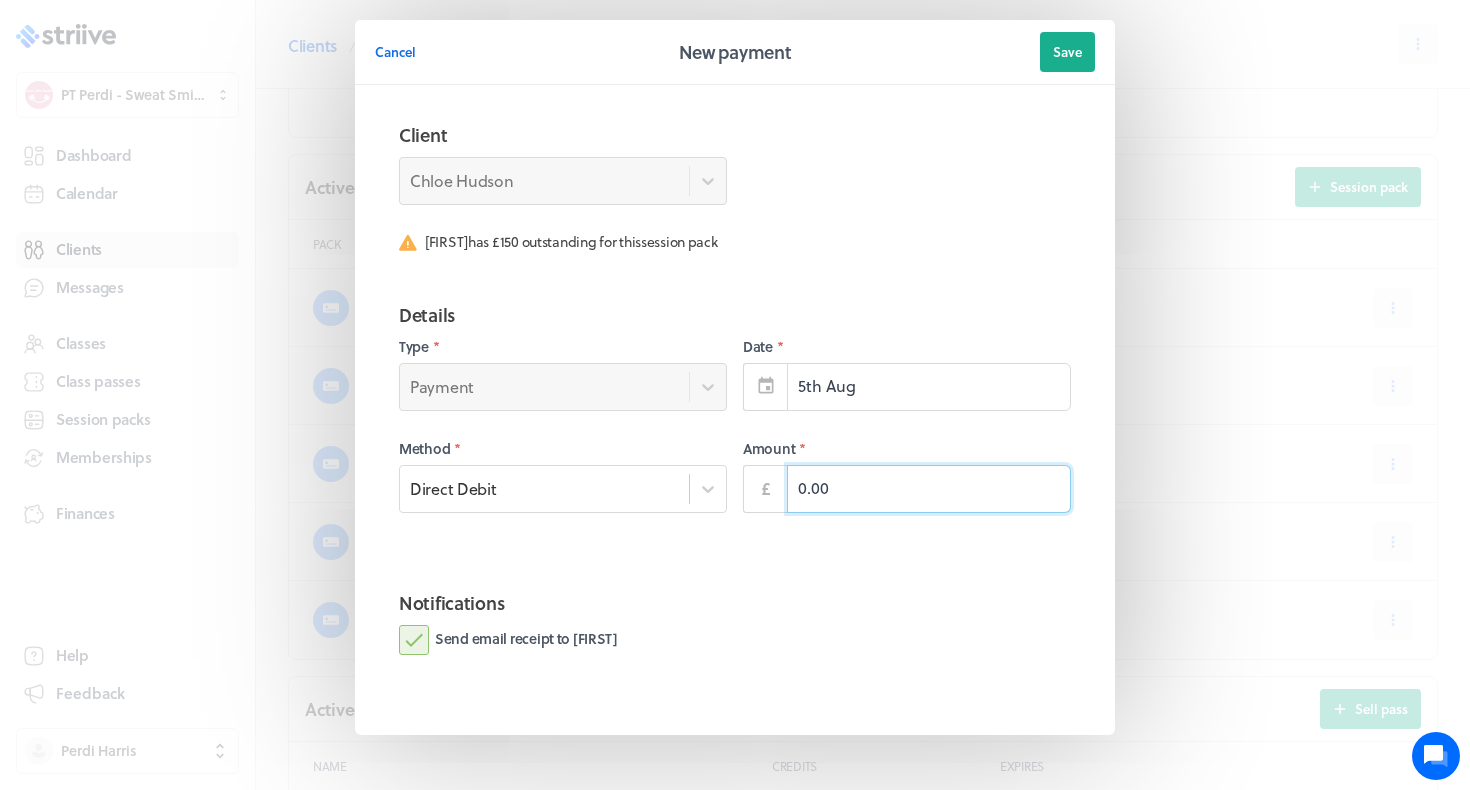 click on "0.00" at bounding box center (929, 489) 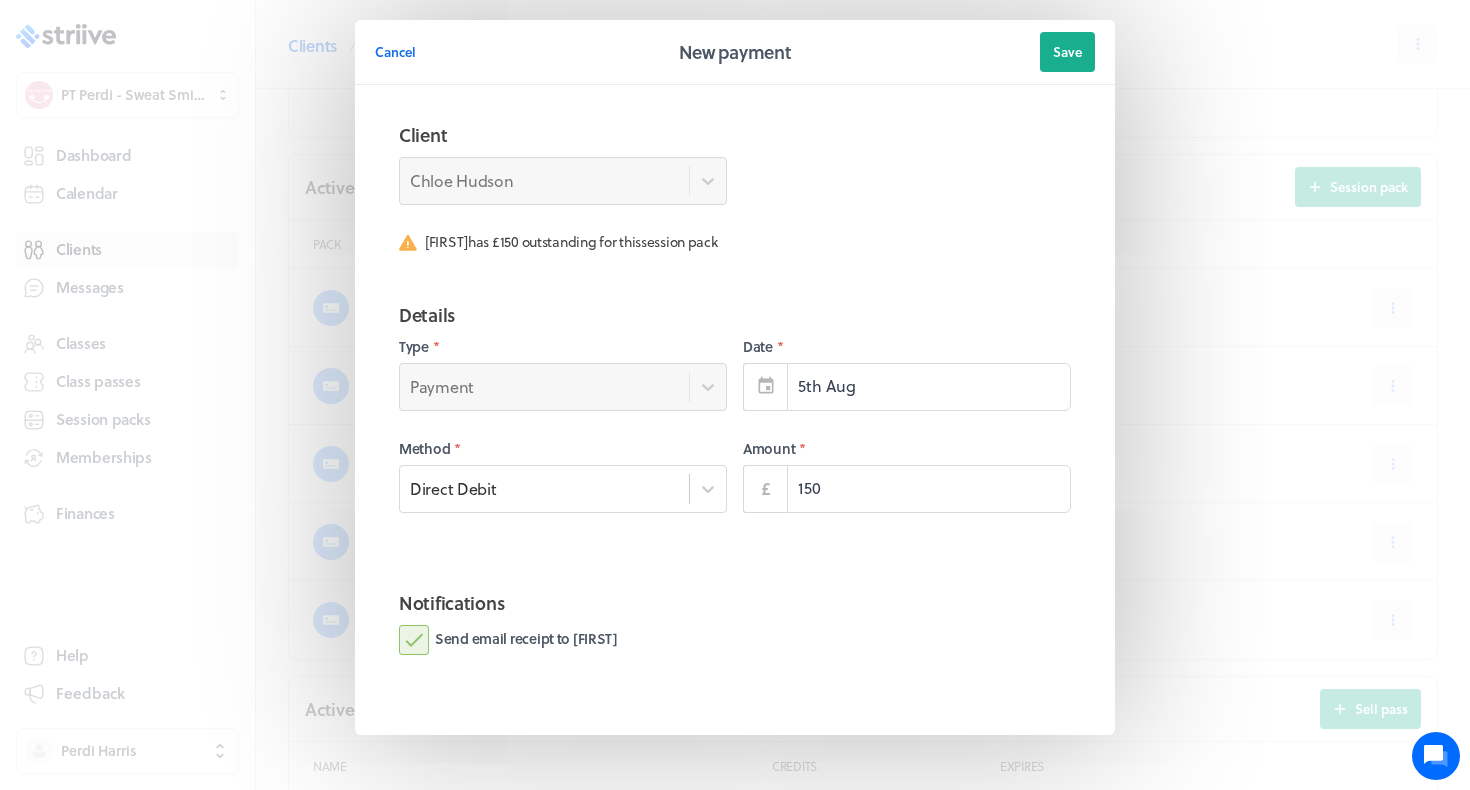 type on "150.00" 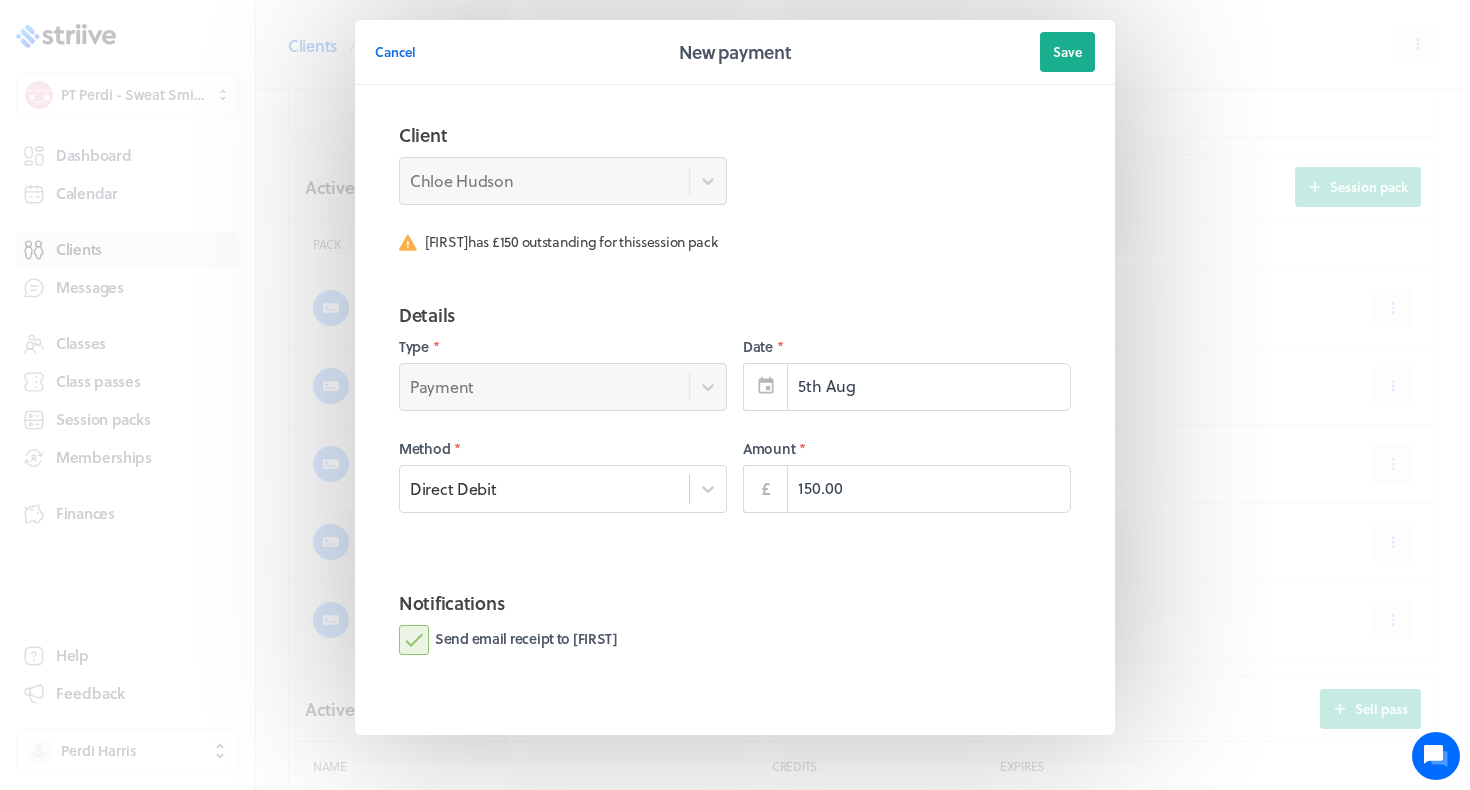 click on "Send email receipt to Chloe" at bounding box center [508, 640] 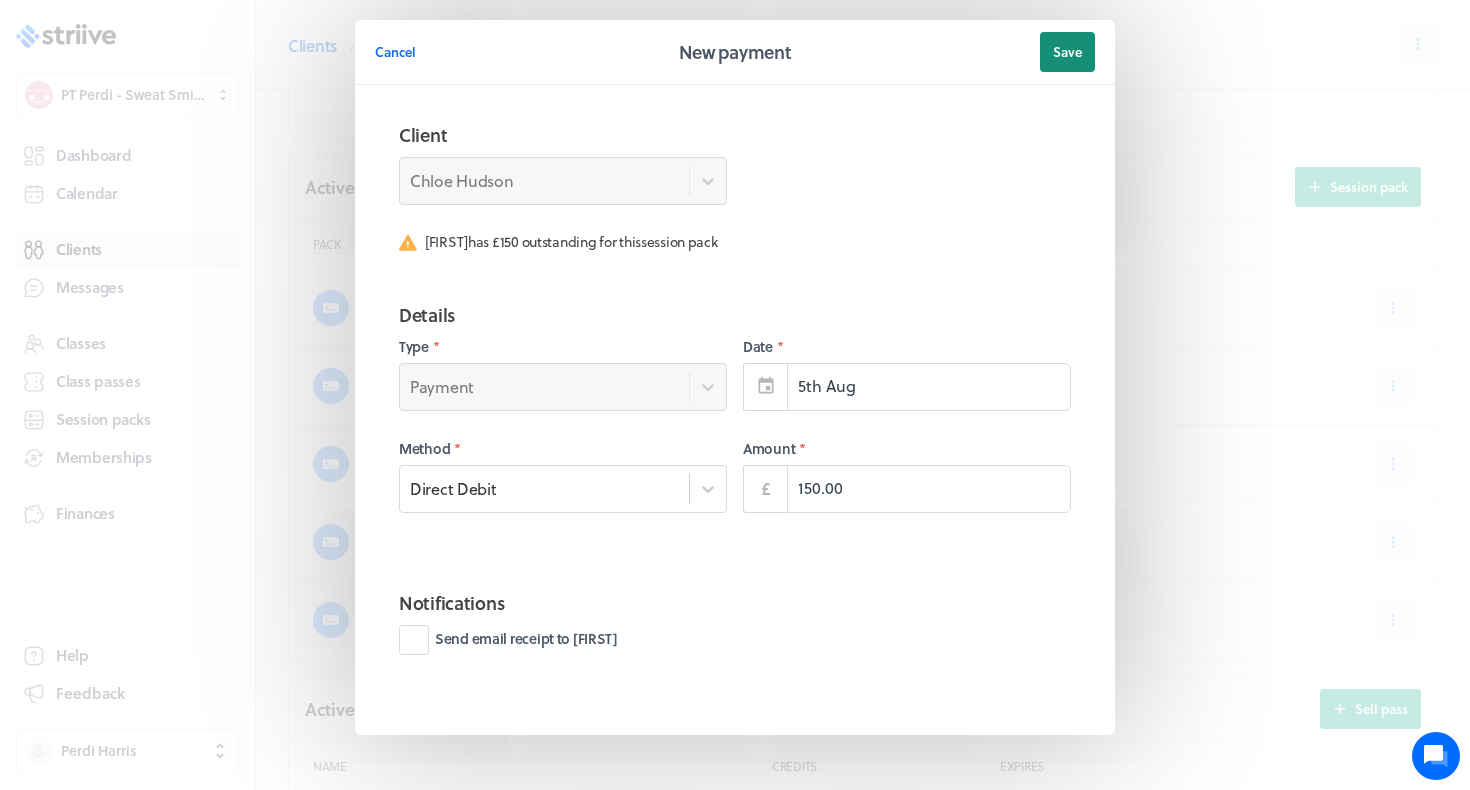 click on "Save" at bounding box center (1067, 52) 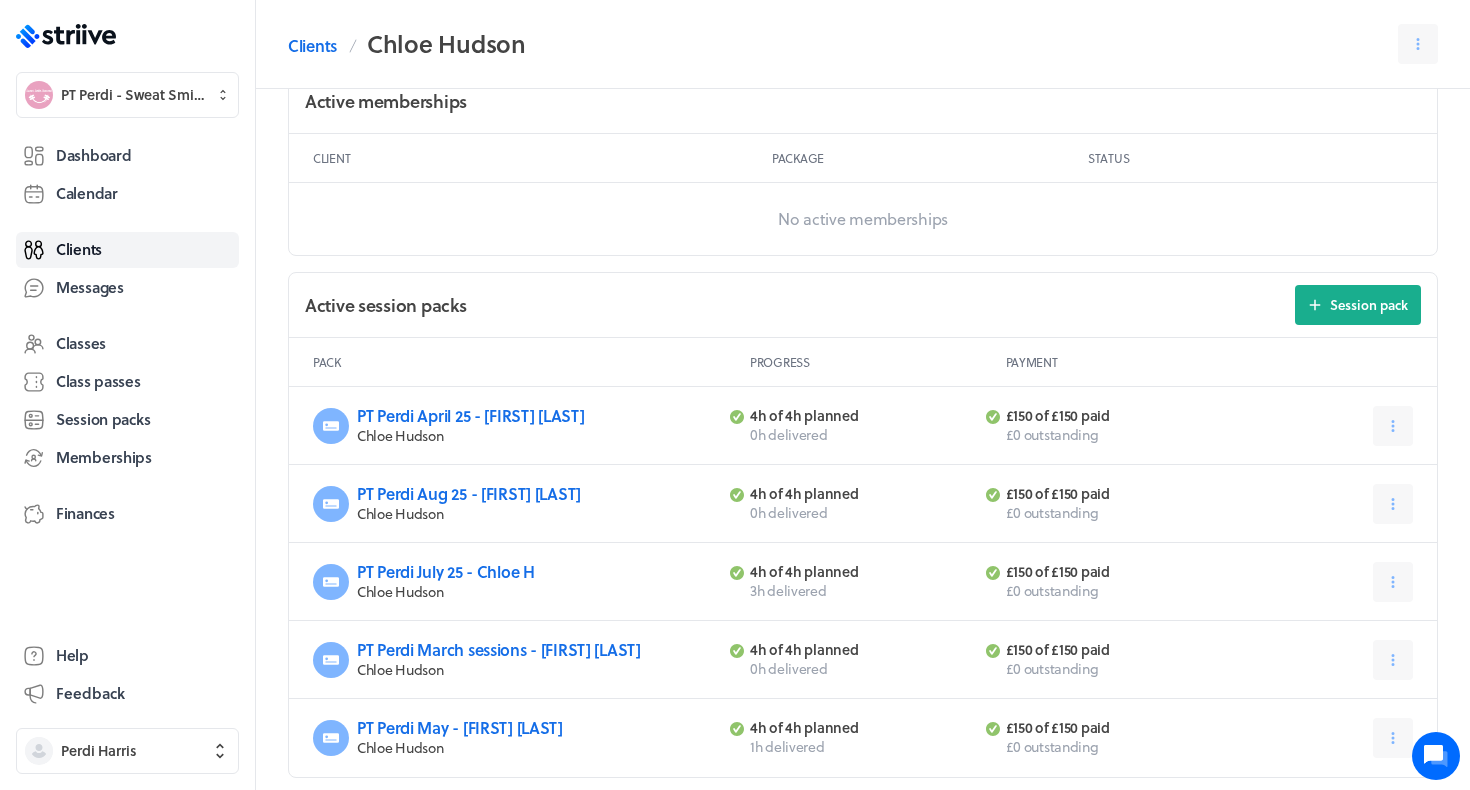 scroll, scrollTop: 576, scrollLeft: 0, axis: vertical 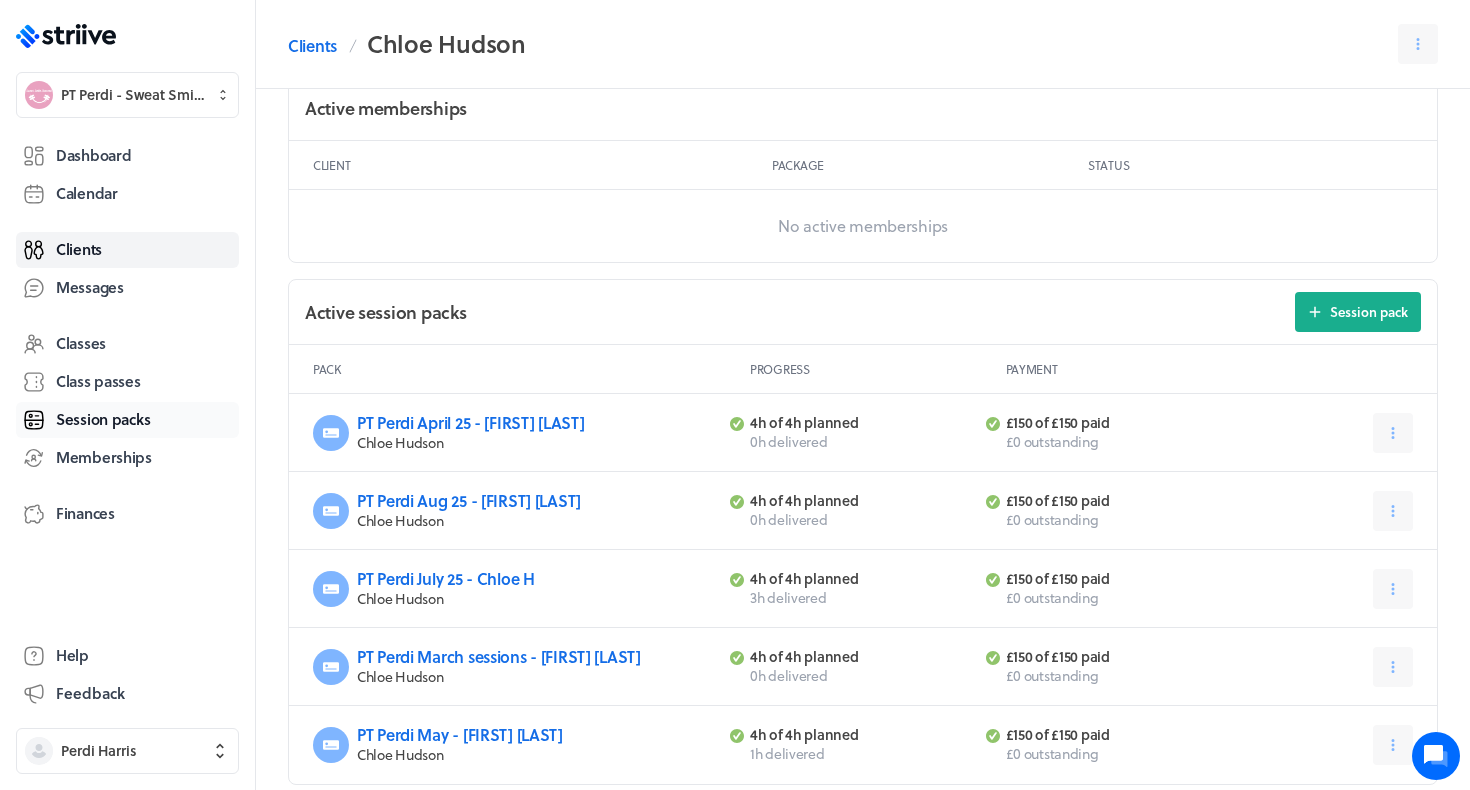 click on "Session packs" at bounding box center (103, 419) 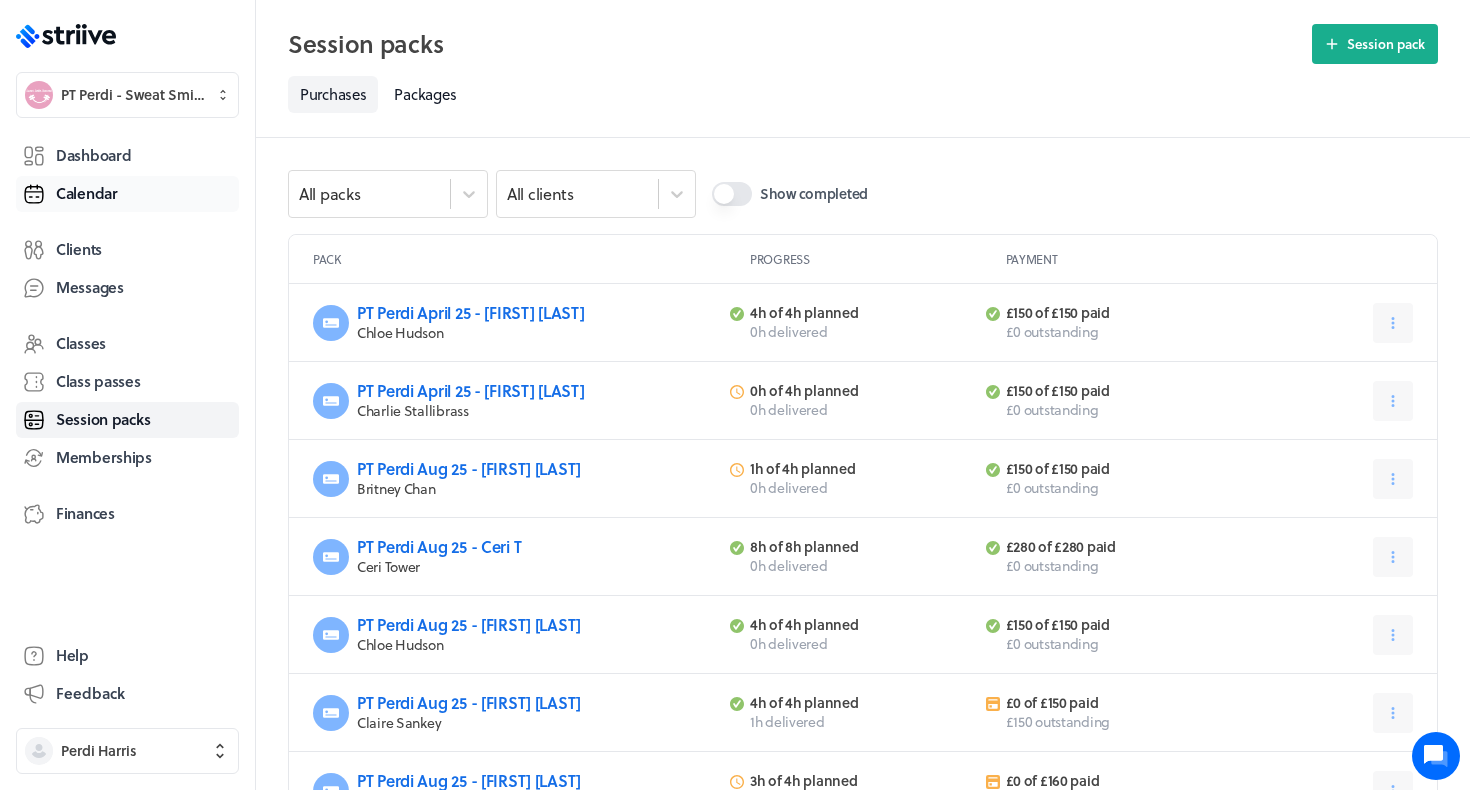 click on "Calendar" at bounding box center [127, 194] 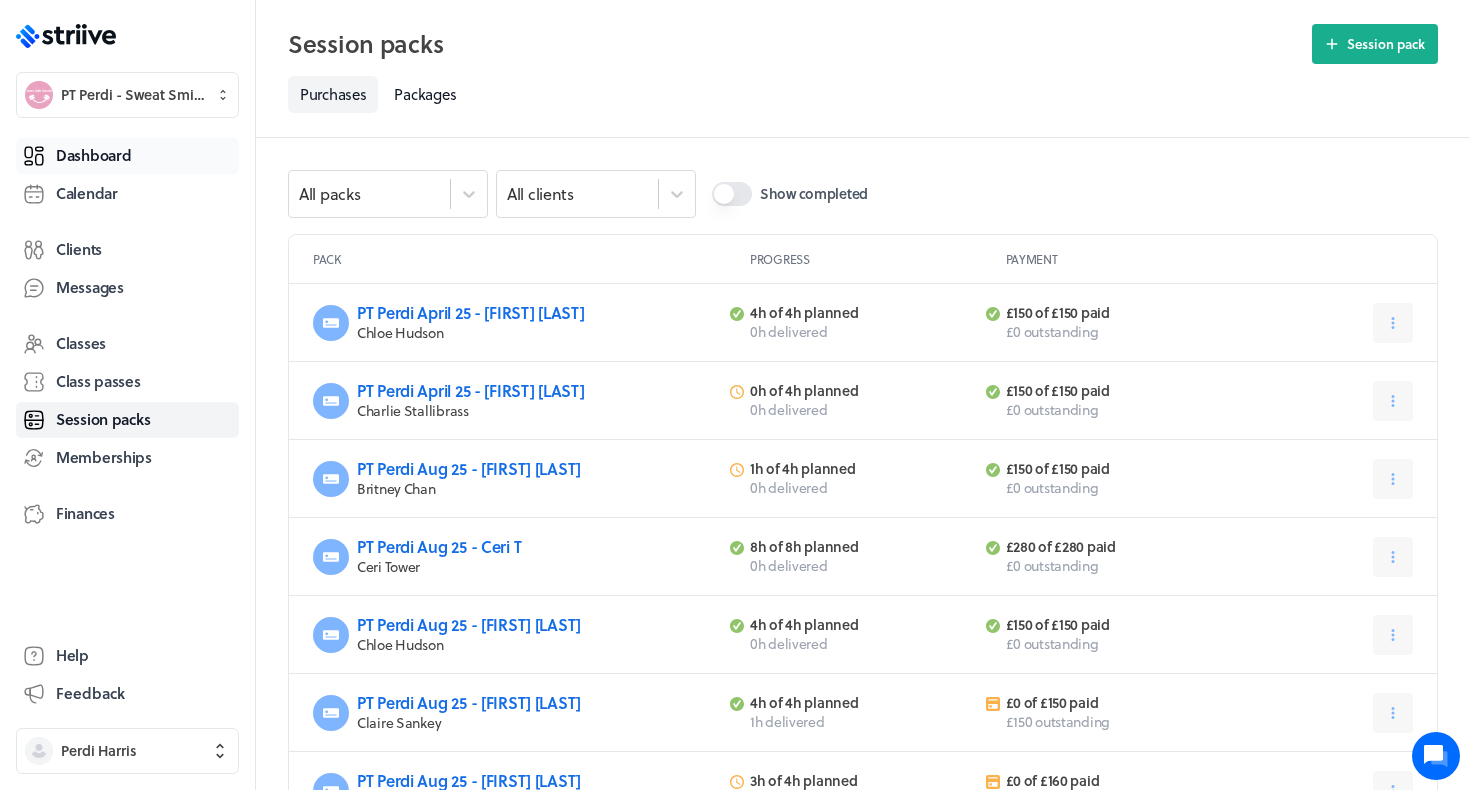 scroll, scrollTop: 550, scrollLeft: 0, axis: vertical 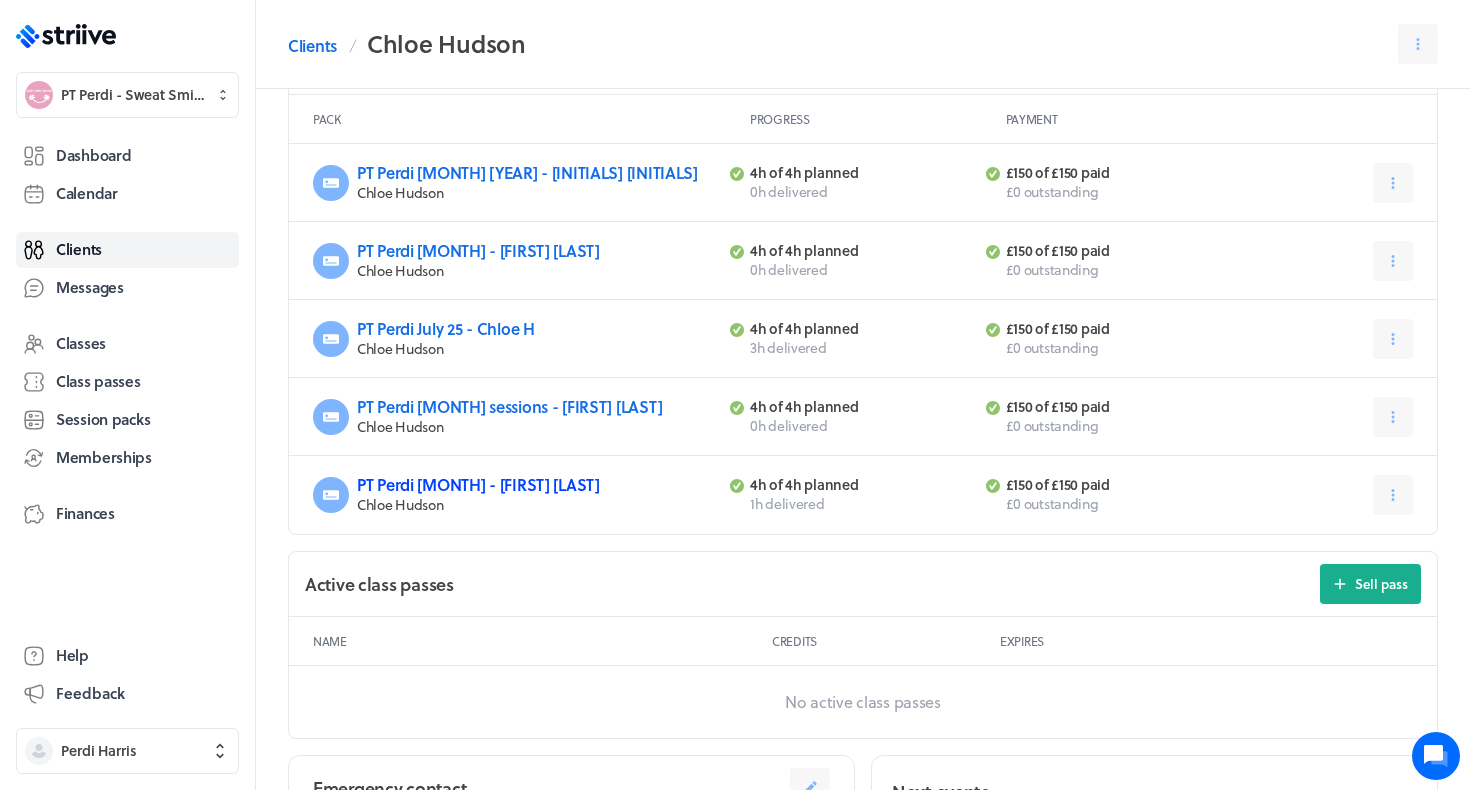 click on "PT Perdi [MONTH] - [FIRST] [LAST]" at bounding box center (478, 484) 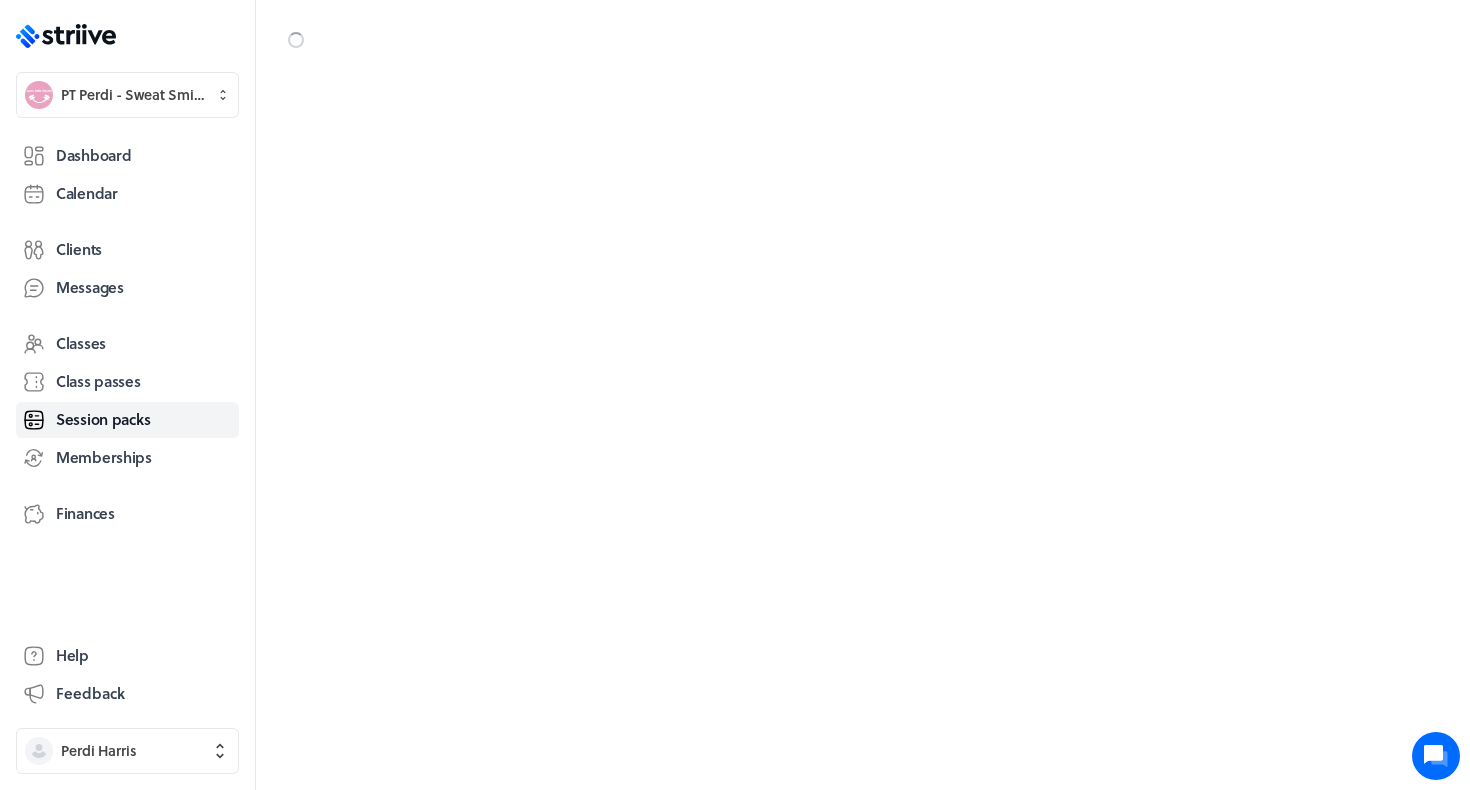 scroll, scrollTop: 0, scrollLeft: 0, axis: both 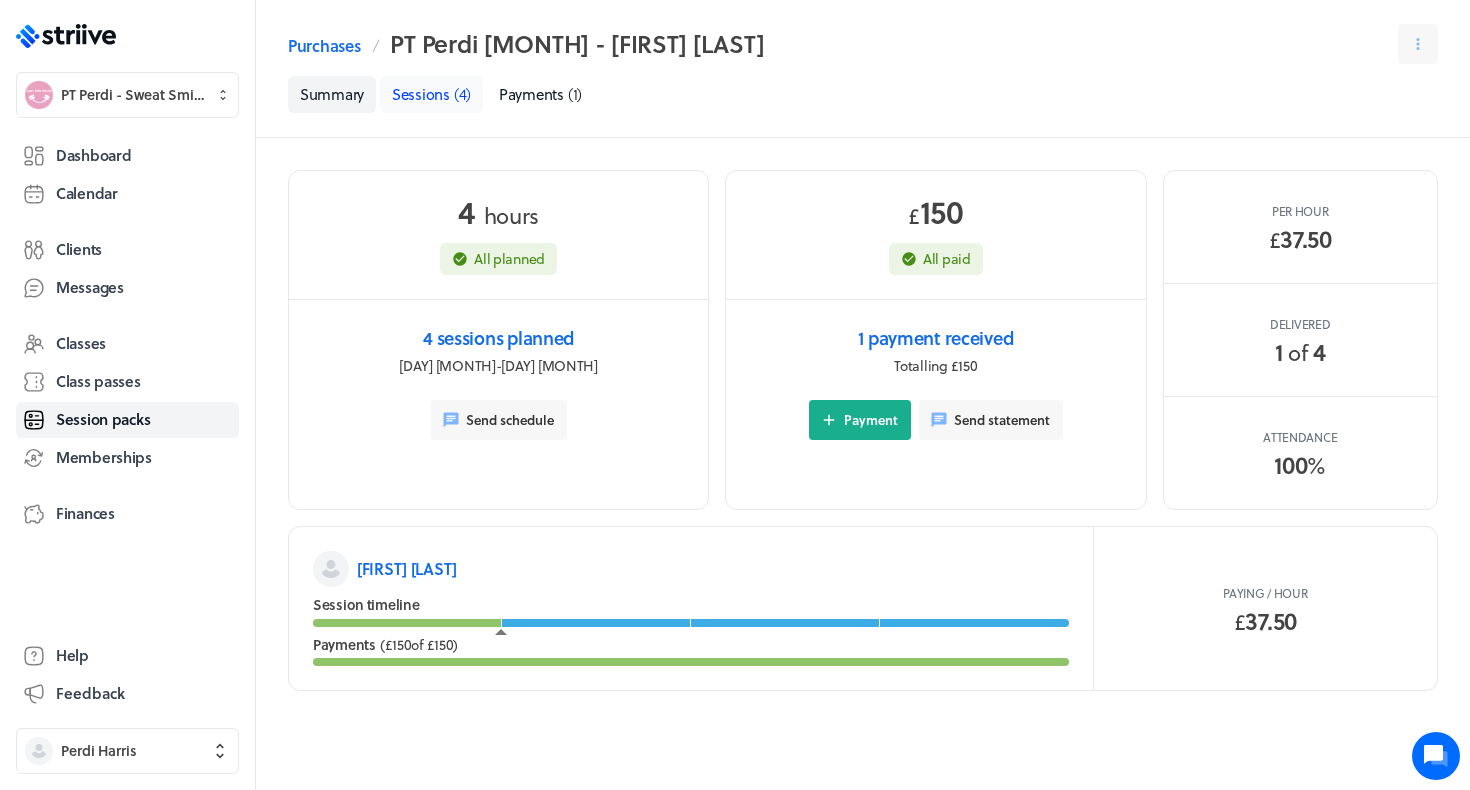 click on "Sessions ( 4 )" at bounding box center [431, 94] 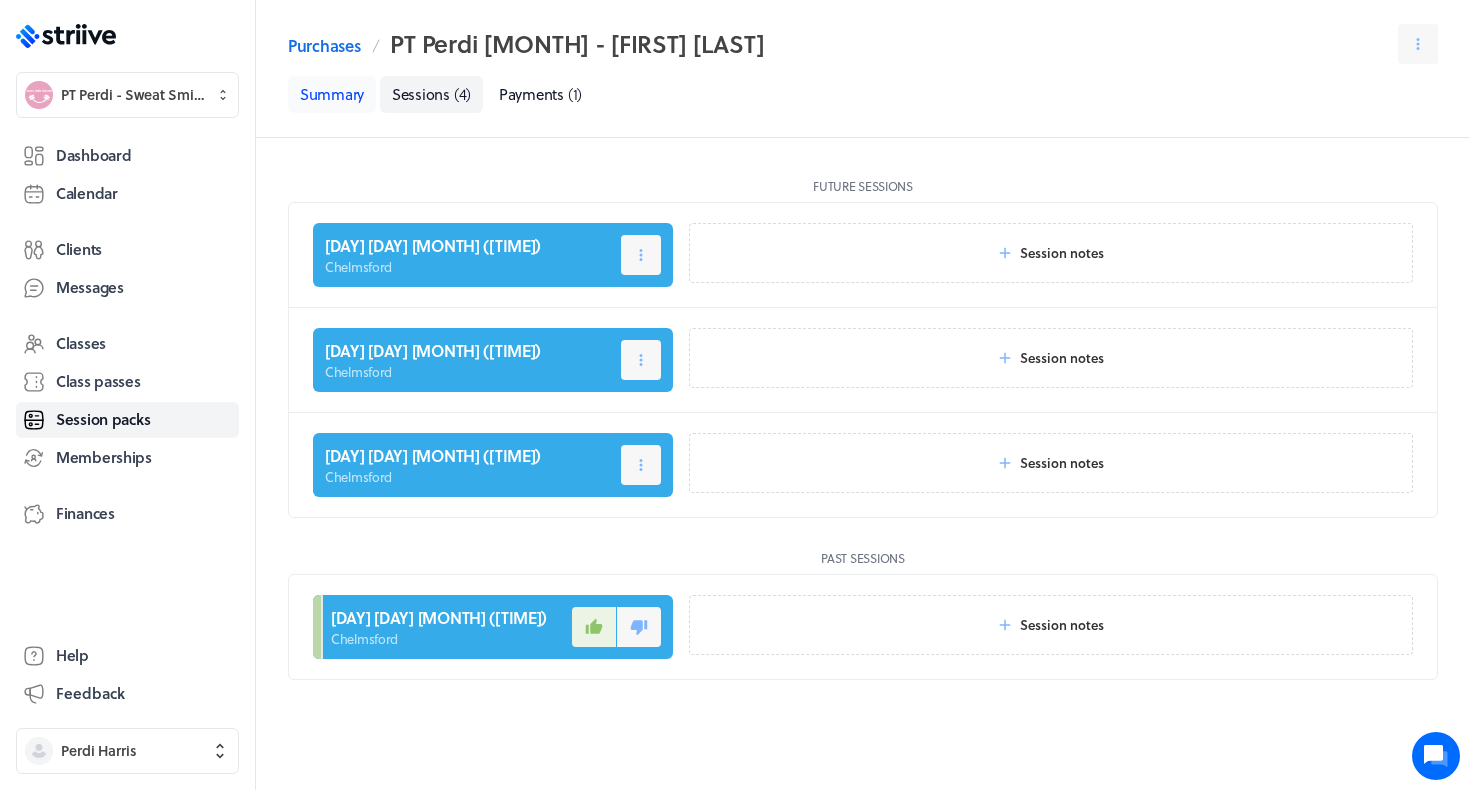 click on "Summary" at bounding box center [332, 94] 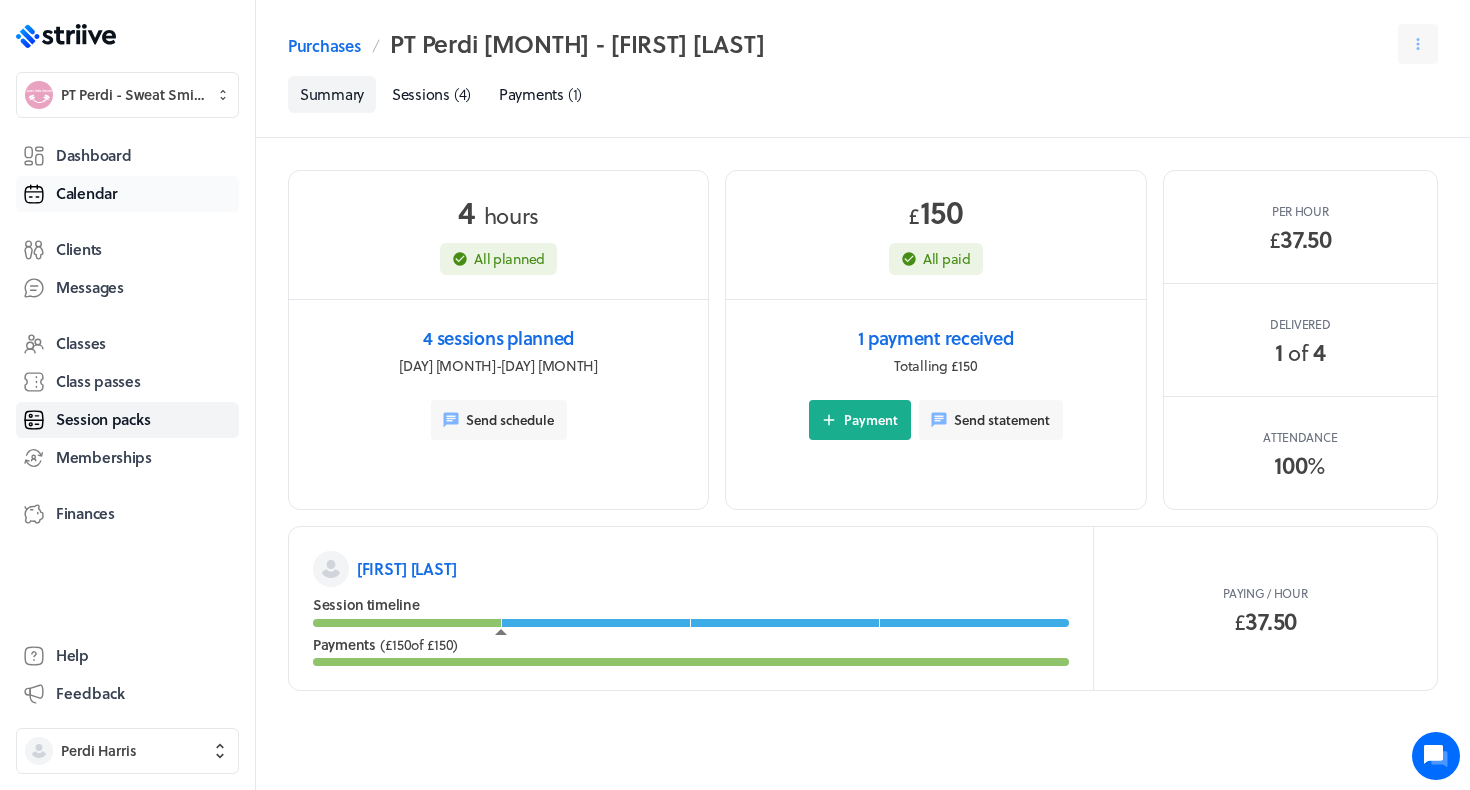click on "Calendar" at bounding box center (87, 193) 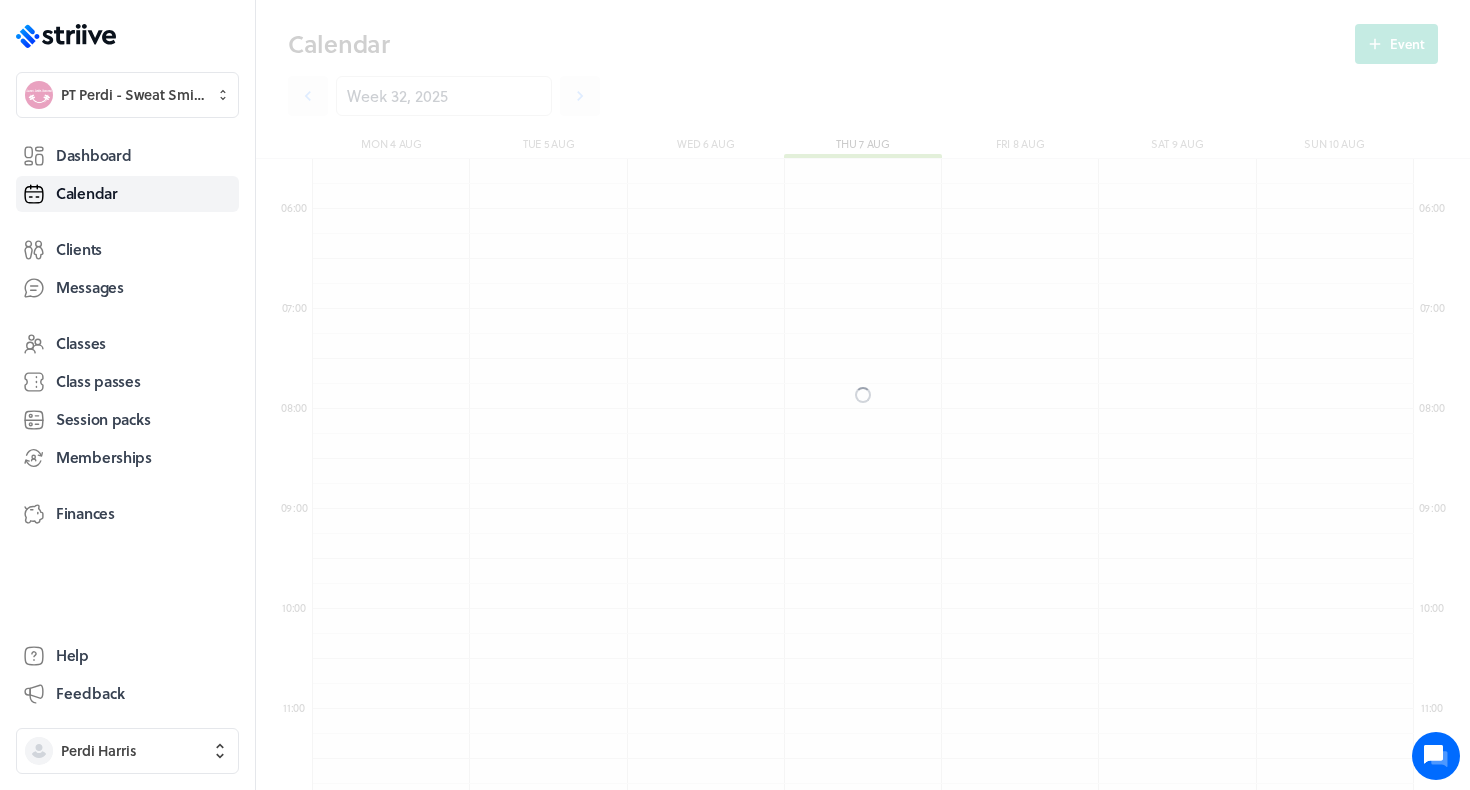 scroll, scrollTop: 10, scrollLeft: 11, axis: both 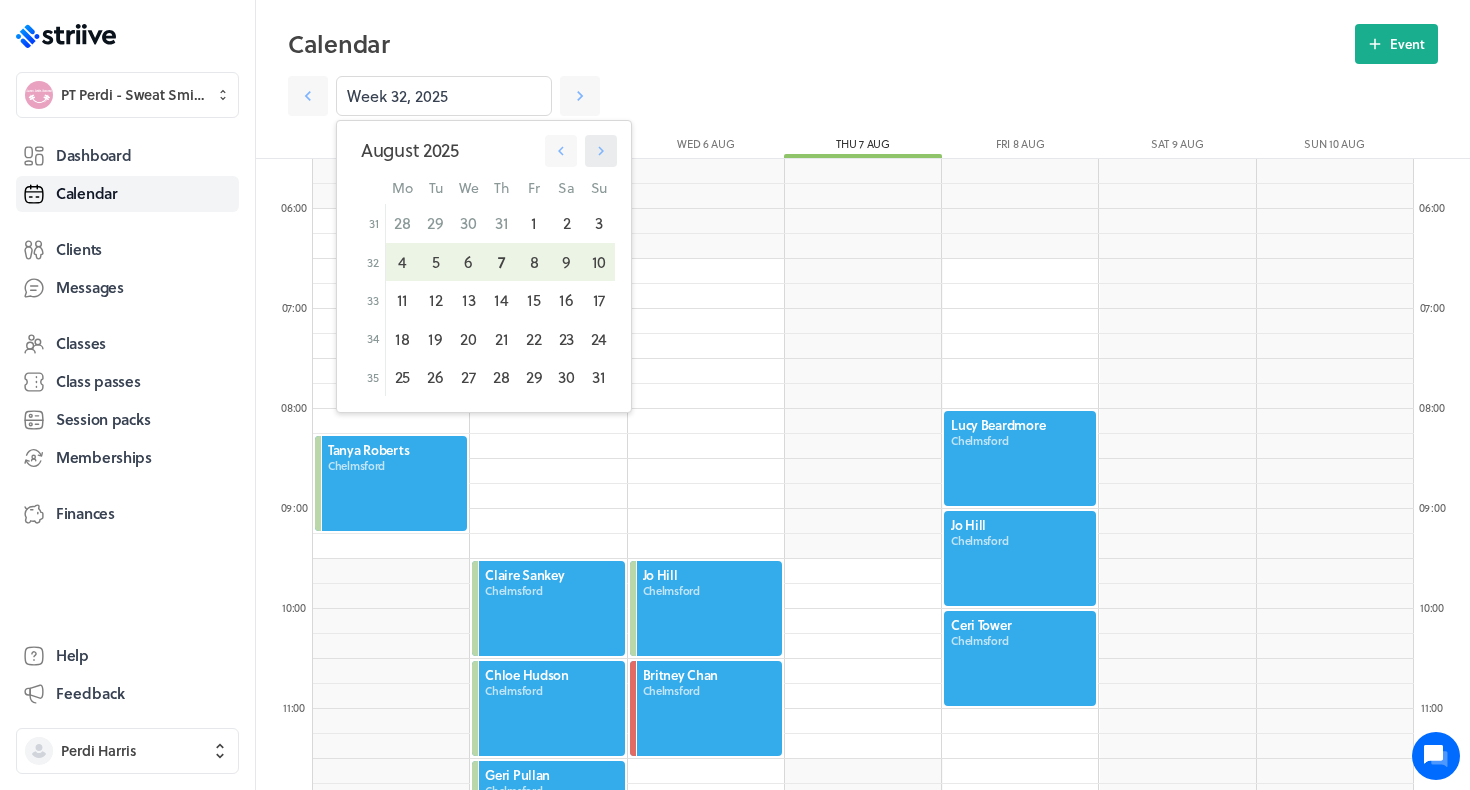 click at bounding box center (601, 151) 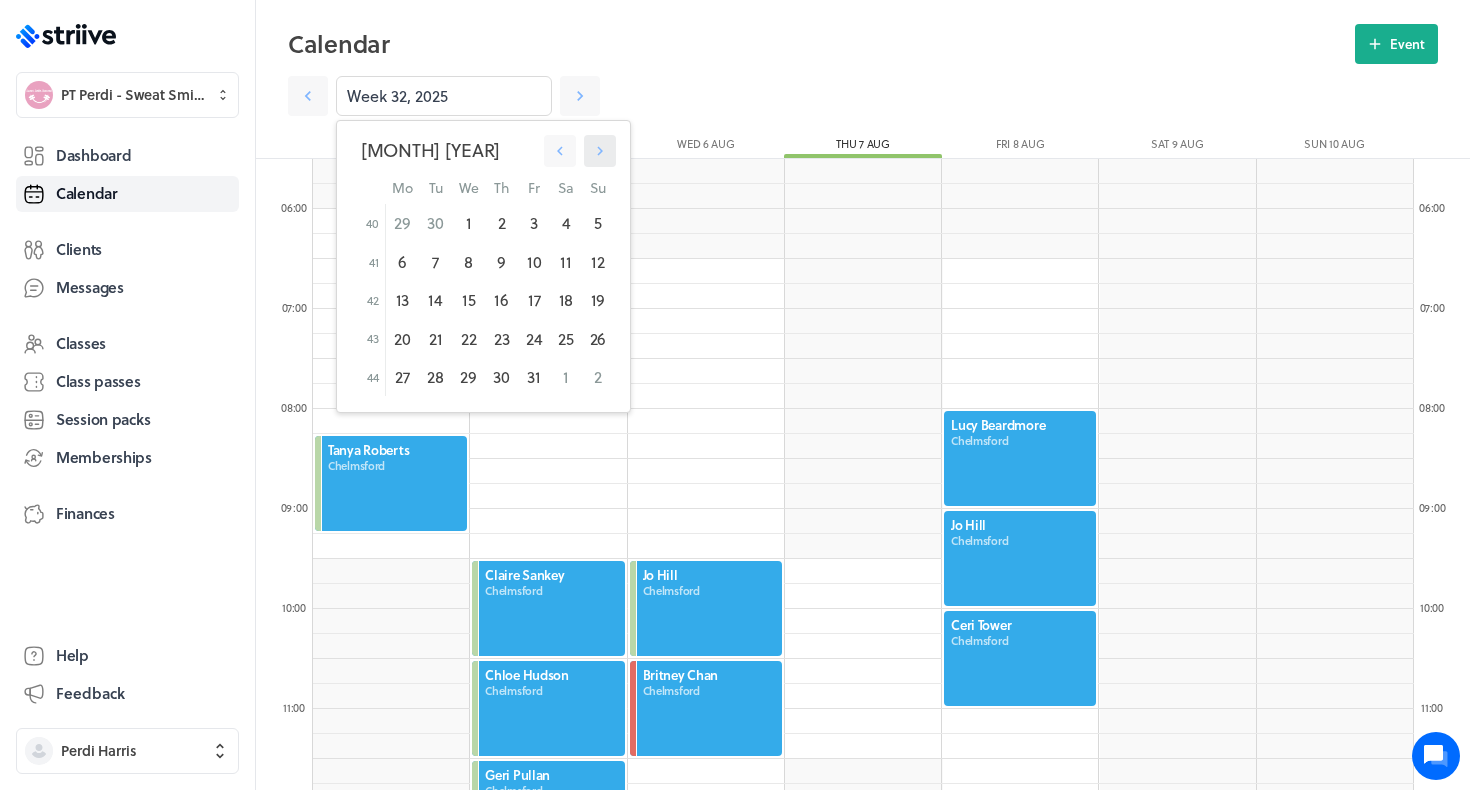 click at bounding box center [600, 151] 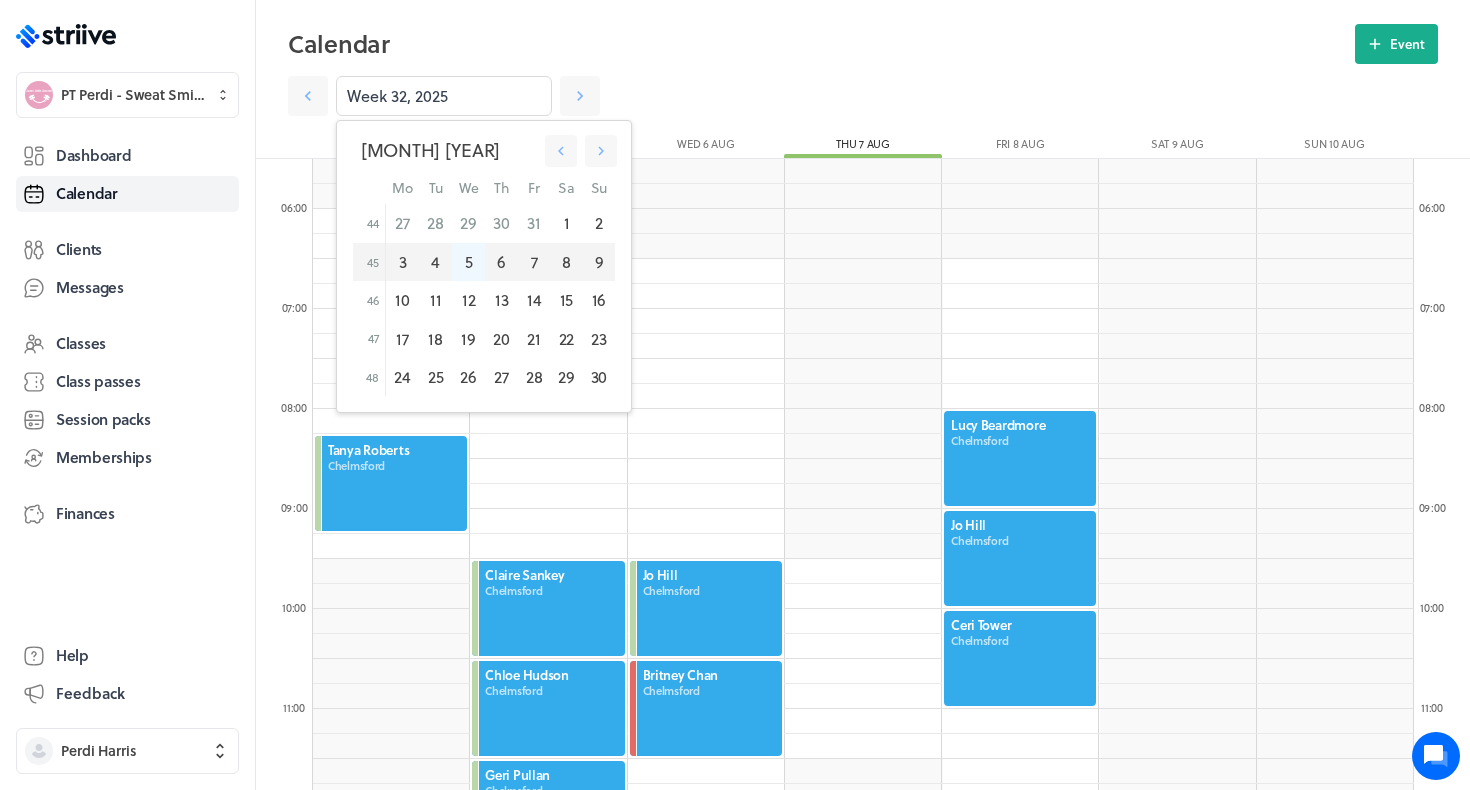 click on "5" at bounding box center (468, 262) 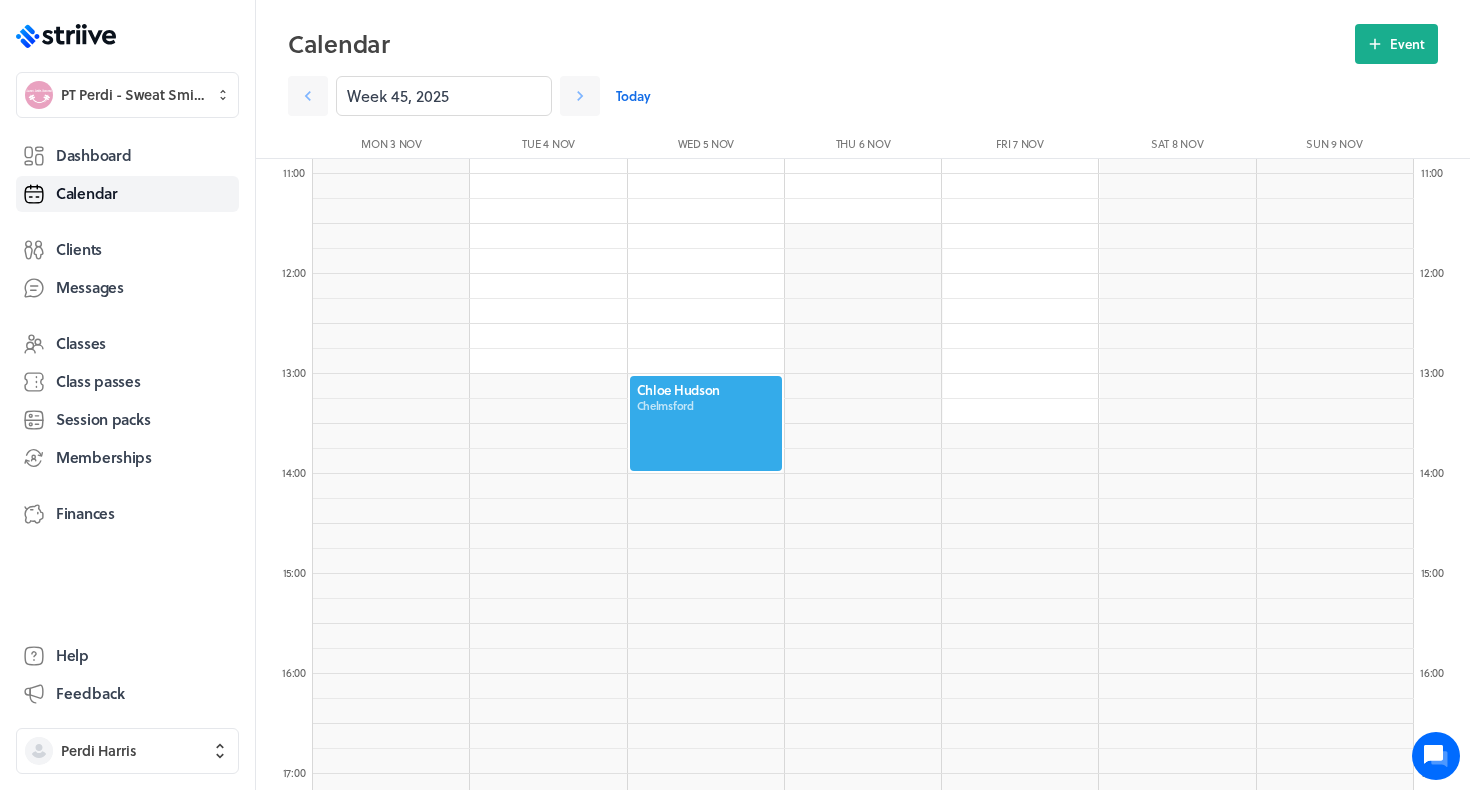 scroll, scrollTop: 1029, scrollLeft: 0, axis: vertical 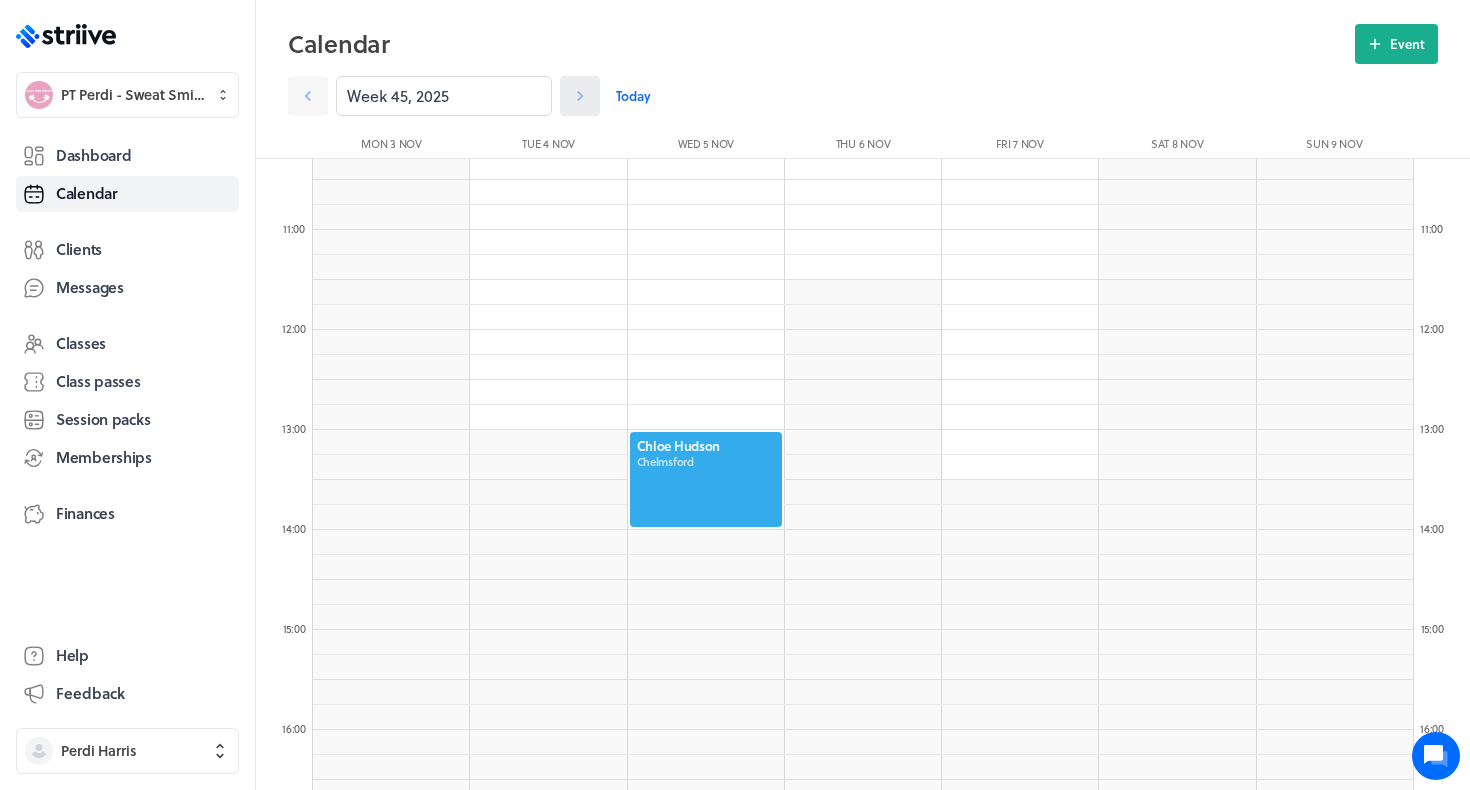 click at bounding box center [580, 96] 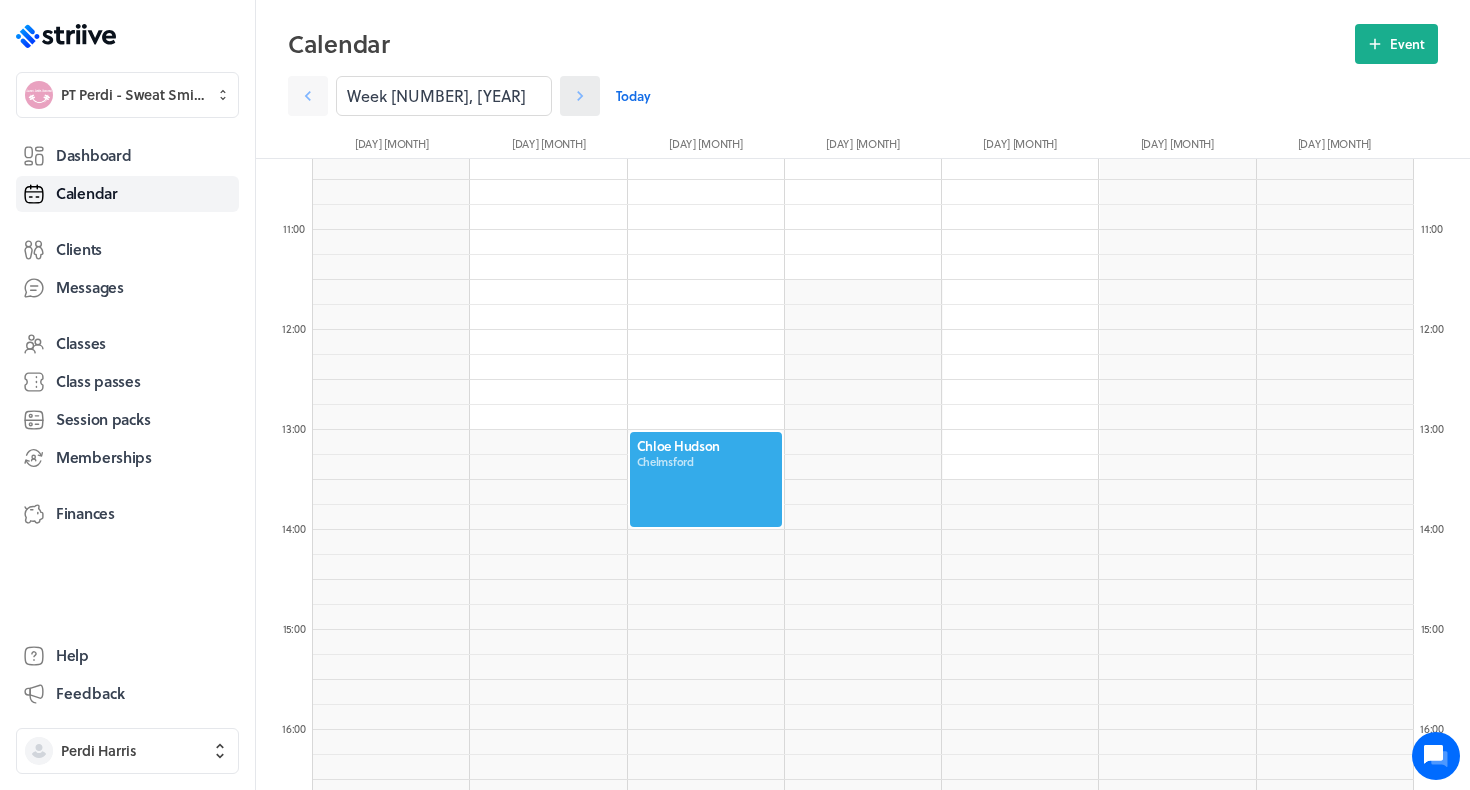 click at bounding box center (580, 96) 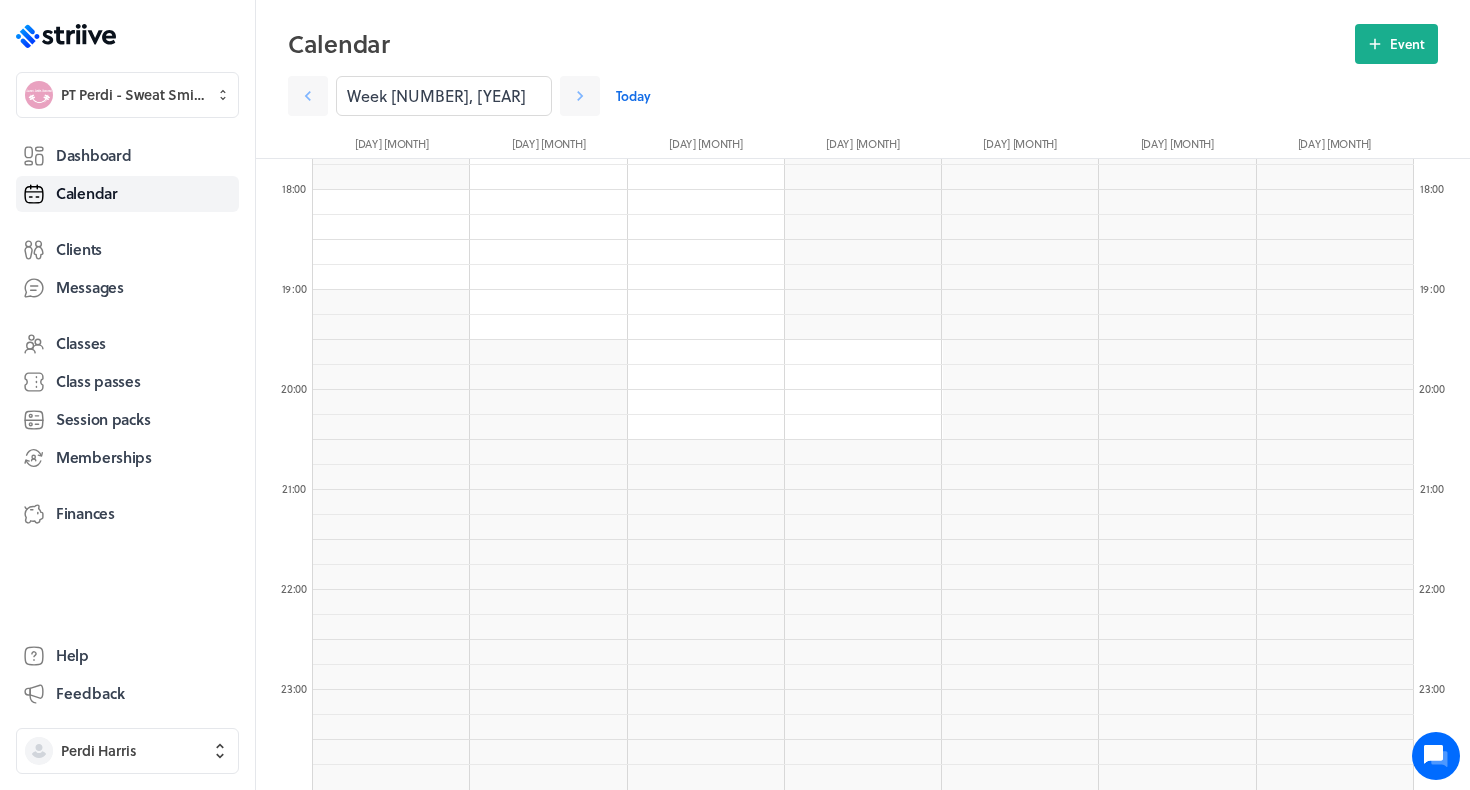 scroll, scrollTop: 1769, scrollLeft: 0, axis: vertical 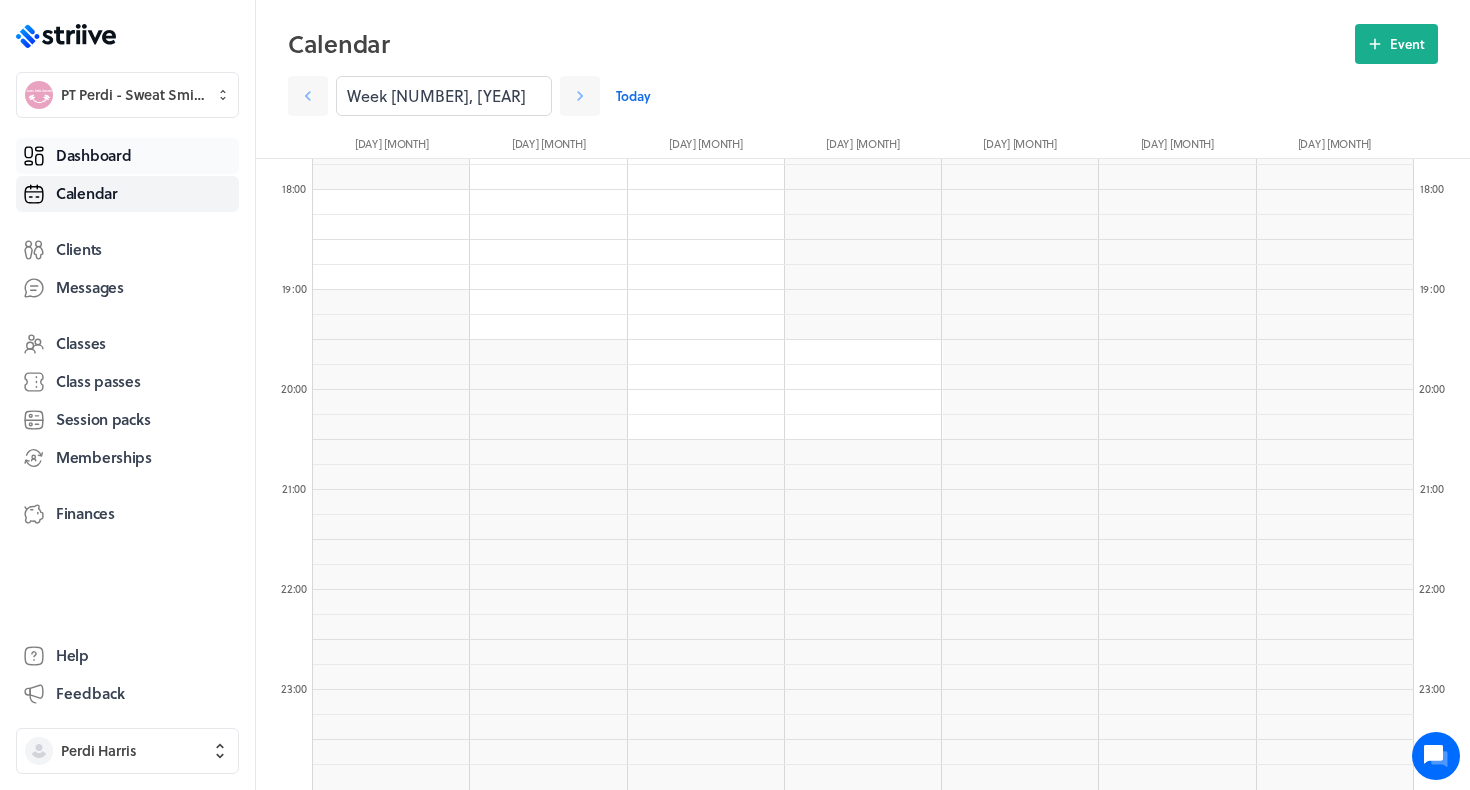 click on "Dashboard" at bounding box center [127, 156] 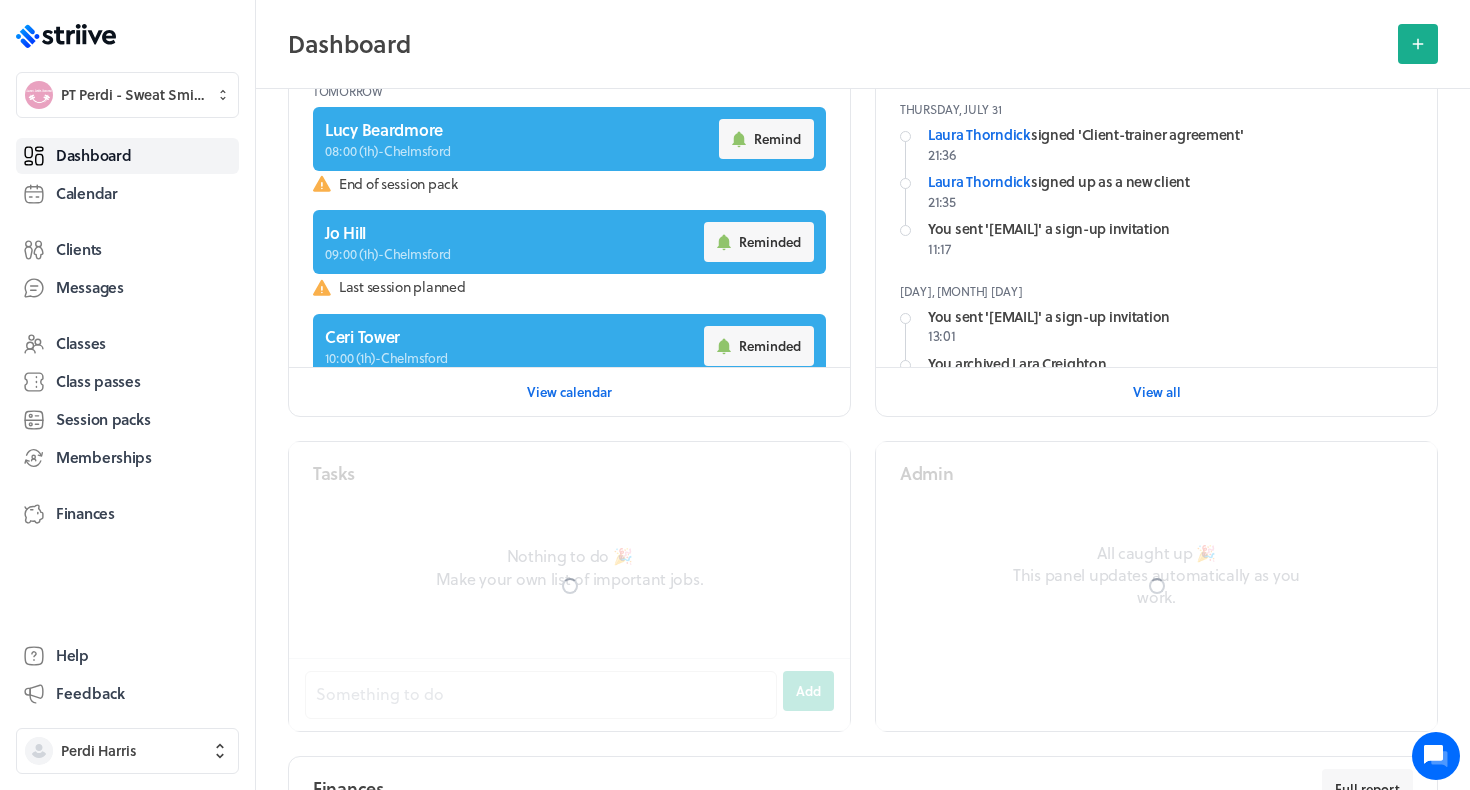 scroll, scrollTop: 415, scrollLeft: 0, axis: vertical 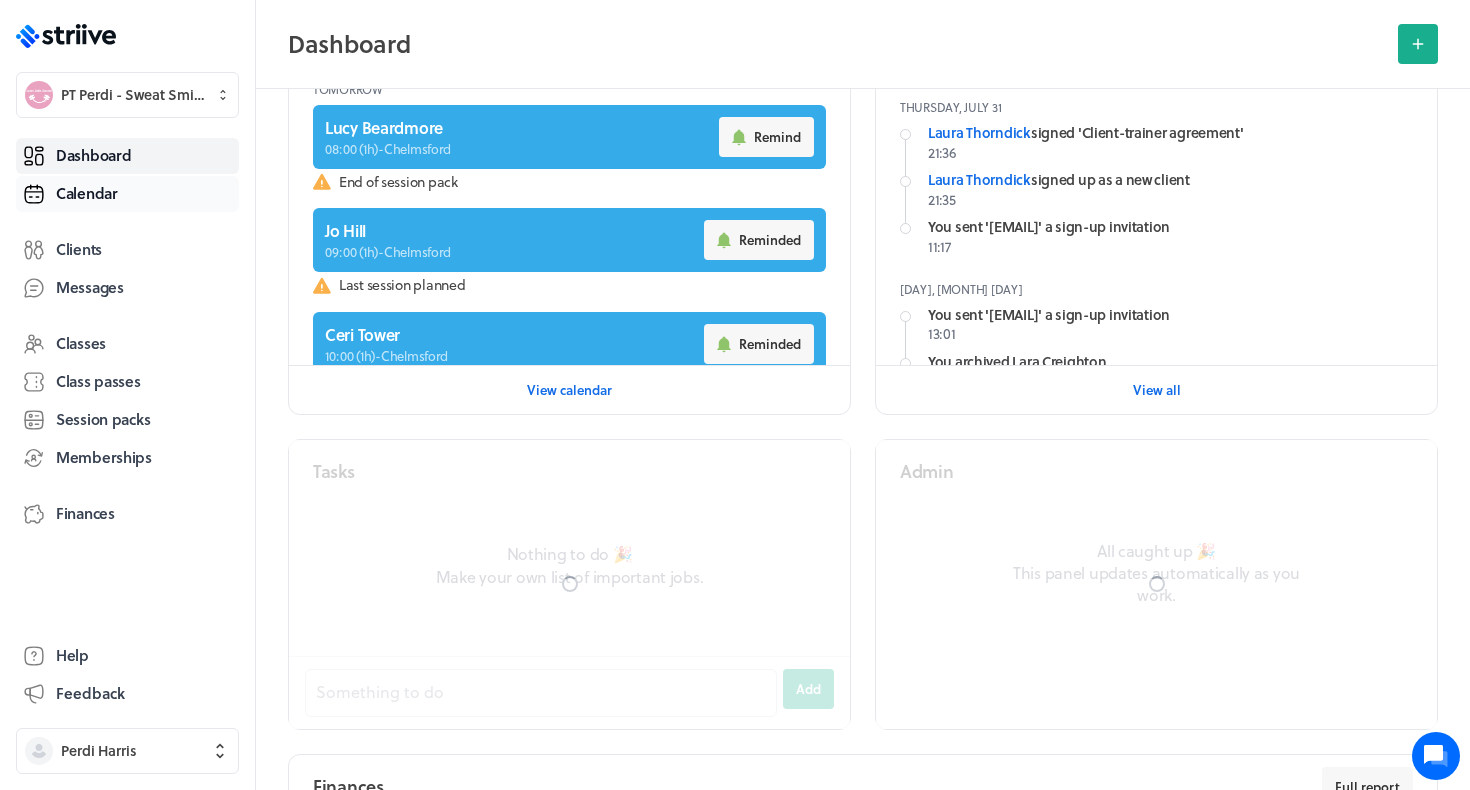 click on "Calendar" at bounding box center (127, 194) 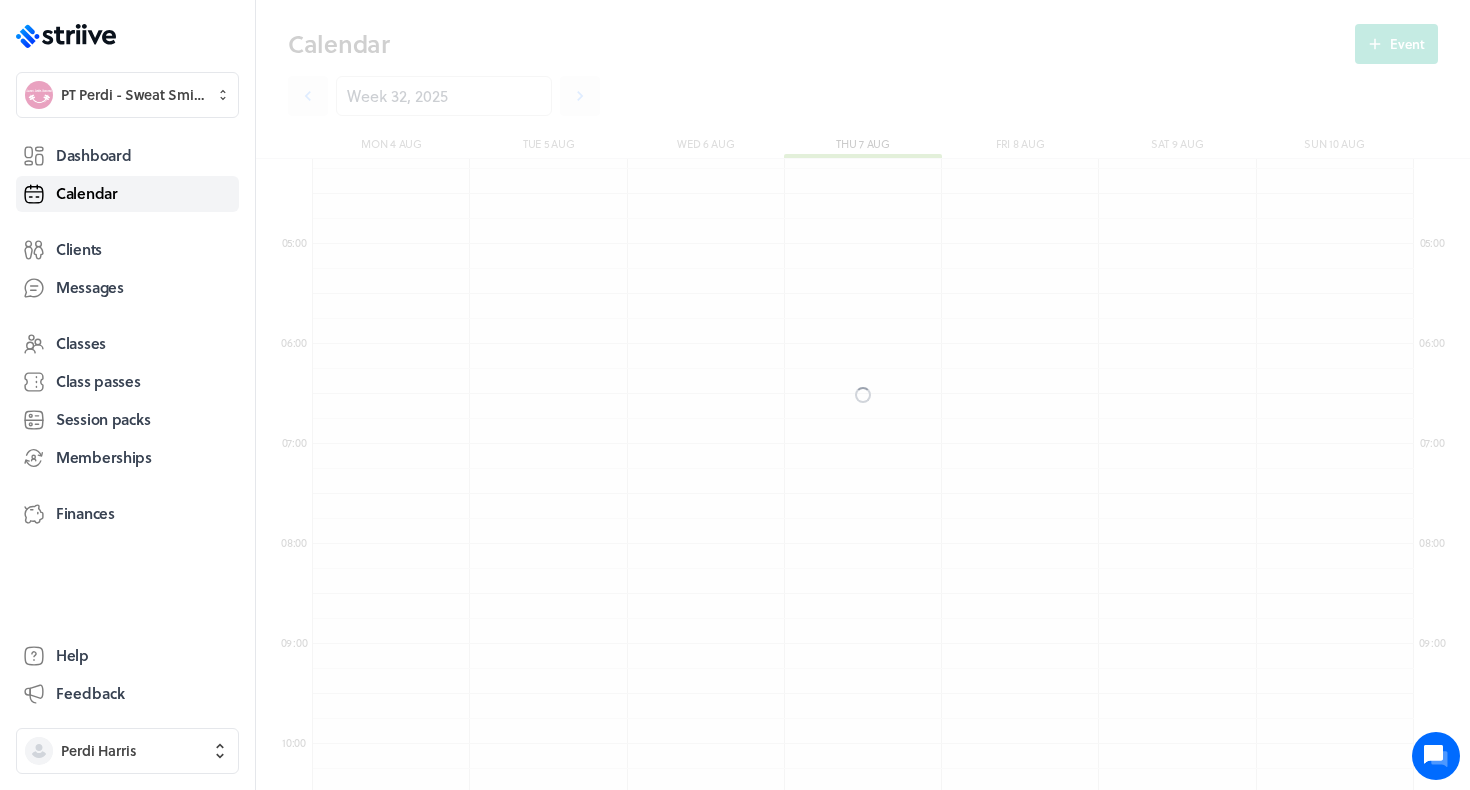 scroll, scrollTop: 550, scrollLeft: 0, axis: vertical 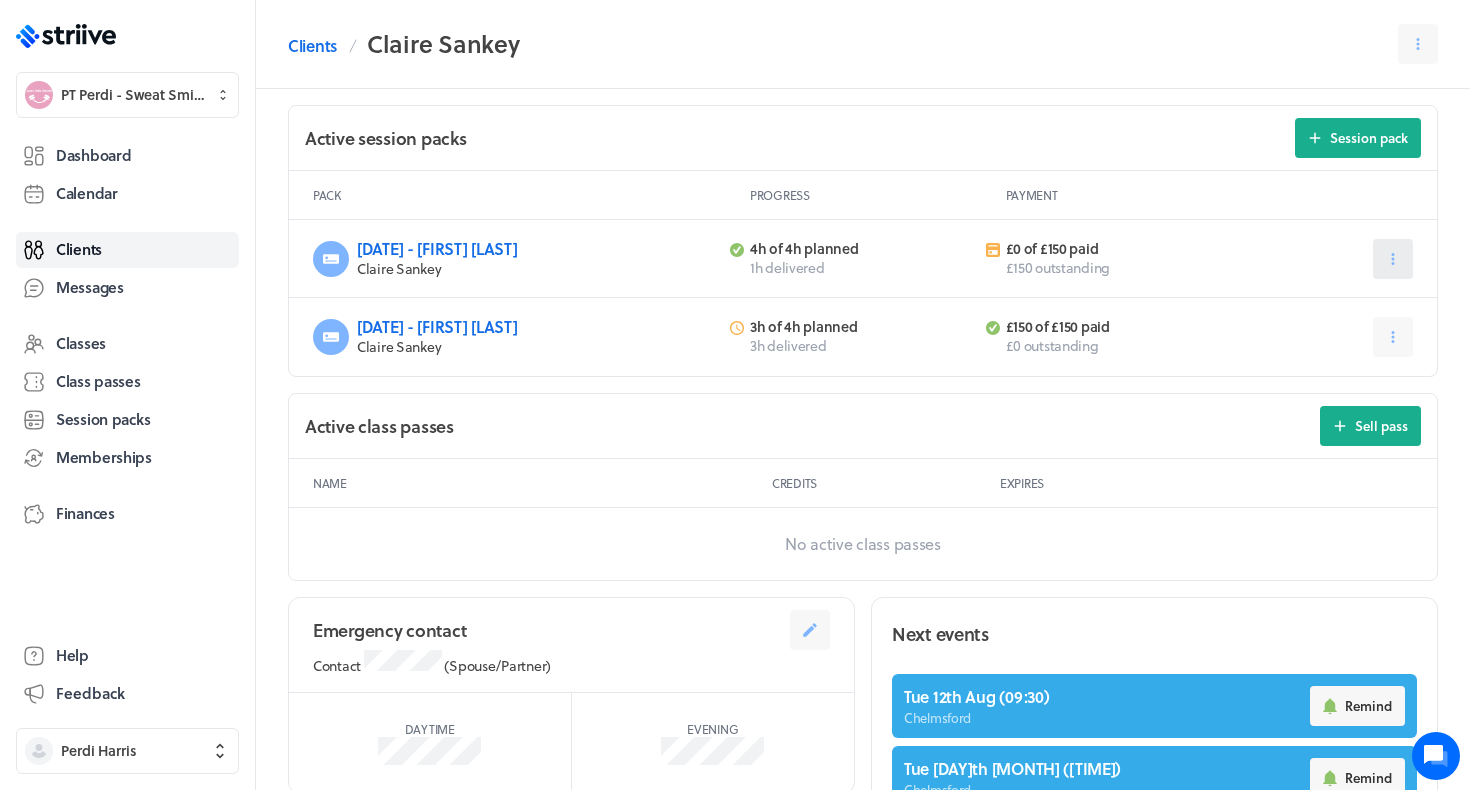 click 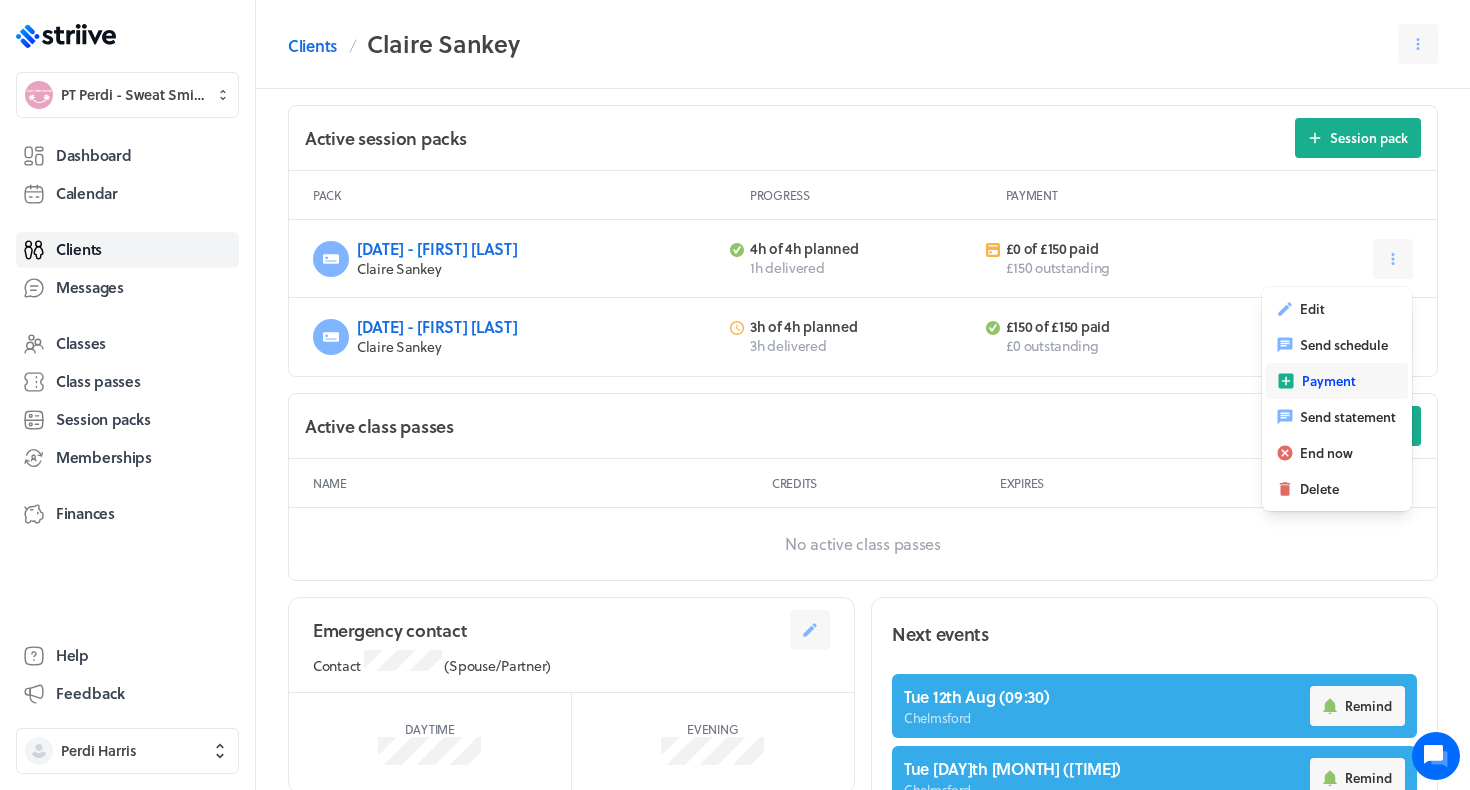 click on "Payment" at bounding box center [1329, 381] 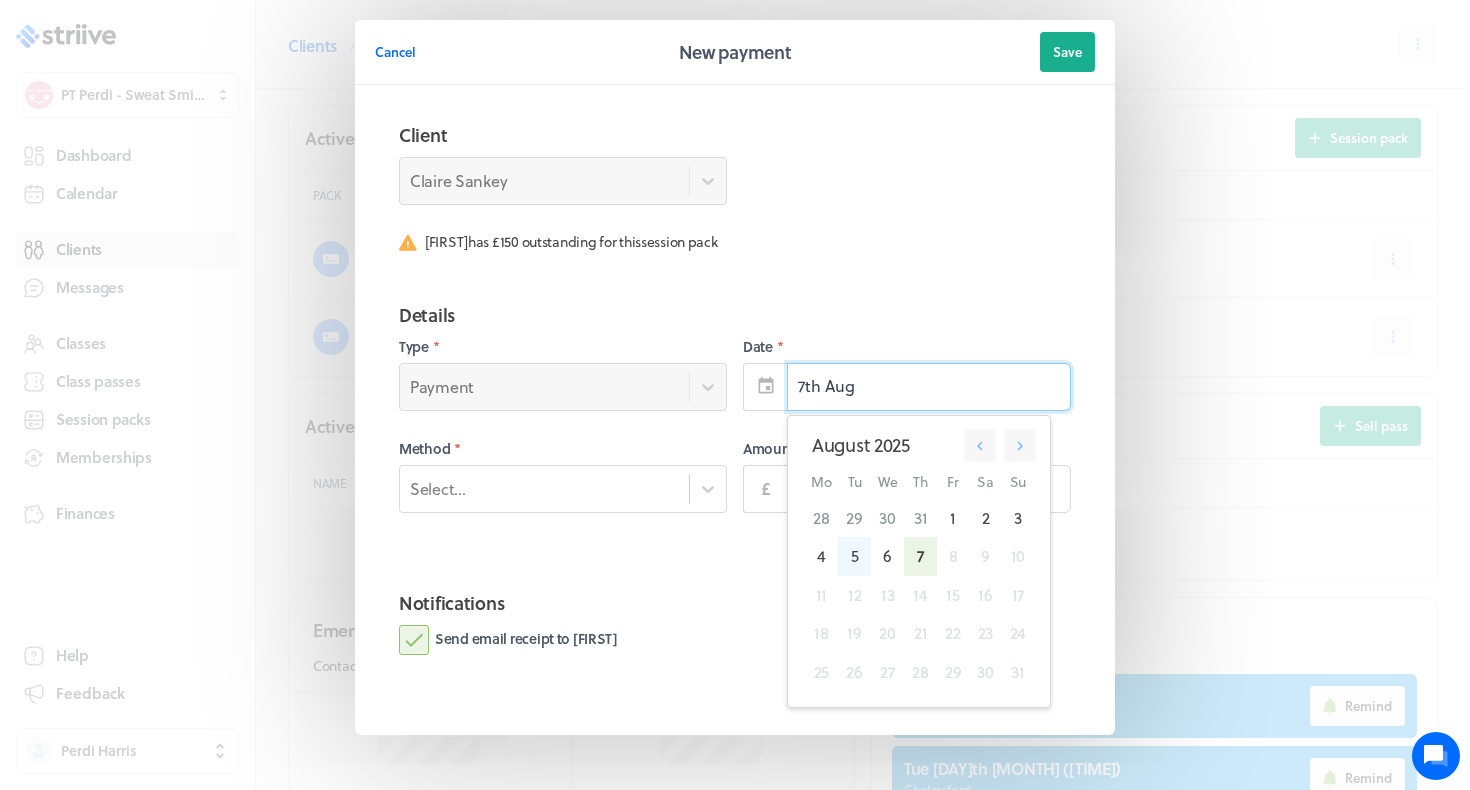 click on "5" at bounding box center (854, 556) 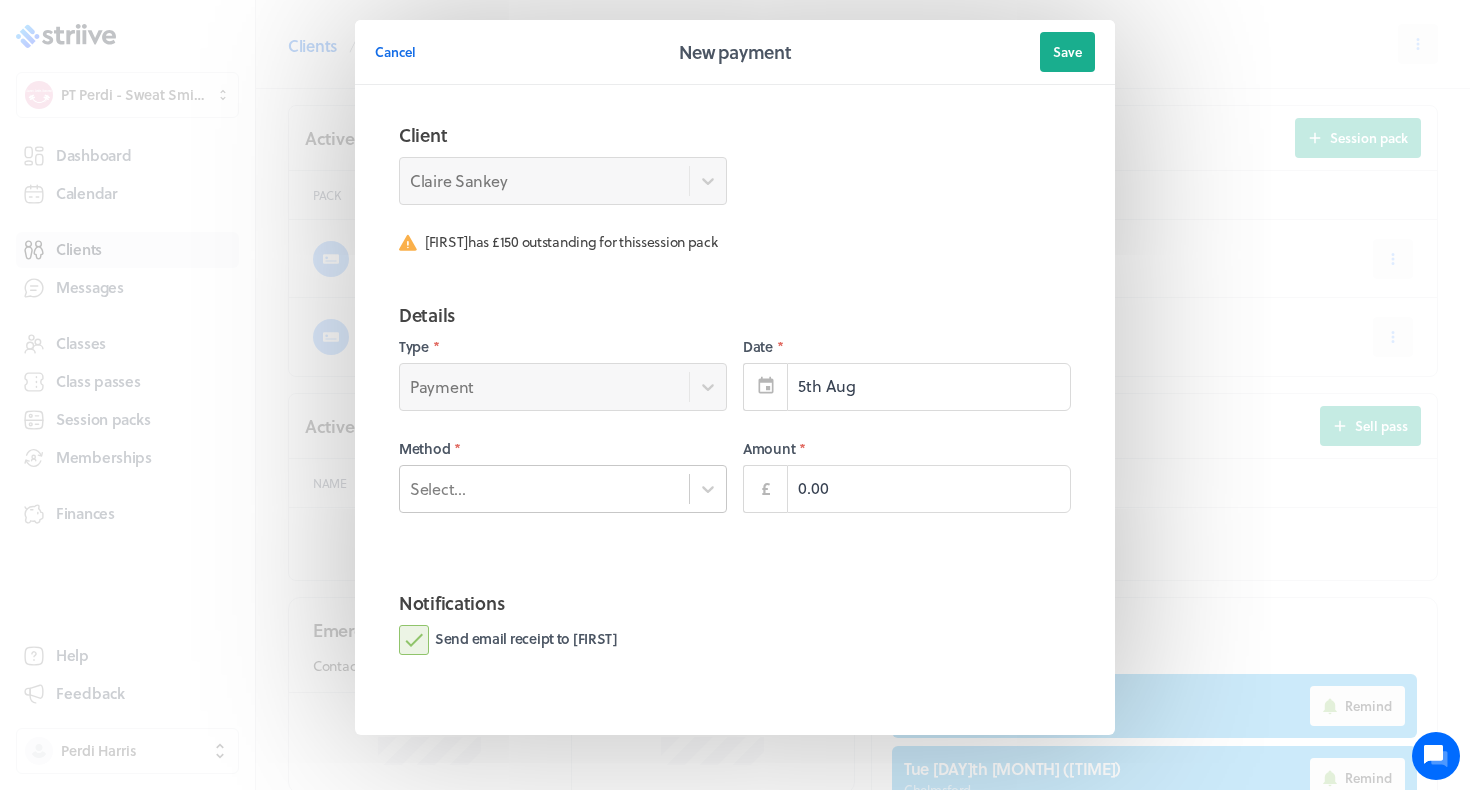 click on "Select..." at bounding box center (544, 488) 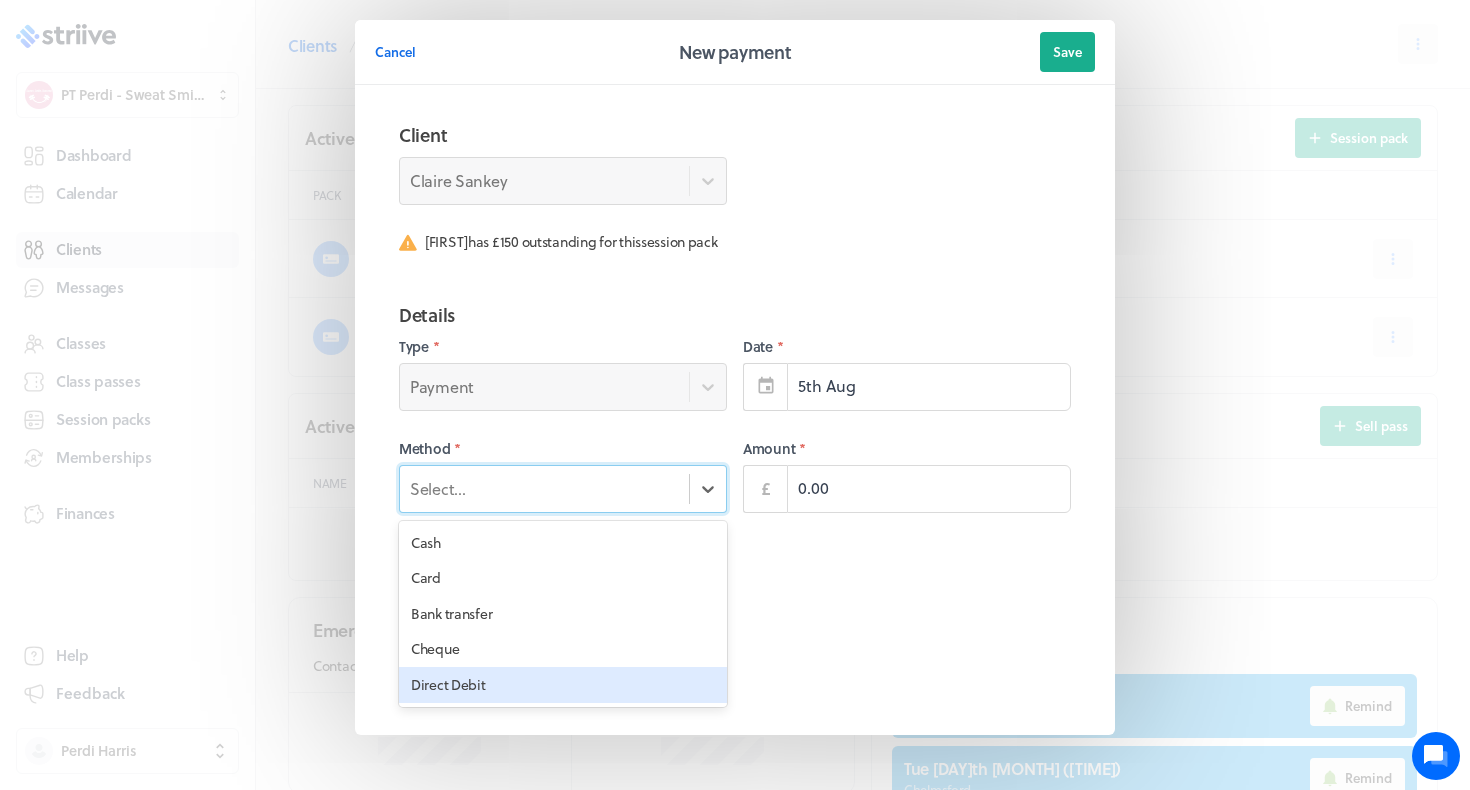 click on "Direct Debit" at bounding box center (563, 685) 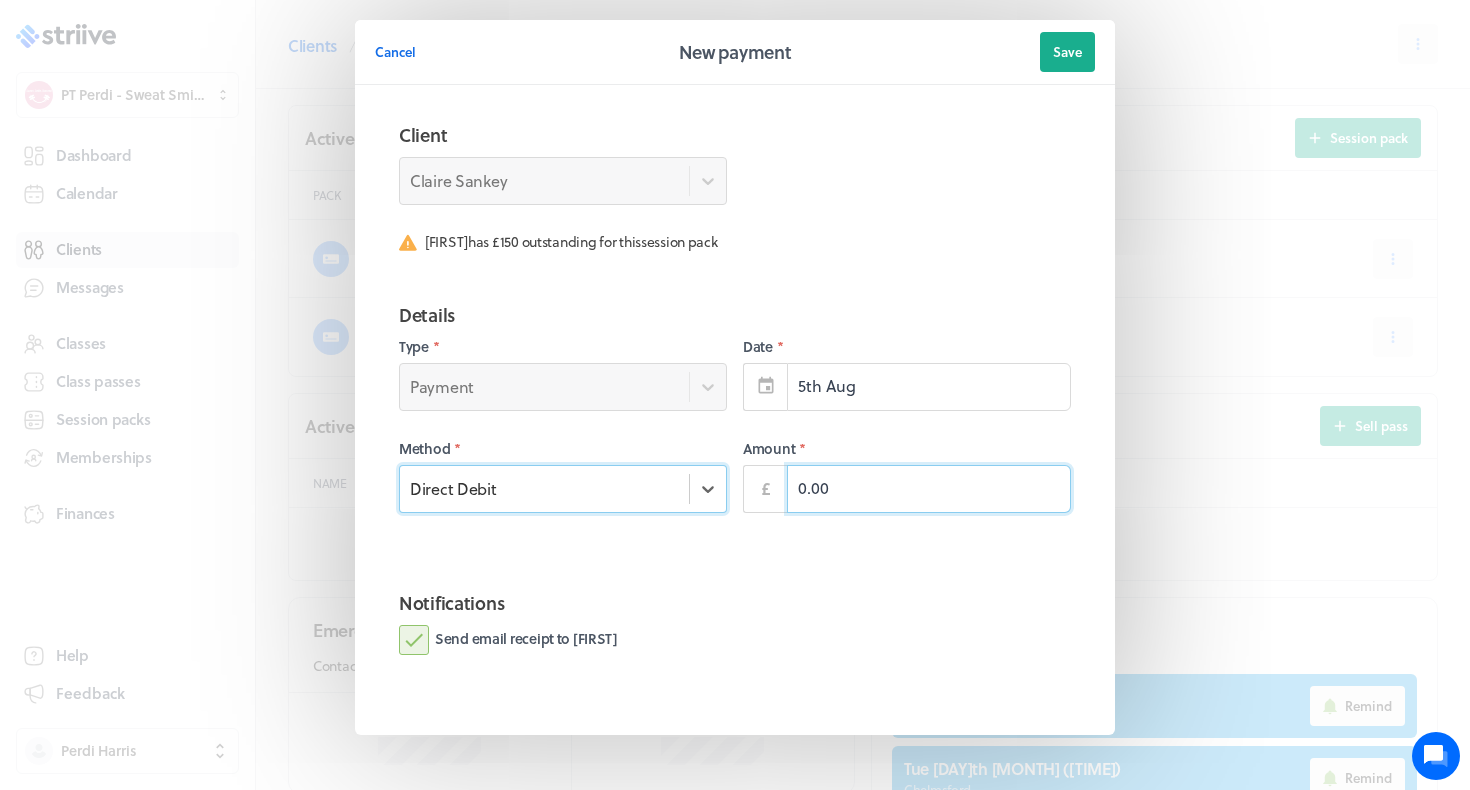 click on "0.00" at bounding box center (929, 489) 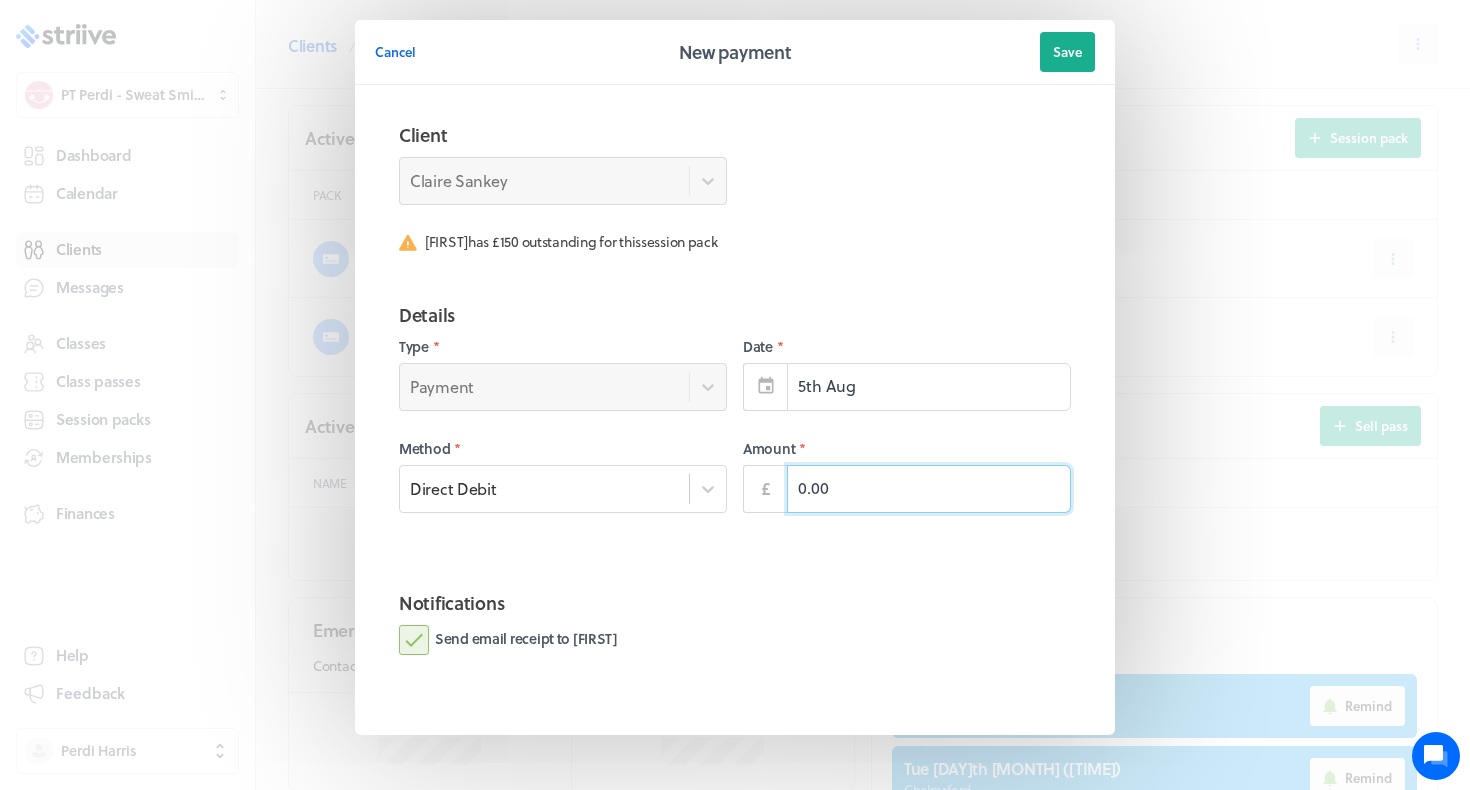 click on "0.00" at bounding box center (929, 489) 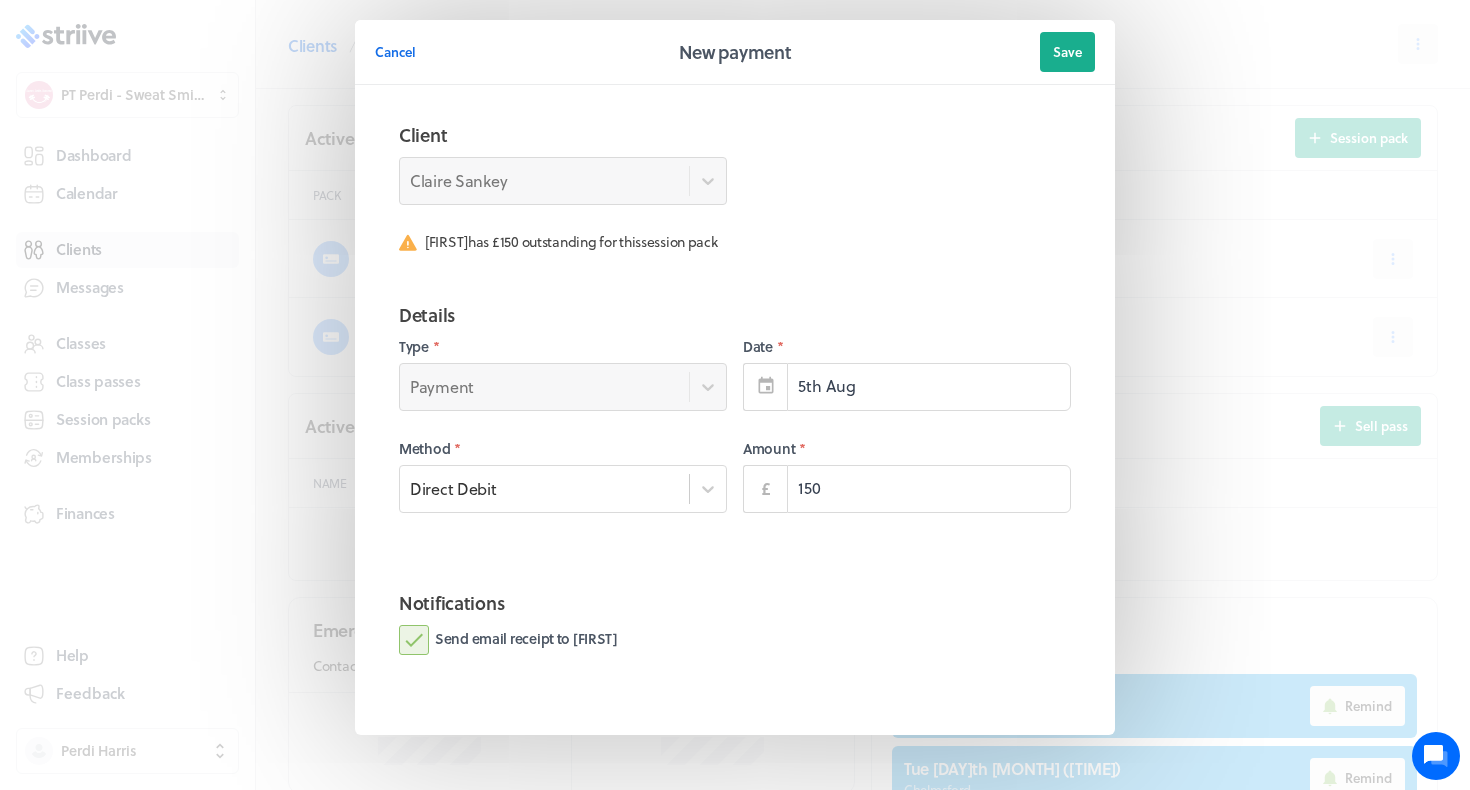type on "150.00" 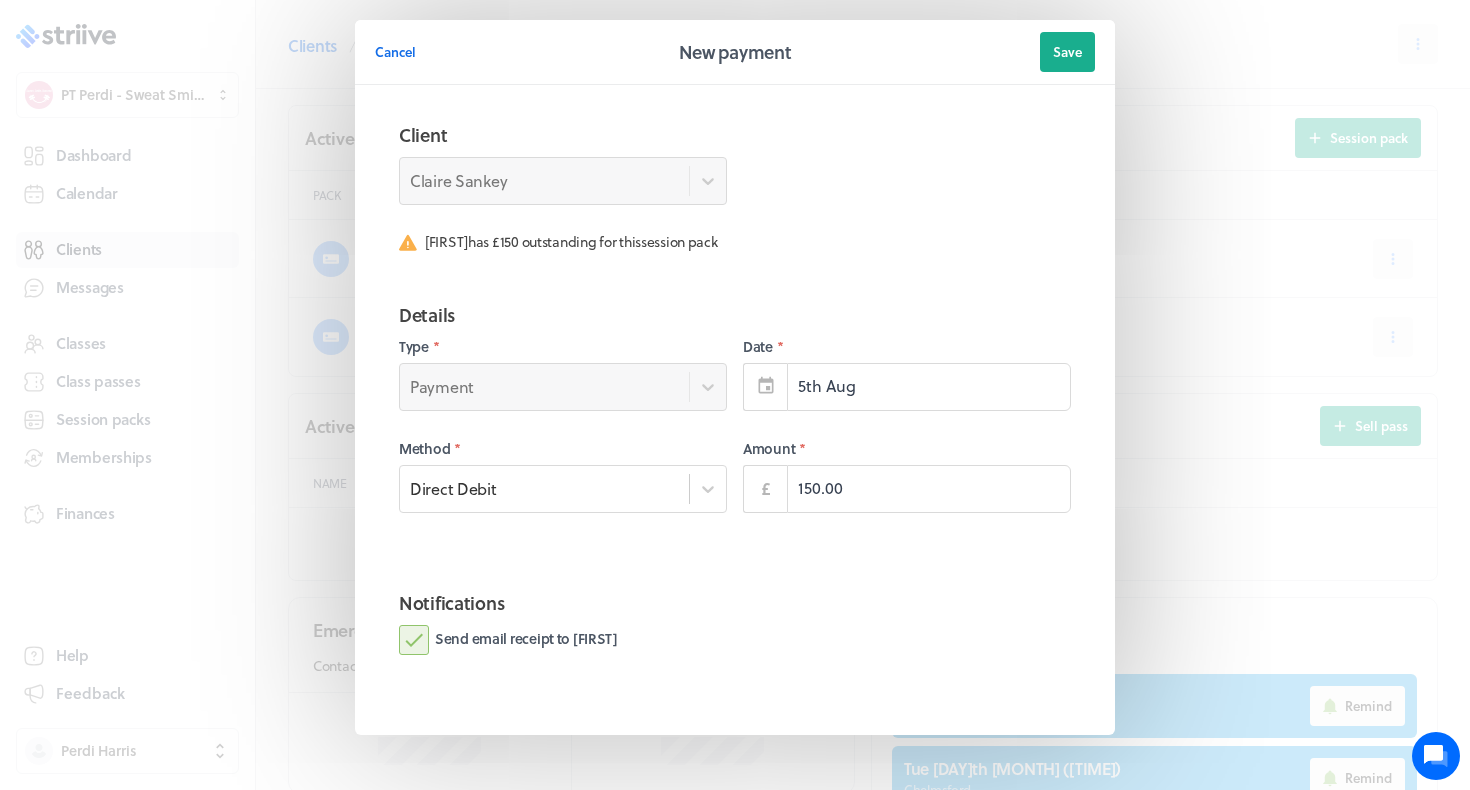 click on "Send email receipt to [FIRST]" at bounding box center [508, 640] 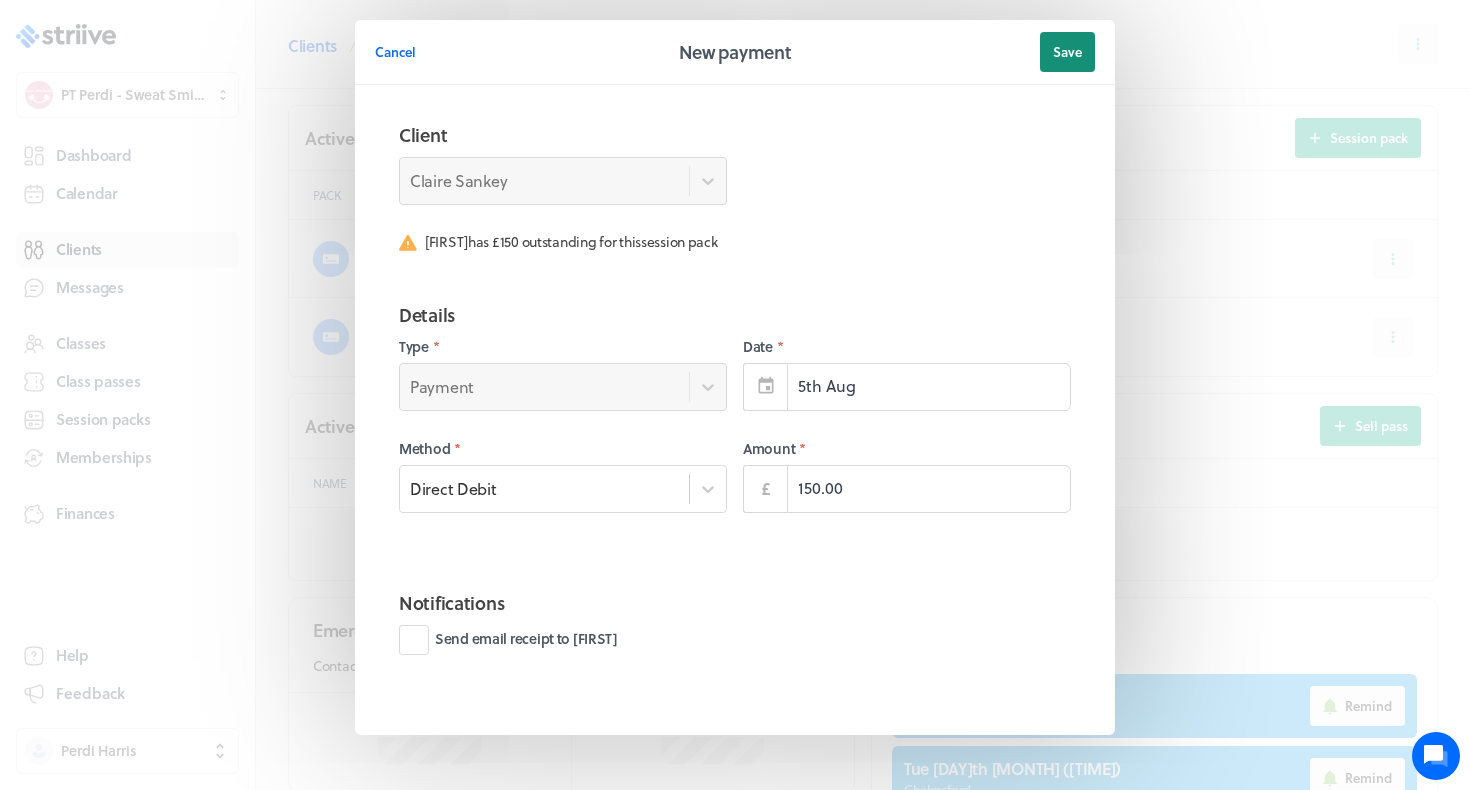 click on "Save" at bounding box center (1067, 52) 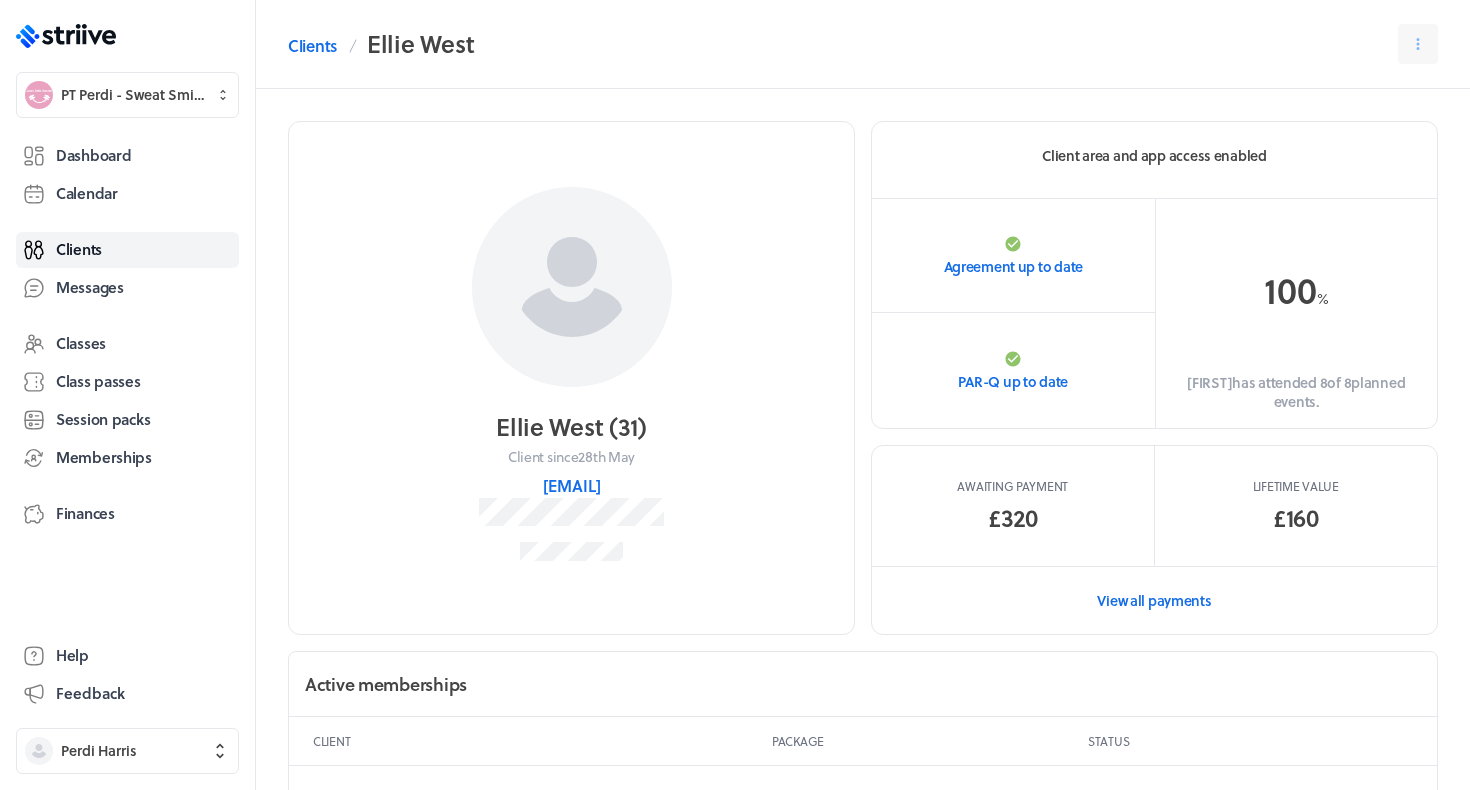 scroll, scrollTop: 0, scrollLeft: 0, axis: both 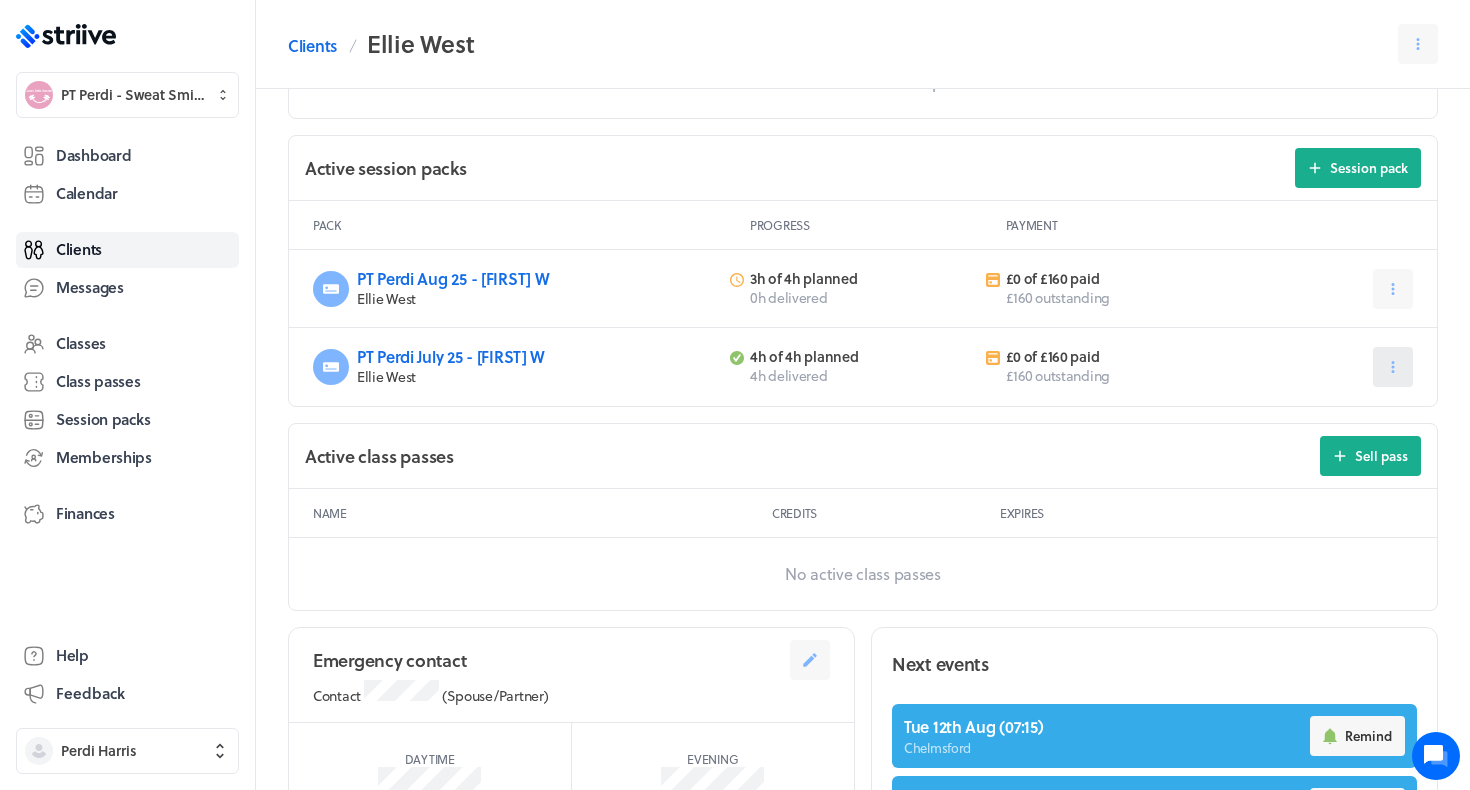 click 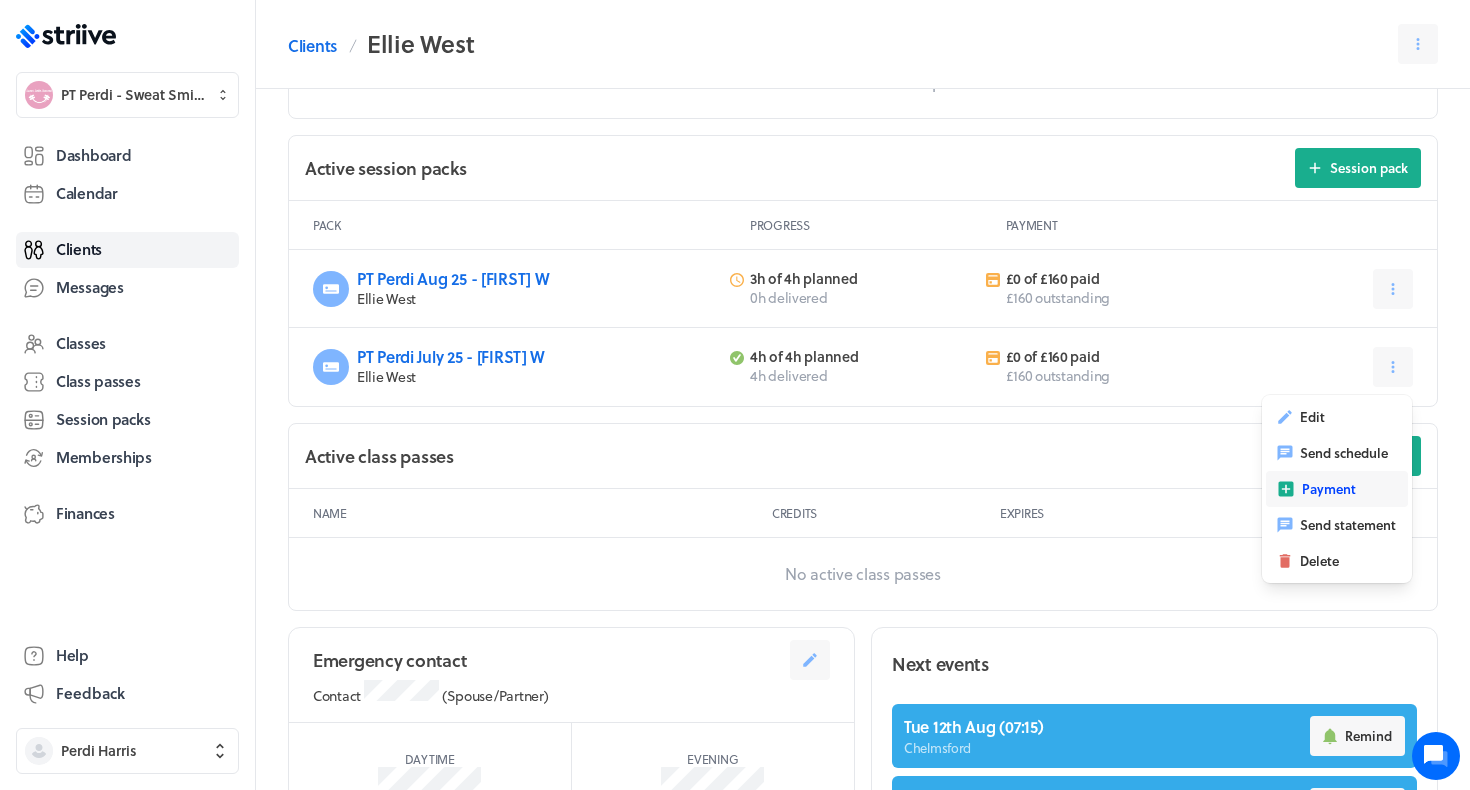 click on "Payment" at bounding box center (1329, 489) 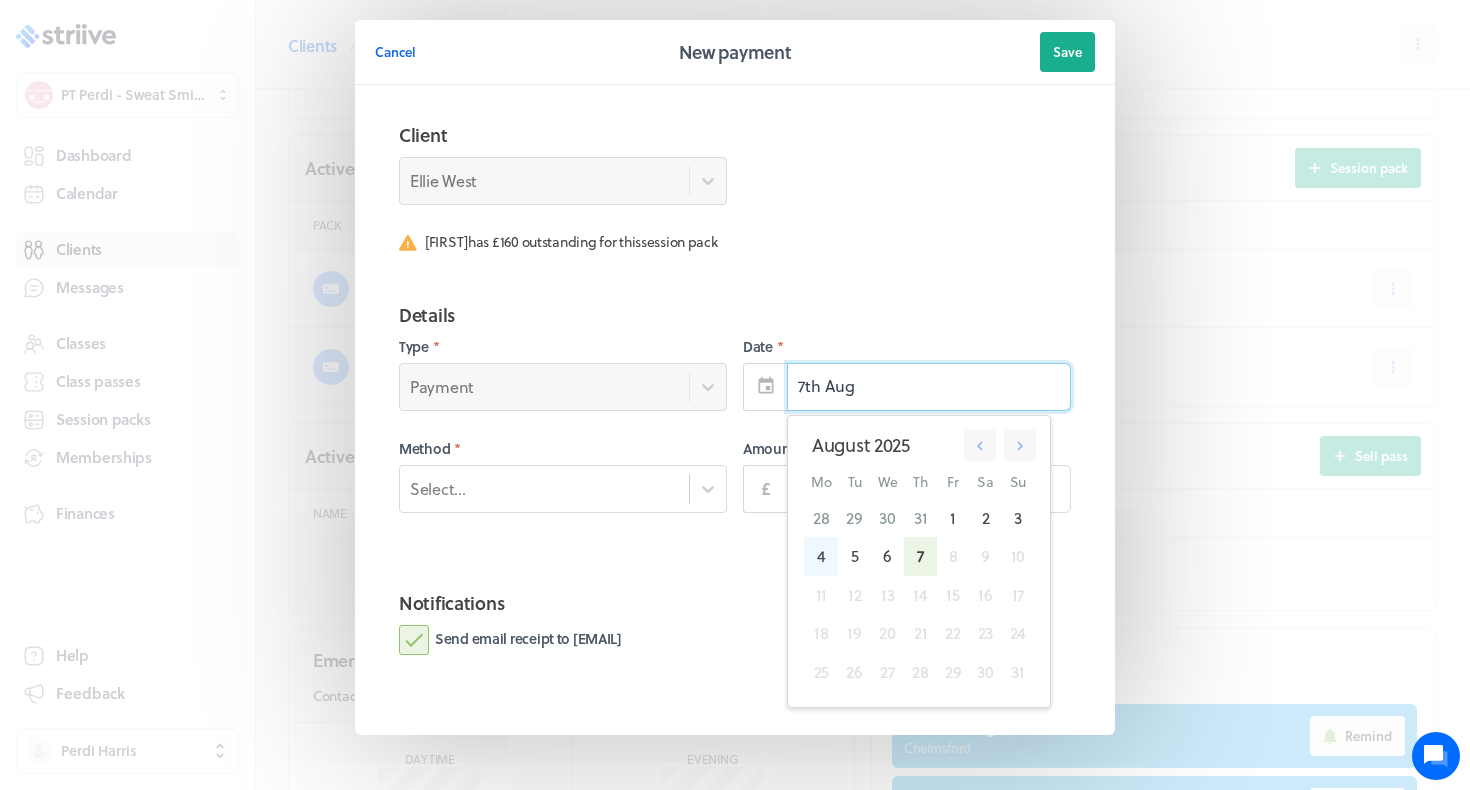 click on "4" at bounding box center [821, 556] 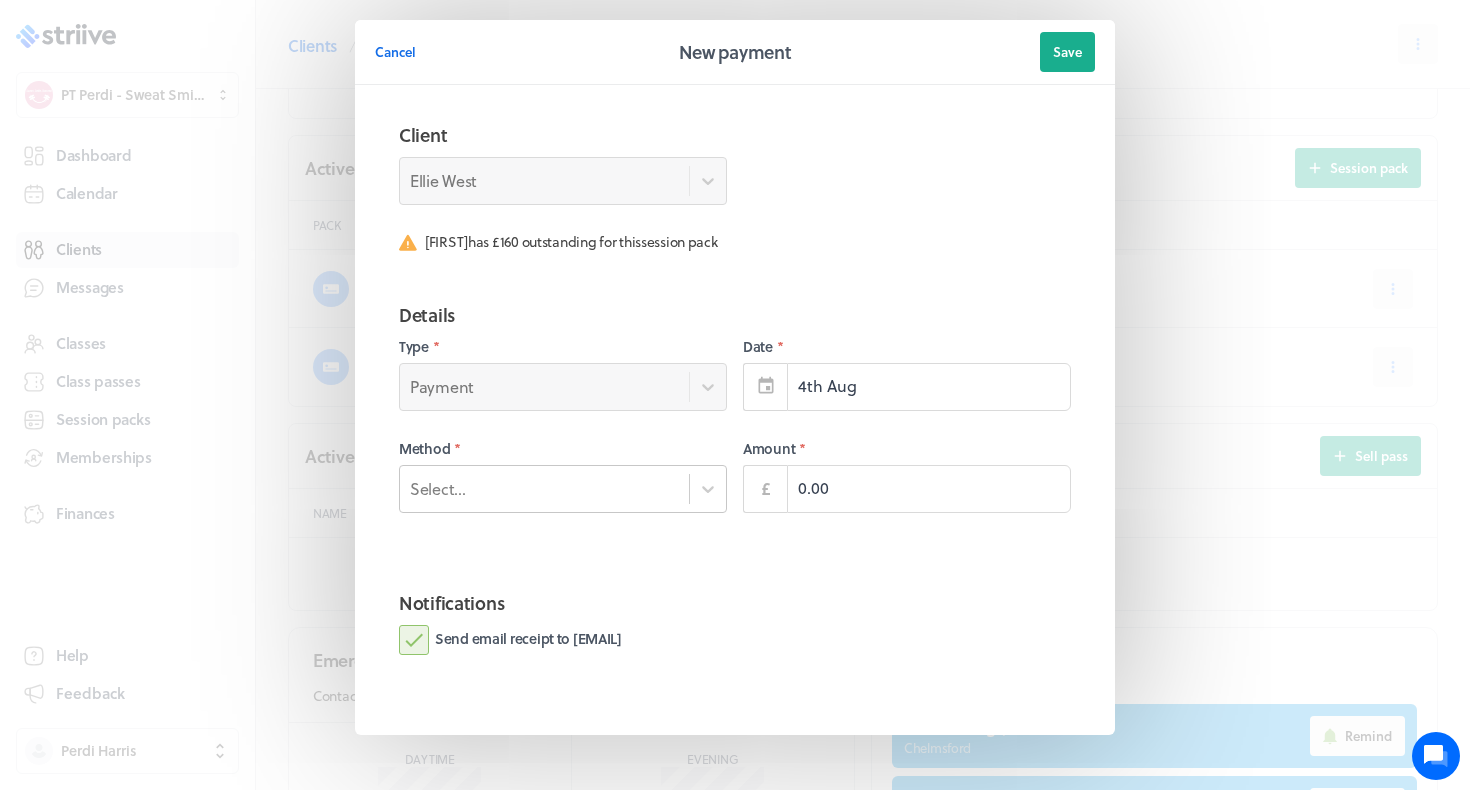 click on "Select..." at bounding box center [544, 488] 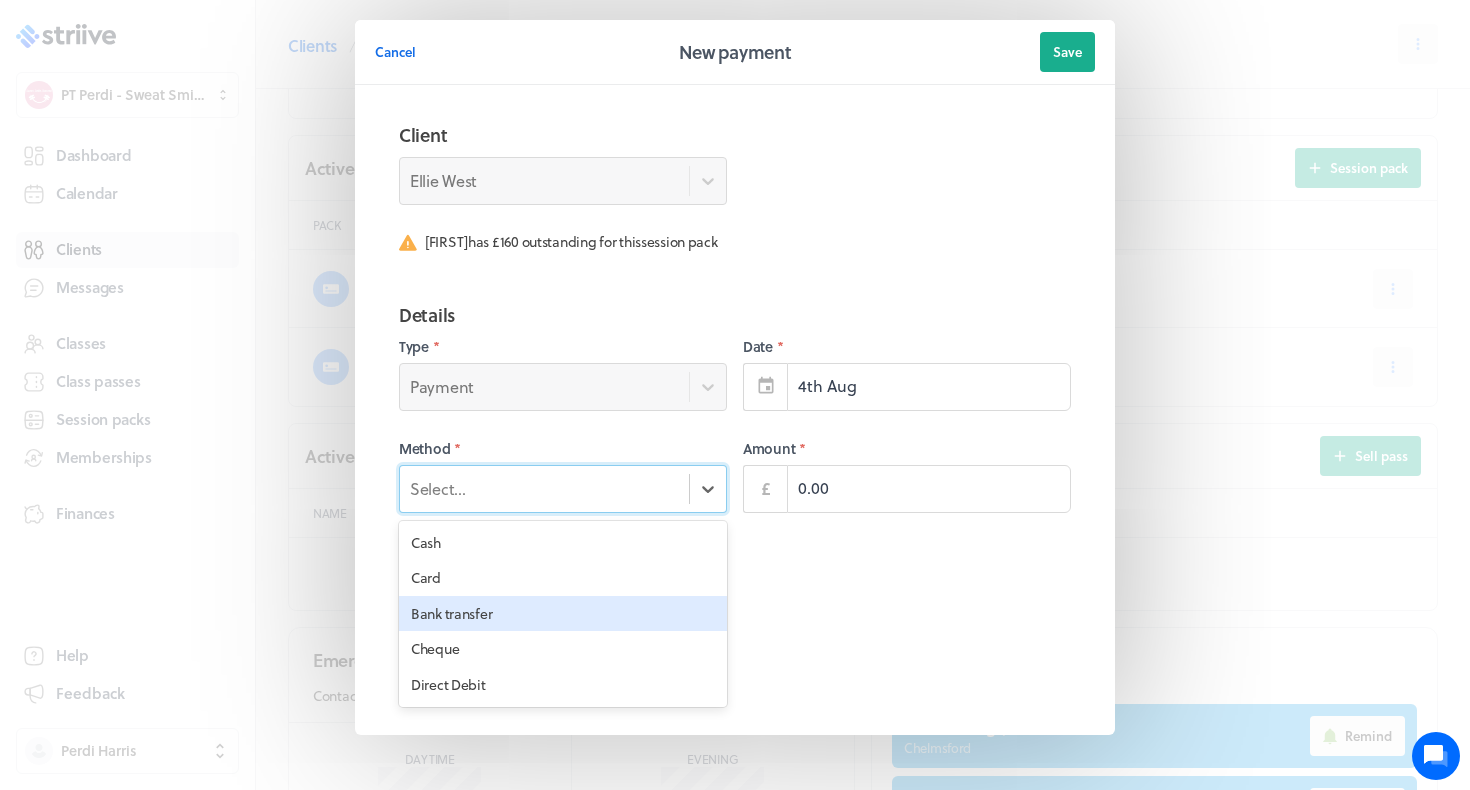 click on "Bank transfer" at bounding box center (563, 614) 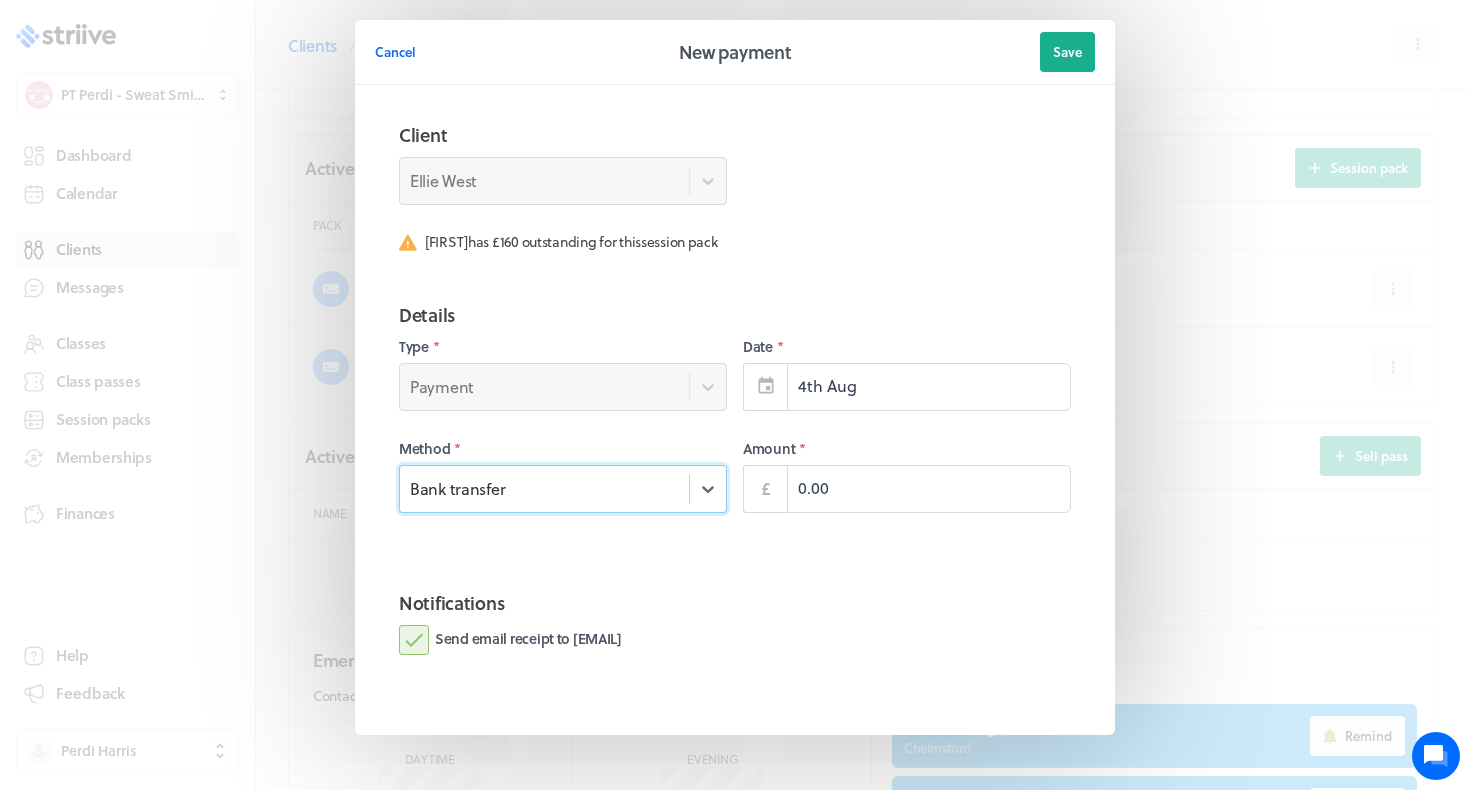click on "Amount * £ 0.00" at bounding box center [907, 476] 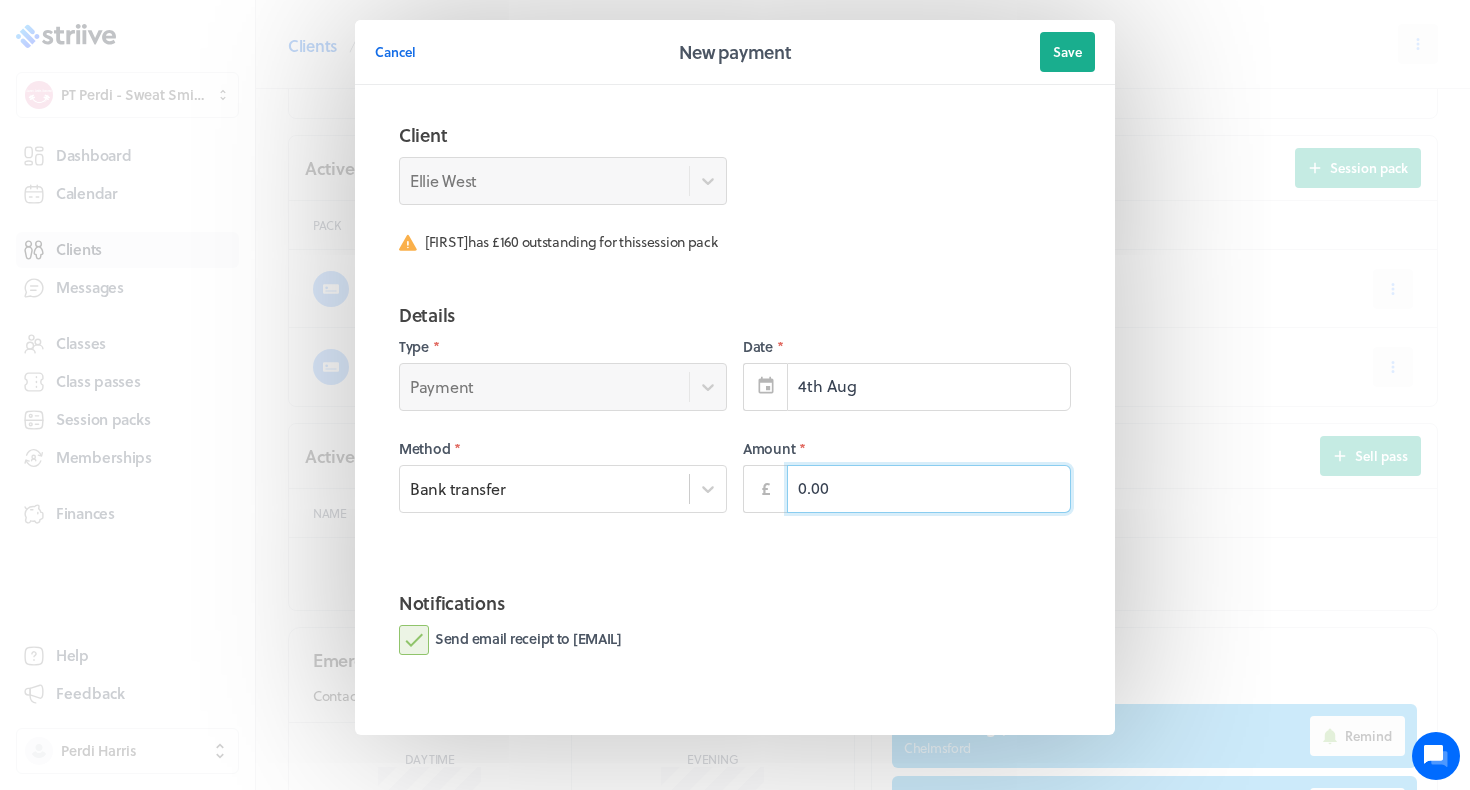 click on "0.00" at bounding box center (929, 489) 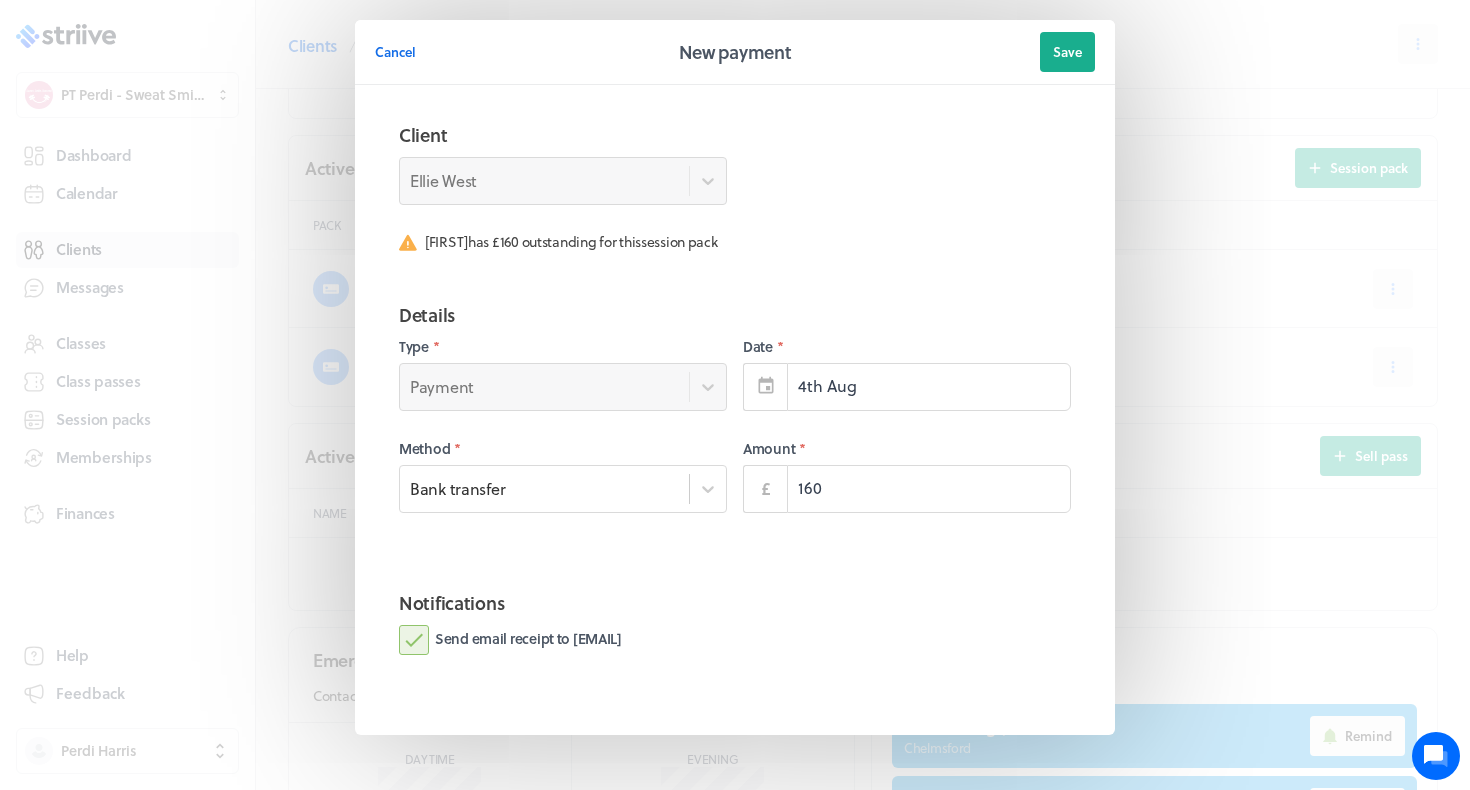 type on "160.00" 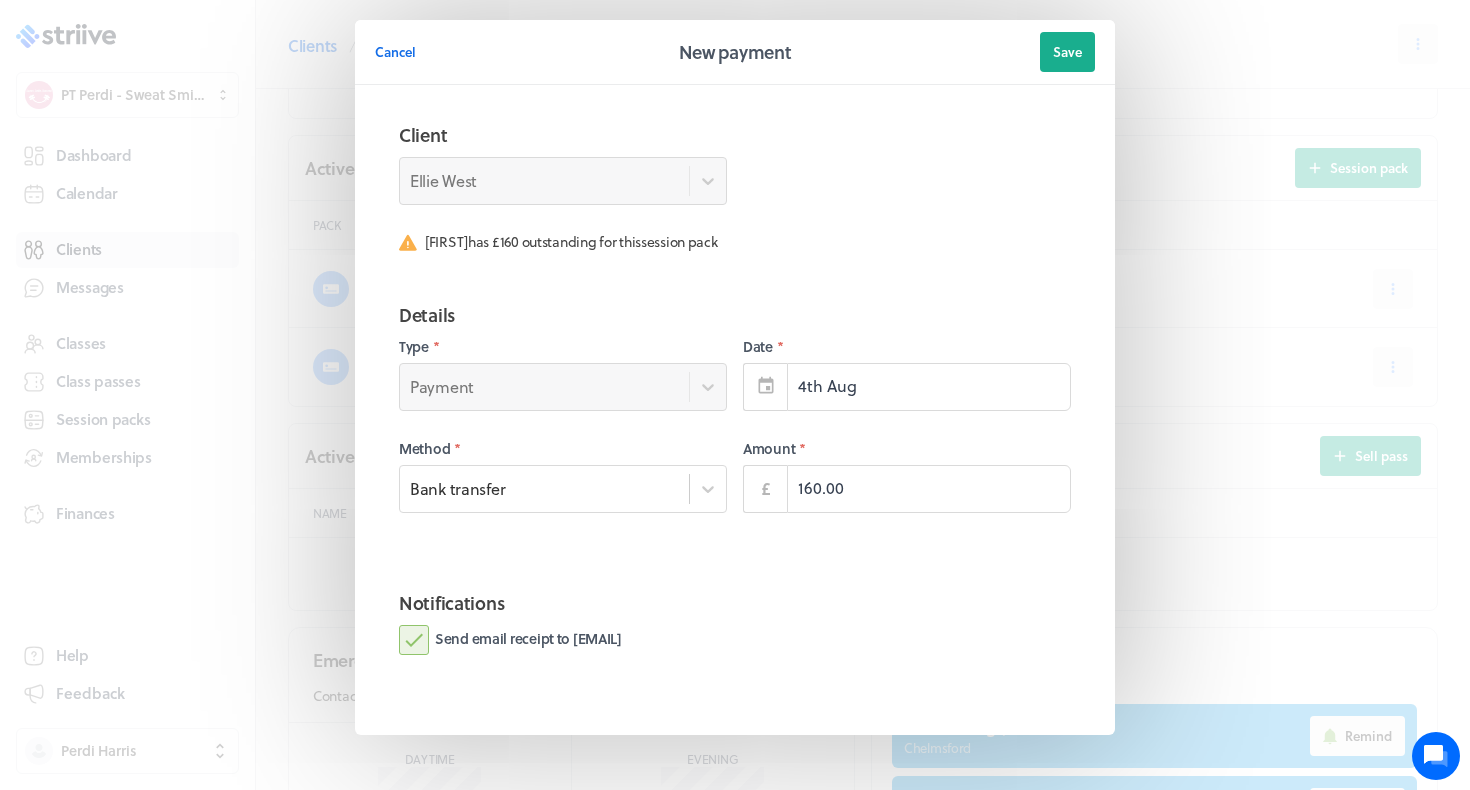click on "Send email receipt to Ellie" at bounding box center (510, 640) 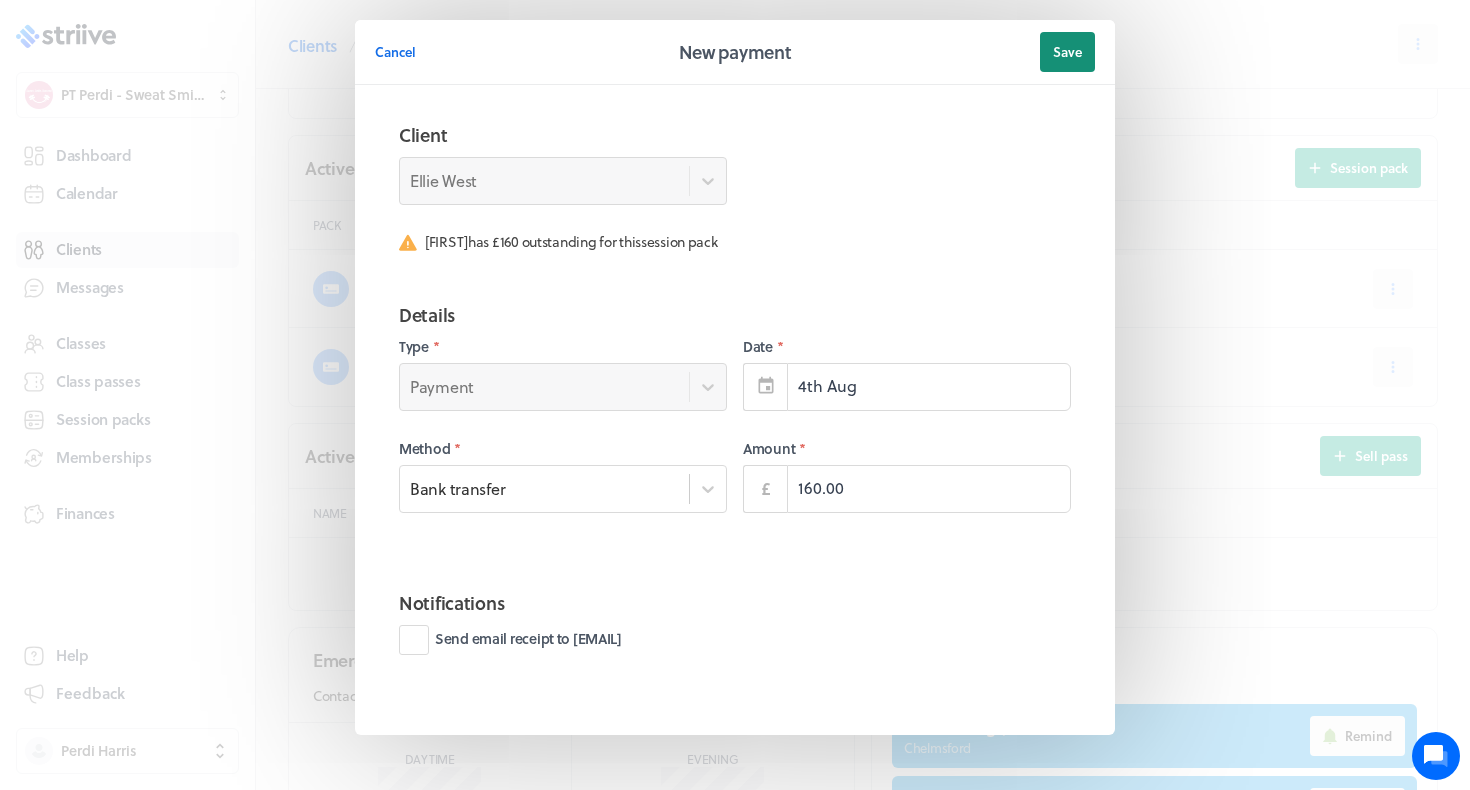 click on "Save" at bounding box center [1067, 52] 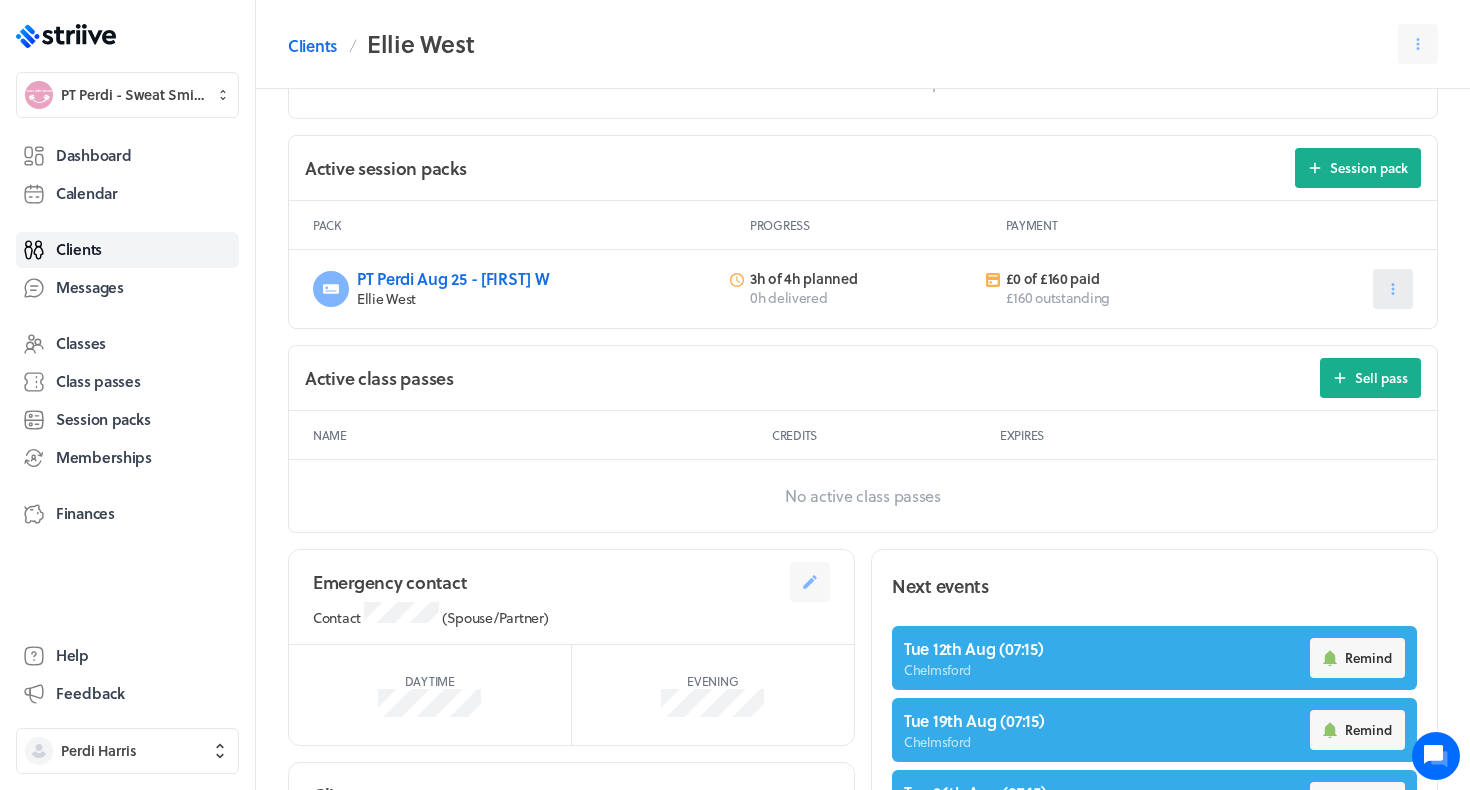 click at bounding box center [1393, 289] 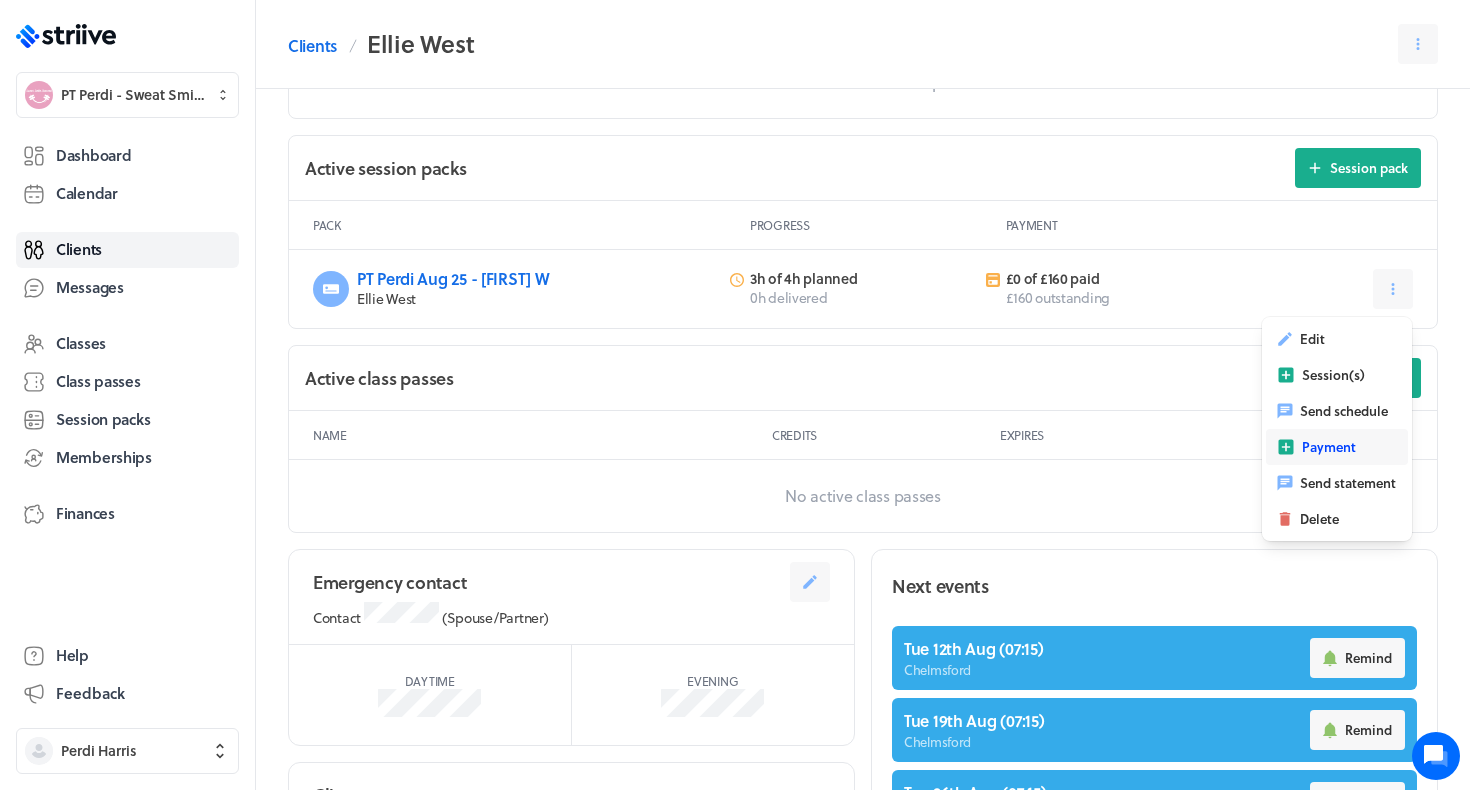 click 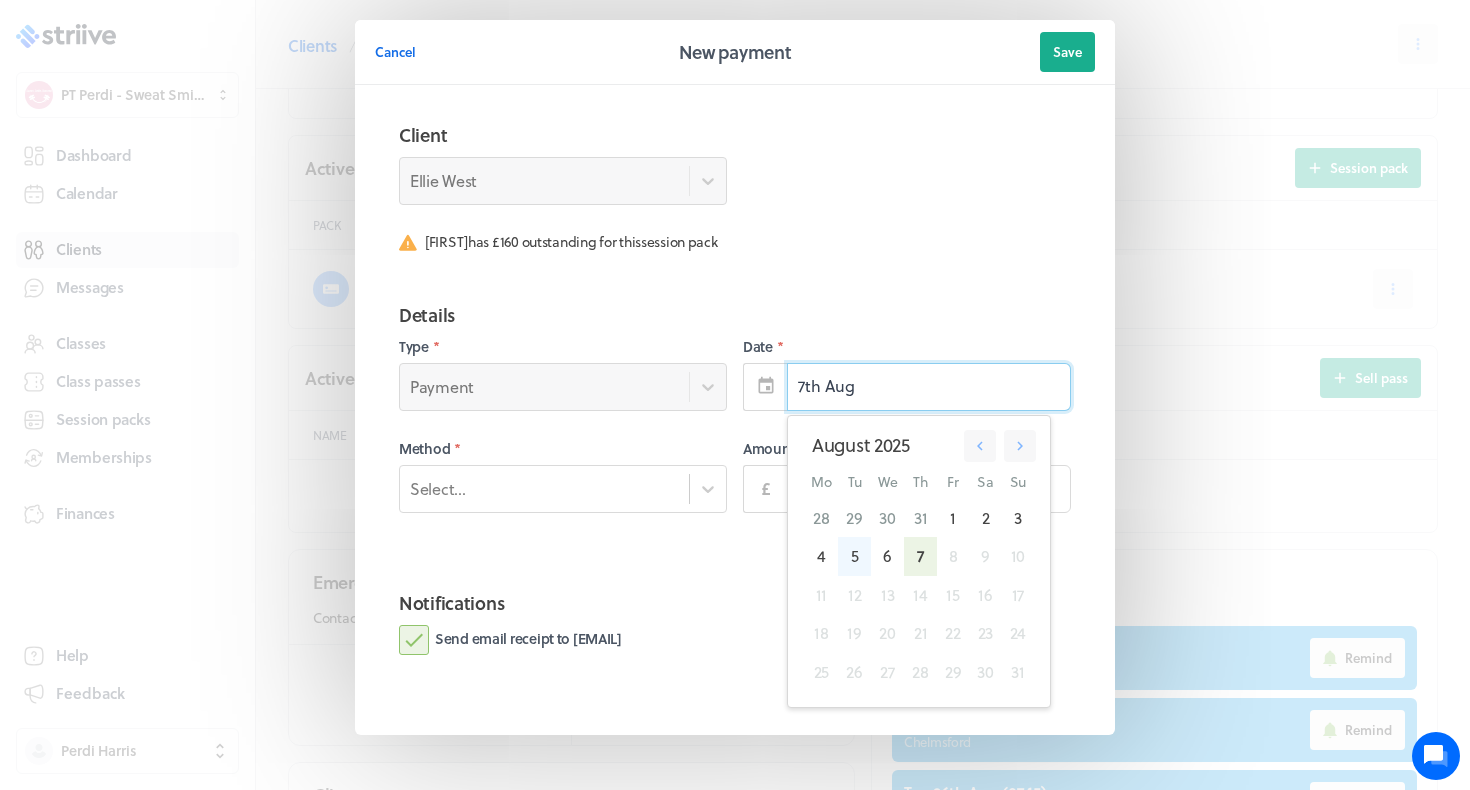 click on "5" at bounding box center (854, 556) 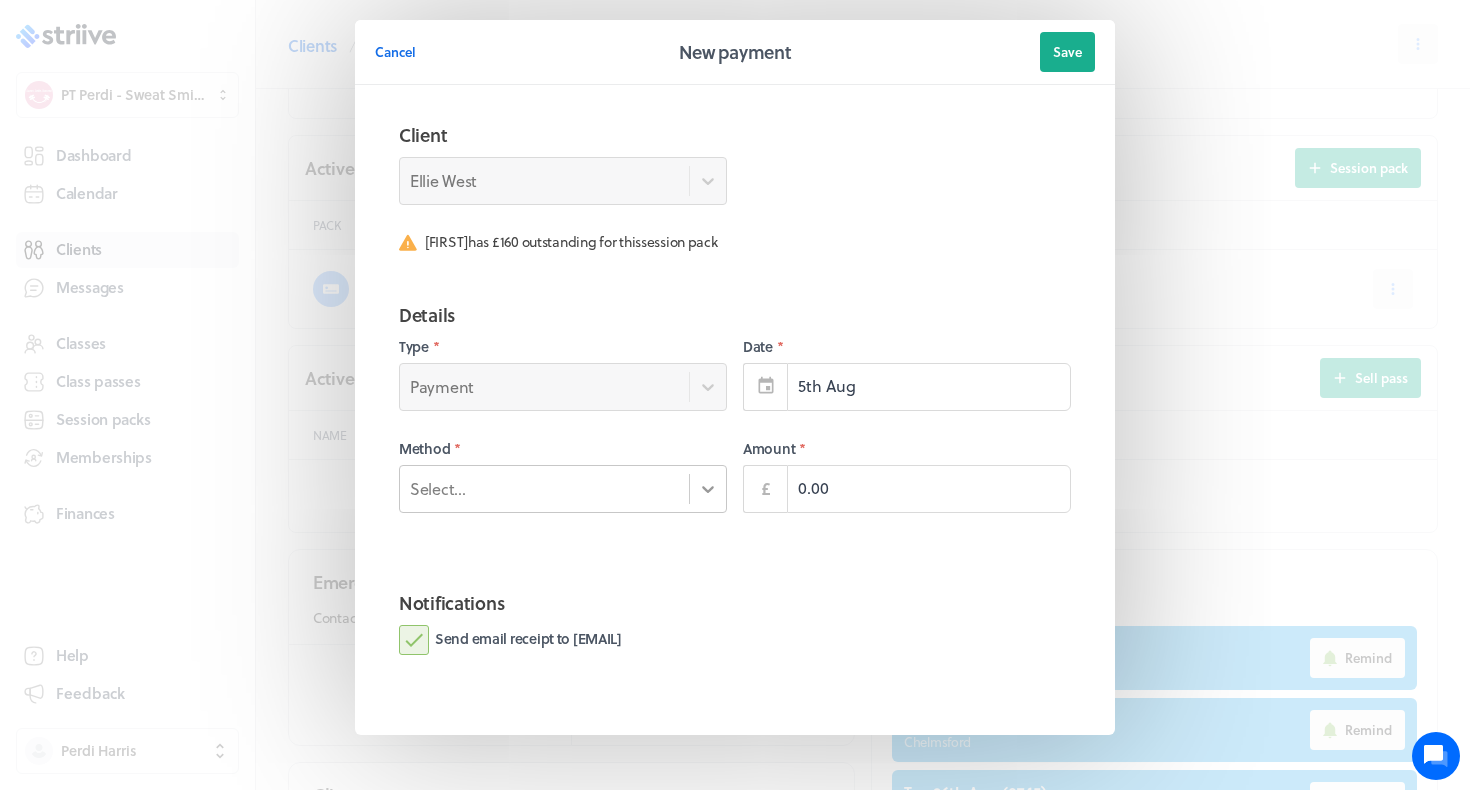 click at bounding box center (708, 489) 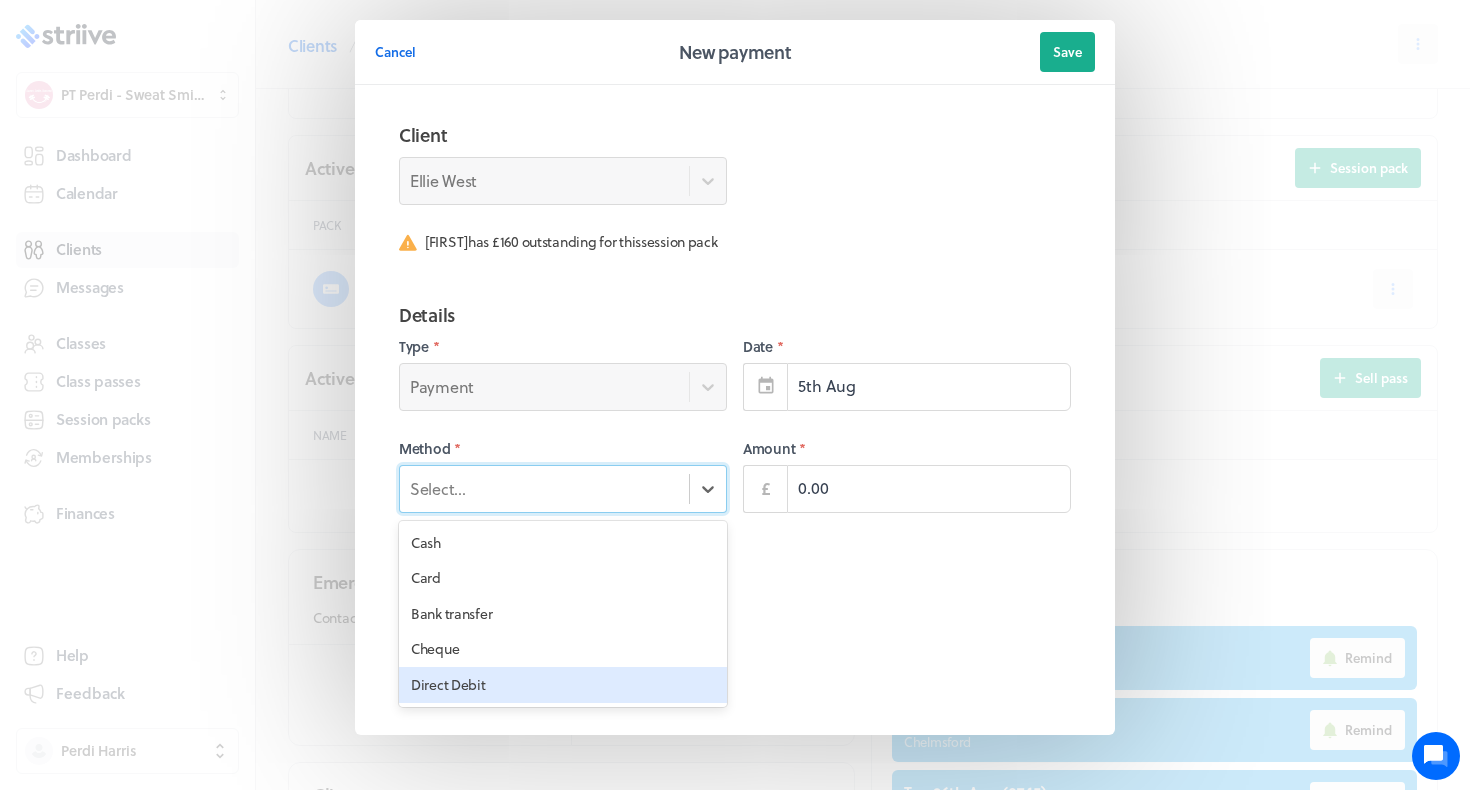 click on "Direct Debit" at bounding box center [563, 685] 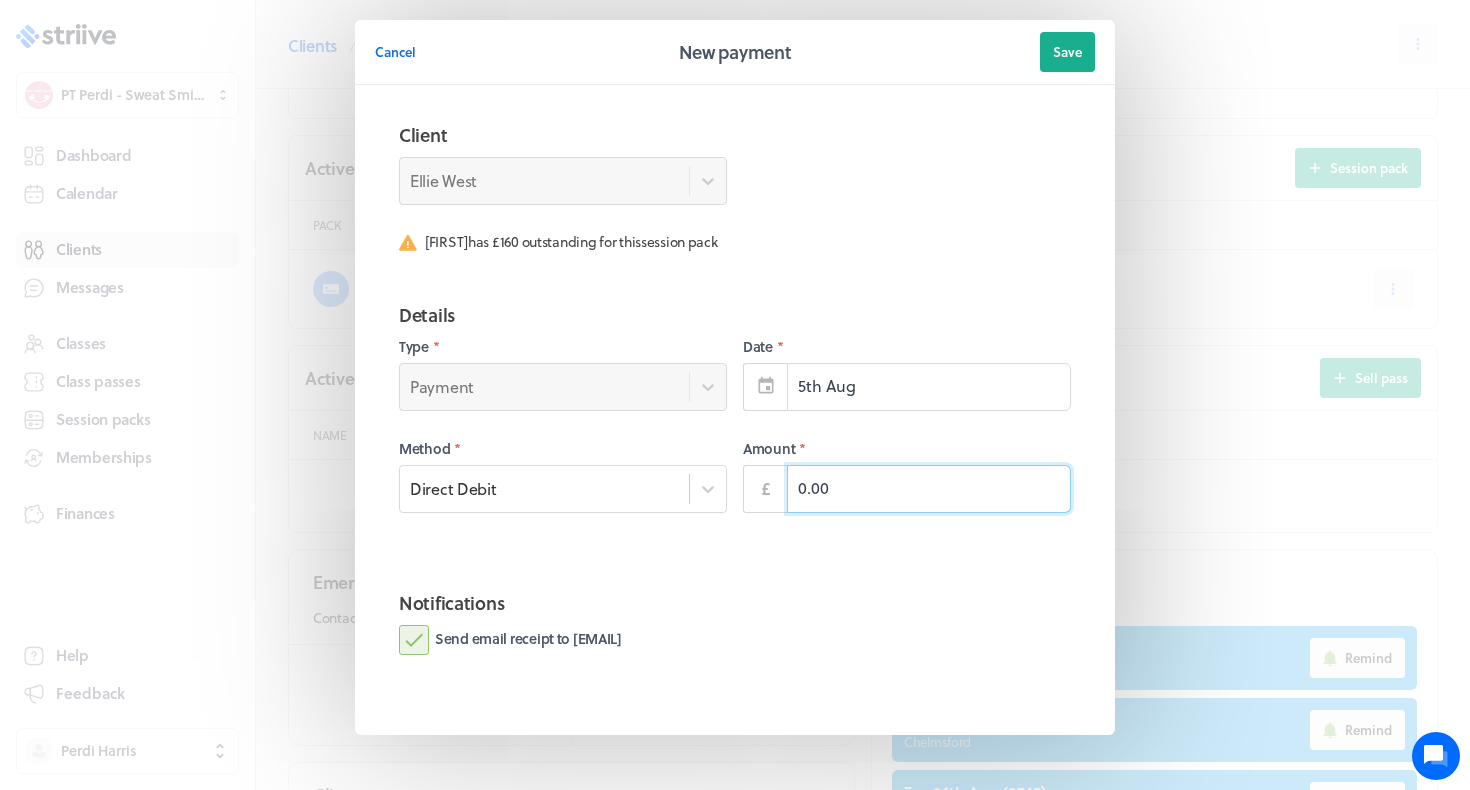 click on "0.00" at bounding box center (929, 489) 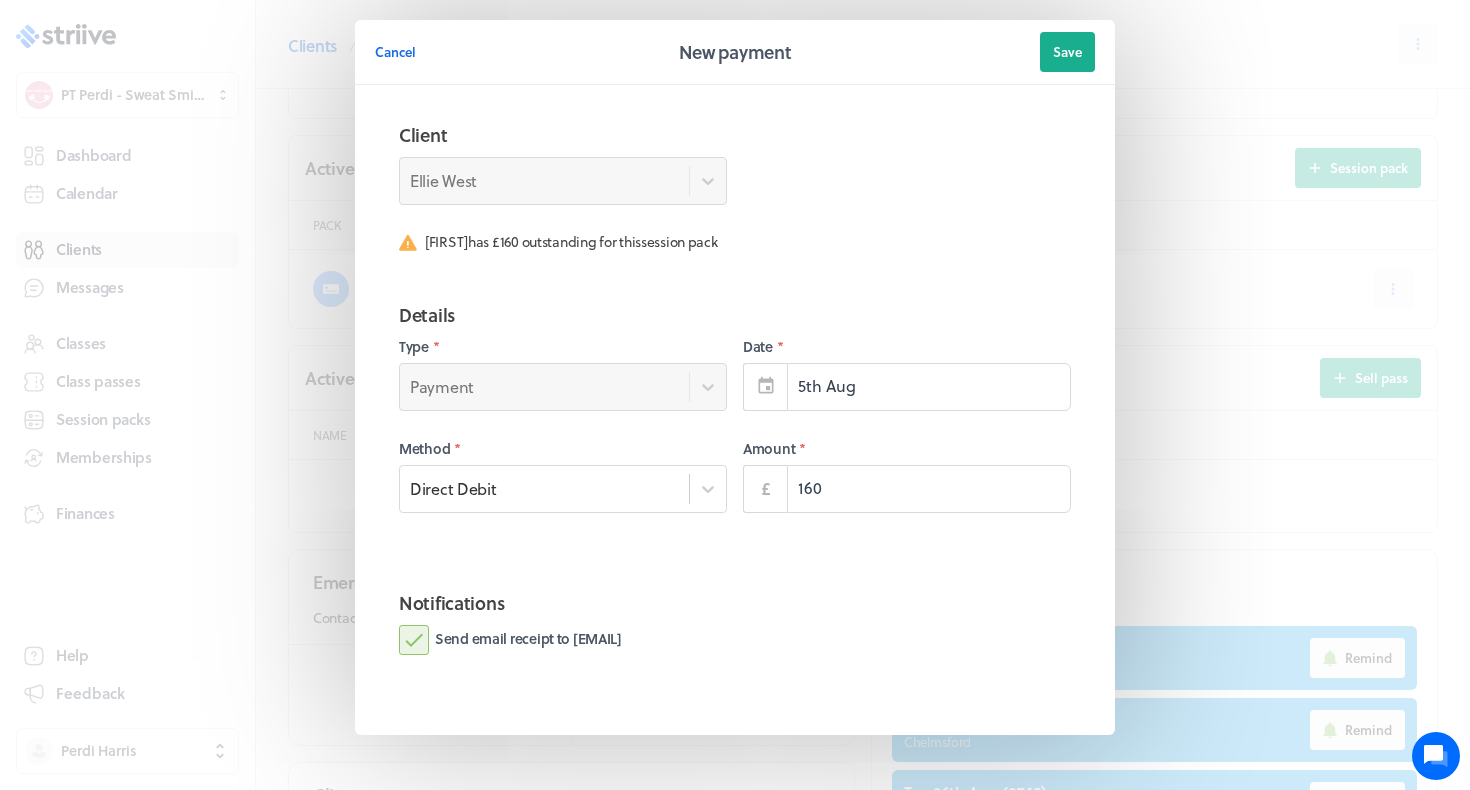 type on "160.00" 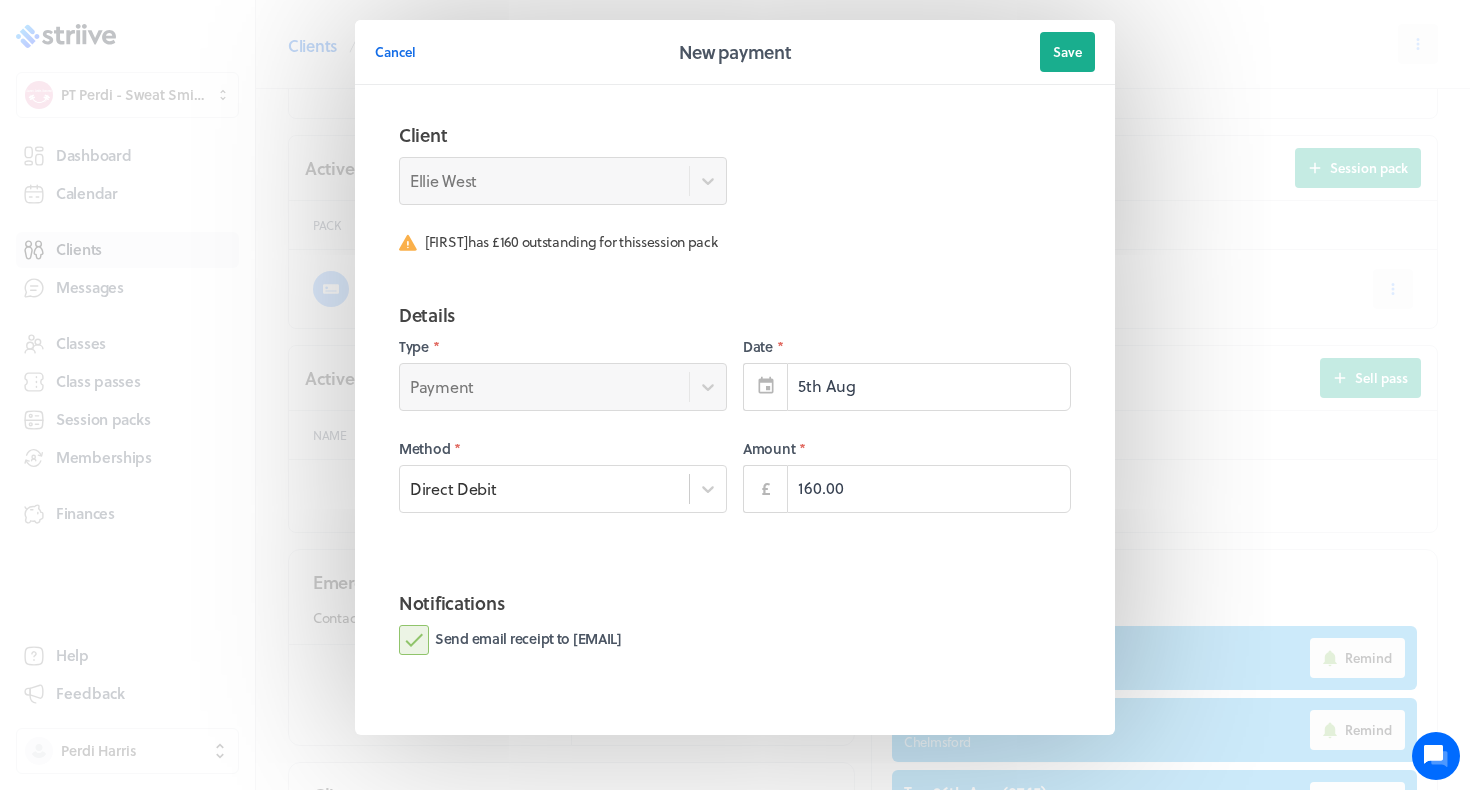 click on "Send email receipt to Ellie" at bounding box center (510, 640) 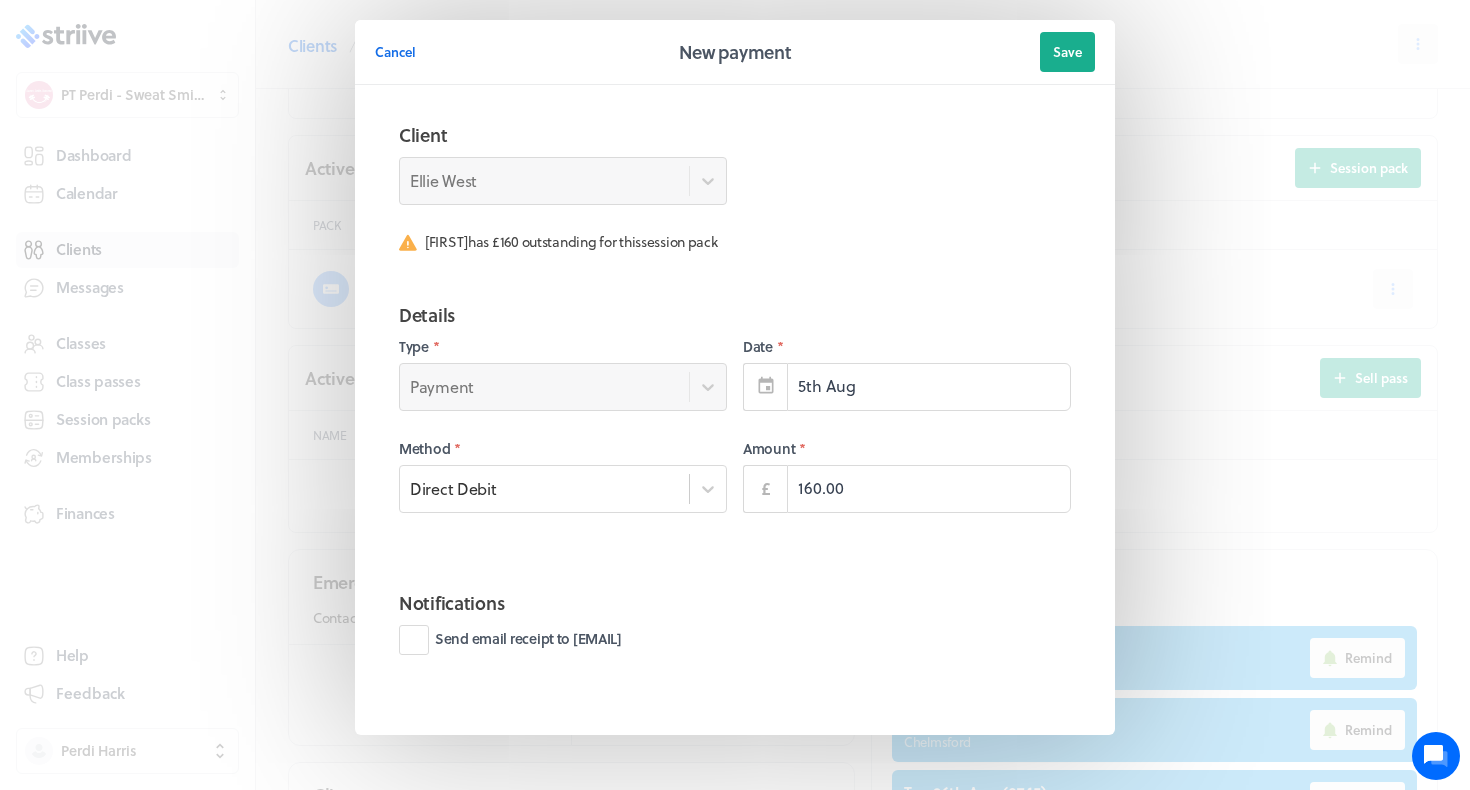 click on "Cancel New payment Save" at bounding box center (735, 52) 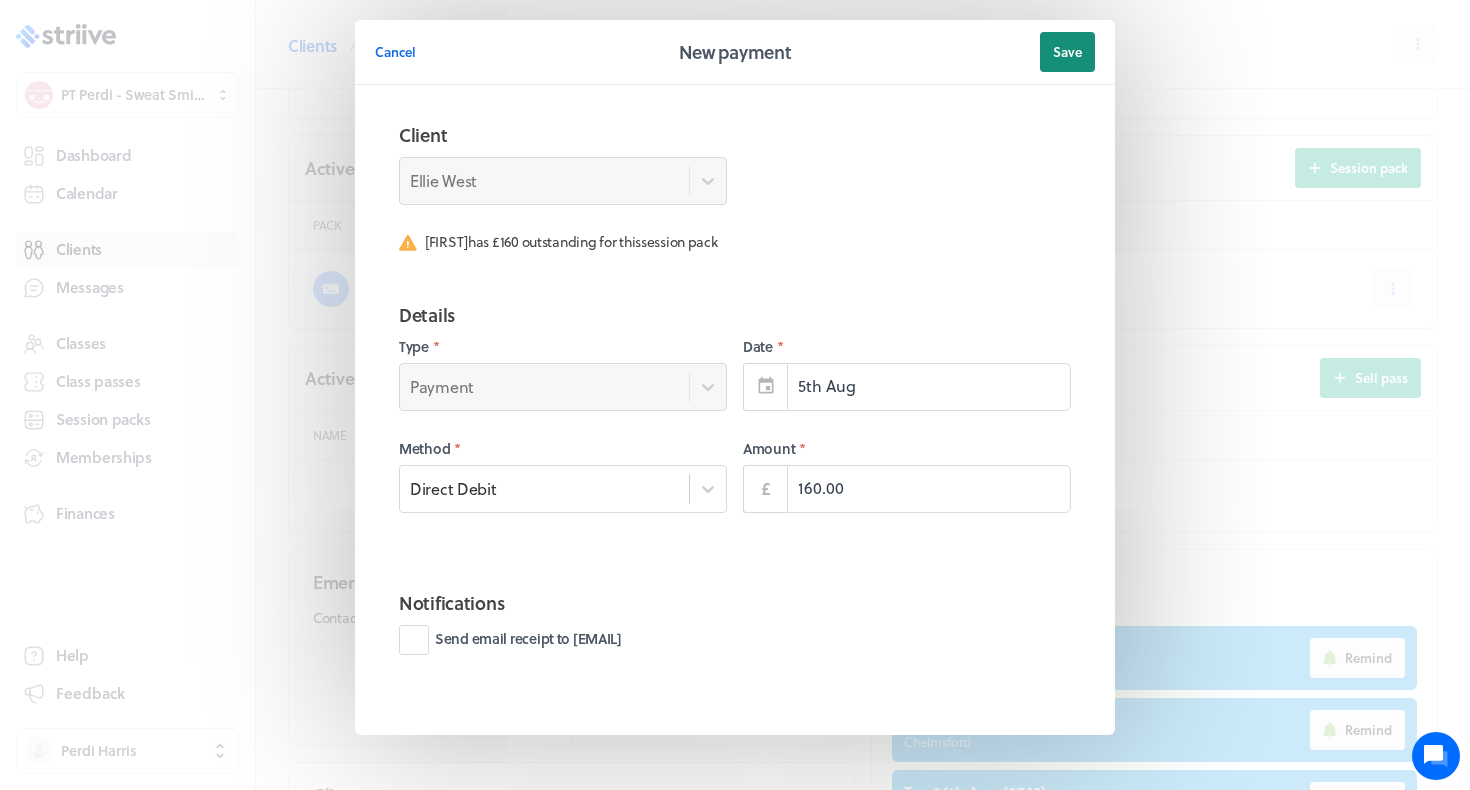 click on "Save" at bounding box center [1067, 52] 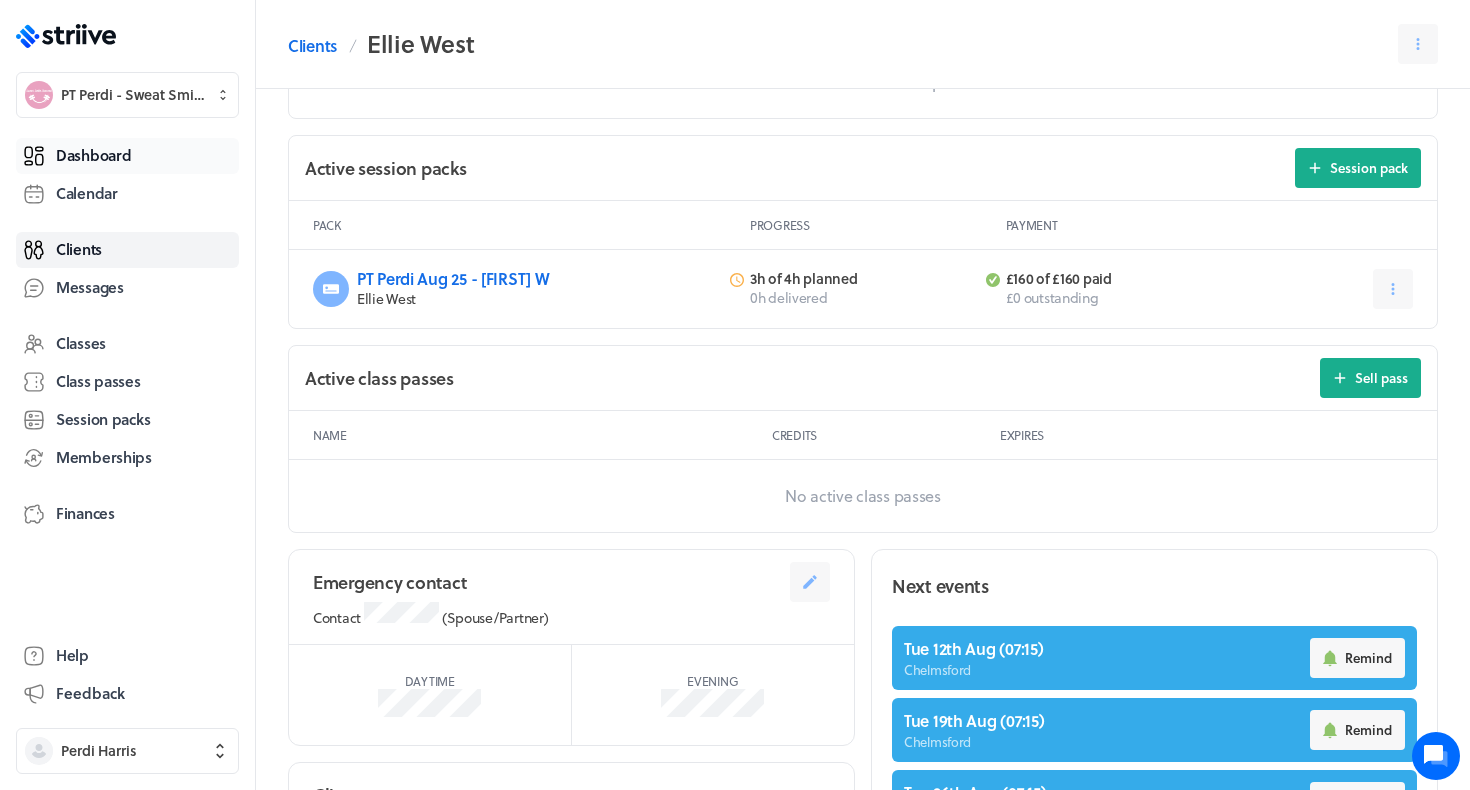 click on "Dashboard" at bounding box center [93, 155] 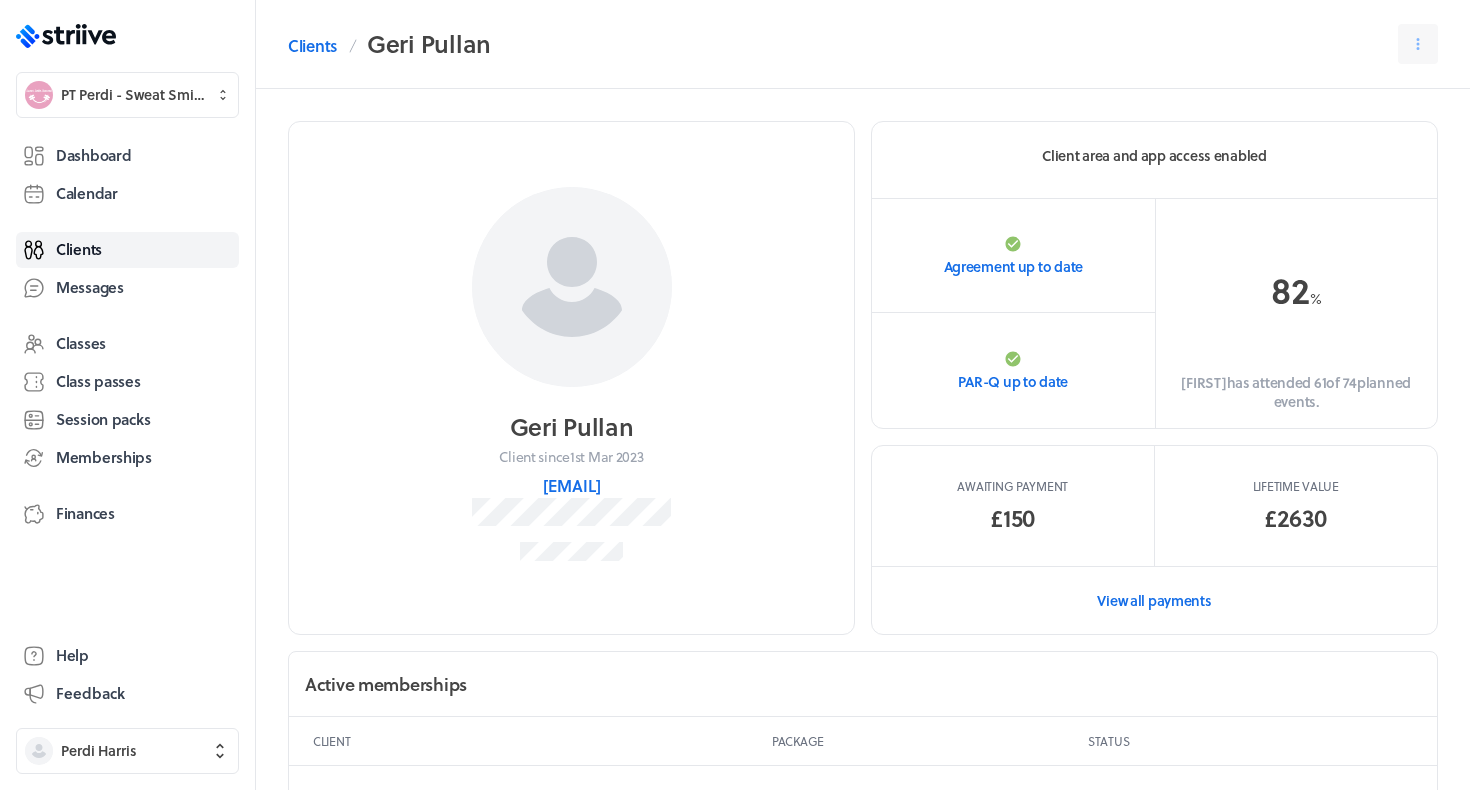 scroll, scrollTop: 0, scrollLeft: 0, axis: both 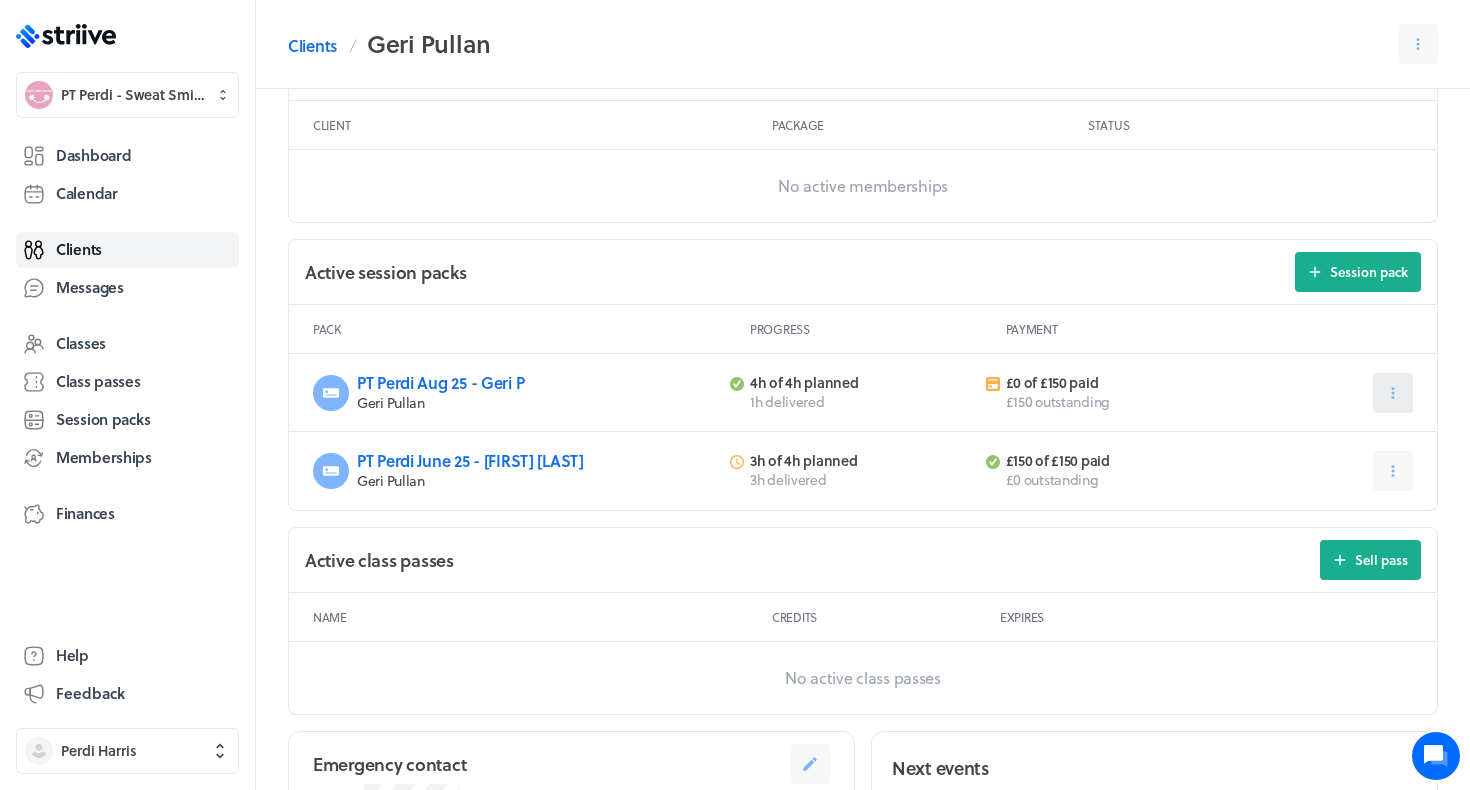 click 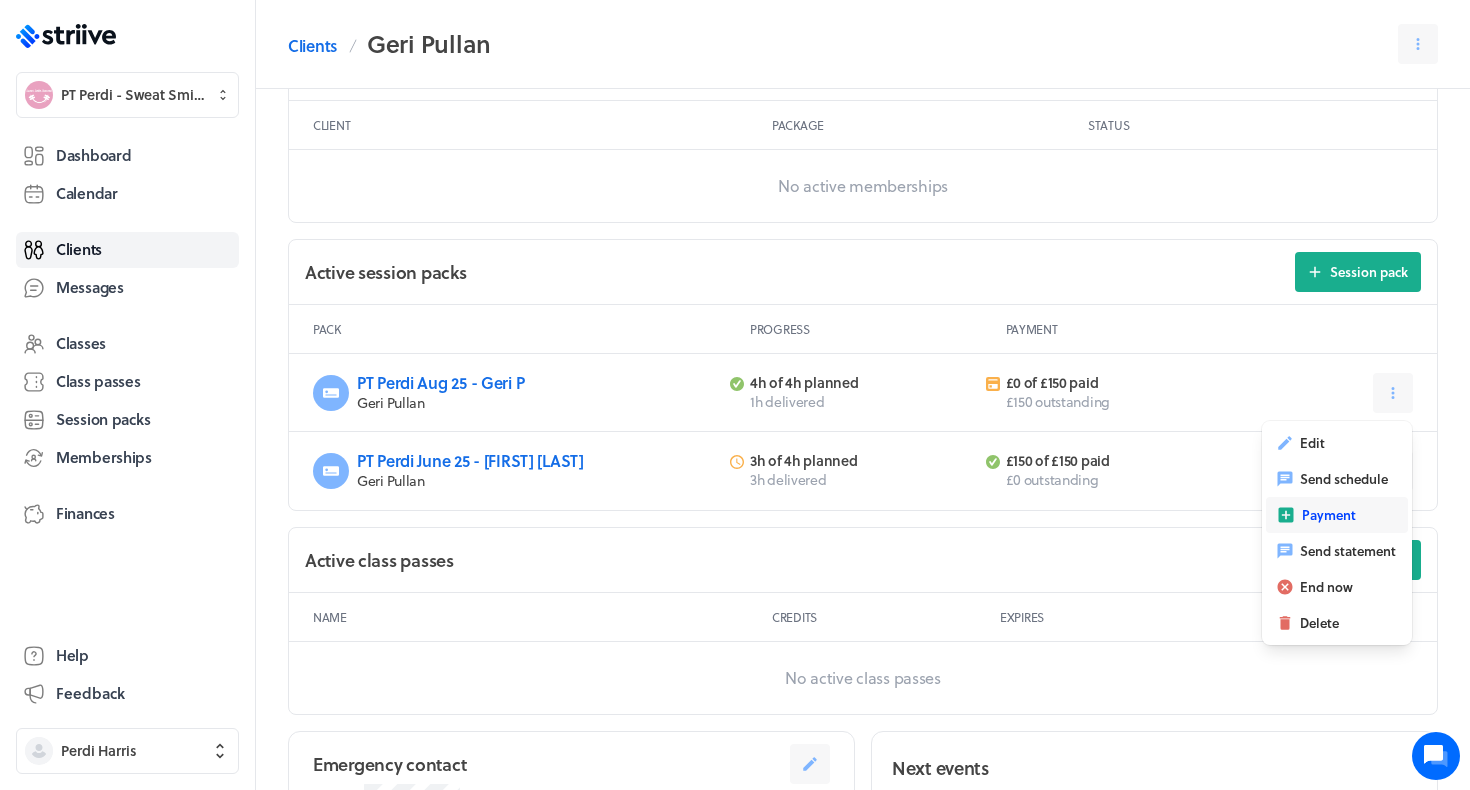 click on "Payment" at bounding box center (1329, 515) 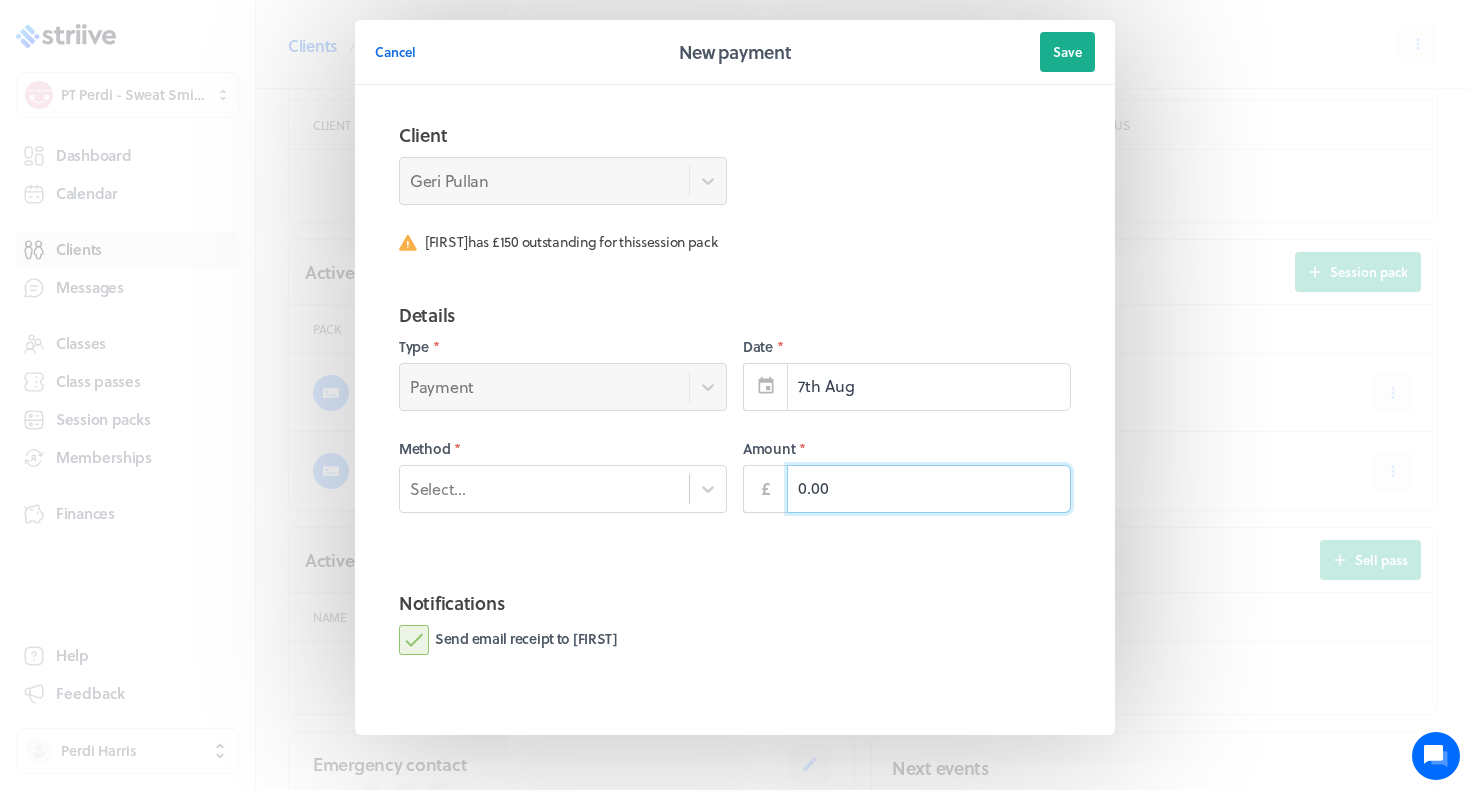 click on "0.00" at bounding box center (929, 489) 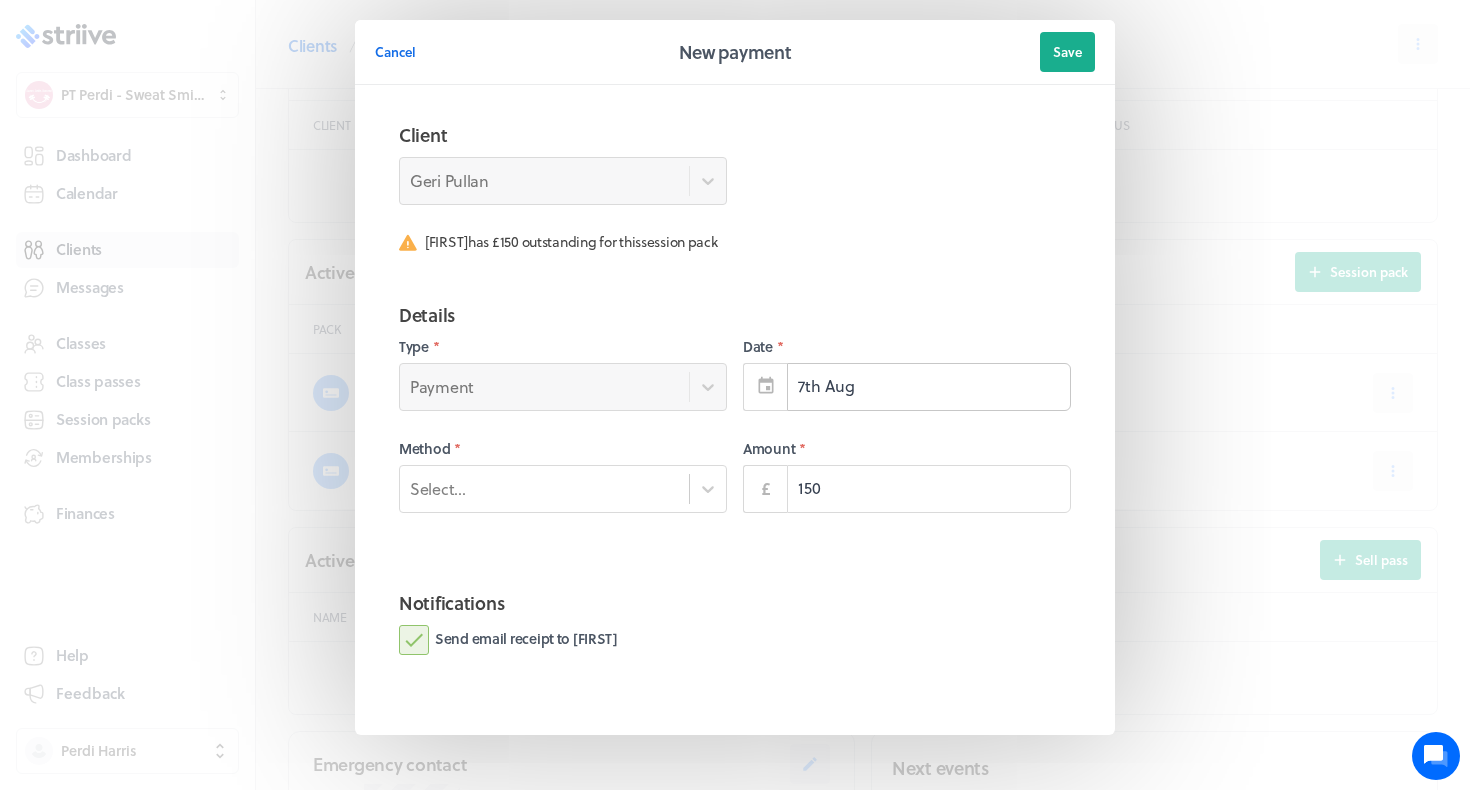 type on "150.00" 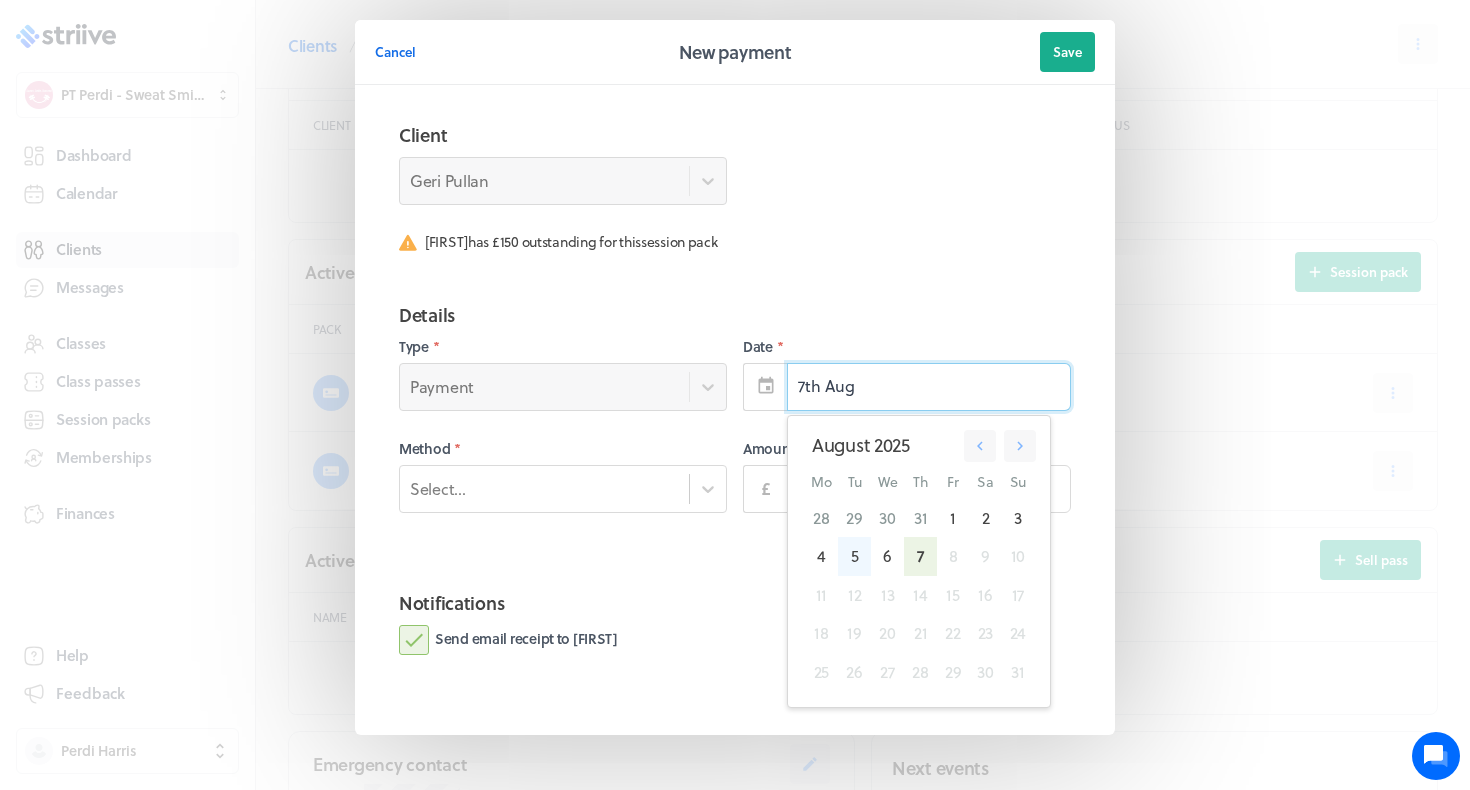 click on "5" at bounding box center [854, 556] 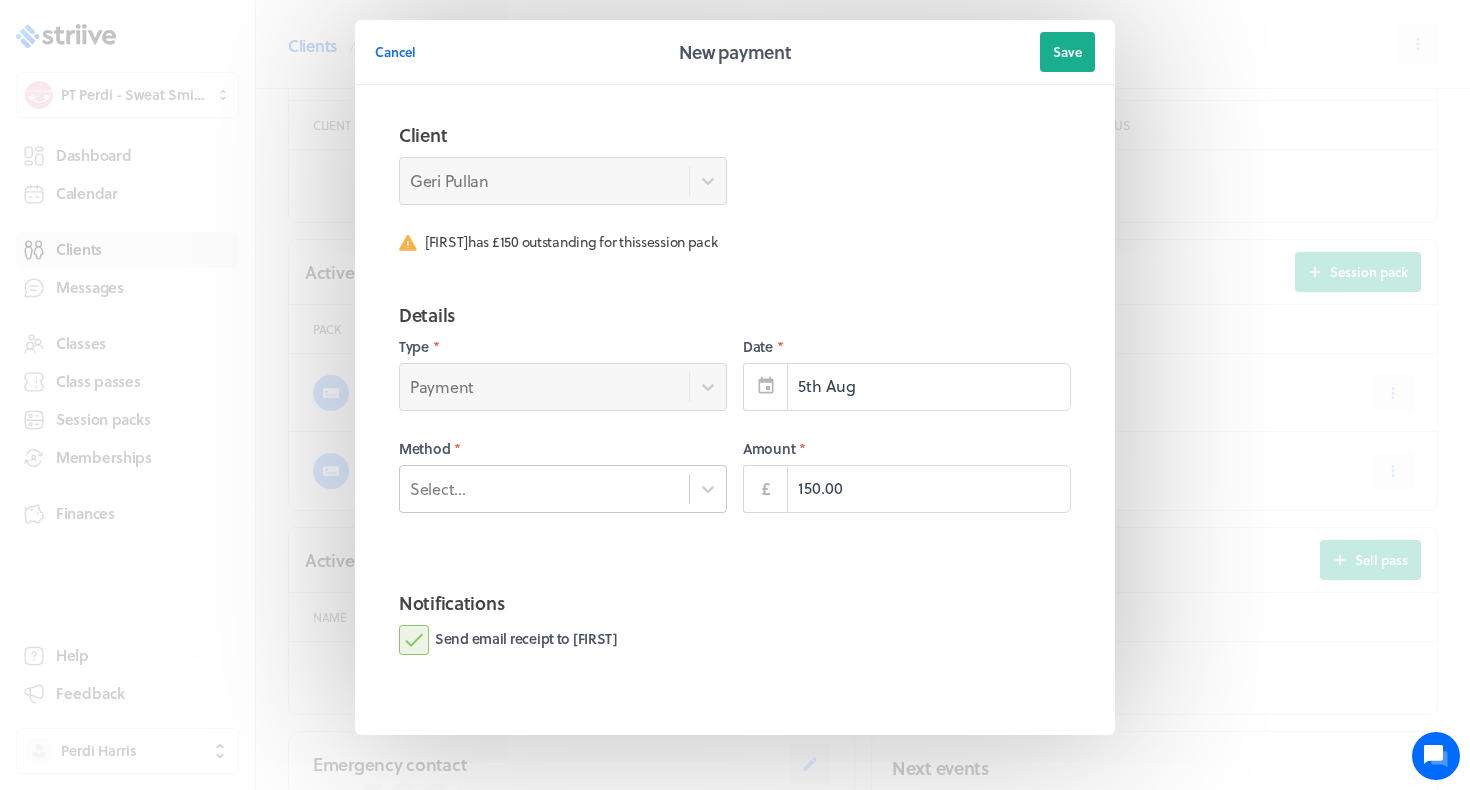 click on "Select..." at bounding box center (563, 489) 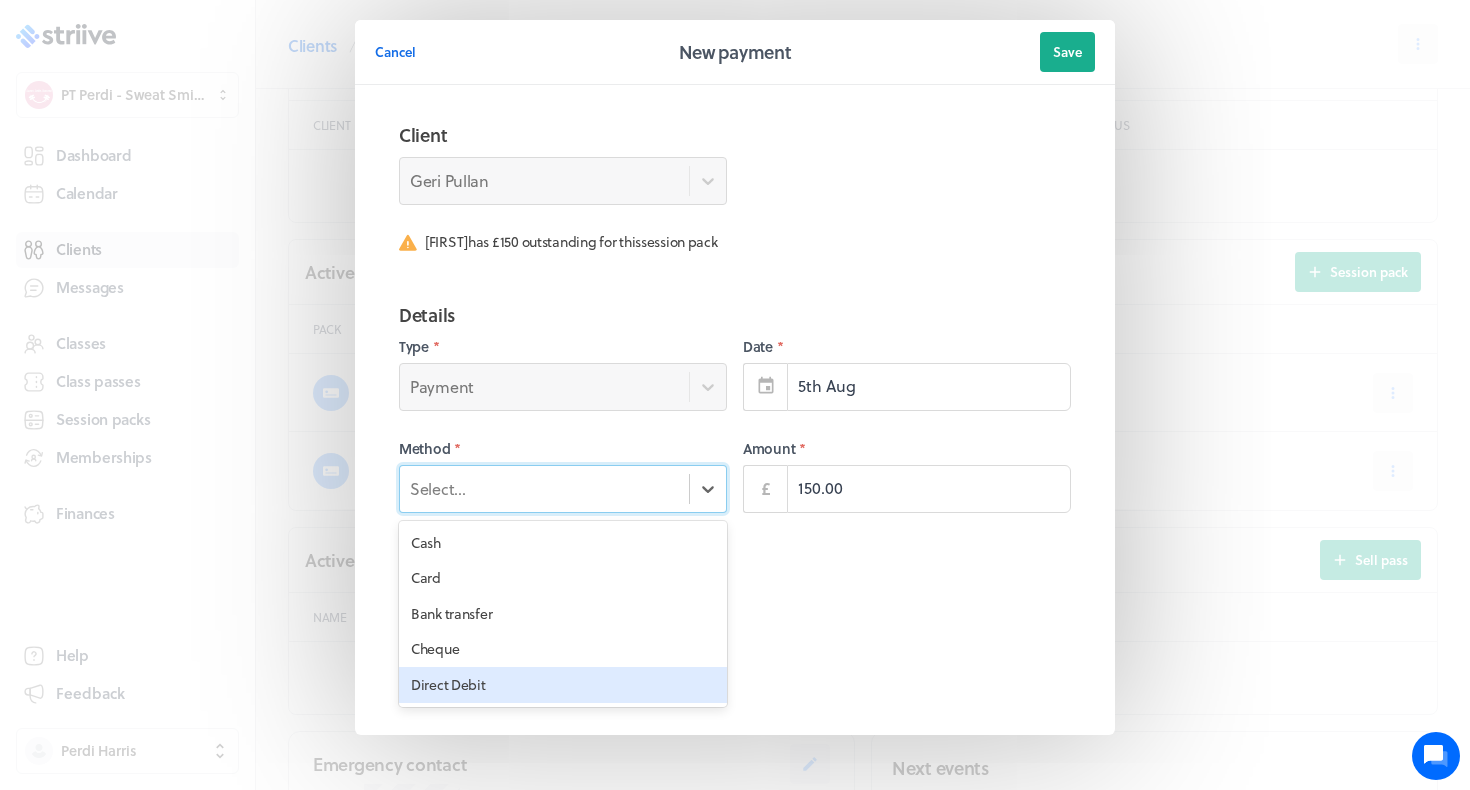 drag, startPoint x: 578, startPoint y: 663, endPoint x: 557, endPoint y: 688, distance: 32.649654 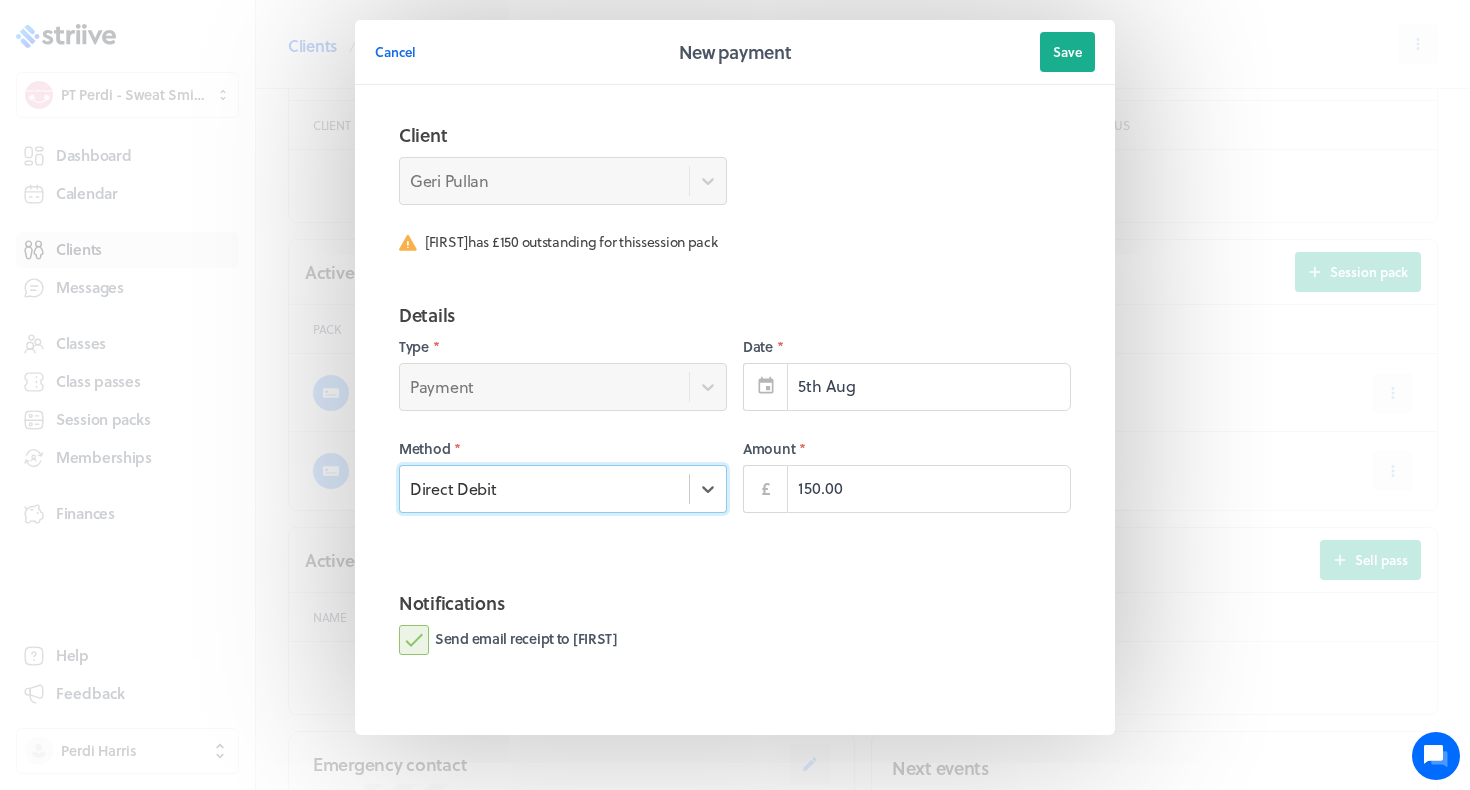 click on "Send email receipt to Geri" at bounding box center (508, 640) 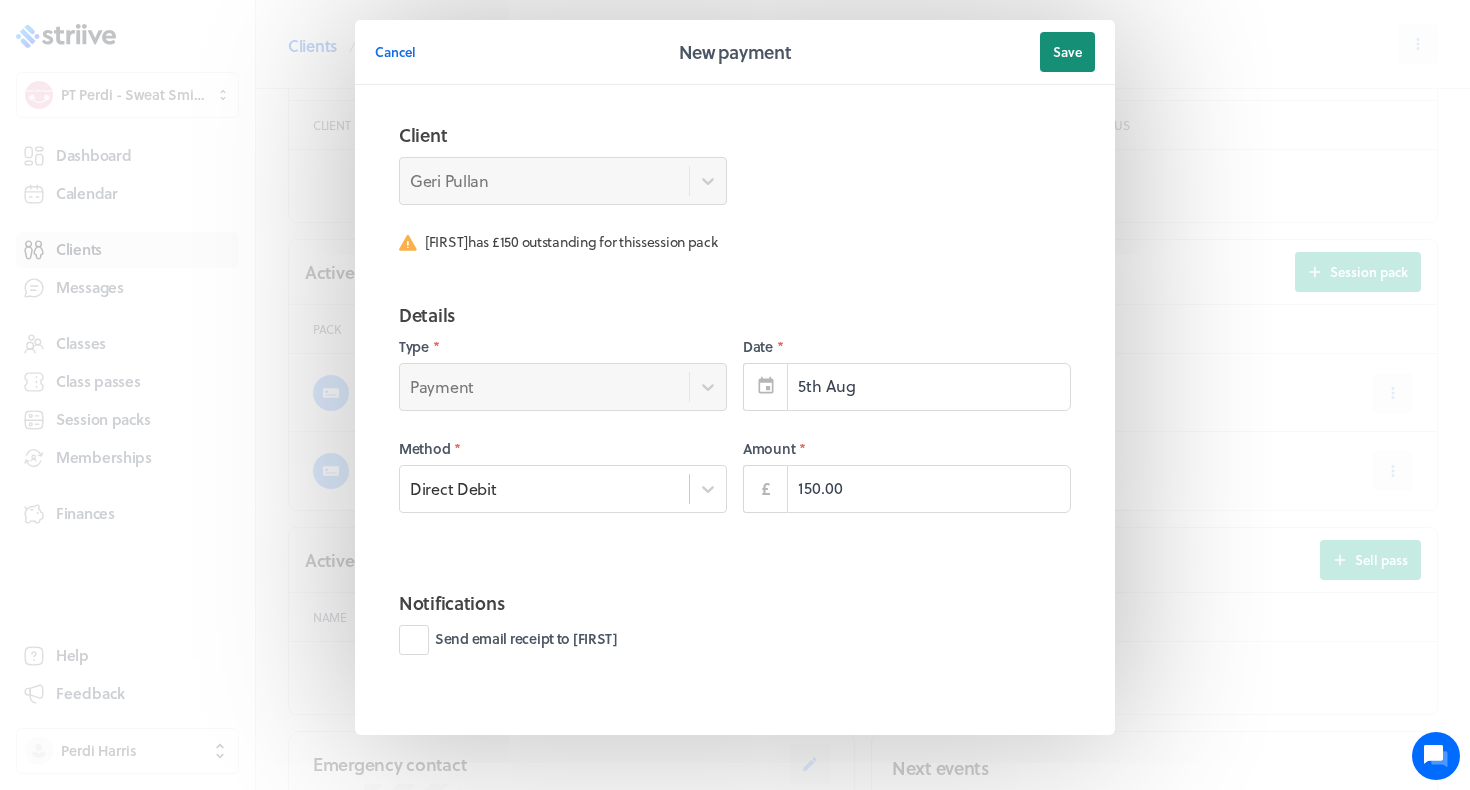 click on "Save" at bounding box center (1067, 52) 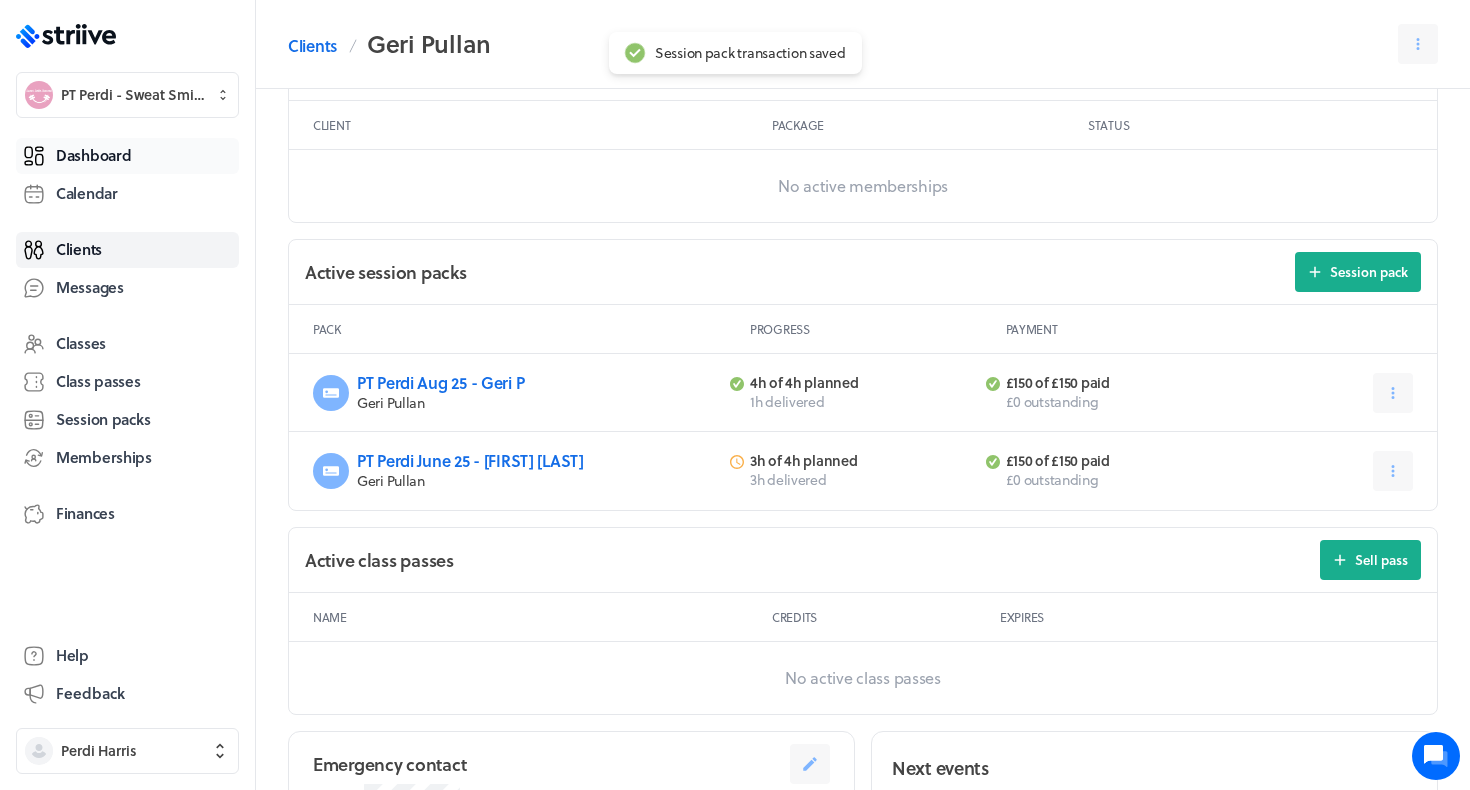click on "Dashboard" at bounding box center (93, 155) 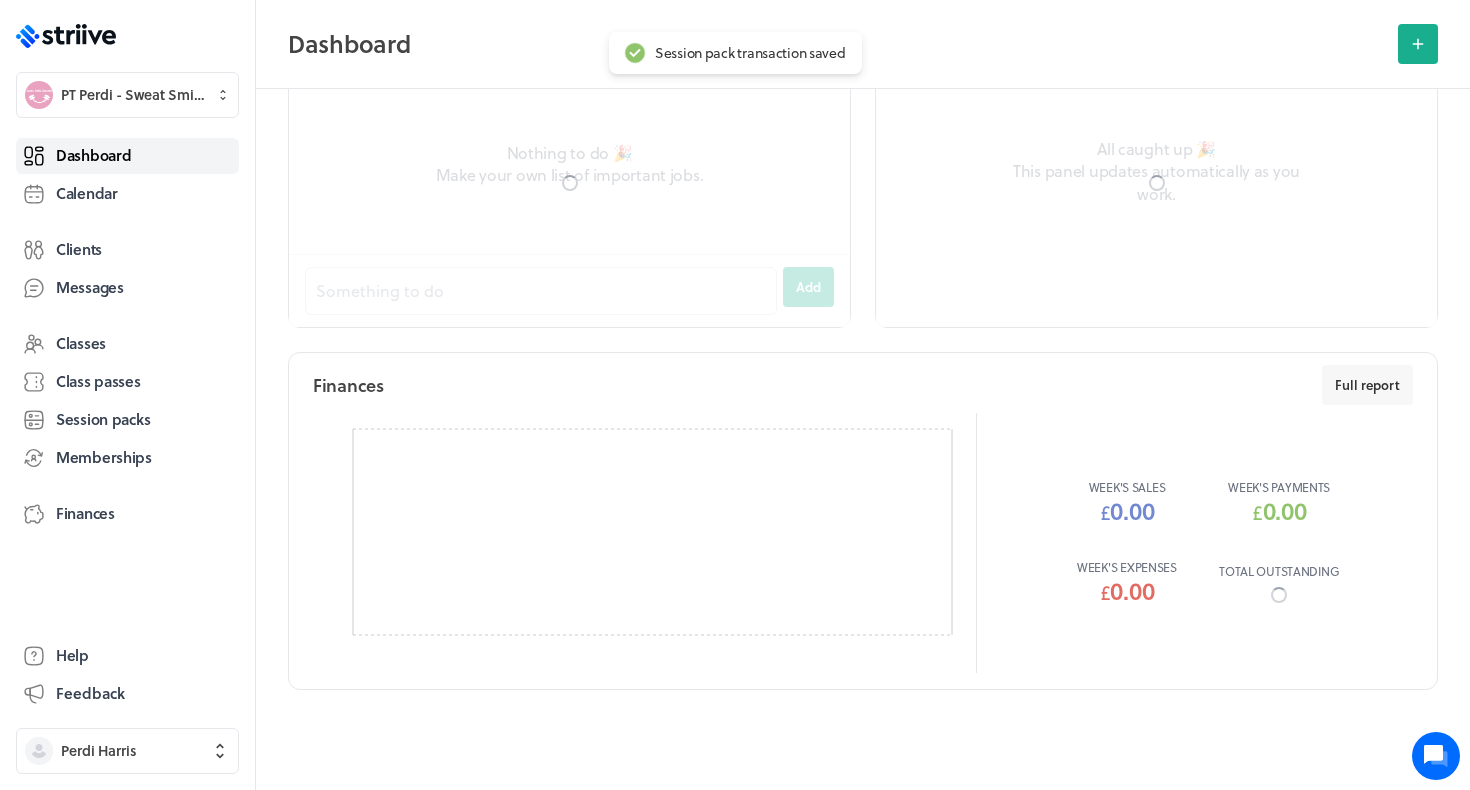 scroll, scrollTop: 0, scrollLeft: 0, axis: both 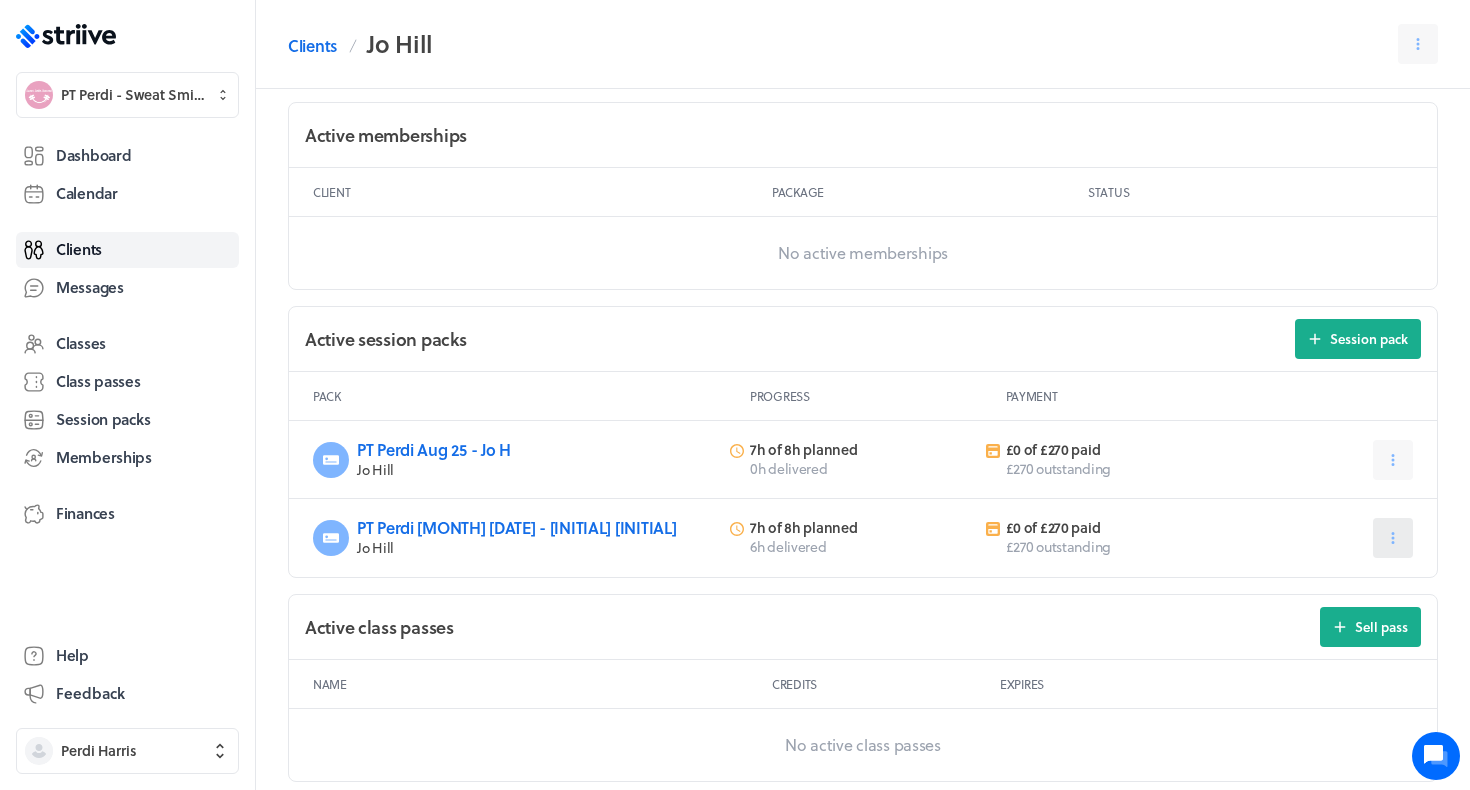 click 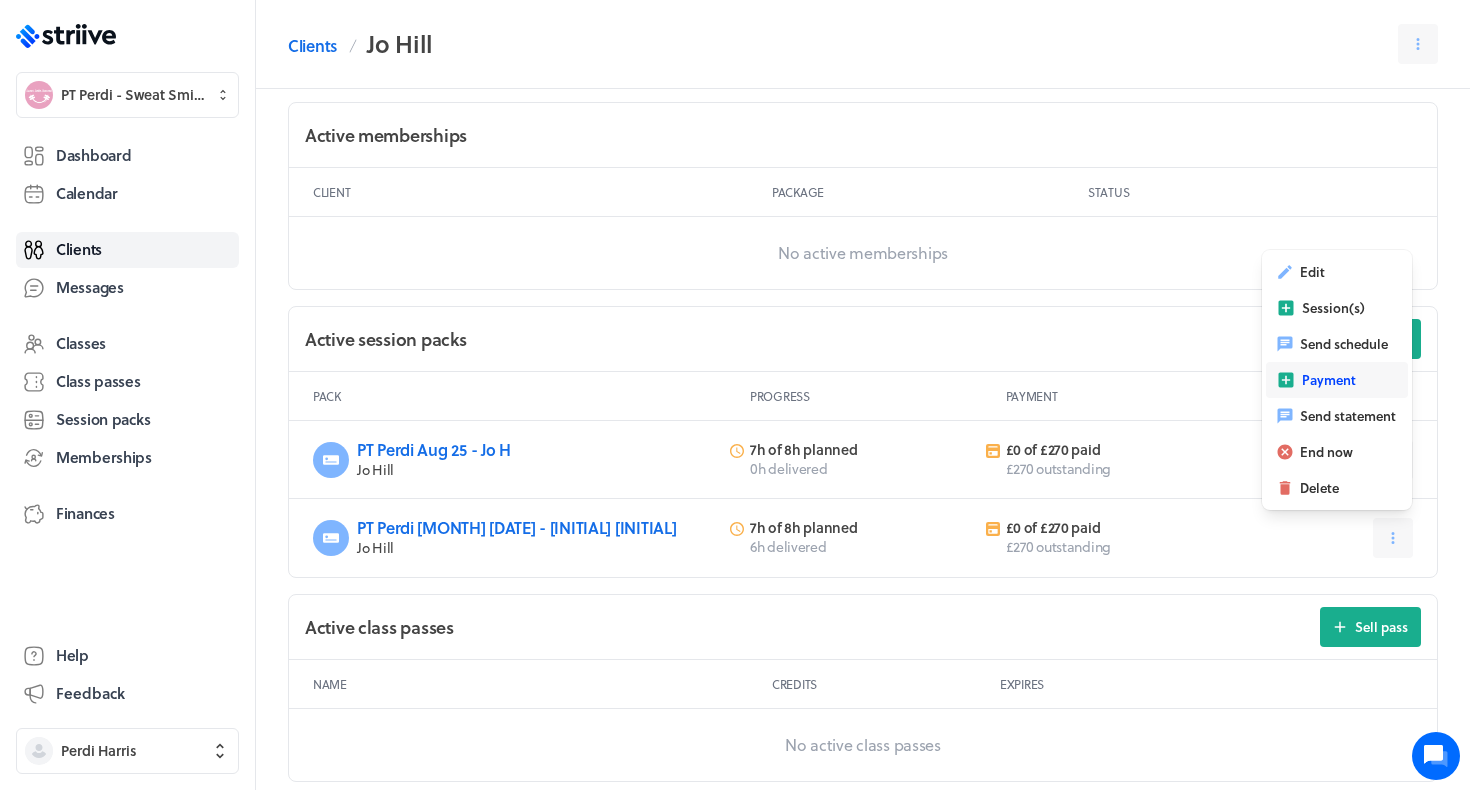 click on "Payment" at bounding box center [1329, 380] 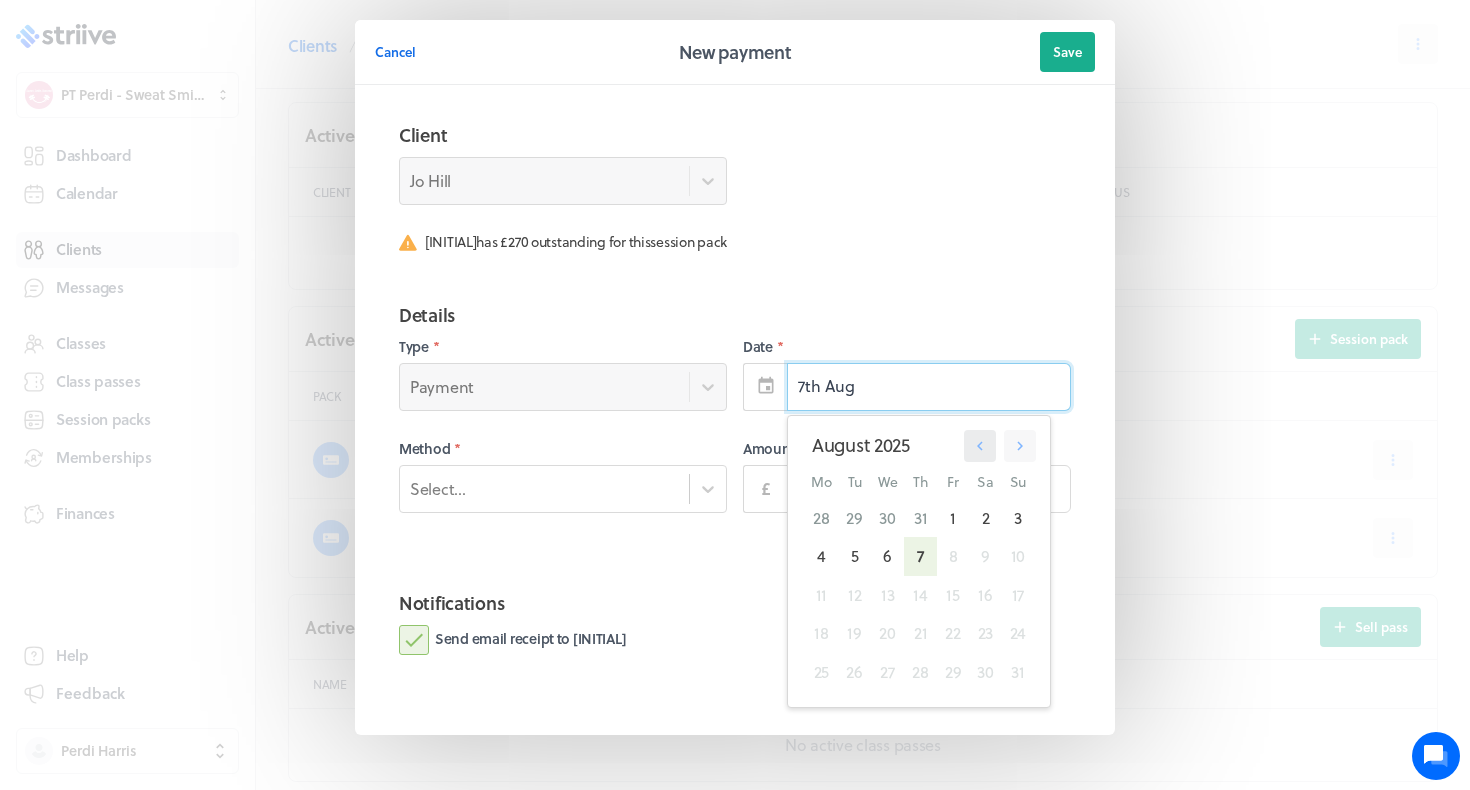 click at bounding box center [980, 446] 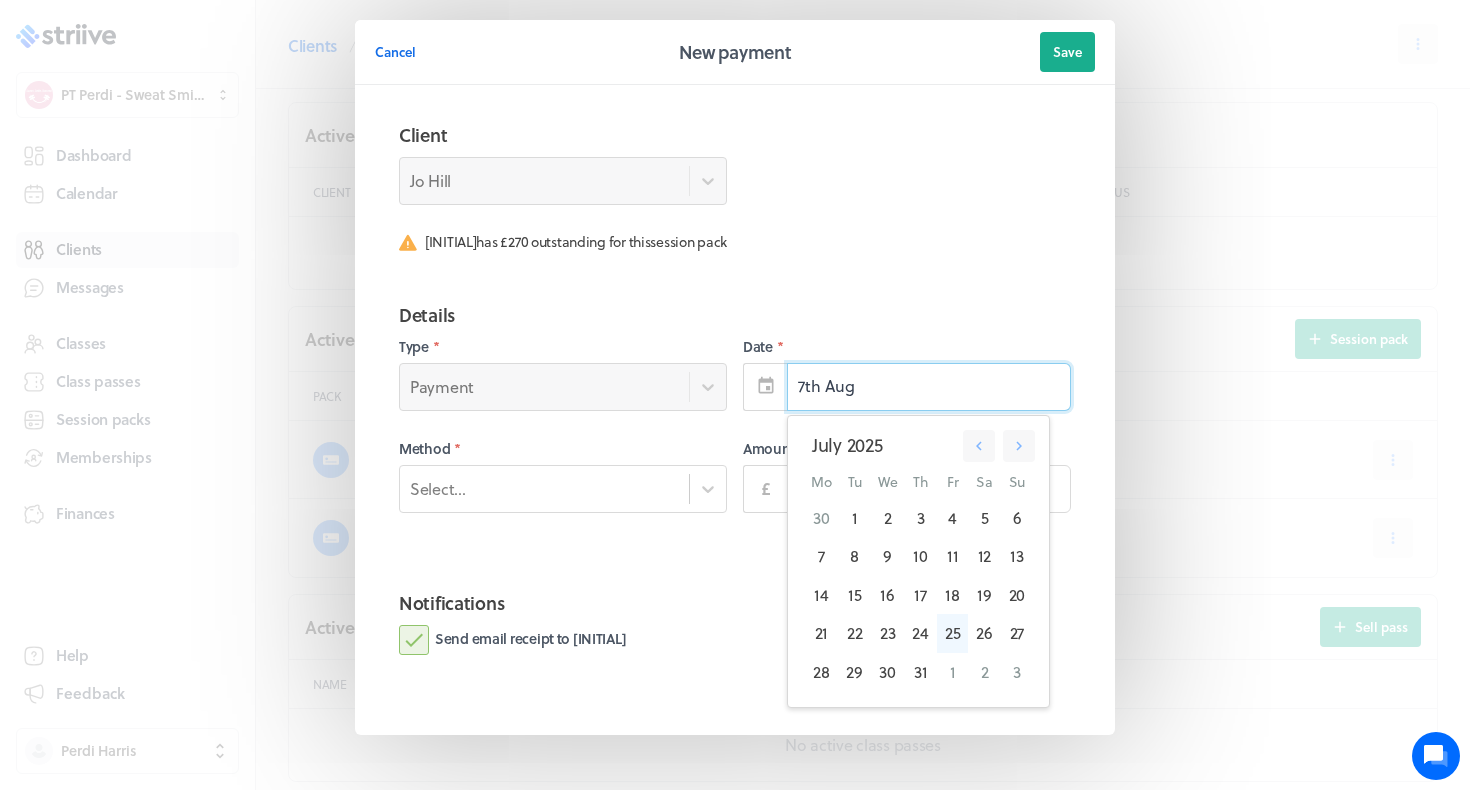 click on "25" at bounding box center (952, 633) 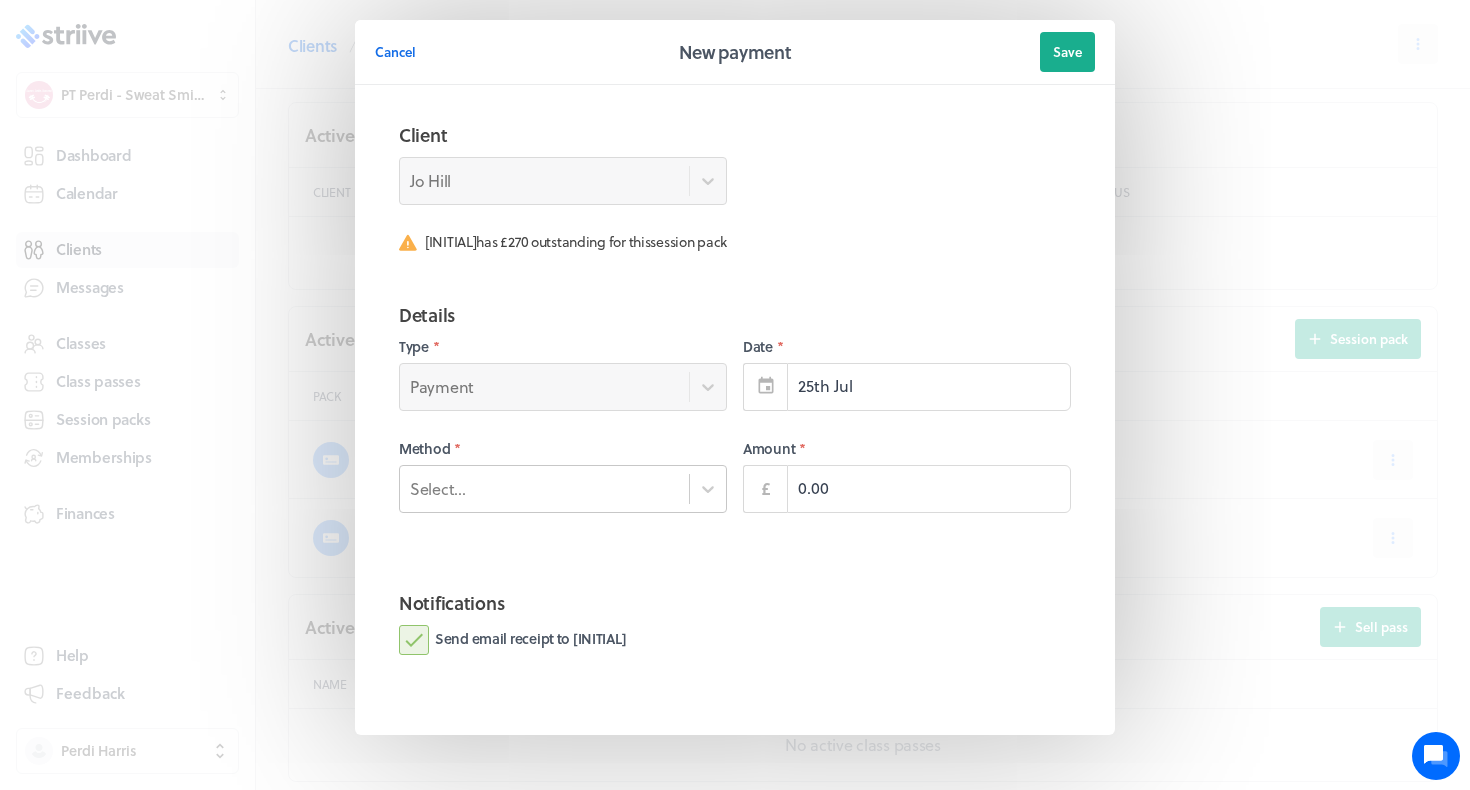 click on "Select..." at bounding box center (563, 489) 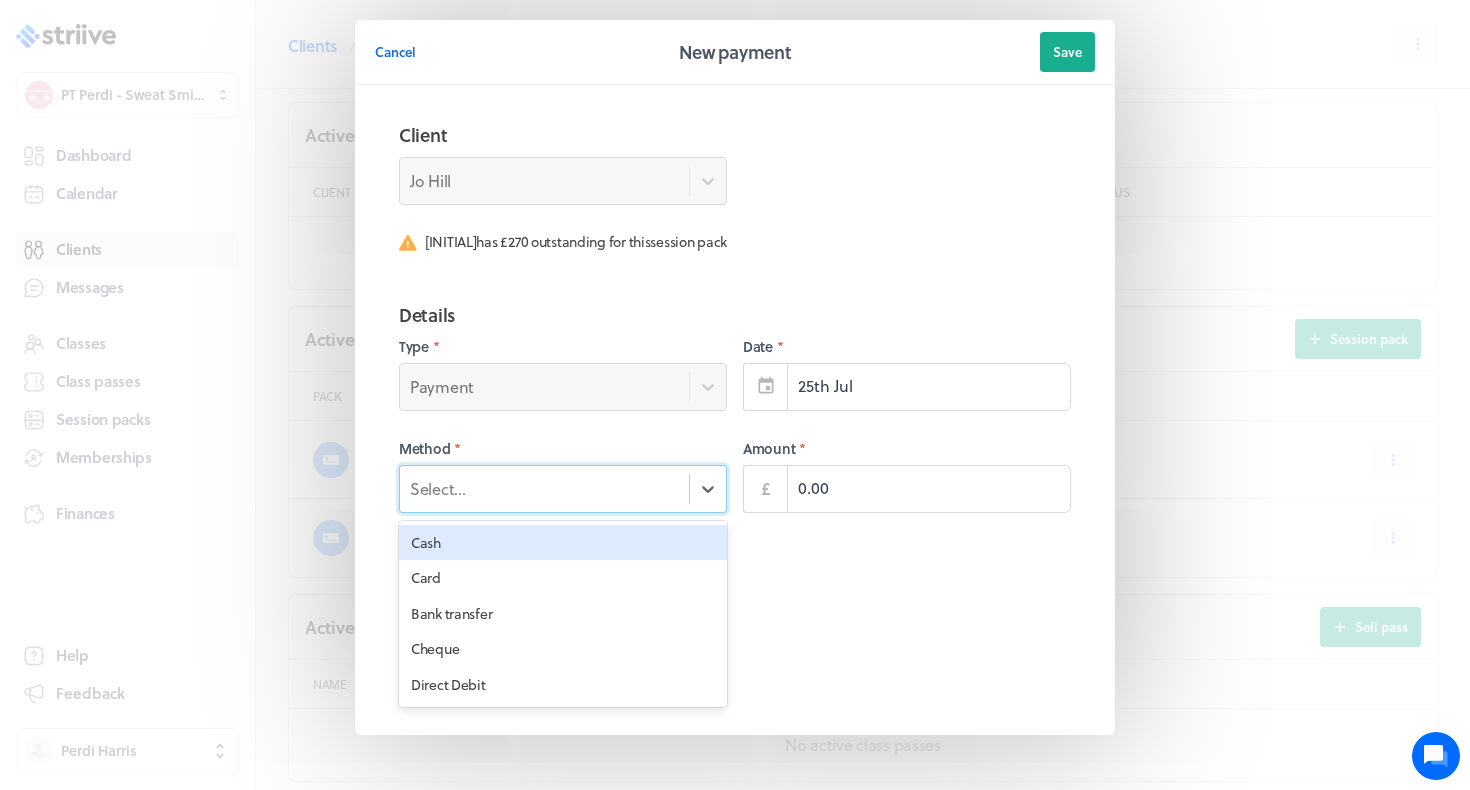 click on "Cash" at bounding box center (563, 543) 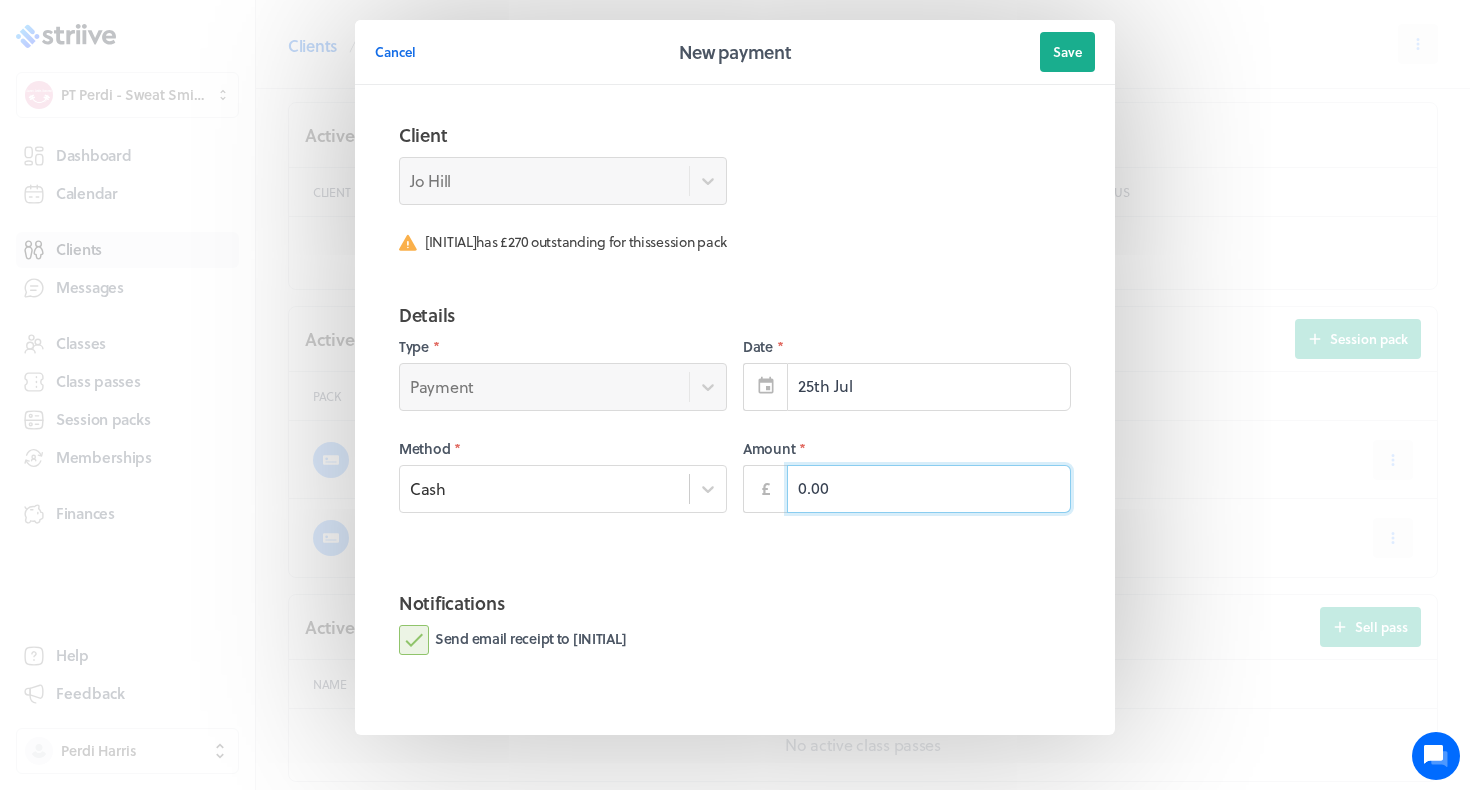 click on "0.00" at bounding box center (929, 489) 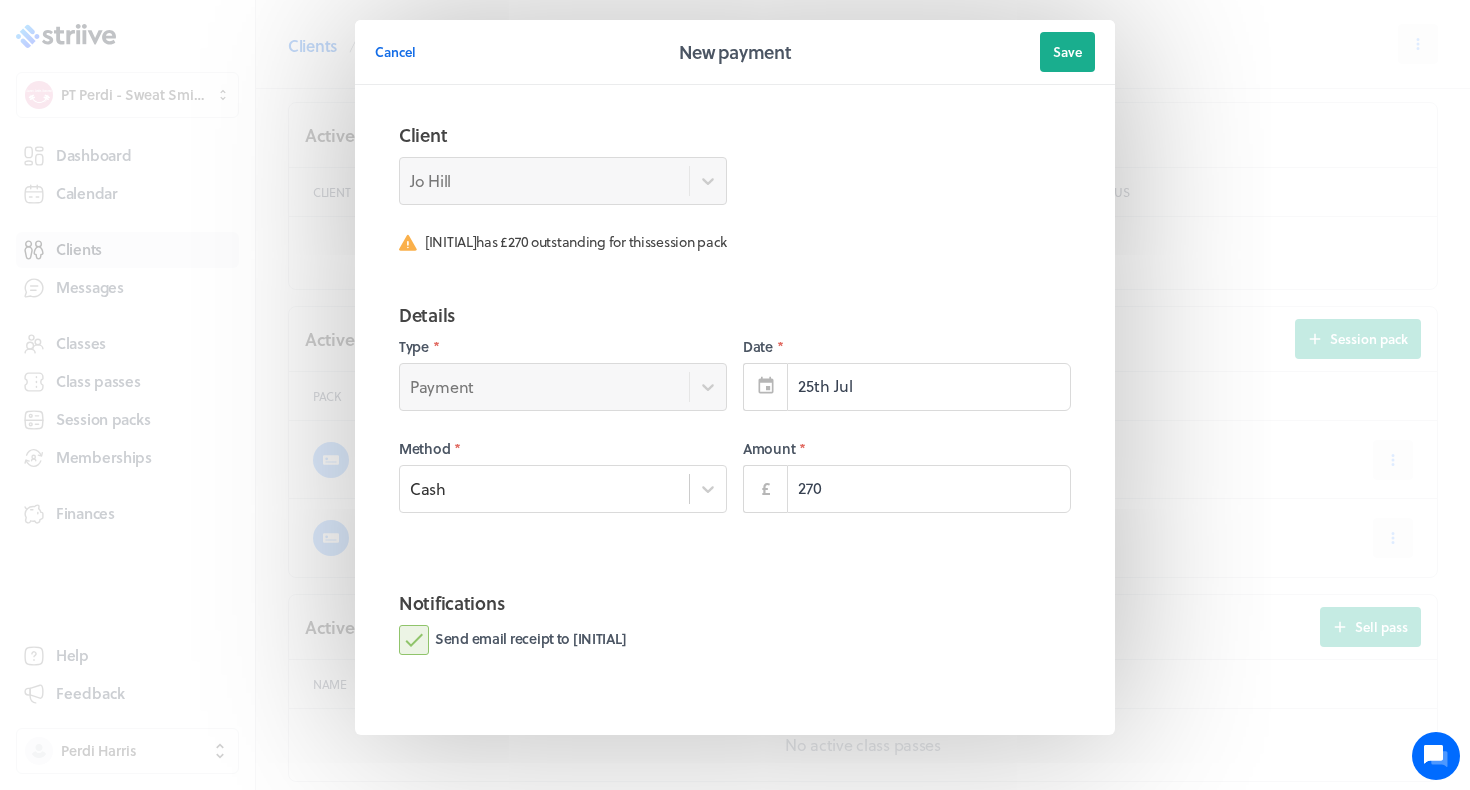 type on "270.00" 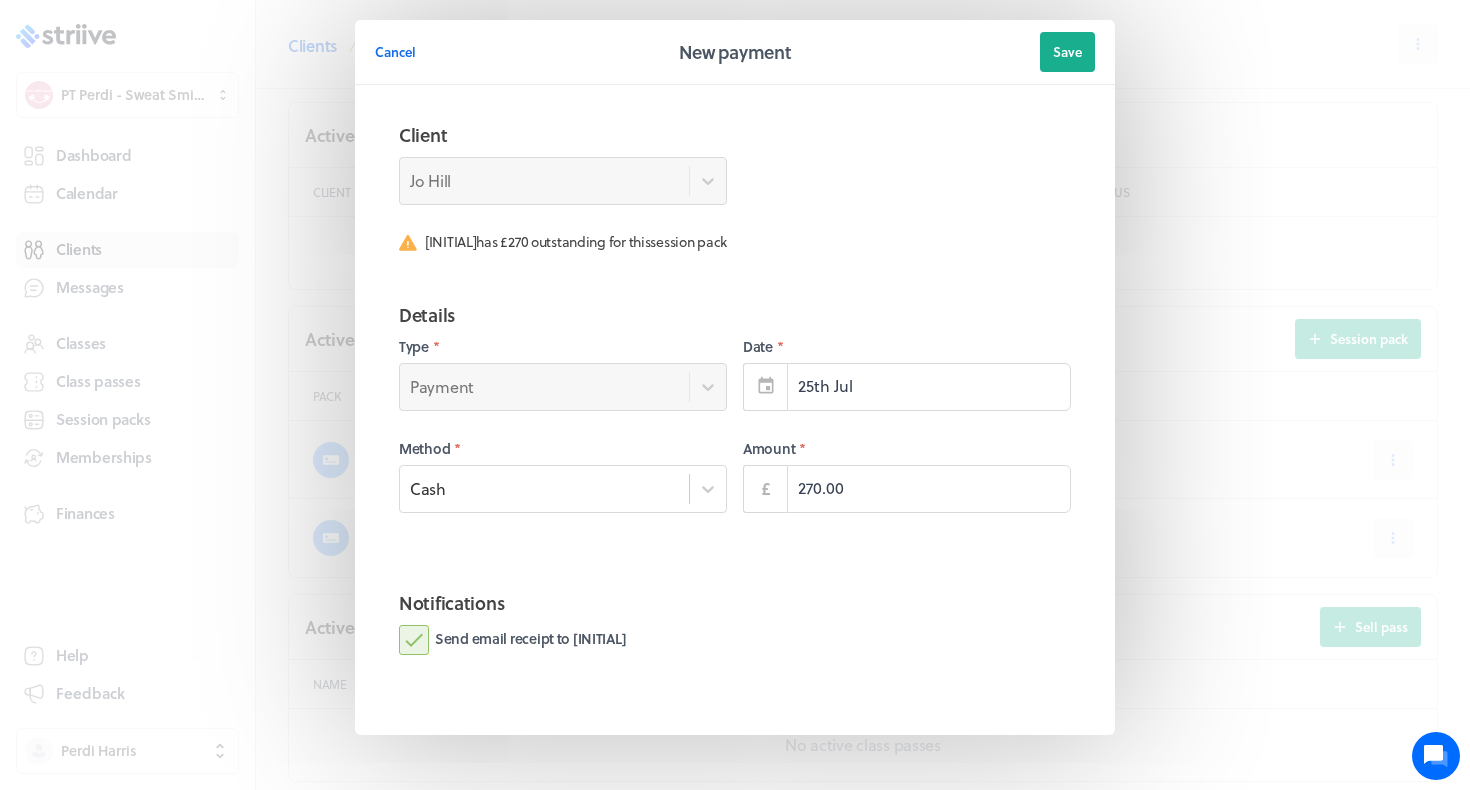click on "Send email receipt to [INITIAL]" at bounding box center (512, 640) 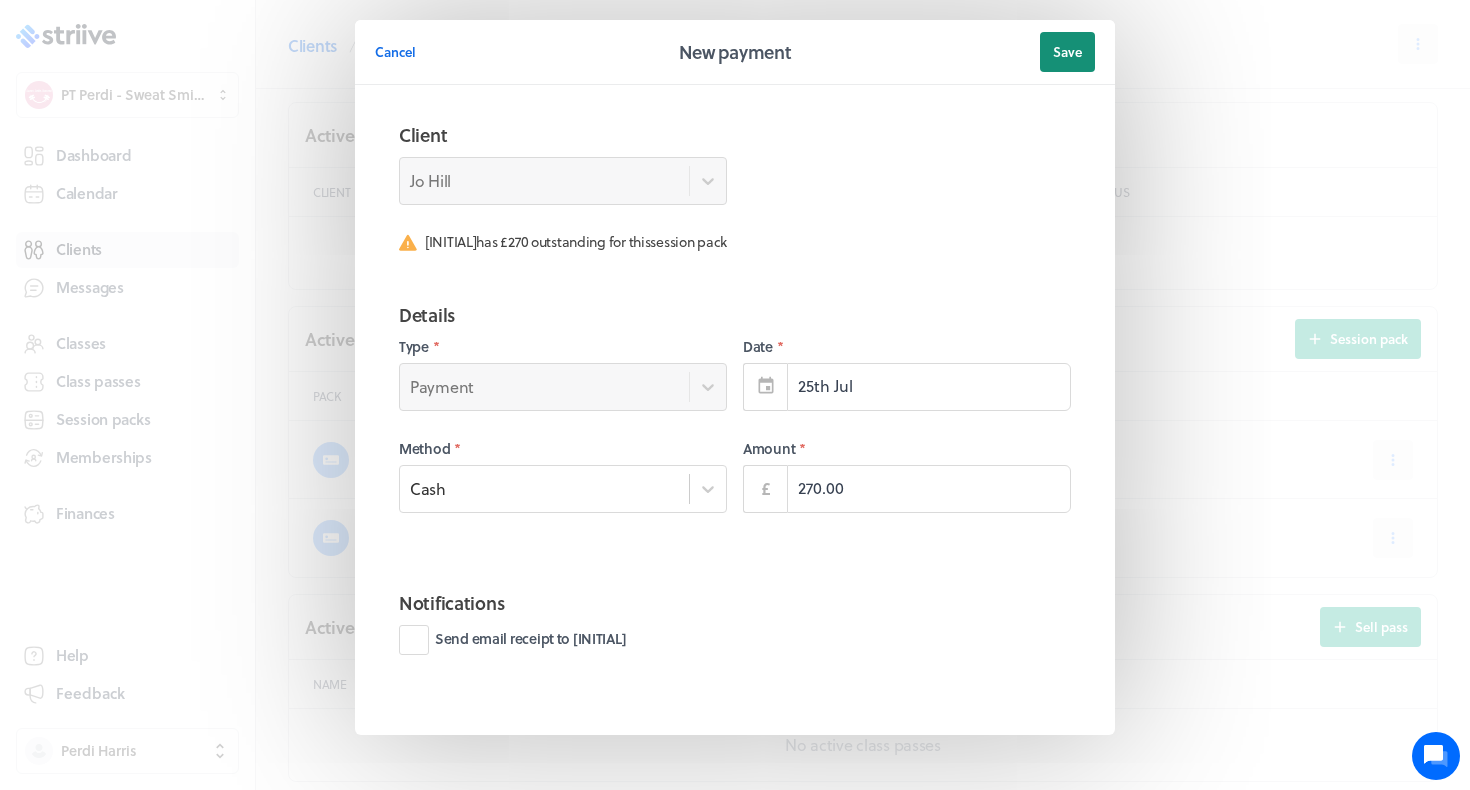 click on "Save" at bounding box center [1067, 52] 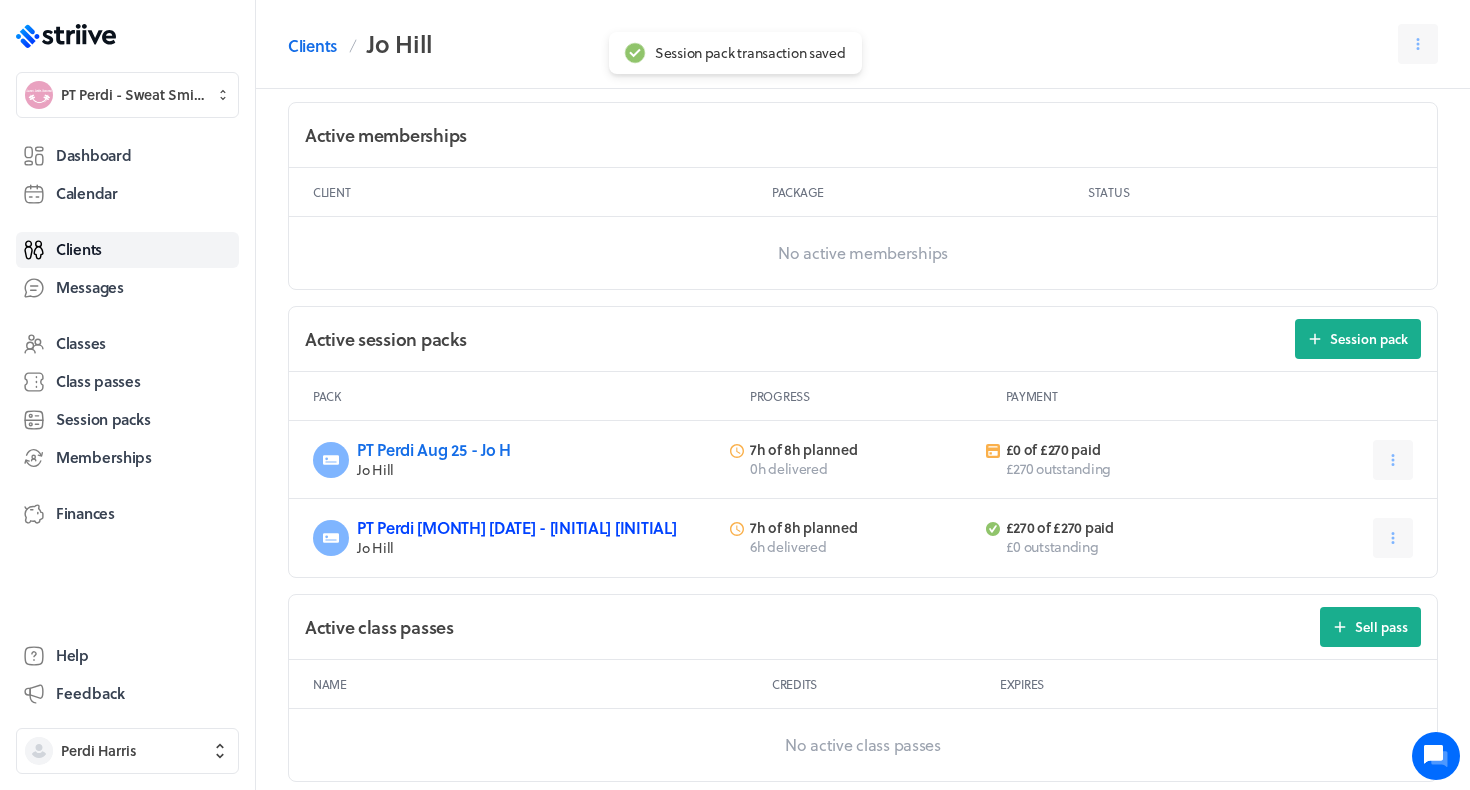 click on "PT Perdi [MONTH] [DATE] - [INITIAL] [INITIAL]" at bounding box center (516, 527) 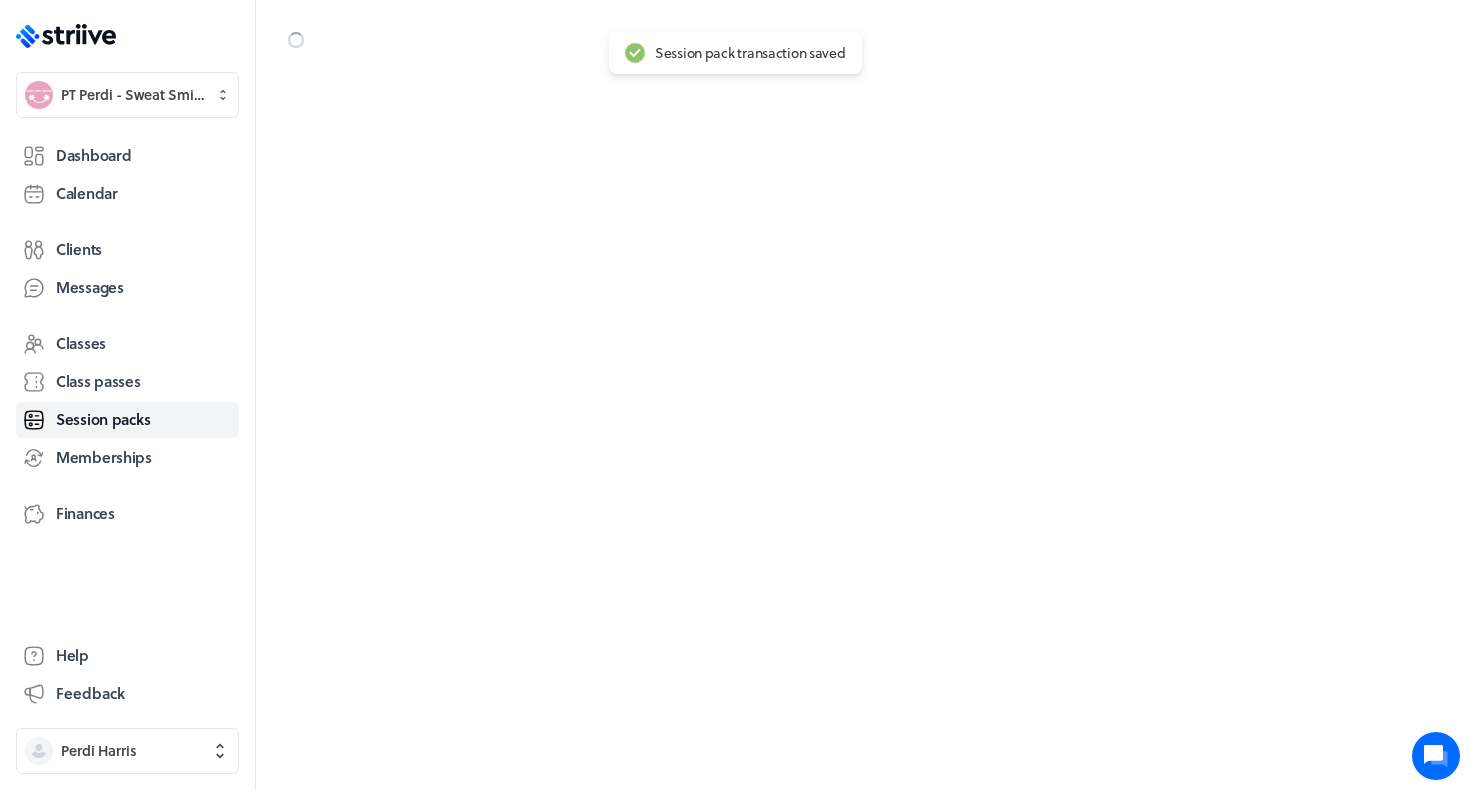 scroll, scrollTop: 0, scrollLeft: 0, axis: both 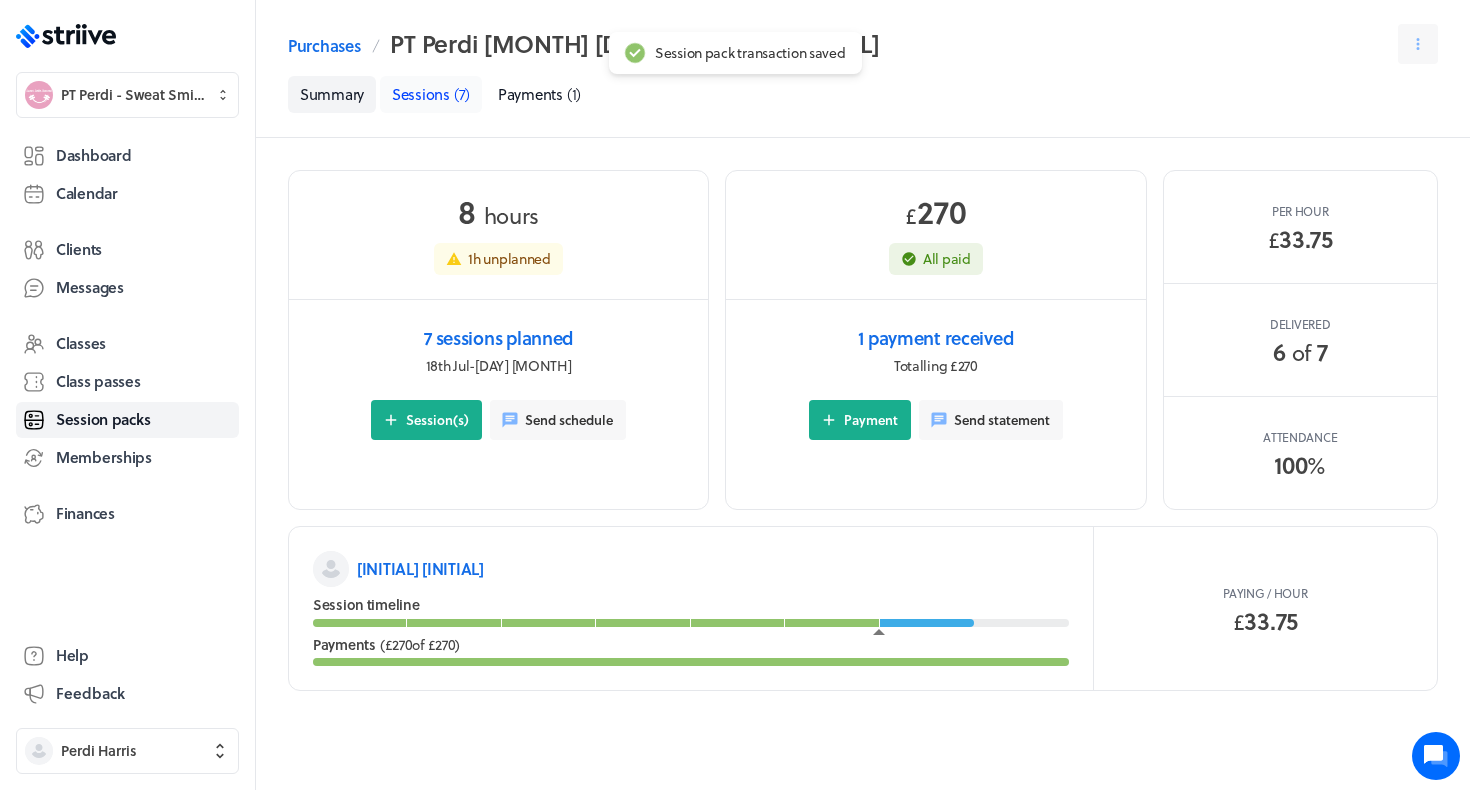 click on "( 7 )" at bounding box center [462, 94] 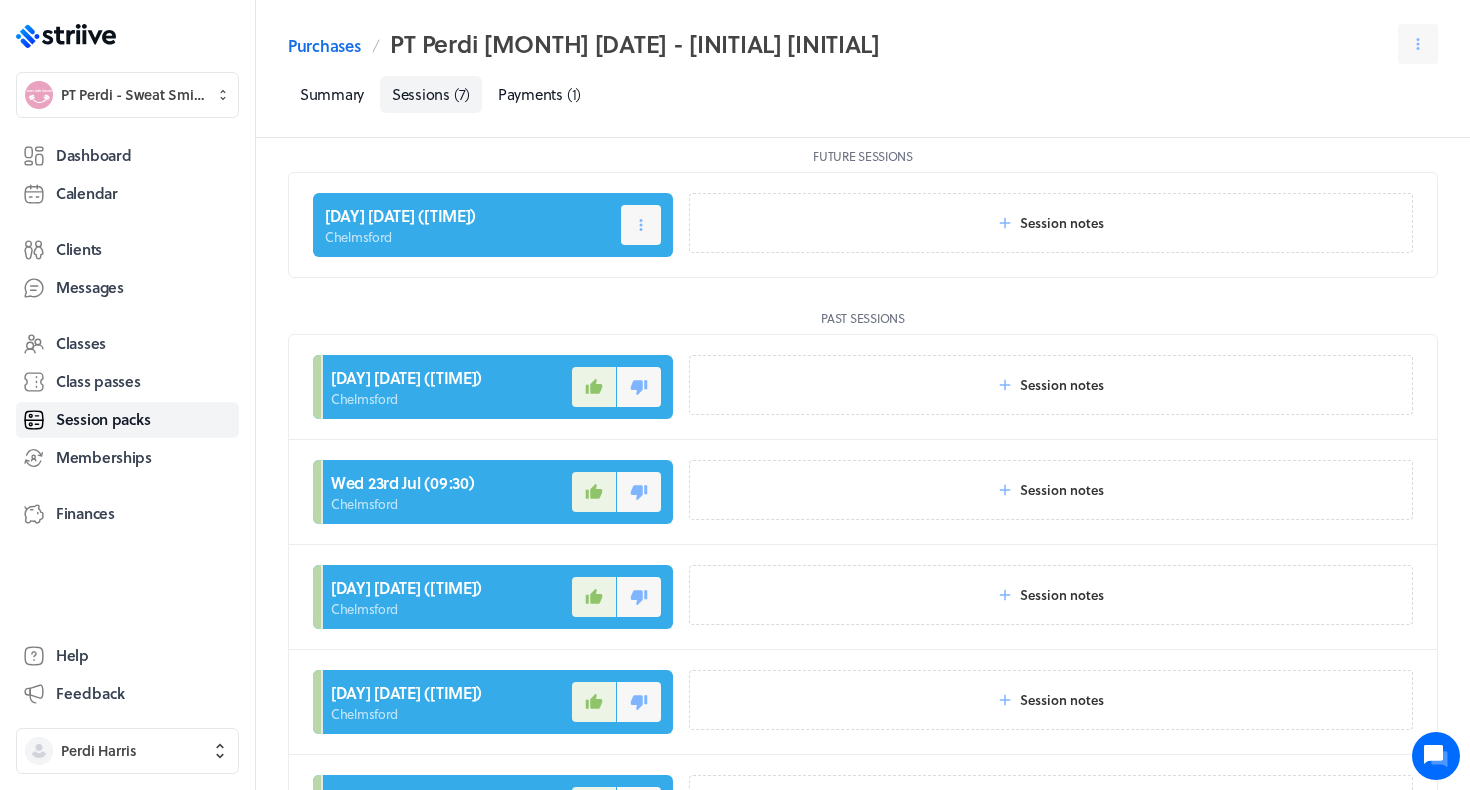scroll, scrollTop: 11, scrollLeft: 0, axis: vertical 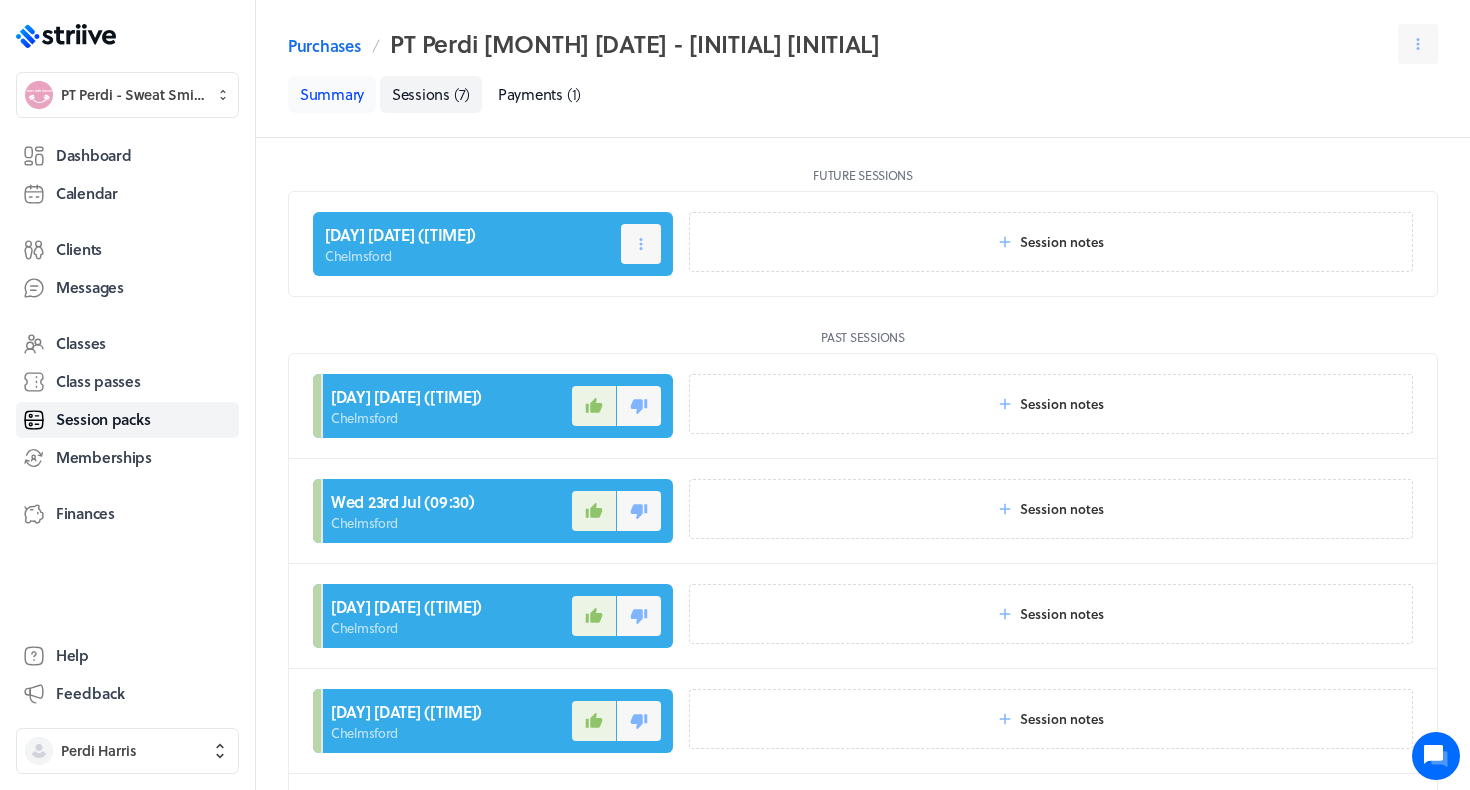 click on "Summary" at bounding box center (332, 94) 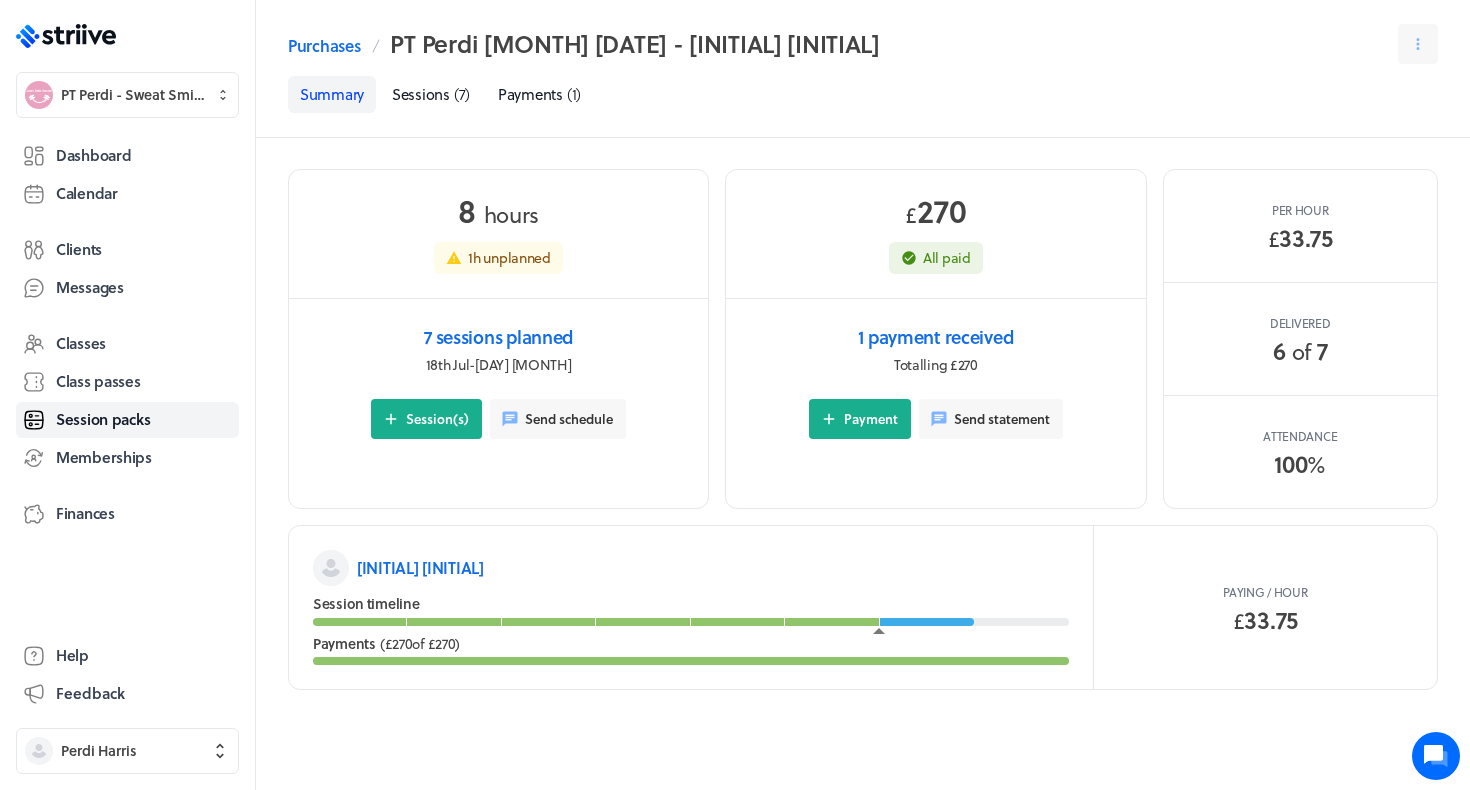 scroll, scrollTop: 0, scrollLeft: 0, axis: both 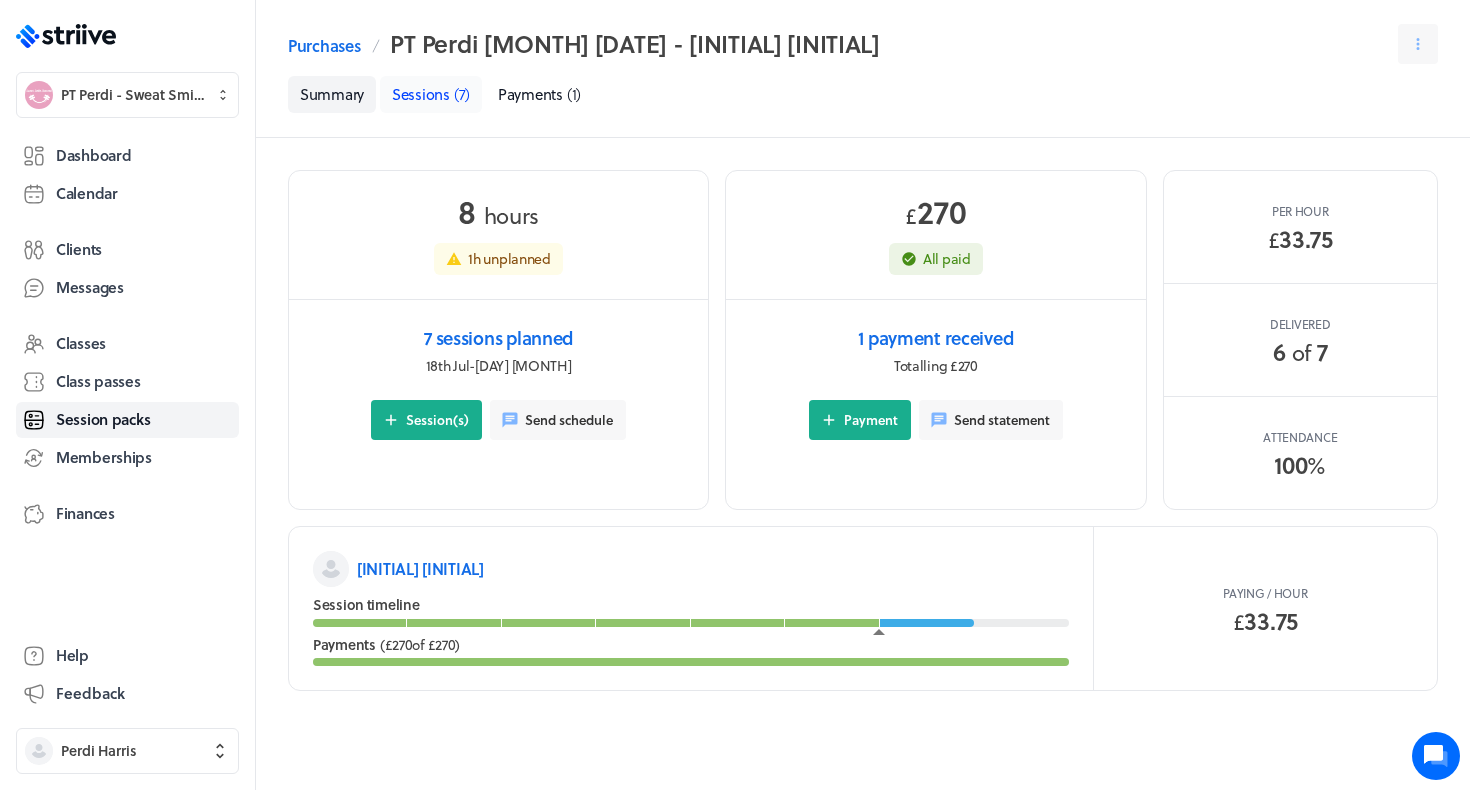 click on "Sessions" at bounding box center (421, 94) 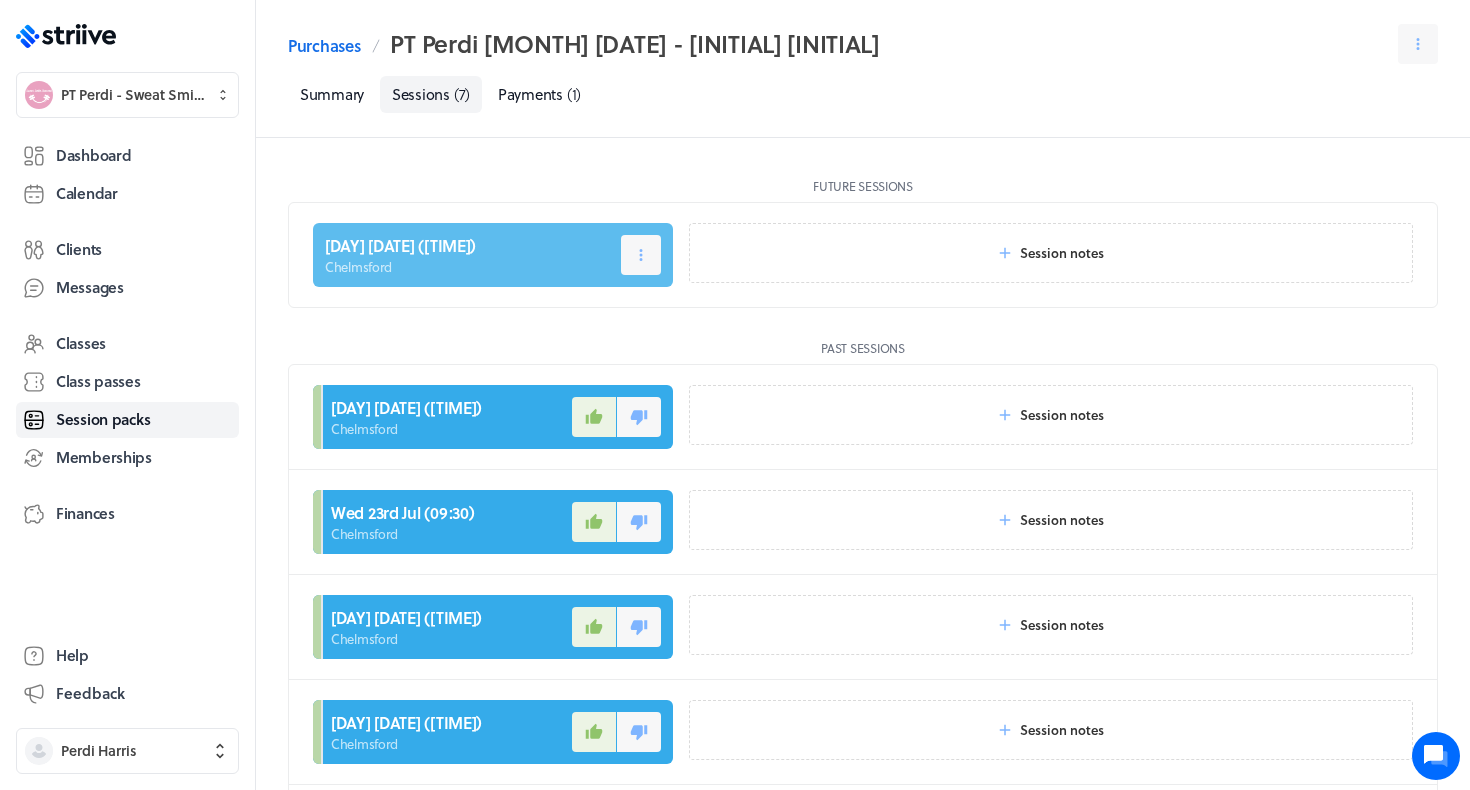 scroll, scrollTop: 0, scrollLeft: 0, axis: both 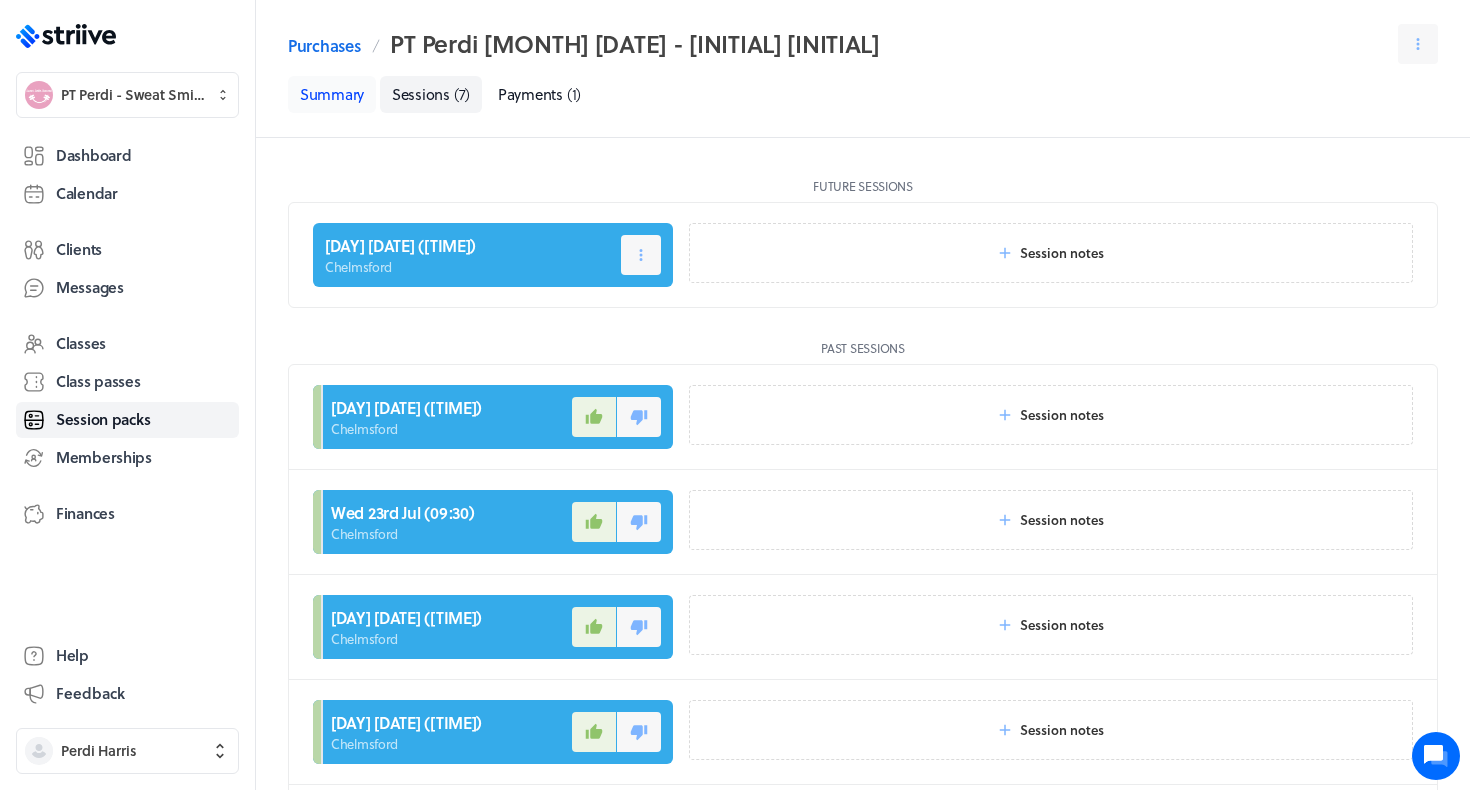 click on "Summary" at bounding box center [332, 94] 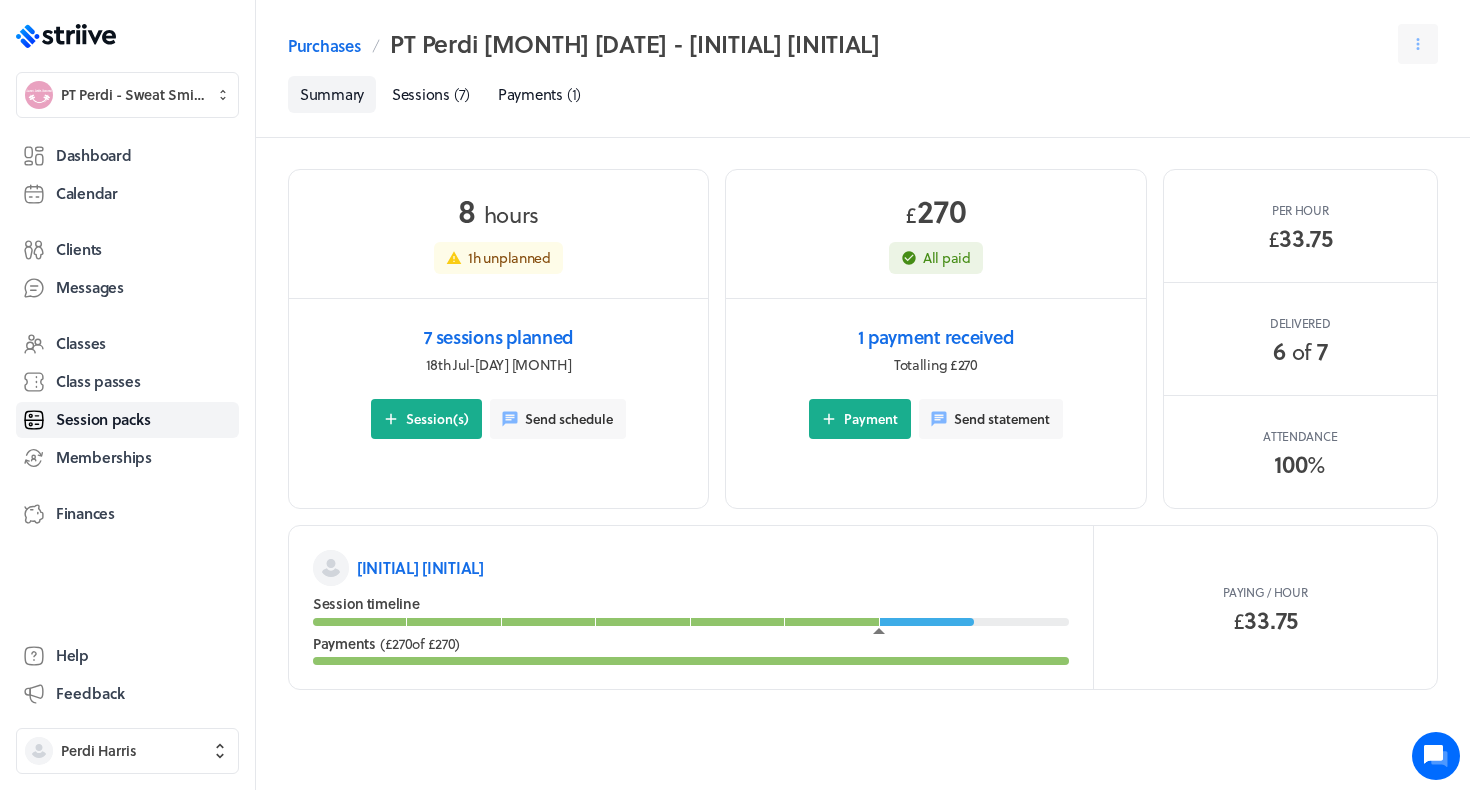 scroll, scrollTop: 0, scrollLeft: 0, axis: both 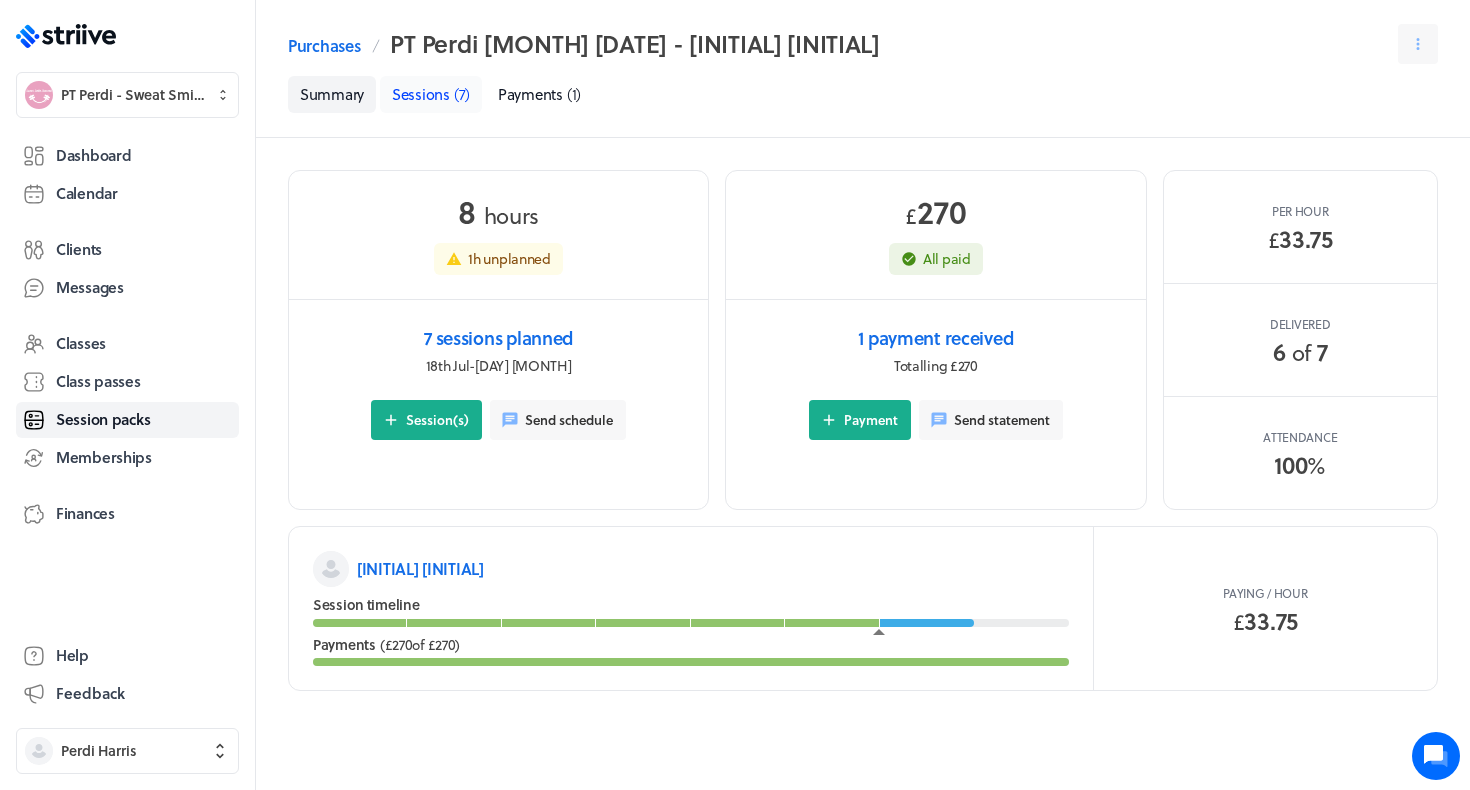 click on "Sessions" at bounding box center [421, 94] 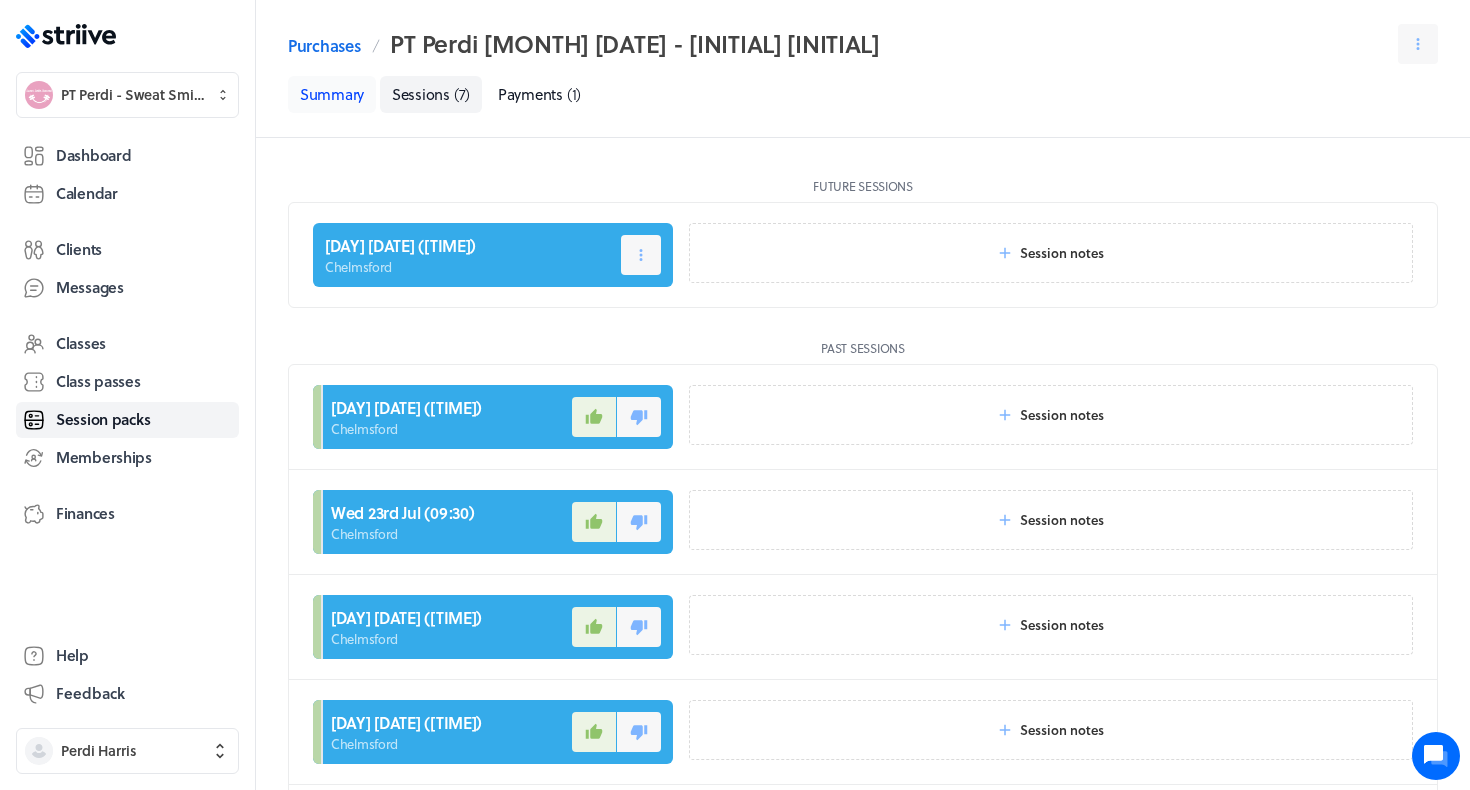 click on "Summary" at bounding box center (332, 94) 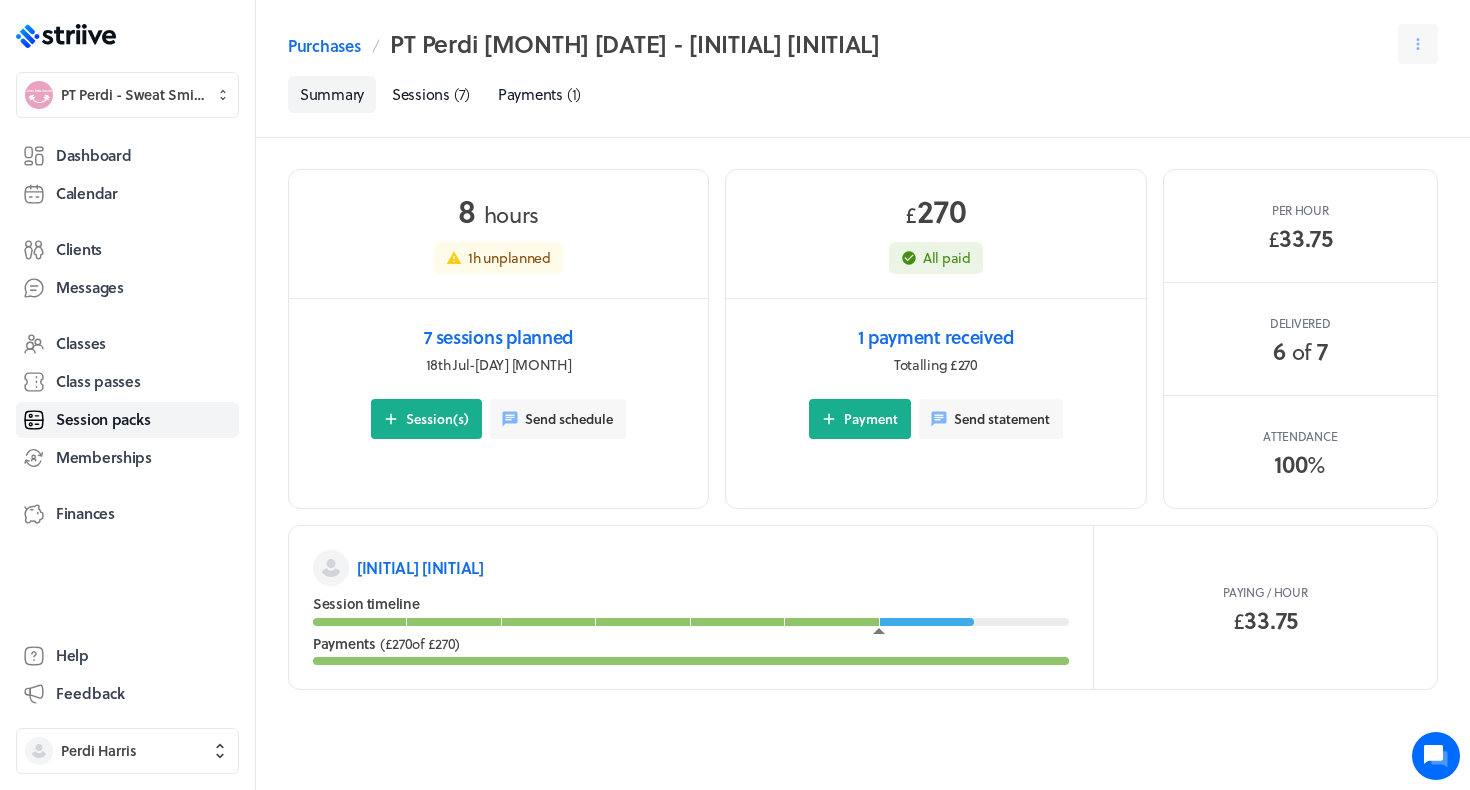 scroll, scrollTop: 0, scrollLeft: 0, axis: both 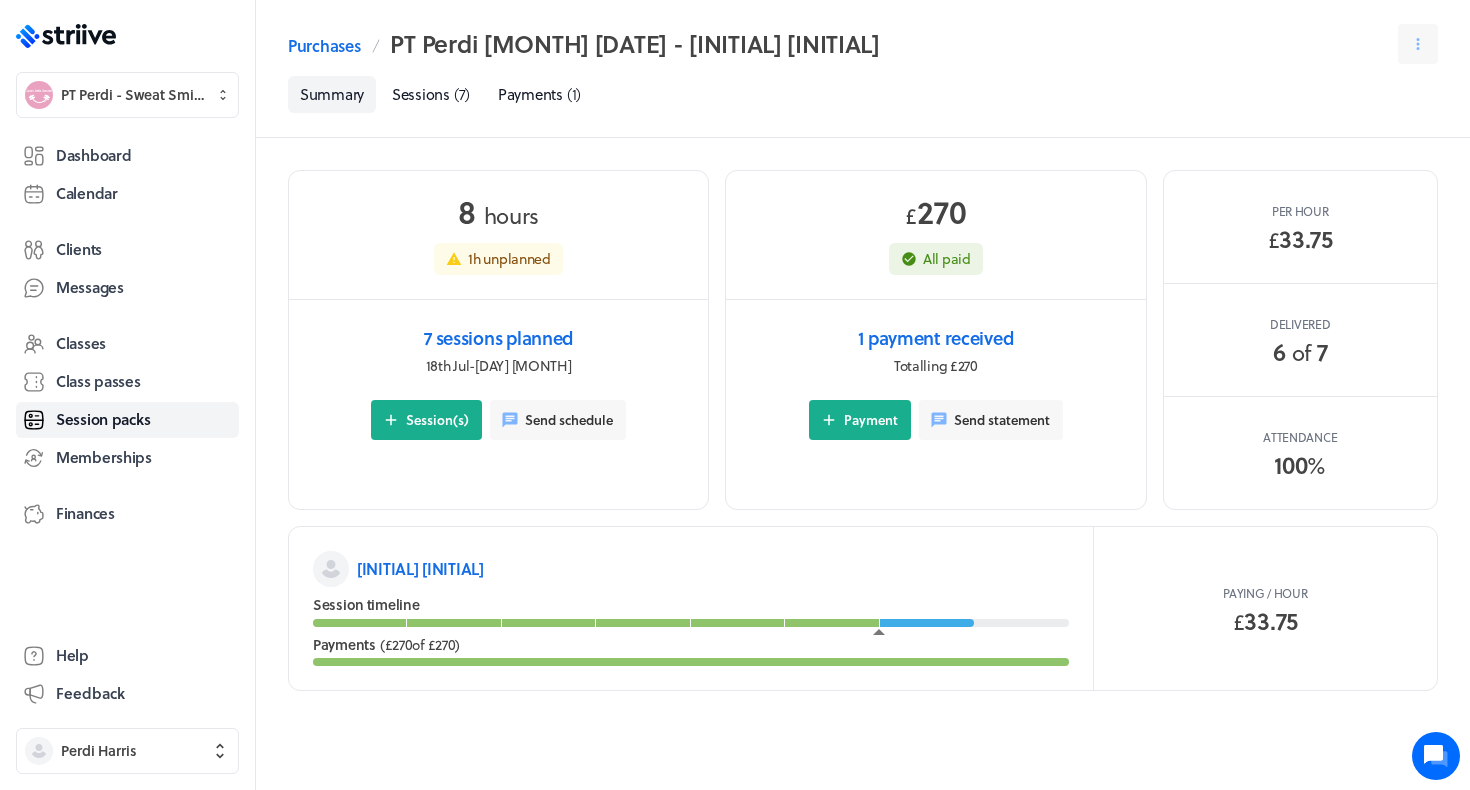 click on "[INITIAL] [INITIAL]" at bounding box center [420, 569] 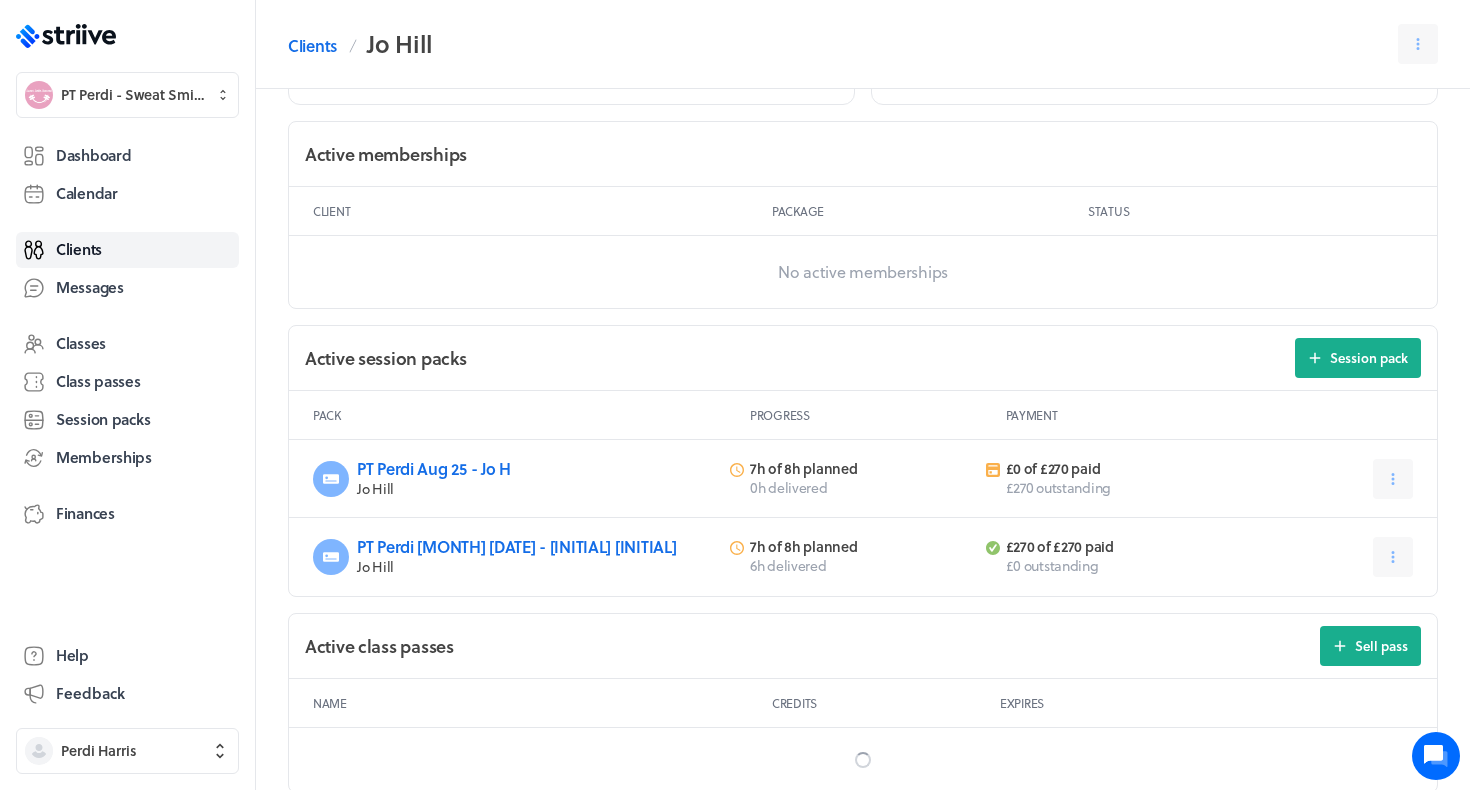 scroll, scrollTop: 534, scrollLeft: 0, axis: vertical 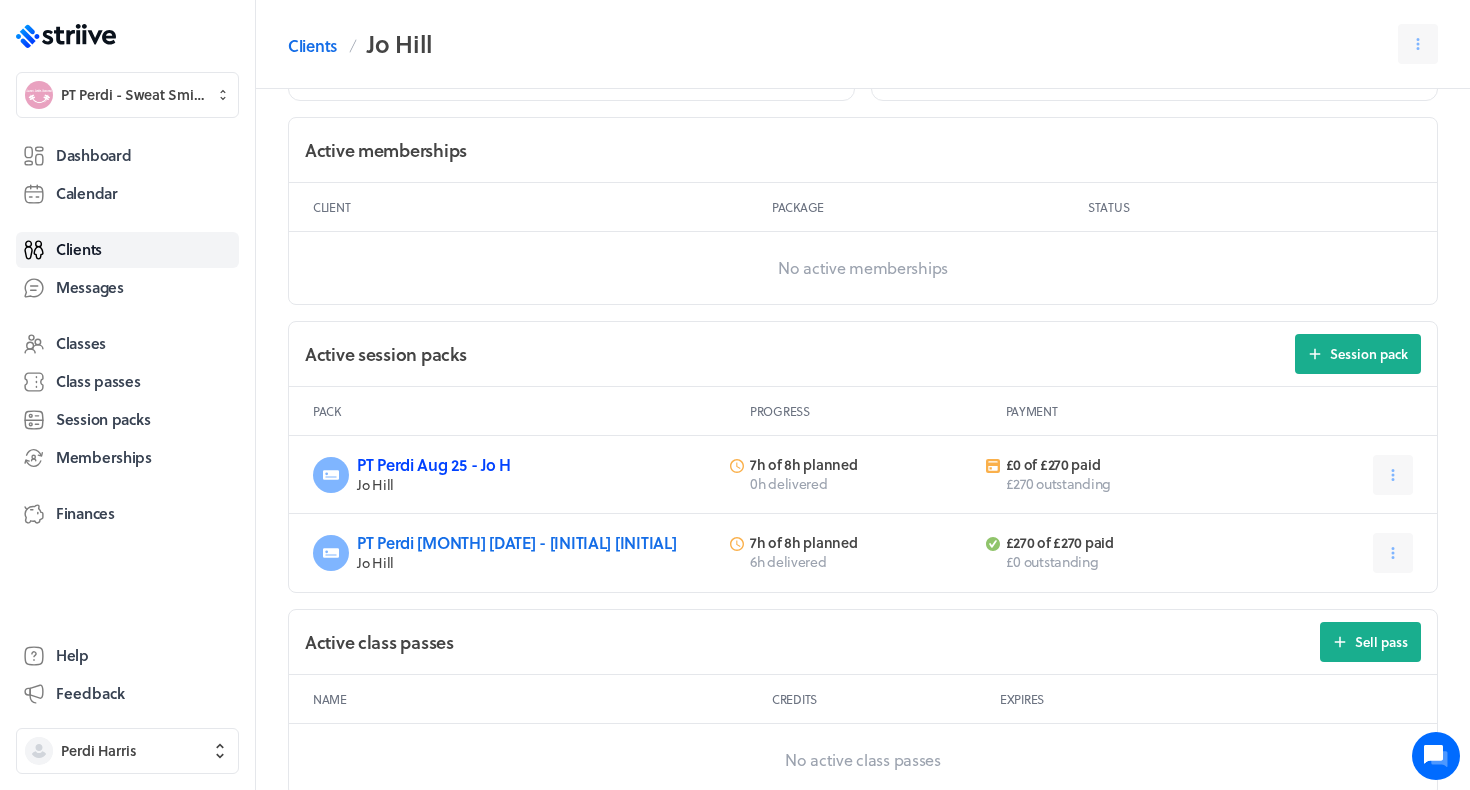 click on "PT Perdi Aug 25 - Jo H" at bounding box center (434, 464) 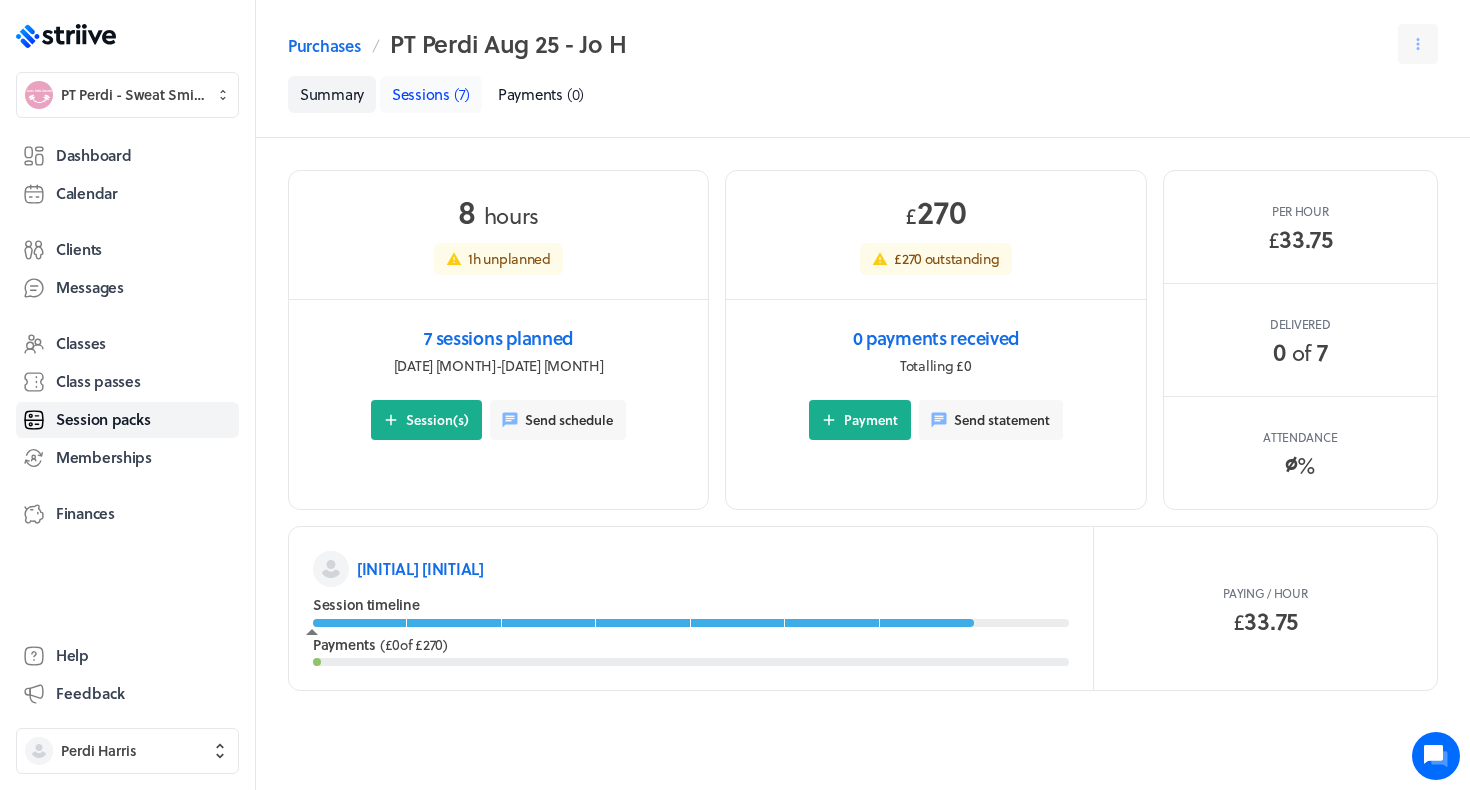 click on "Sessions" at bounding box center [421, 94] 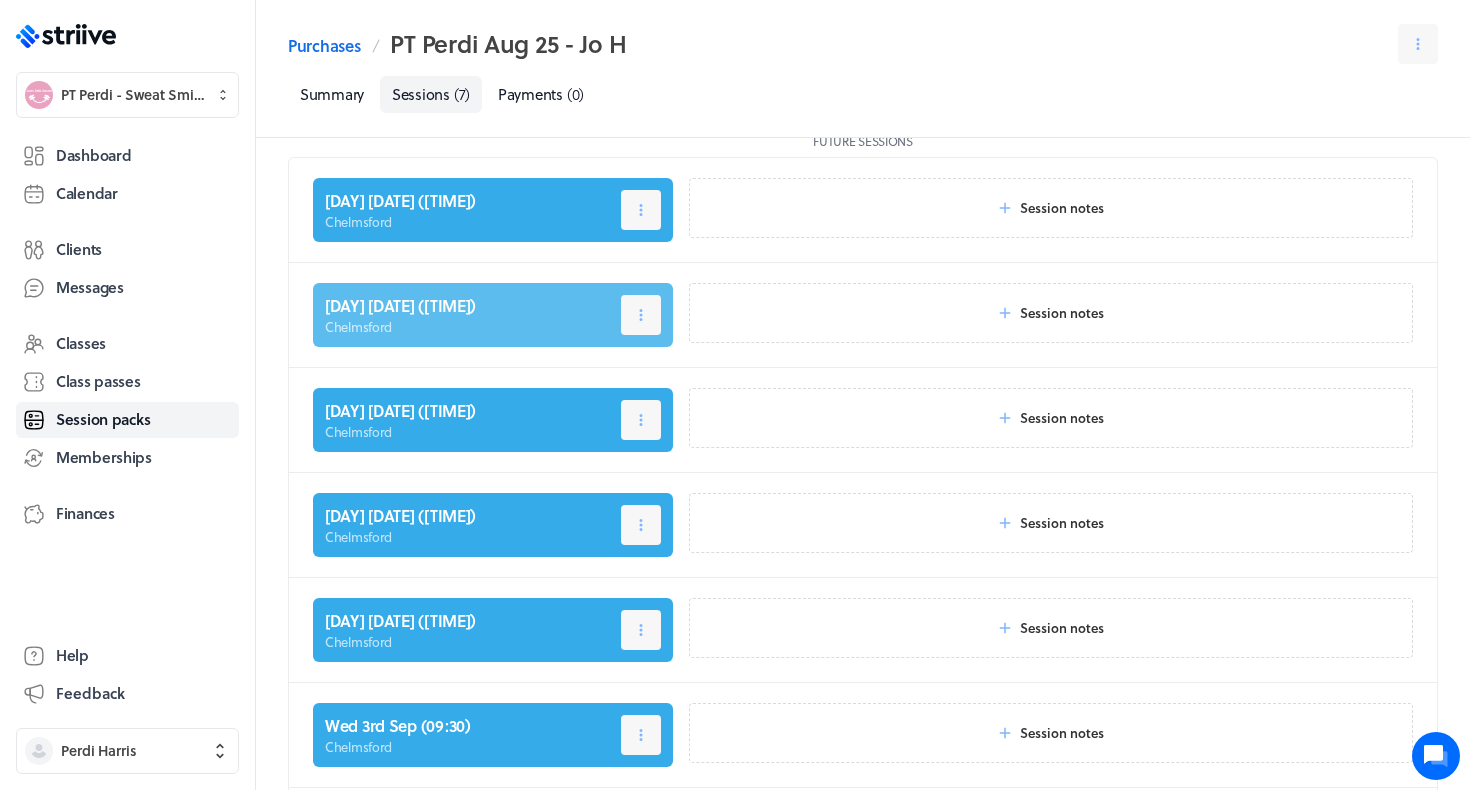 scroll, scrollTop: 33, scrollLeft: 0, axis: vertical 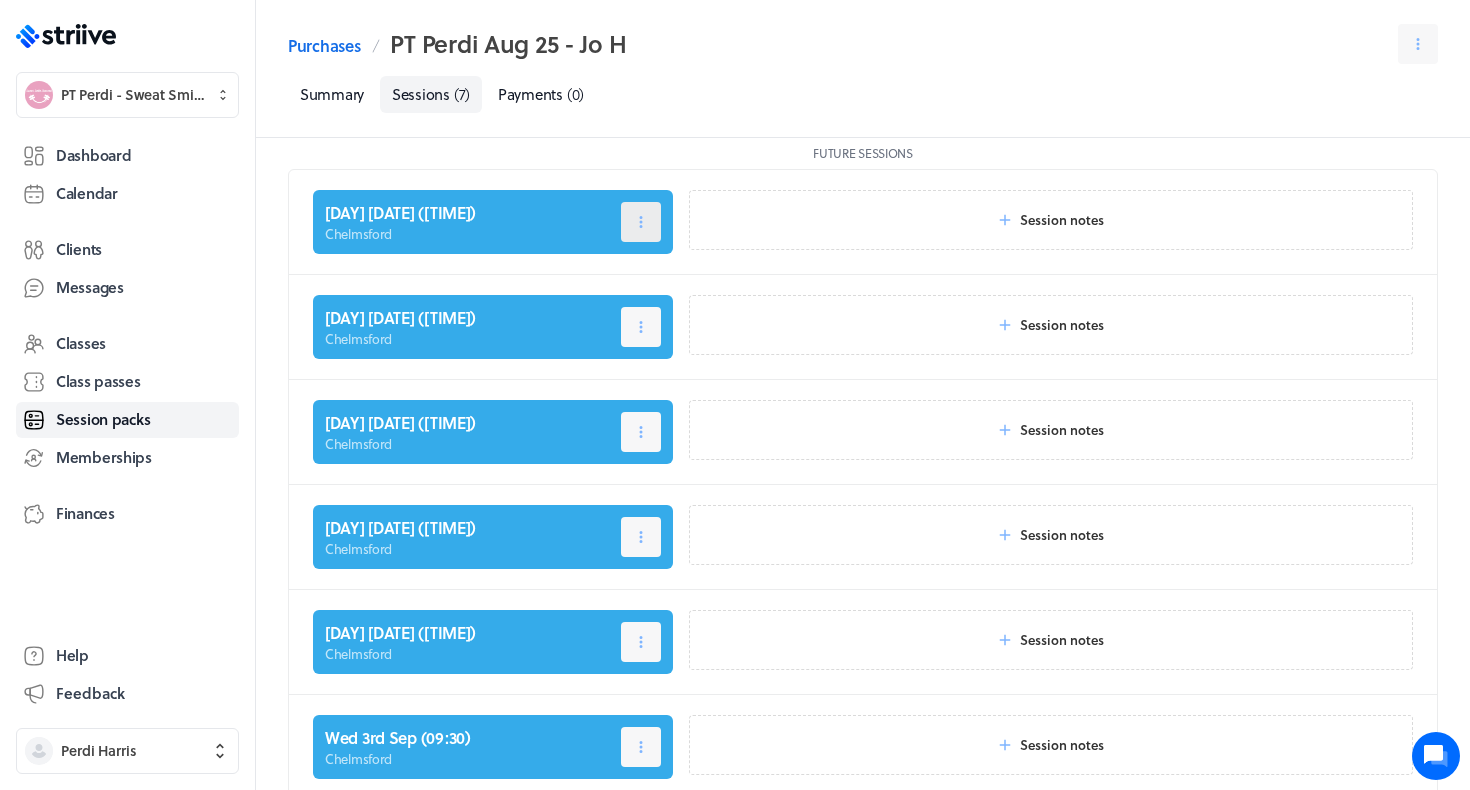 click at bounding box center [641, 222] 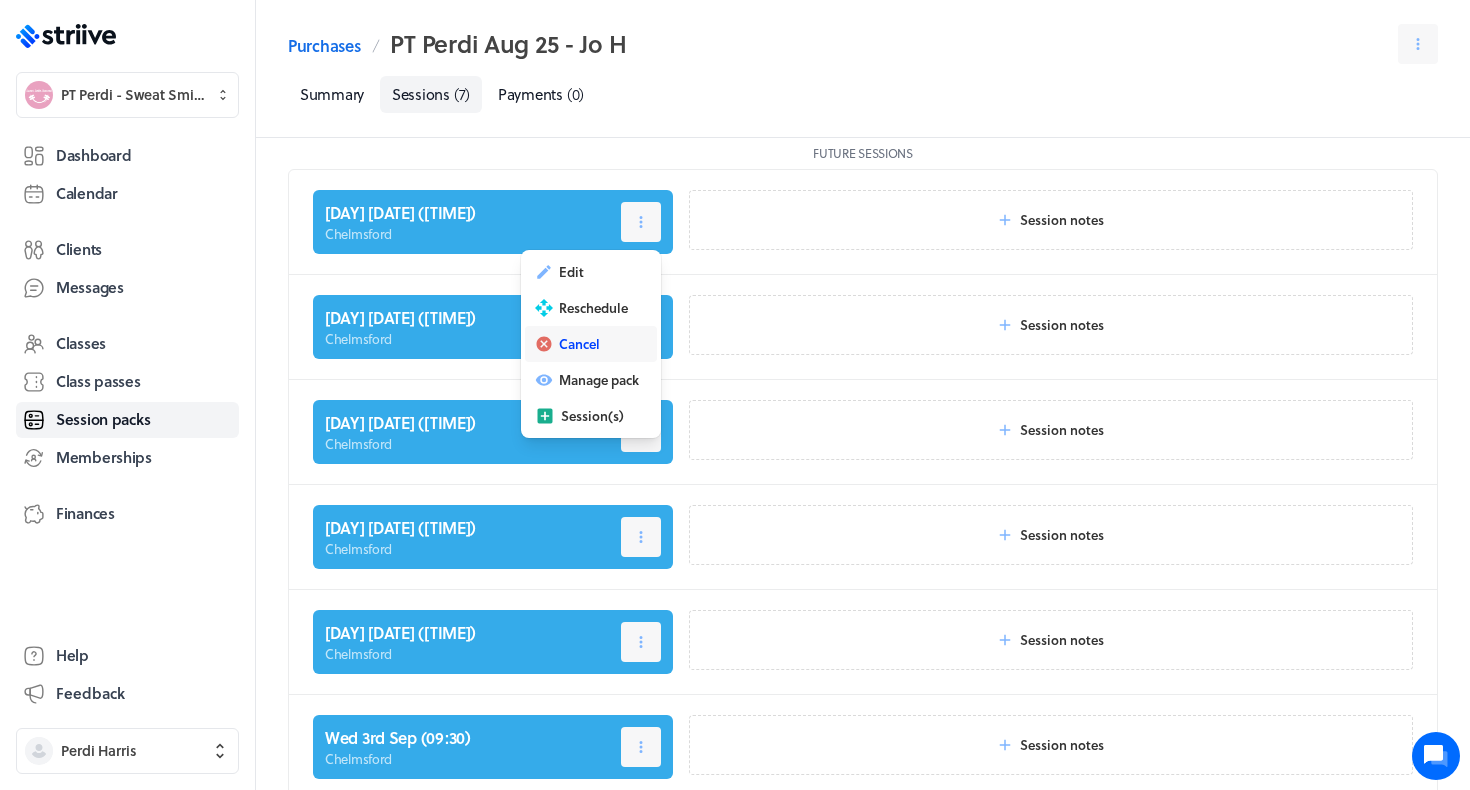 click on "Cancel" at bounding box center (579, 344) 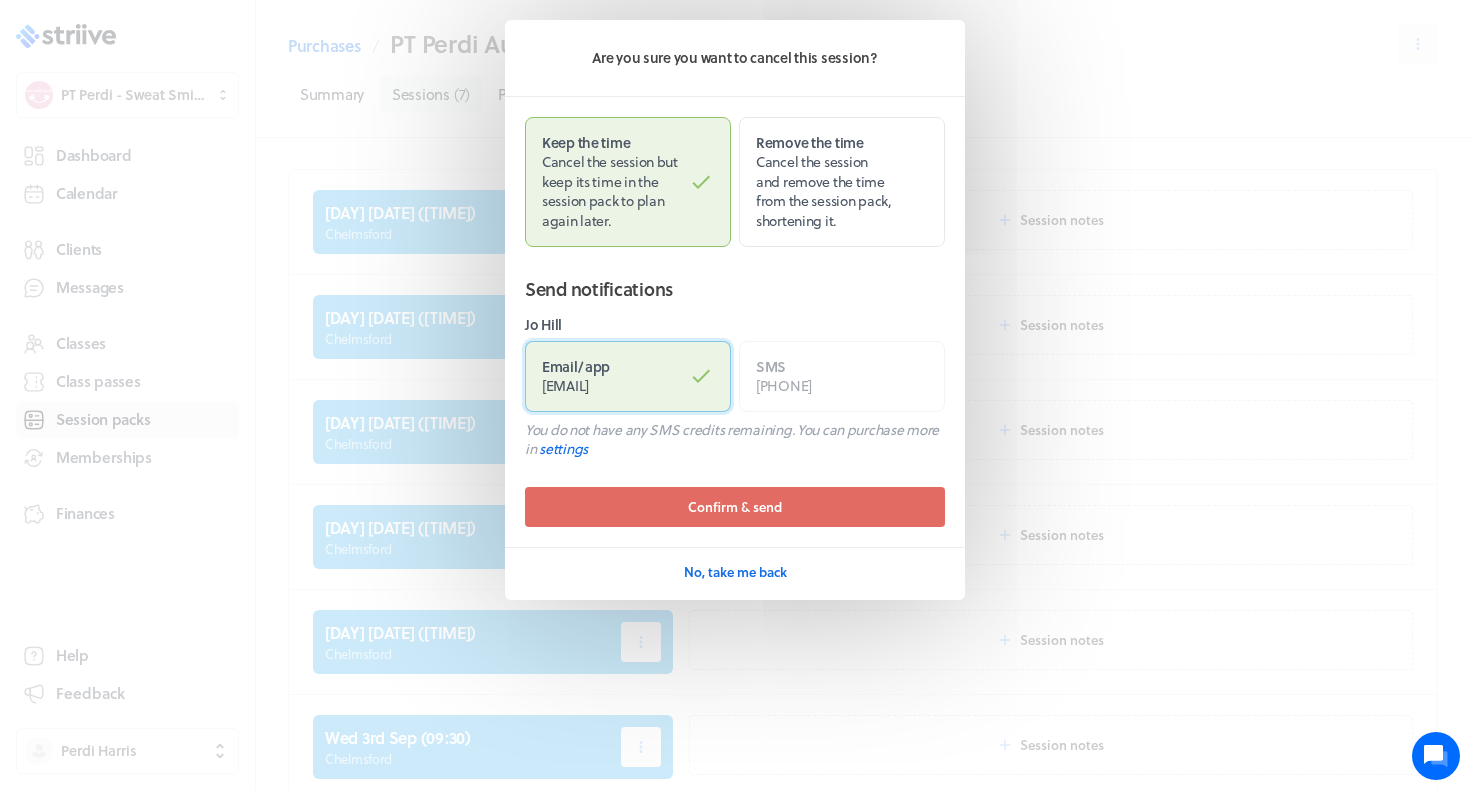 click on "[EMAIL]" at bounding box center (565, 385) 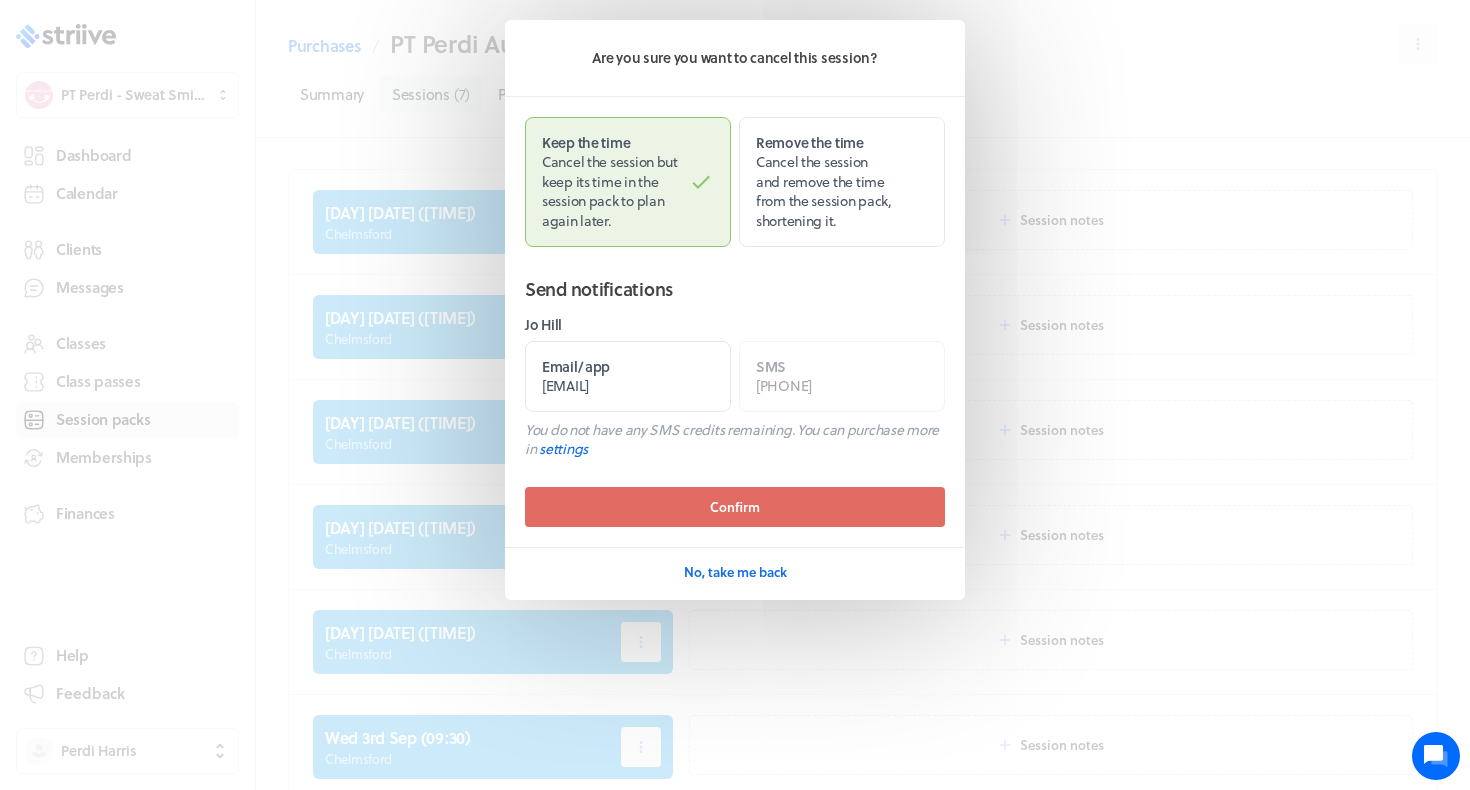 click on "Confirm No, take me back" at bounding box center [735, 539] 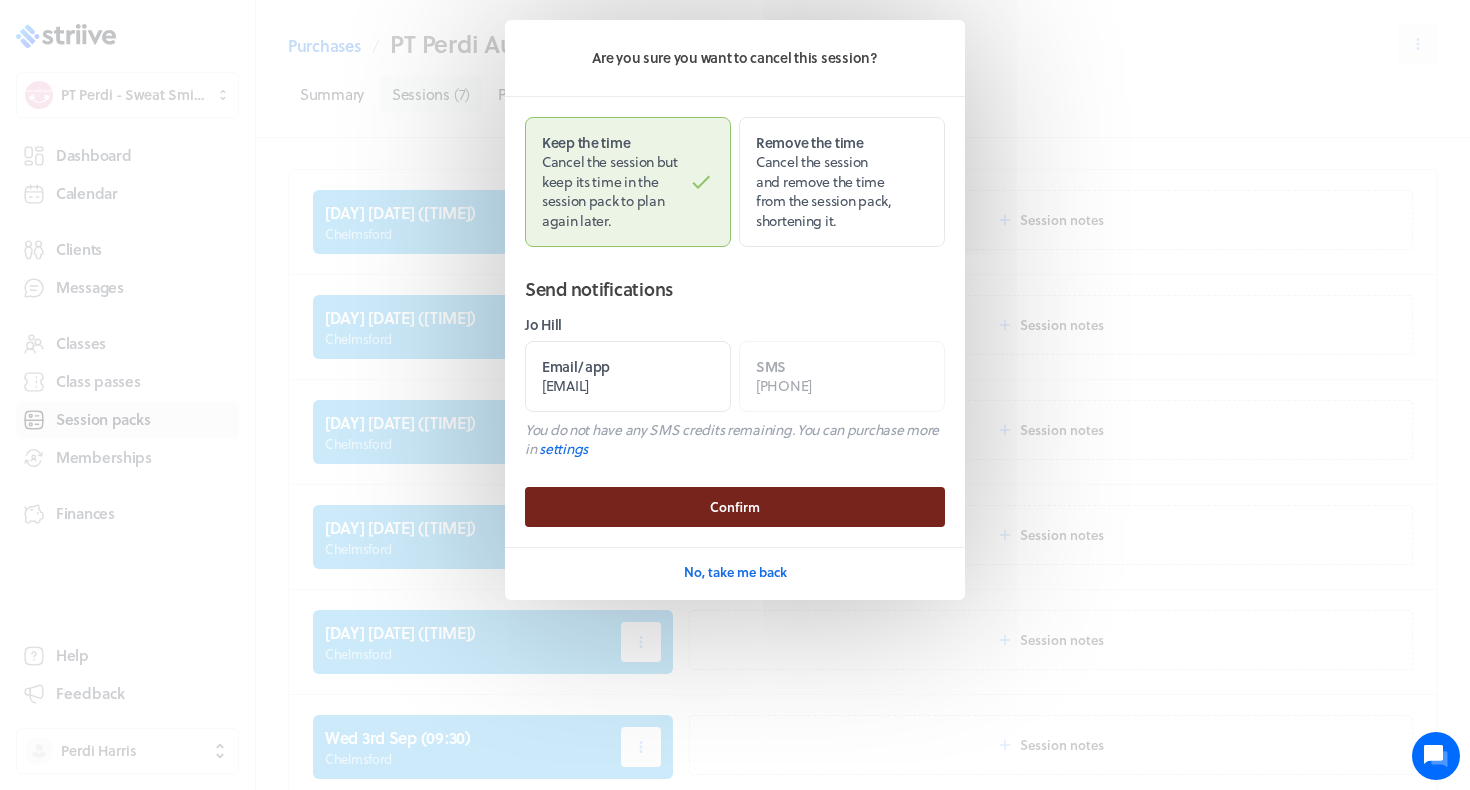 click on "Confirm" at bounding box center (735, 507) 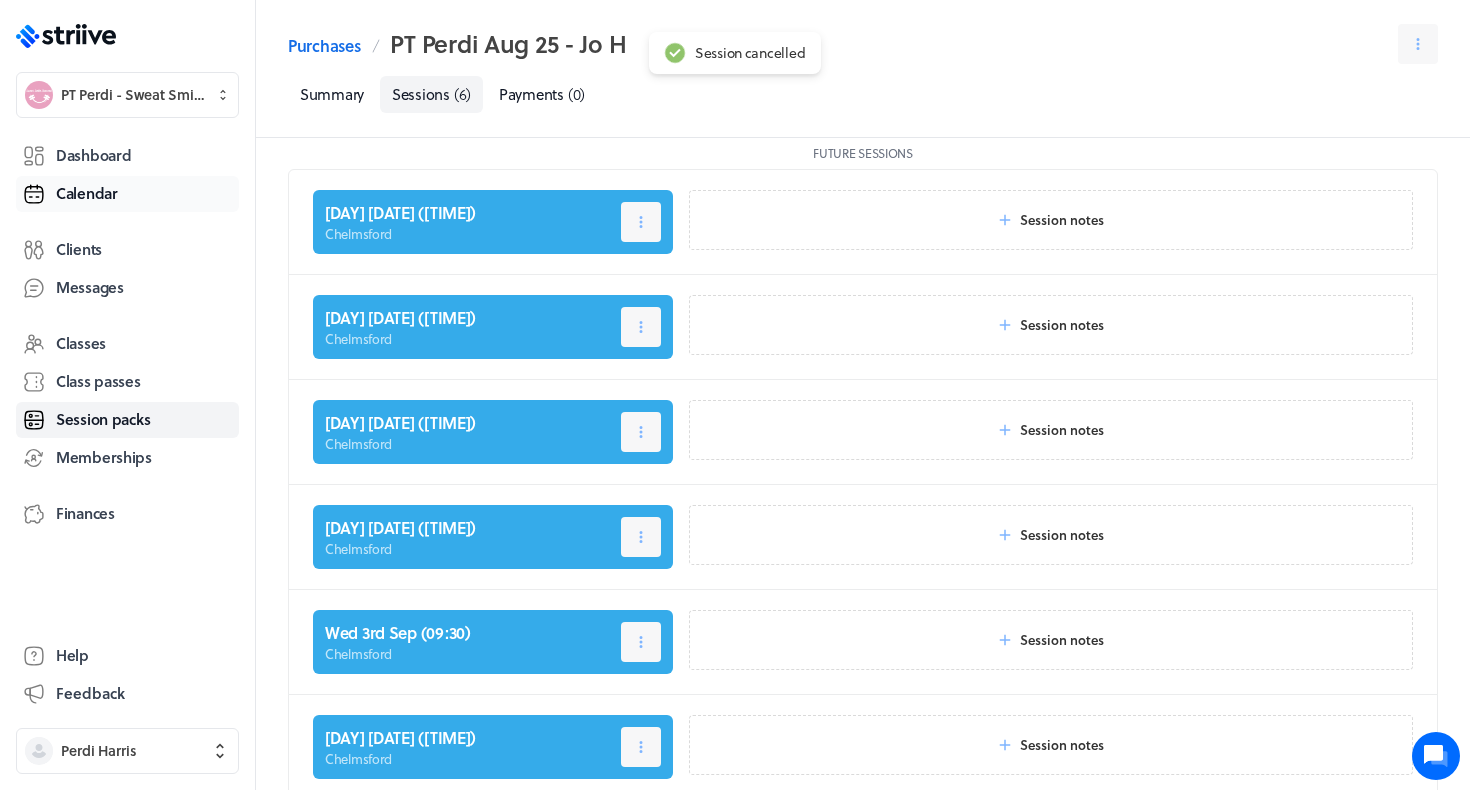 click on "Calendar" at bounding box center [87, 193] 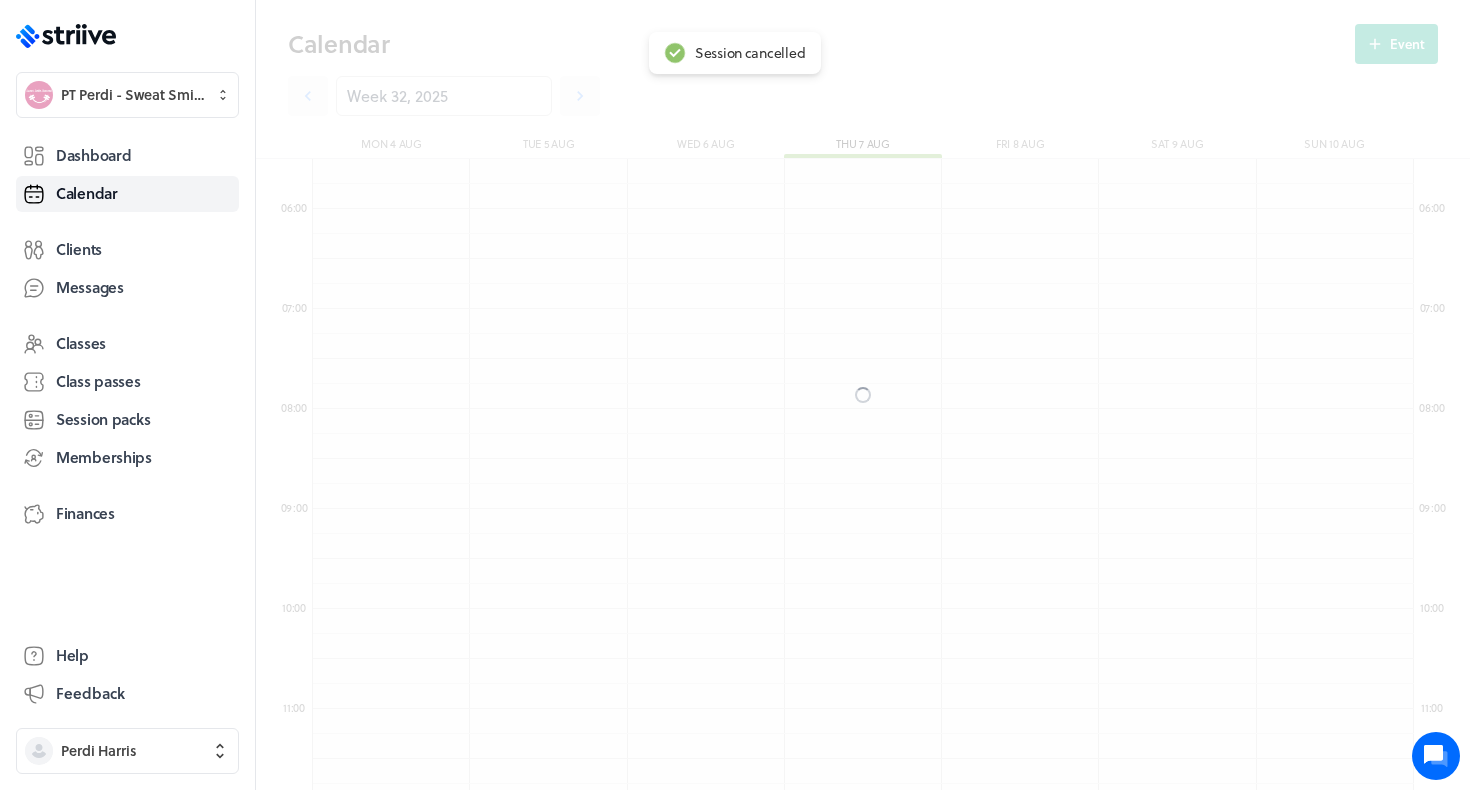 scroll, scrollTop: 10, scrollLeft: 11, axis: both 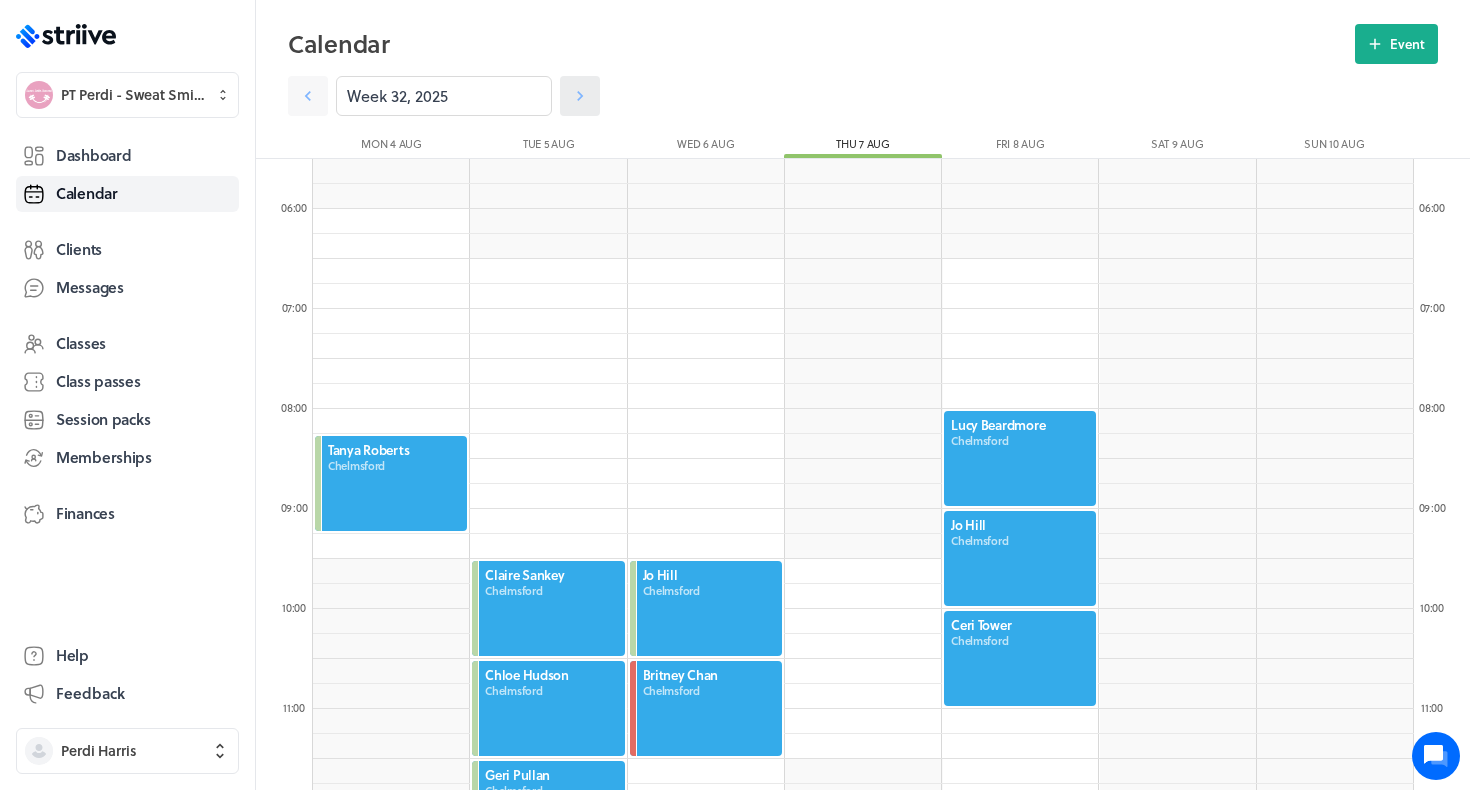 click at bounding box center (580, 96) 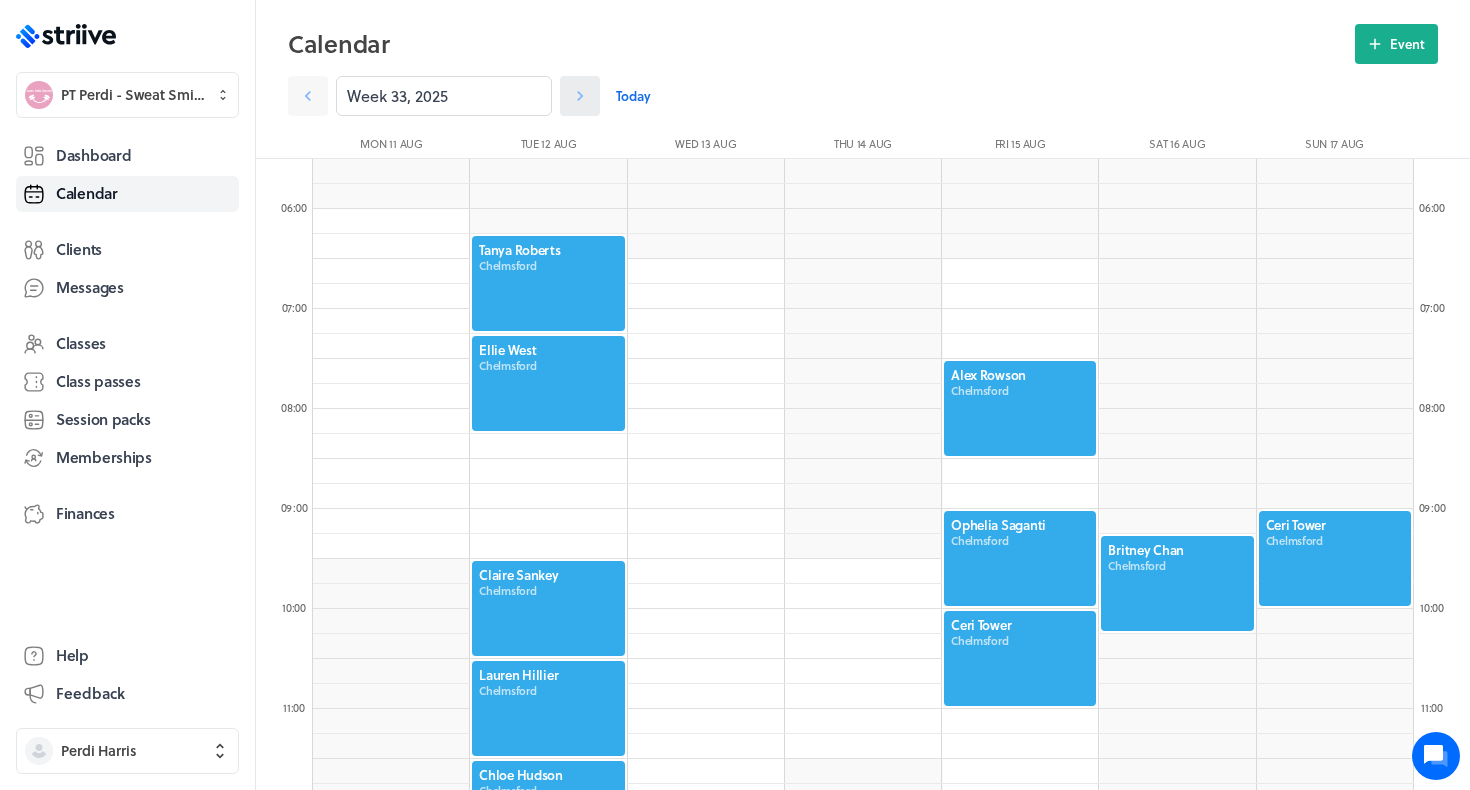 click at bounding box center [580, 96] 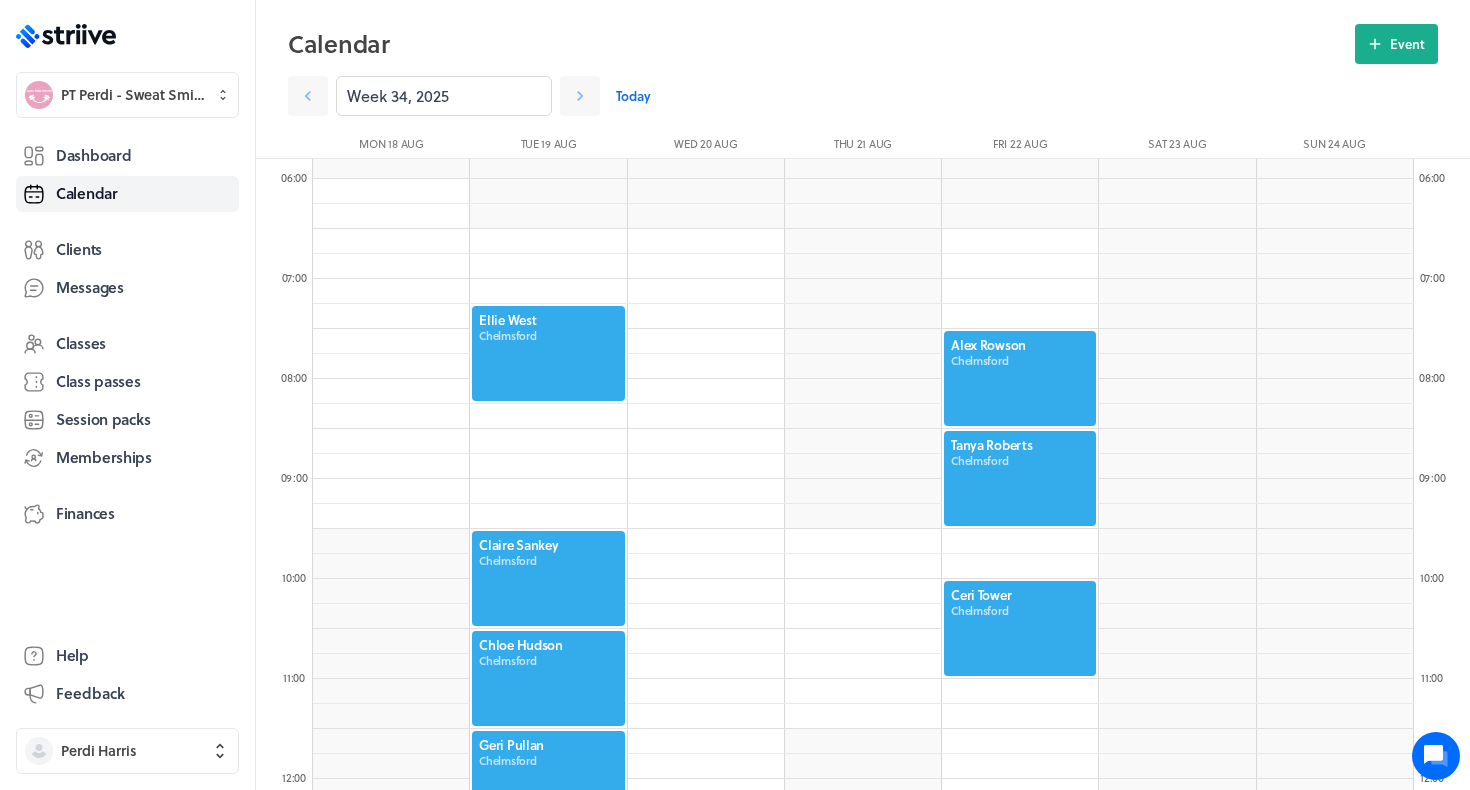 scroll, scrollTop: 581, scrollLeft: 0, axis: vertical 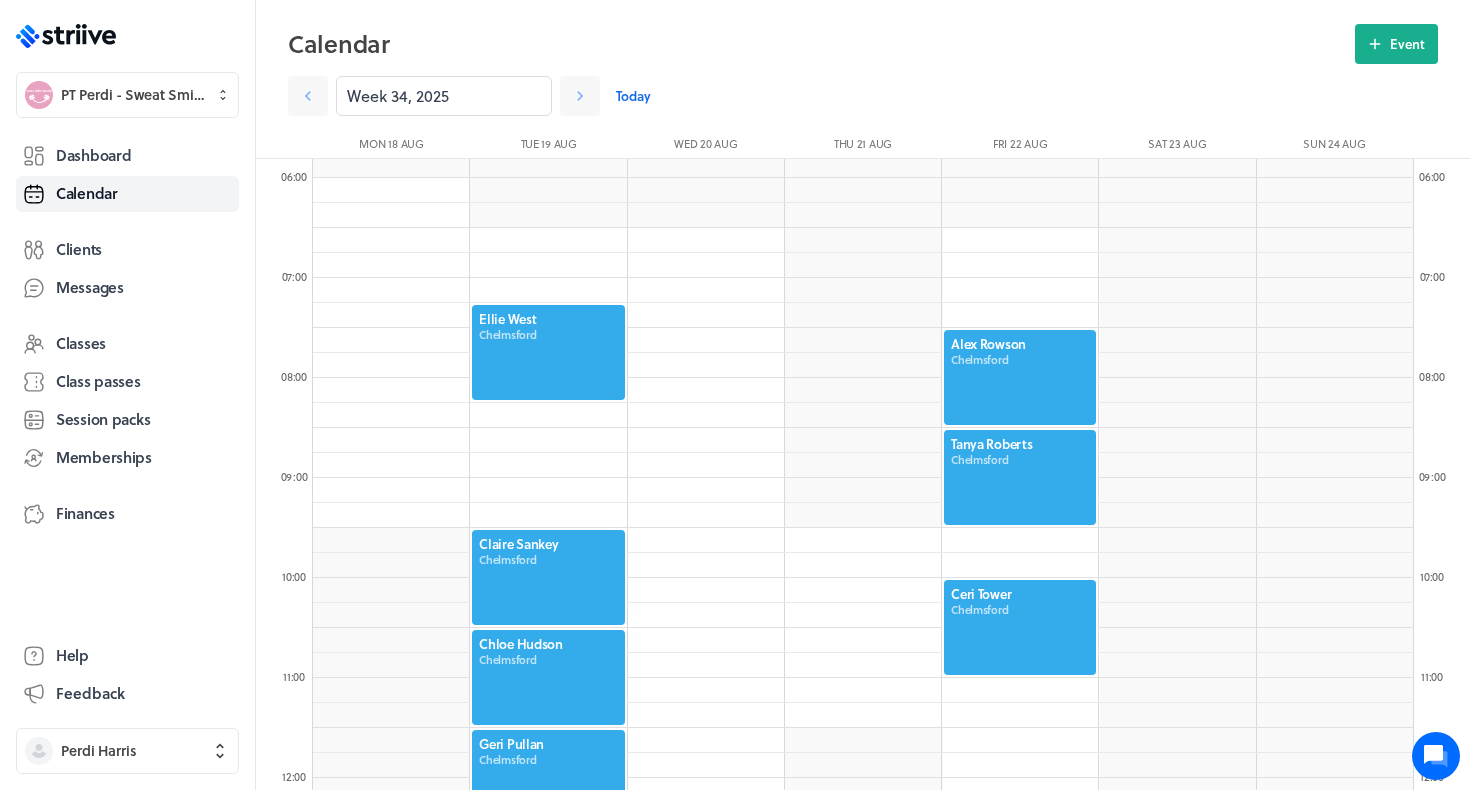 click on "Calendar" at bounding box center (821, 44) 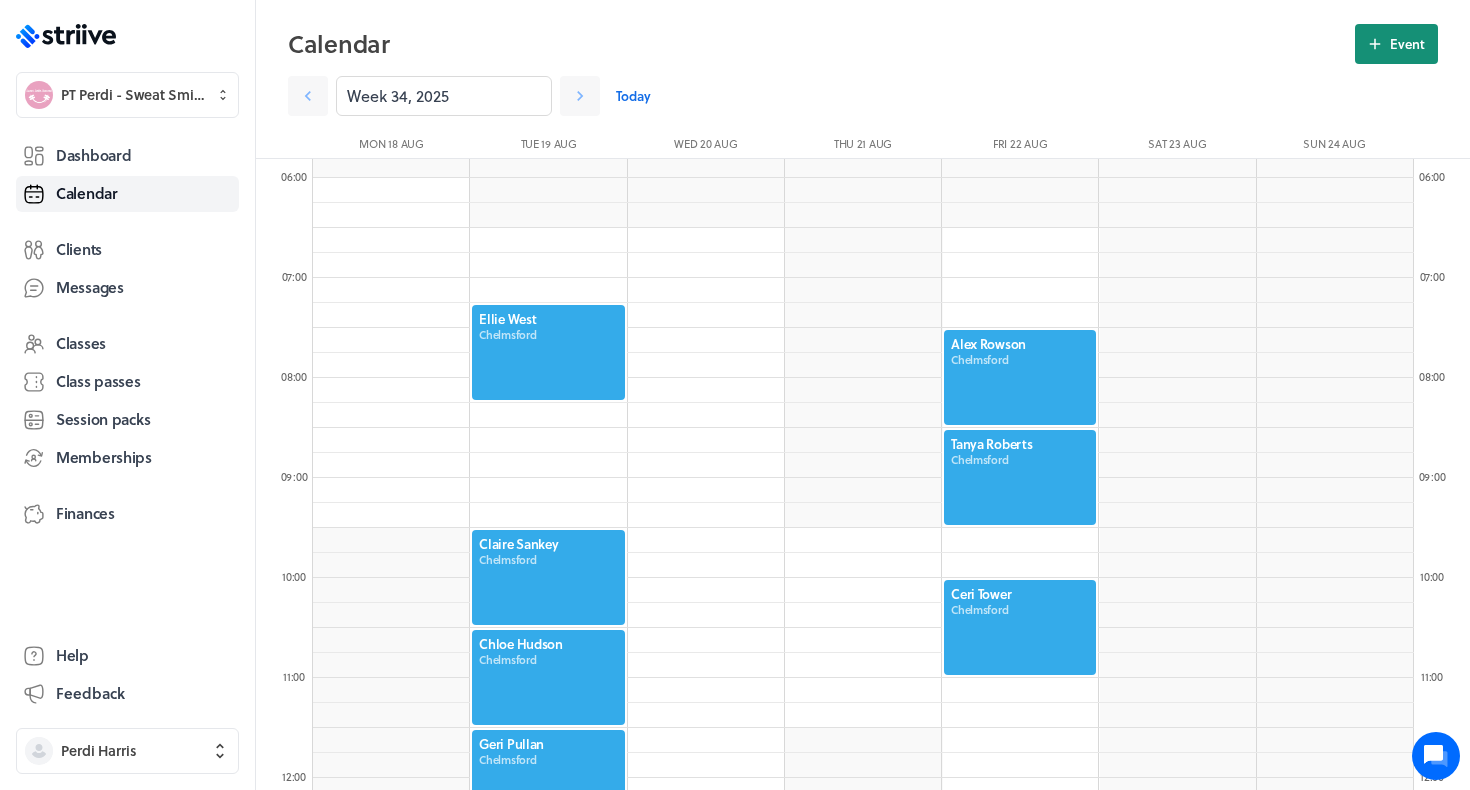 click on "Event" at bounding box center (1407, 44) 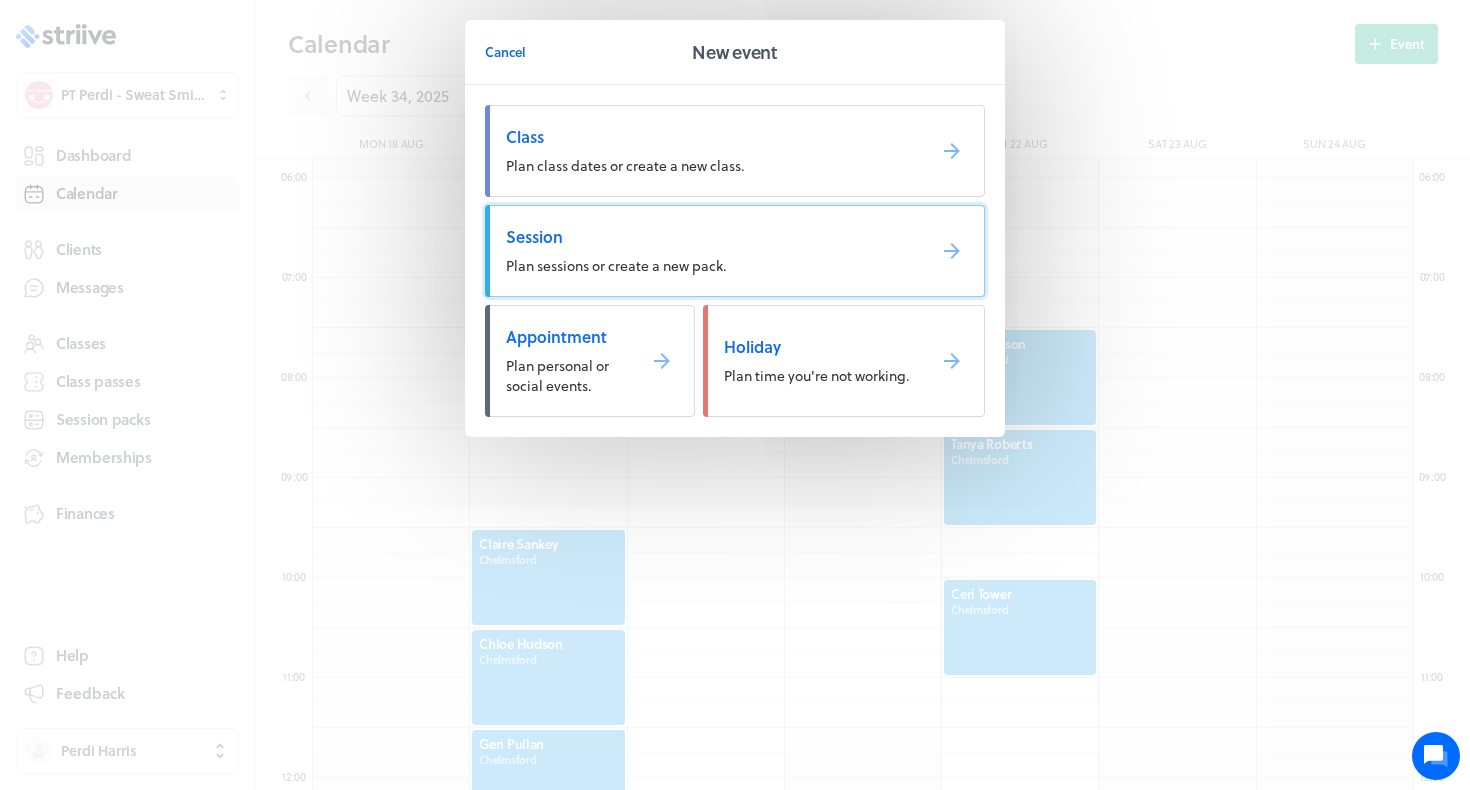 click on "Session Plan sessions or create a new pack." at bounding box center [735, 251] 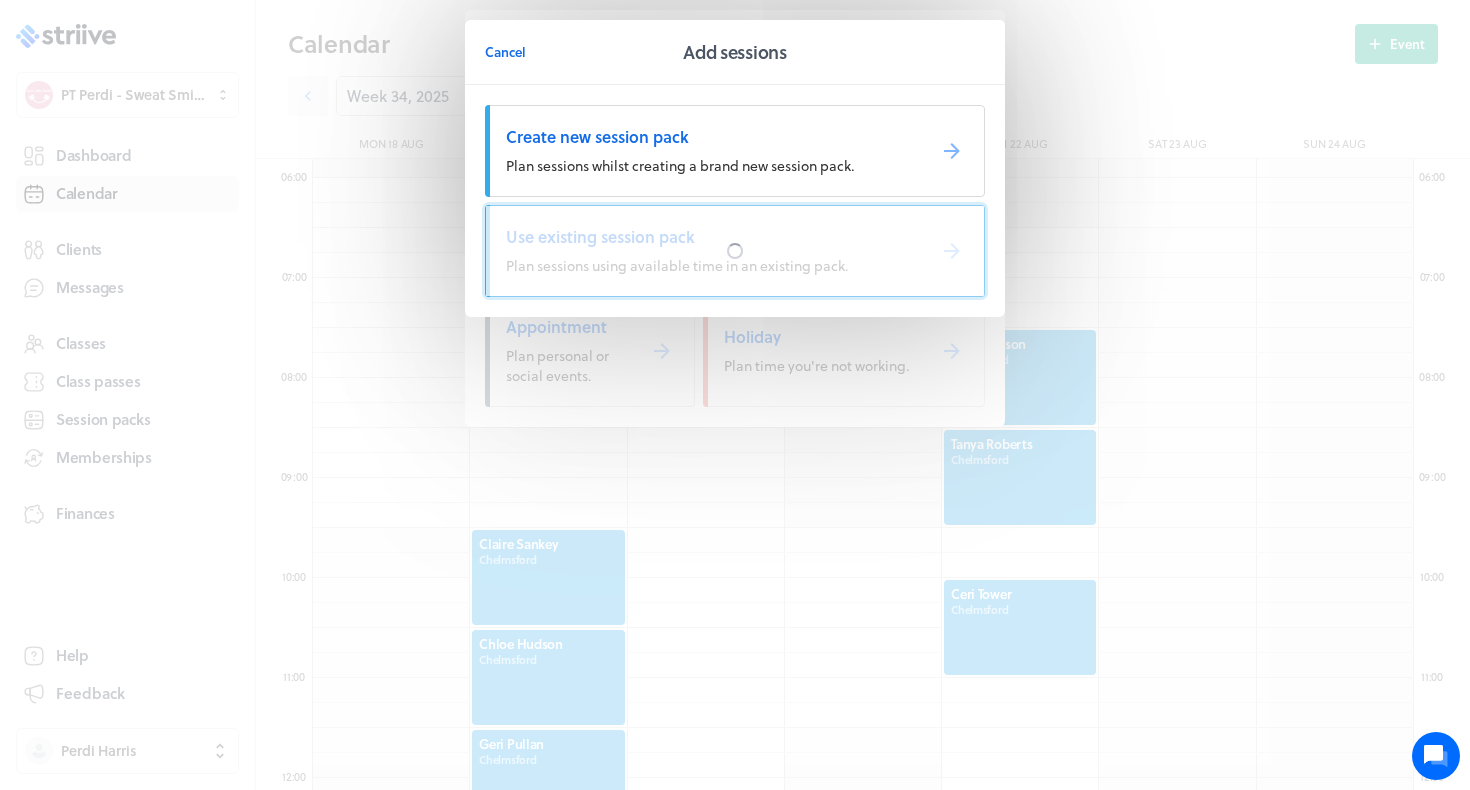 click at bounding box center [735, 251] 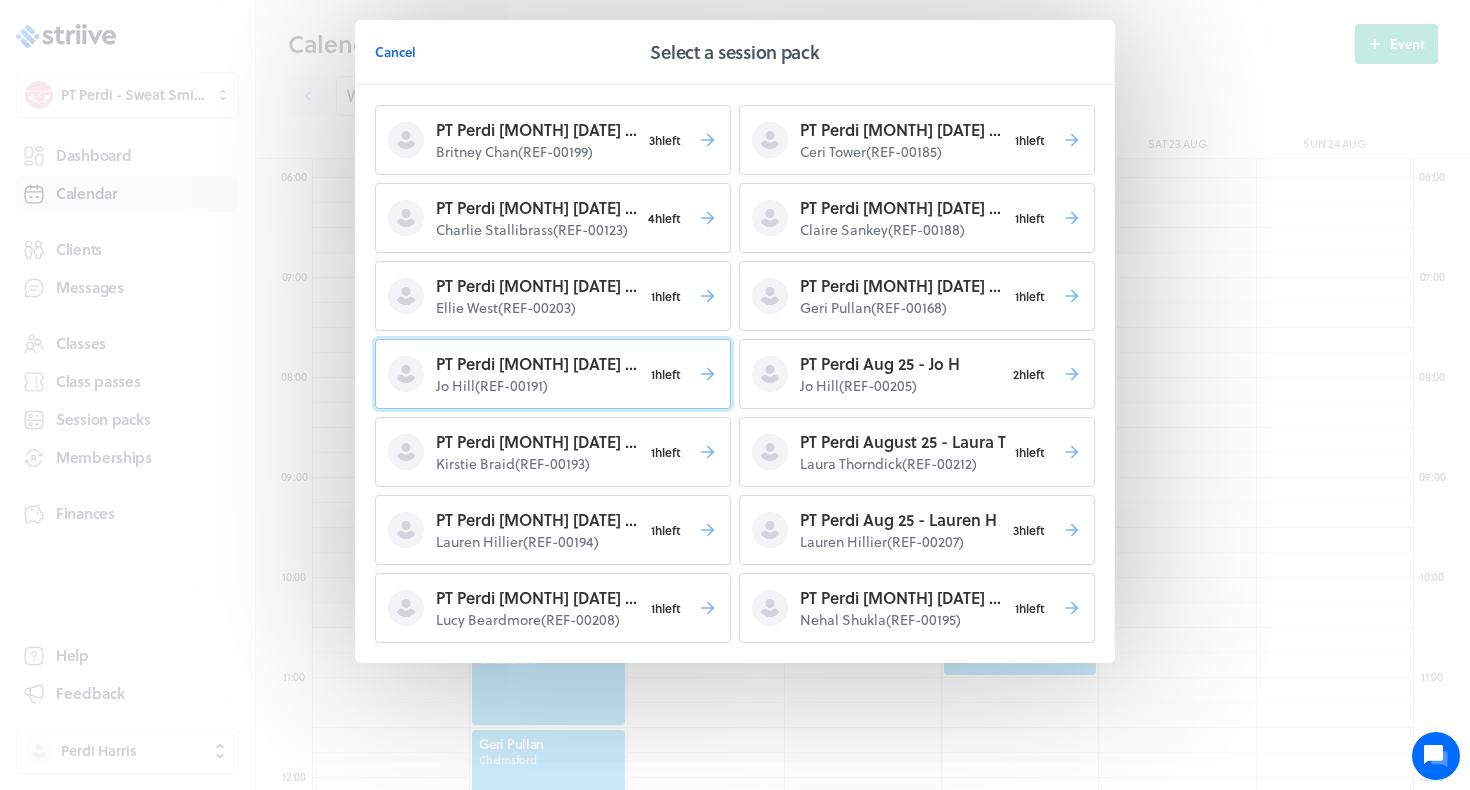 click on "[FIRST] [LAST] ( REF-00191 )" at bounding box center (539, 386) 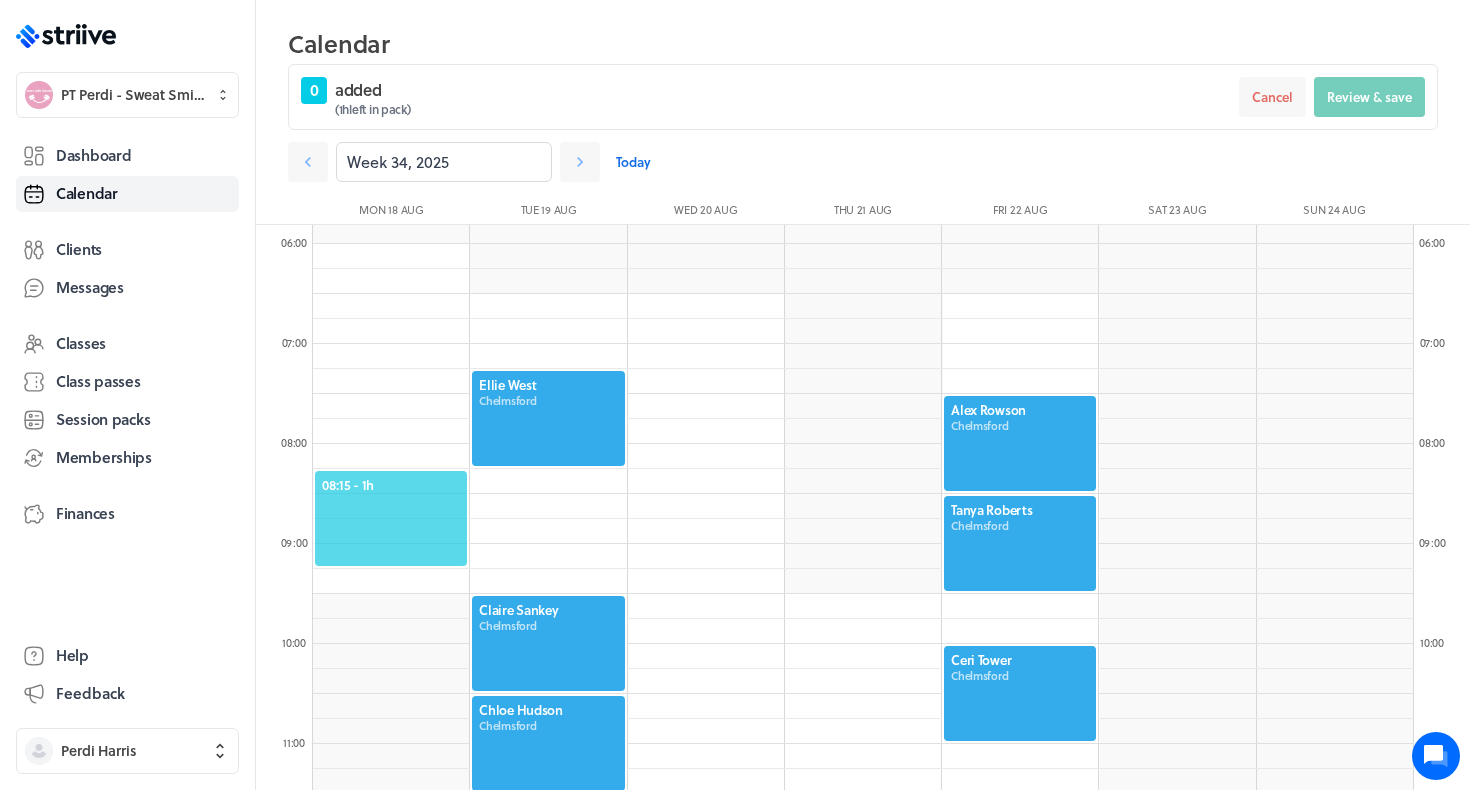 click on "08:15  - 1h" 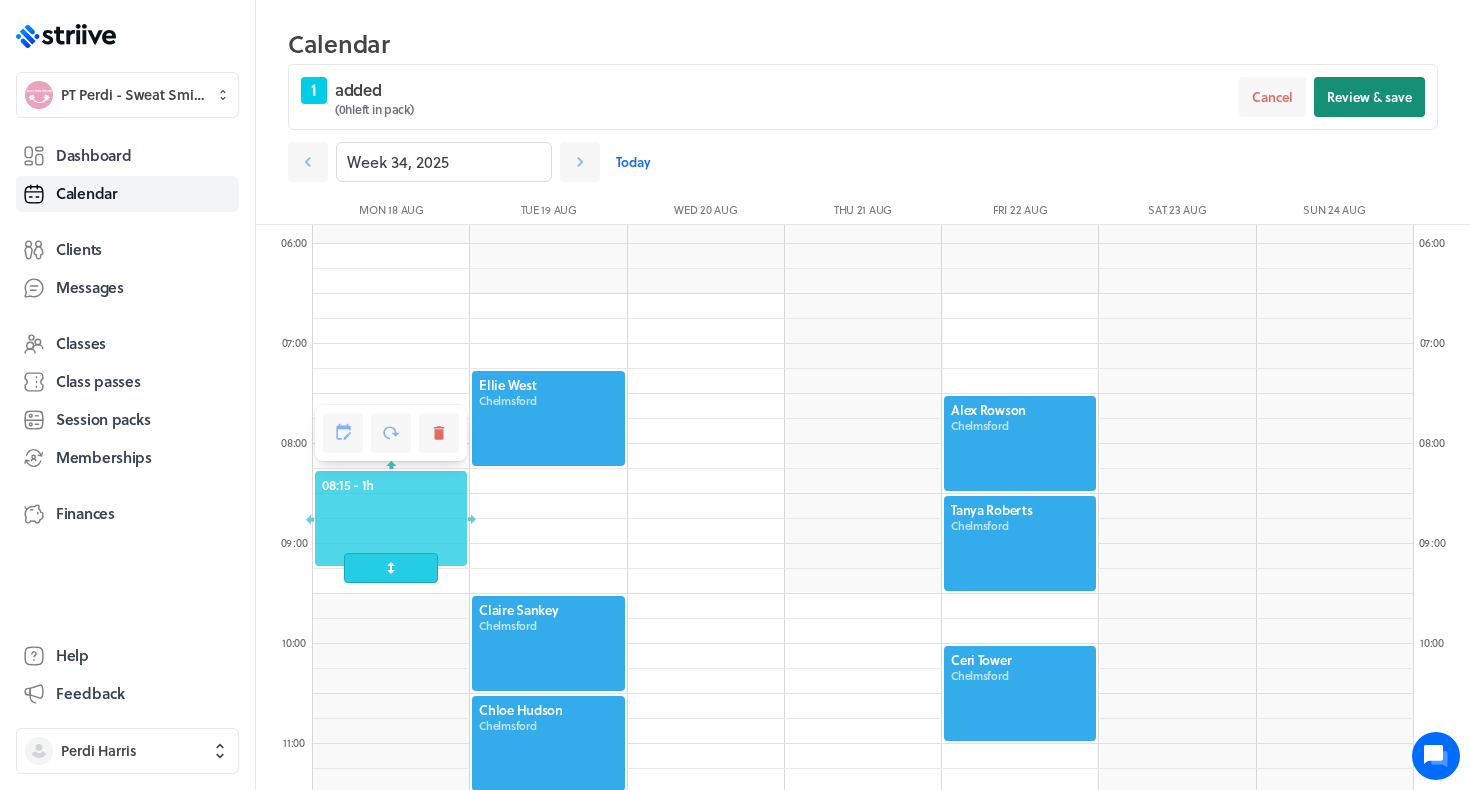 click on "Review & save" at bounding box center [1369, 97] 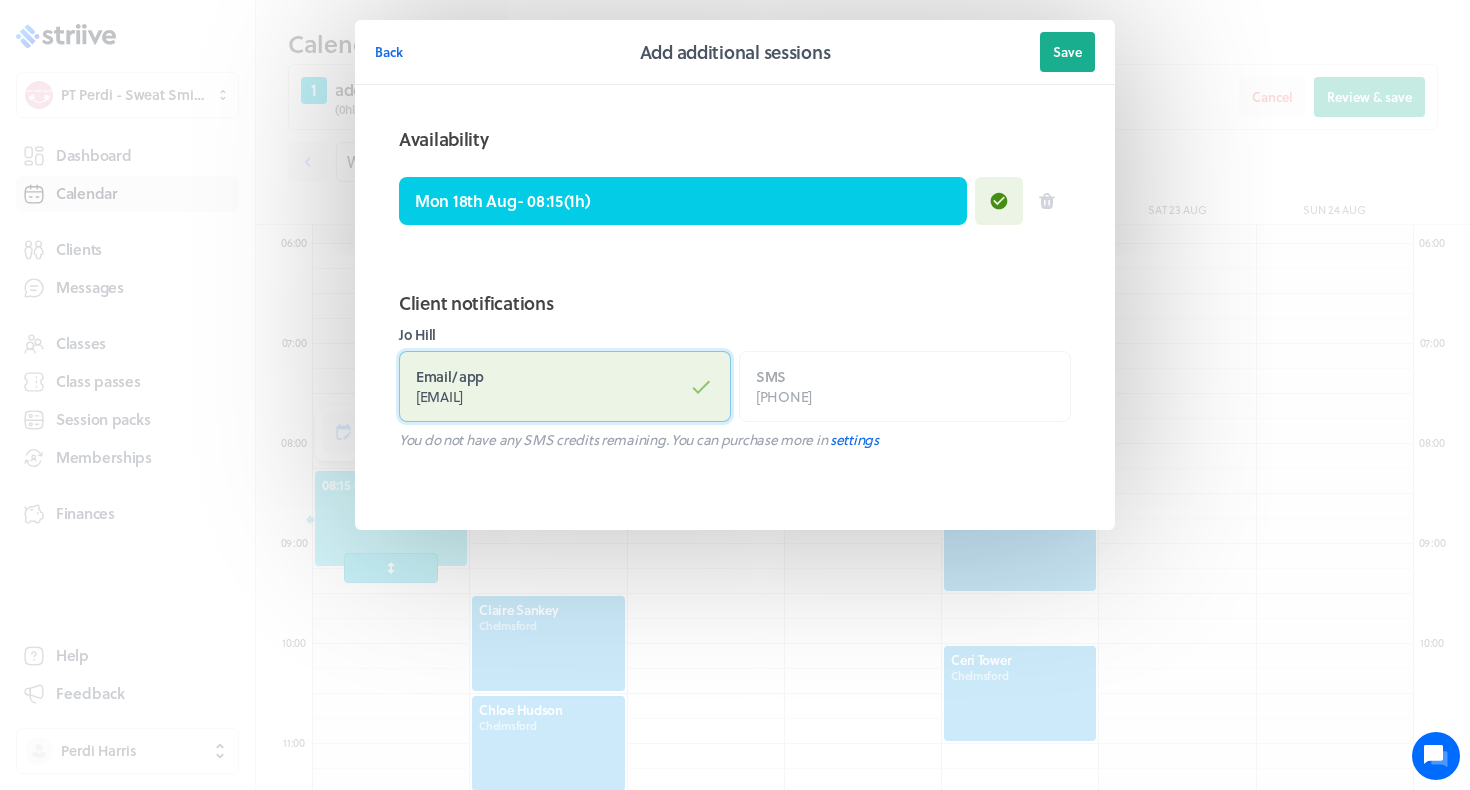click on "Email  / app [EMAIL]" at bounding box center (565, 386) 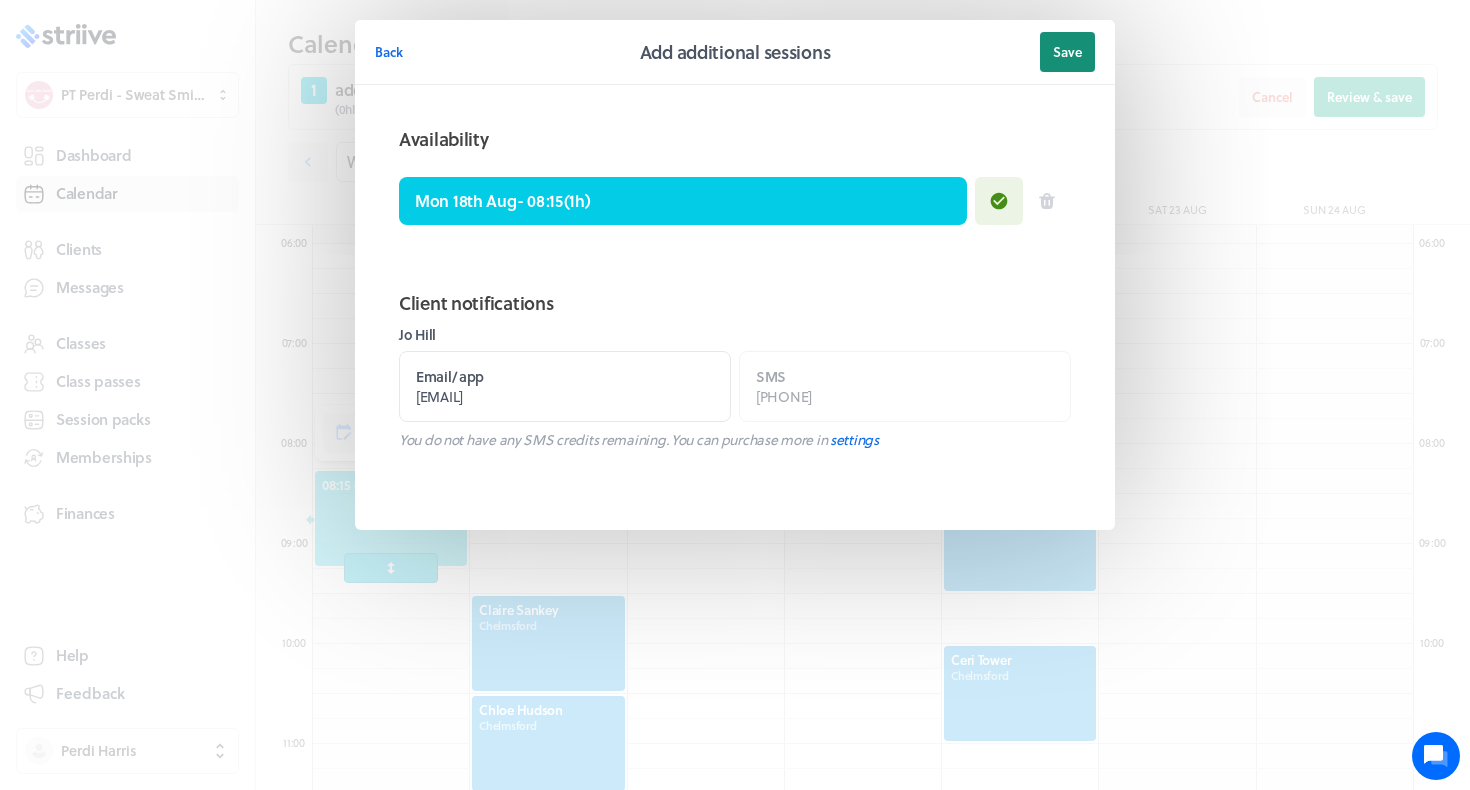 click on "Save" at bounding box center [1067, 52] 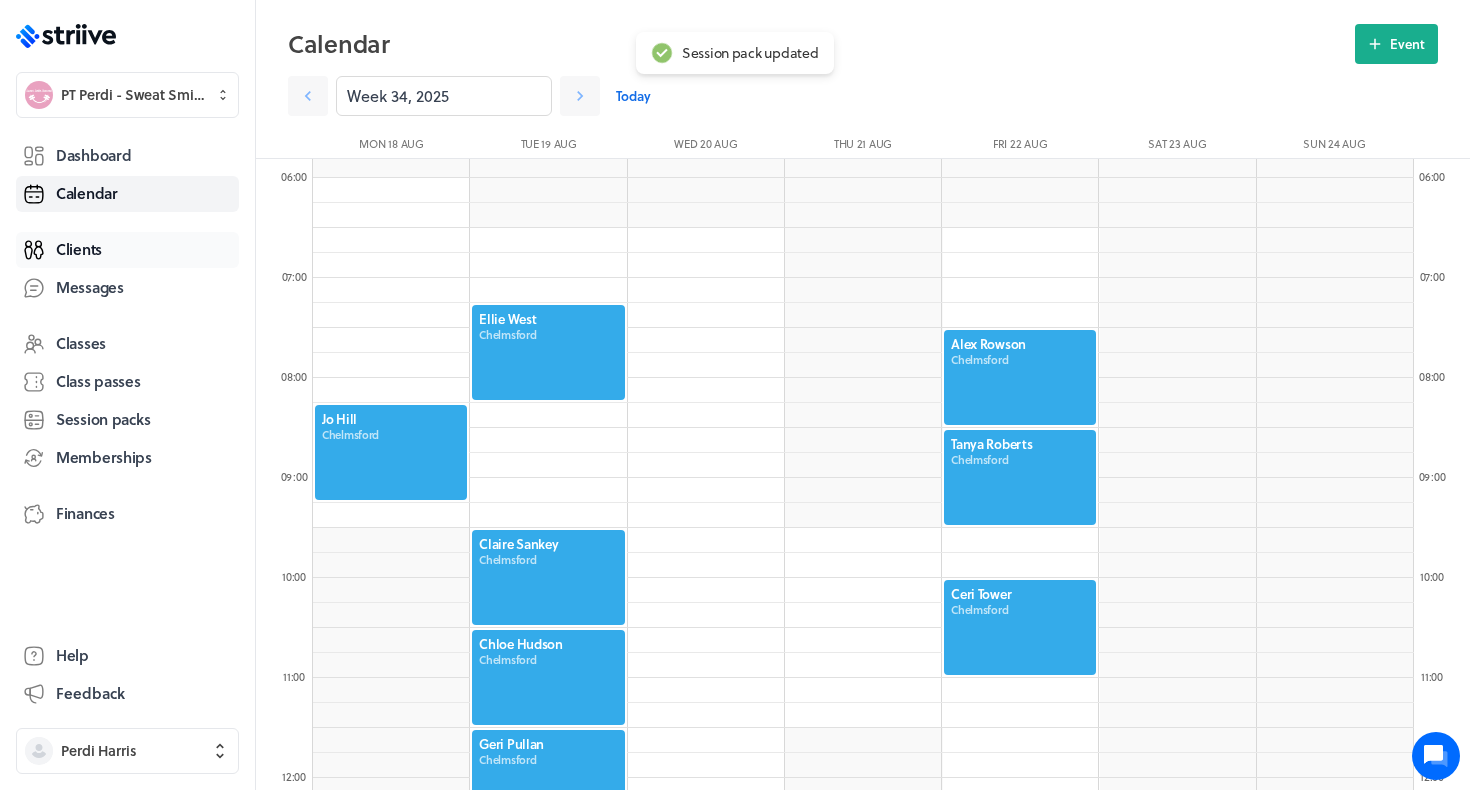 click on "Clients" at bounding box center [79, 249] 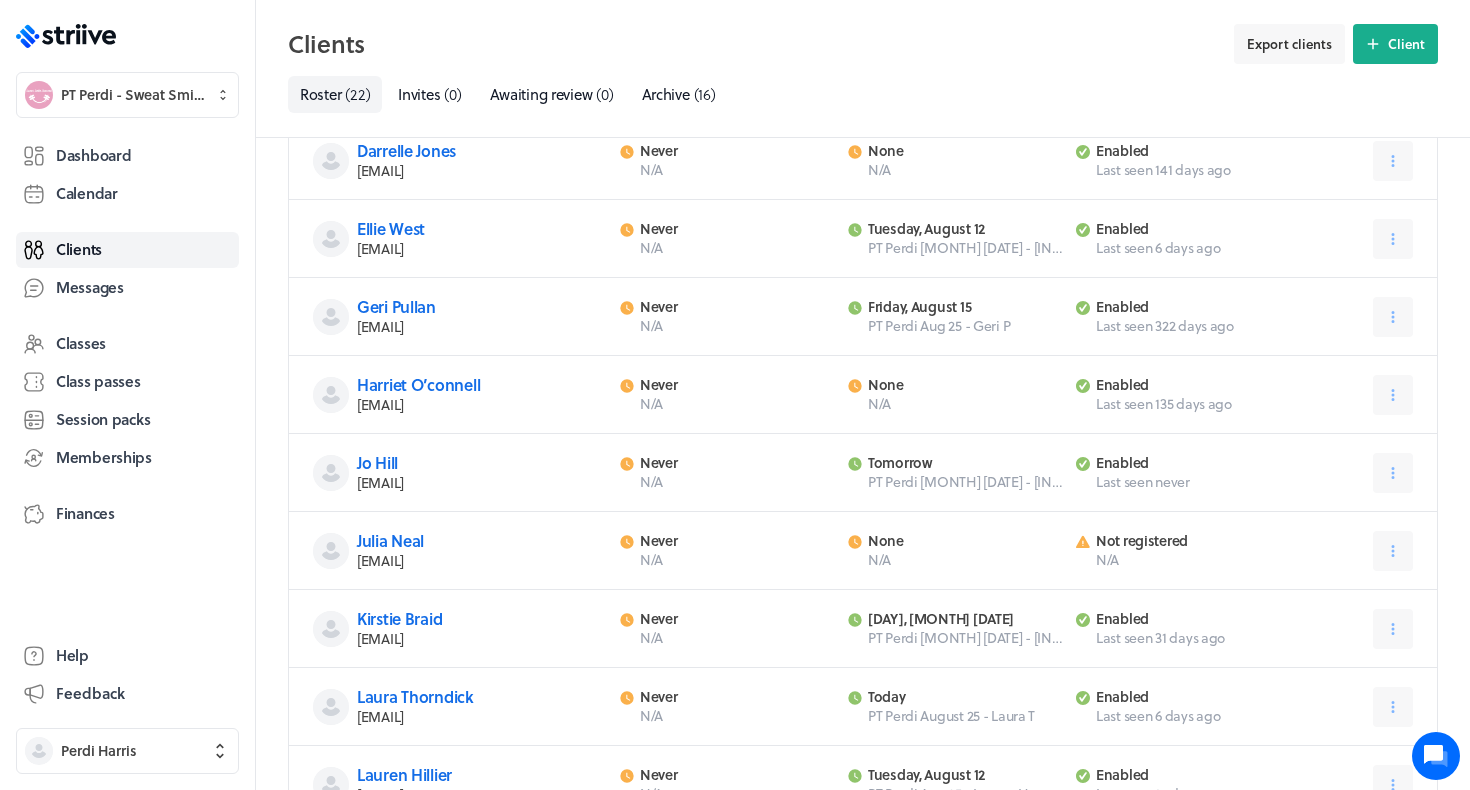 scroll, scrollTop: 729, scrollLeft: 0, axis: vertical 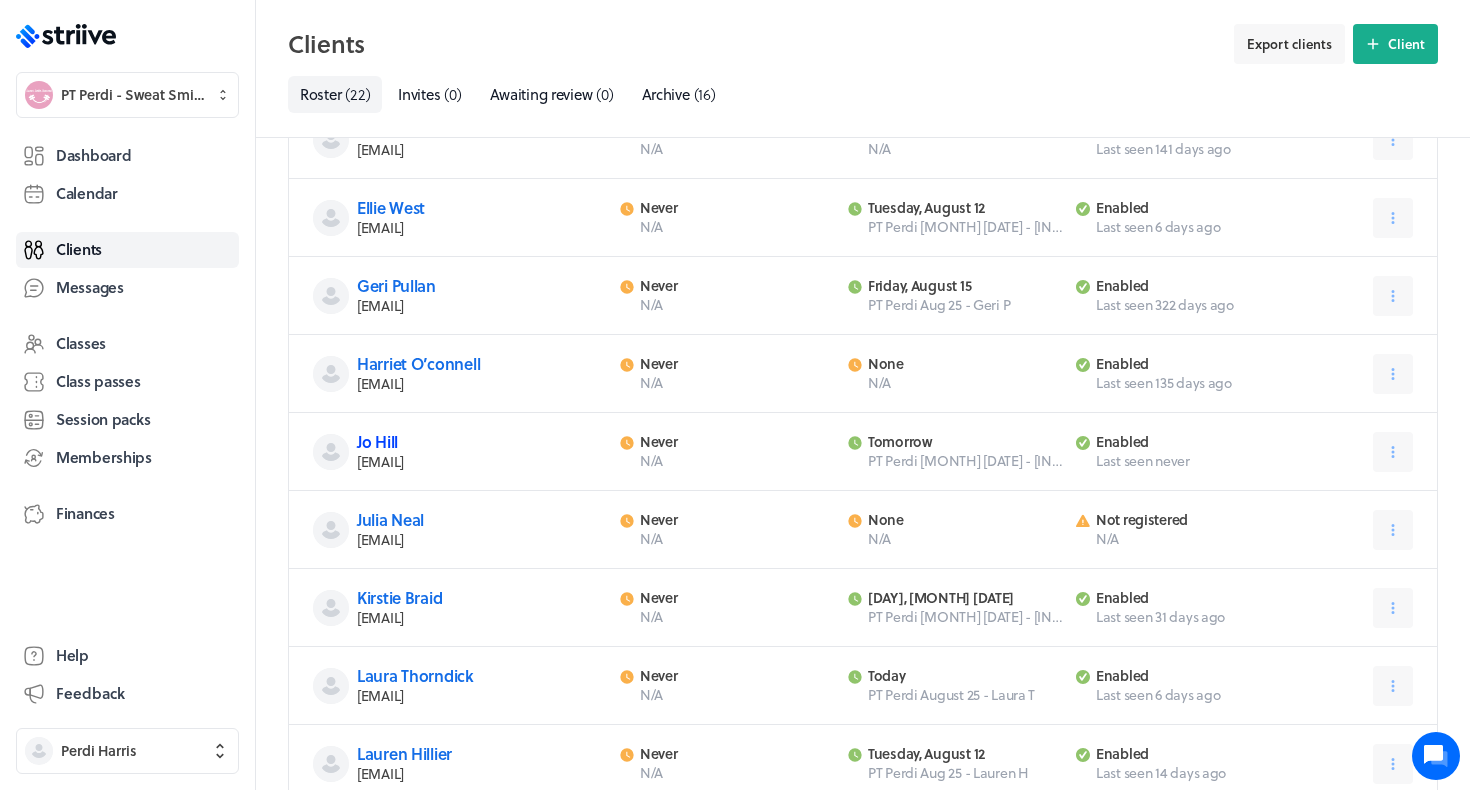 click on "Jo Hill" at bounding box center (377, 441) 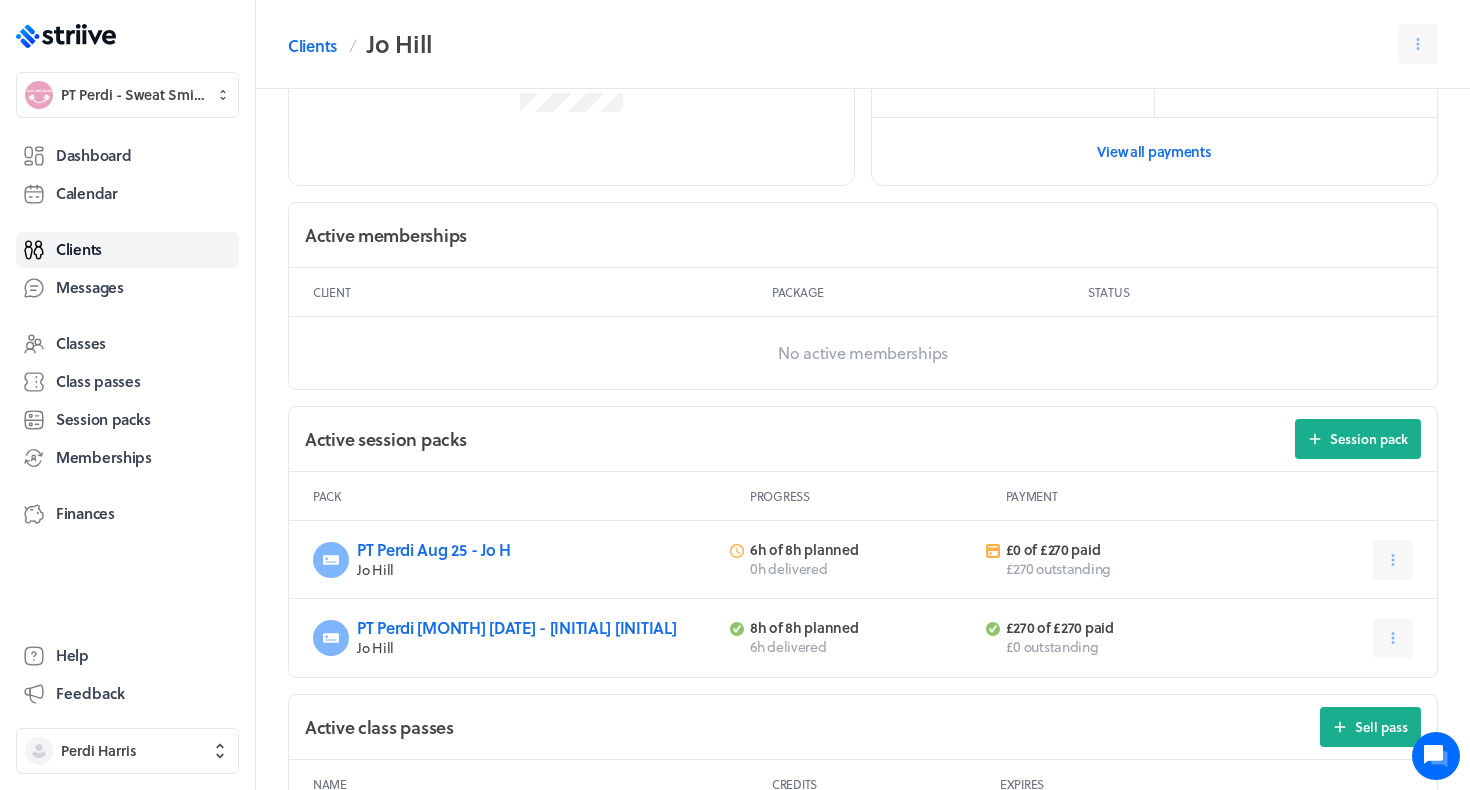 scroll, scrollTop: 478, scrollLeft: 0, axis: vertical 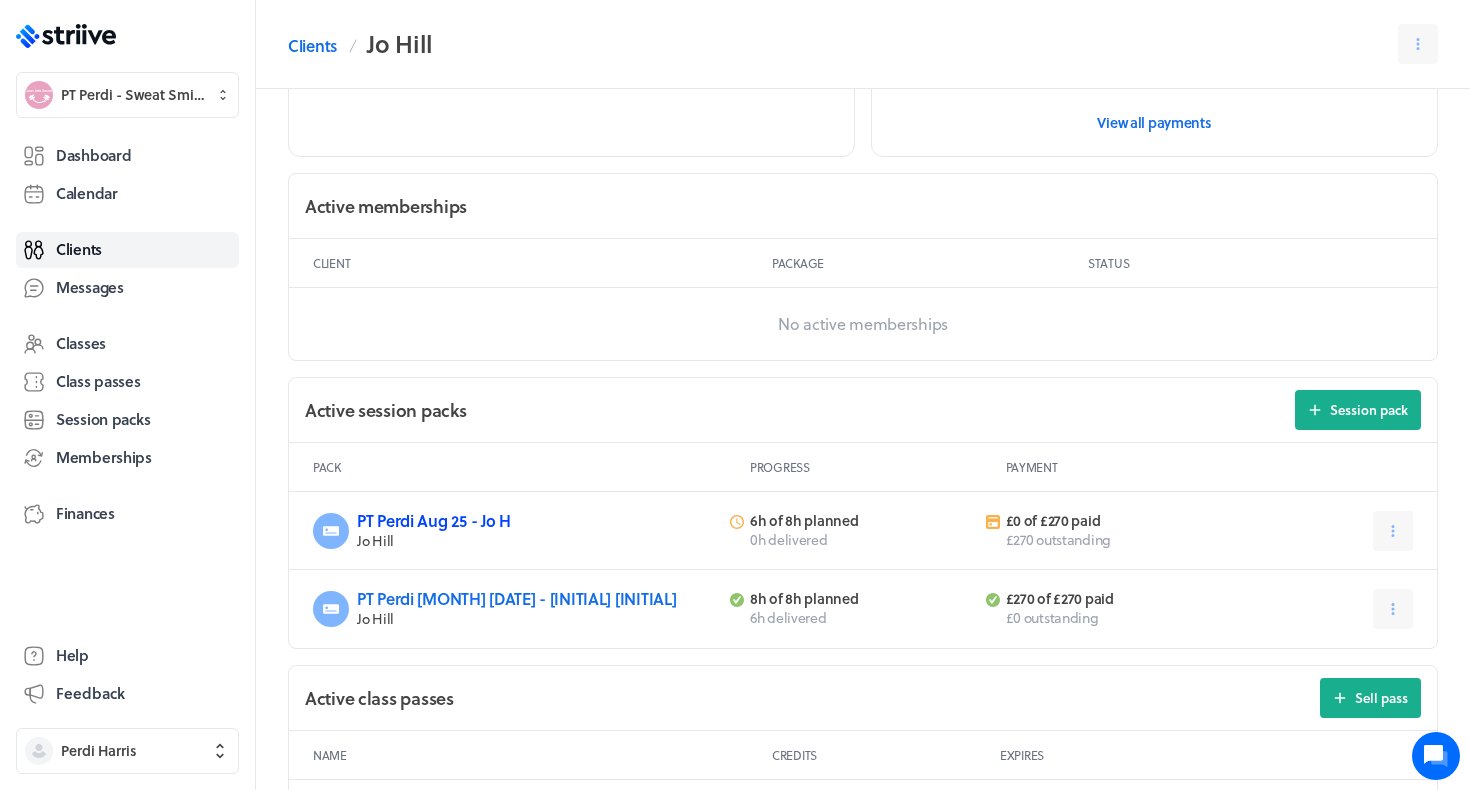 click on "PT Perdi Aug 25 - Jo H" at bounding box center (434, 520) 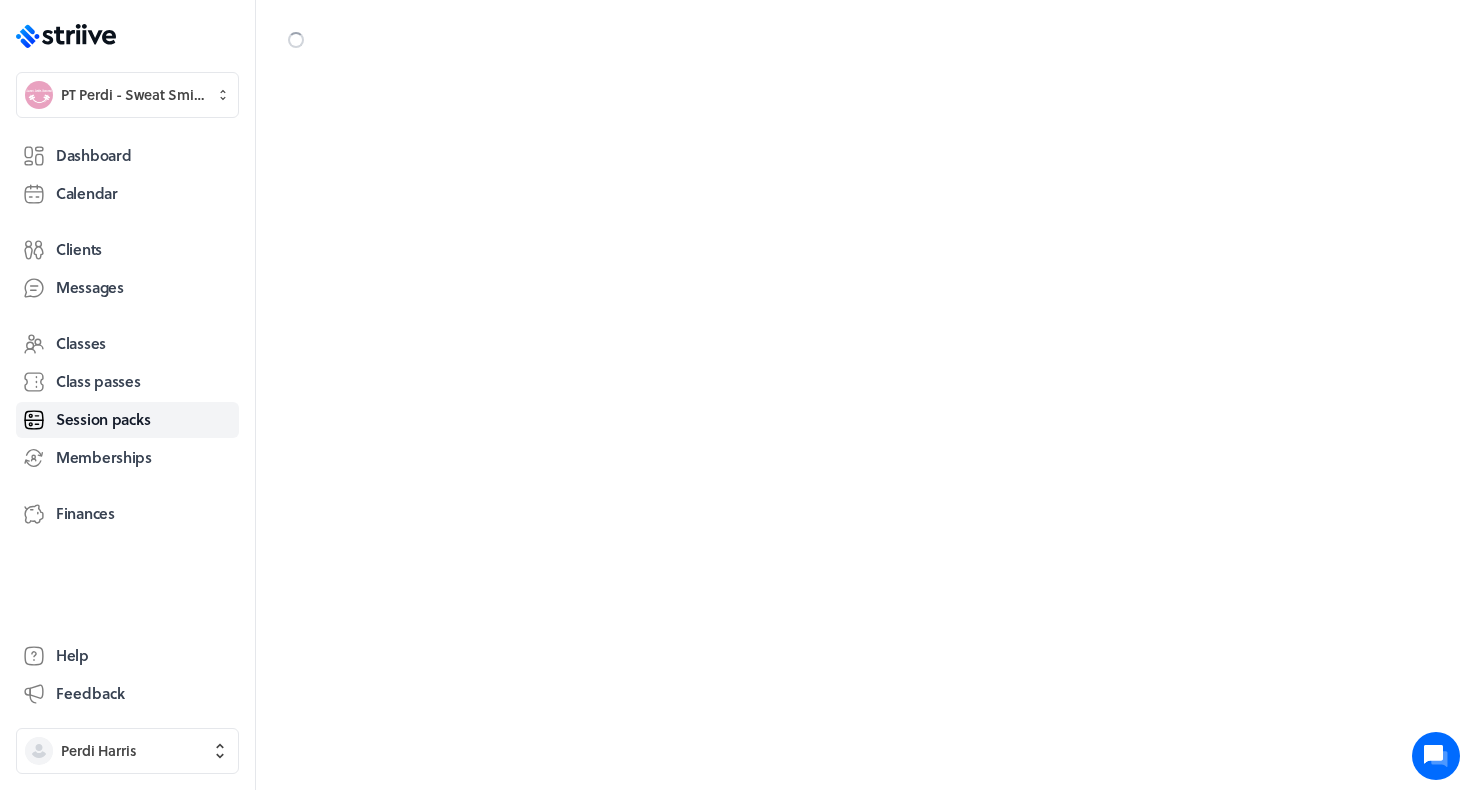 scroll, scrollTop: 0, scrollLeft: 0, axis: both 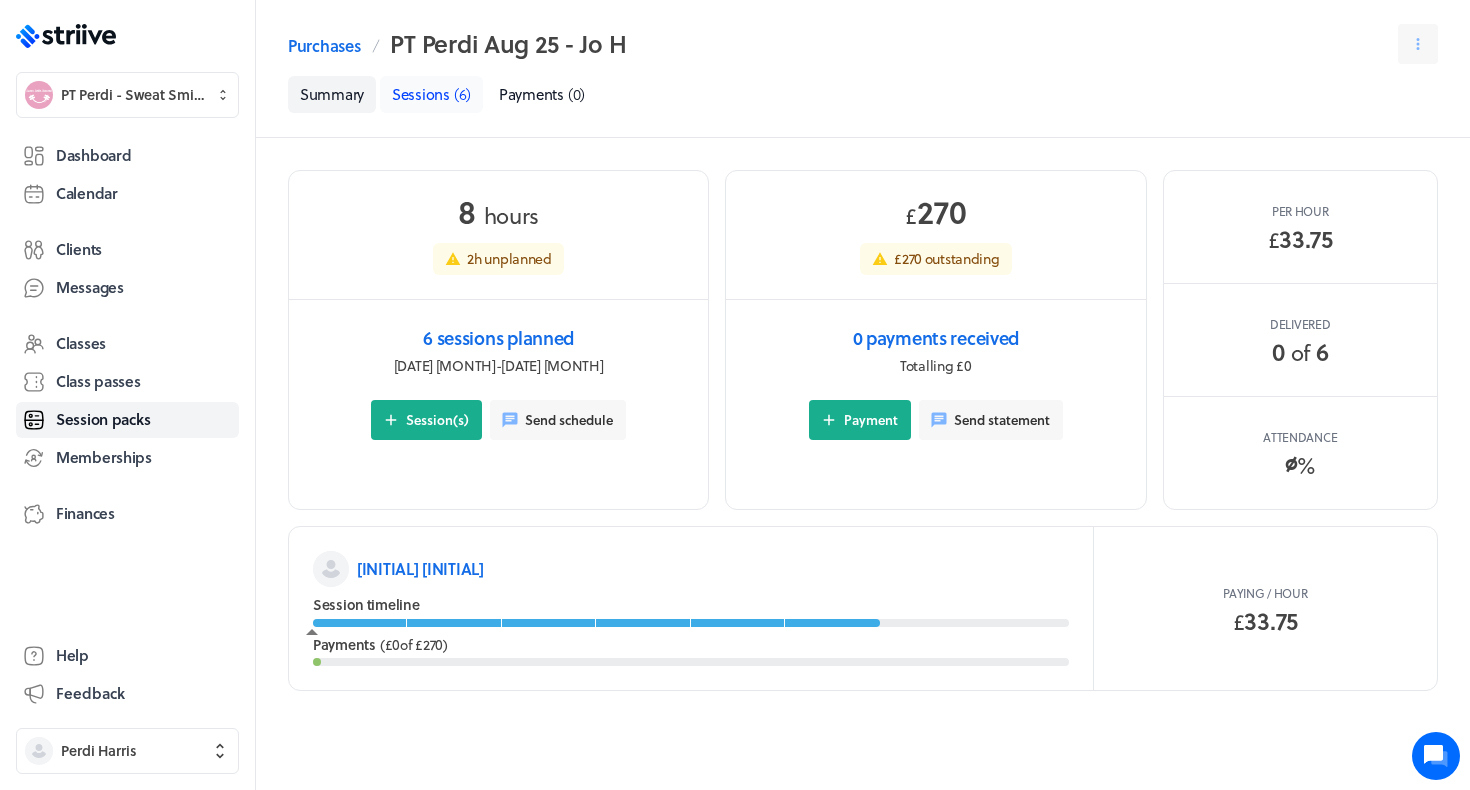 click on "Sessions" at bounding box center (421, 94) 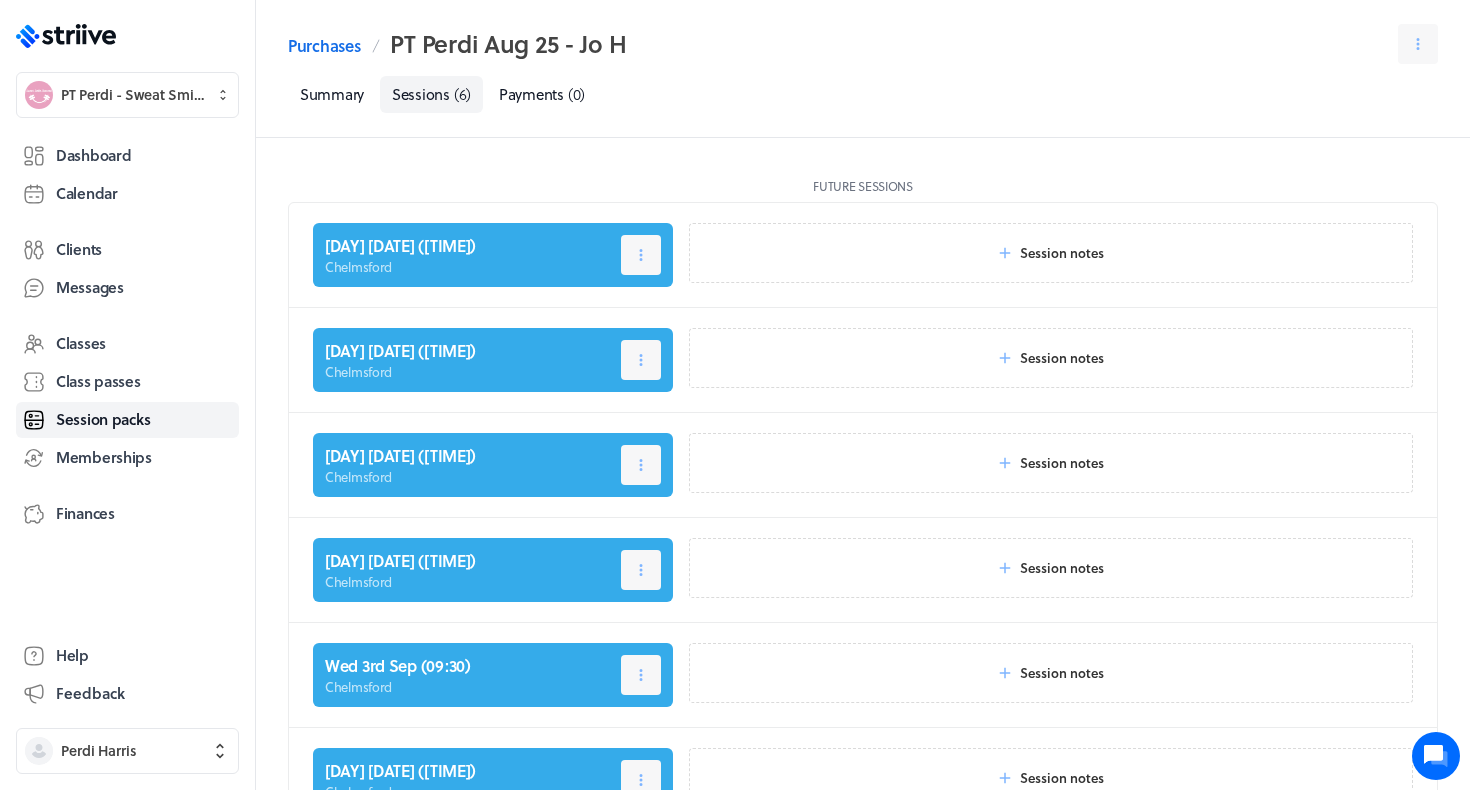 scroll, scrollTop: 42, scrollLeft: 0, axis: vertical 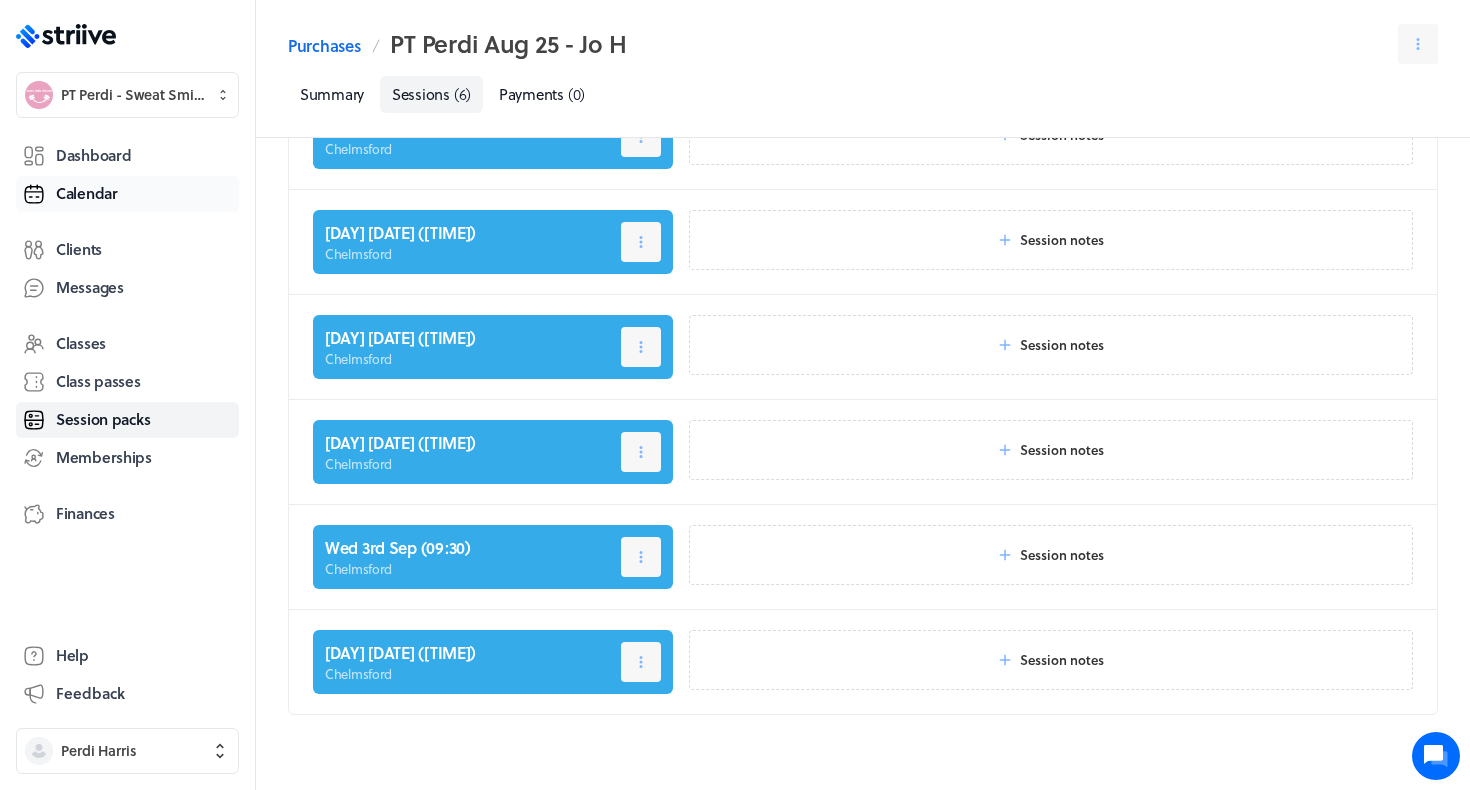 click on "Calendar" at bounding box center [127, 194] 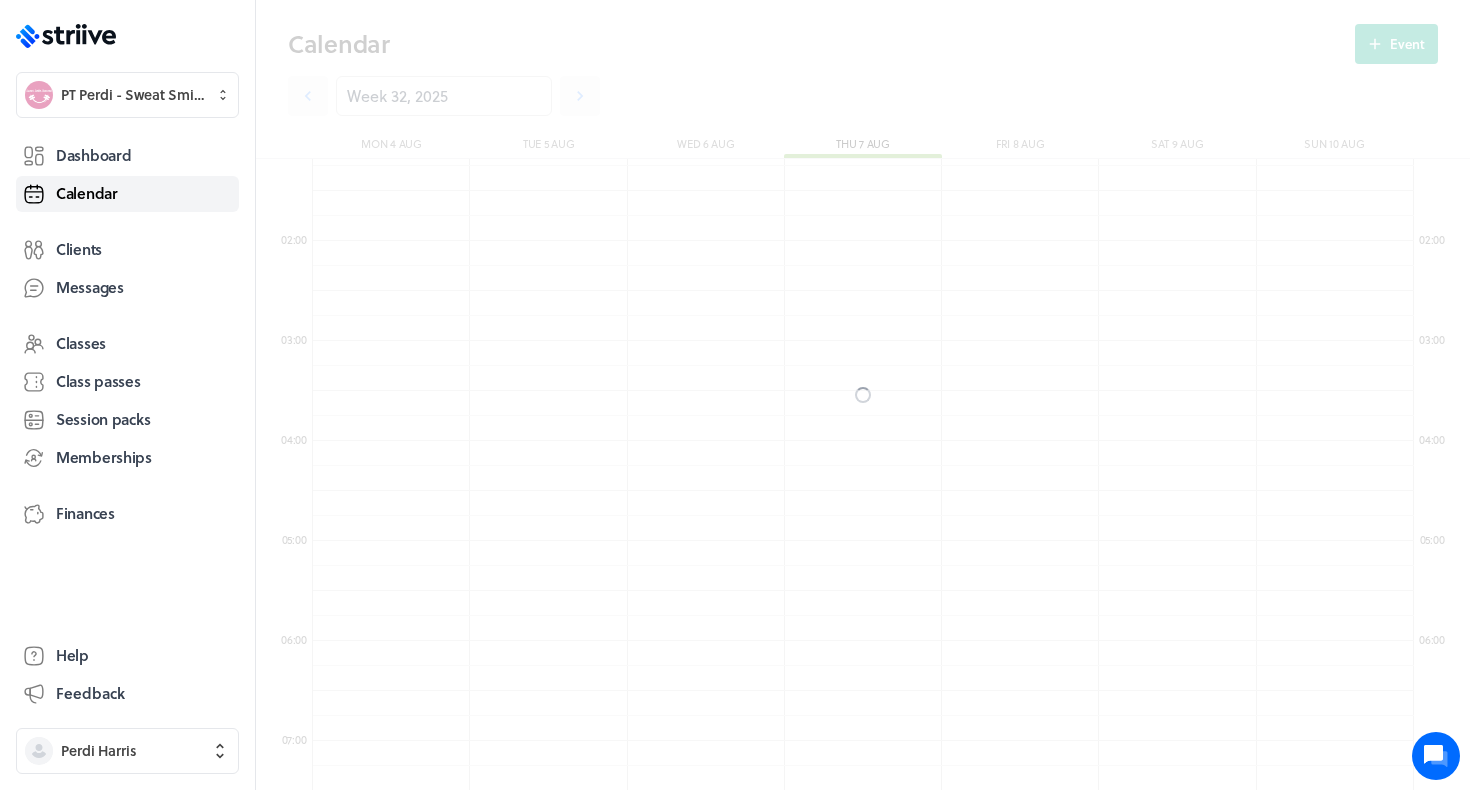 scroll, scrollTop: 550, scrollLeft: 0, axis: vertical 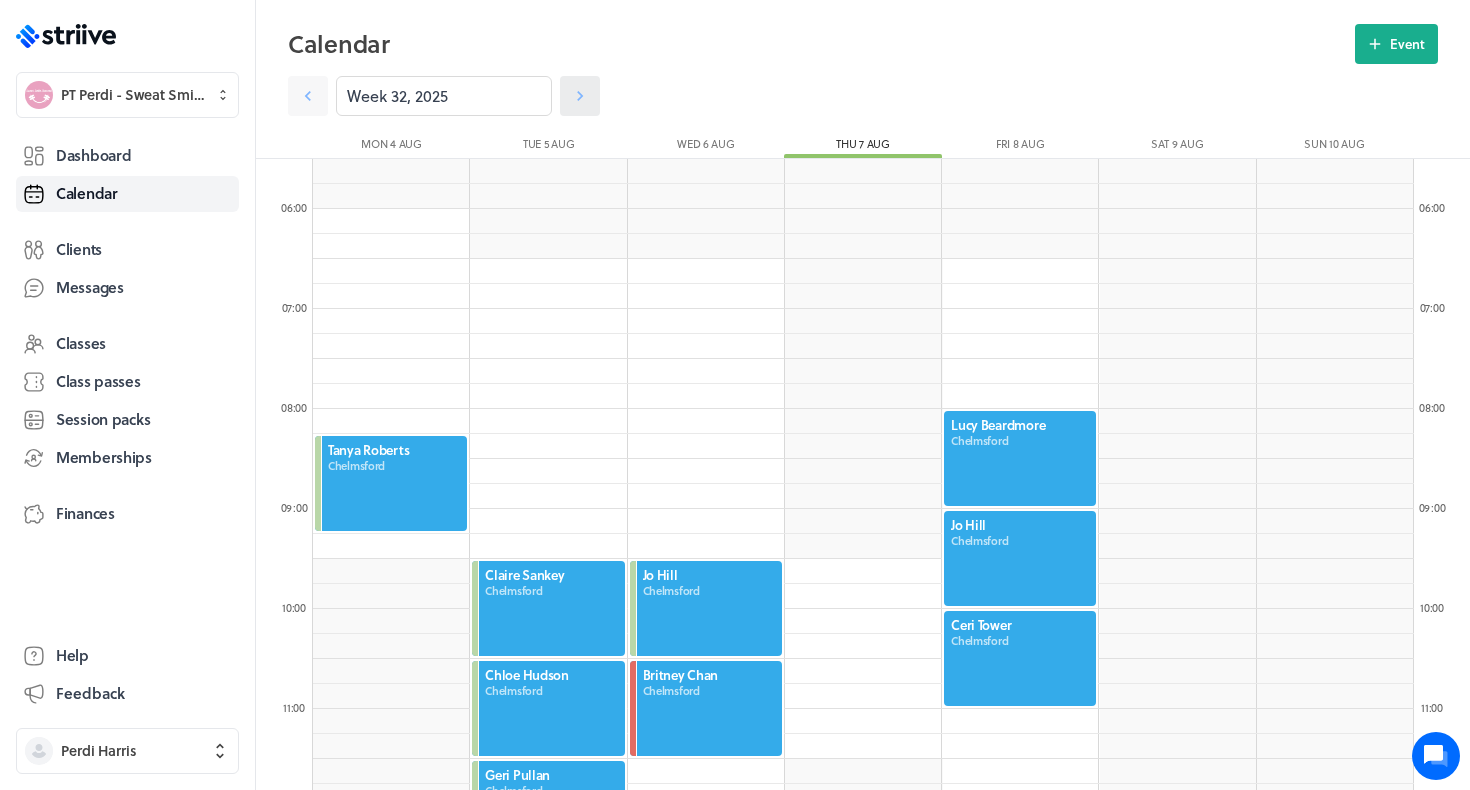 click 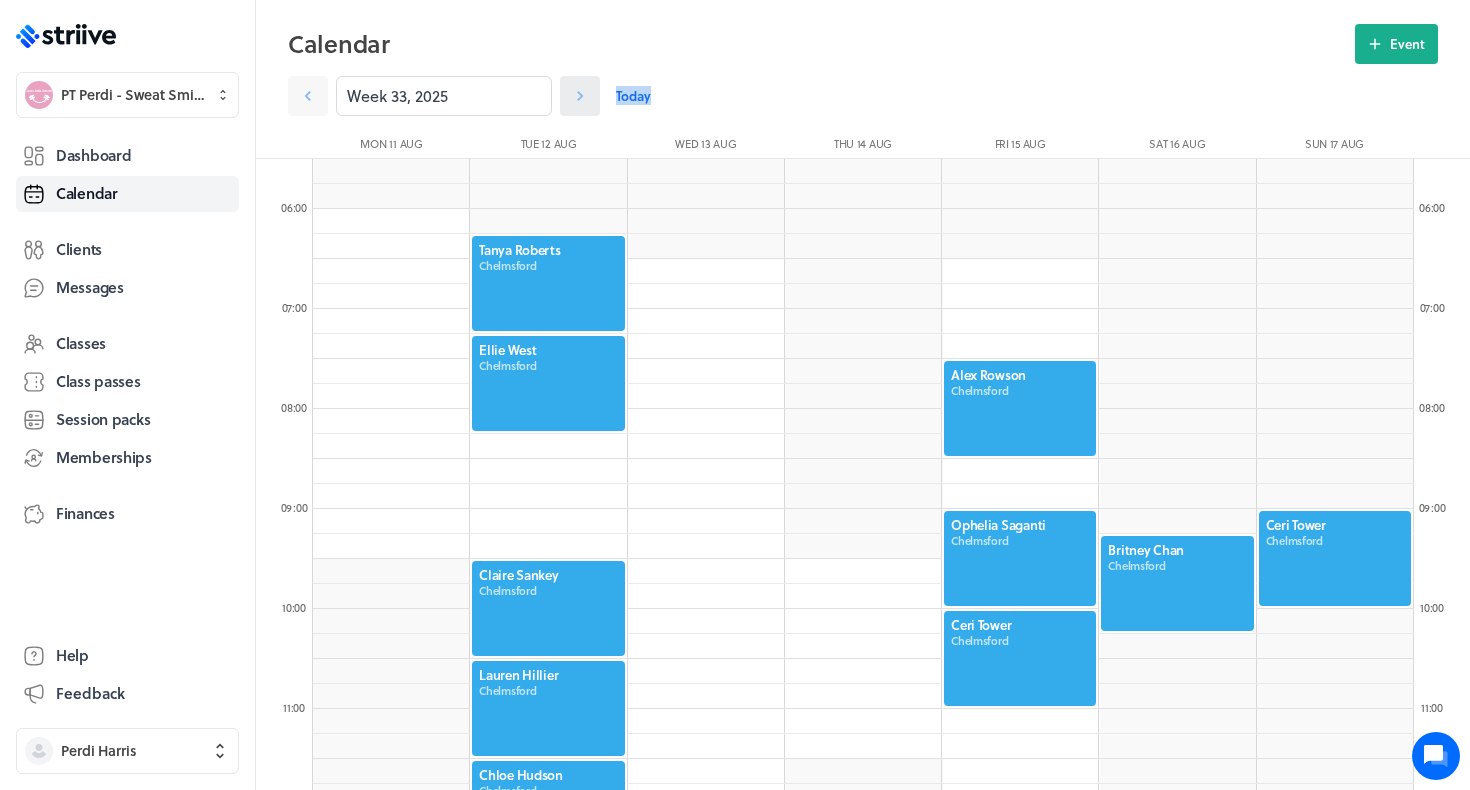 click 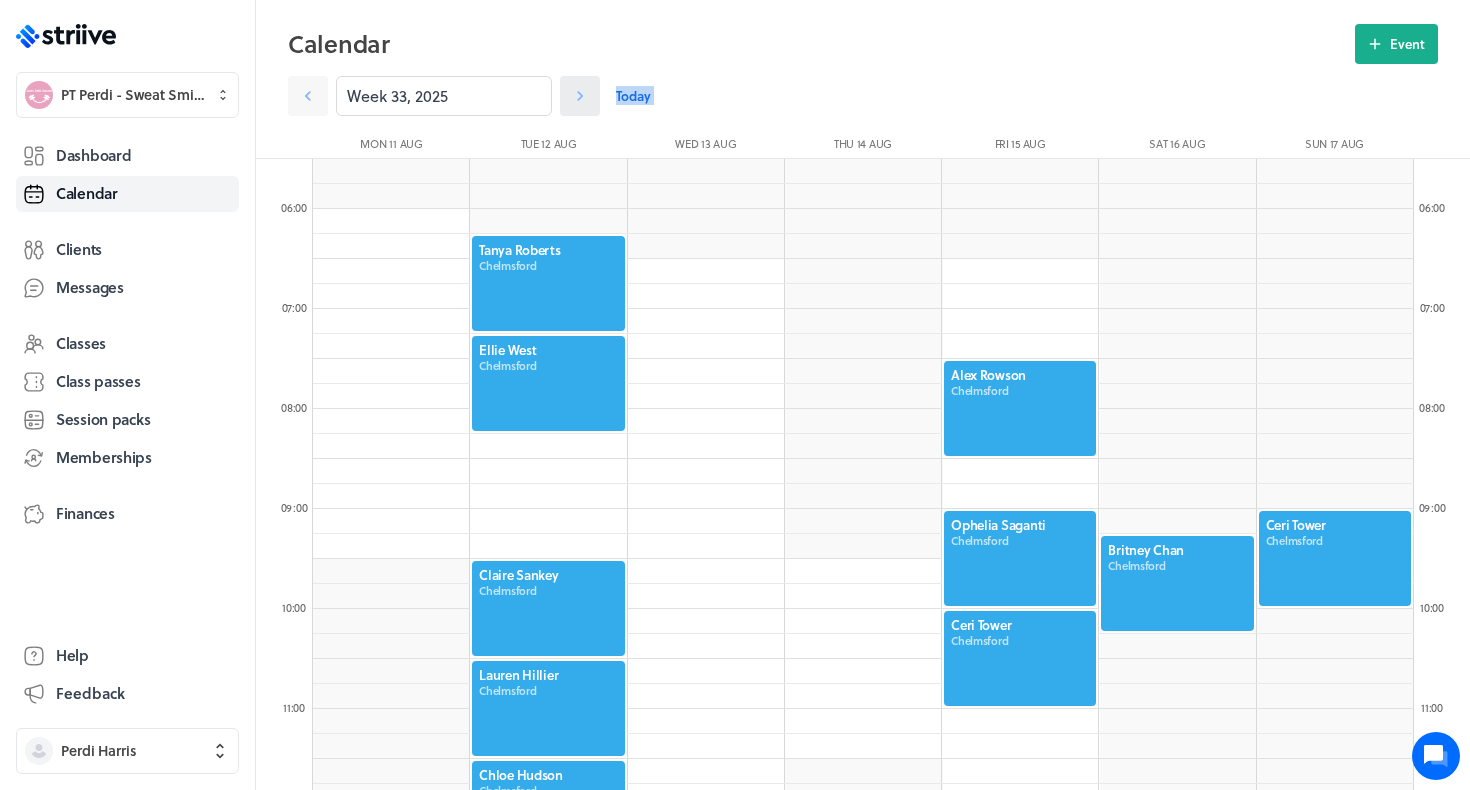 click 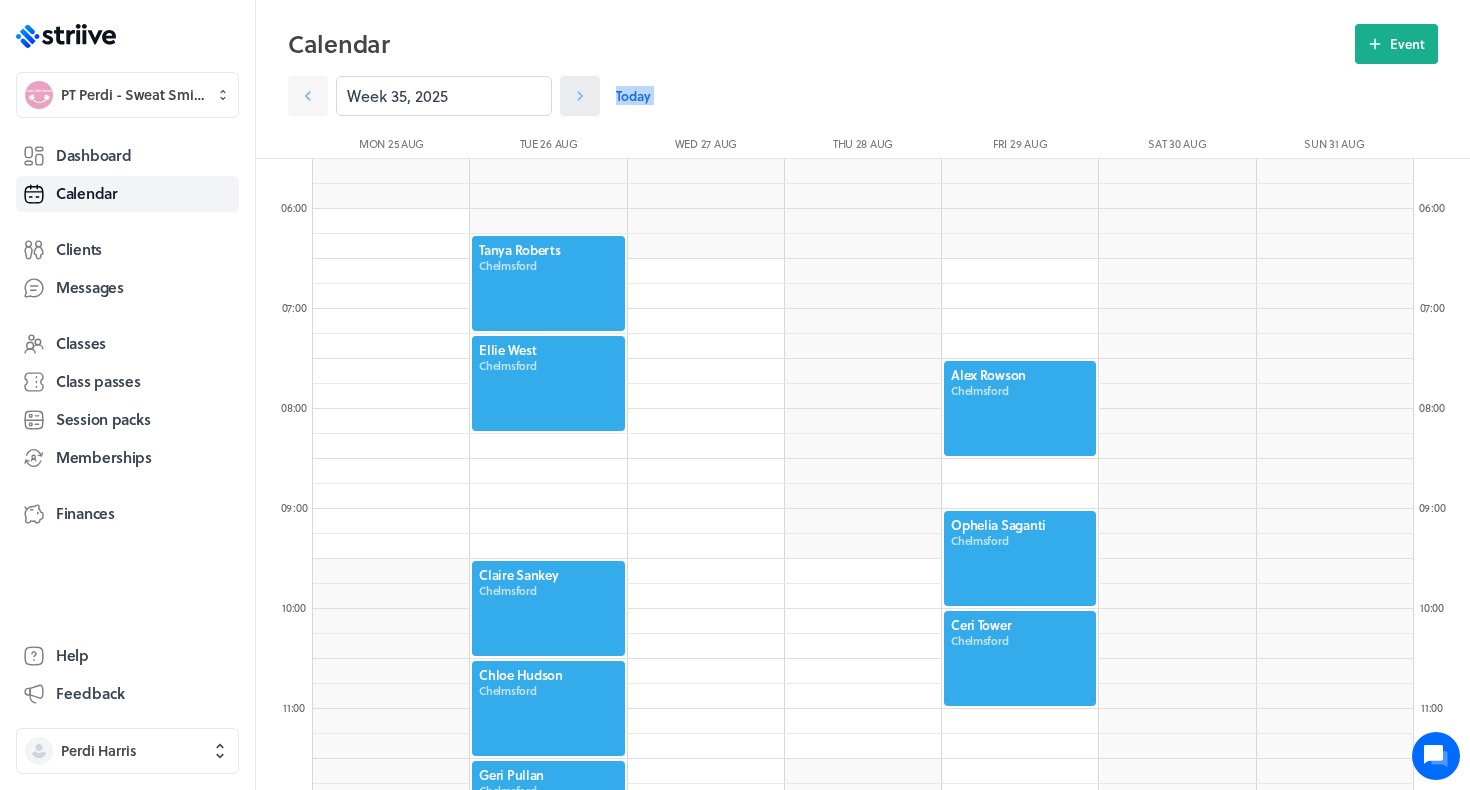 click 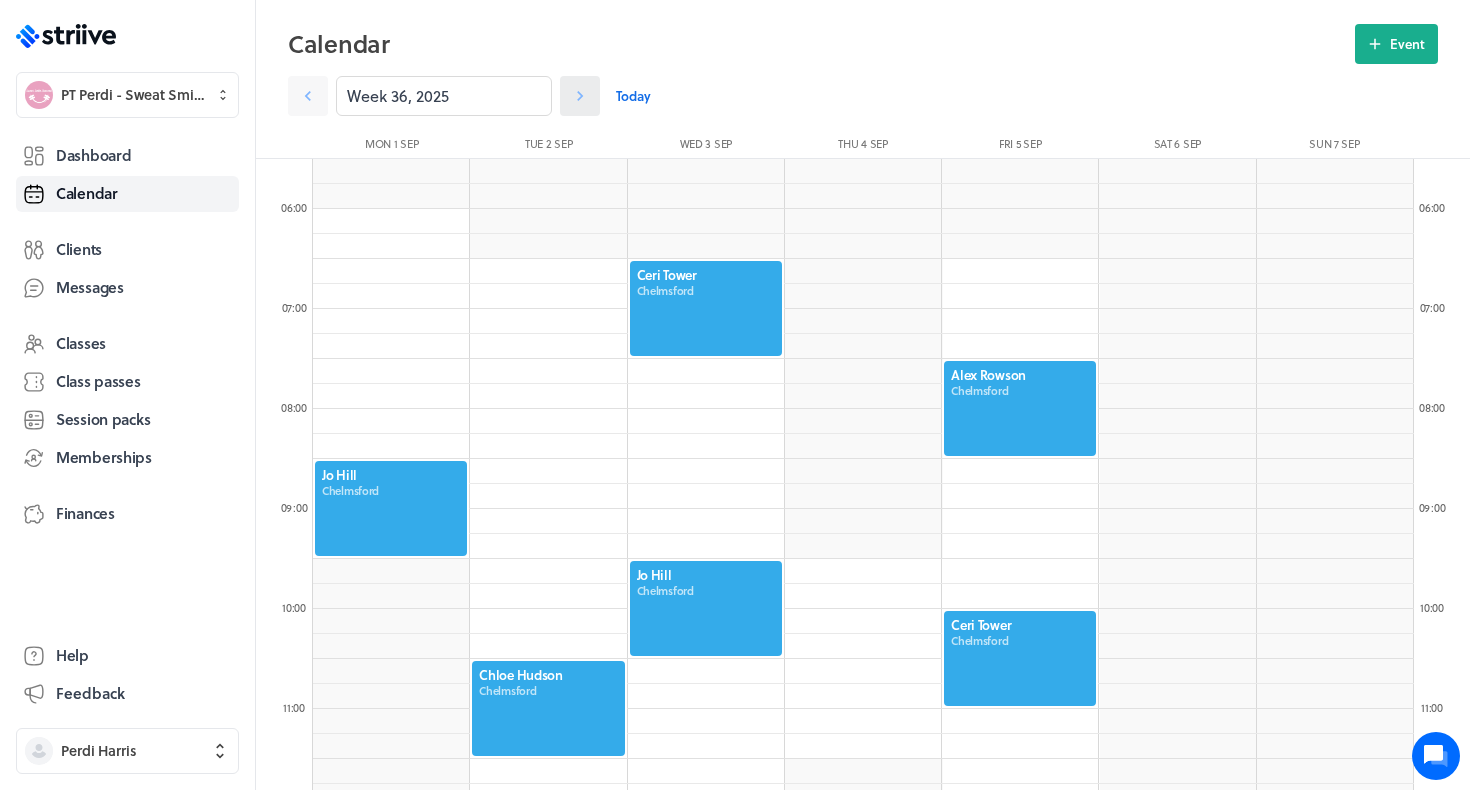 click 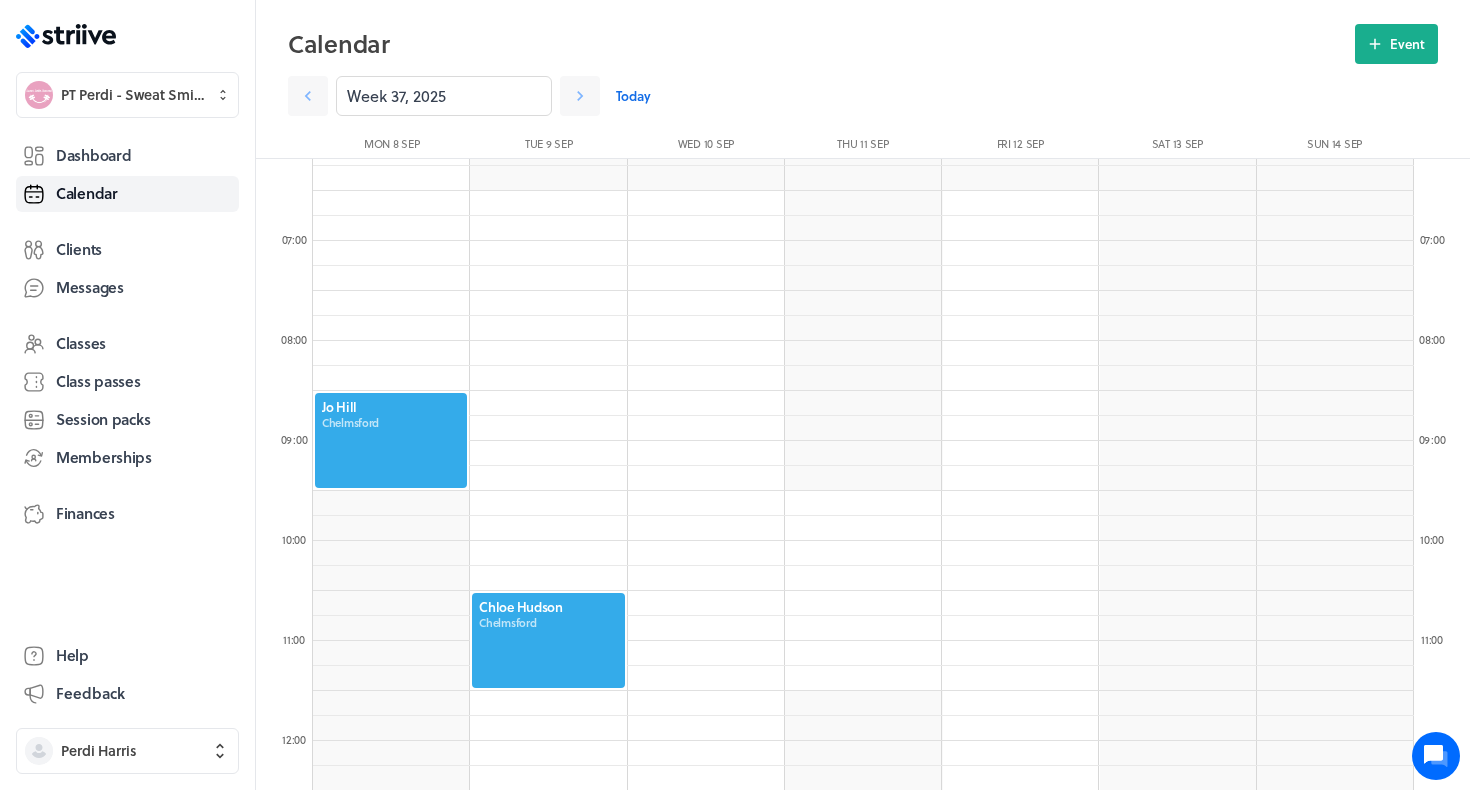 scroll, scrollTop: 622, scrollLeft: 0, axis: vertical 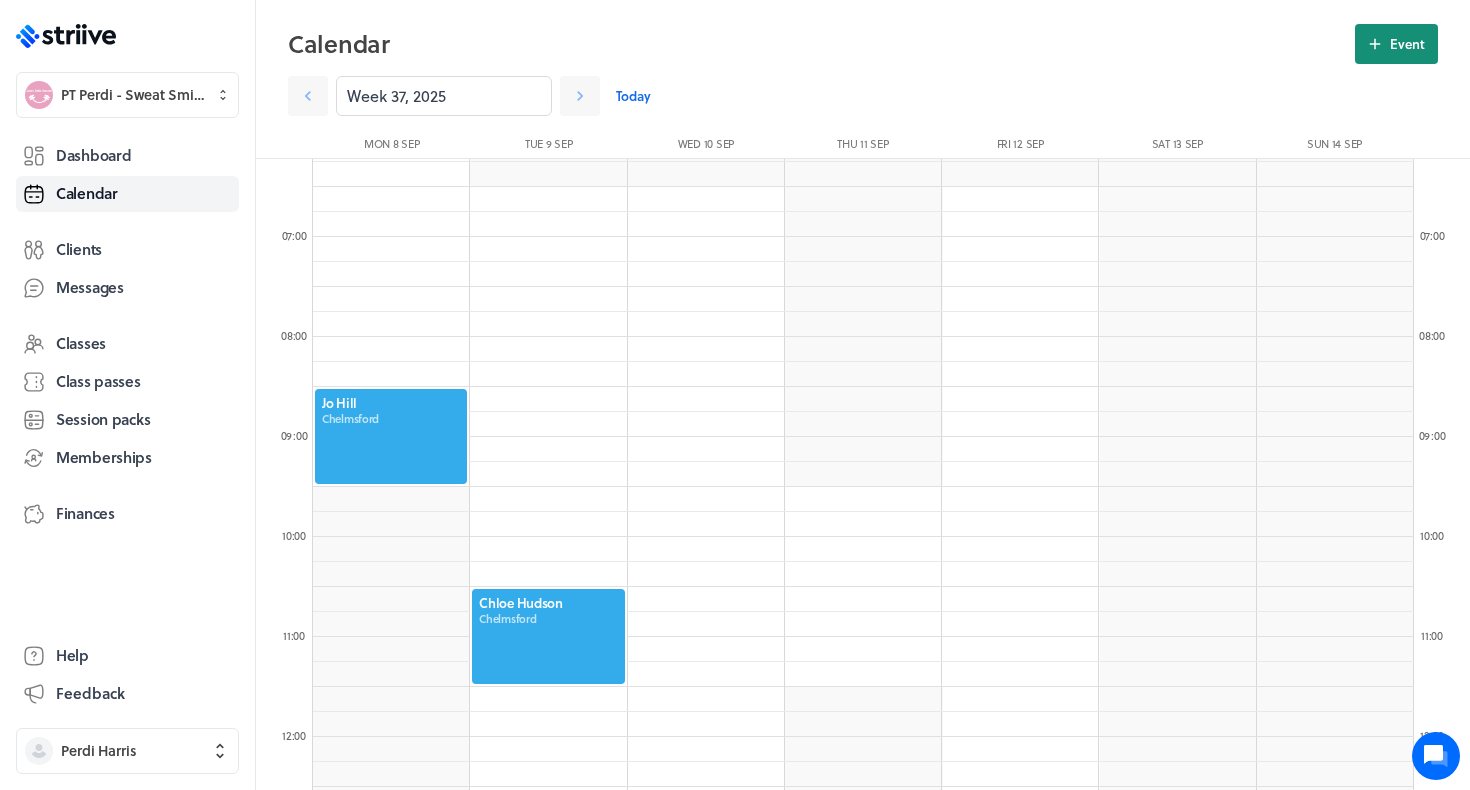 click on "Event" at bounding box center (1407, 44) 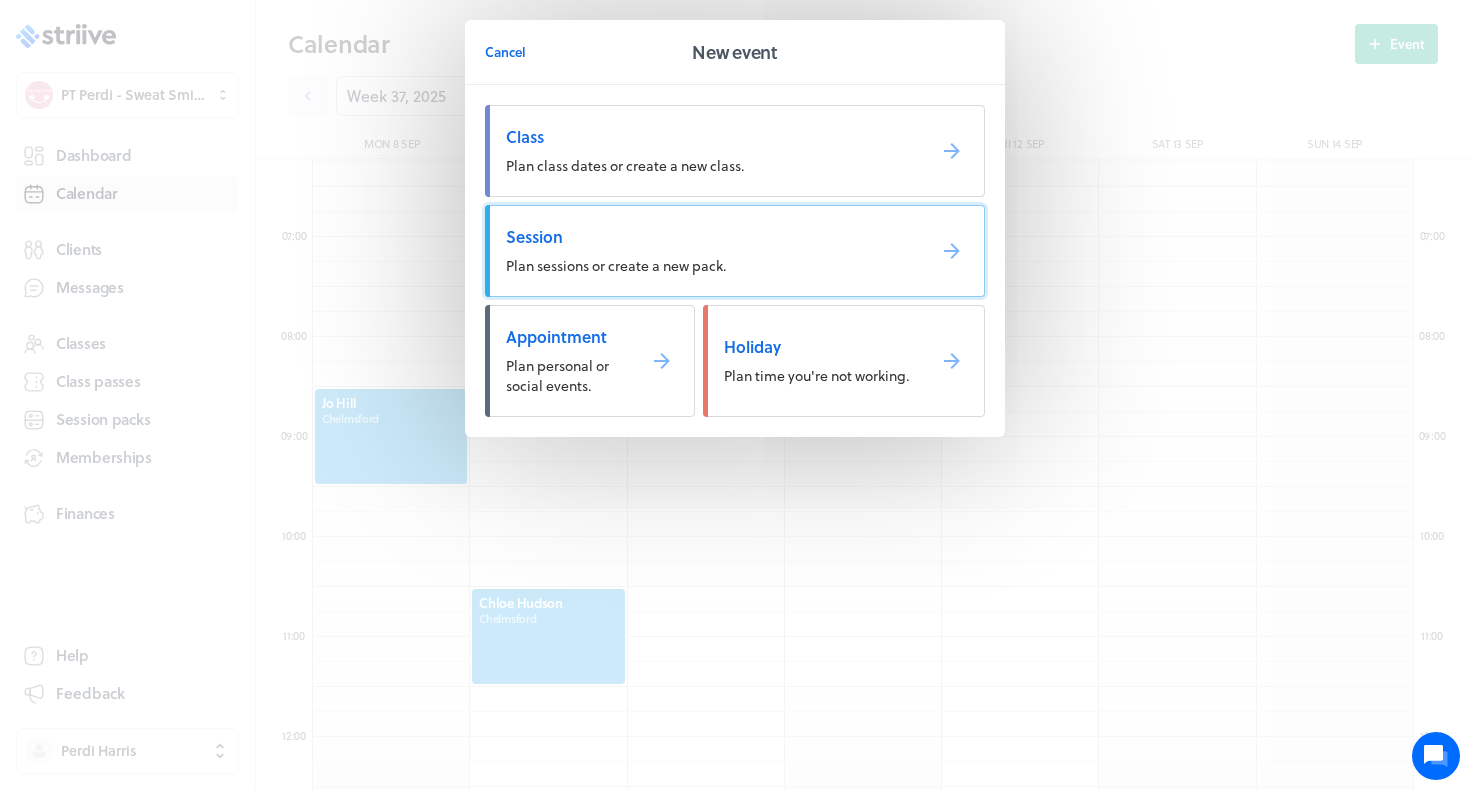 click on "Session Plan sessions or create a new pack." at bounding box center [735, 251] 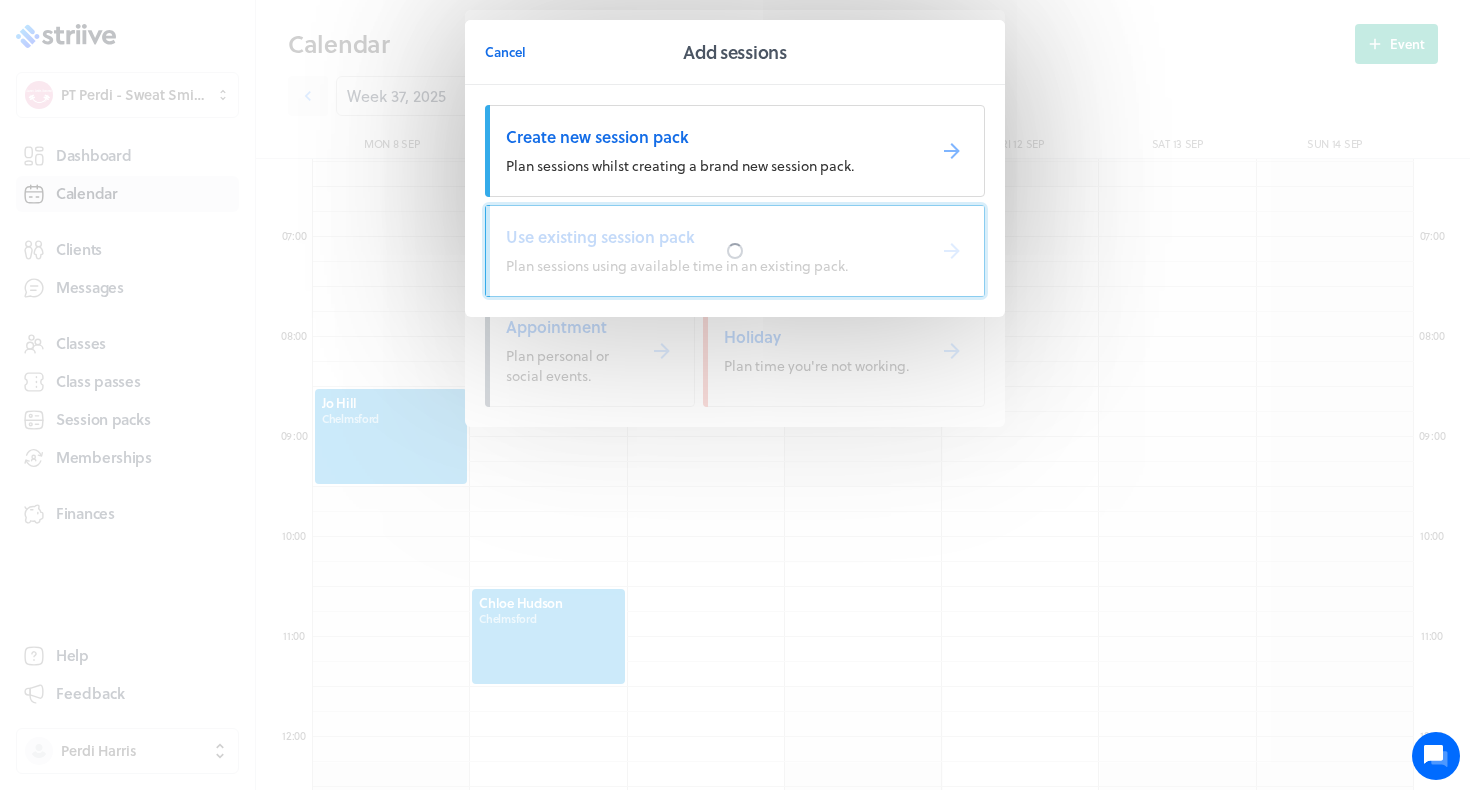 click at bounding box center (735, 251) 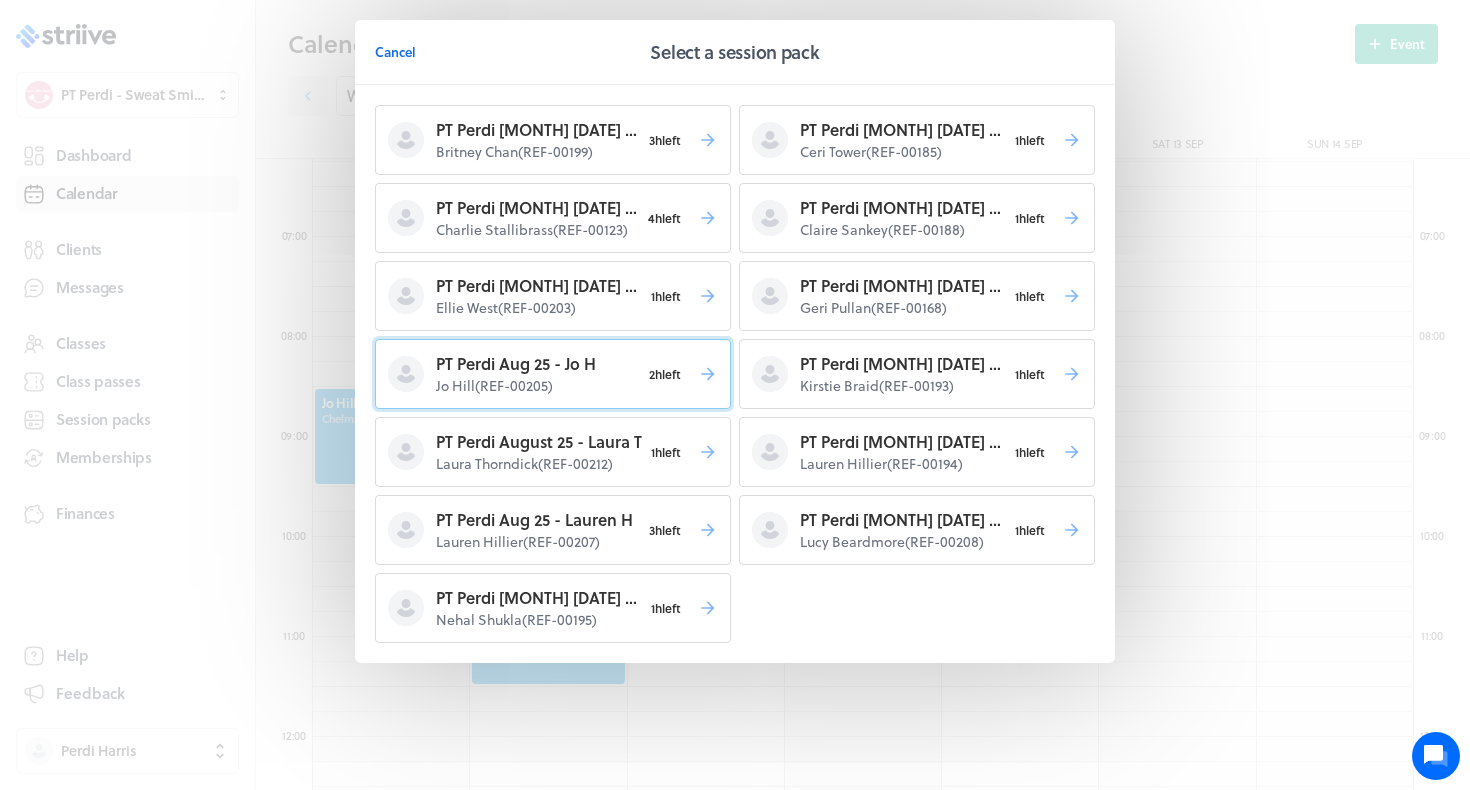 click on "[FIRST] [LAST] ( REF-00205 )" at bounding box center (538, 386) 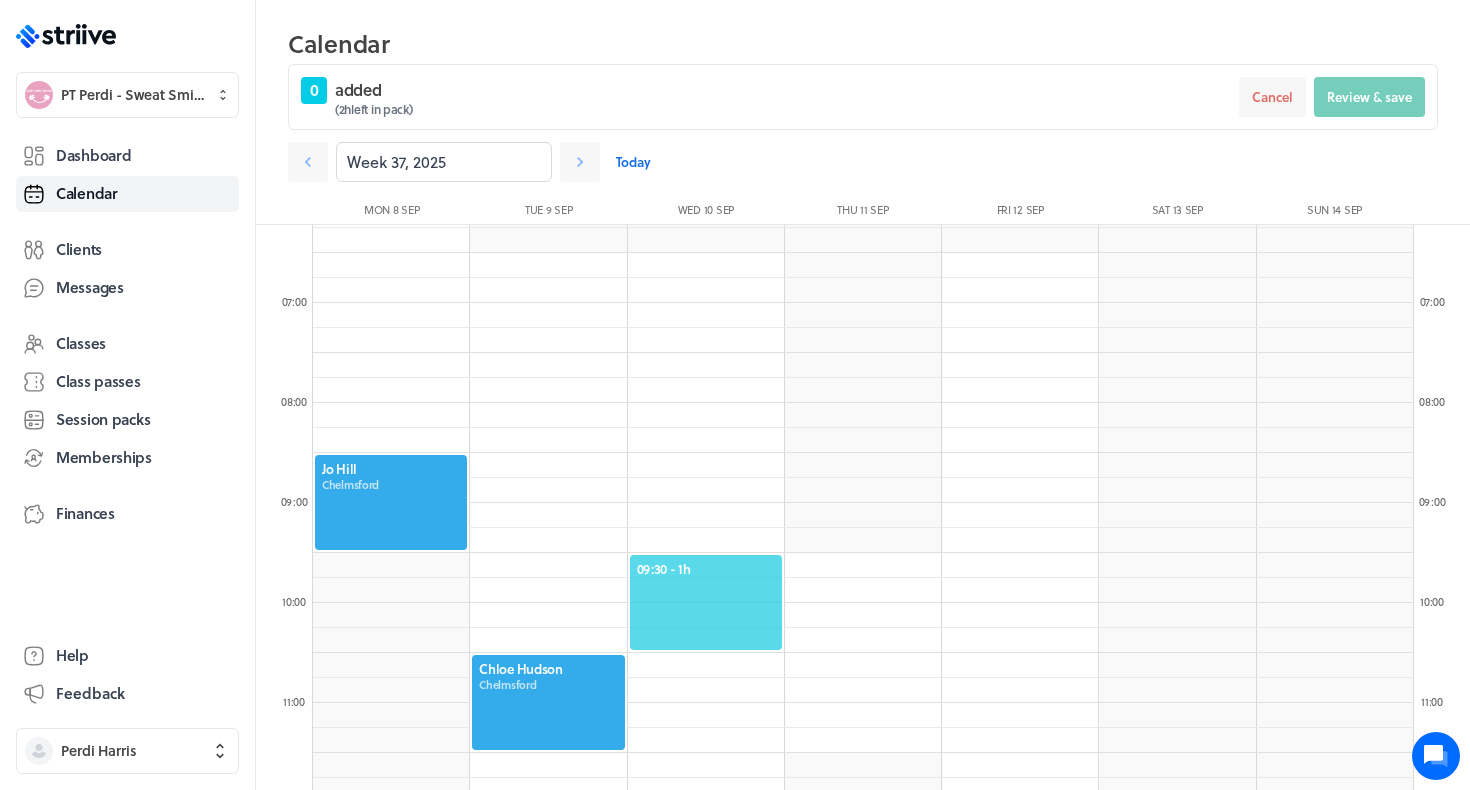 click on "09:30  - 1h" 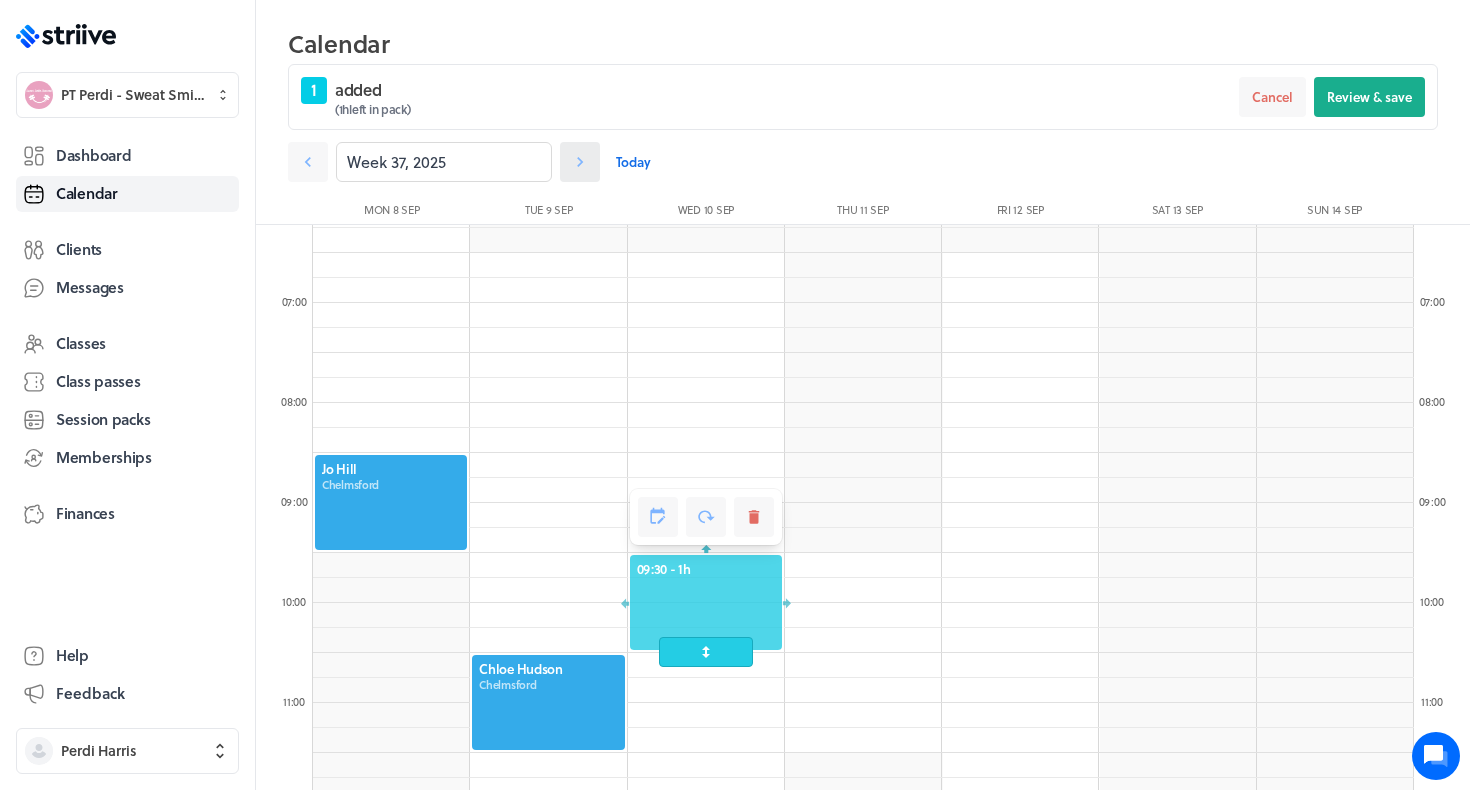 click at bounding box center (580, 162) 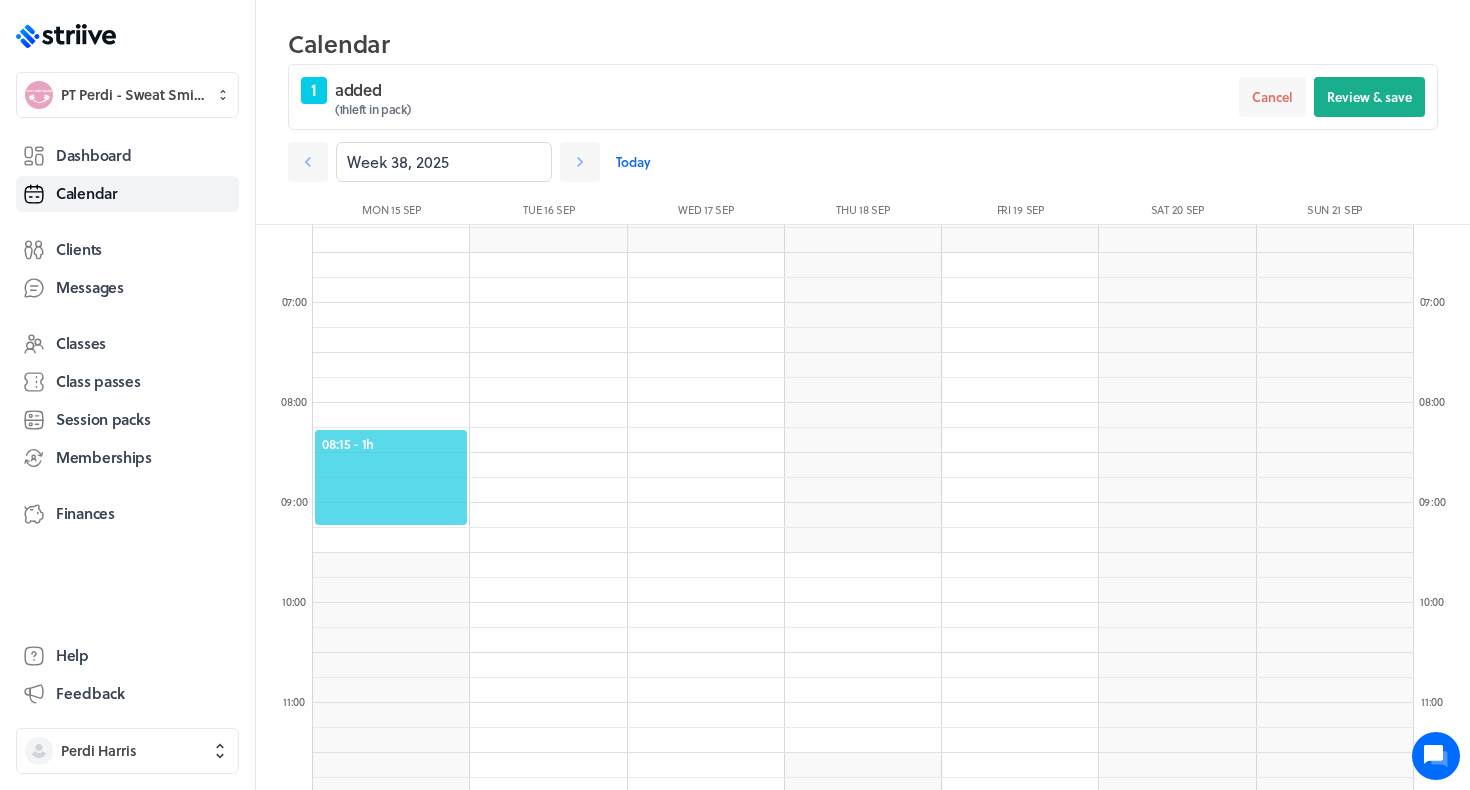 click on "08:15  - 1h" 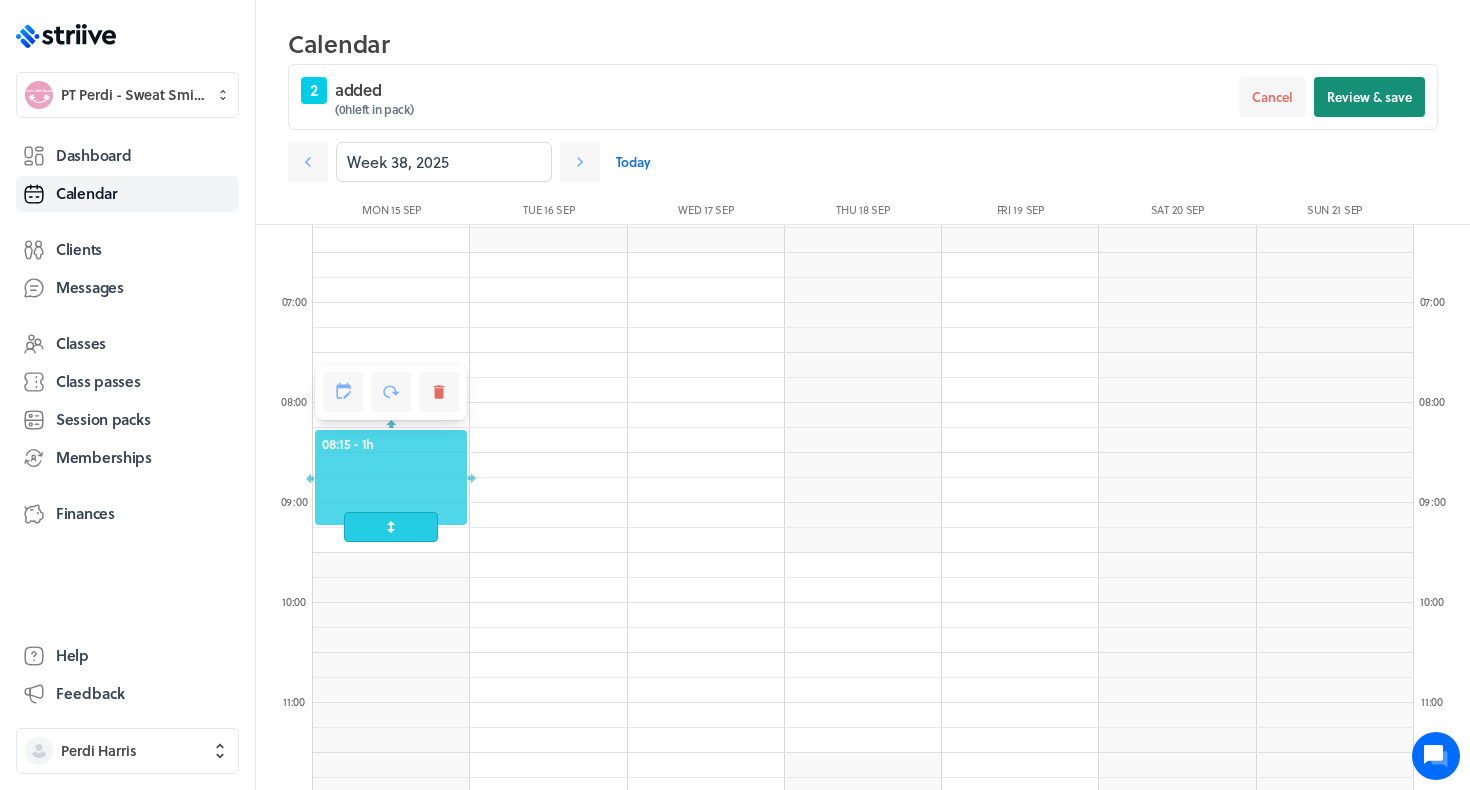 click on "Review & save" at bounding box center [1369, 97] 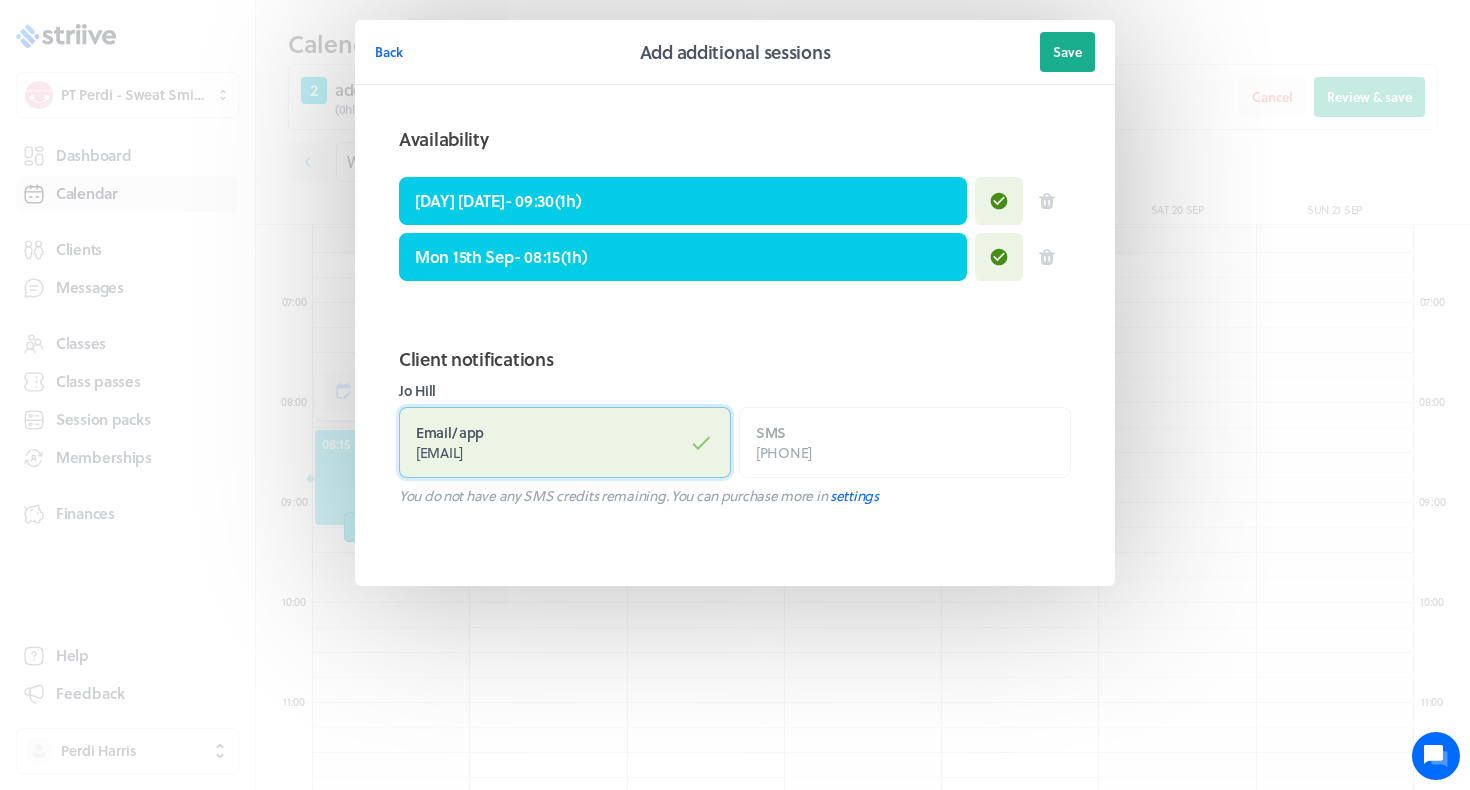 click on "Email  / app [EMAIL]" at bounding box center [565, 442] 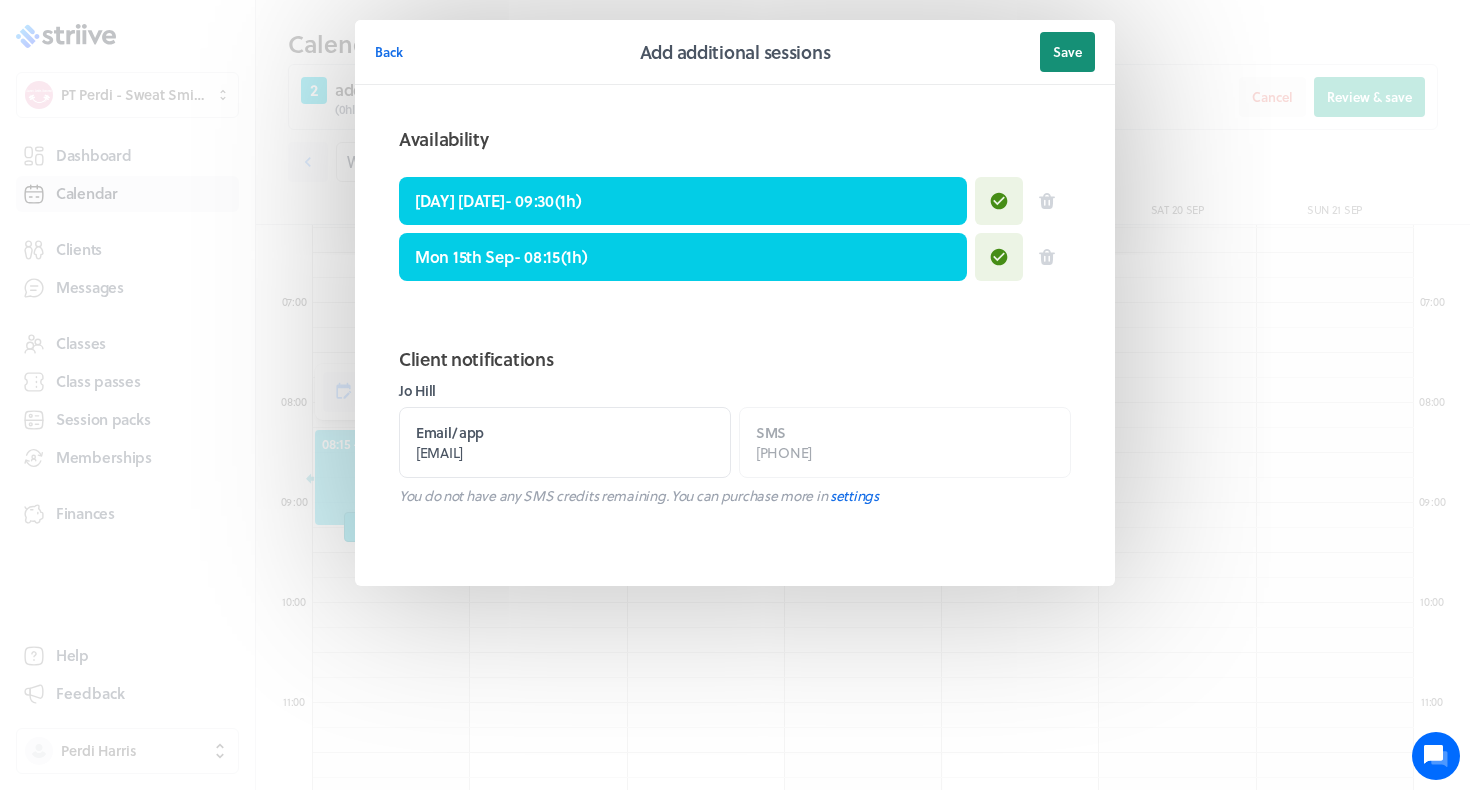 click on "Save" at bounding box center [1067, 52] 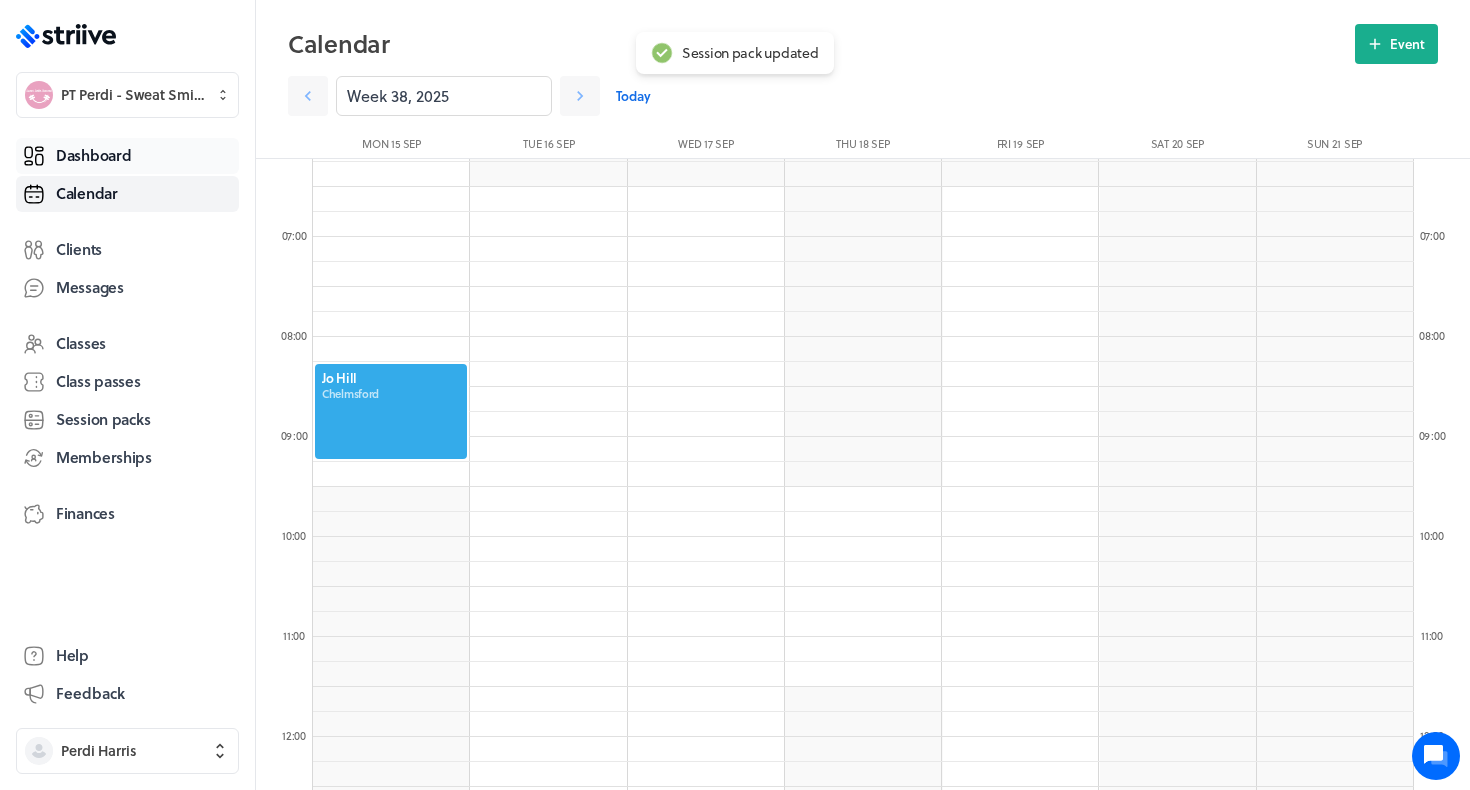 click on "Dashboard" at bounding box center [93, 155] 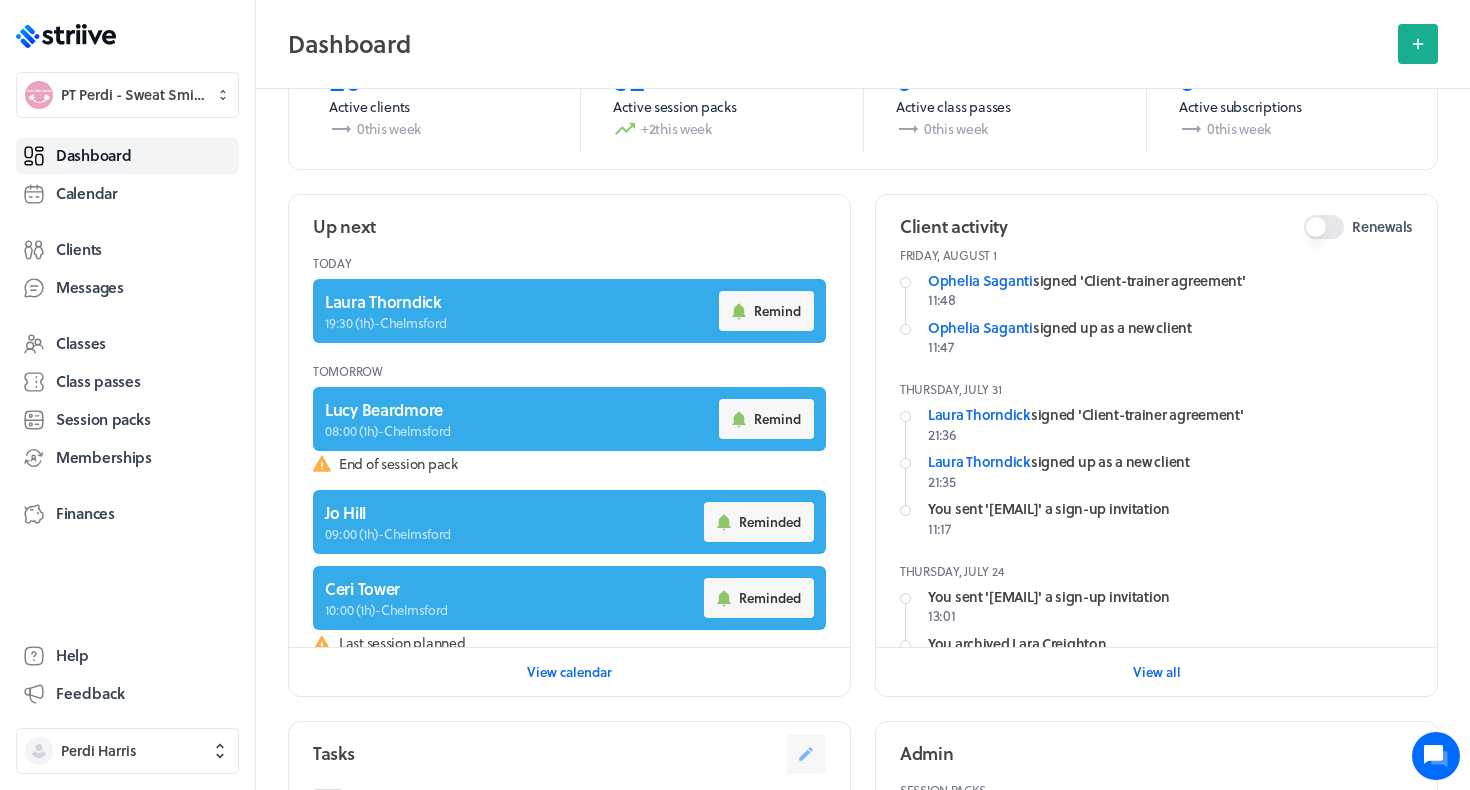 scroll, scrollTop: 147, scrollLeft: 0, axis: vertical 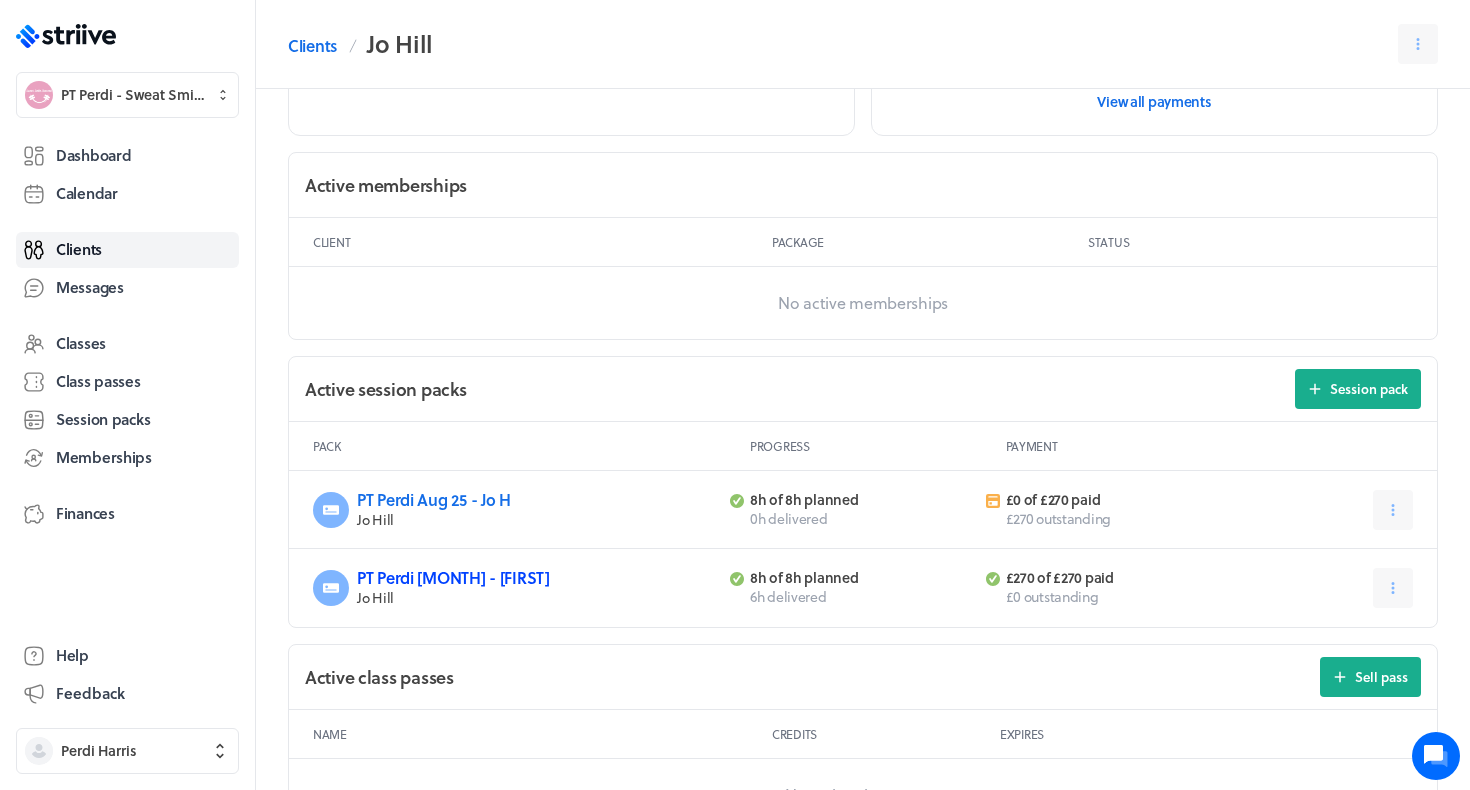 click on "PT Perdi [MONTH] - [FIRST]" at bounding box center (453, 577) 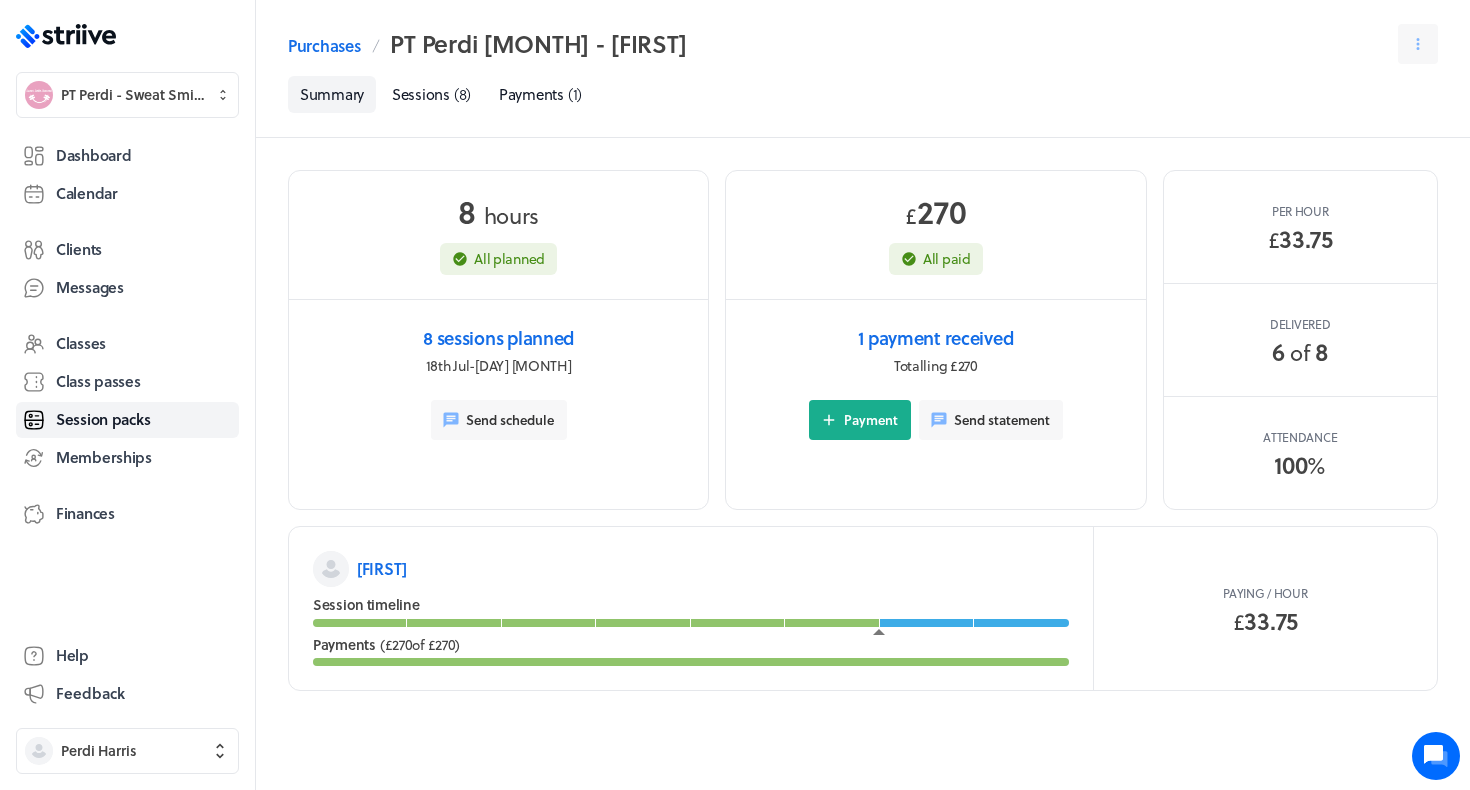 click on "Purchases PT Perdi [MONTH] - [FIRST] Select a tab Summary Sessions (8) Payments (1) Summary Sessions ( 8 ) Payments ( 1 )" at bounding box center (863, 69) 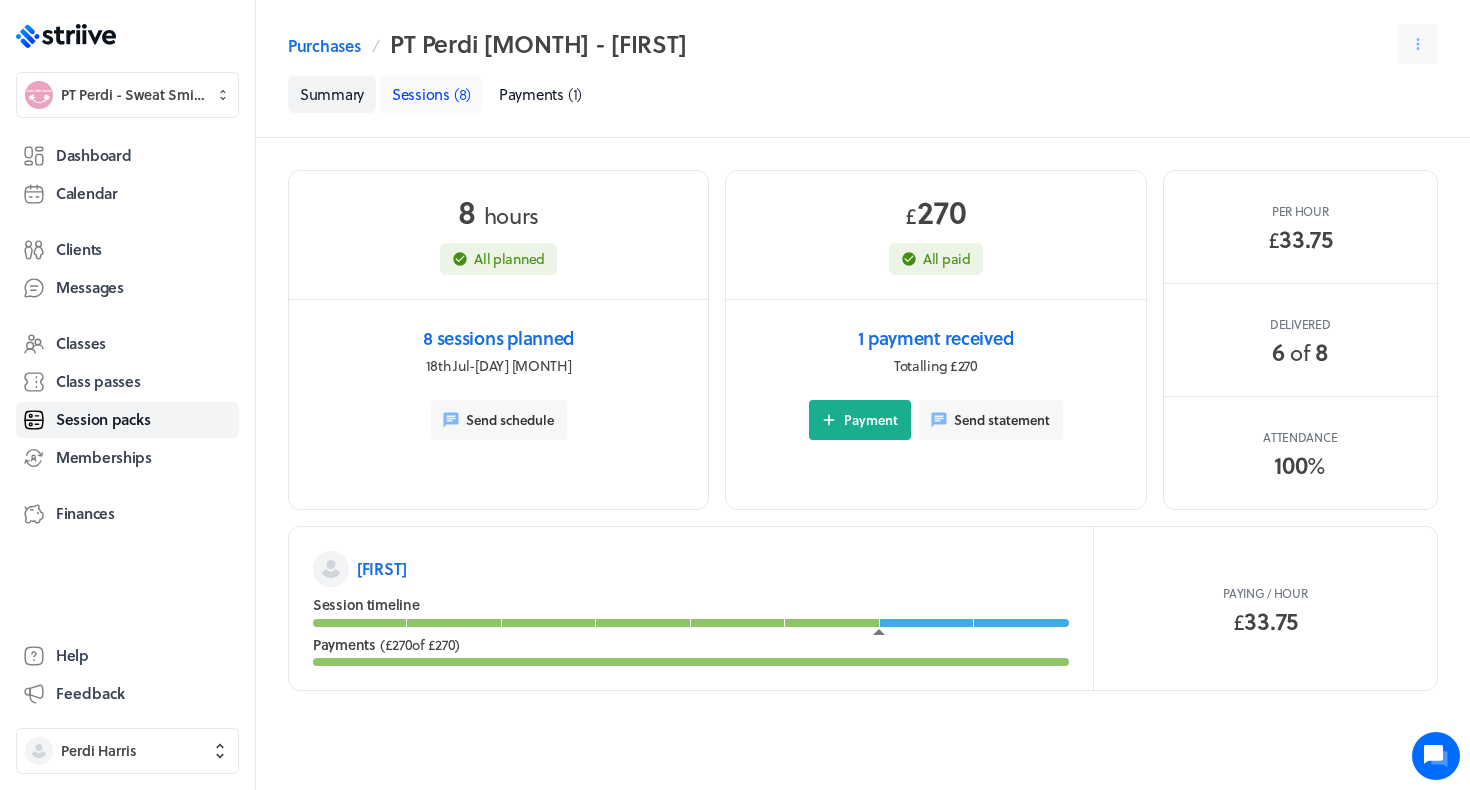 click on "Sessions" at bounding box center [421, 94] 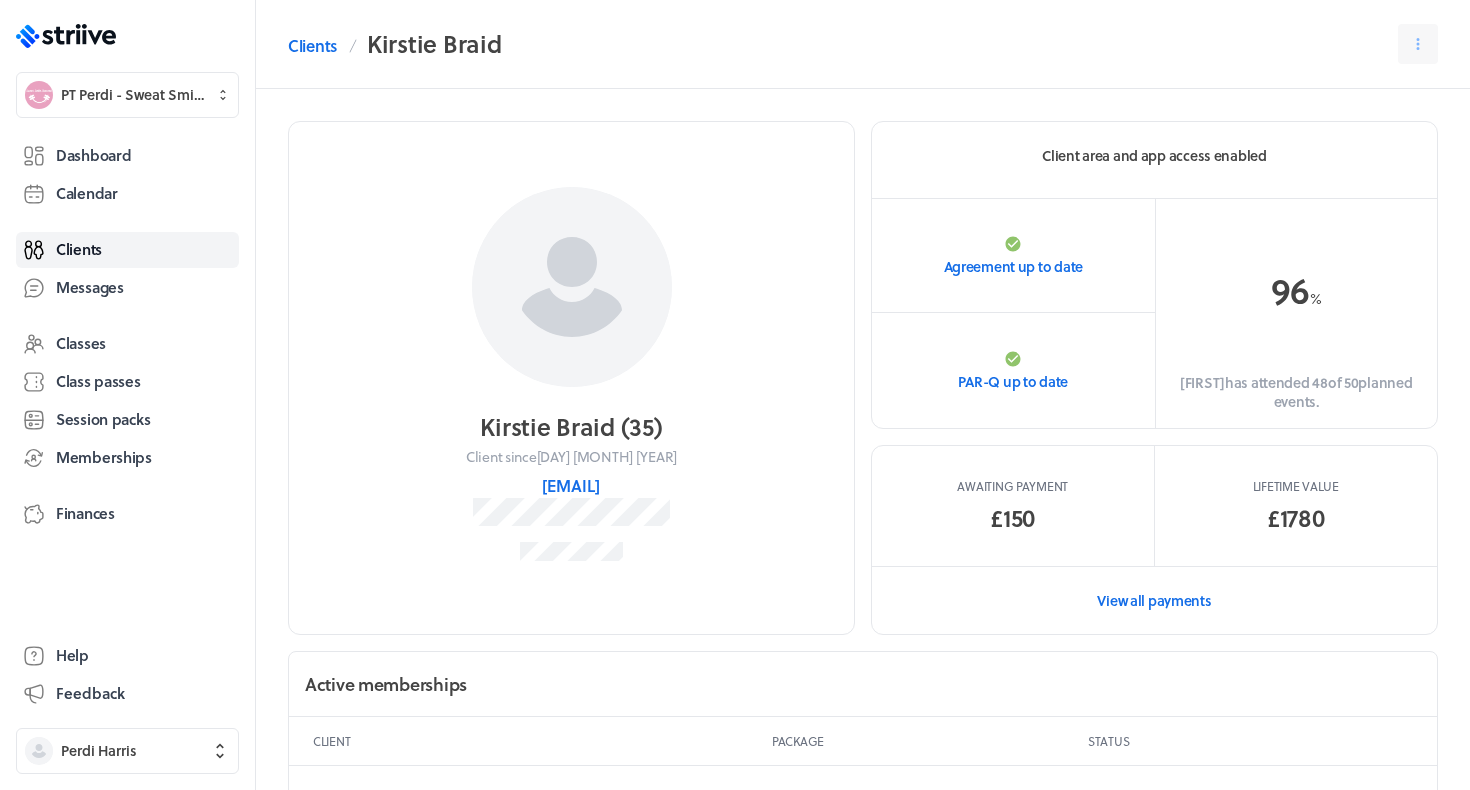 scroll, scrollTop: 0, scrollLeft: 0, axis: both 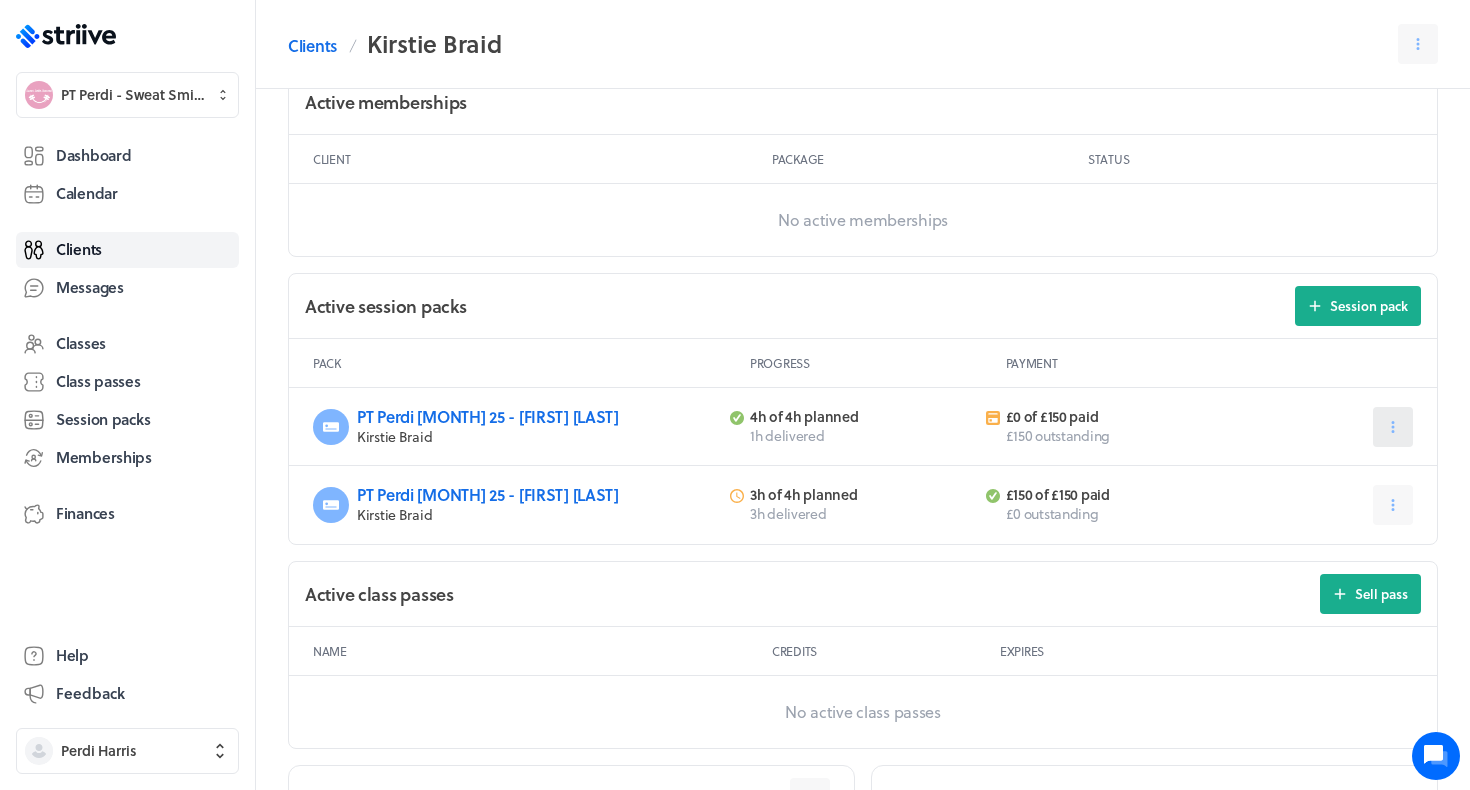 click 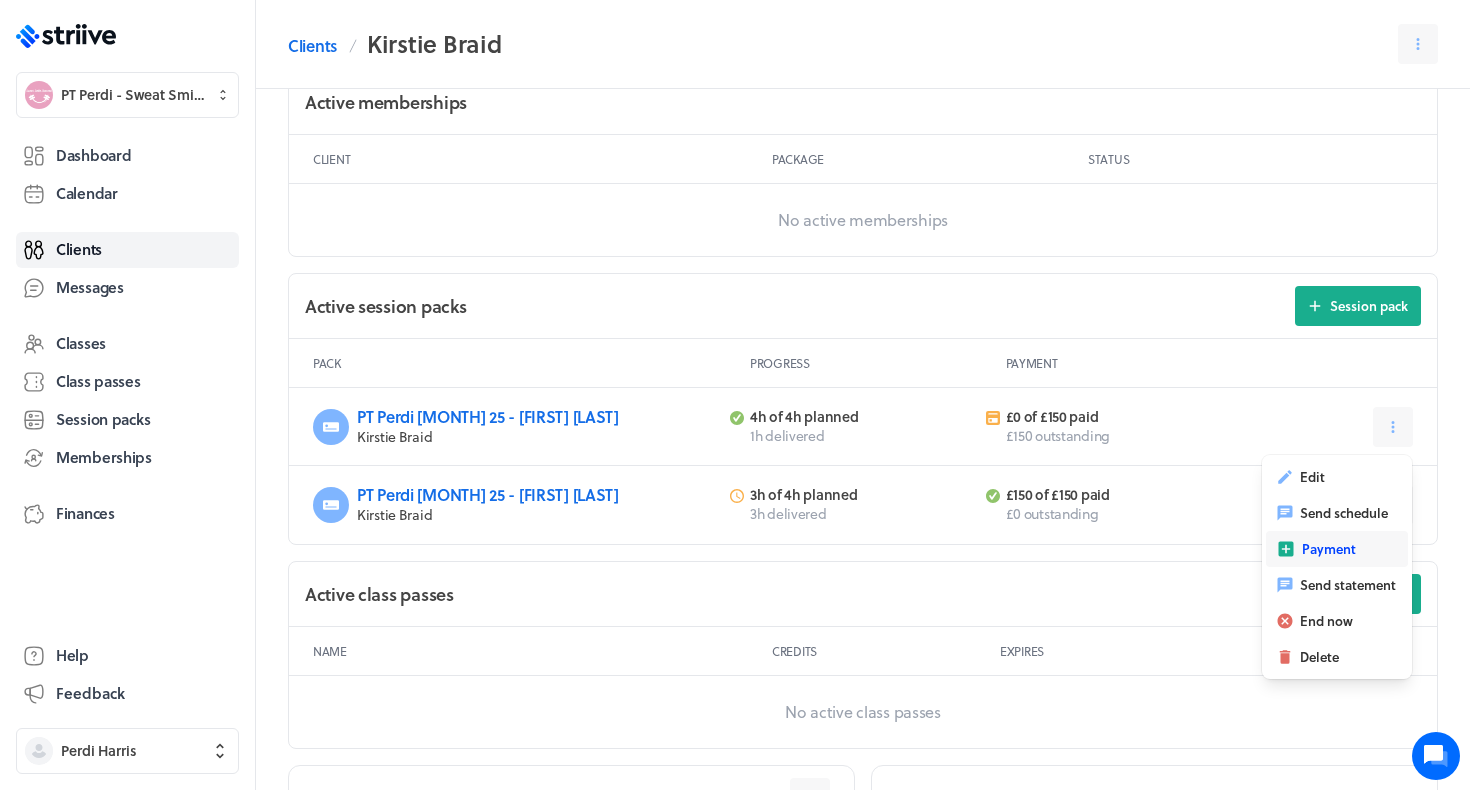 click on "Payment" at bounding box center (1329, 549) 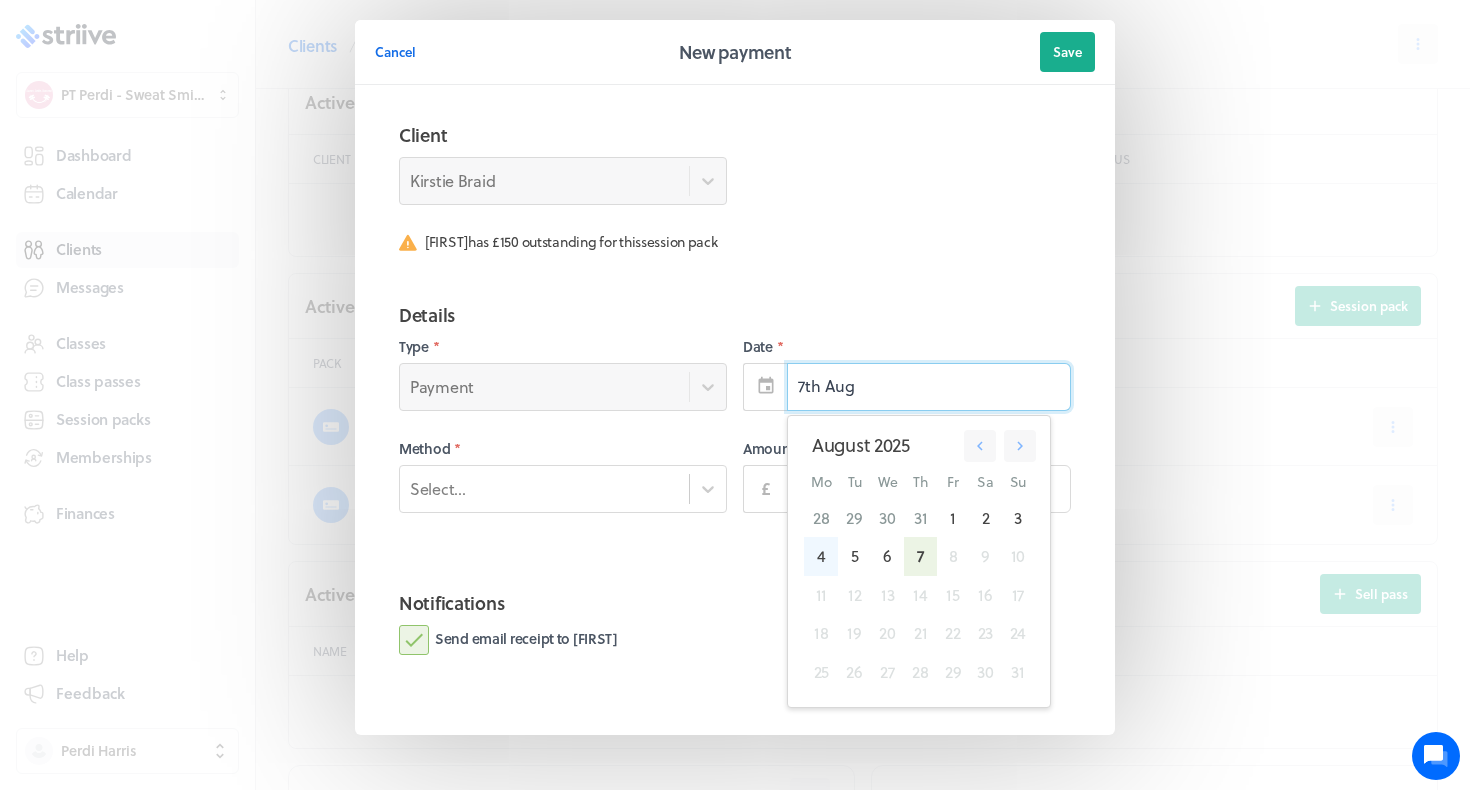 click on "4" at bounding box center (821, 556) 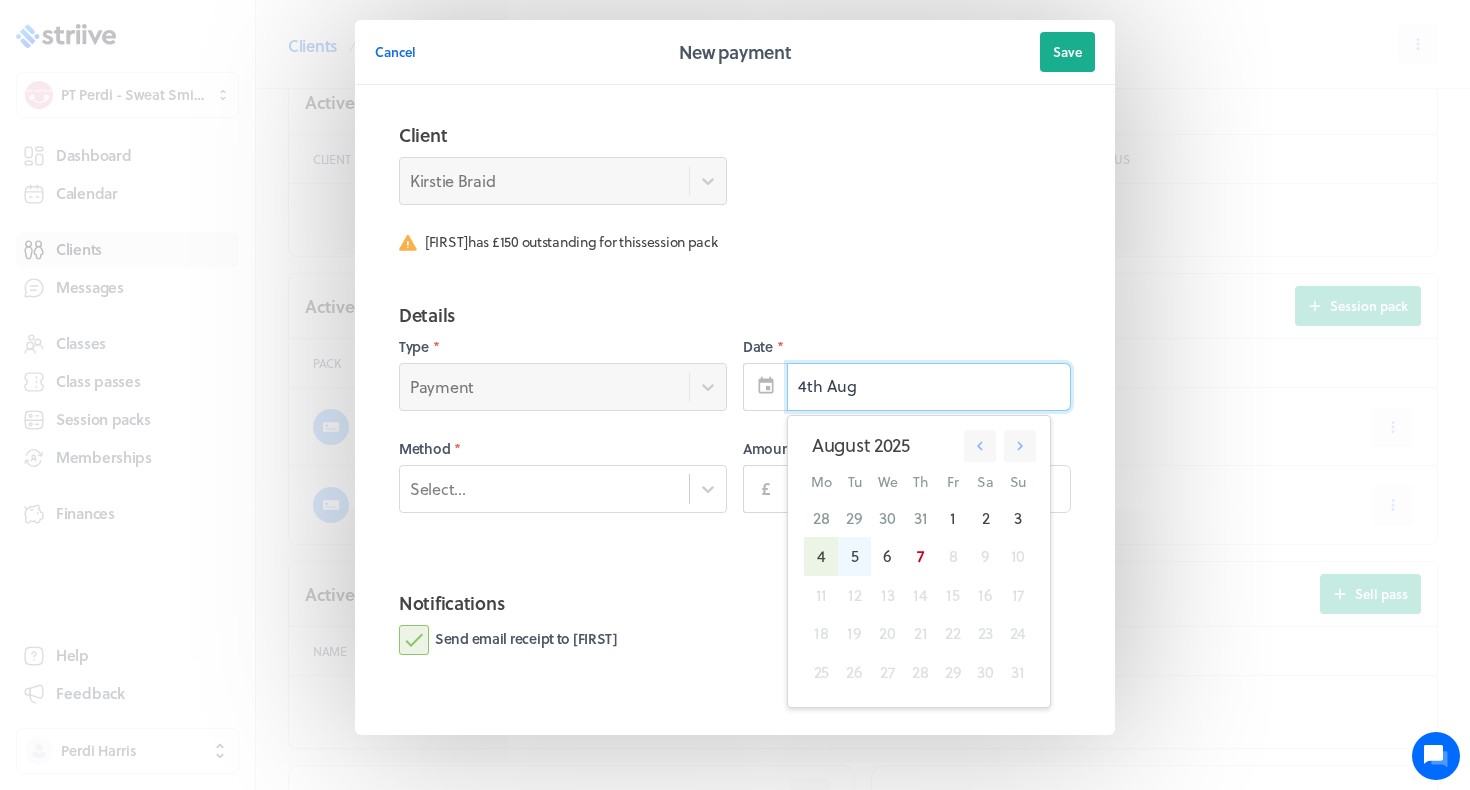 click on "5" at bounding box center [854, 556] 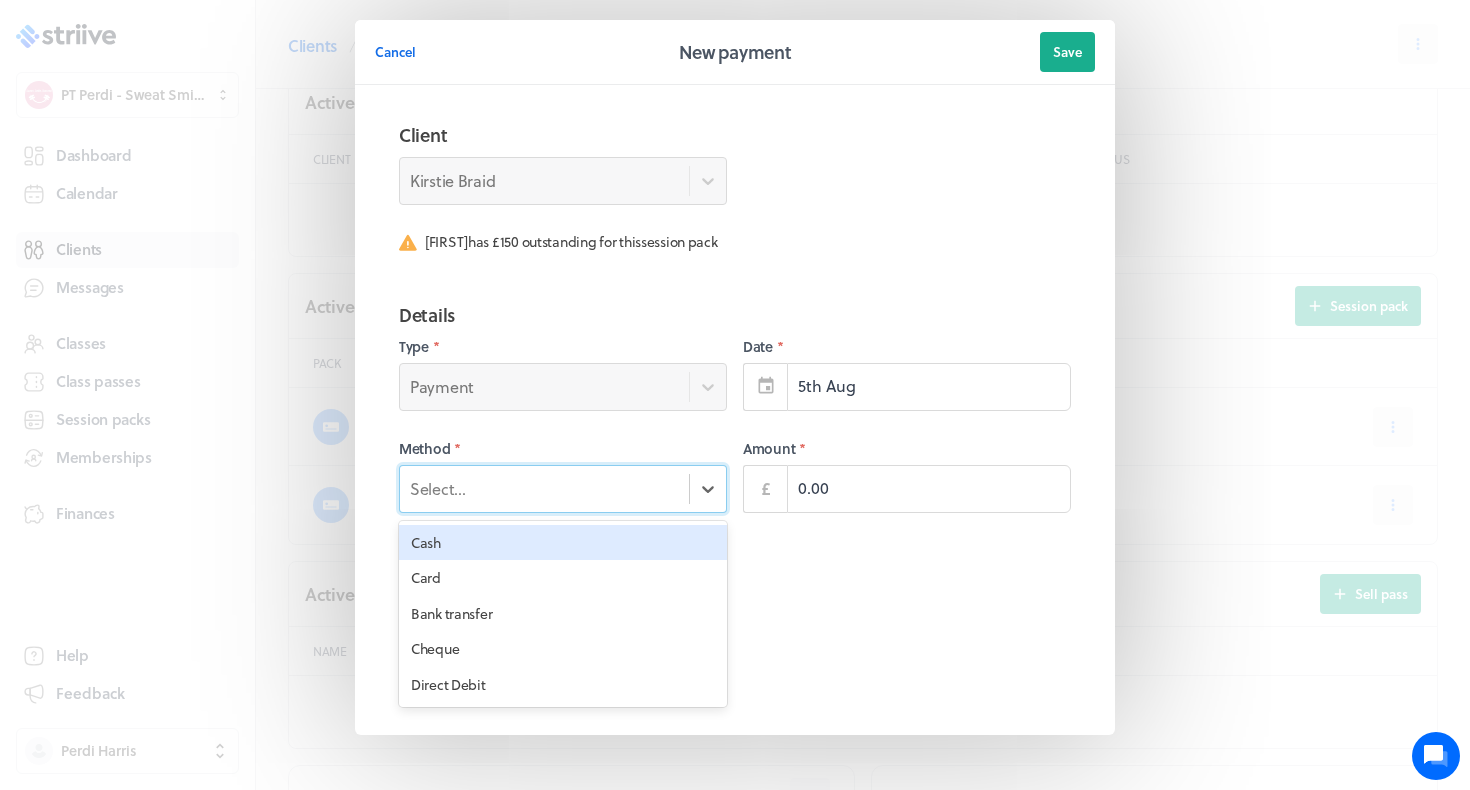 click on "Select..." at bounding box center [544, 488] 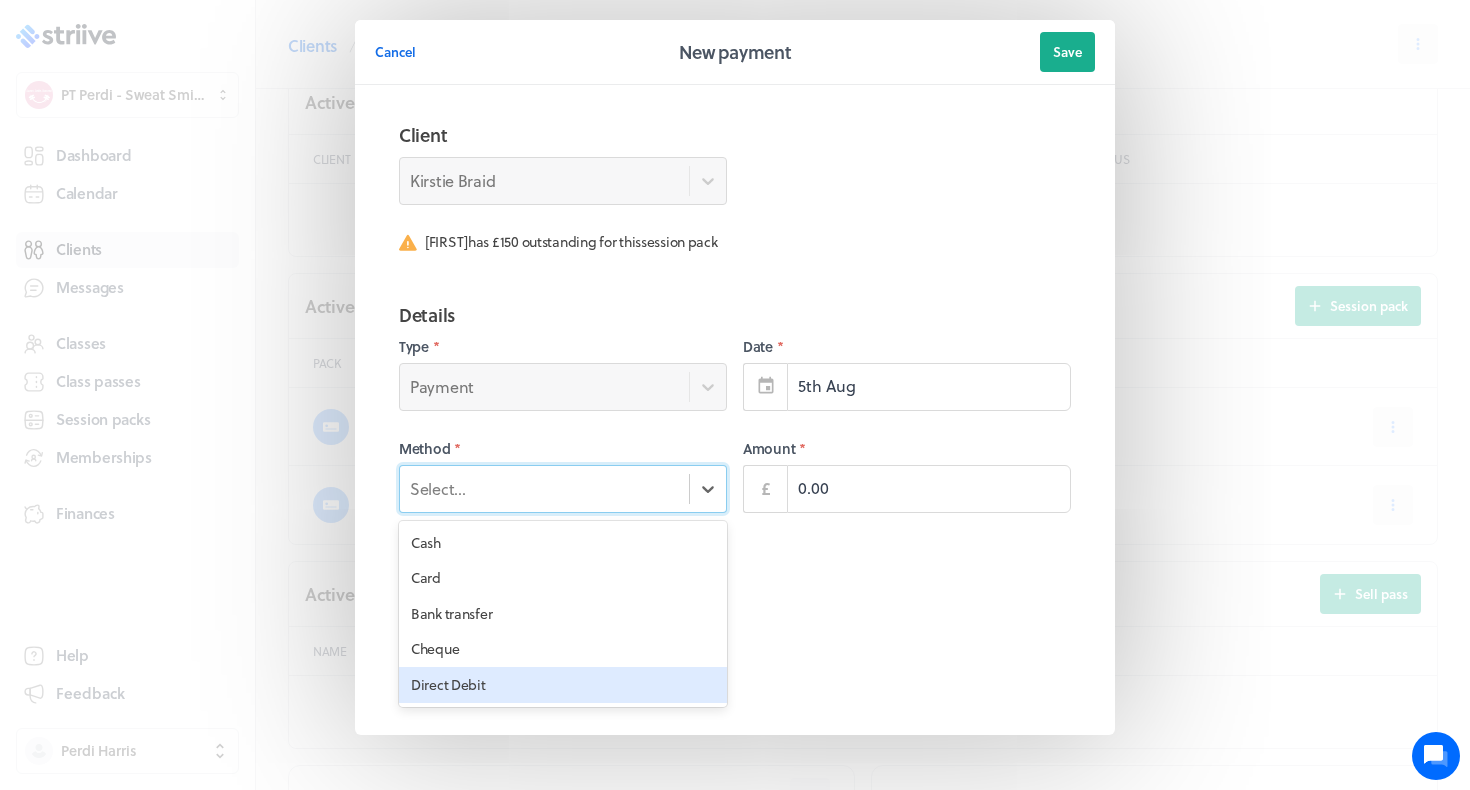 click on "Direct Debit" at bounding box center (563, 685) 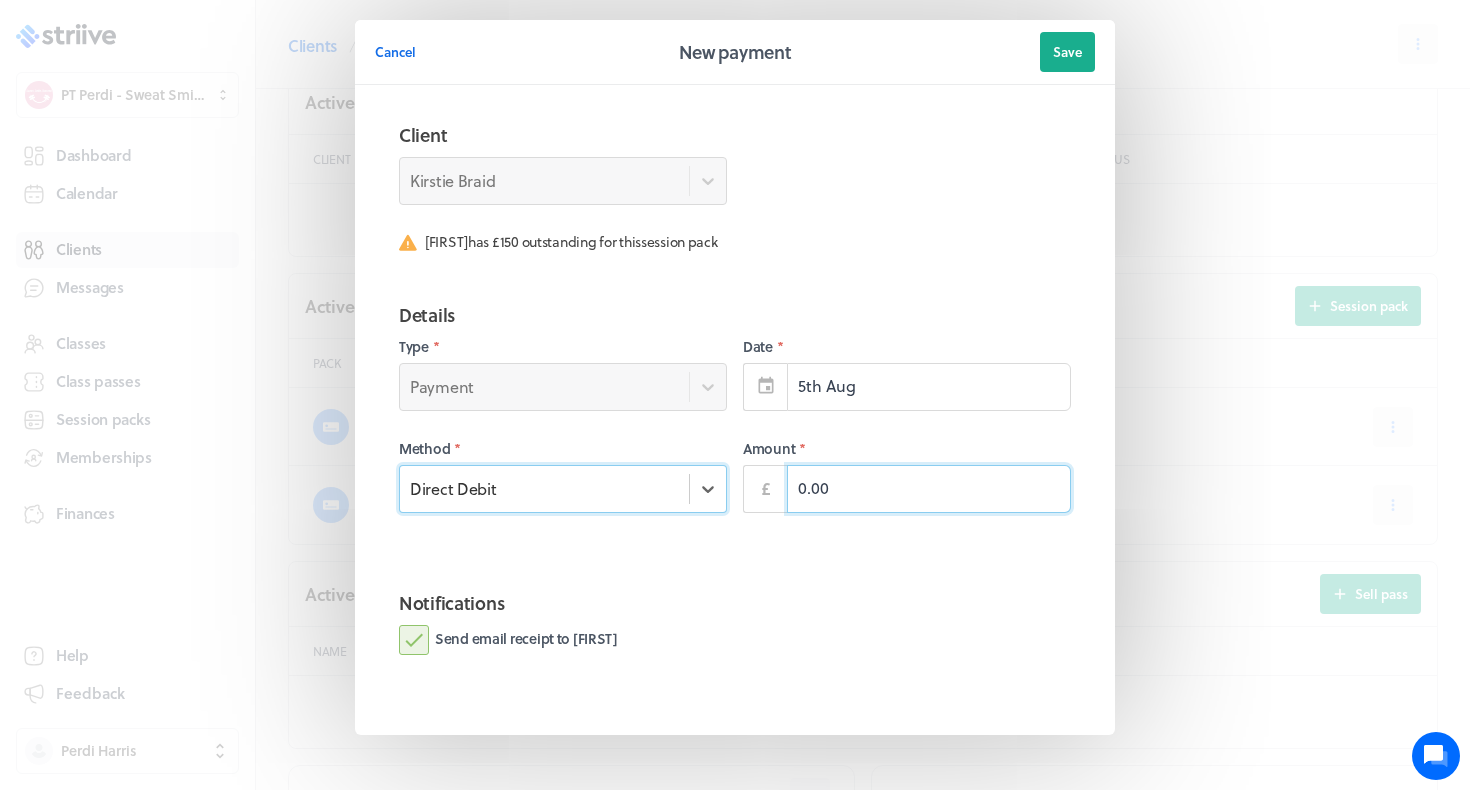 click on "0.00" at bounding box center [929, 489] 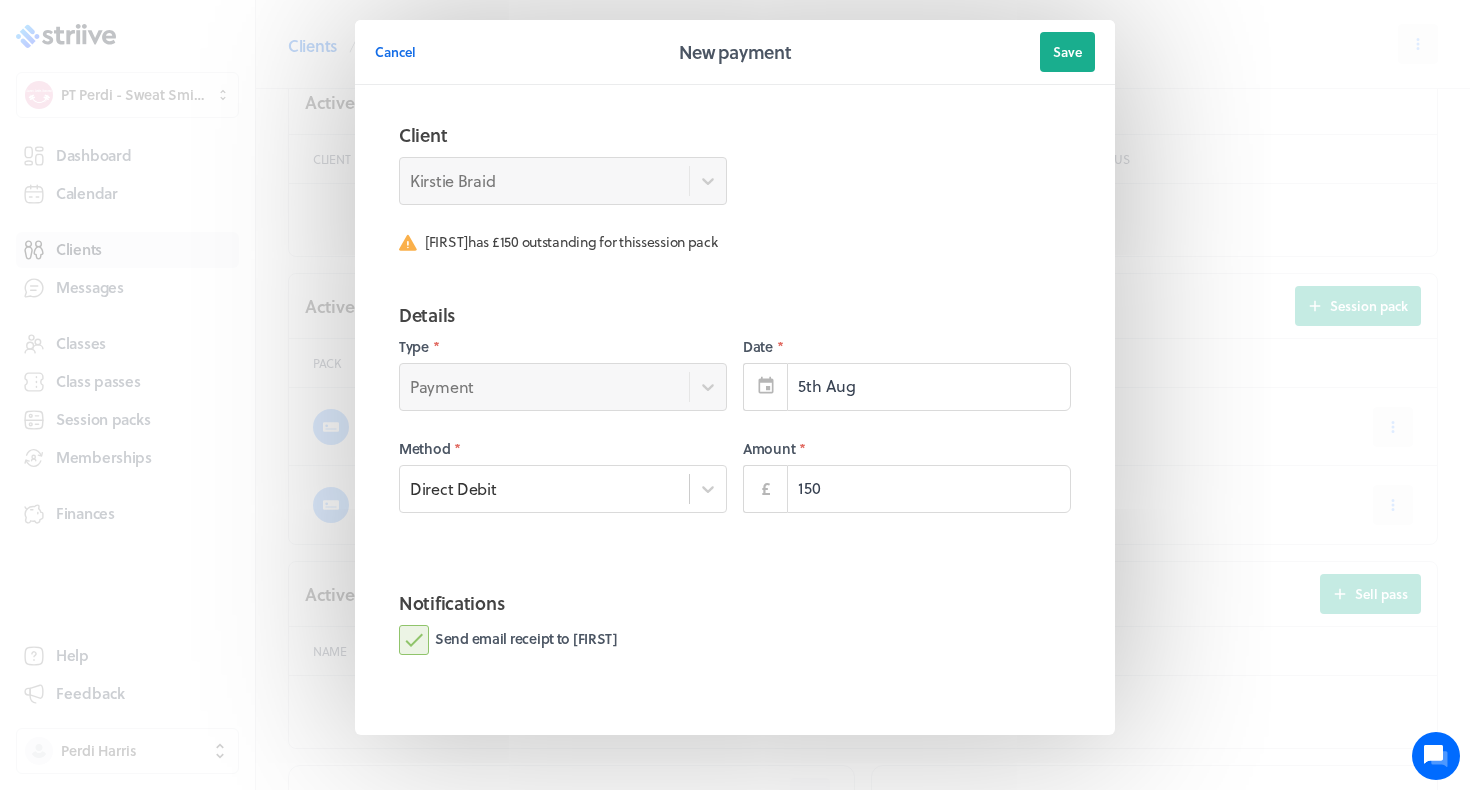 type on "150.00" 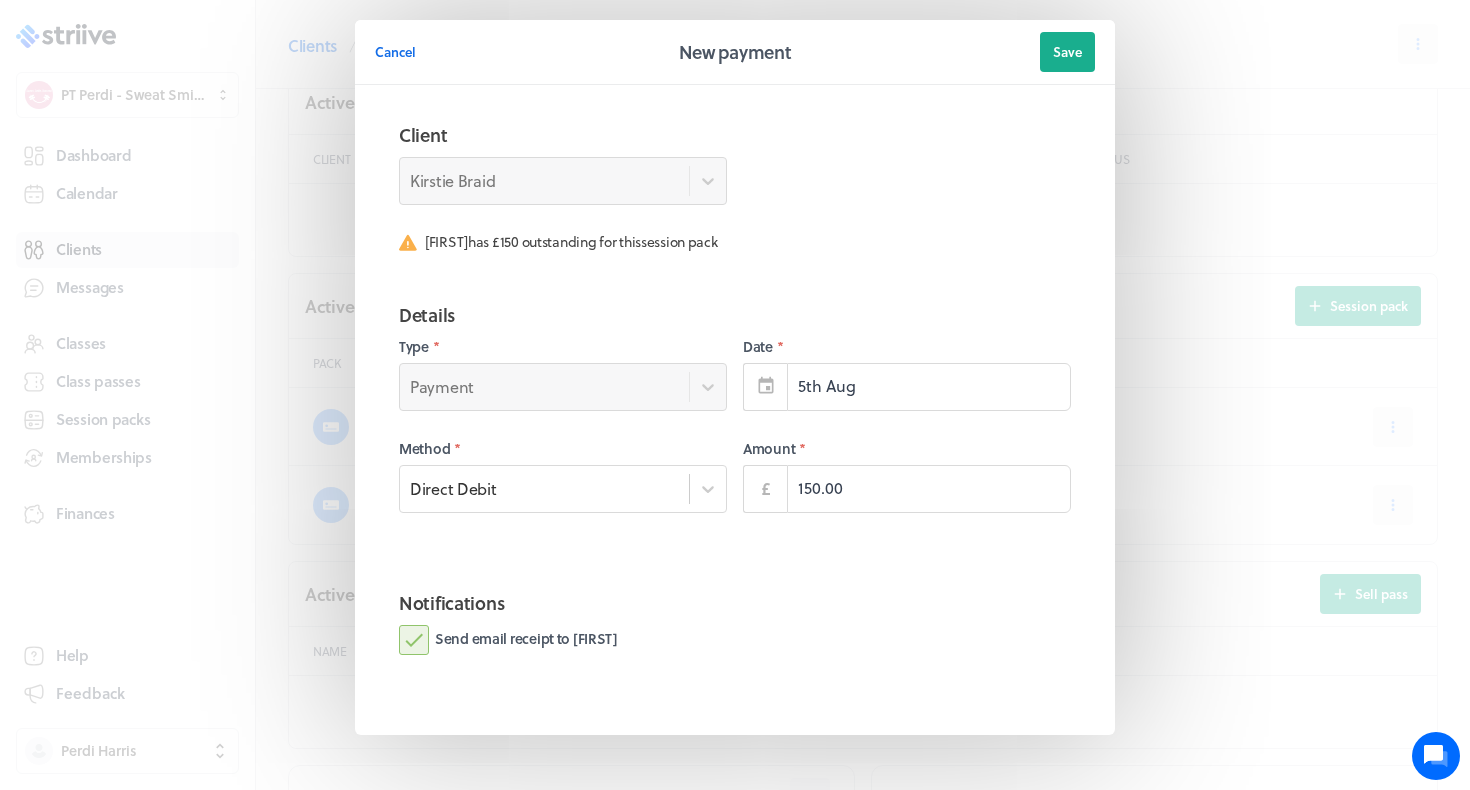 click on "Send email receipt to Kirstie" at bounding box center (508, 640) 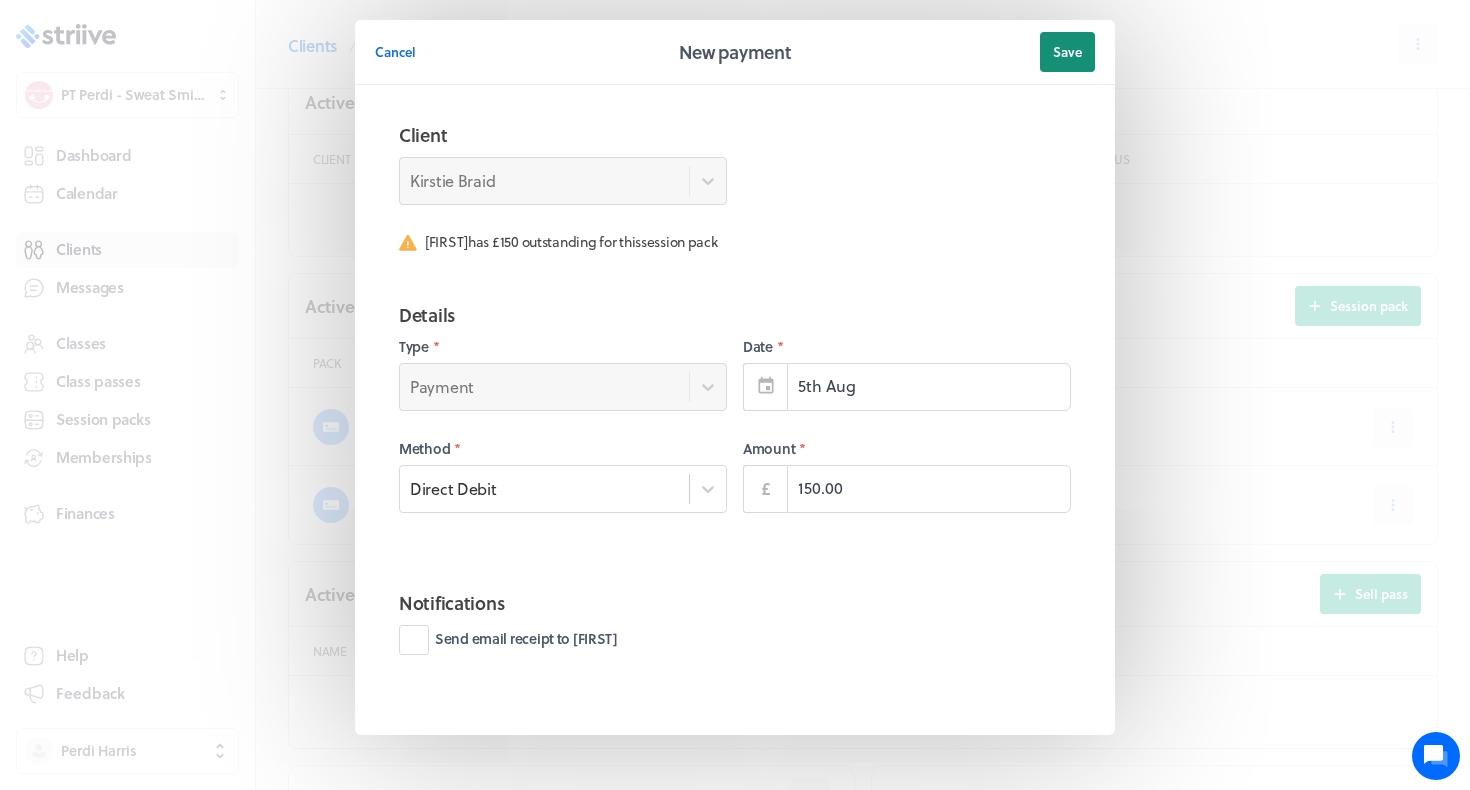 click on "Save" at bounding box center (1067, 52) 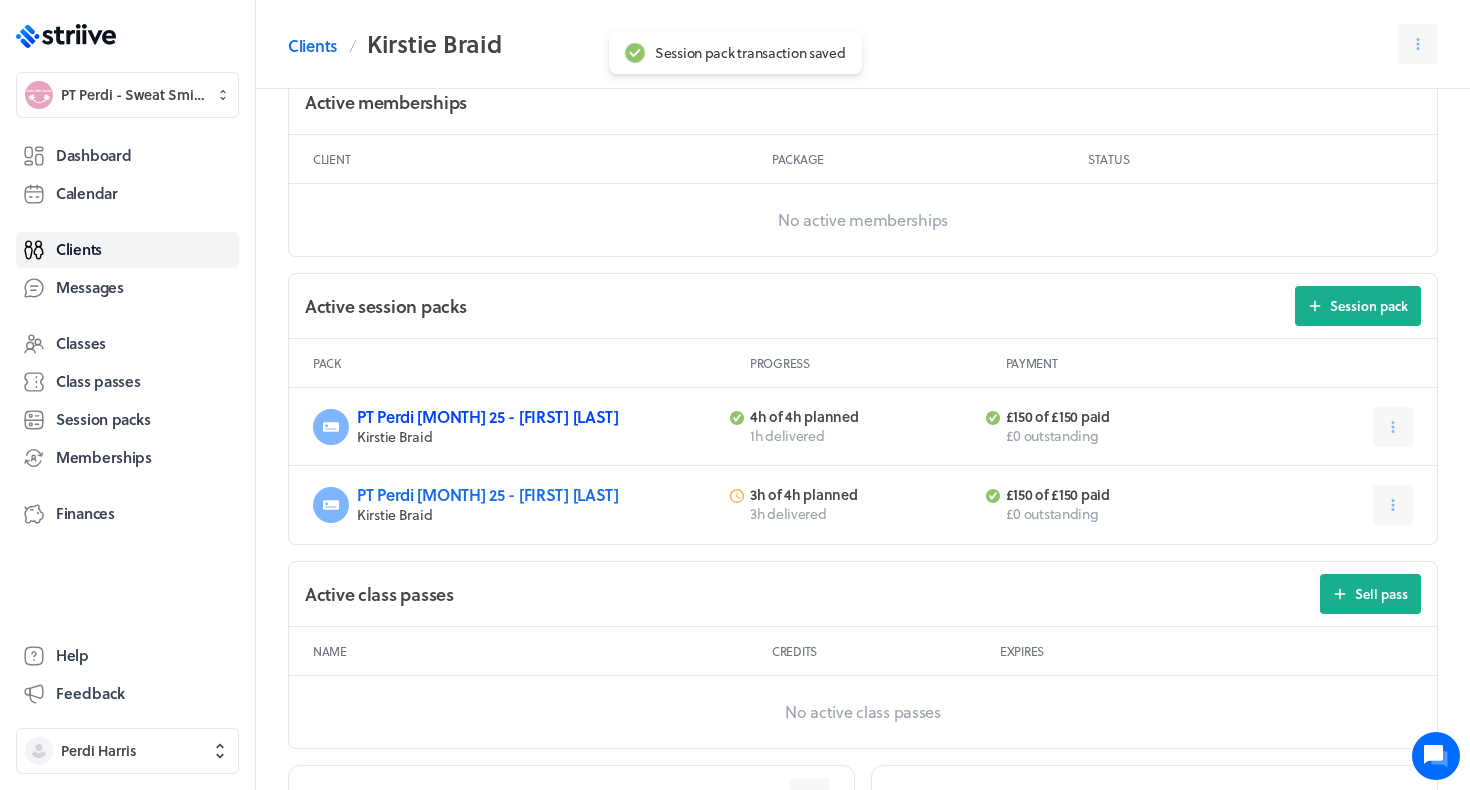 click on "PT Perdi Aug 25 - Kirstie B" at bounding box center [488, 416] 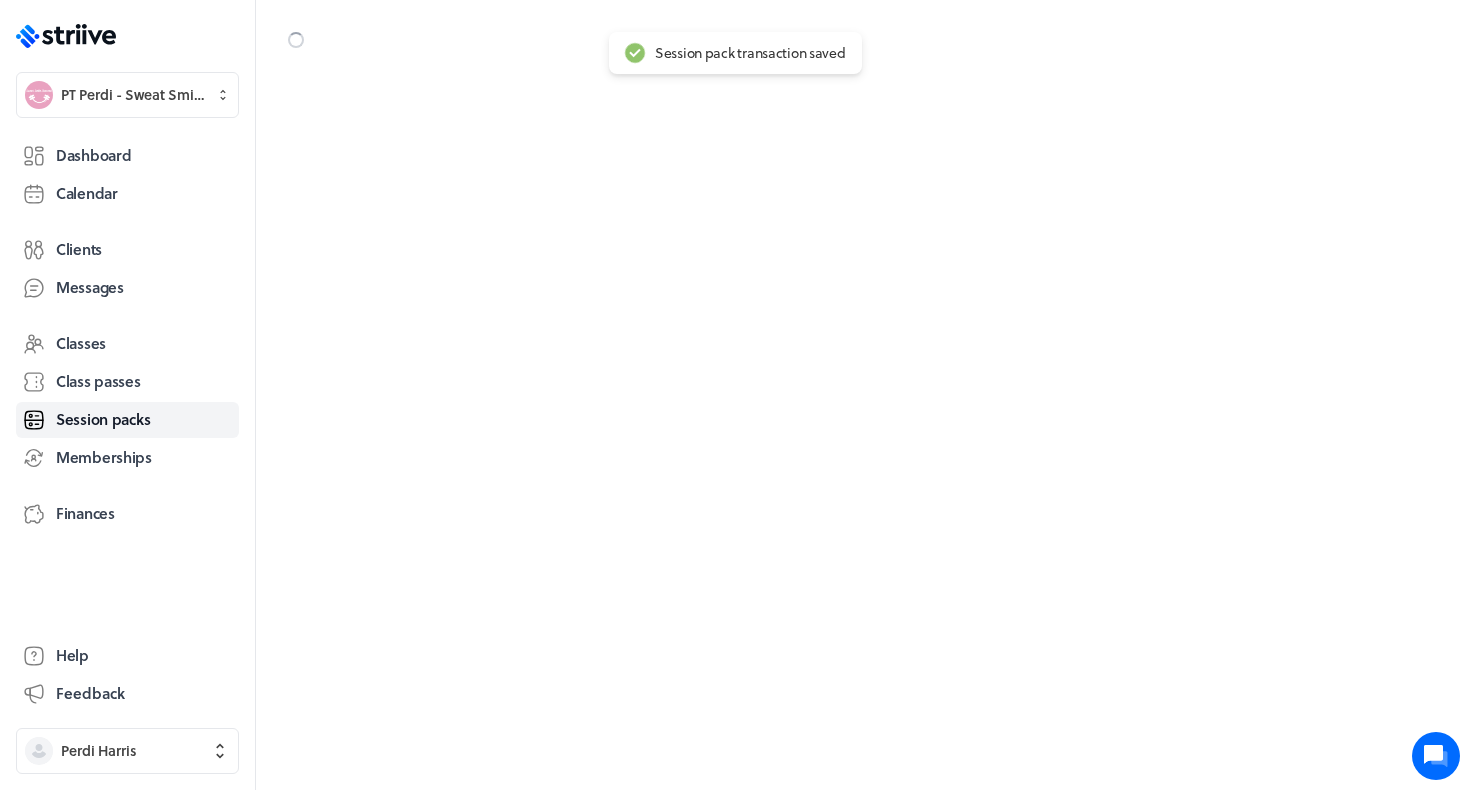 scroll, scrollTop: 0, scrollLeft: 0, axis: both 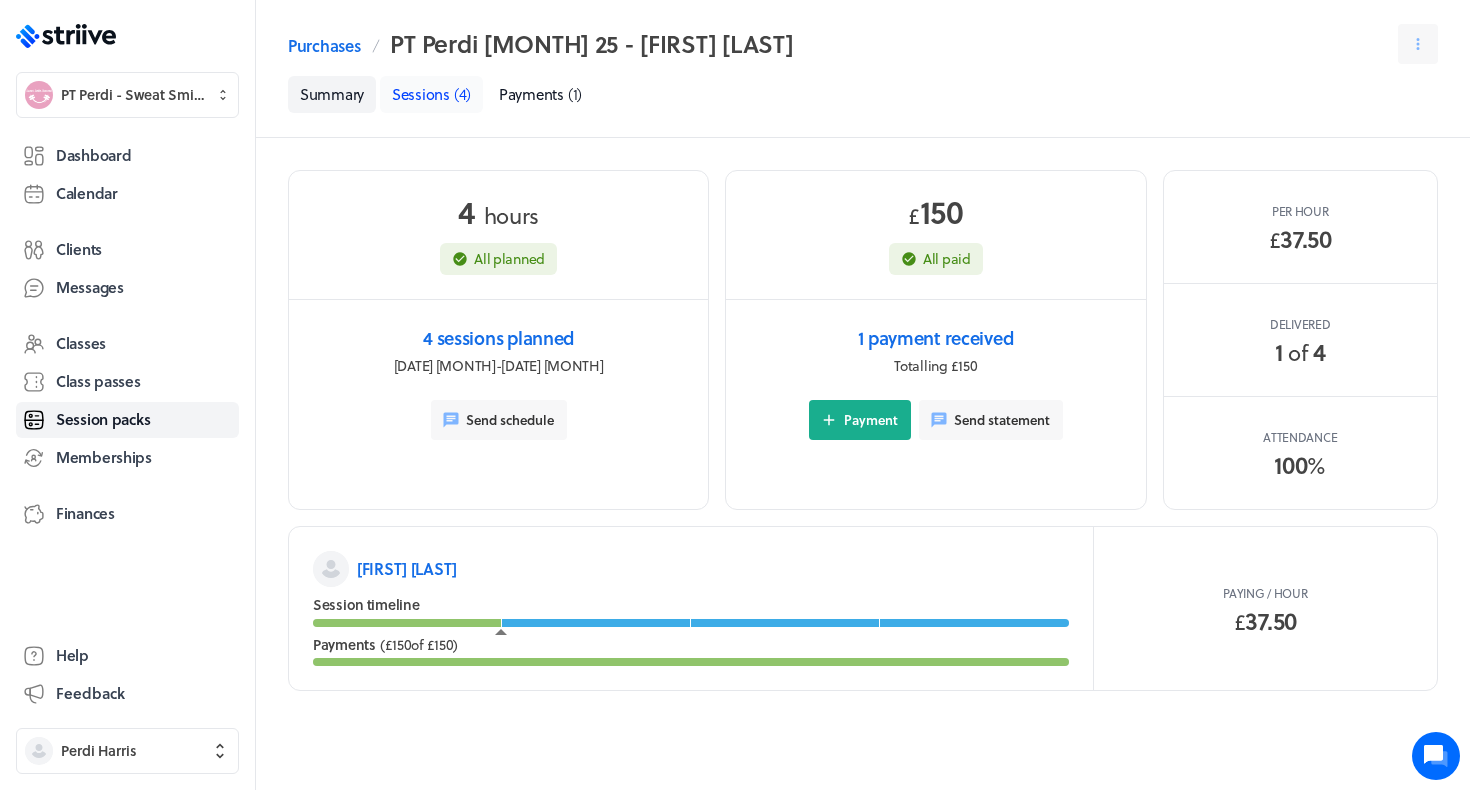 click on "Sessions" at bounding box center (421, 94) 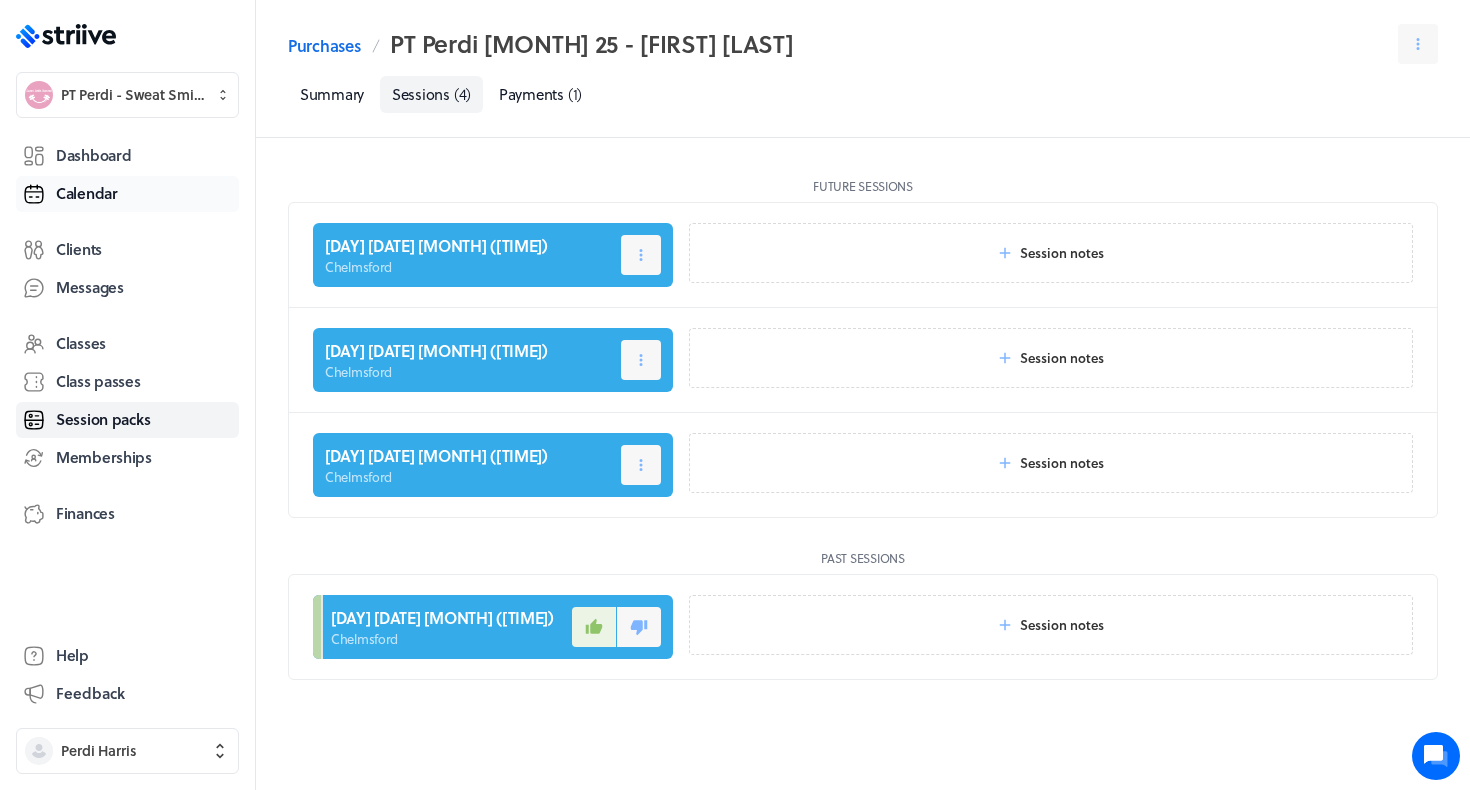 click on "Calendar" at bounding box center (87, 193) 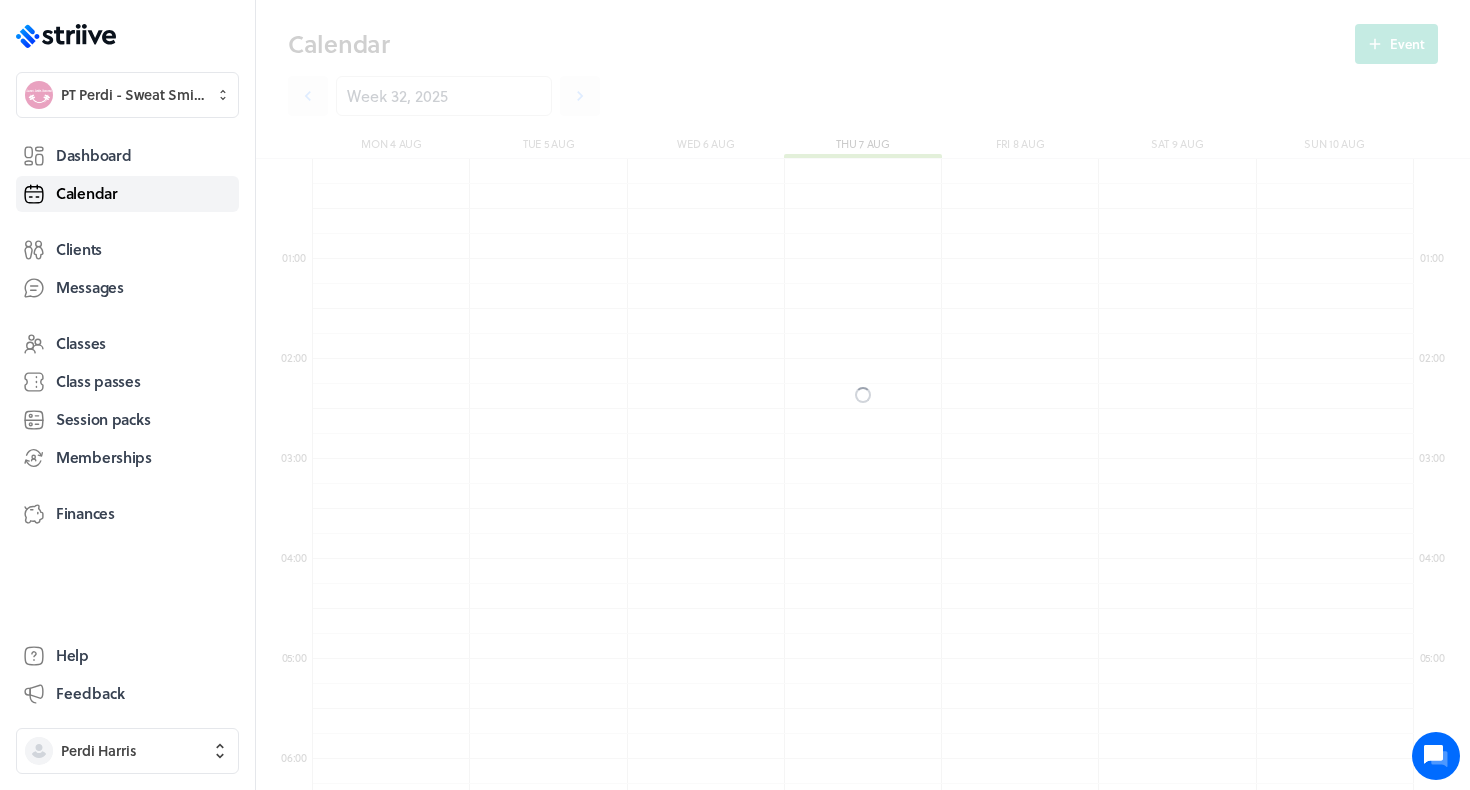 scroll, scrollTop: 550, scrollLeft: 0, axis: vertical 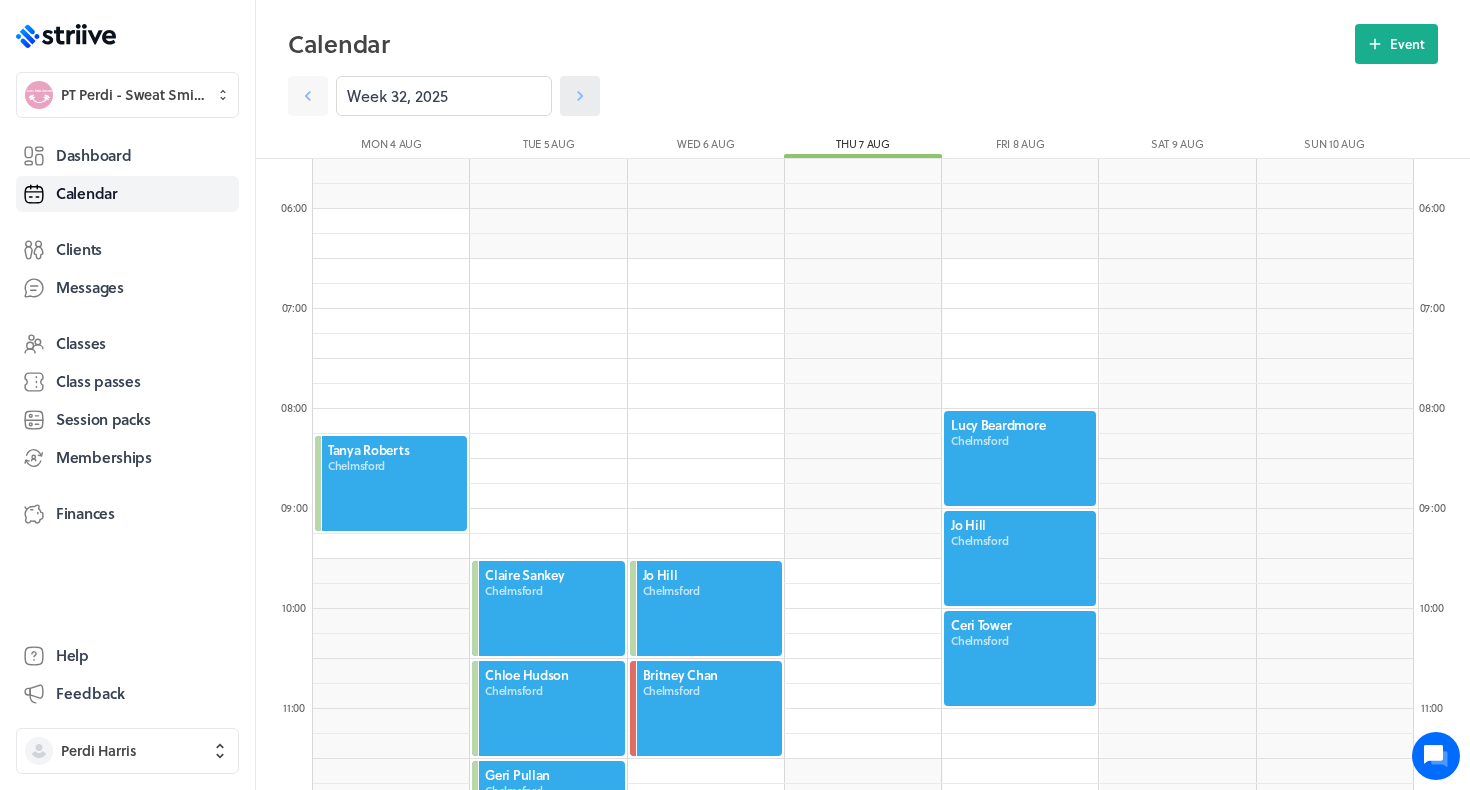 click at bounding box center [580, 96] 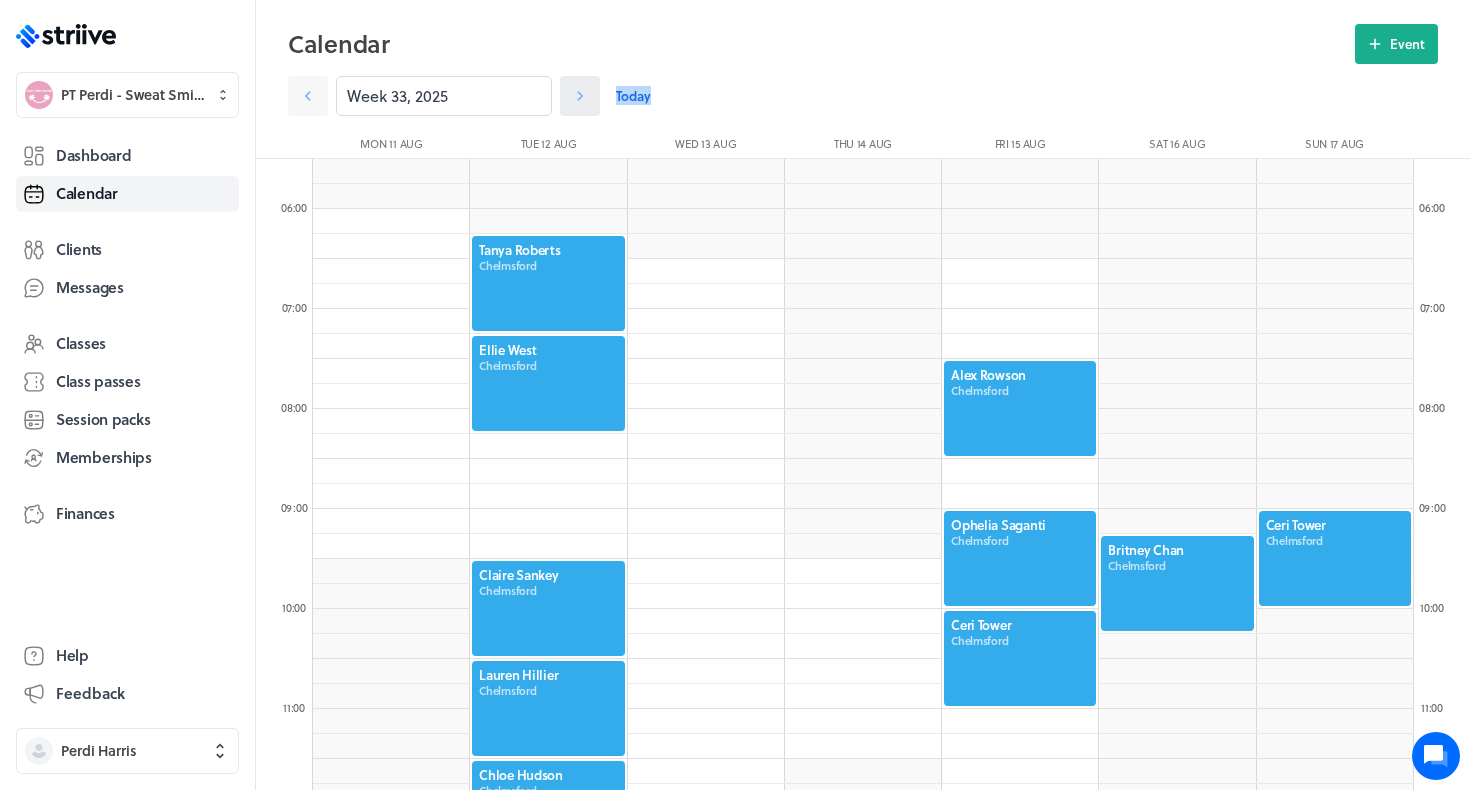 click at bounding box center [580, 96] 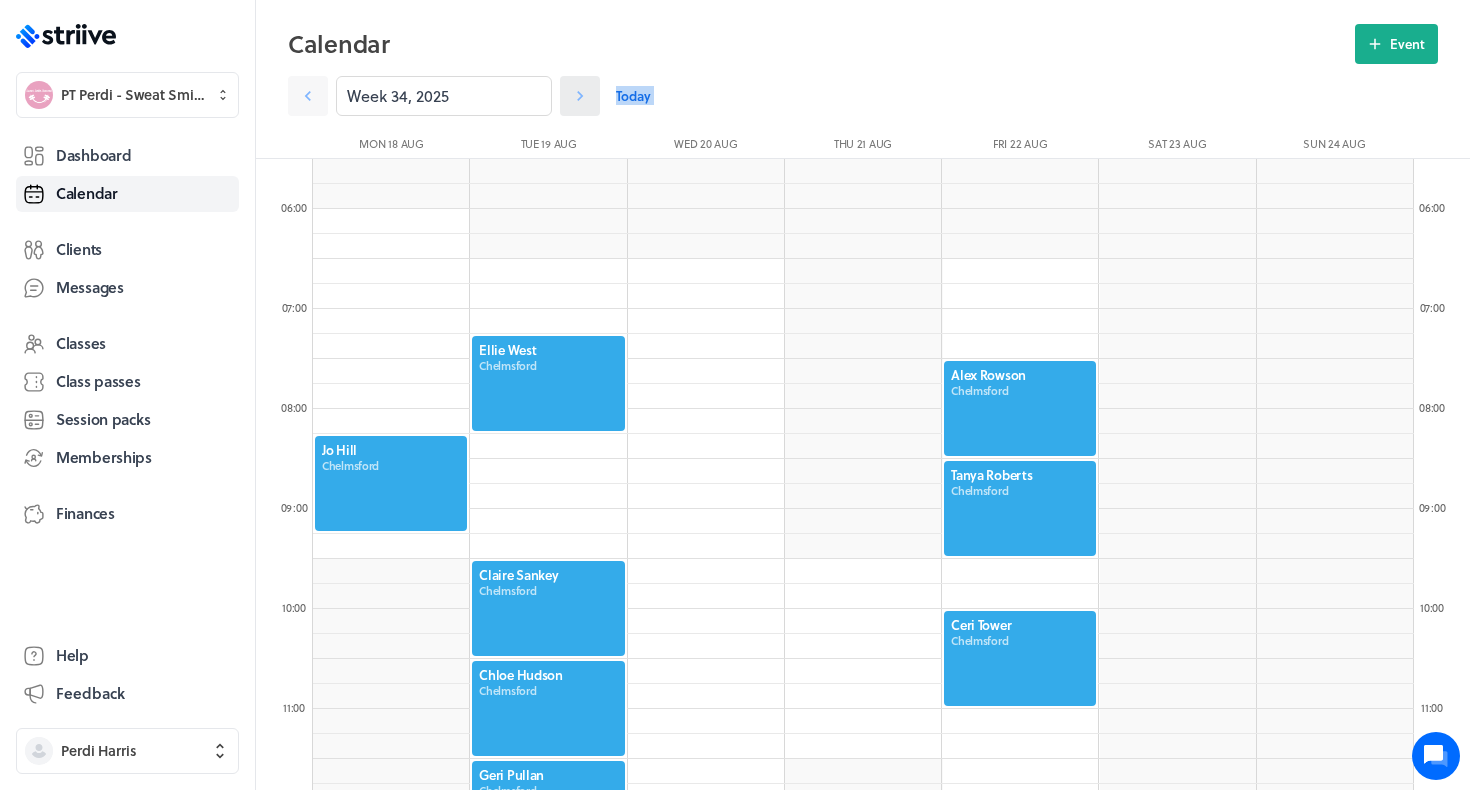 click at bounding box center (580, 96) 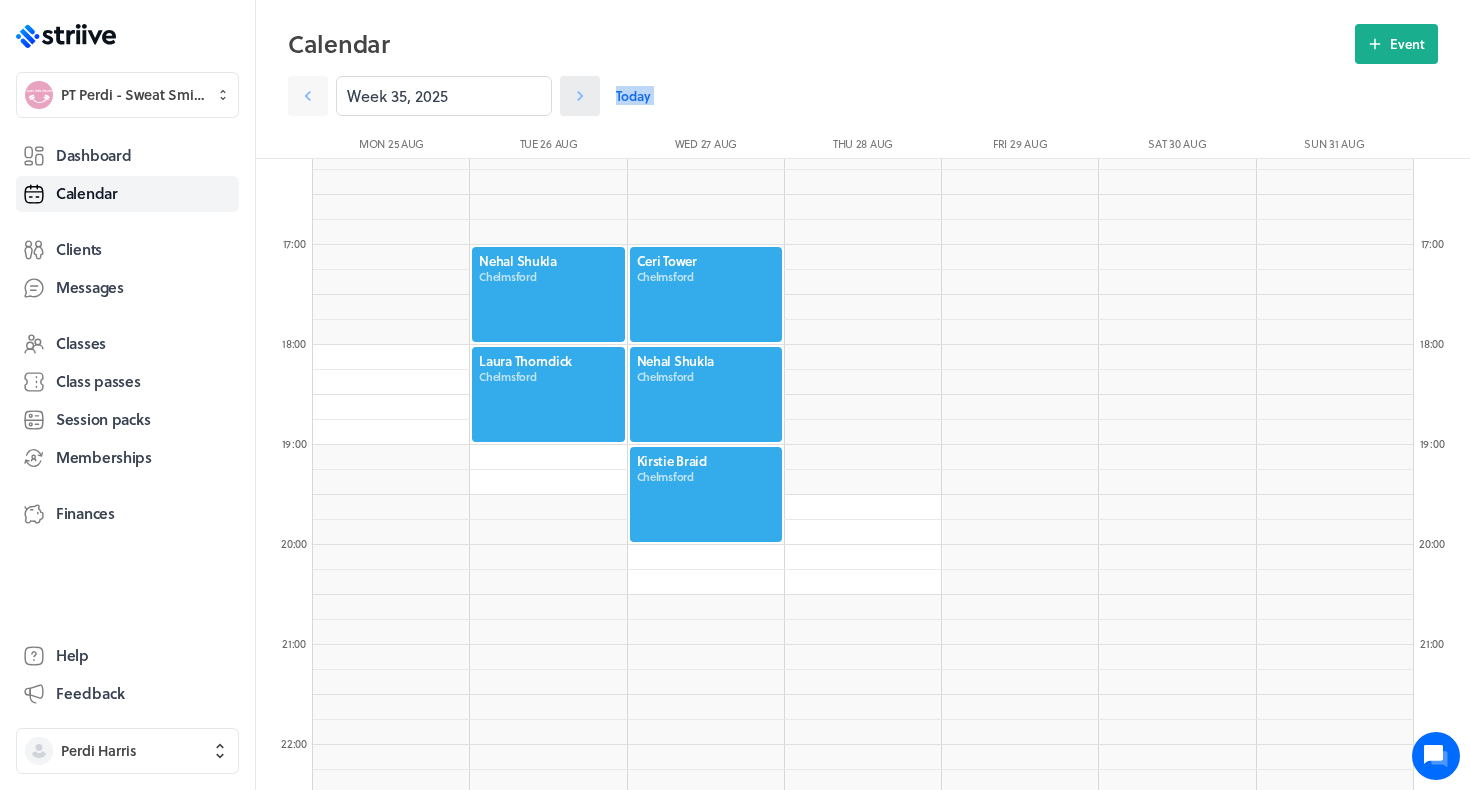 scroll, scrollTop: 1656, scrollLeft: 0, axis: vertical 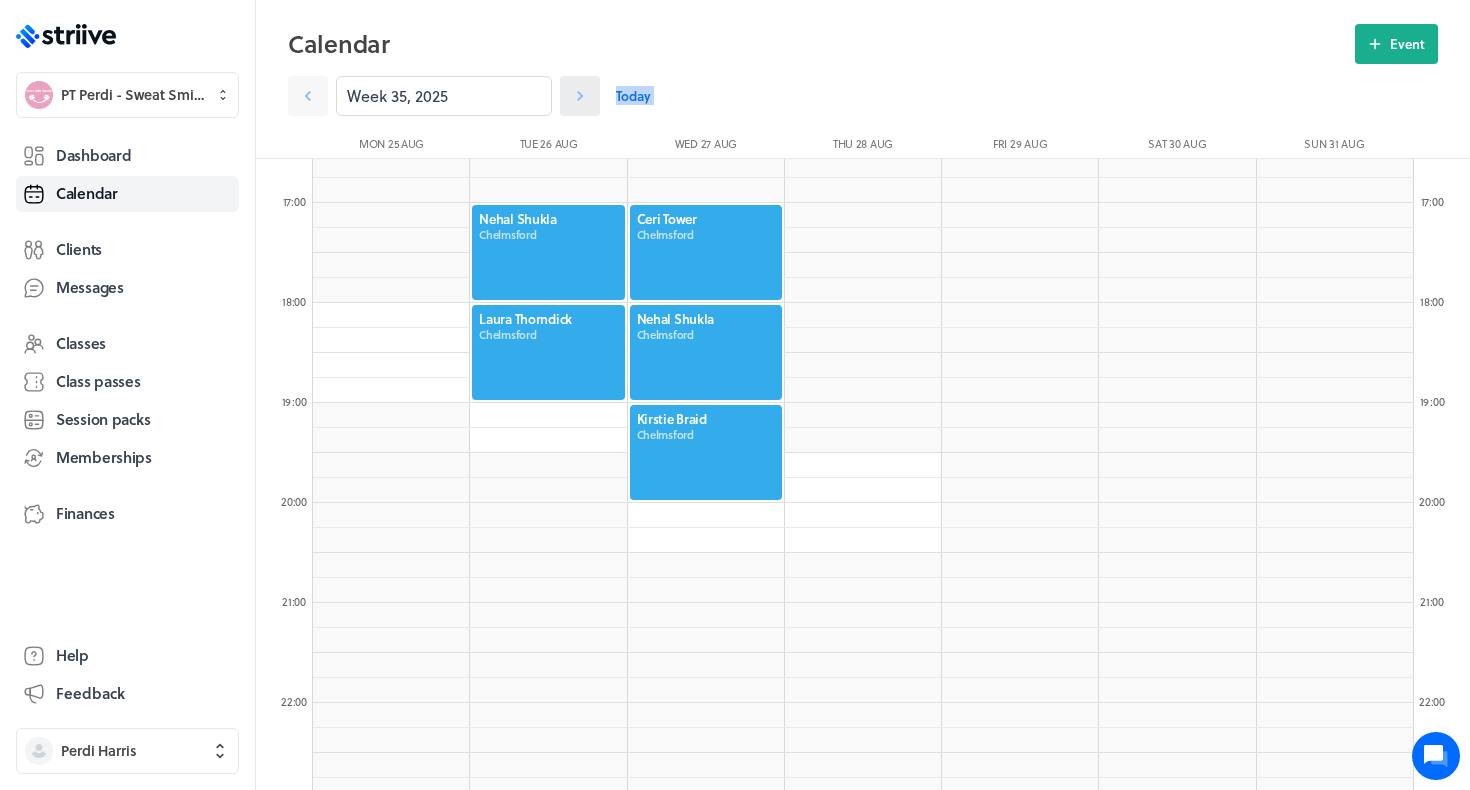 click at bounding box center (580, 96) 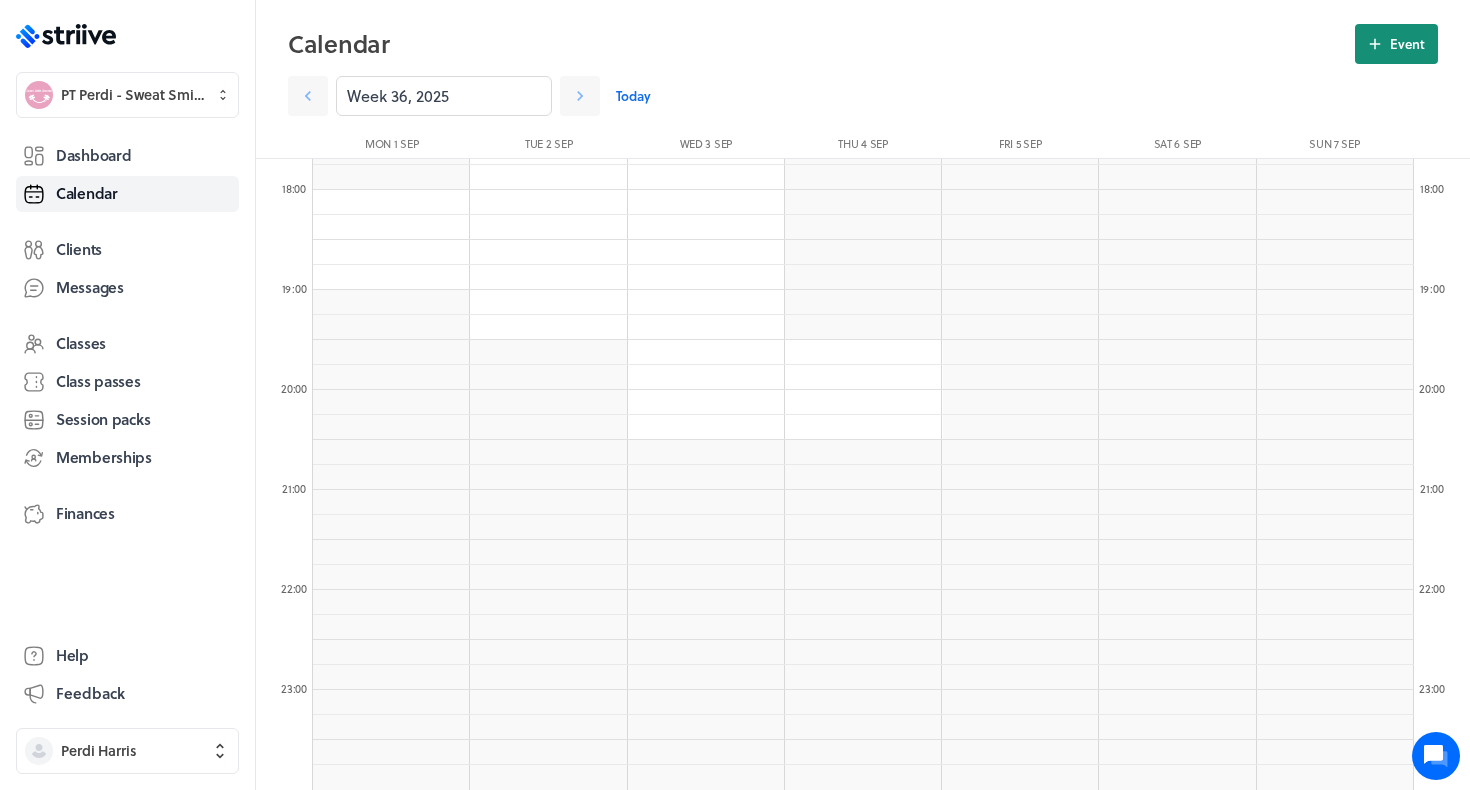scroll, scrollTop: 1769, scrollLeft: 0, axis: vertical 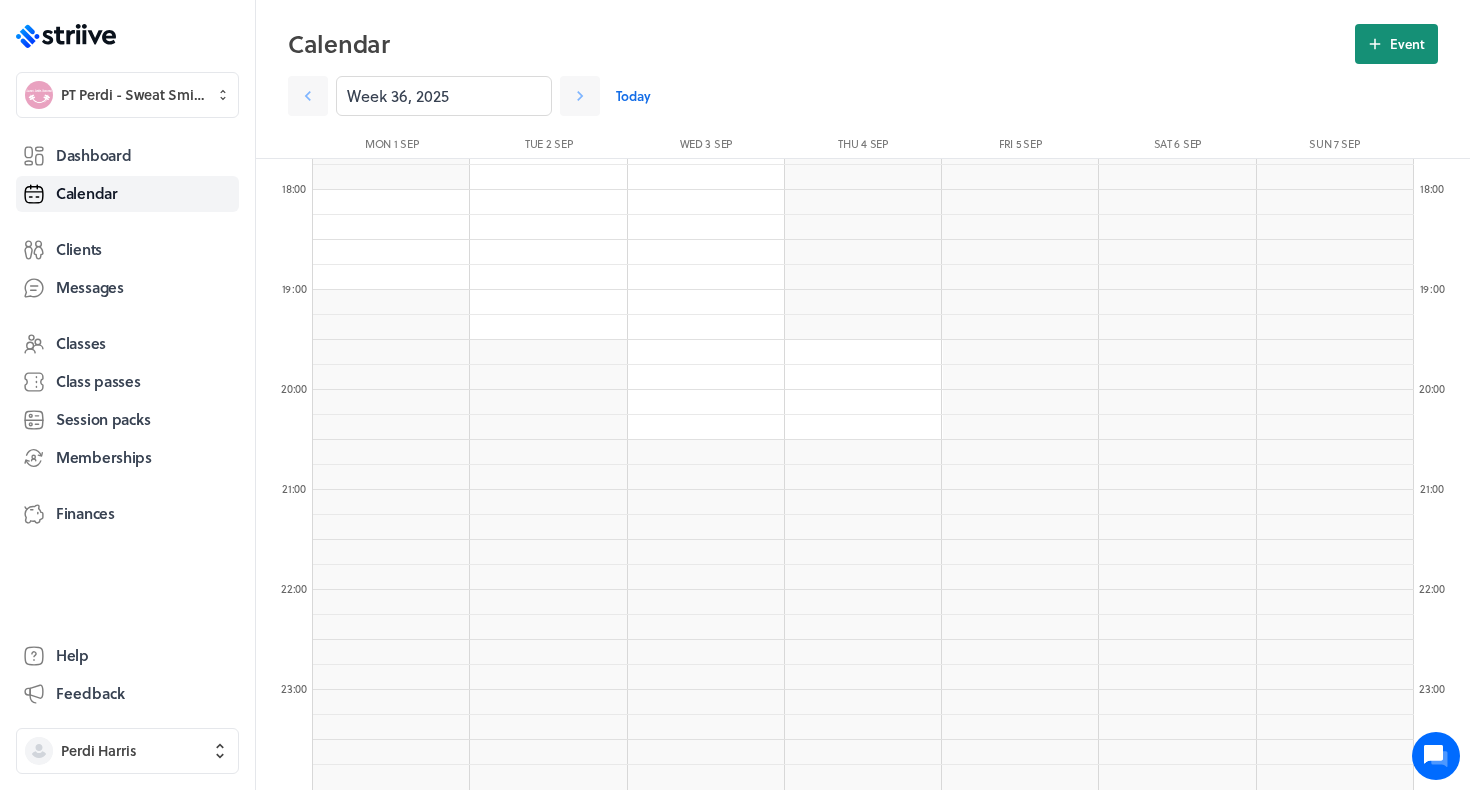 click on "Event" at bounding box center [1407, 44] 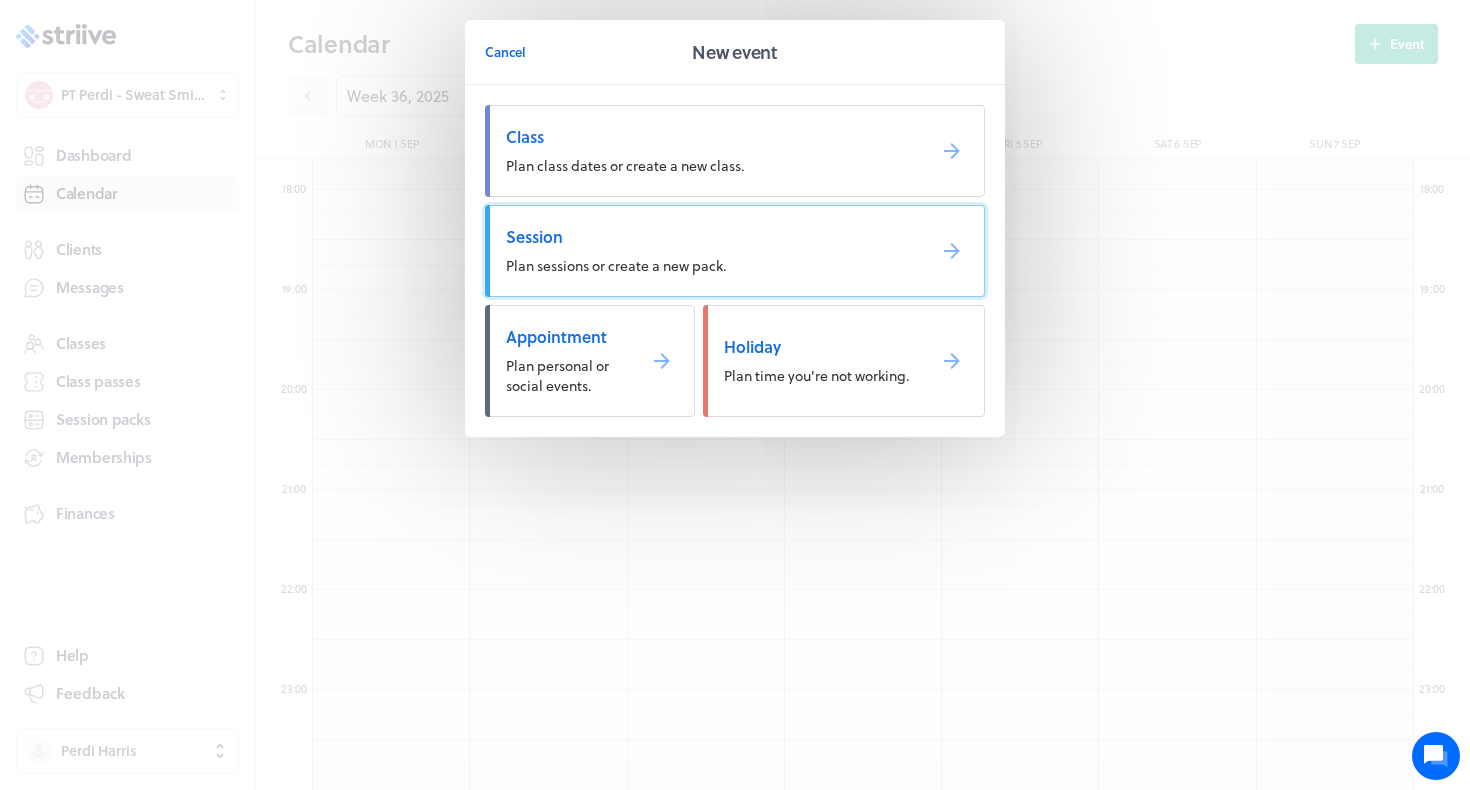 click on "Session Plan sessions or create a new pack." at bounding box center [735, 251] 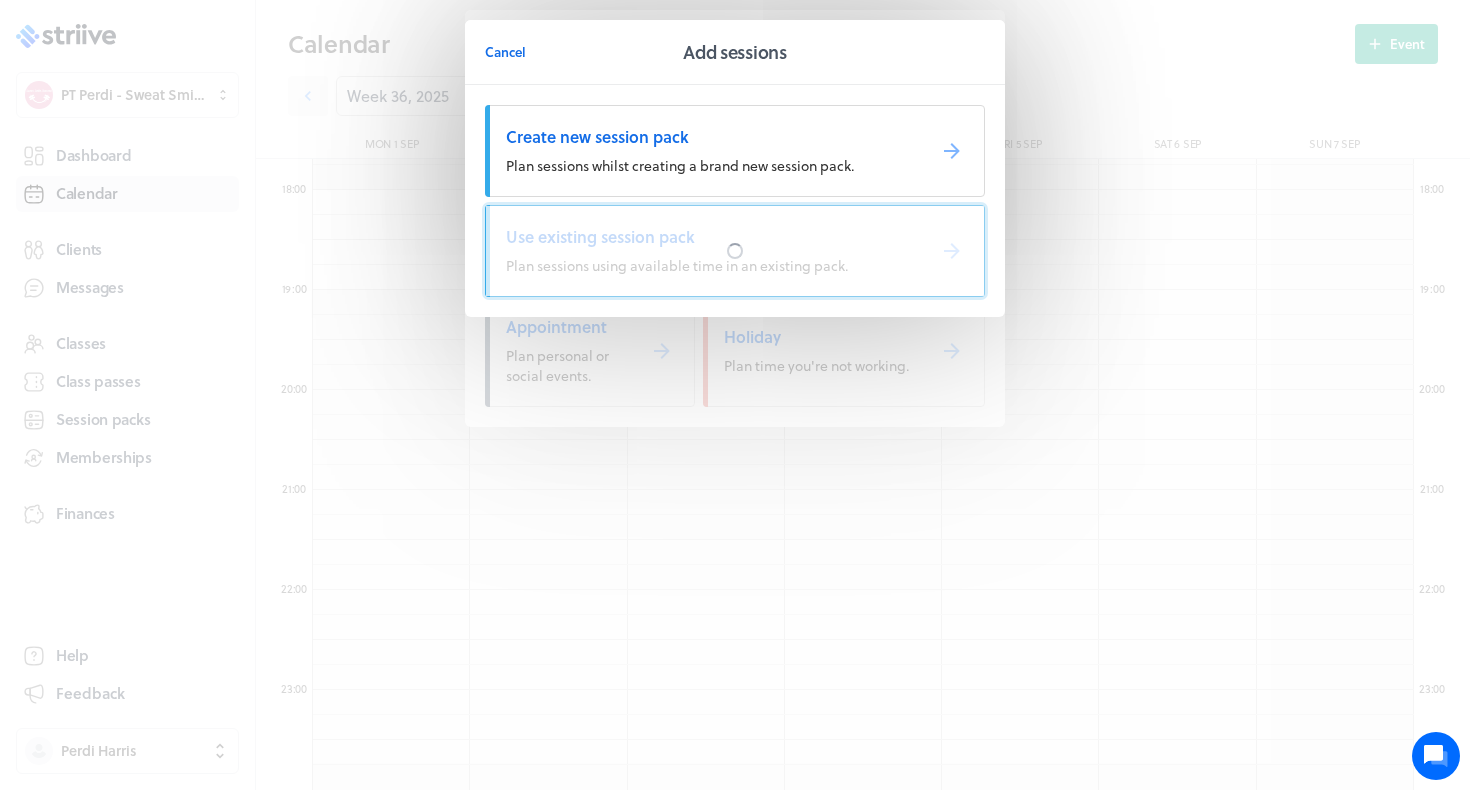 click at bounding box center (735, 251) 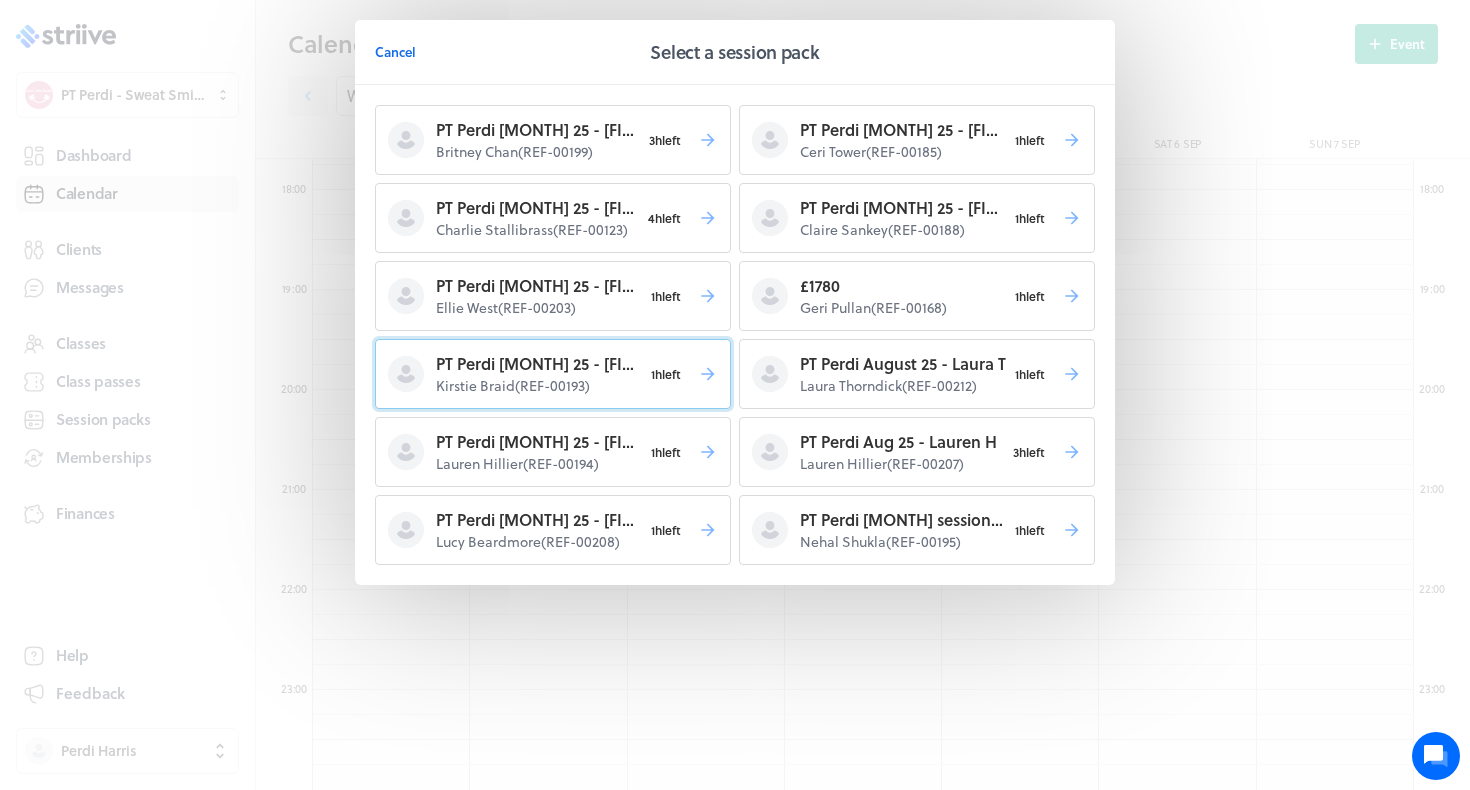 click on "Britney Chan  ( REF-00199 )" at bounding box center (538, 152) 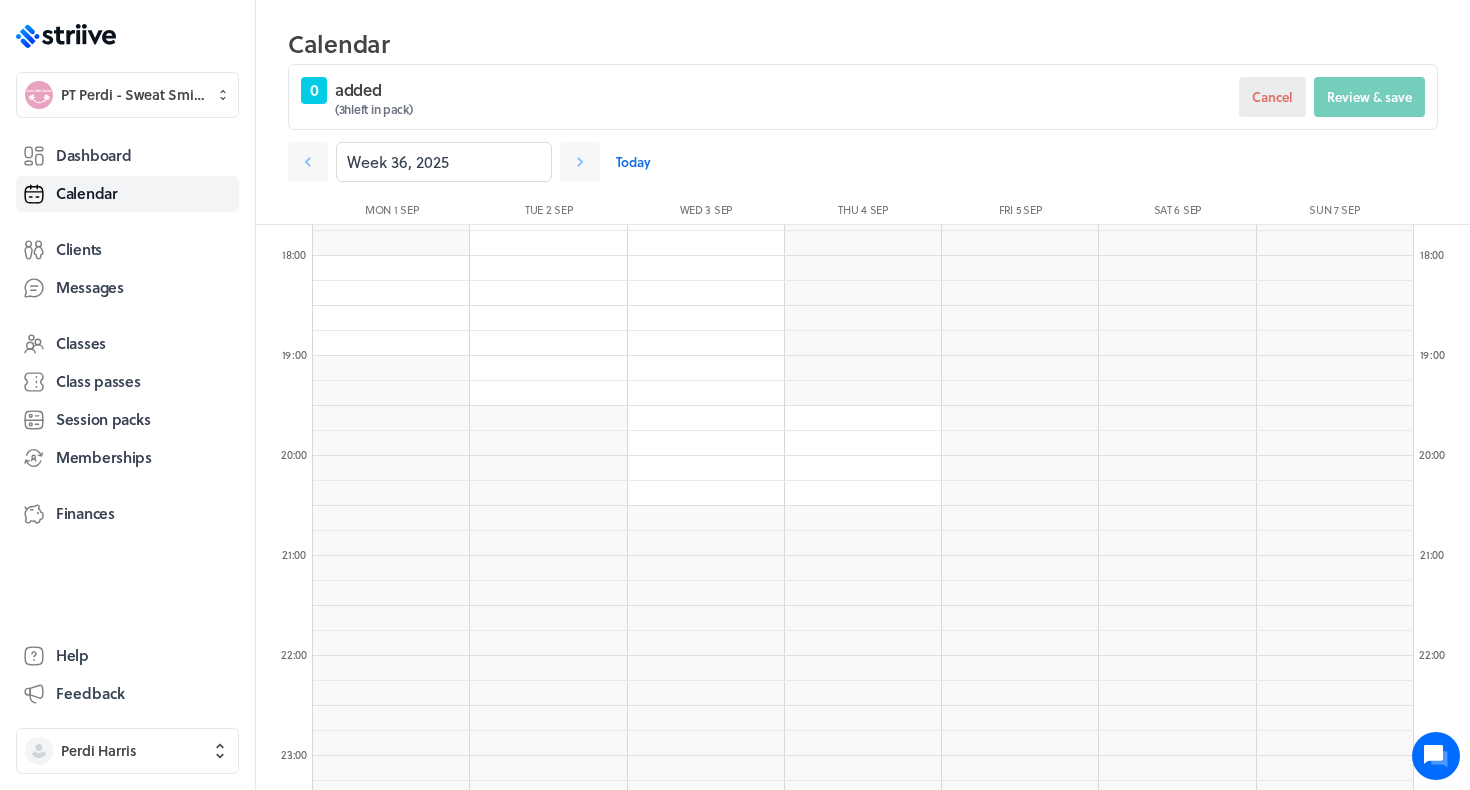 click on "Cancel" at bounding box center [1272, 97] 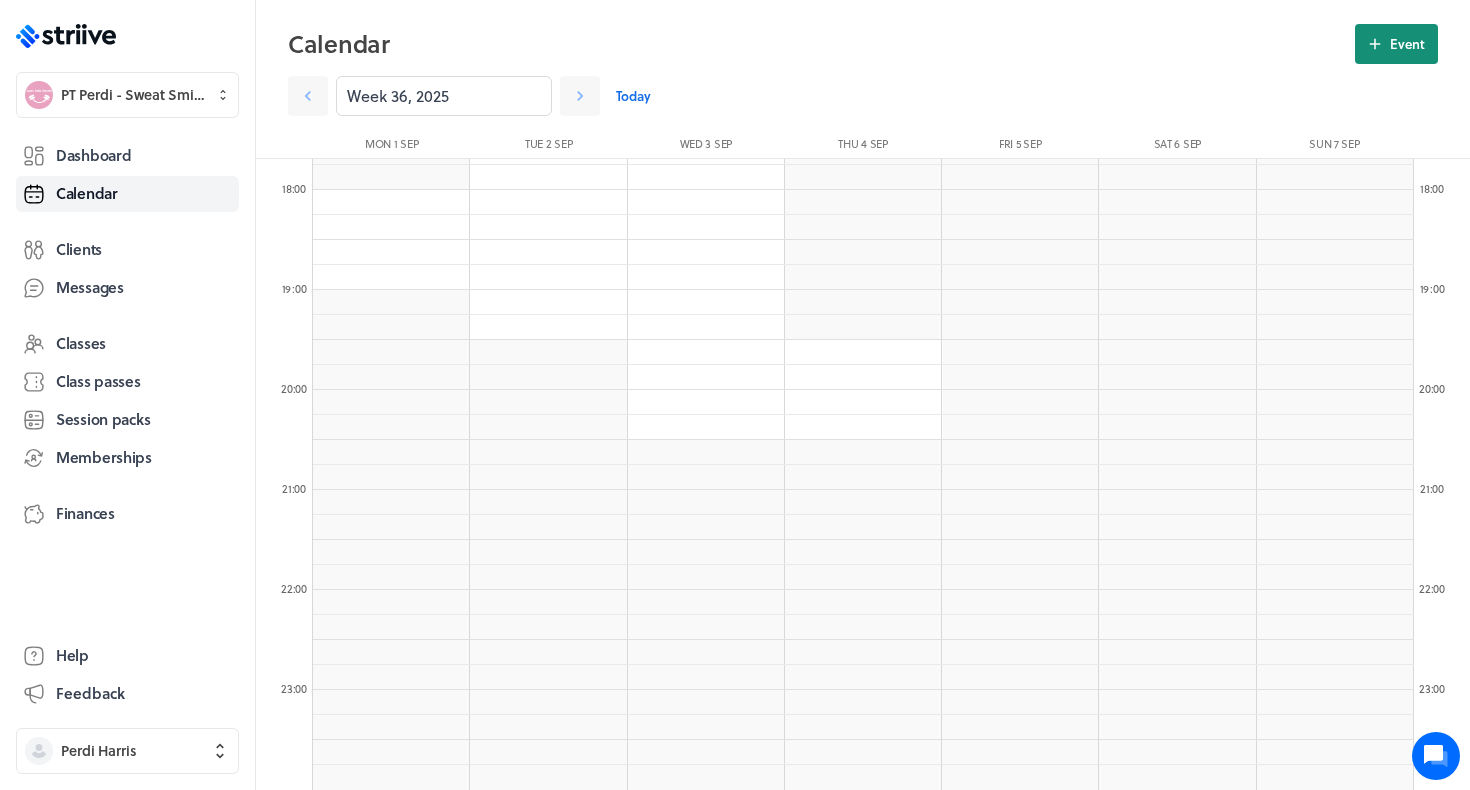 click on "Event" at bounding box center (1396, 44) 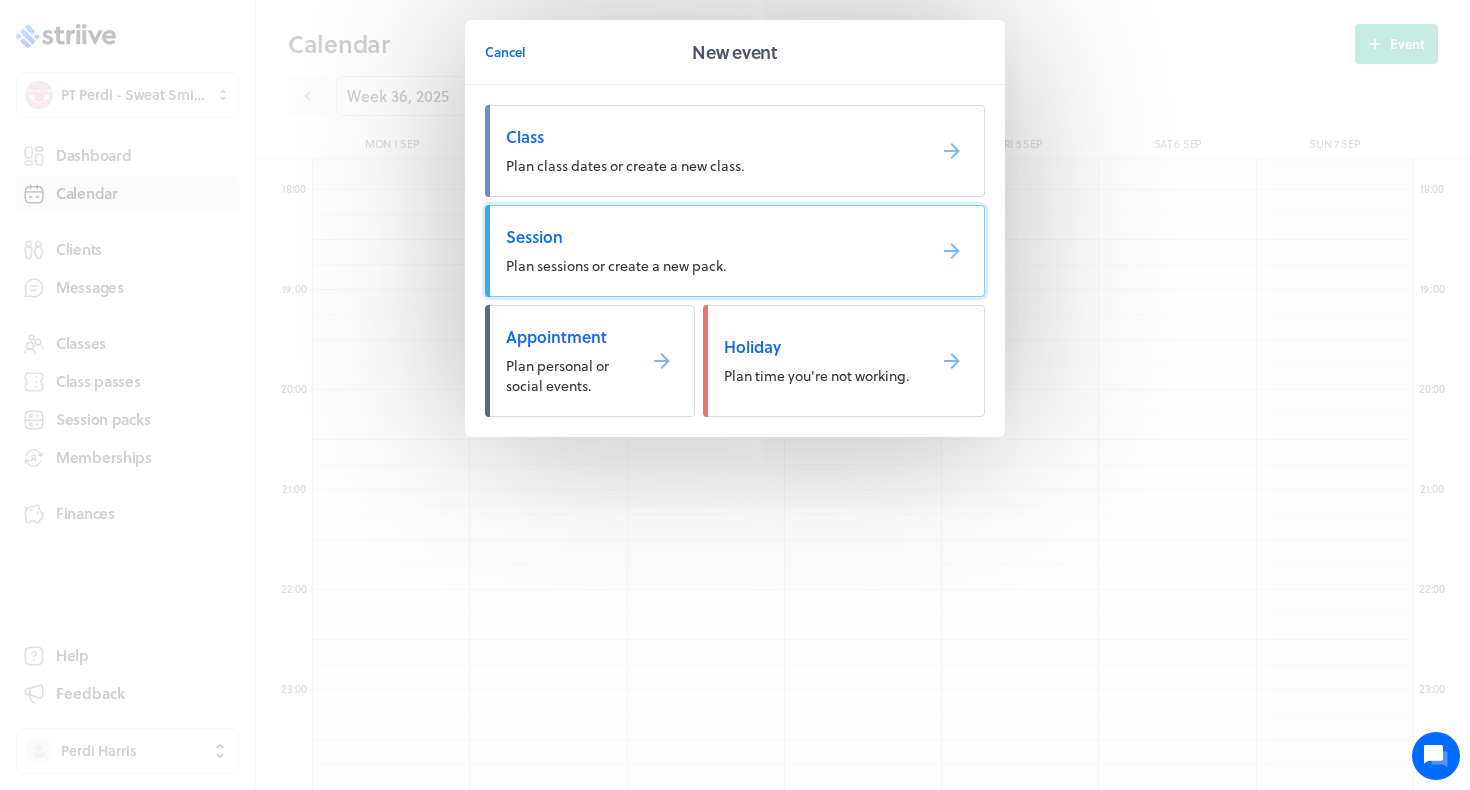 click on "Plan sessions or create a new pack." at bounding box center [616, 265] 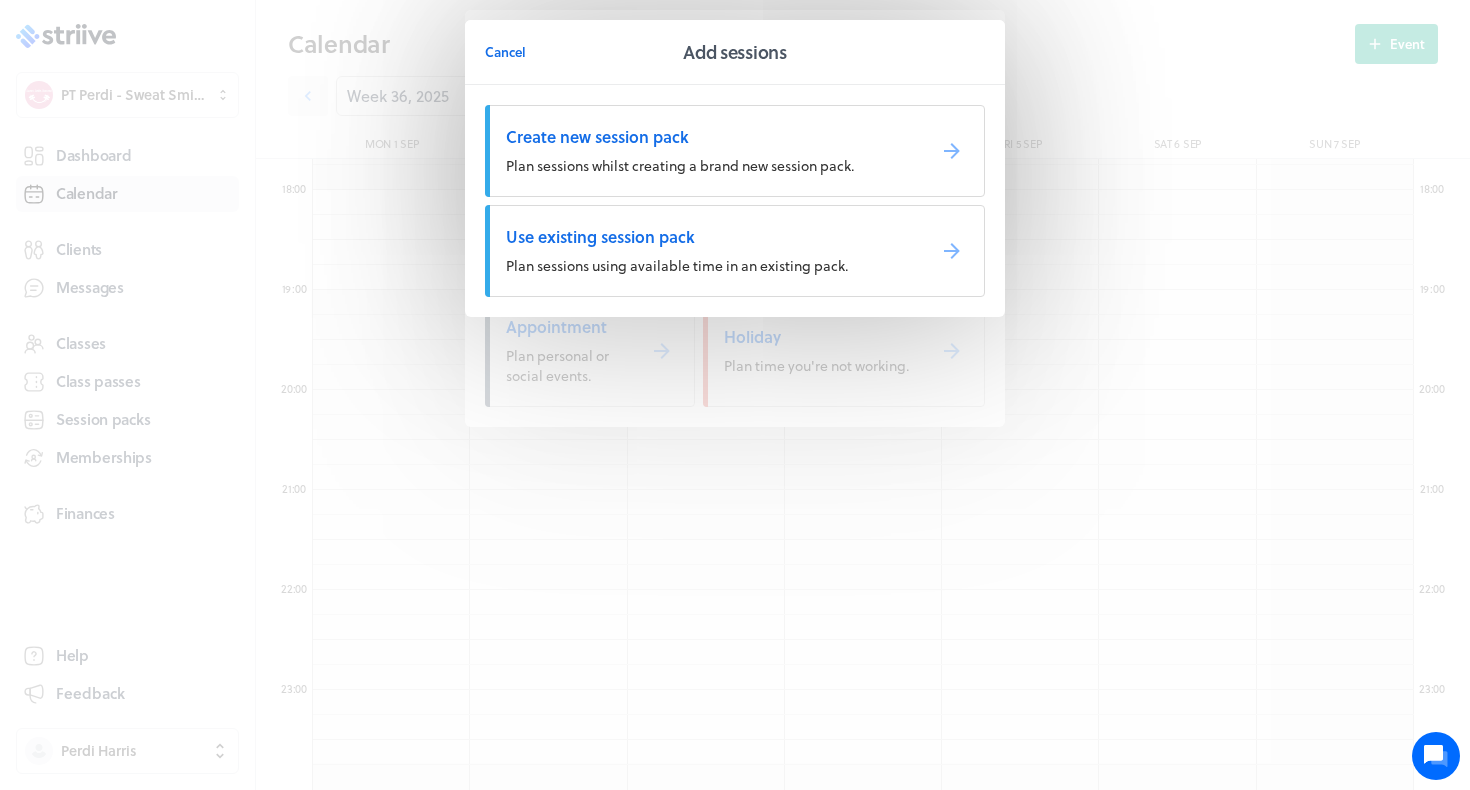 click on "Plan sessions using available time in an existing pack." at bounding box center (677, 265) 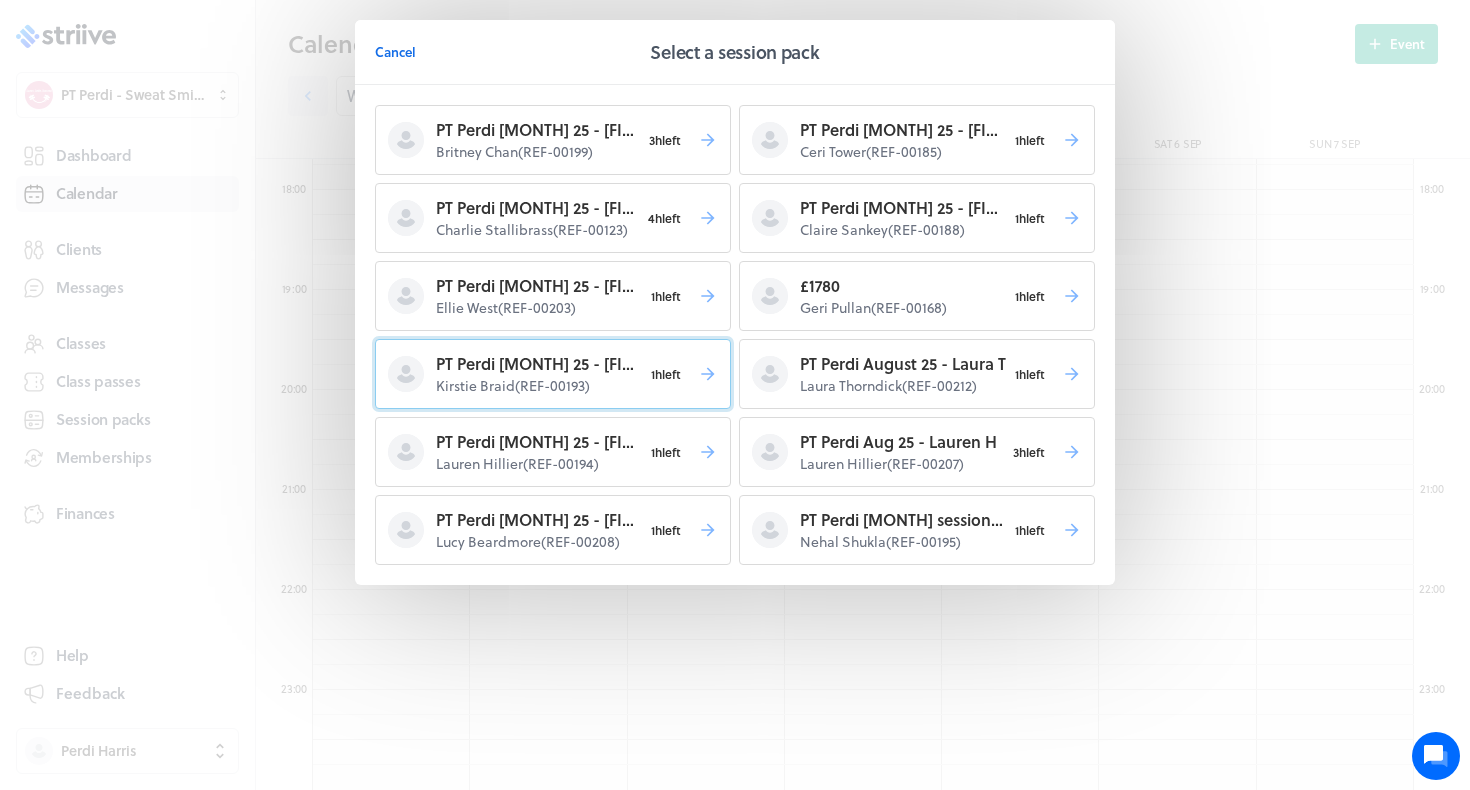 click on "PT Perdi July 25 - Kirstie B" at bounding box center [539, 364] 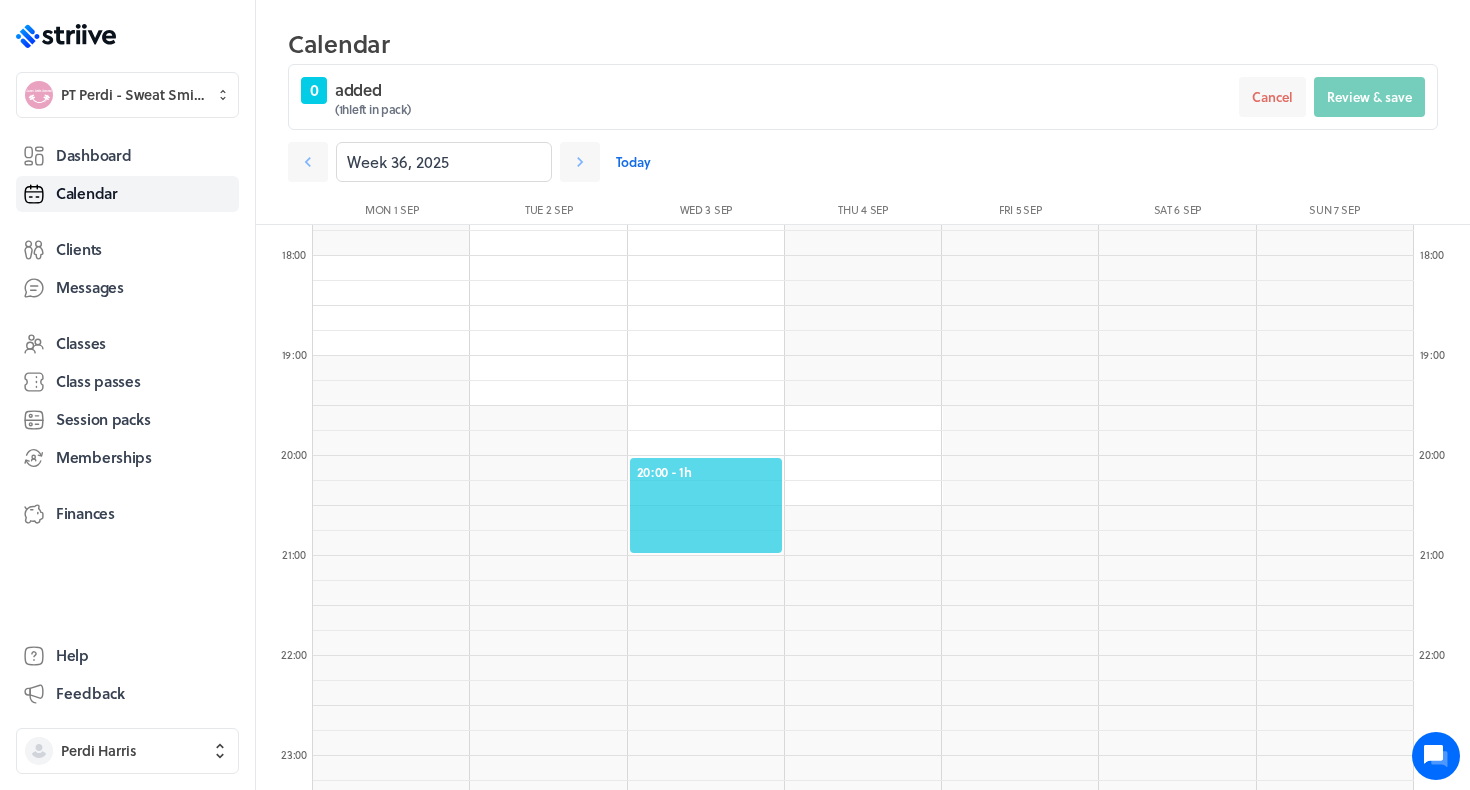 click on "20:00  - 1h" 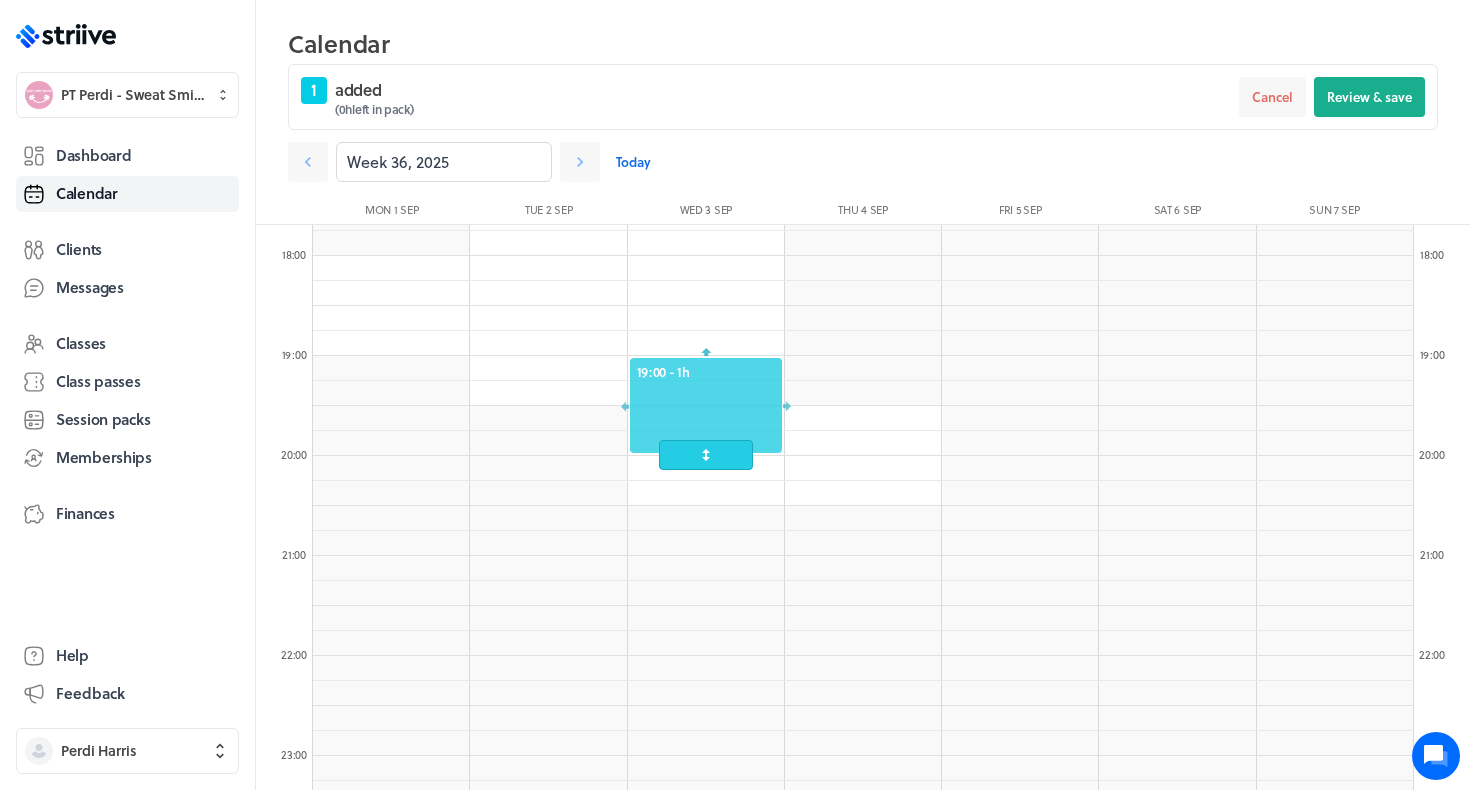 drag, startPoint x: 743, startPoint y: 513, endPoint x: 748, endPoint y: 419, distance: 94.13288 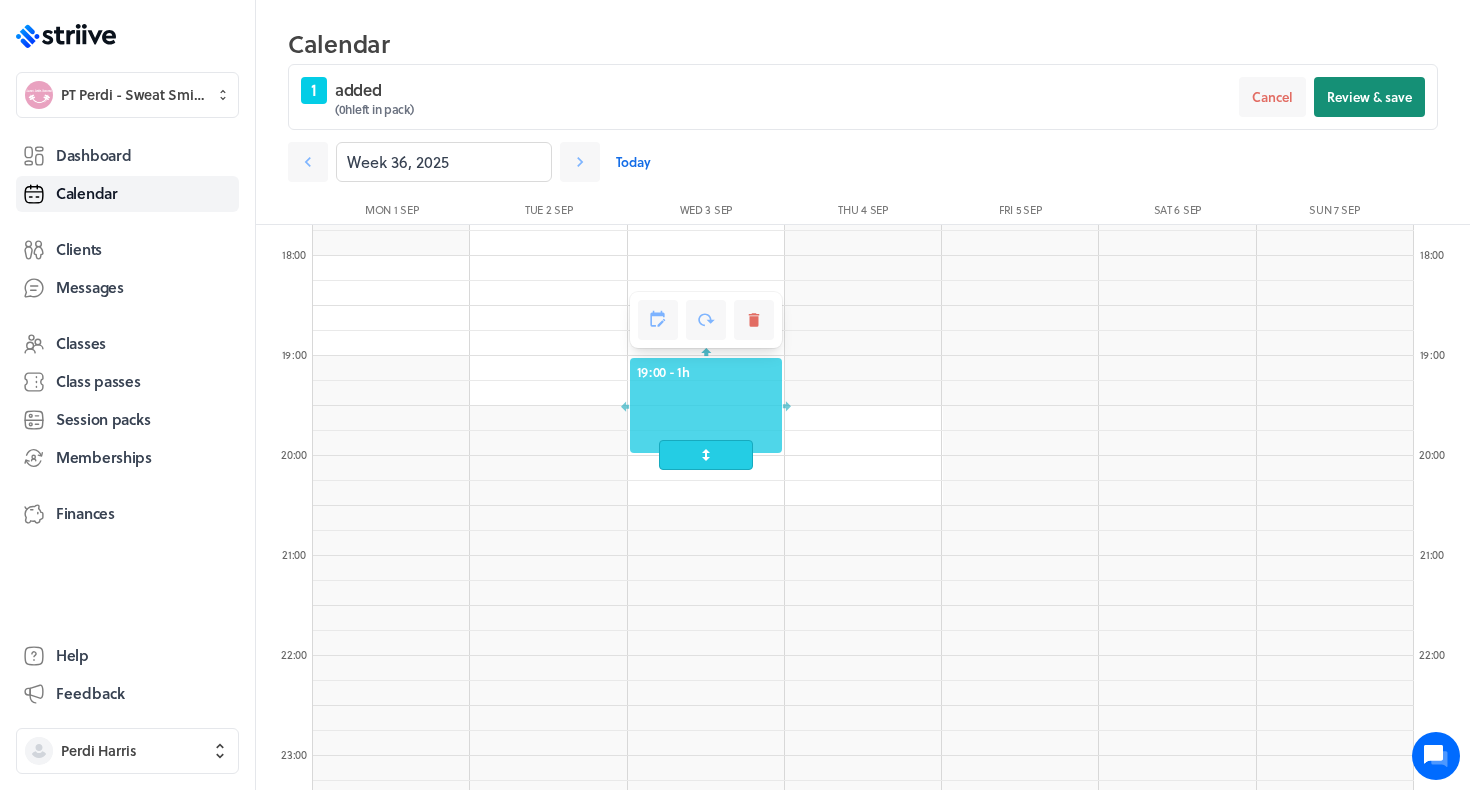 click on "Review & save" at bounding box center [1369, 97] 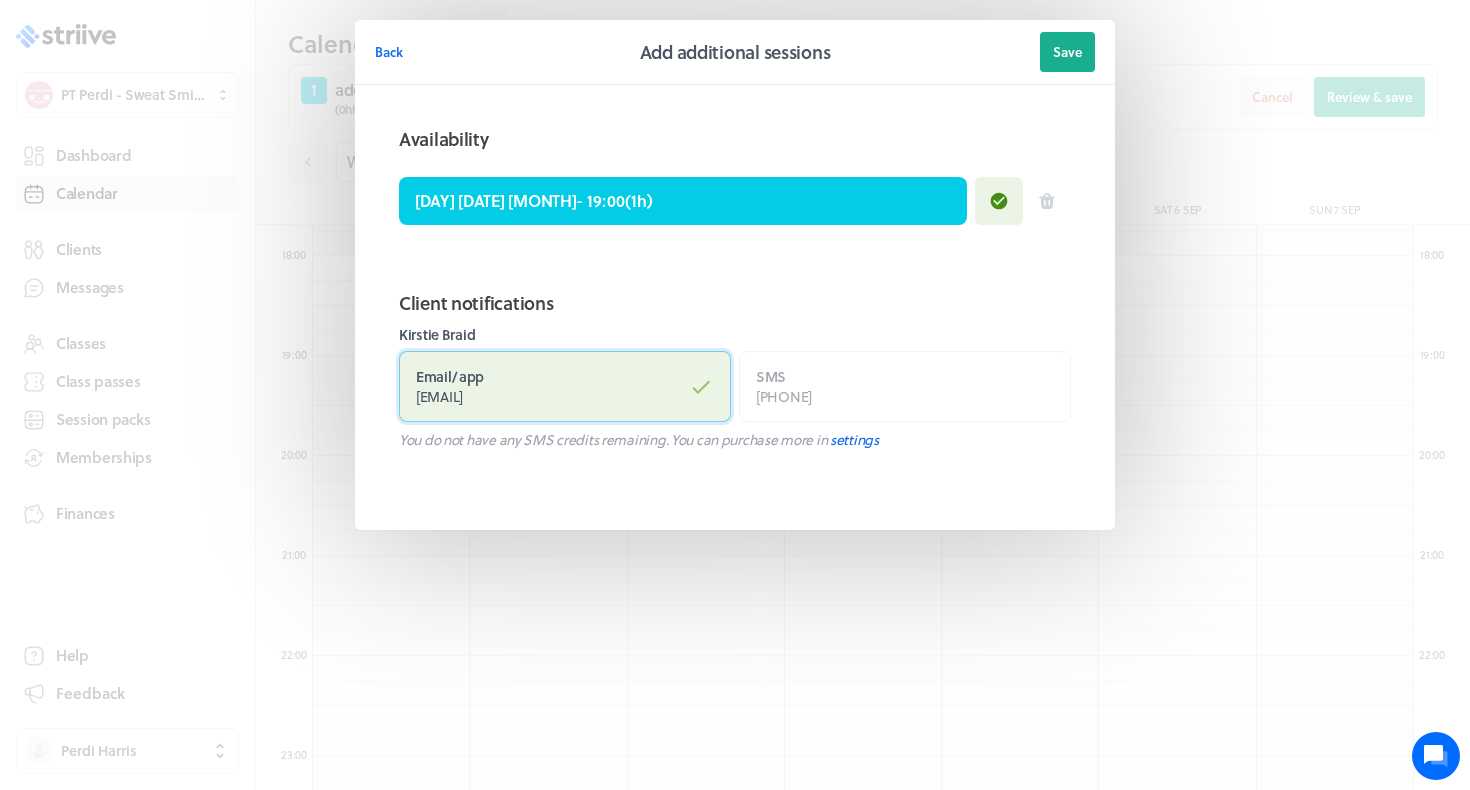 click on "Email  / app kirstie.braid@hotmail.com" at bounding box center (565, 386) 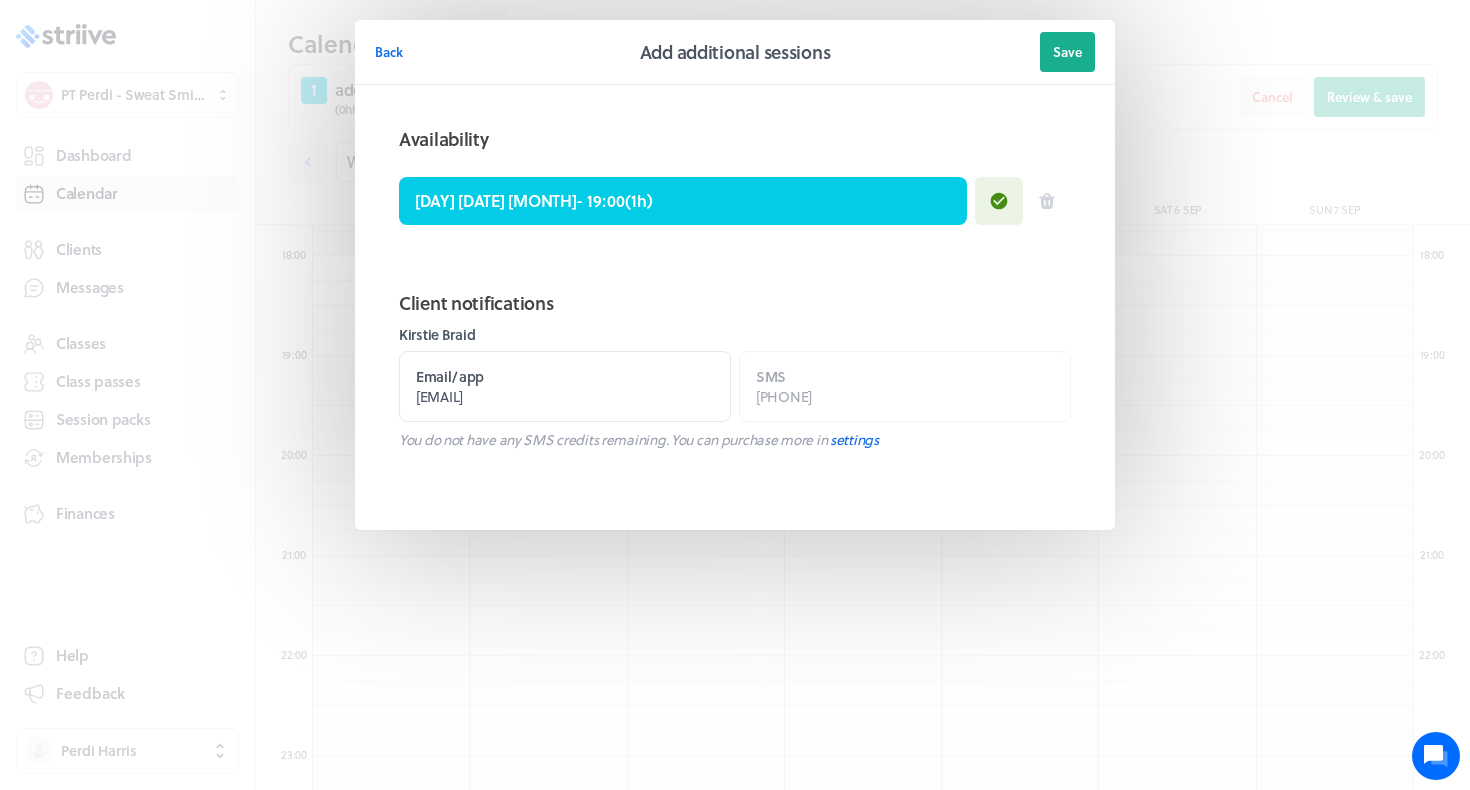 click on "Back Add additional sessions Save" at bounding box center [735, 52] 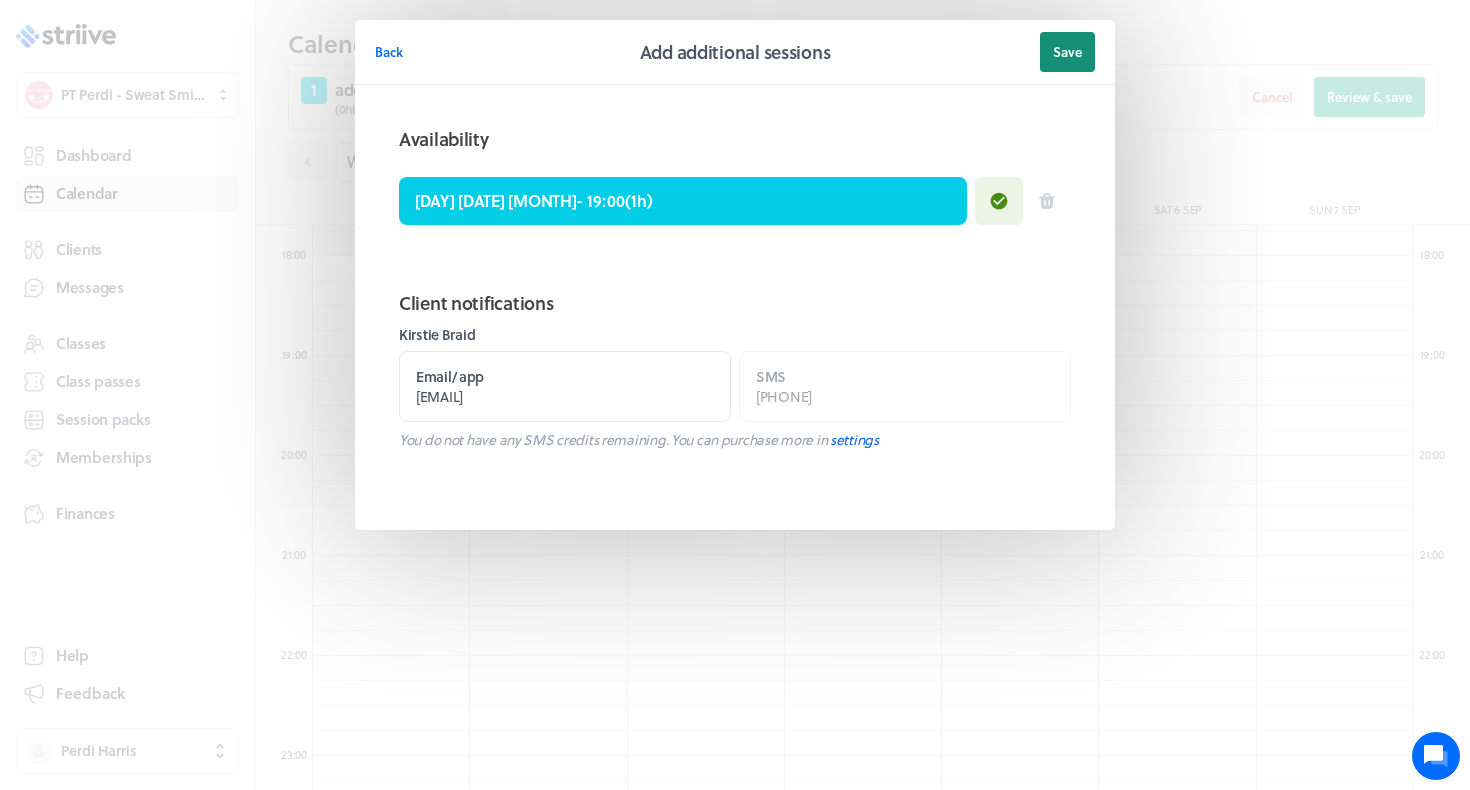 click on "Save" at bounding box center (1067, 52) 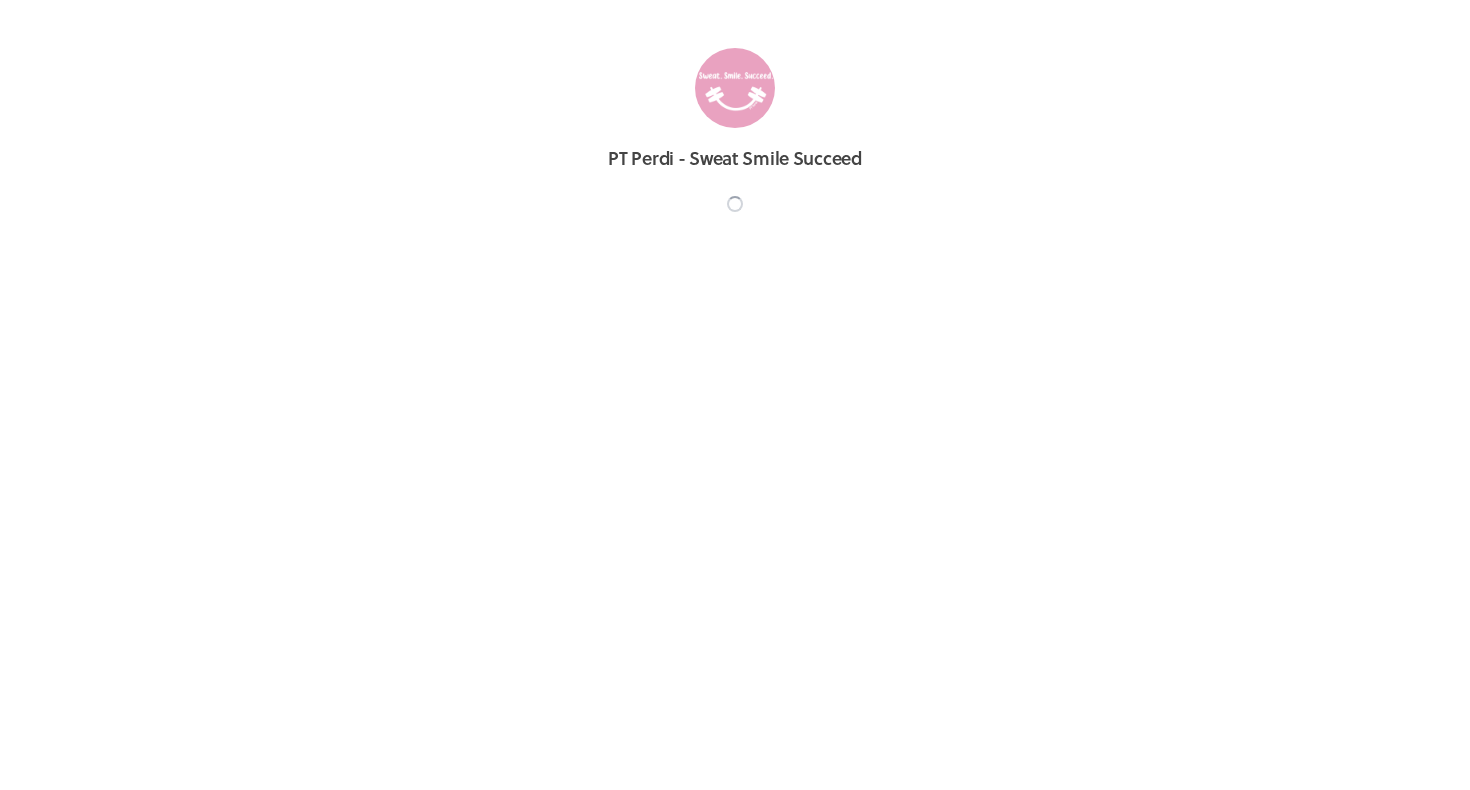 scroll, scrollTop: 0, scrollLeft: 0, axis: both 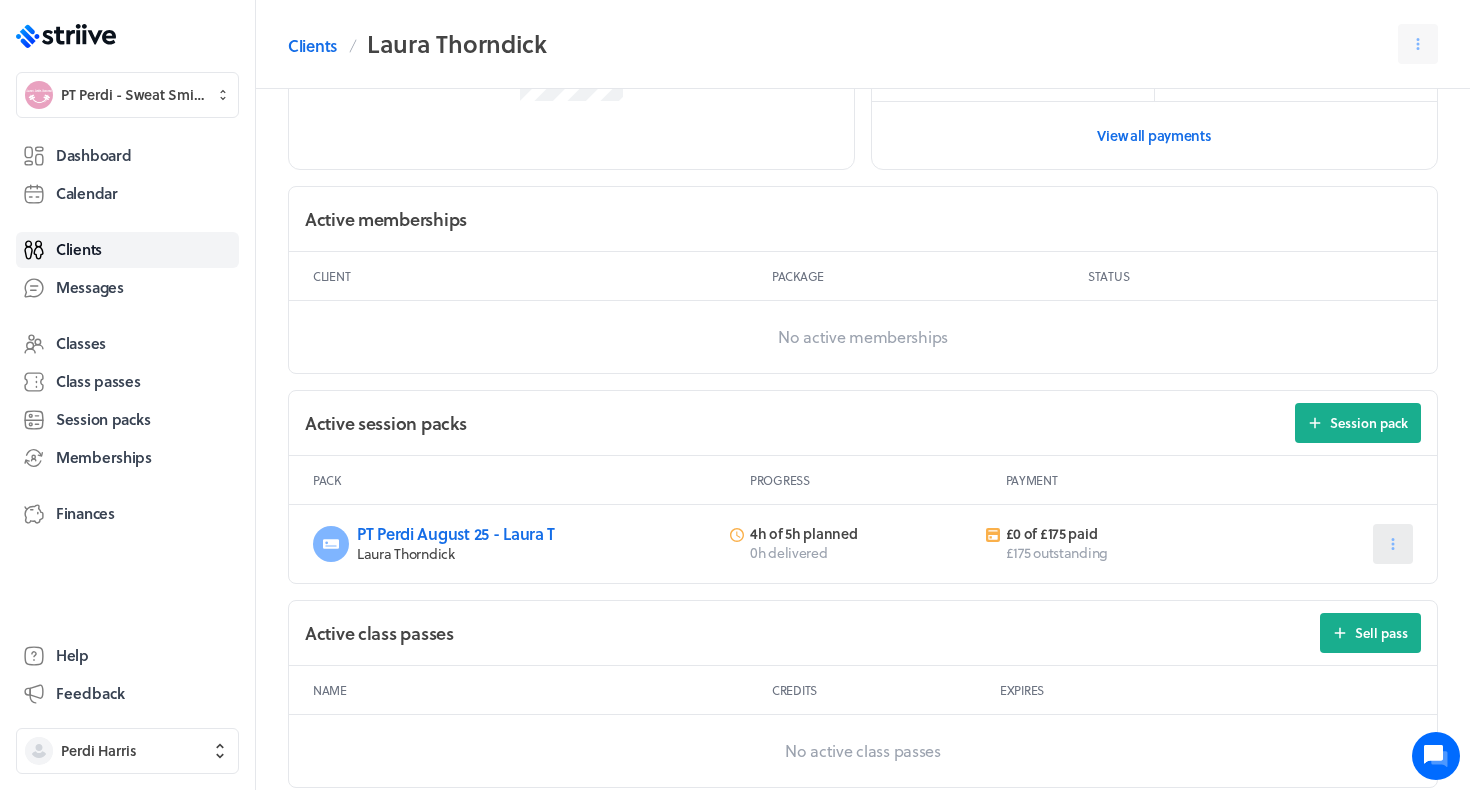 click at bounding box center (1393, 544) 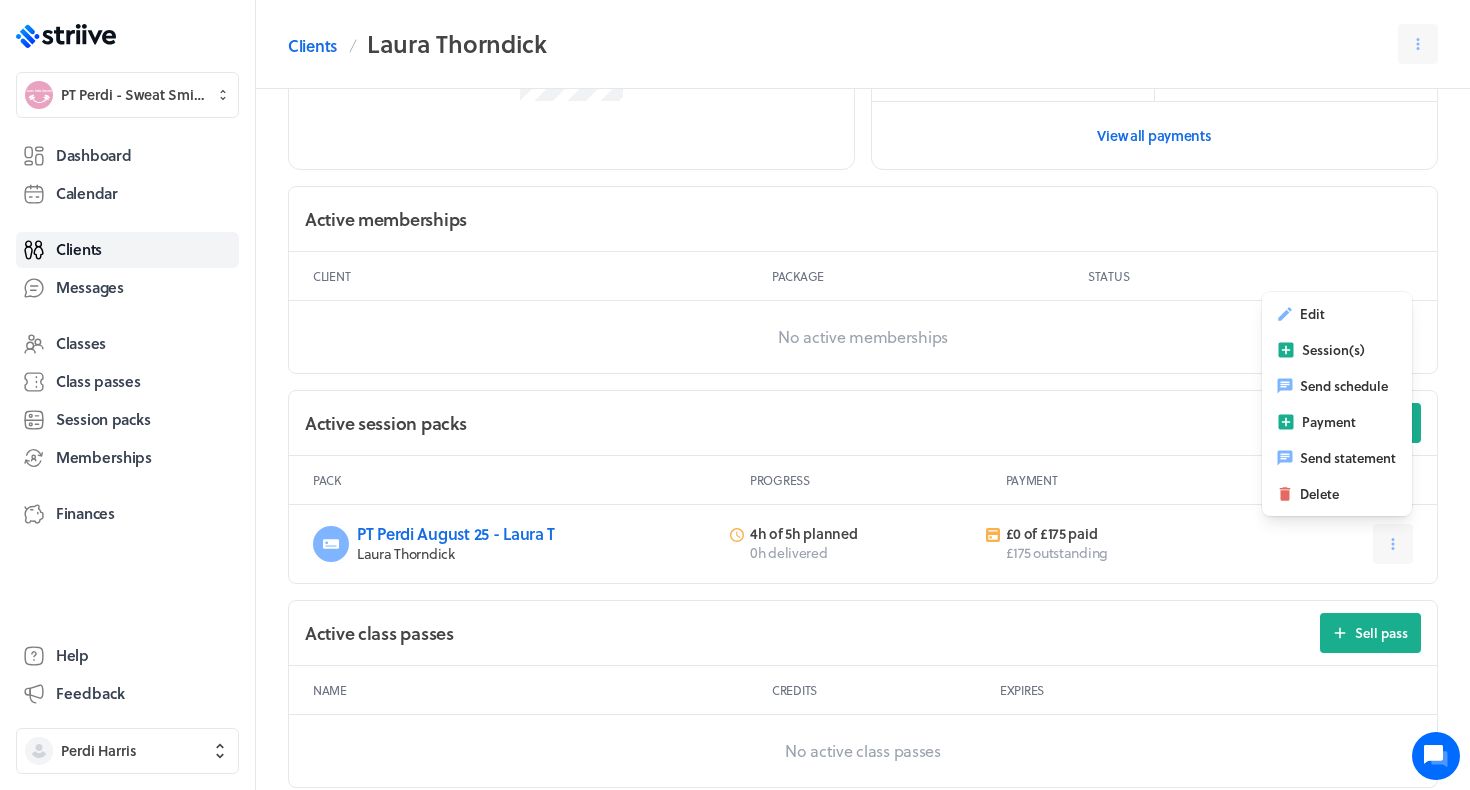 click on "PT Perdi August 25 - Laura T Laura Thorndick 4h of 5h planned 0h delivered £0 of £175 paid £175 outstanding Edit Session(s) Send schedule Payment Send statement Delete" at bounding box center [863, 544] 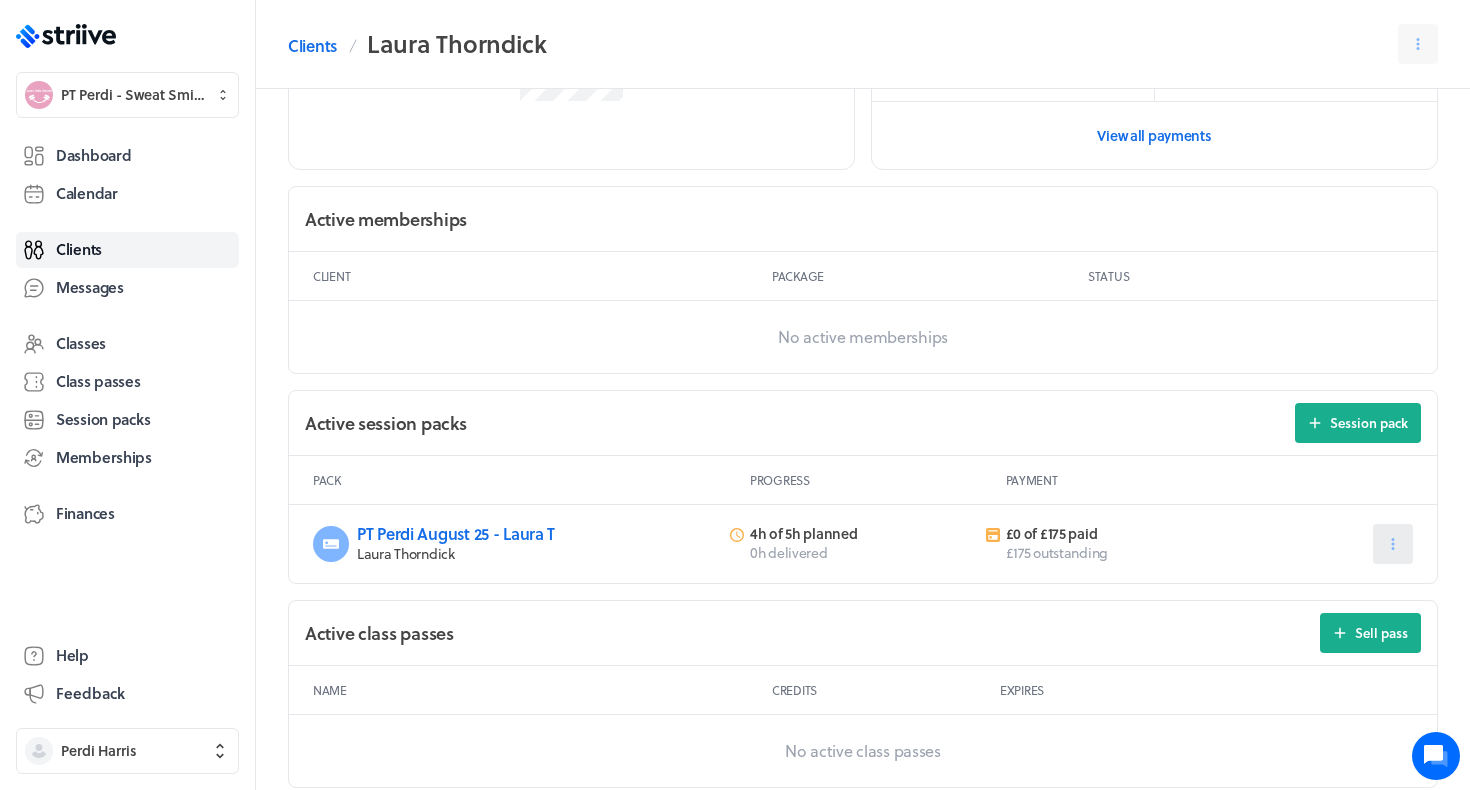 click at bounding box center [1393, 544] 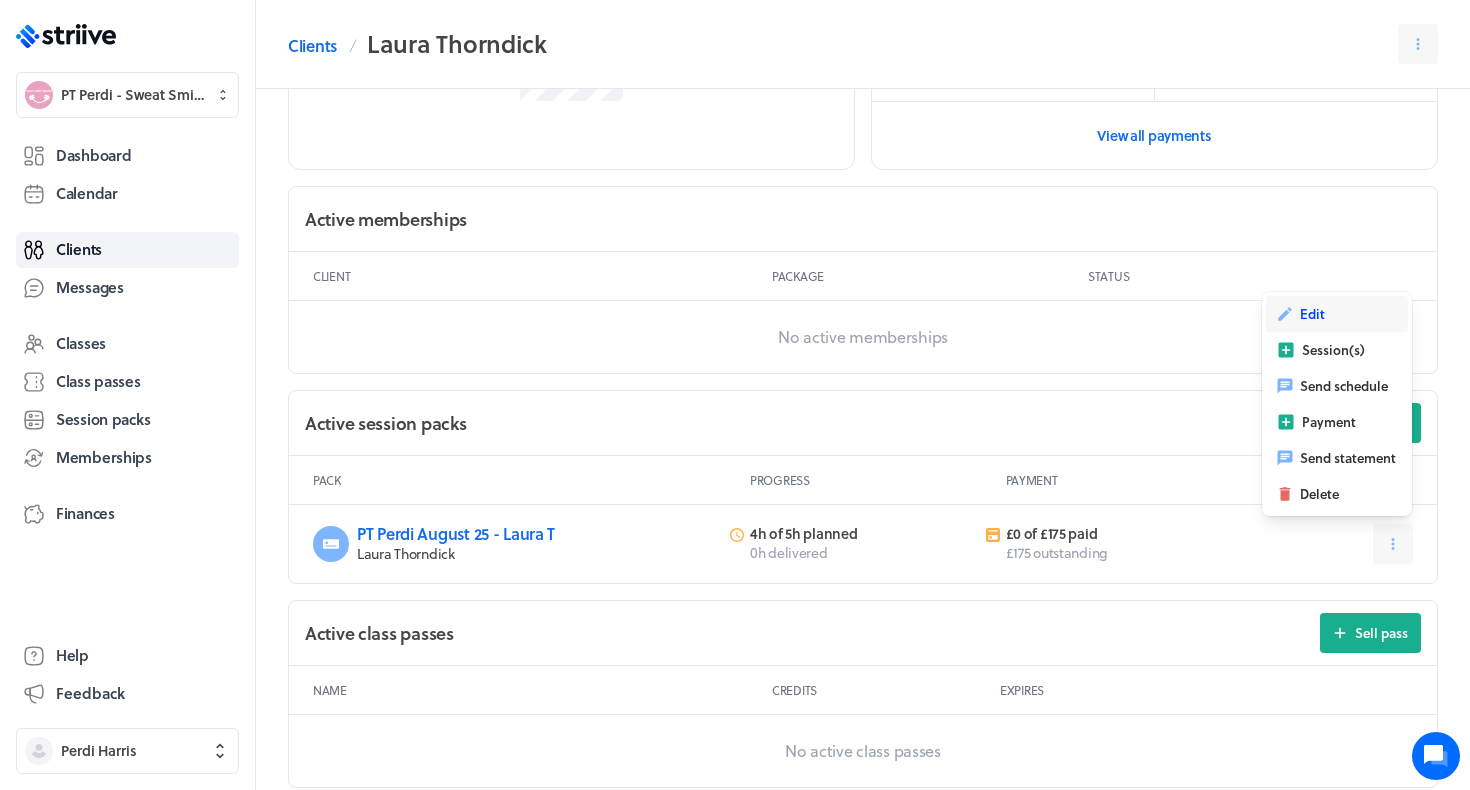 click on "Edit" at bounding box center (1312, 314) 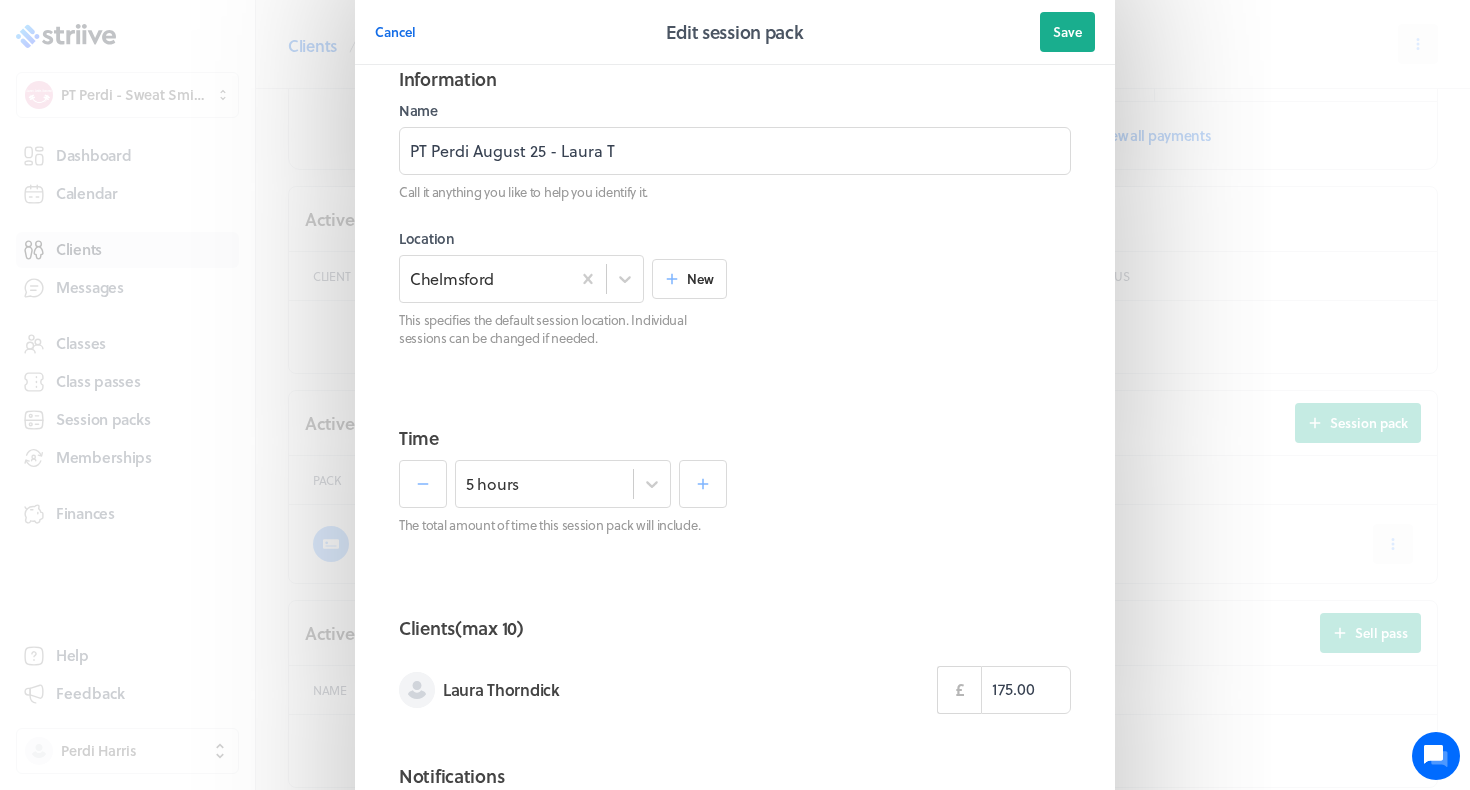 scroll, scrollTop: 120, scrollLeft: 0, axis: vertical 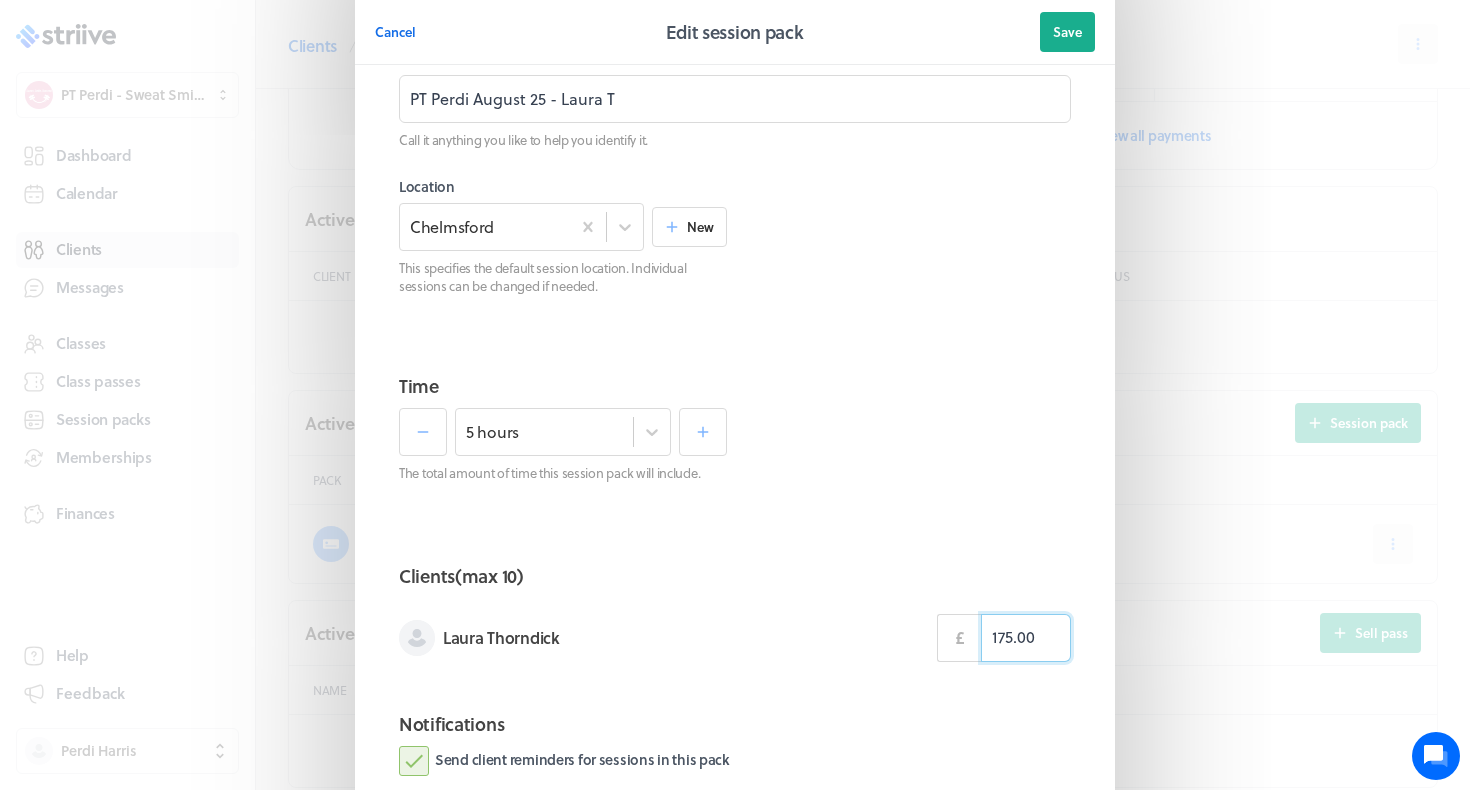 click on "175.00" at bounding box center (1026, 638) 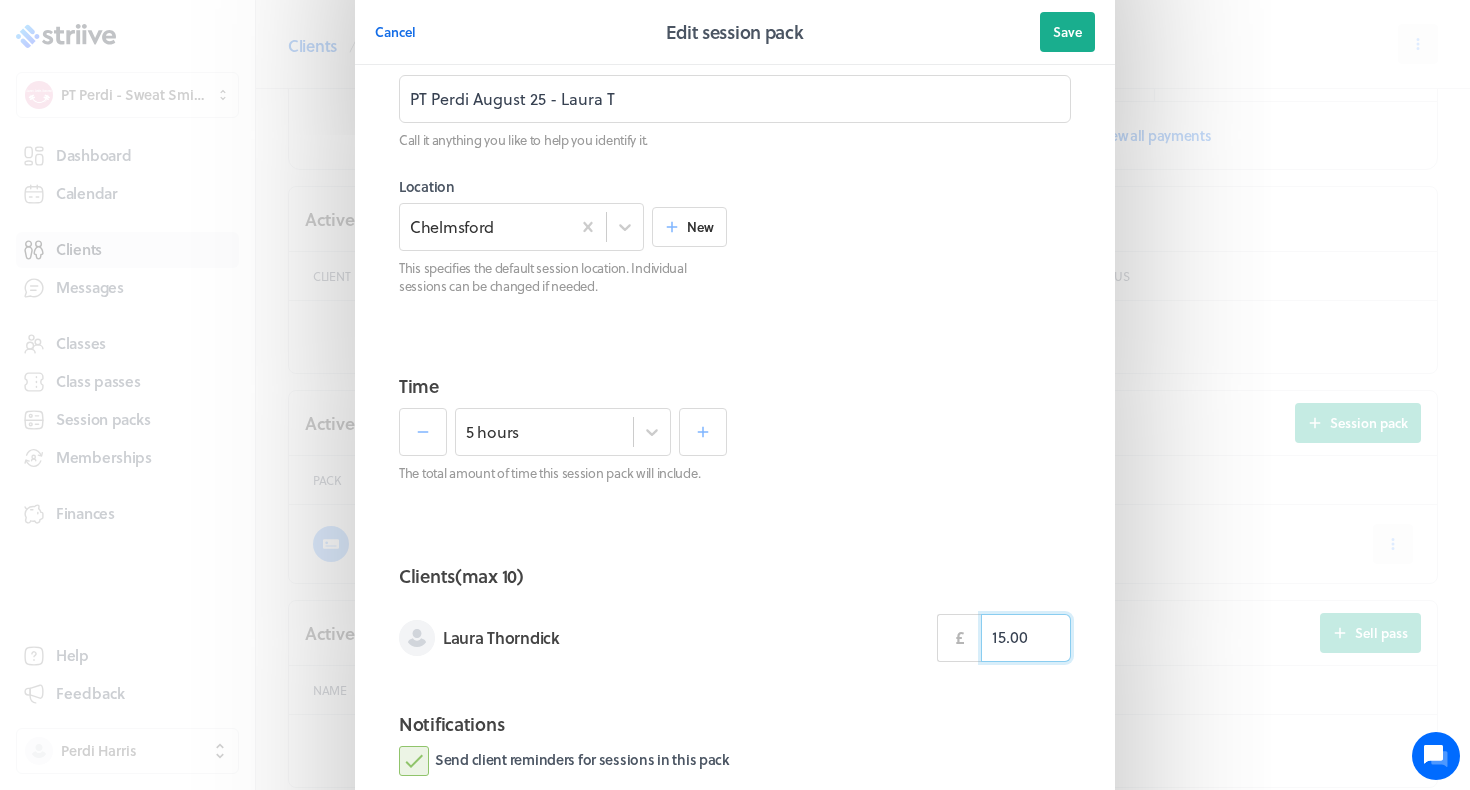 type on "150.00" 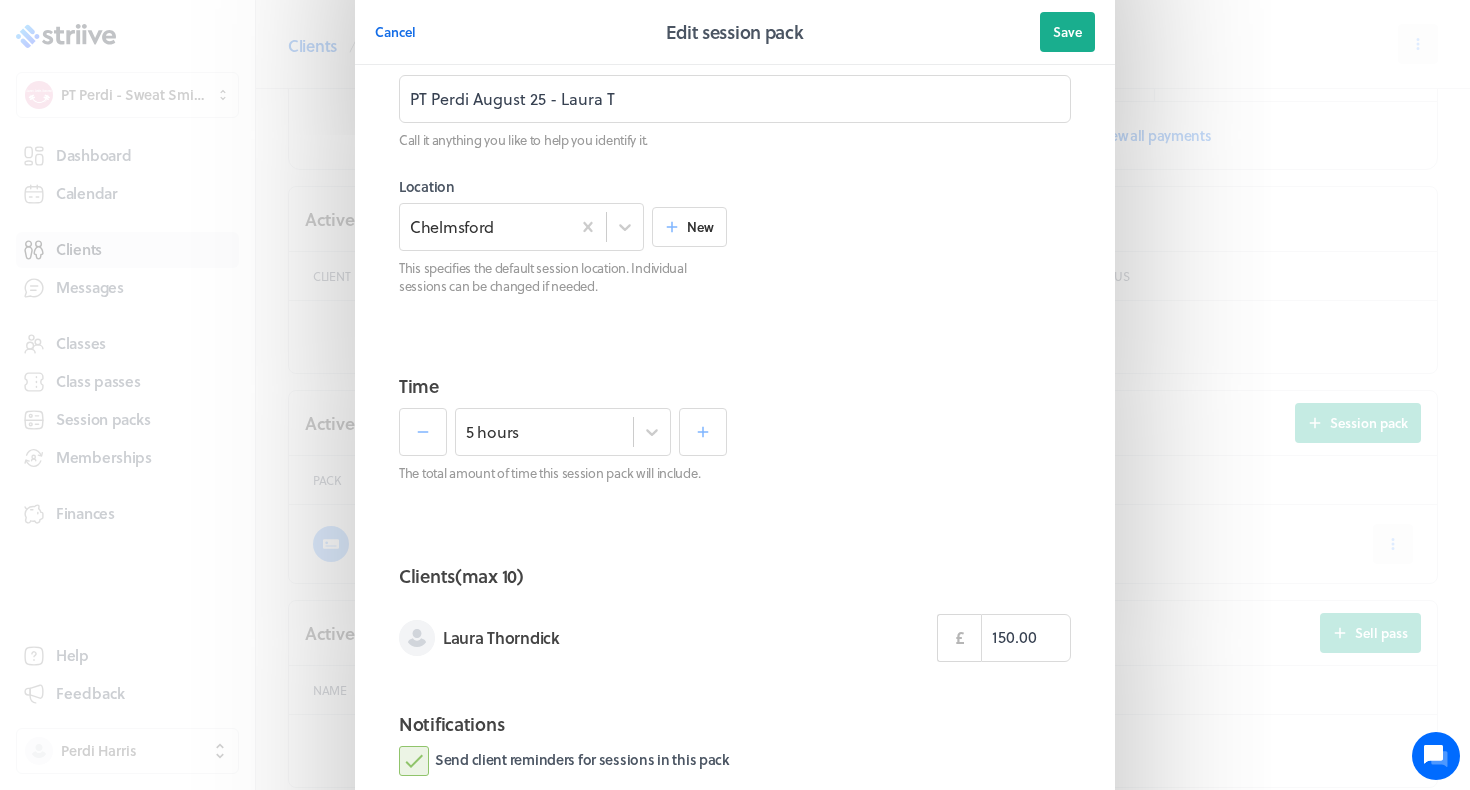 click on "The total amount of time this session pack will include." at bounding box center [563, 473] 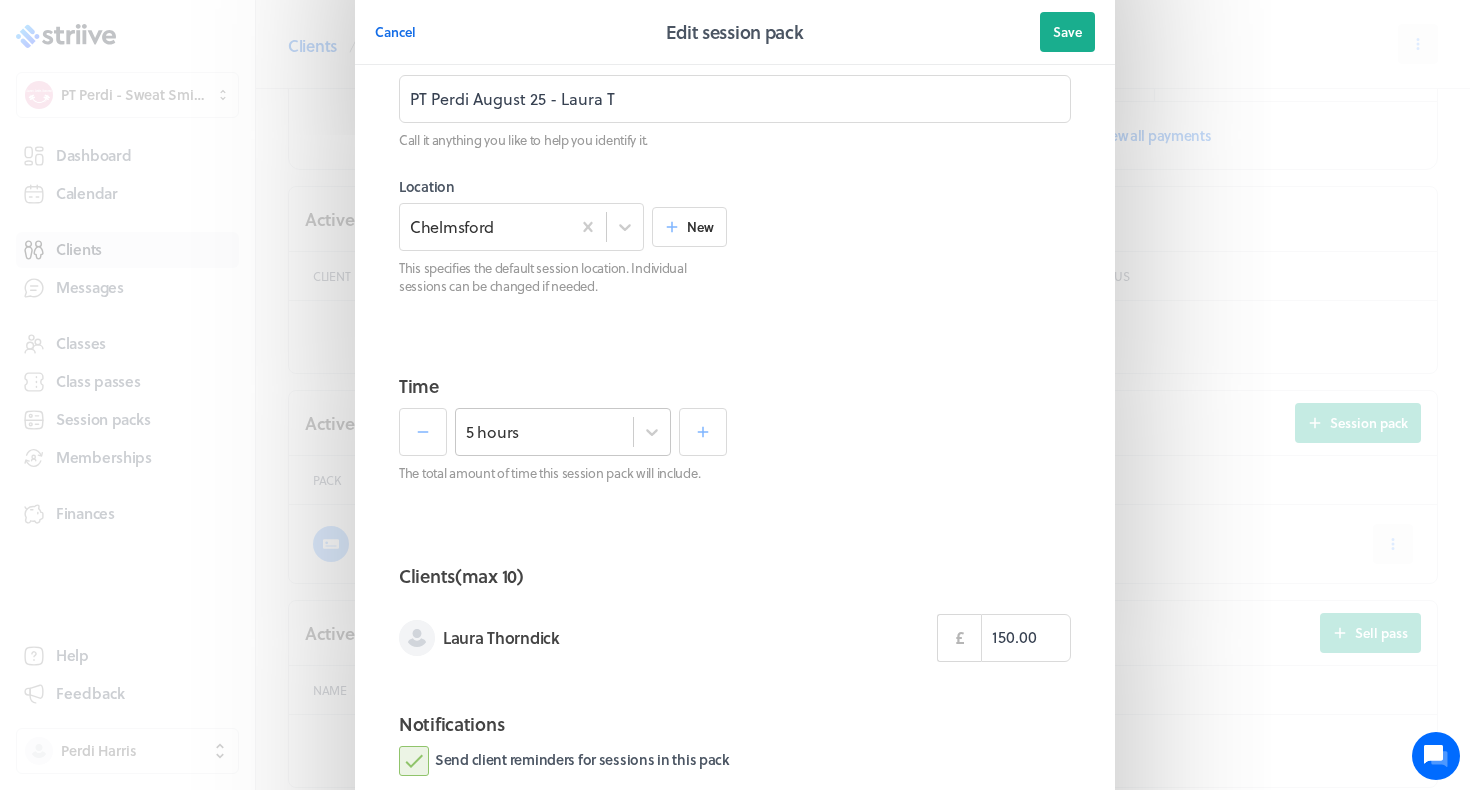click on "5 hours" at bounding box center [544, 431] 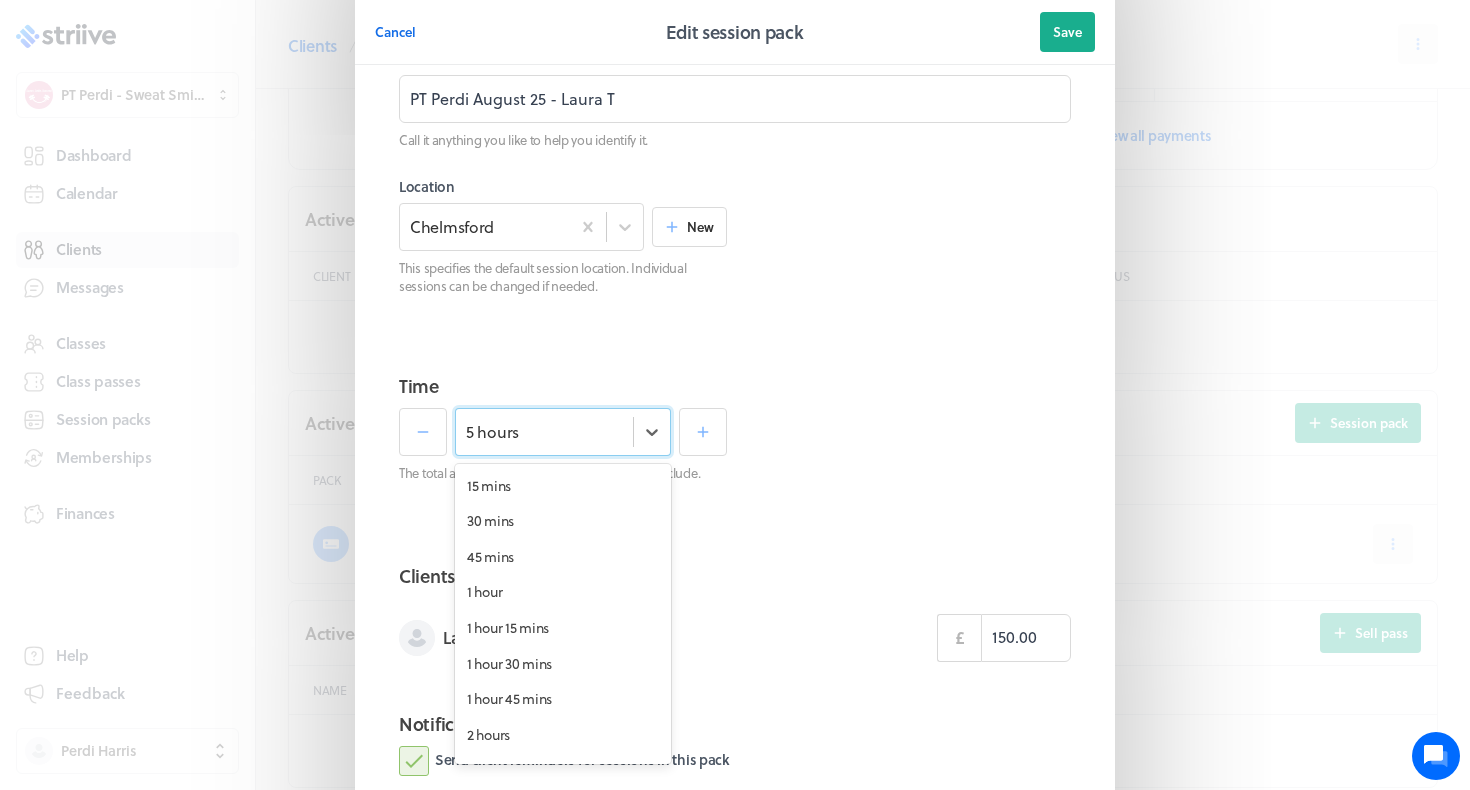 scroll, scrollTop: 415, scrollLeft: 0, axis: vertical 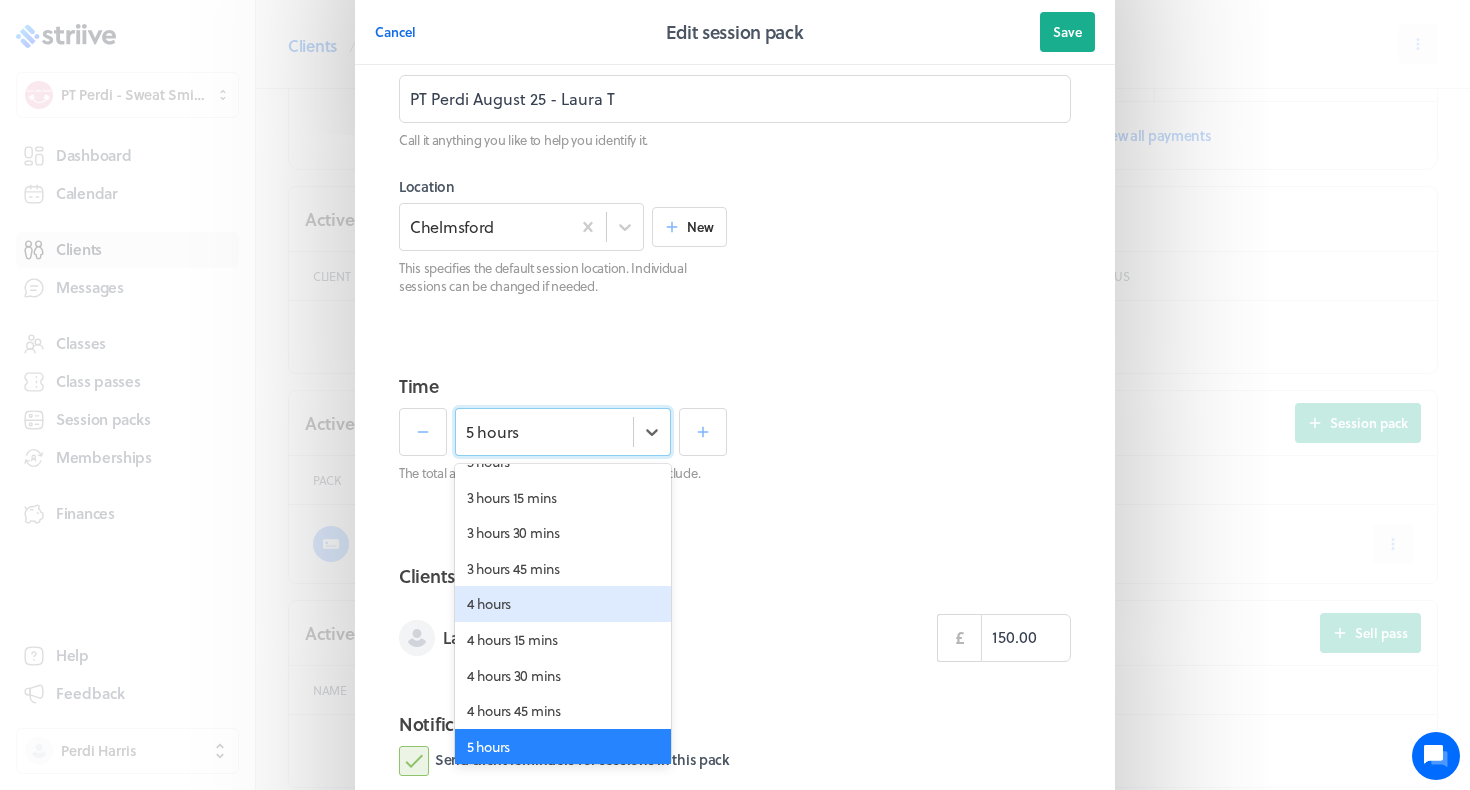 click on "4 hours" at bounding box center (563, 604) 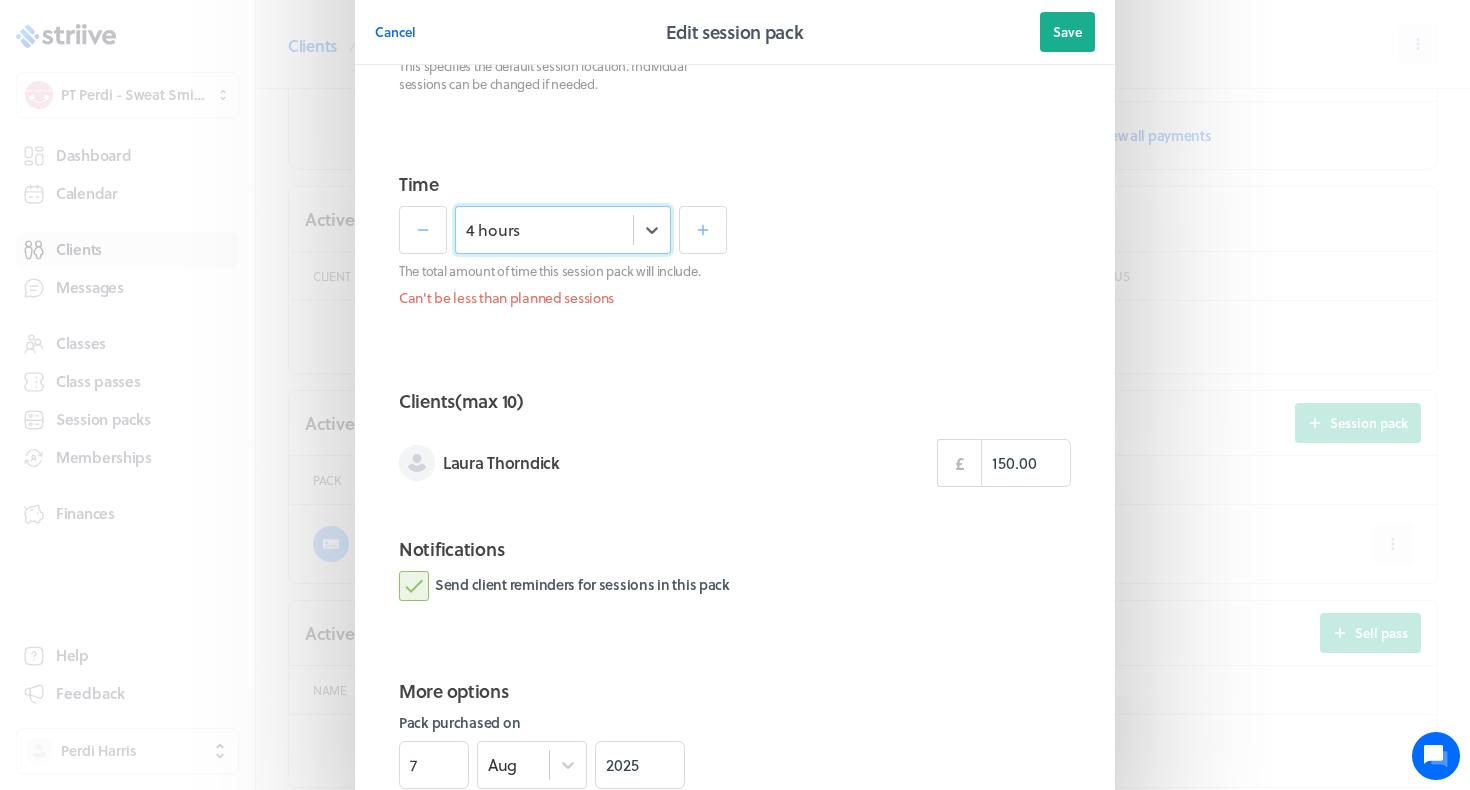 scroll, scrollTop: 370, scrollLeft: 0, axis: vertical 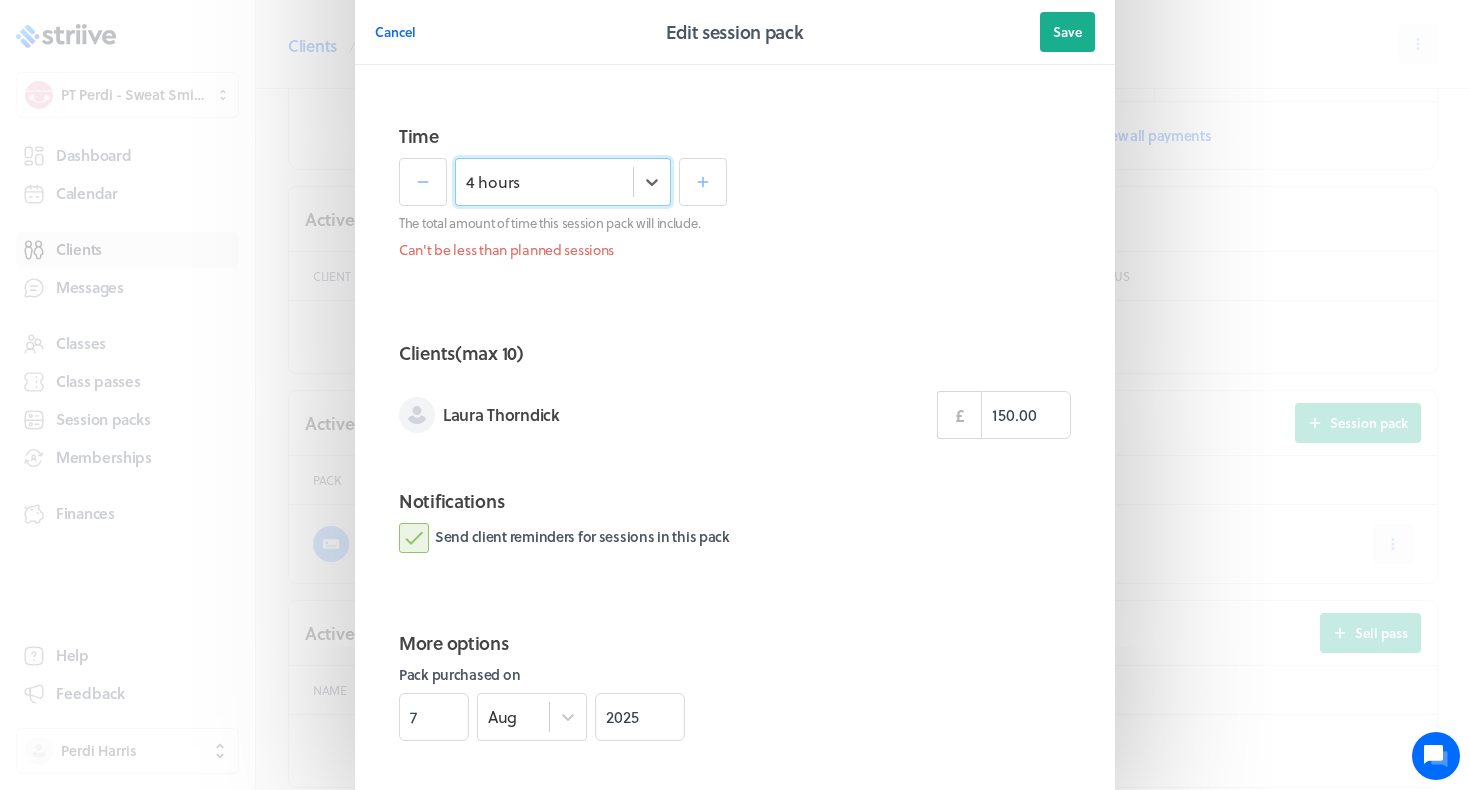 click on "Notifications Send client reminders for sessions in this pack" at bounding box center [735, 542] 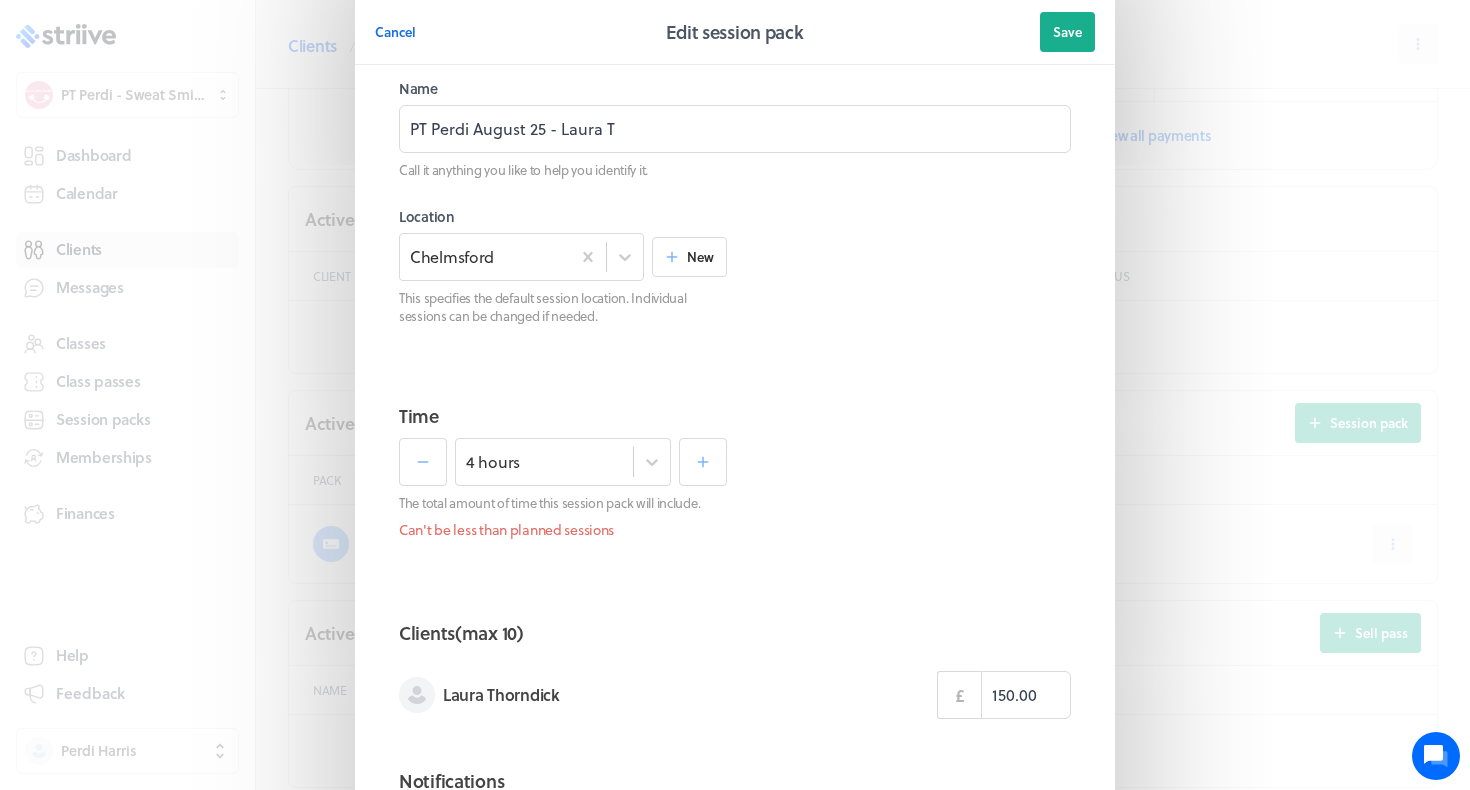 scroll, scrollTop: 0, scrollLeft: 0, axis: both 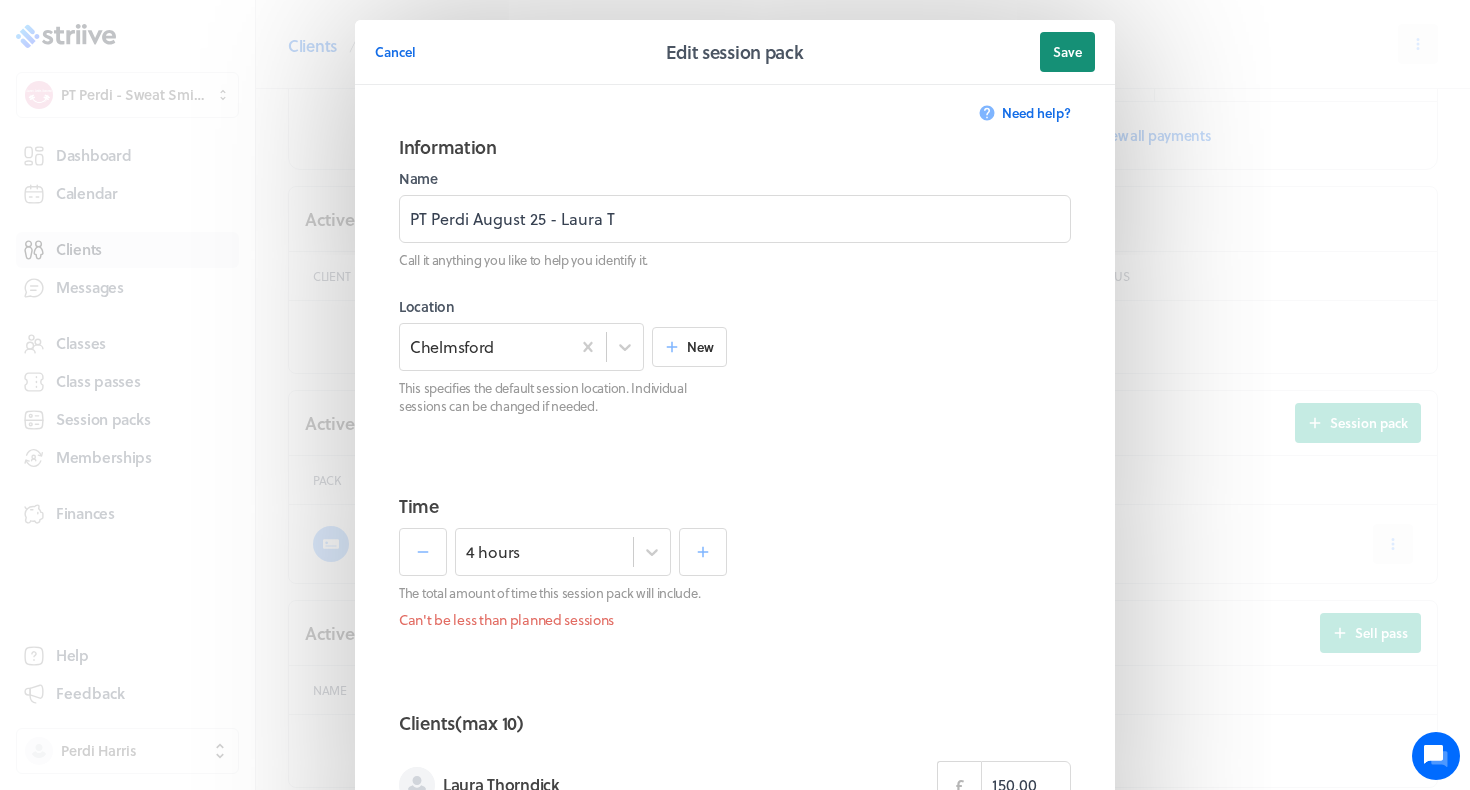click on "Save" at bounding box center [1067, 52] 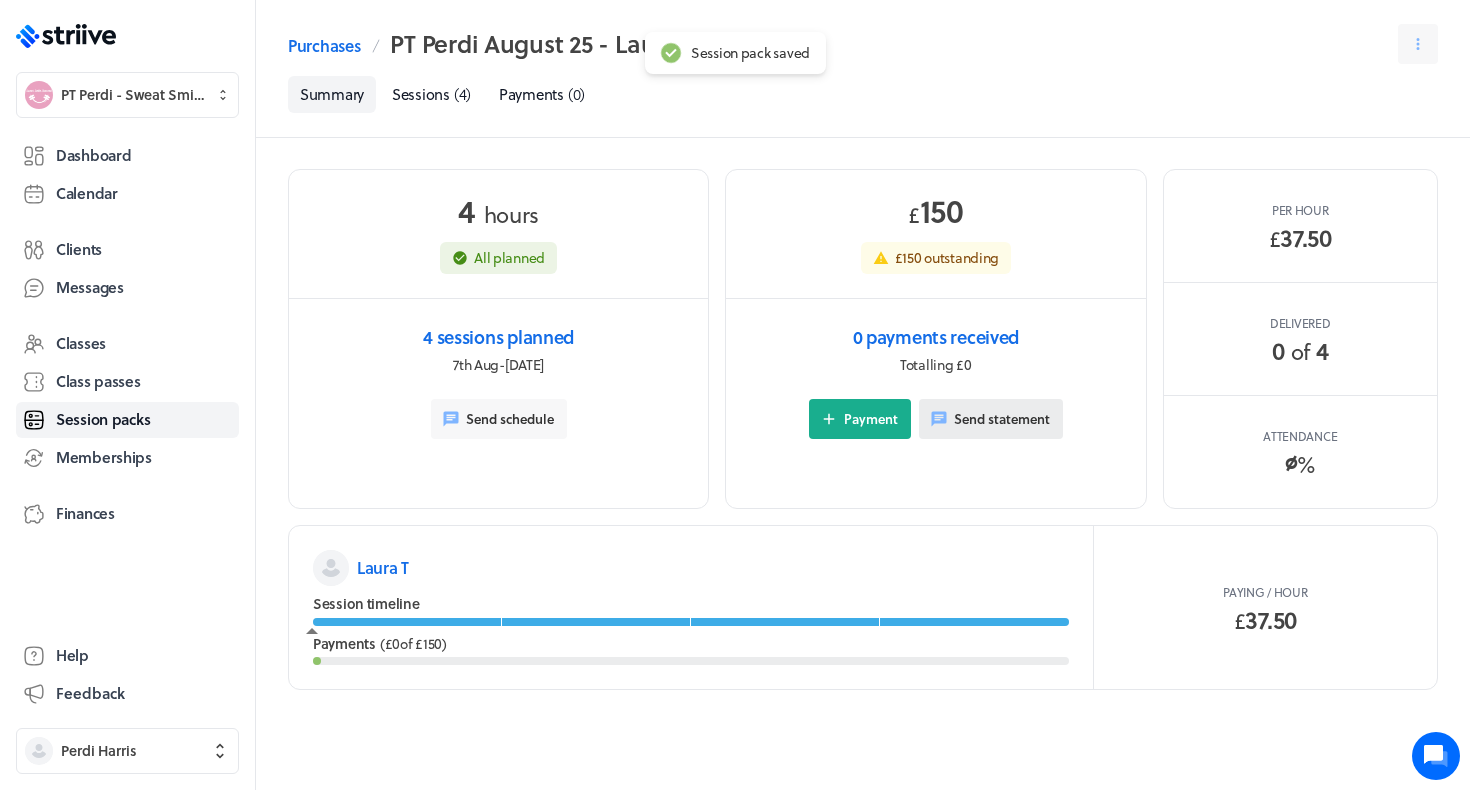 scroll, scrollTop: 0, scrollLeft: 0, axis: both 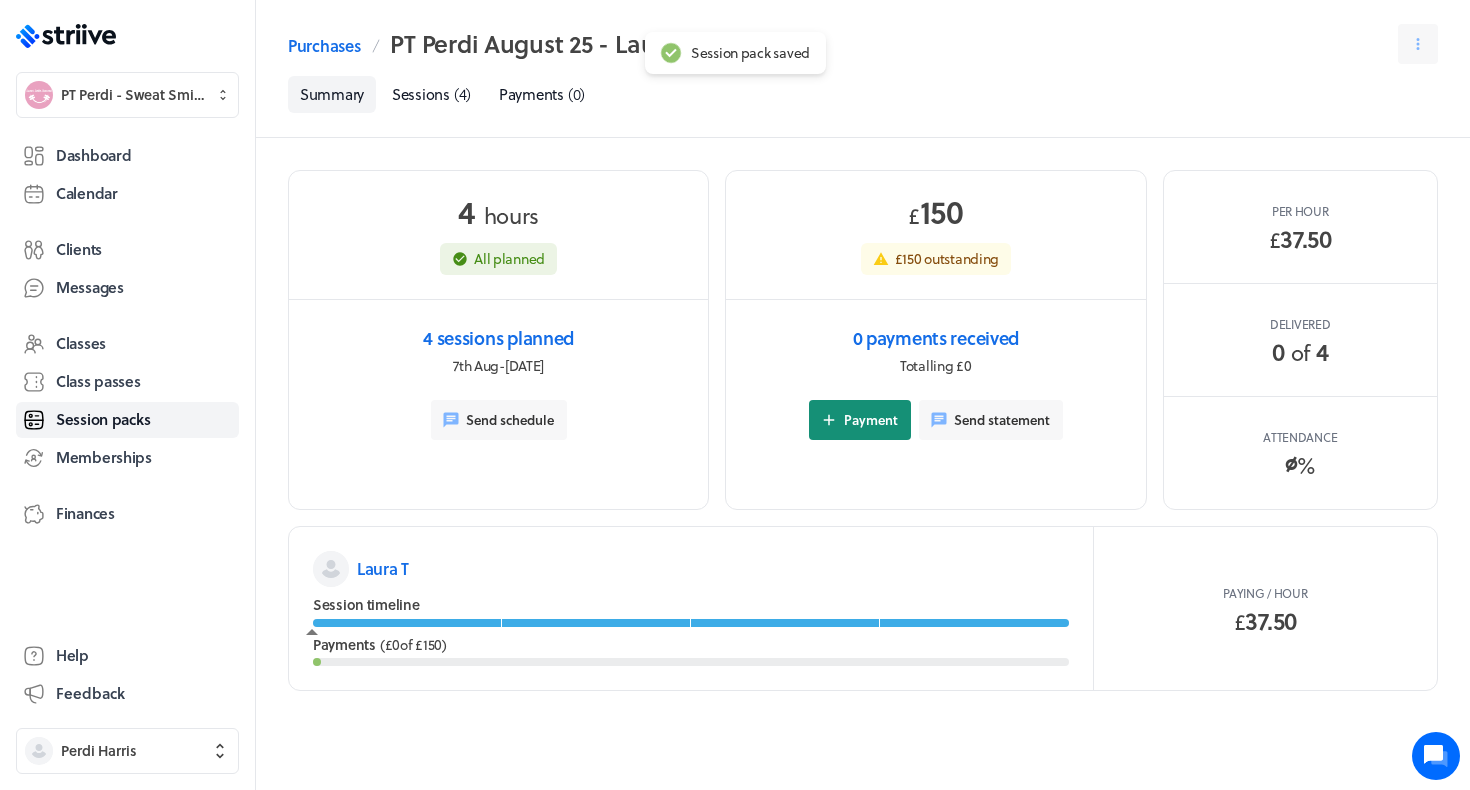 click on "Payment" at bounding box center (871, 420) 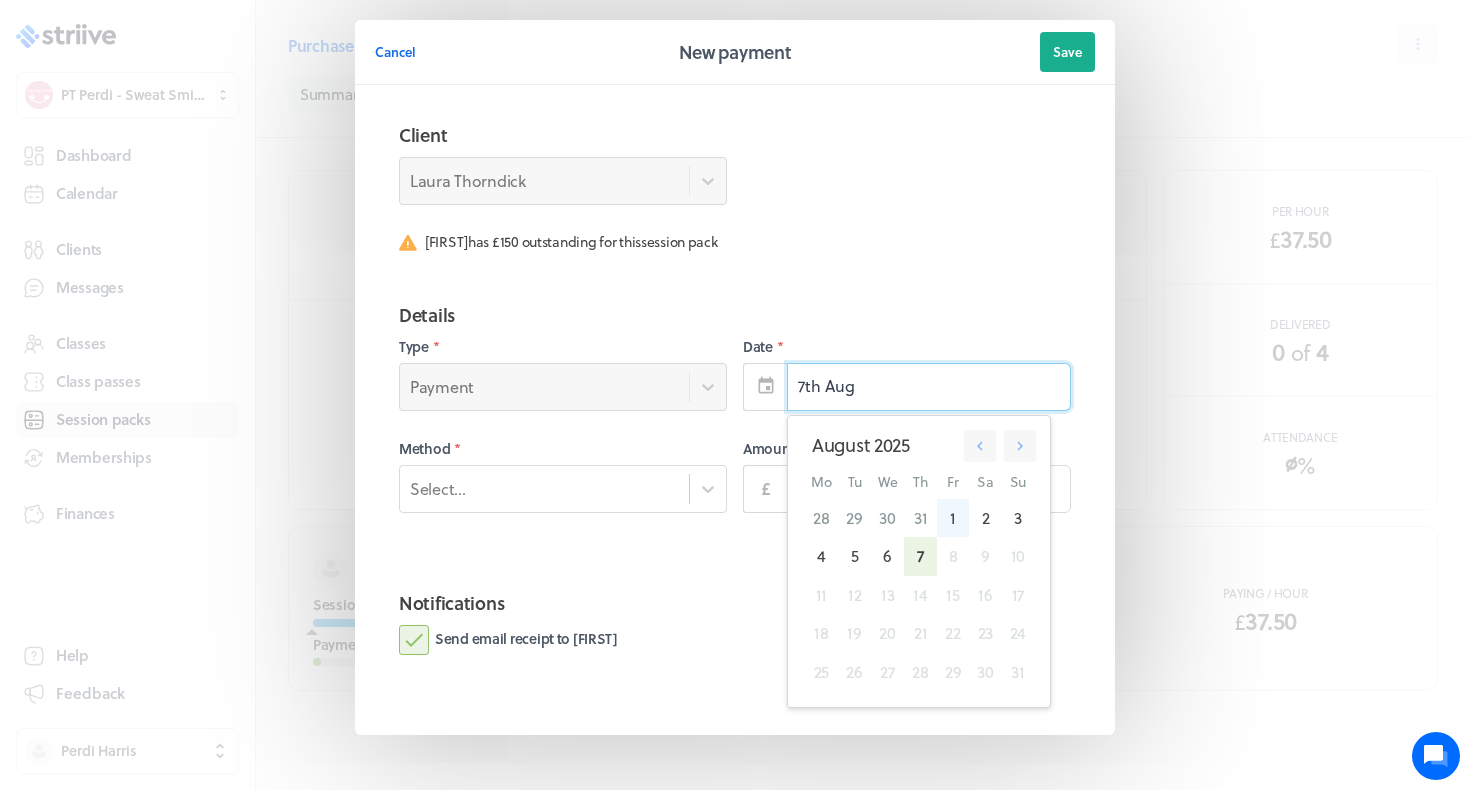 click on "1" at bounding box center [953, 518] 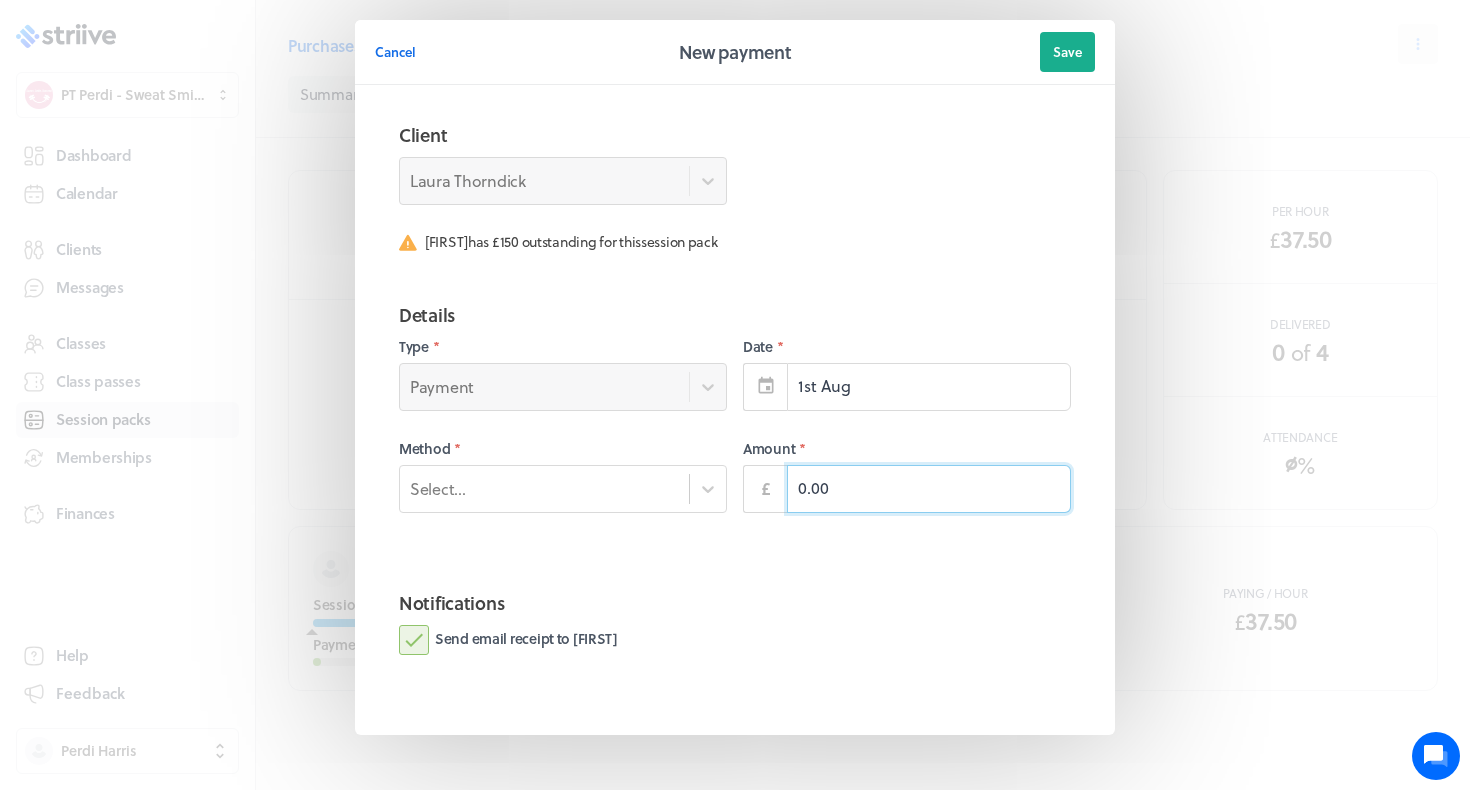 click on "0.00" at bounding box center (929, 489) 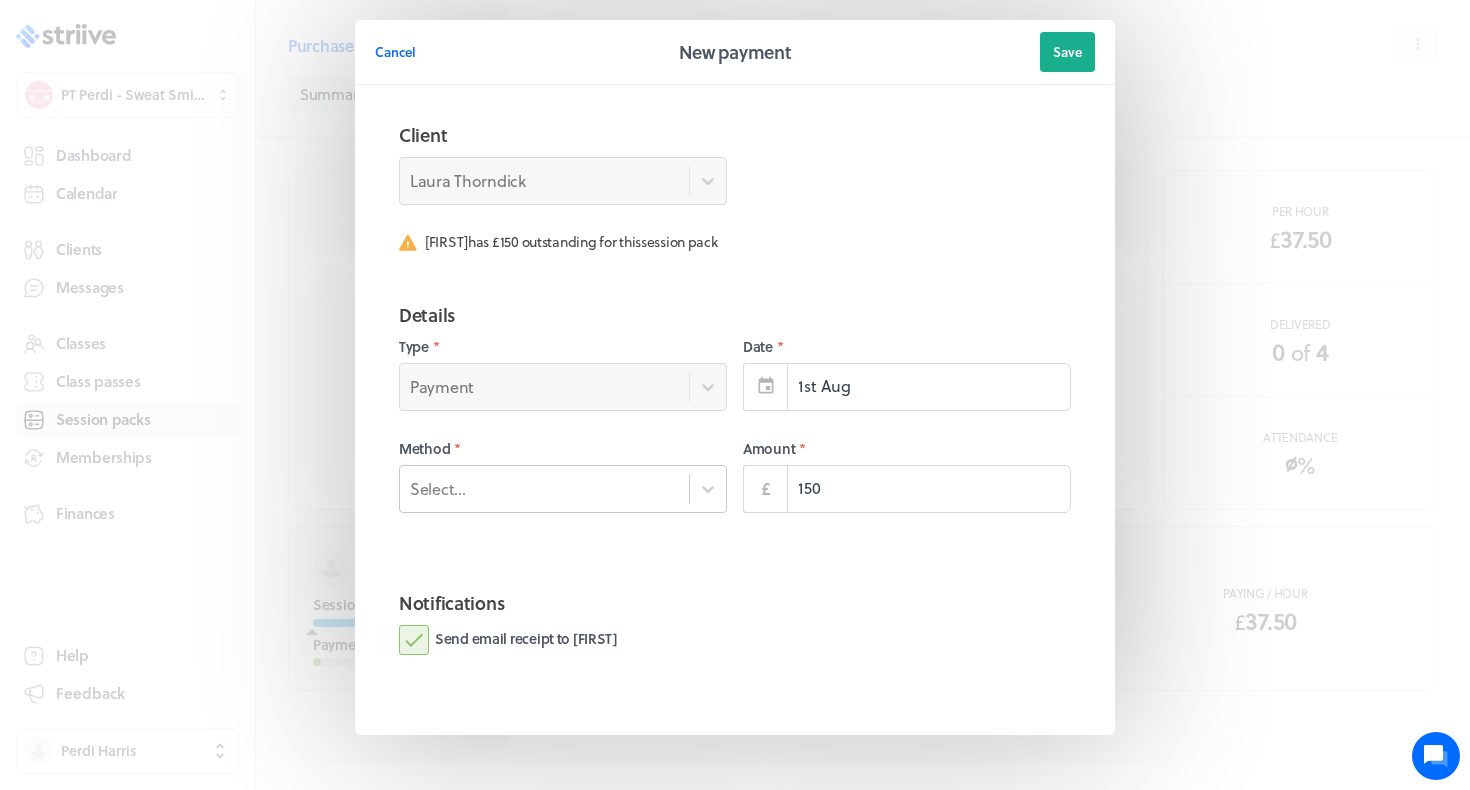 type on "150.00" 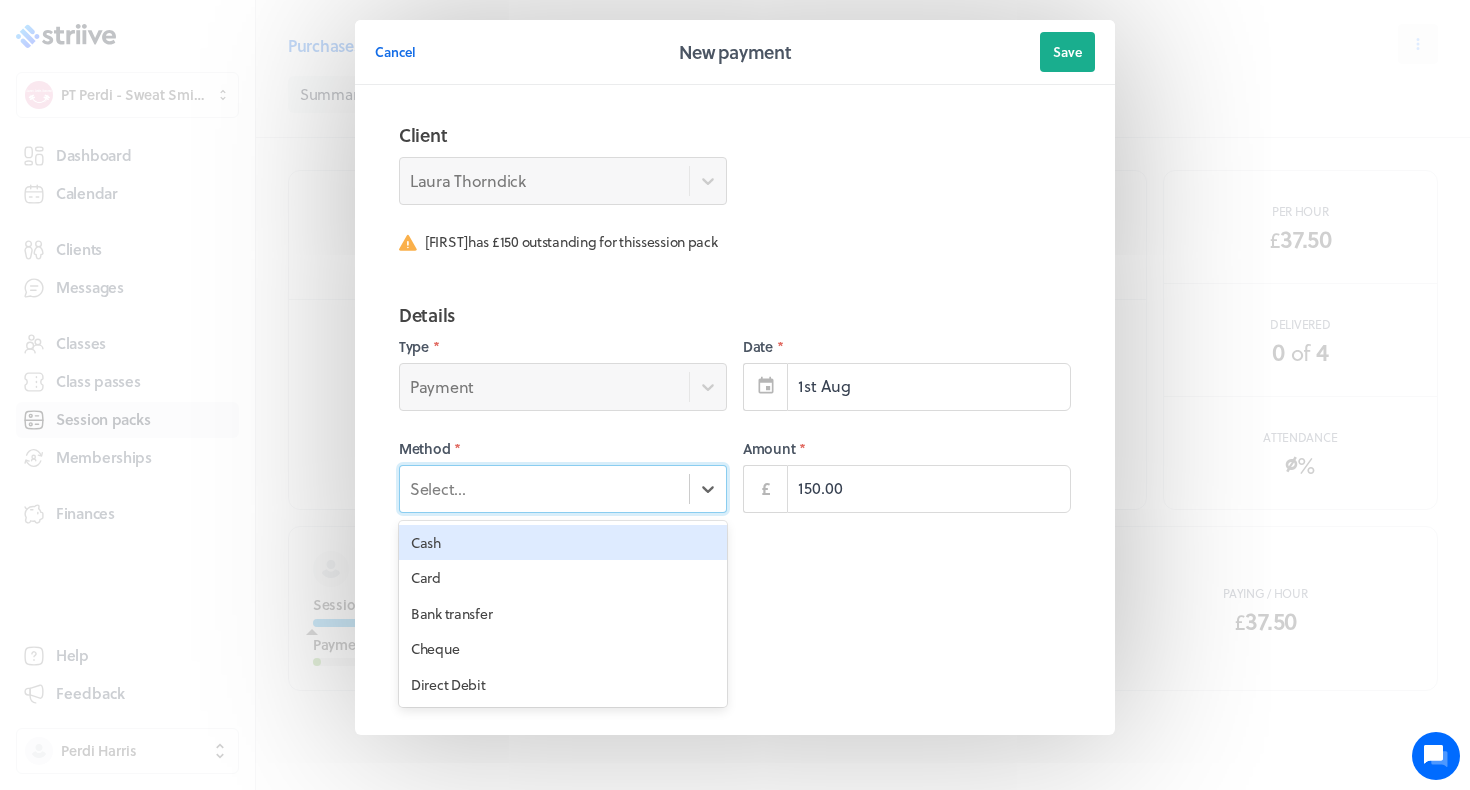 click on "Select..." at bounding box center (544, 488) 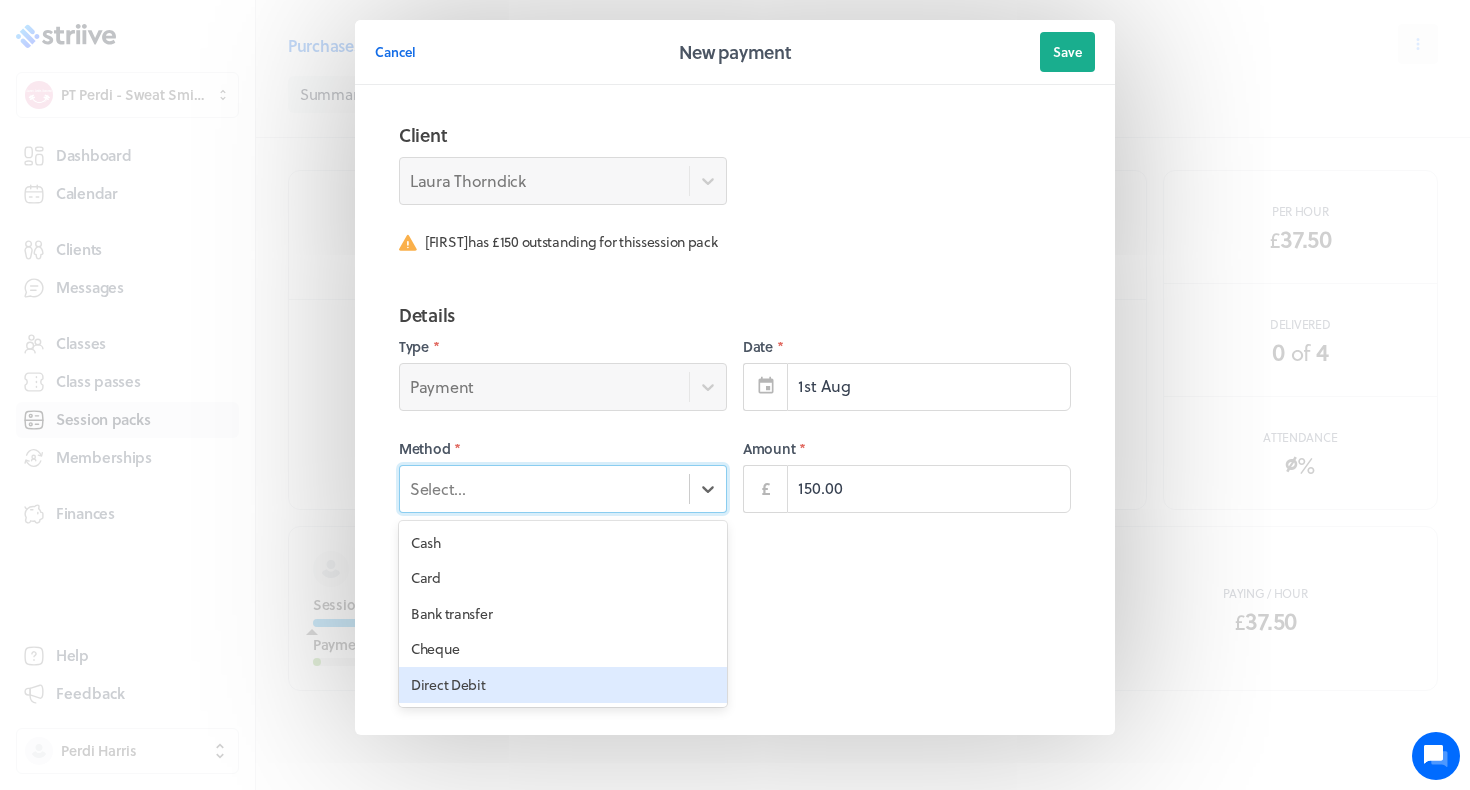 click on "Direct Debit" at bounding box center [563, 685] 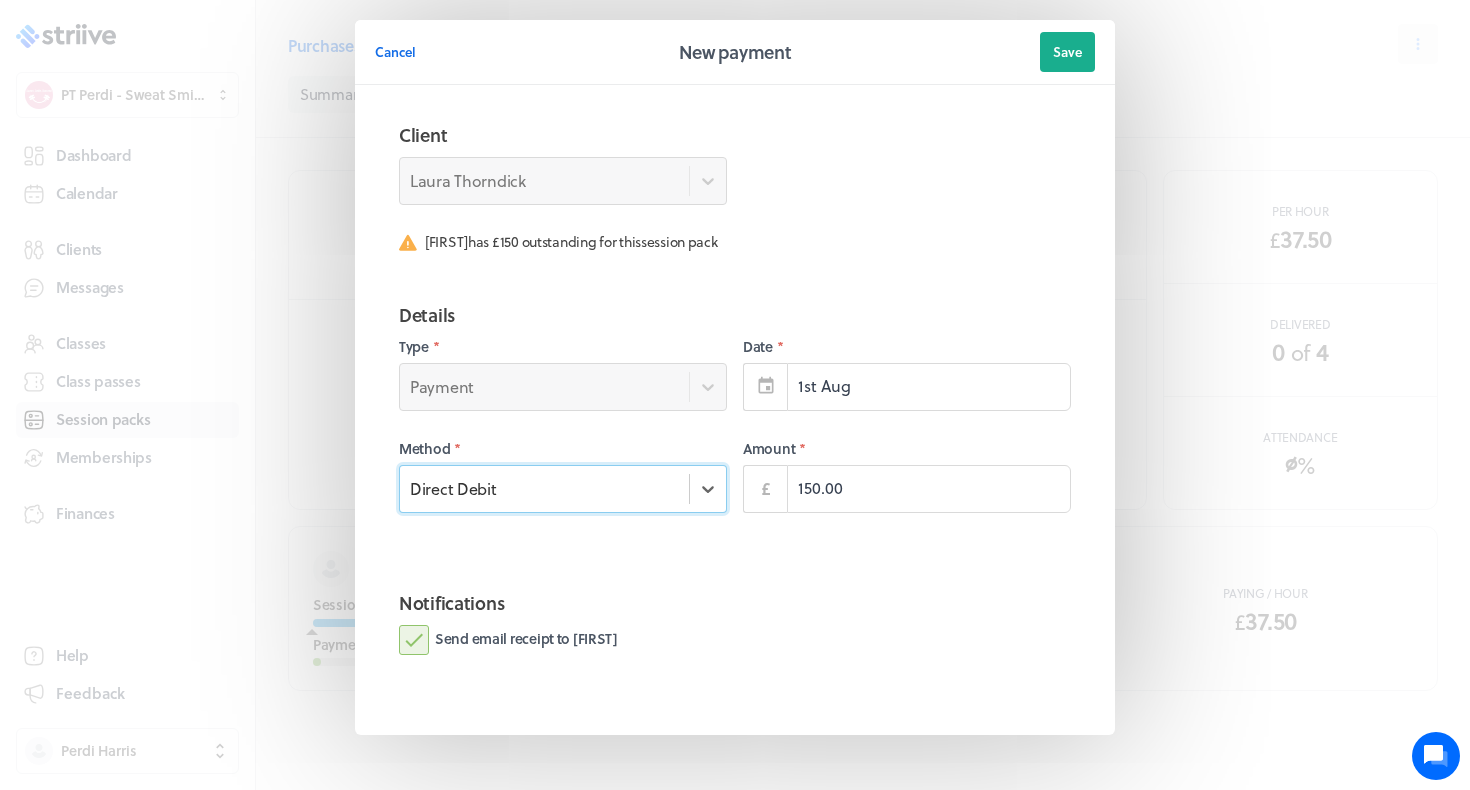 click on "Direct Debit" at bounding box center (544, 488) 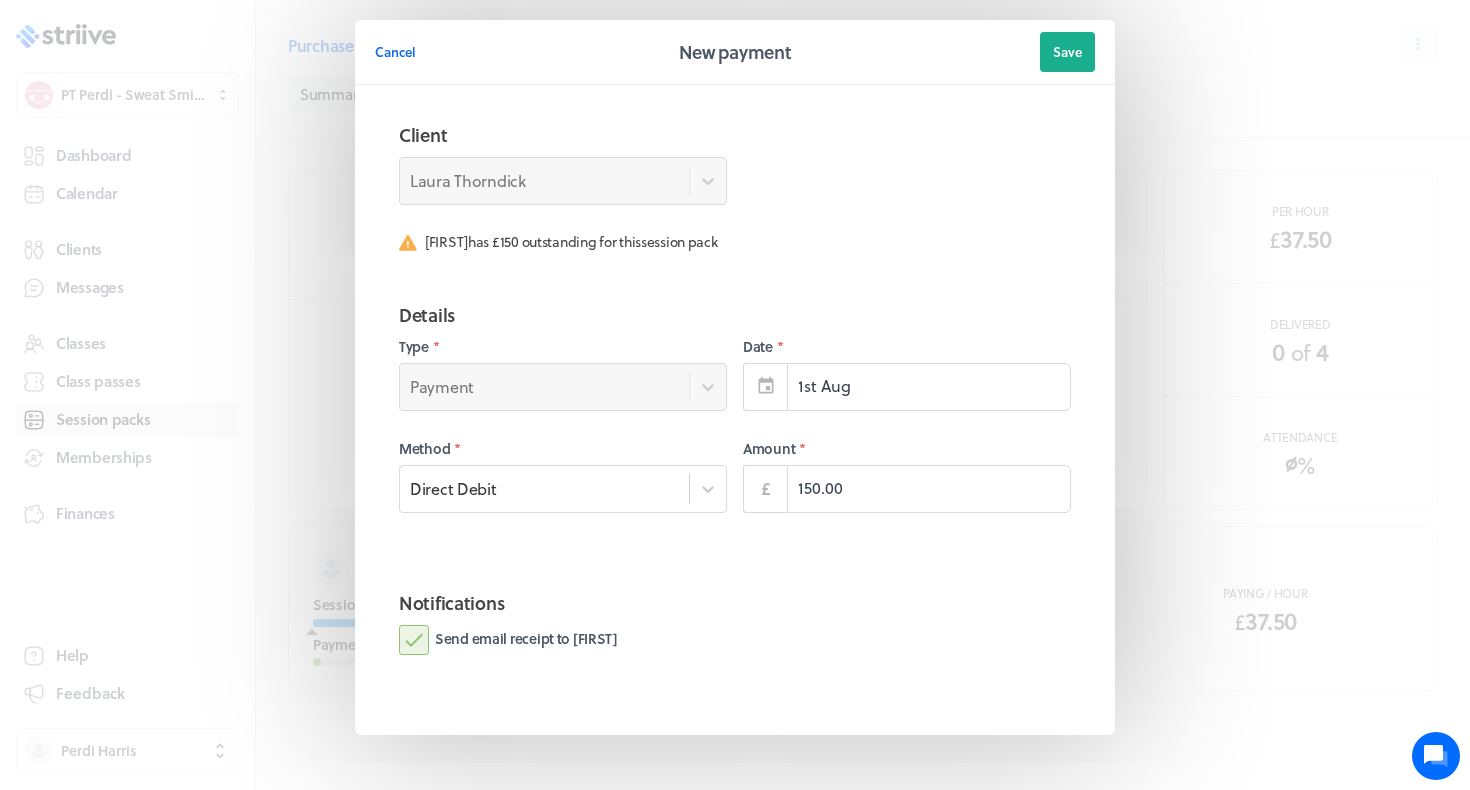 click on "Notifications Send email receipt to Laura" at bounding box center (735, 644) 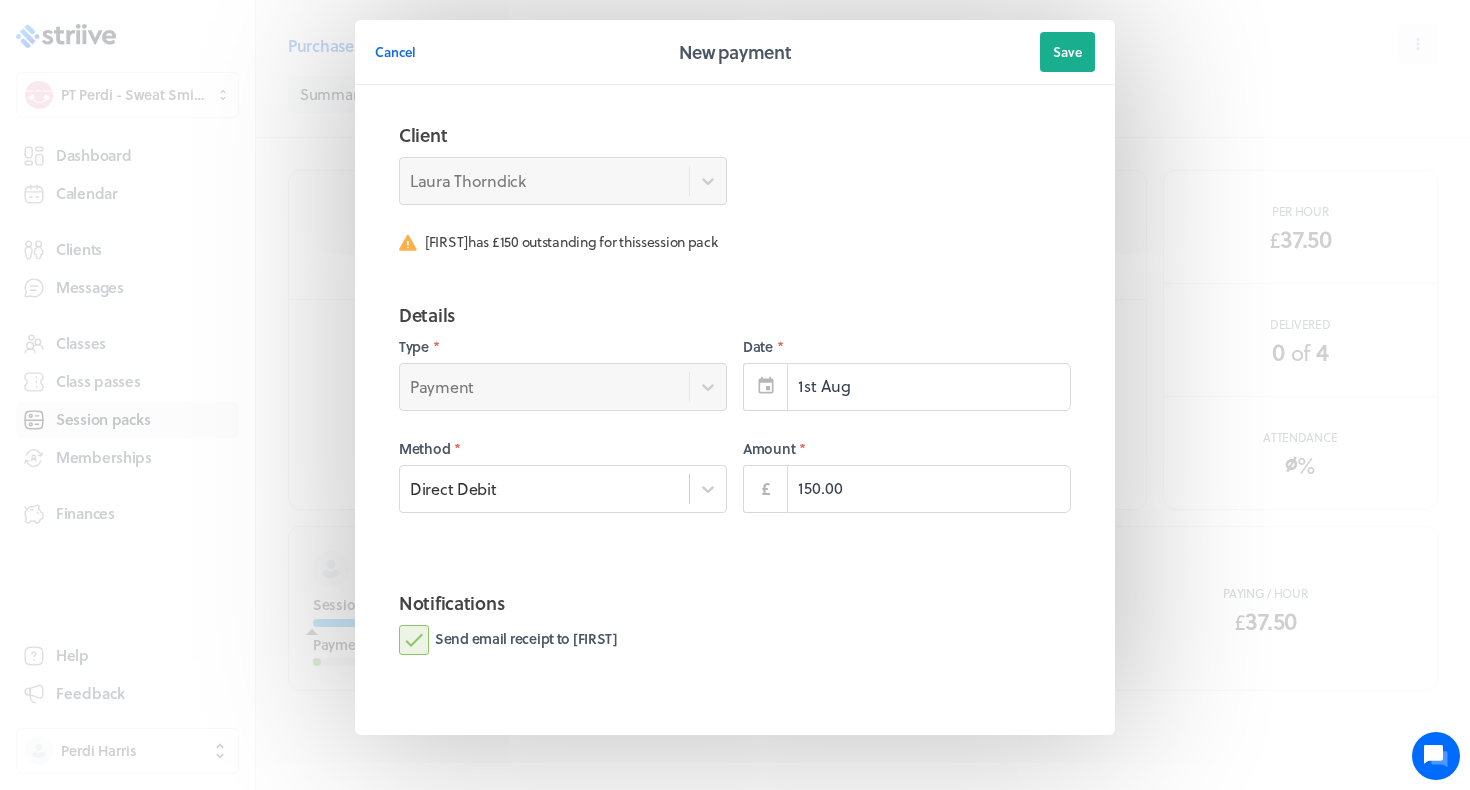 click on "Send email receipt to Laura" at bounding box center [508, 640] 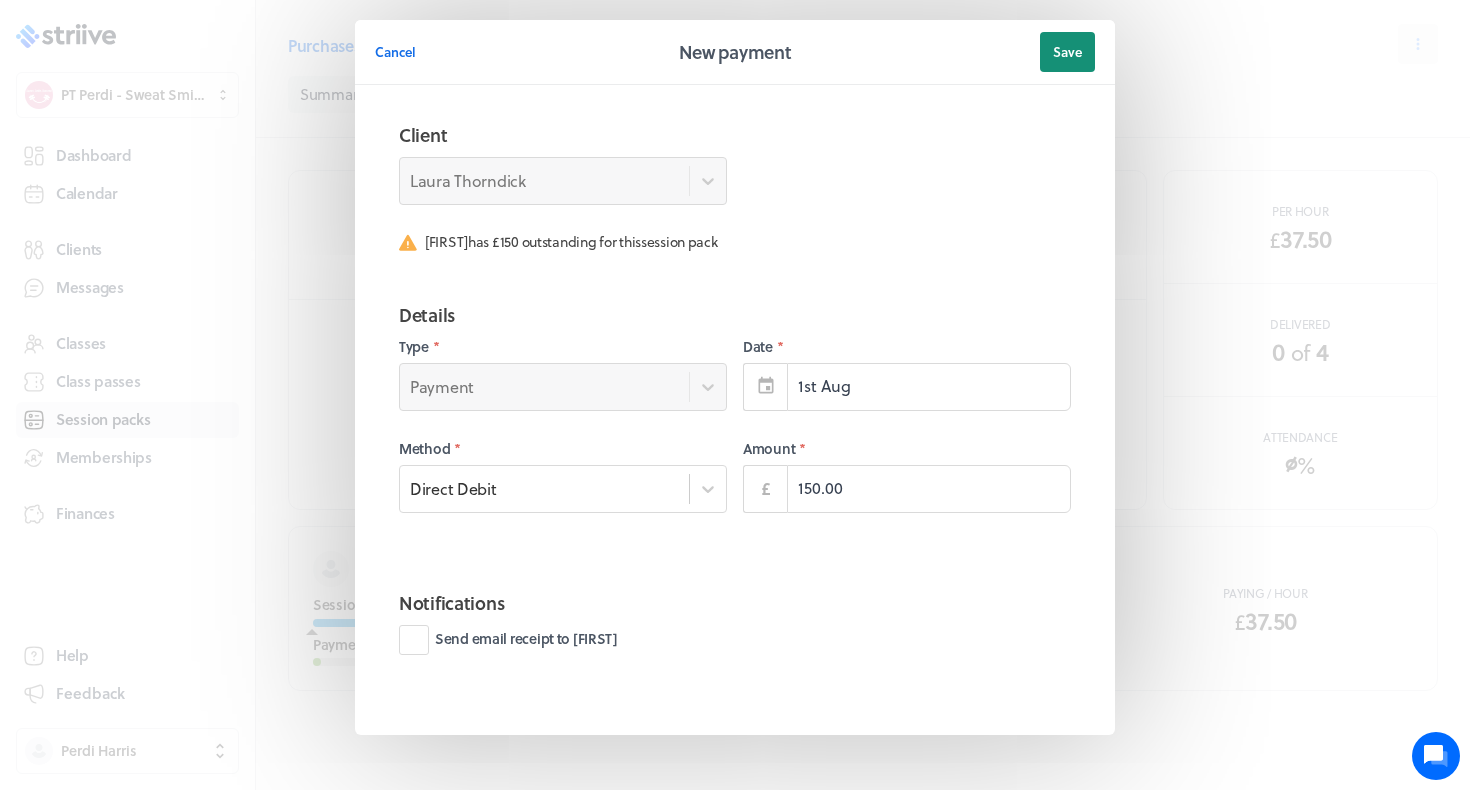 click on "Save" at bounding box center [1067, 52] 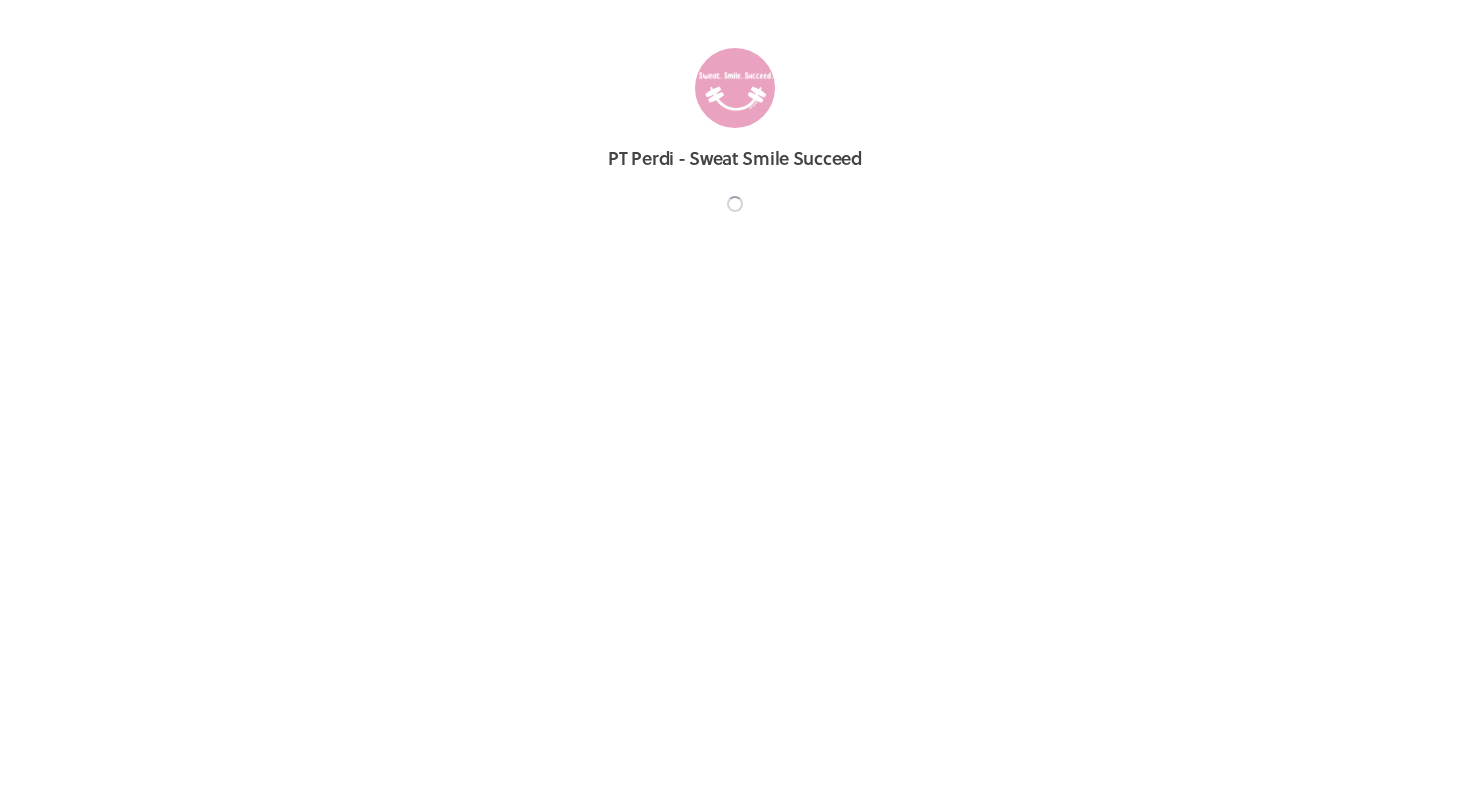 scroll, scrollTop: 0, scrollLeft: 0, axis: both 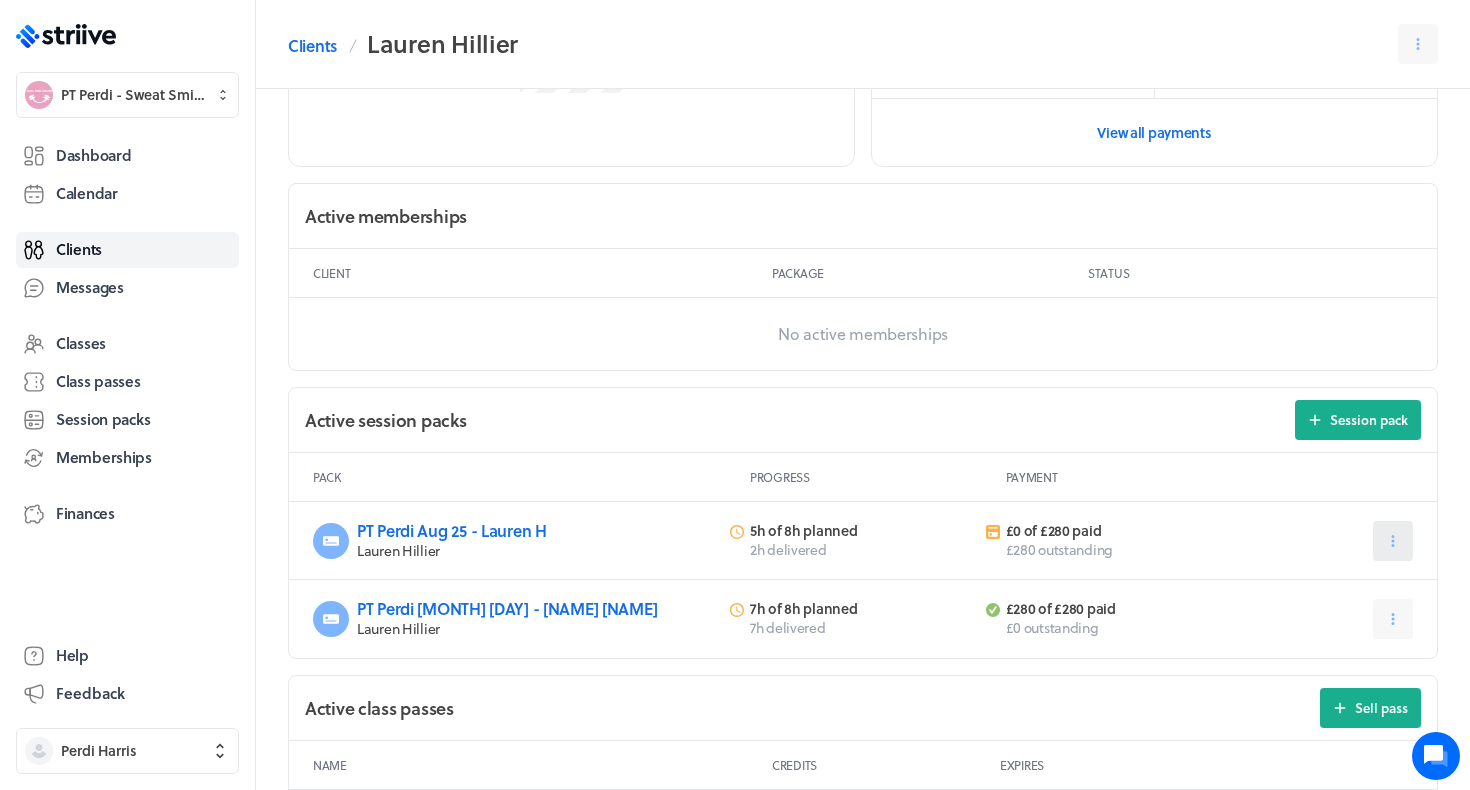 click 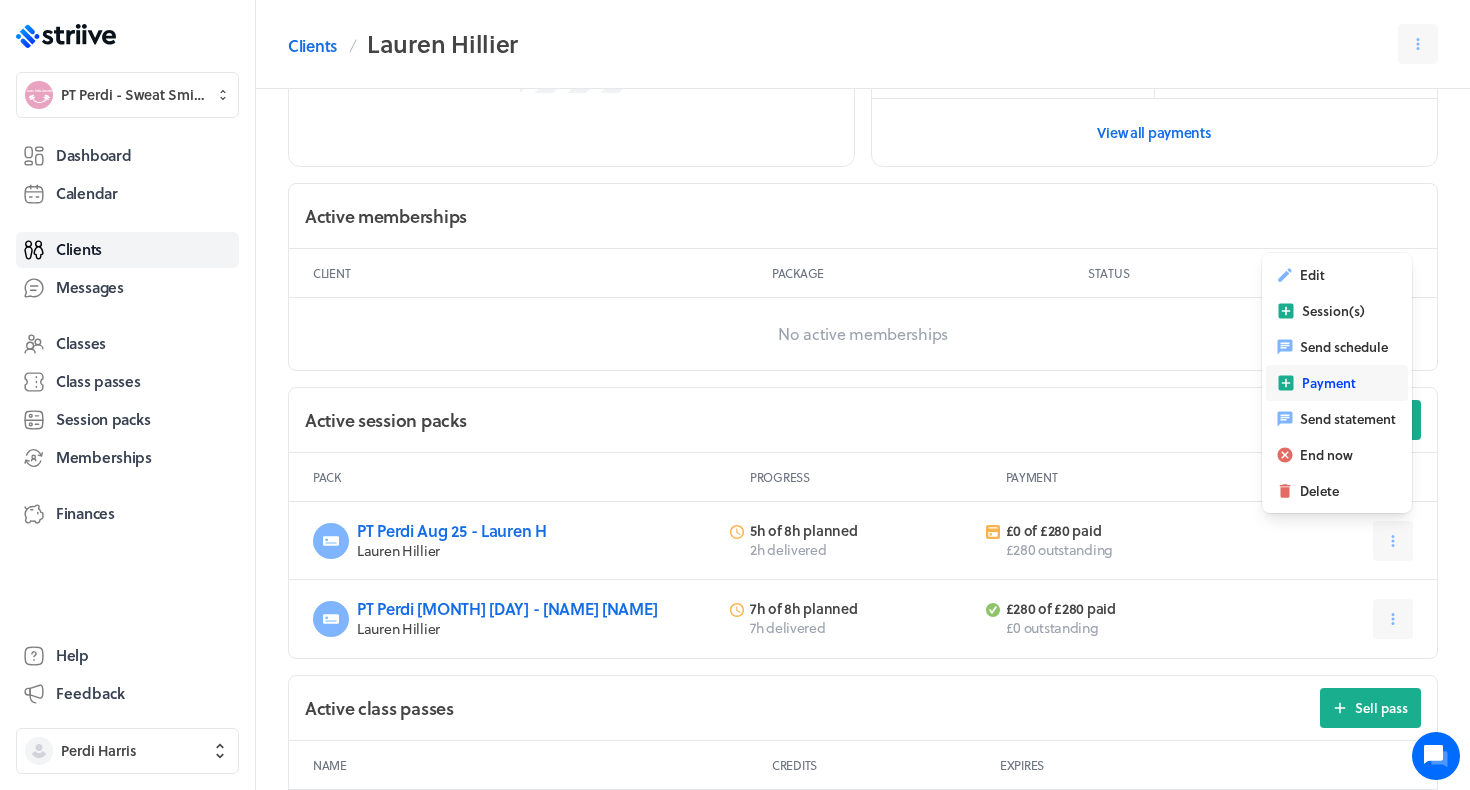 click on "Payment" at bounding box center [1329, 383] 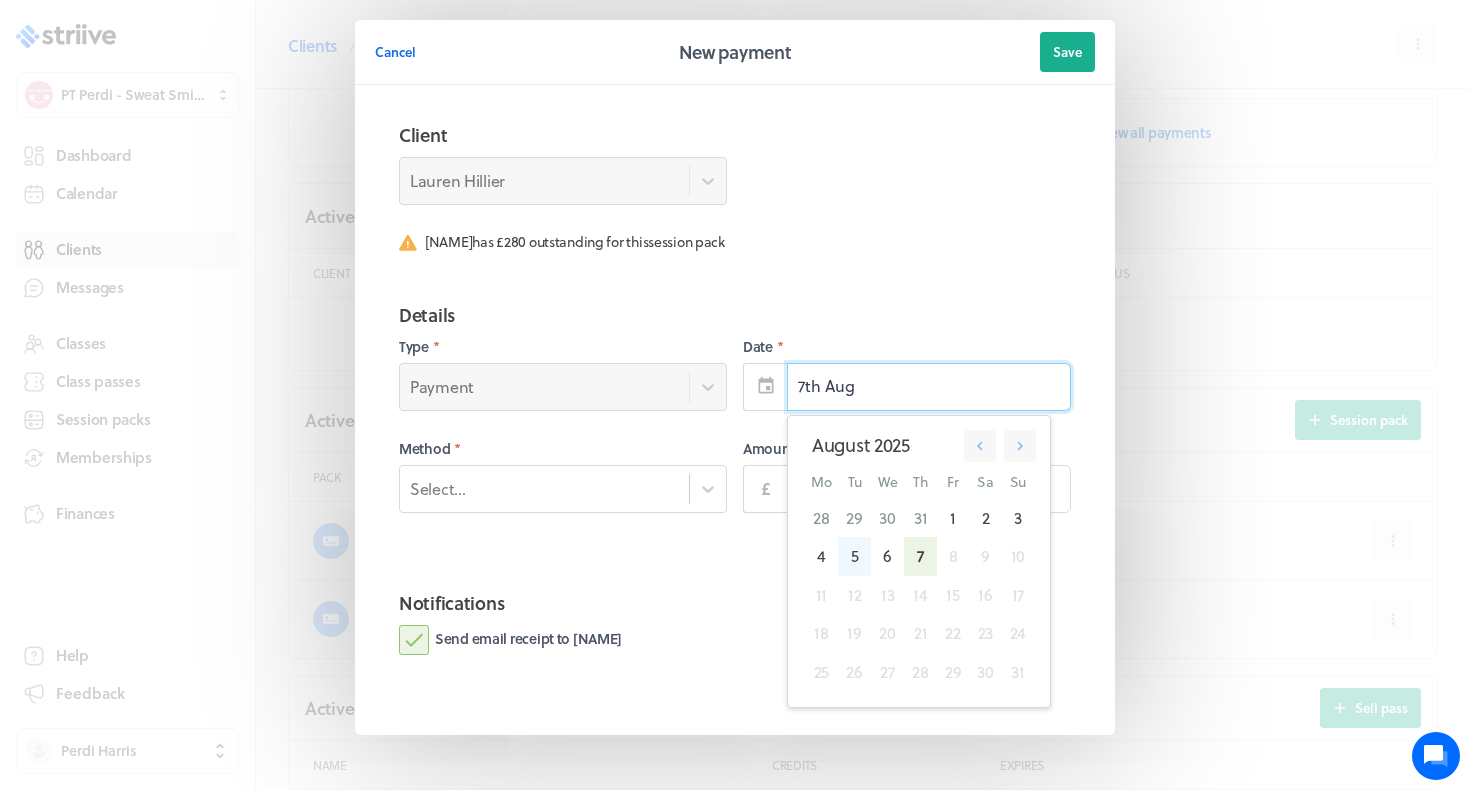 click on "5" at bounding box center (854, 556) 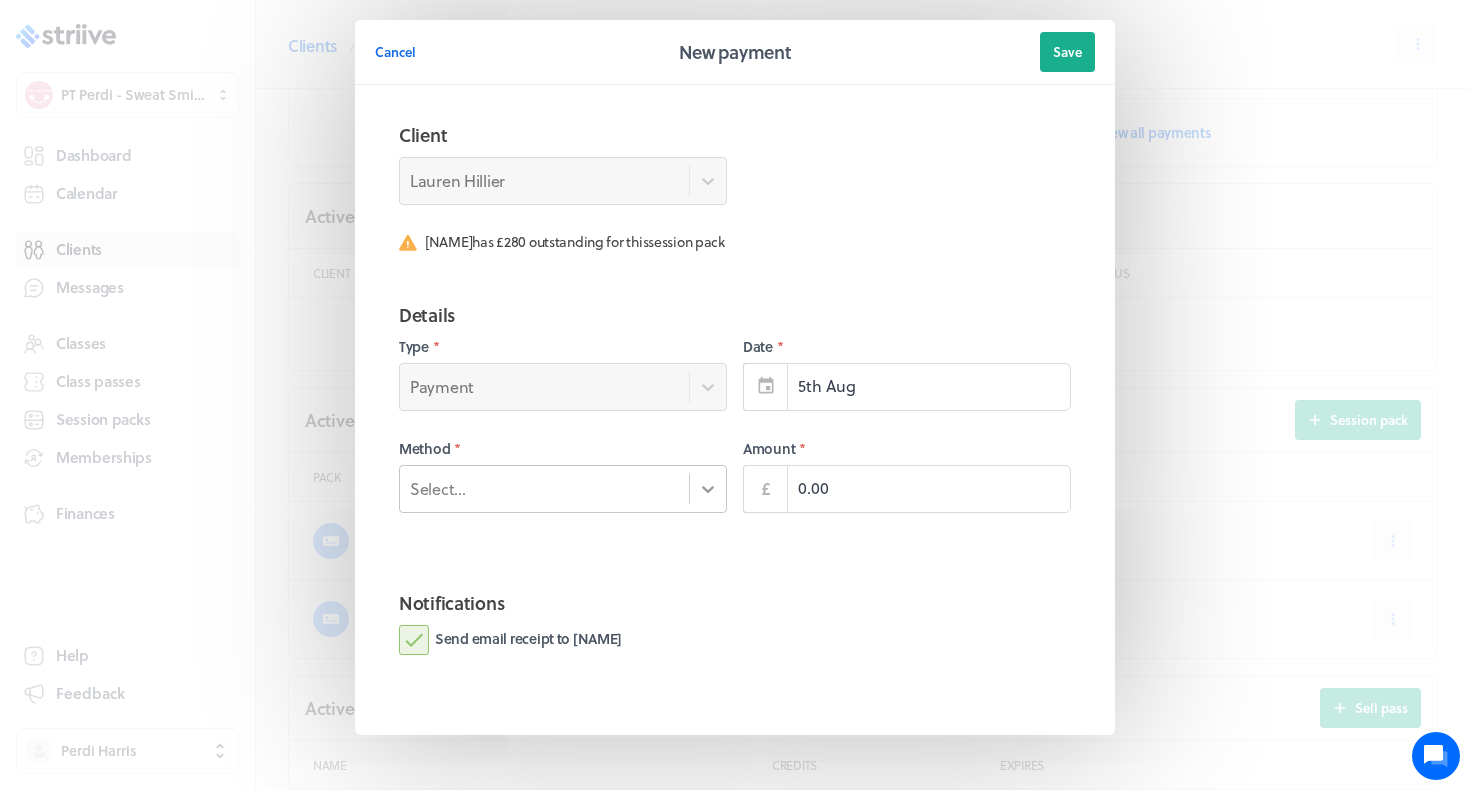 click 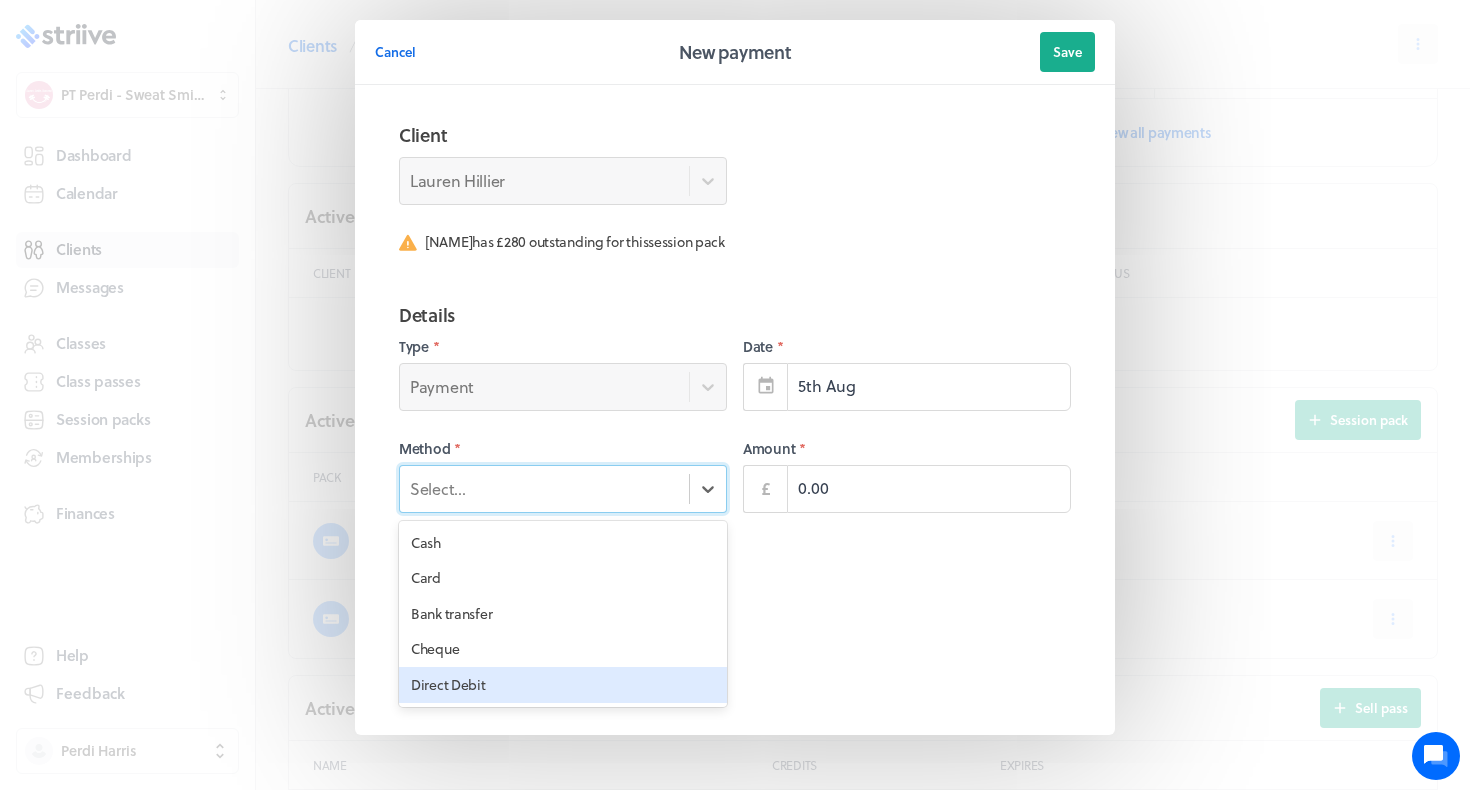 click on "Direct Debit" at bounding box center [563, 685] 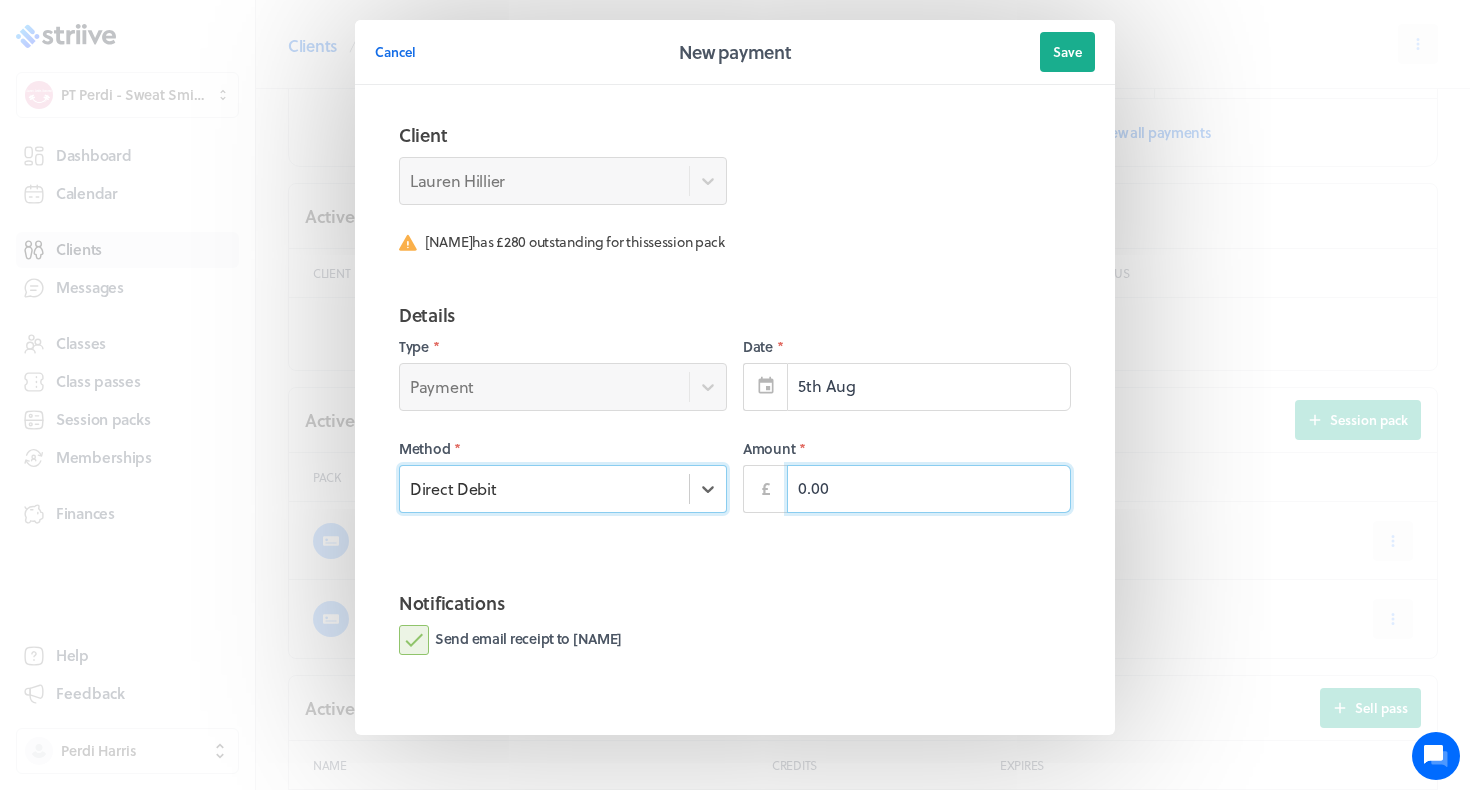 click on "0.00" at bounding box center [929, 489] 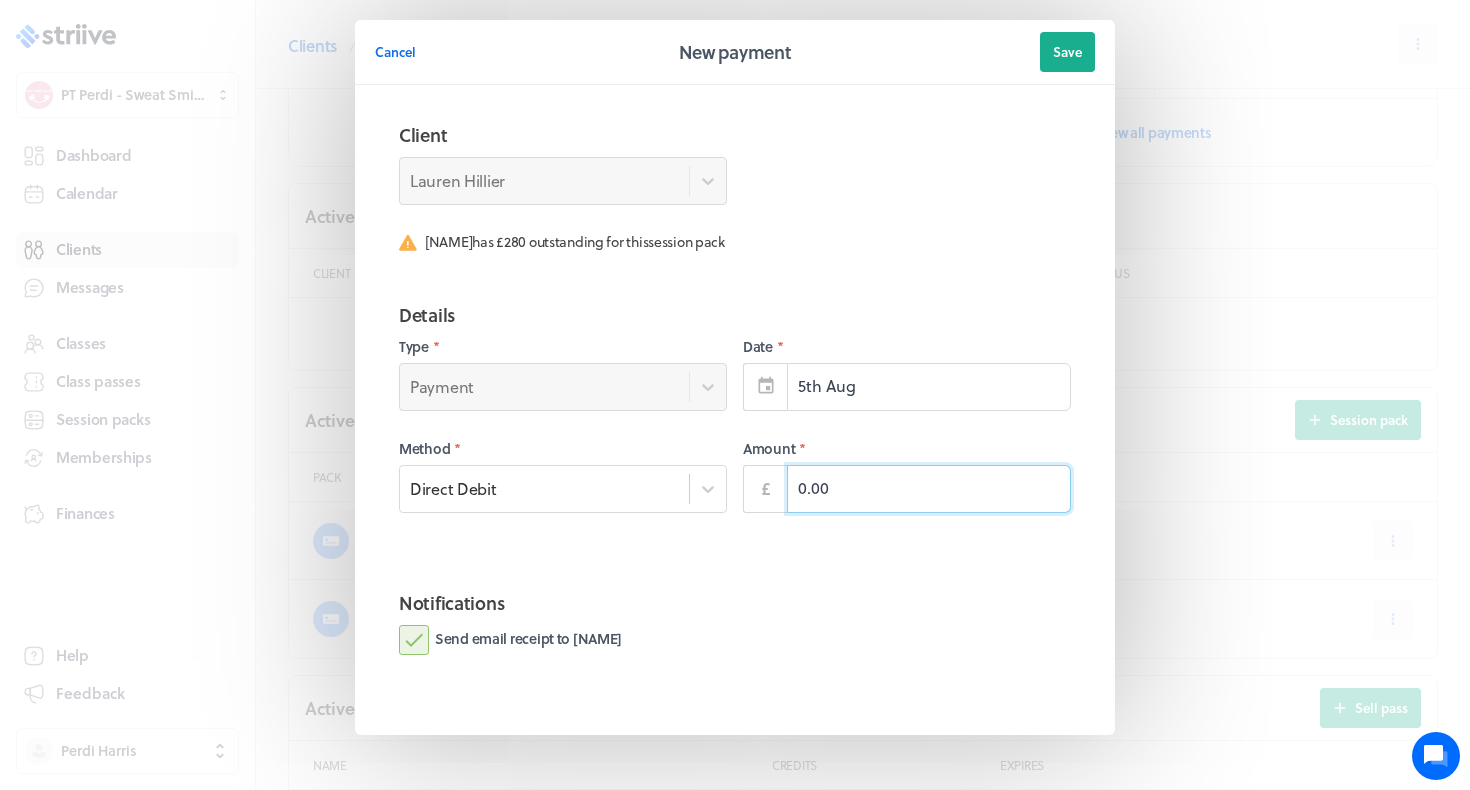 click on "0.00" at bounding box center [929, 489] 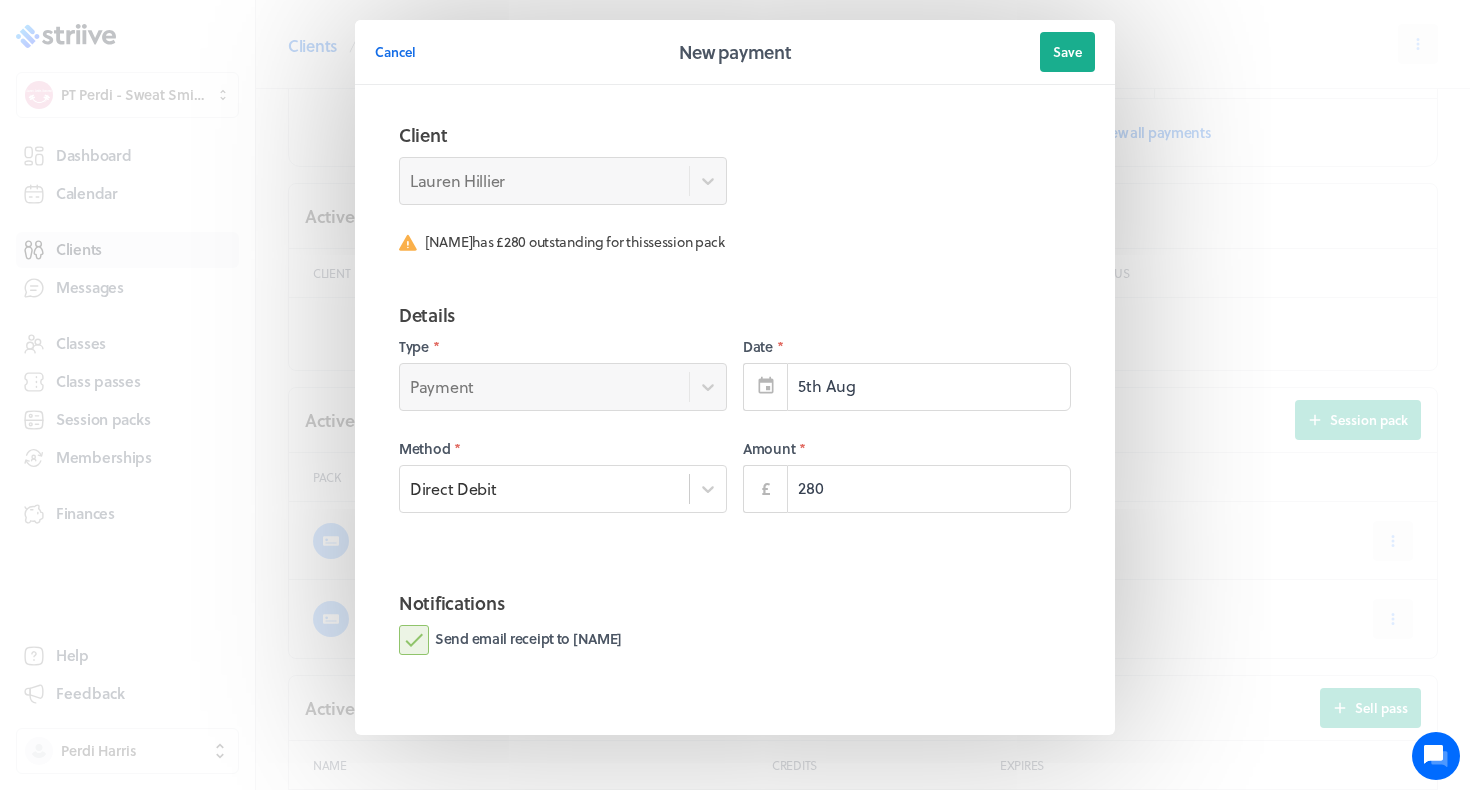 type on "280.00" 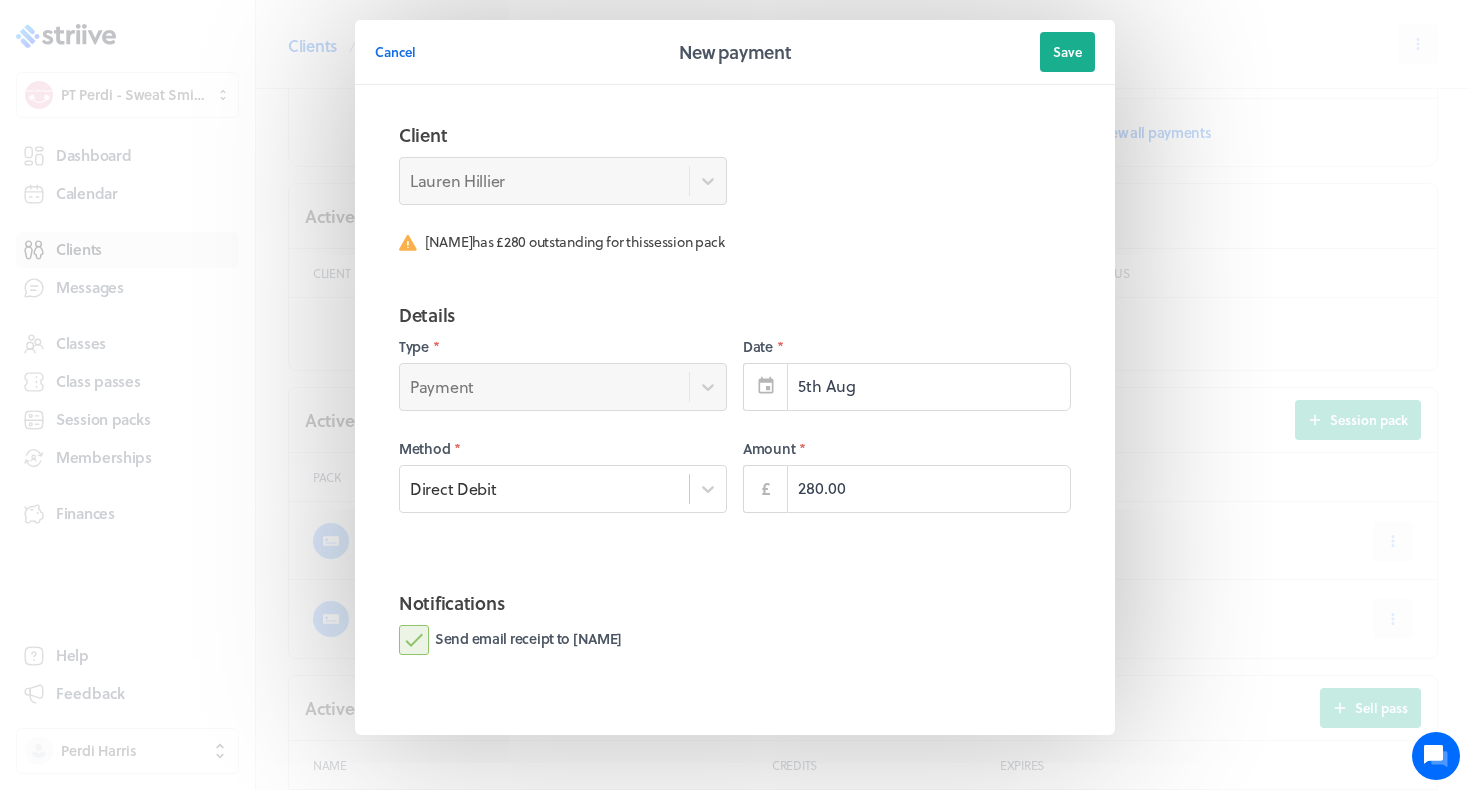 click on "Notifications Send email receipt to Lauren" at bounding box center [735, 644] 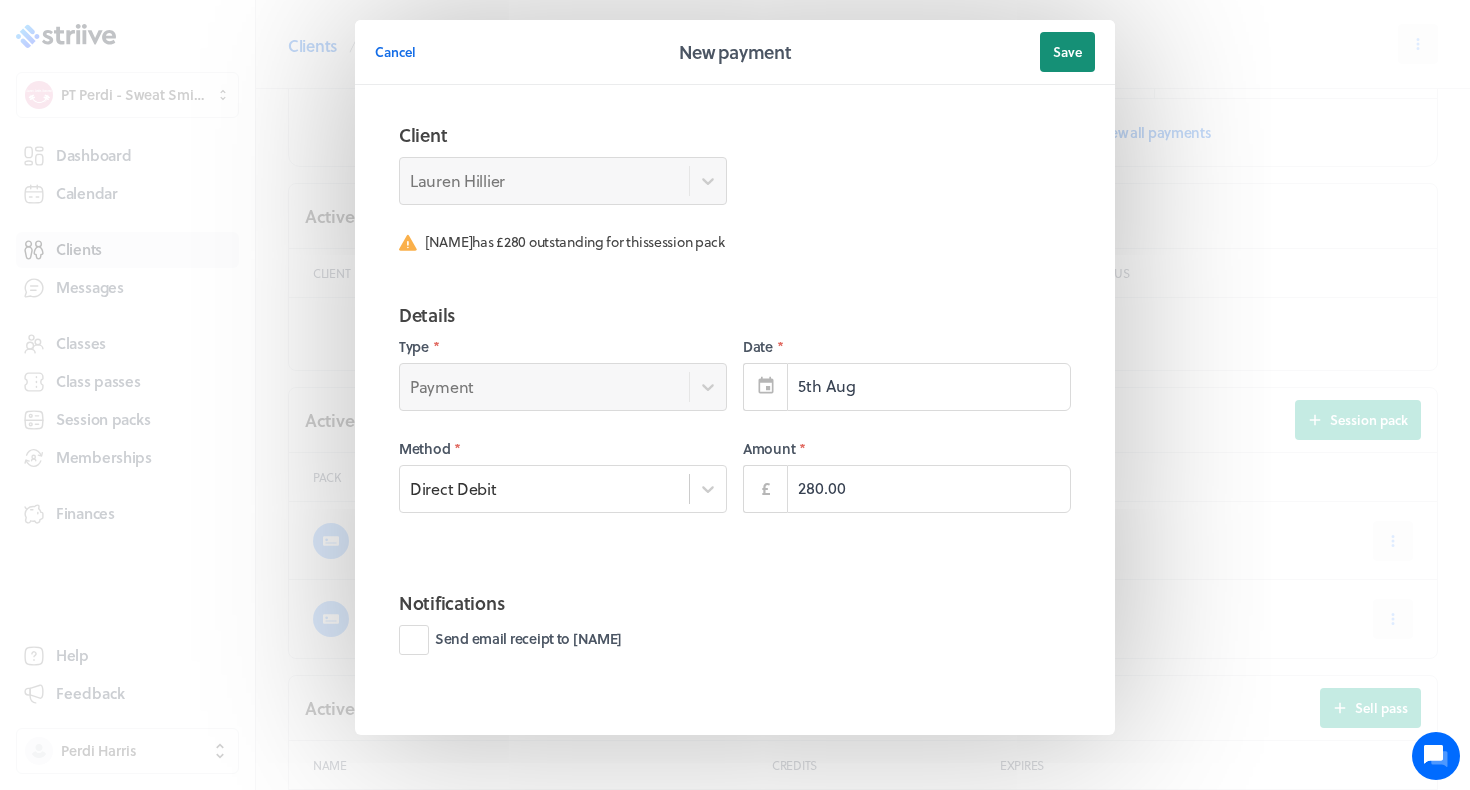 click on "Save" at bounding box center [1067, 52] 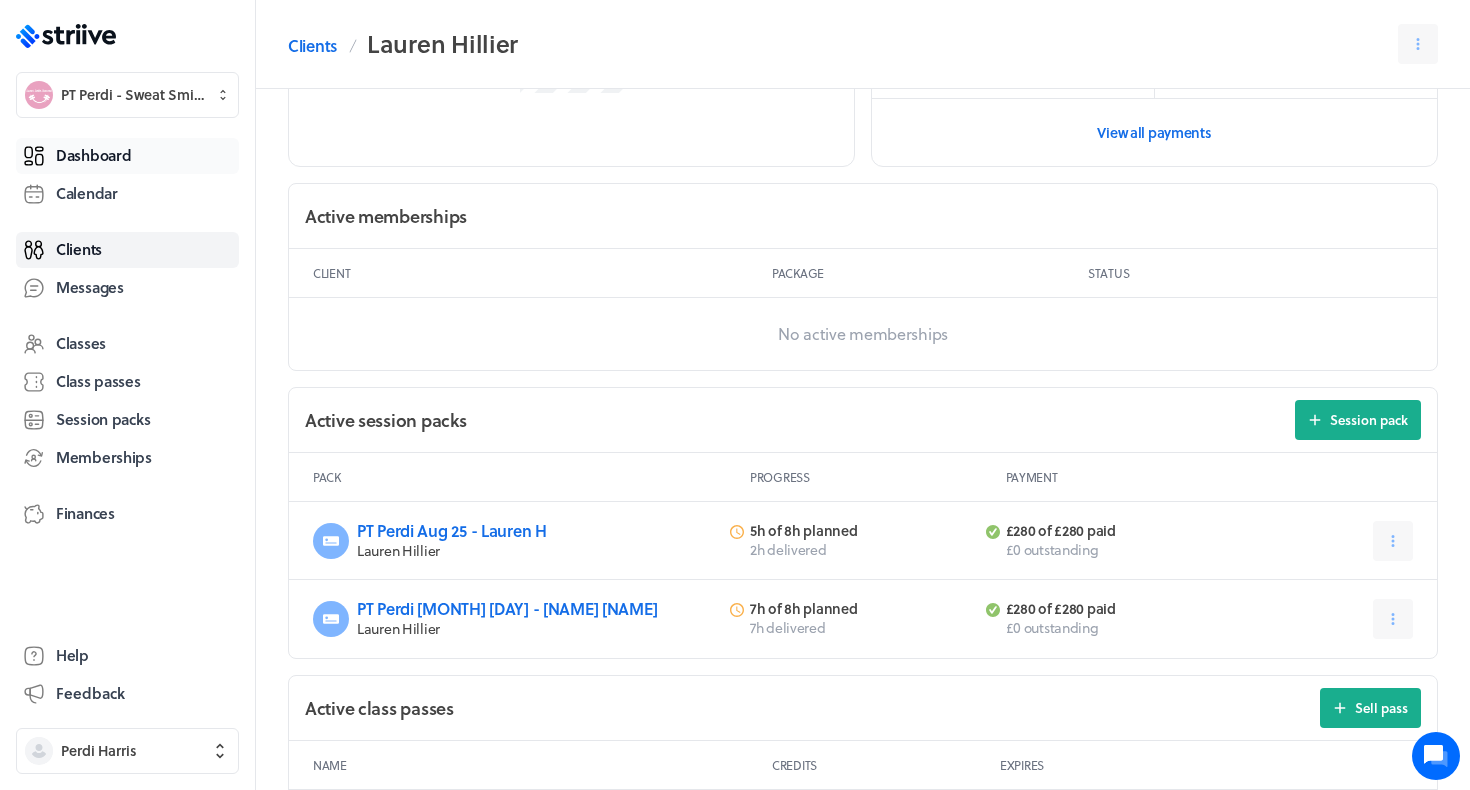 click on "Dashboard" at bounding box center [93, 155] 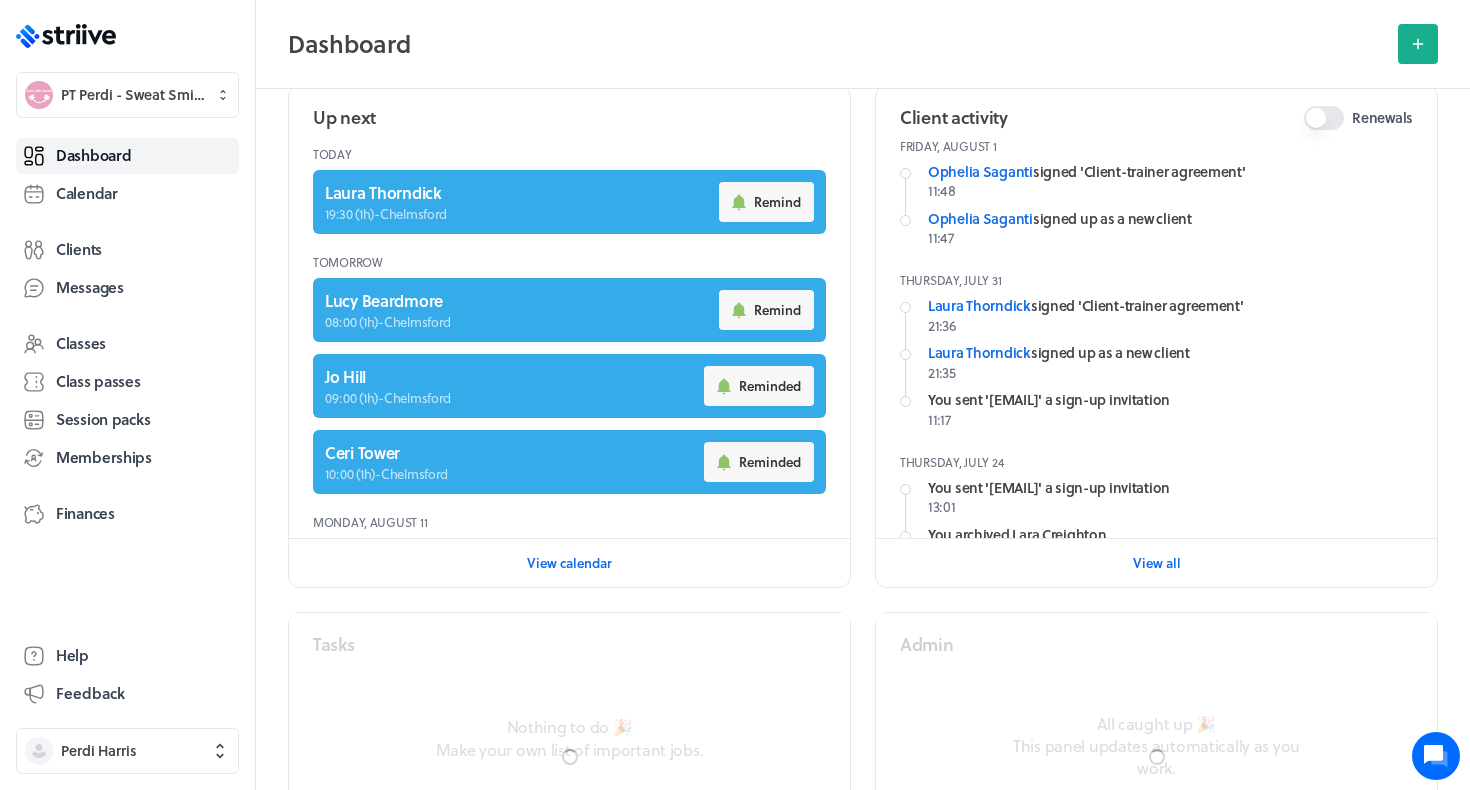 scroll, scrollTop: 245, scrollLeft: 0, axis: vertical 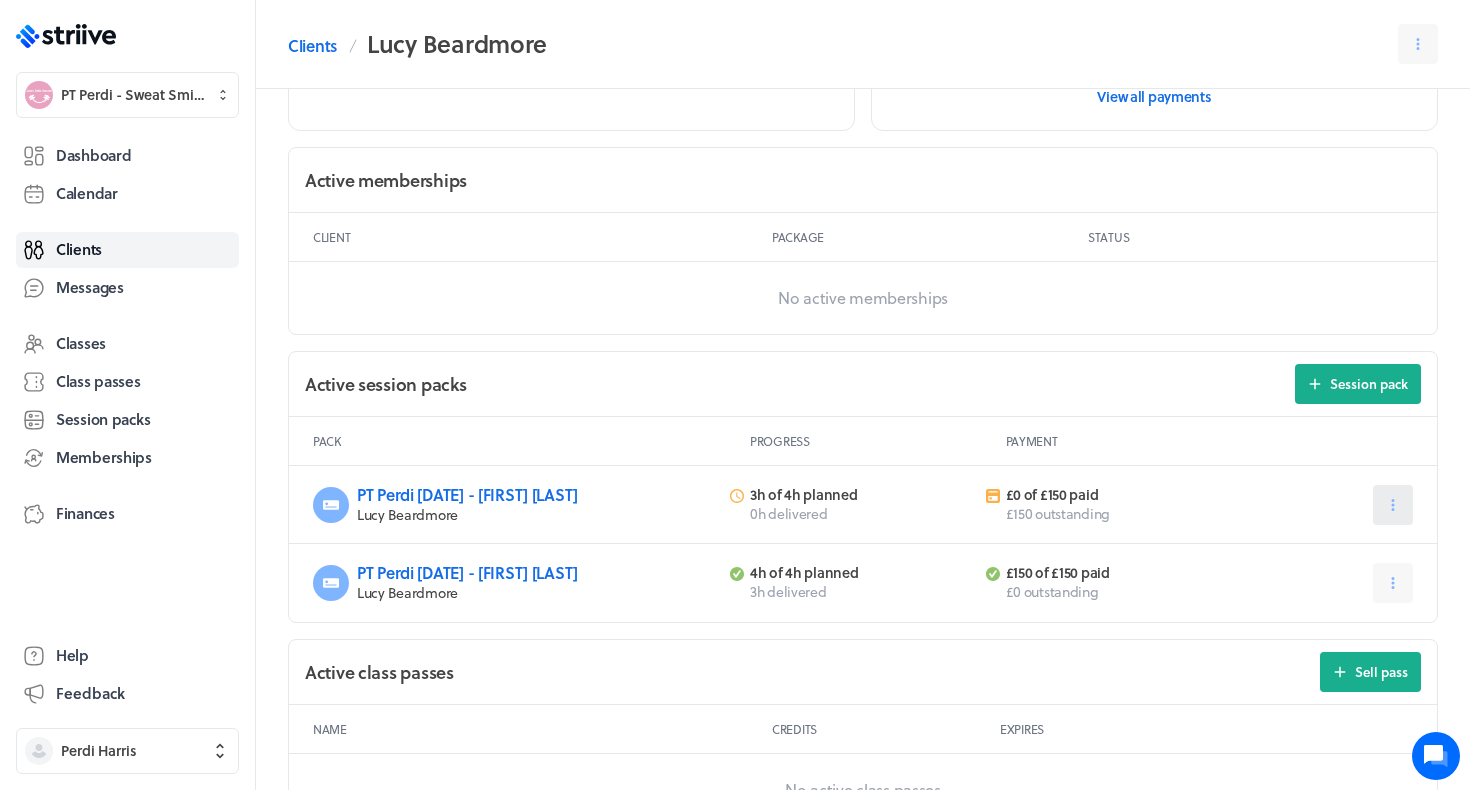 click 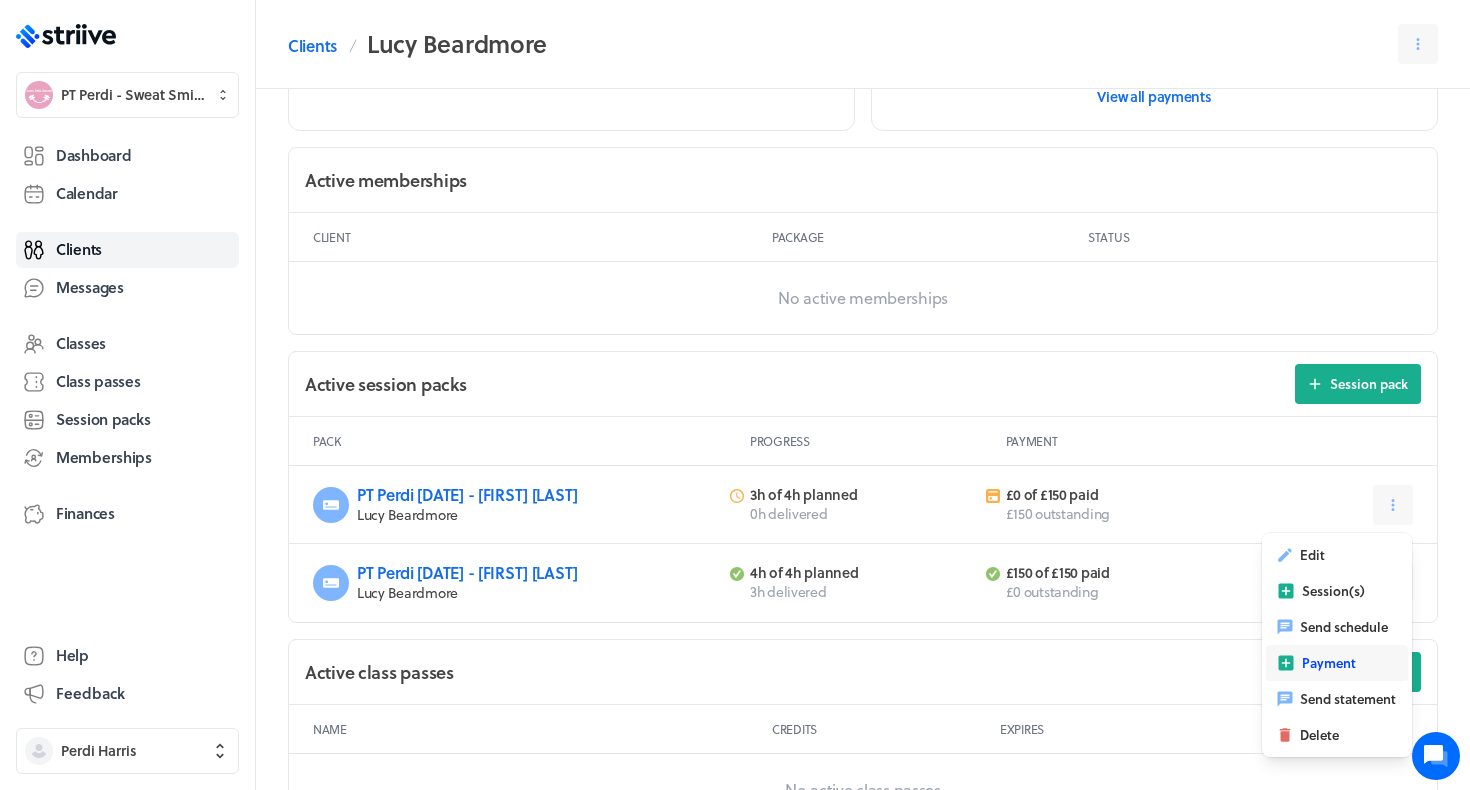click on "Payment" at bounding box center [1329, 663] 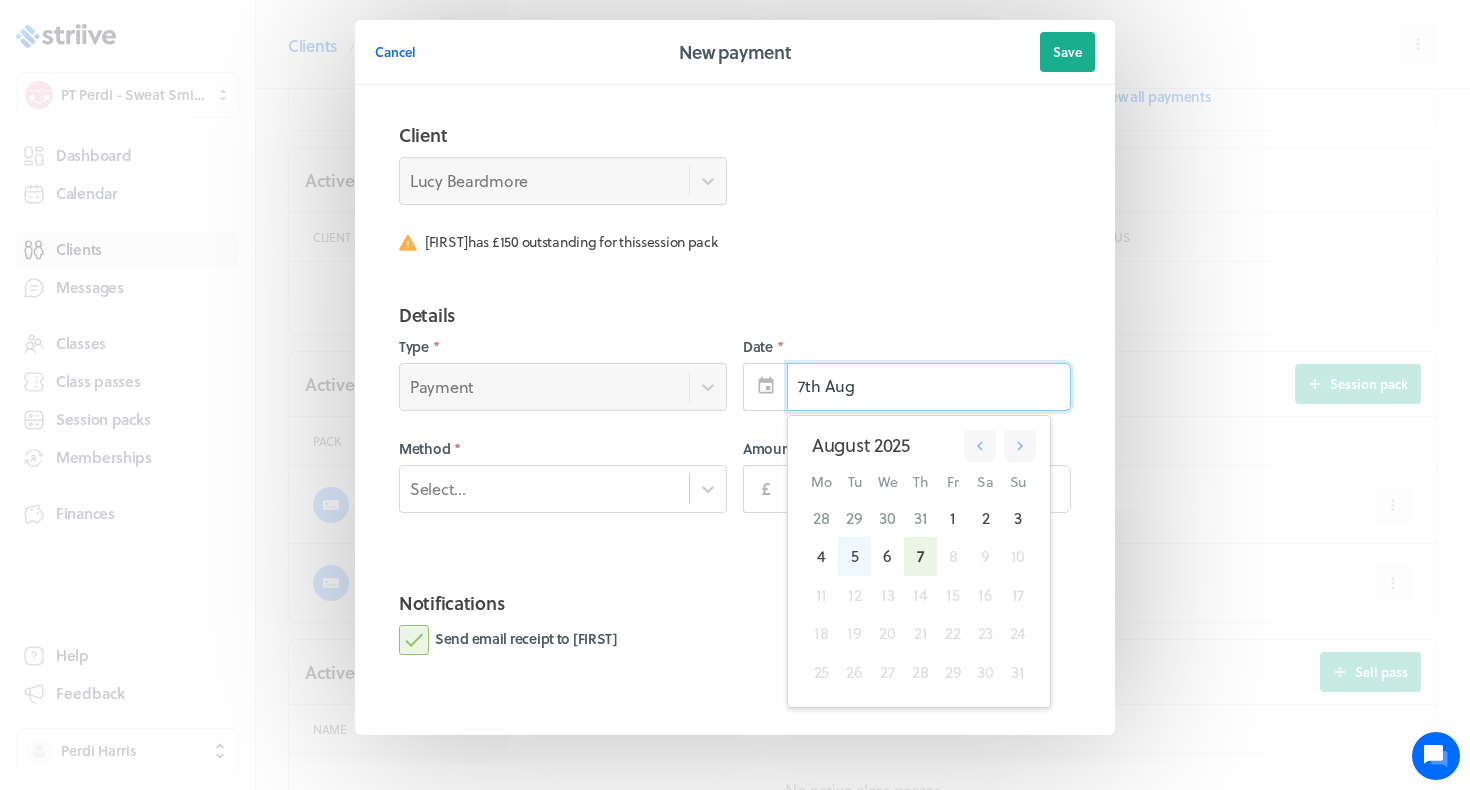 click on "5" at bounding box center (854, 556) 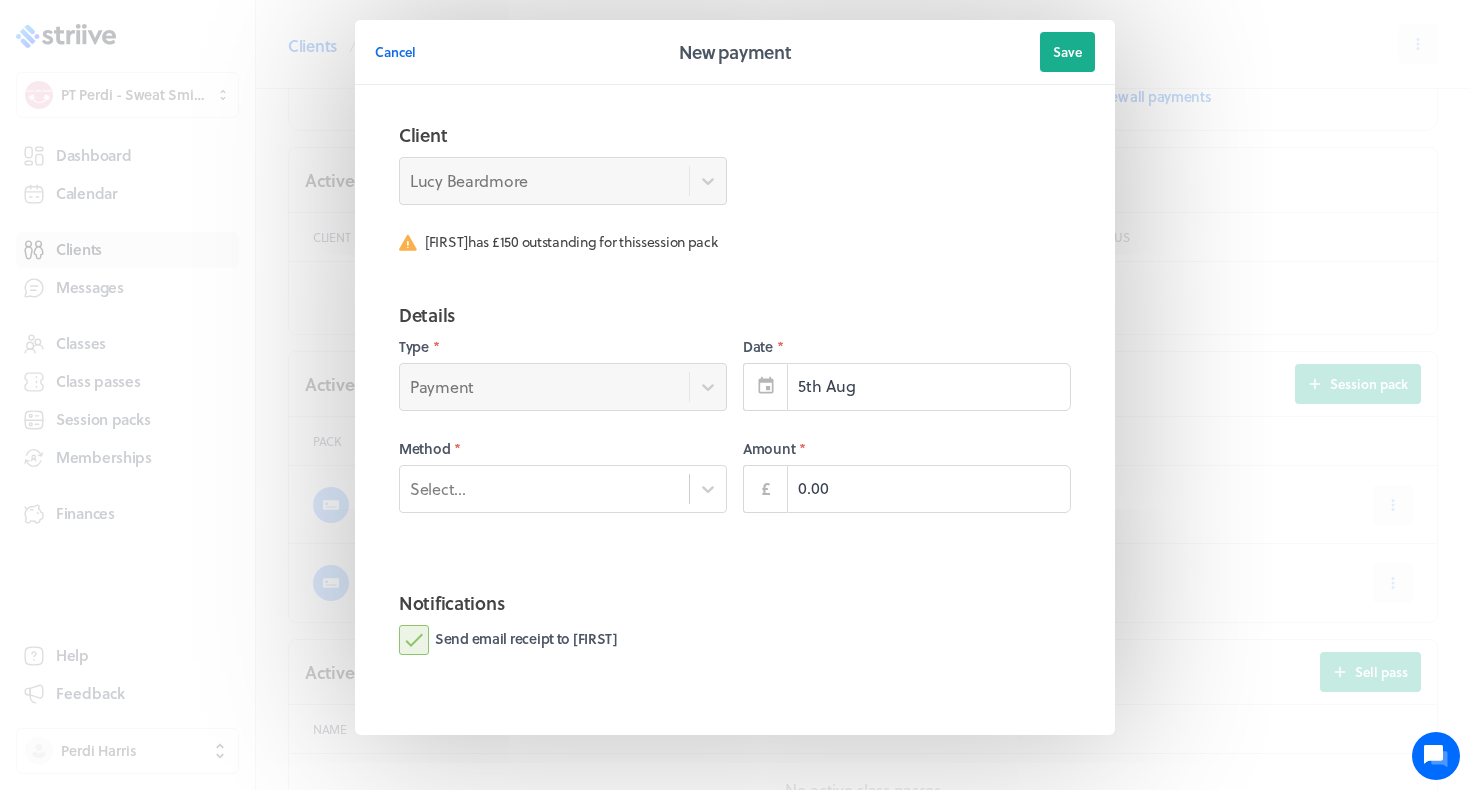 click on "Method *" at bounding box center [563, 449] 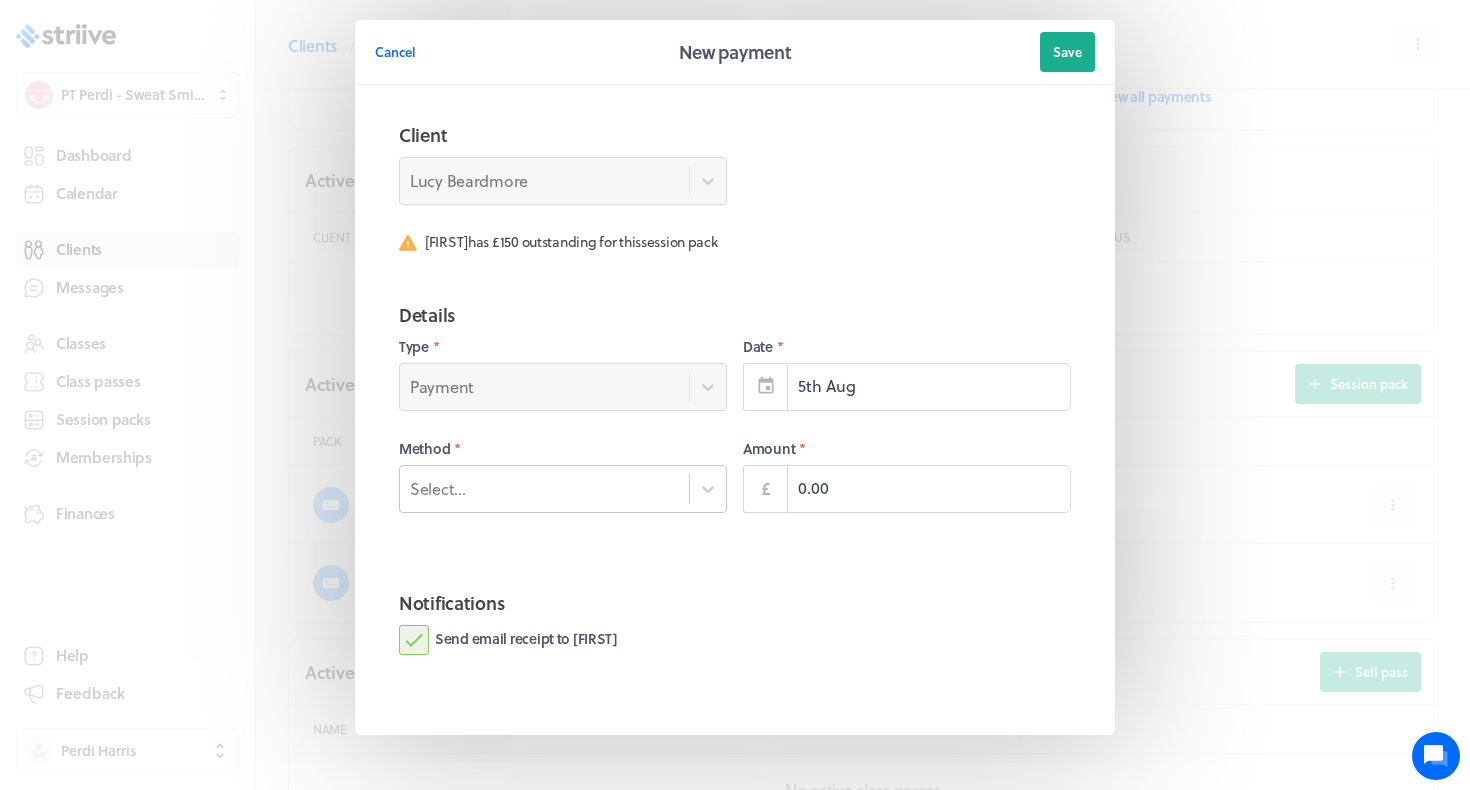 click on "Select..." at bounding box center (544, 488) 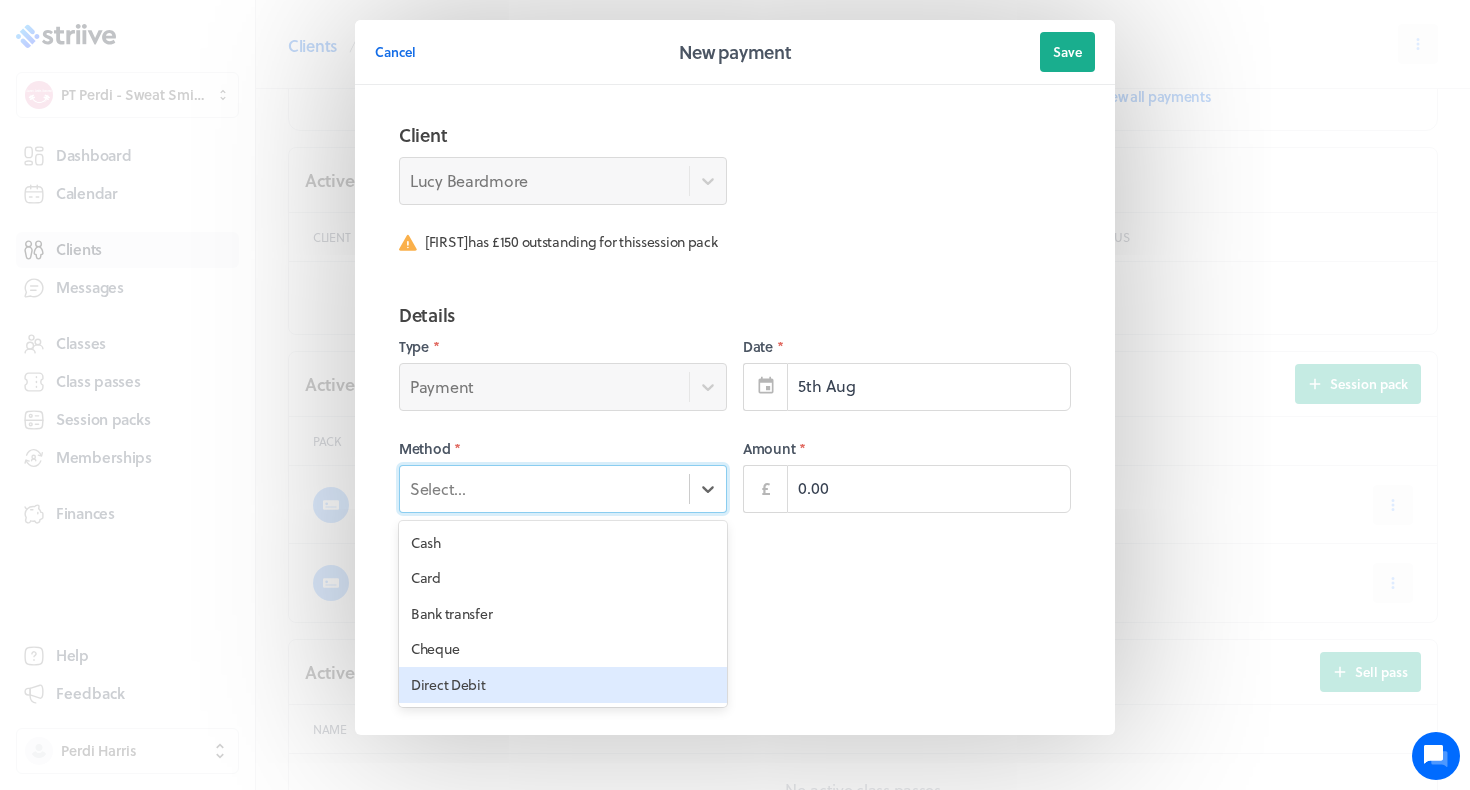 click on "Direct Debit" at bounding box center (563, 685) 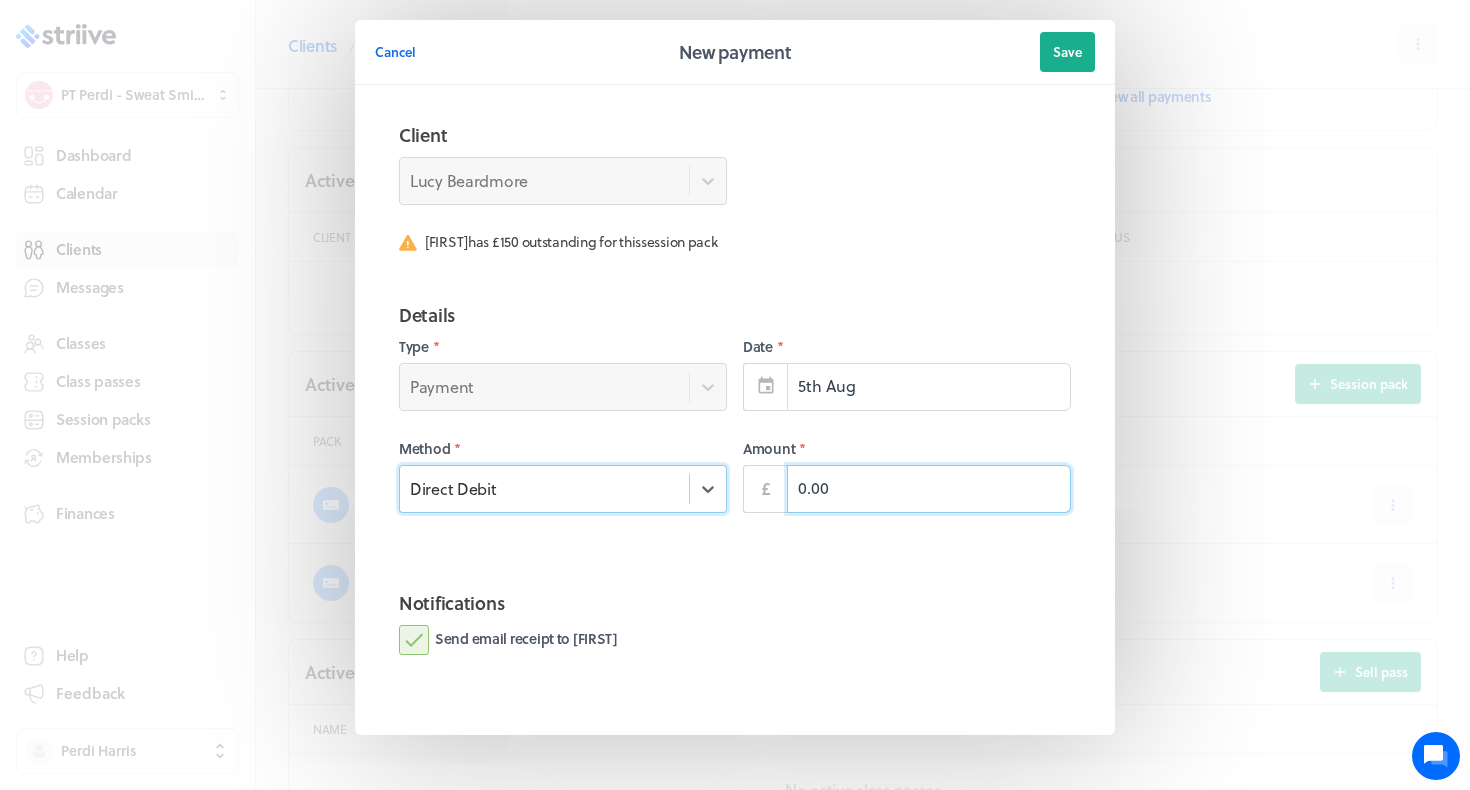 click on "0.00" at bounding box center [929, 489] 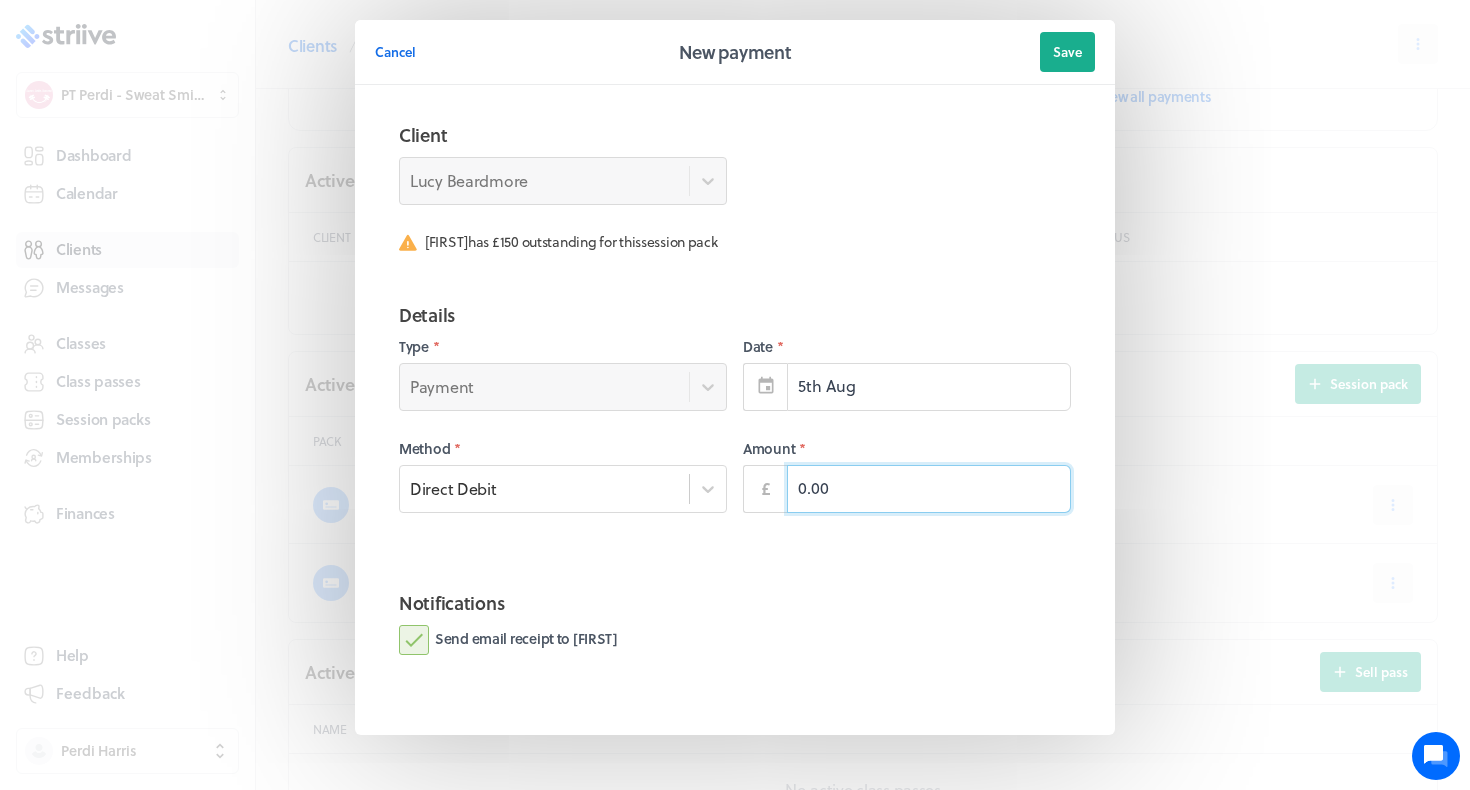 click on "0.00" at bounding box center [929, 489] 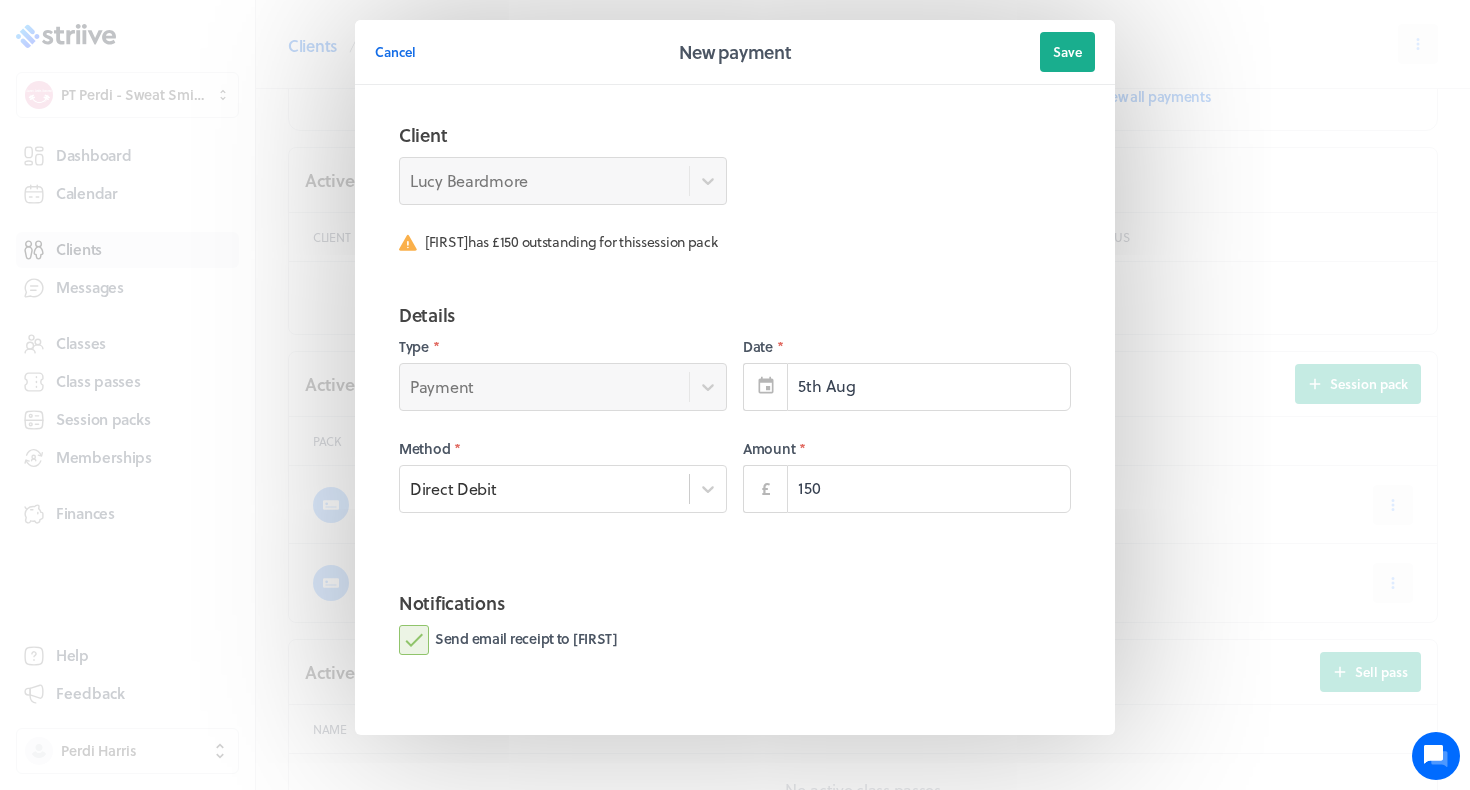 type on "150.00" 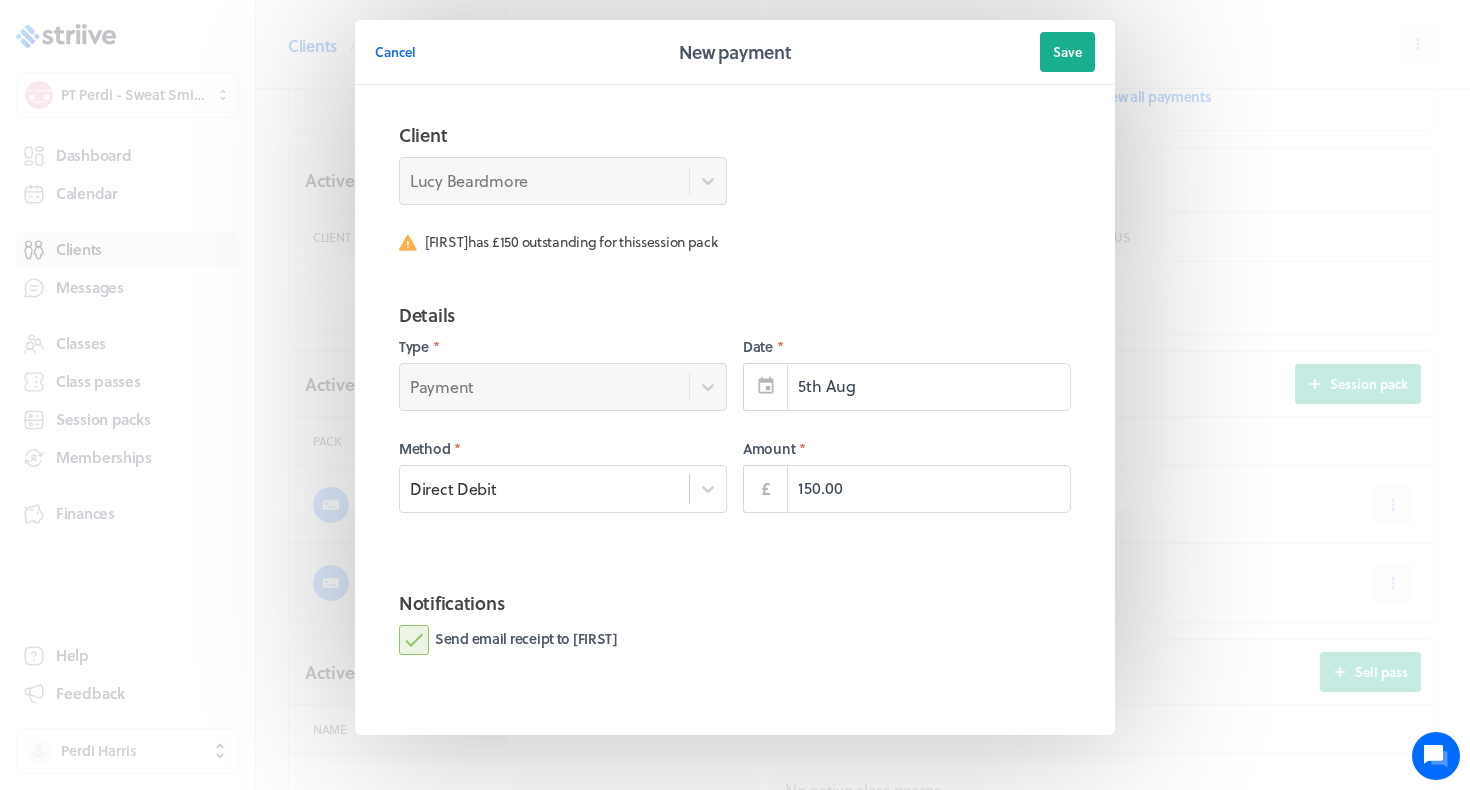 click on "Send email receipt to [FIRST]" at bounding box center [508, 640] 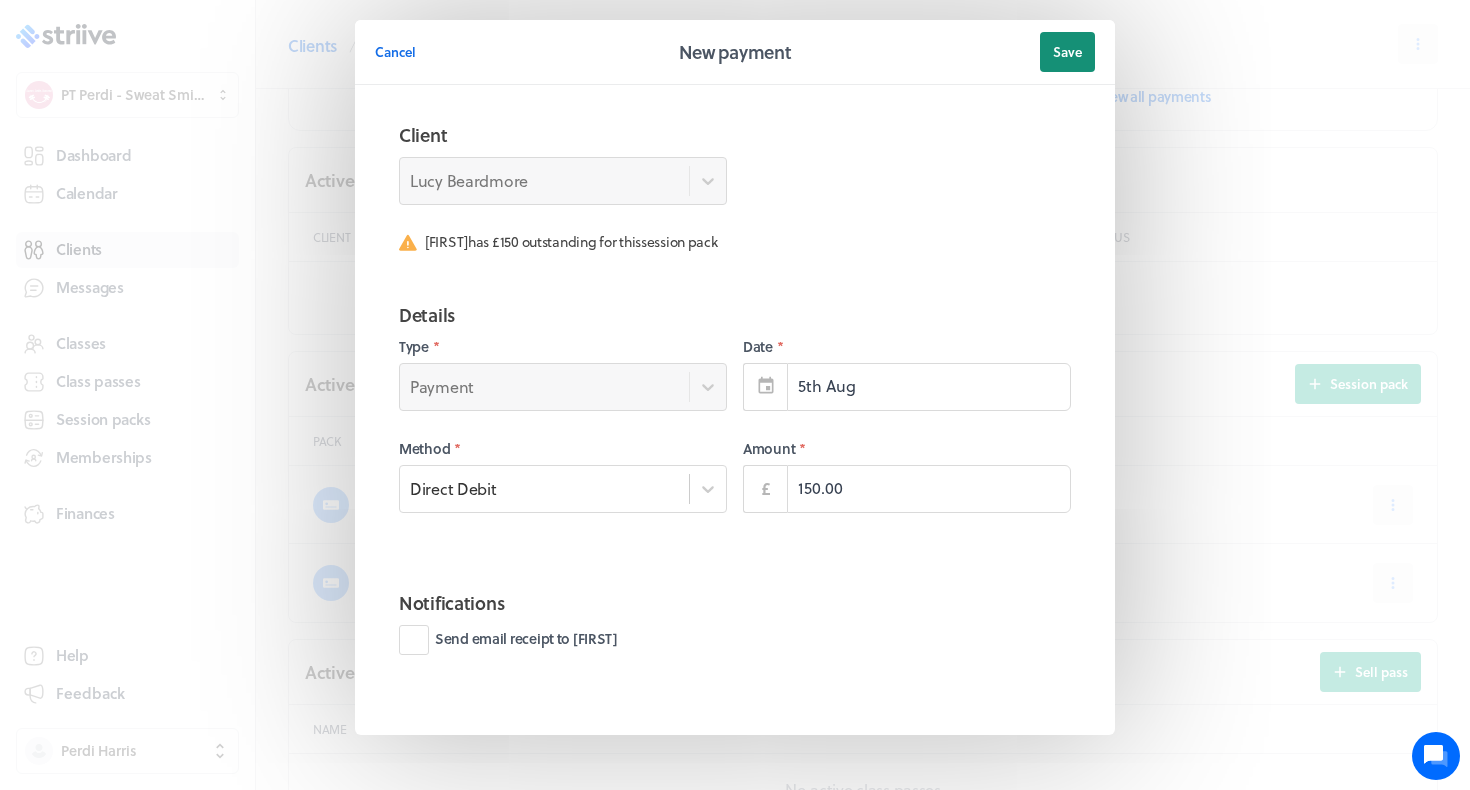 click on "Save" at bounding box center (1067, 52) 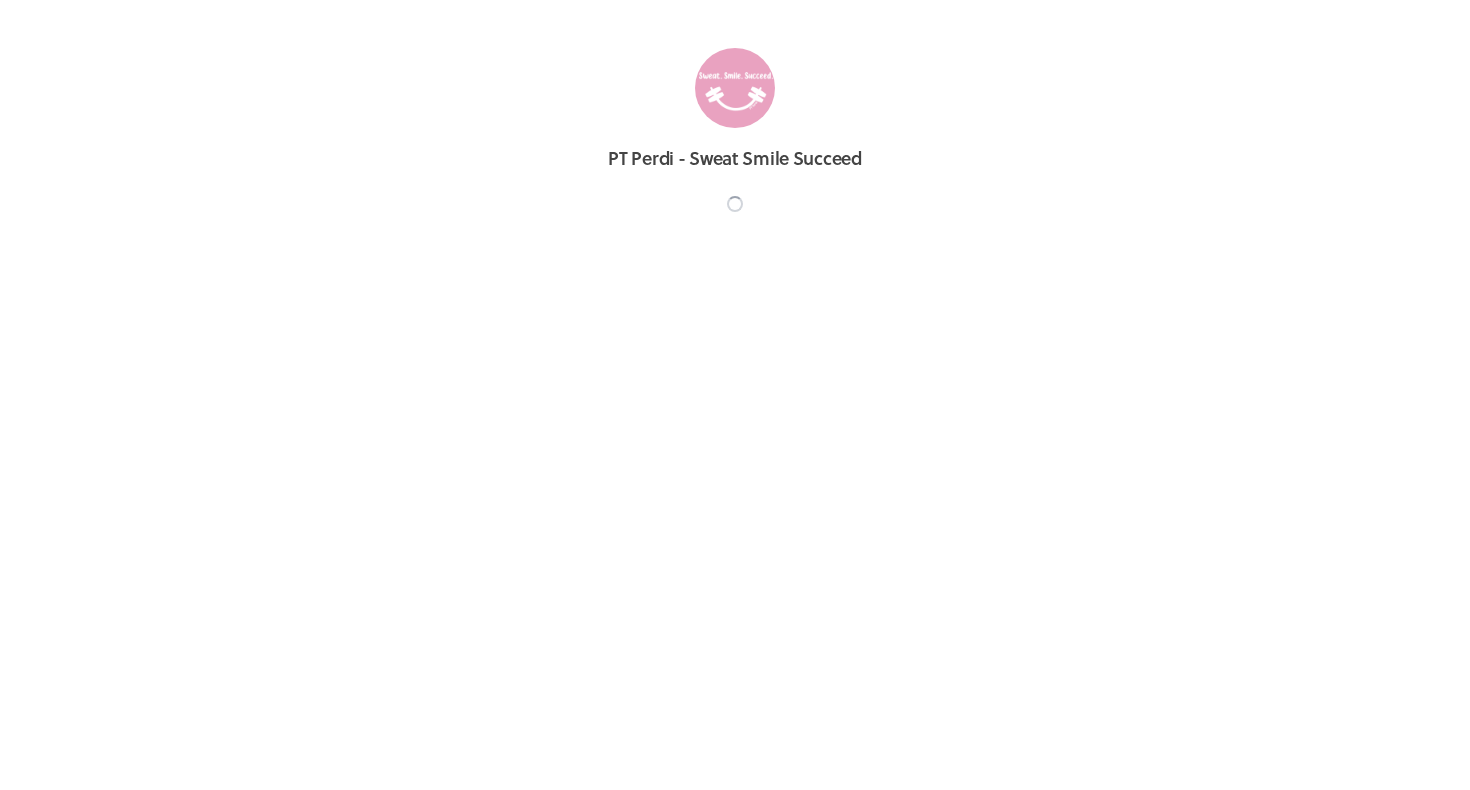 scroll, scrollTop: 0, scrollLeft: 0, axis: both 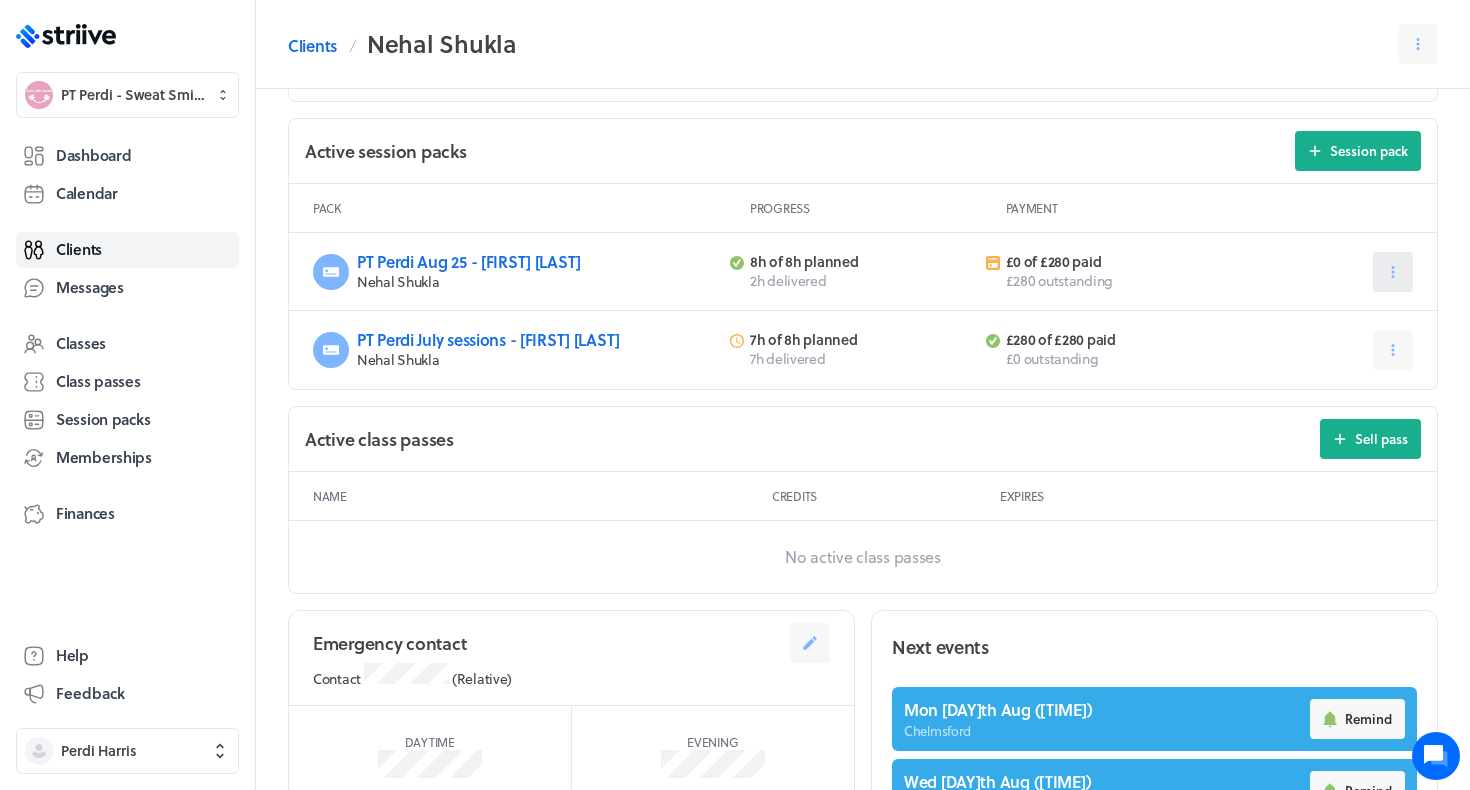 click 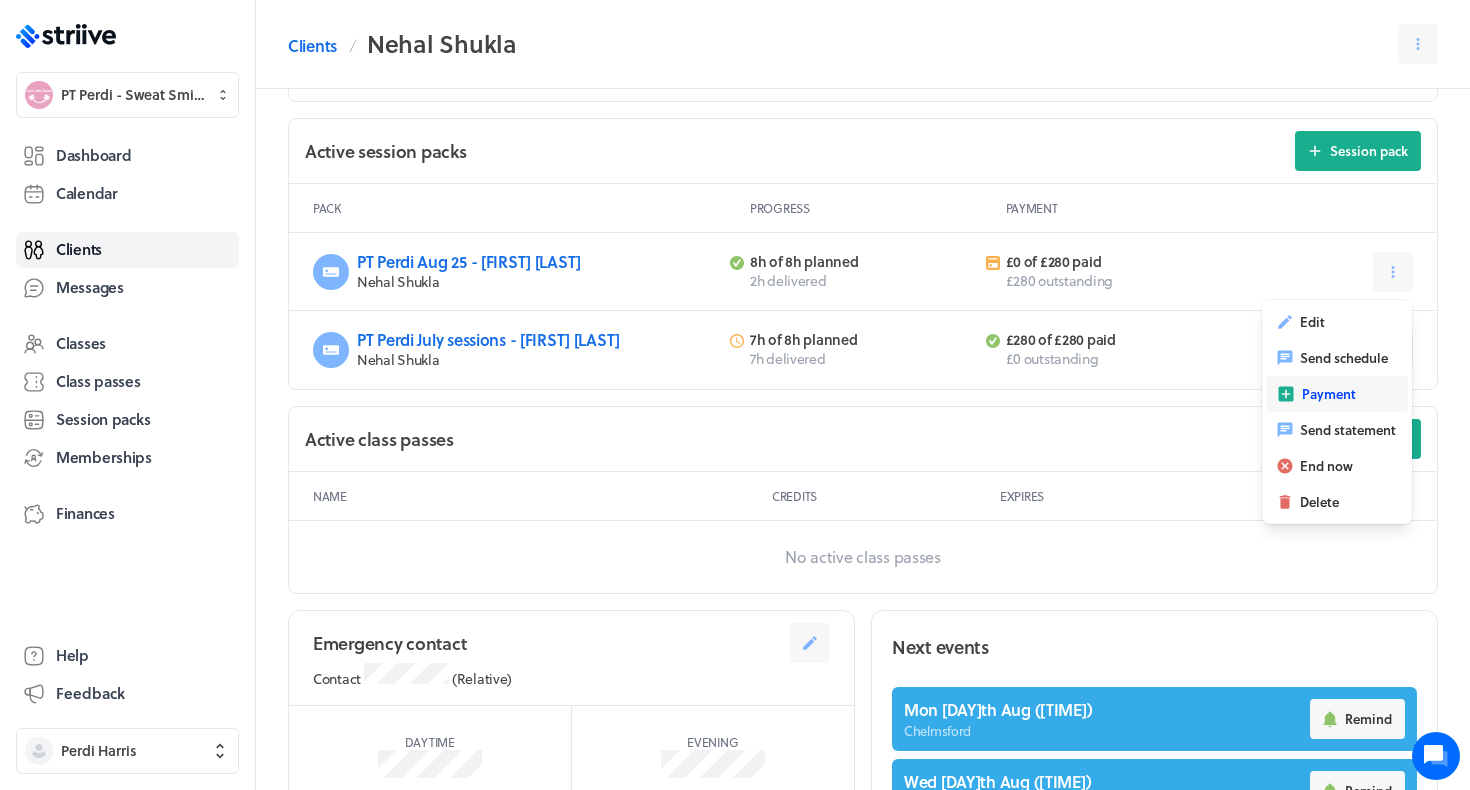 click on "Payment" at bounding box center (1329, 394) 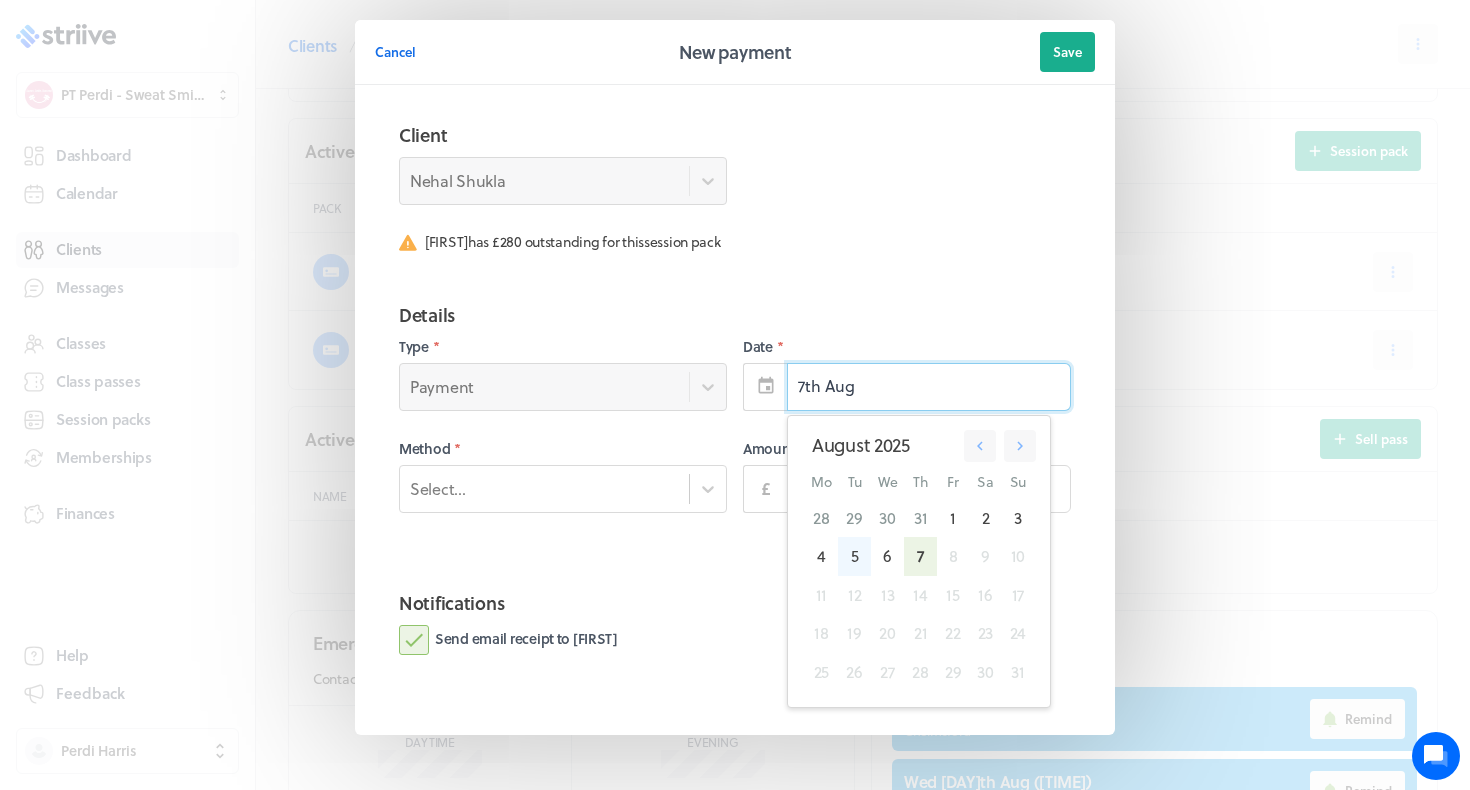 click on "5" at bounding box center [854, 556] 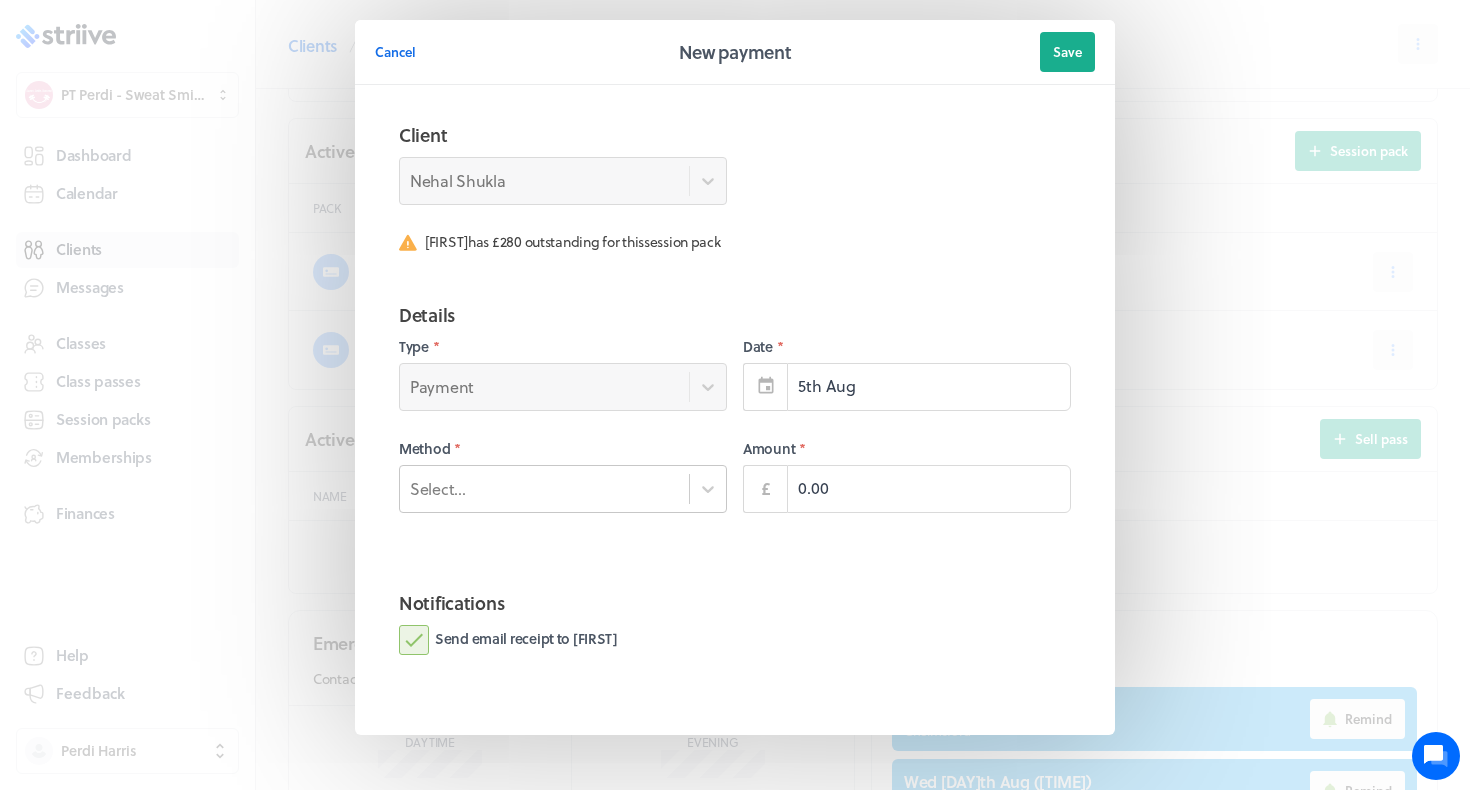 click on "Select..." at bounding box center (544, 488) 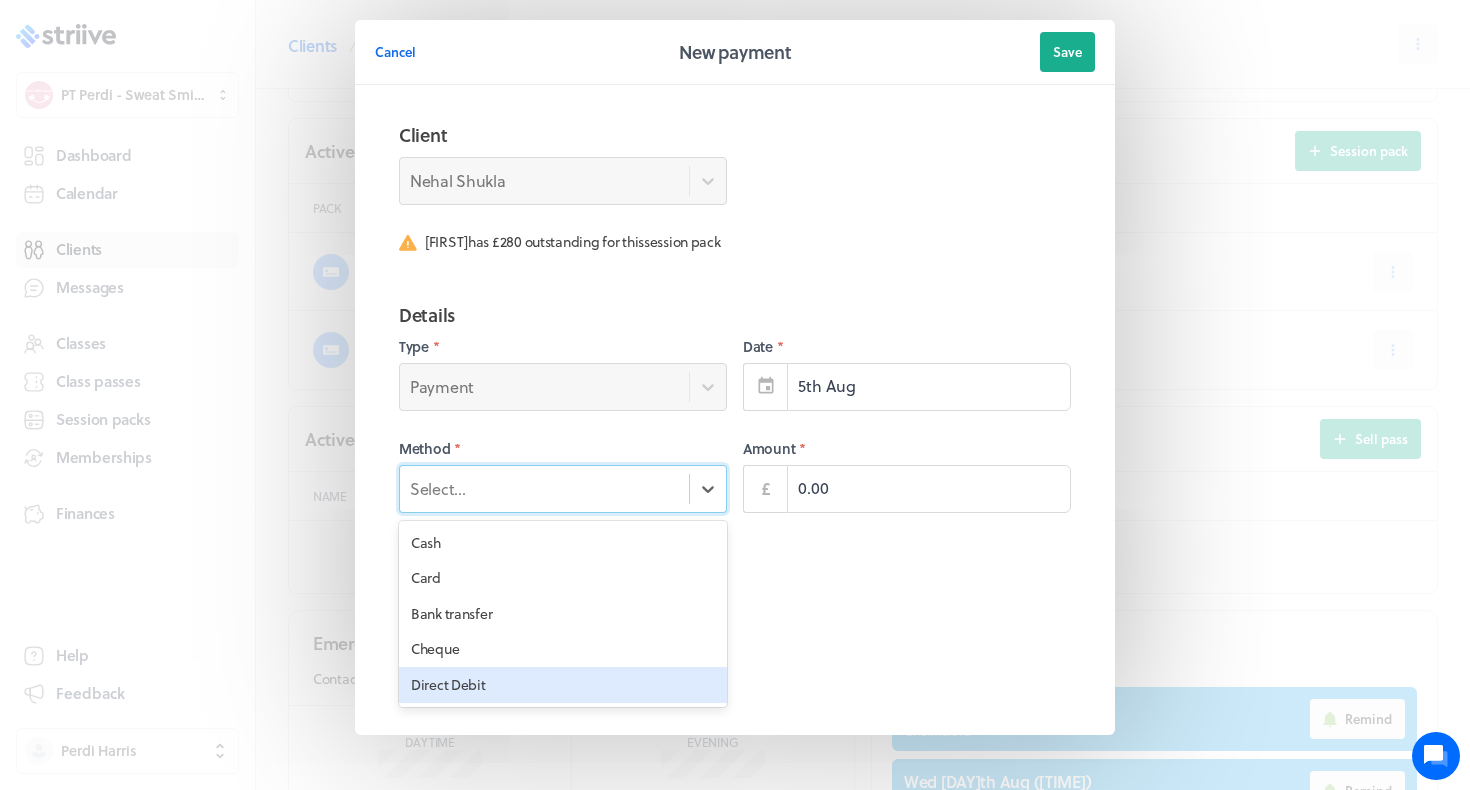 click on "Direct Debit" at bounding box center [563, 685] 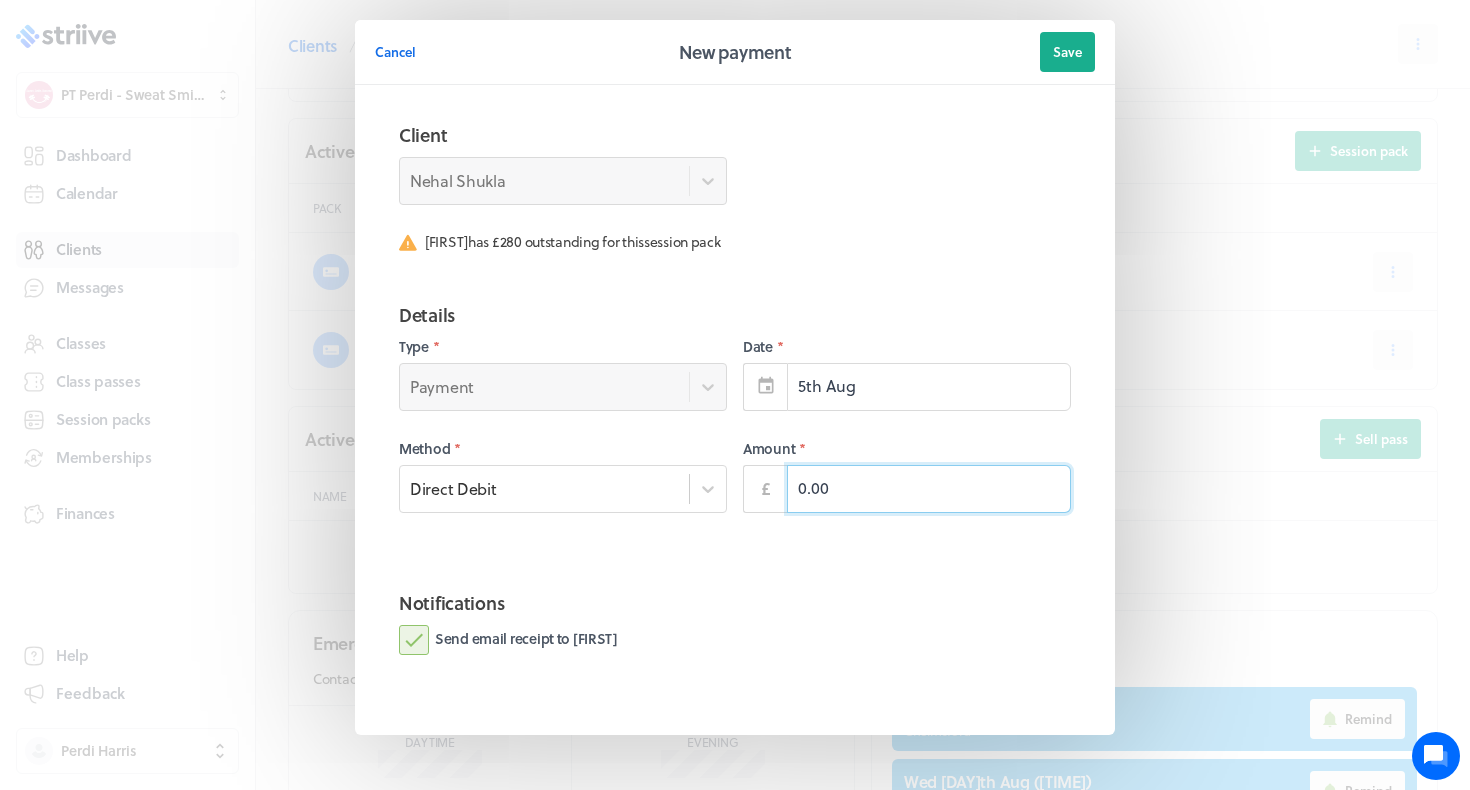 click on "0.00" at bounding box center (929, 489) 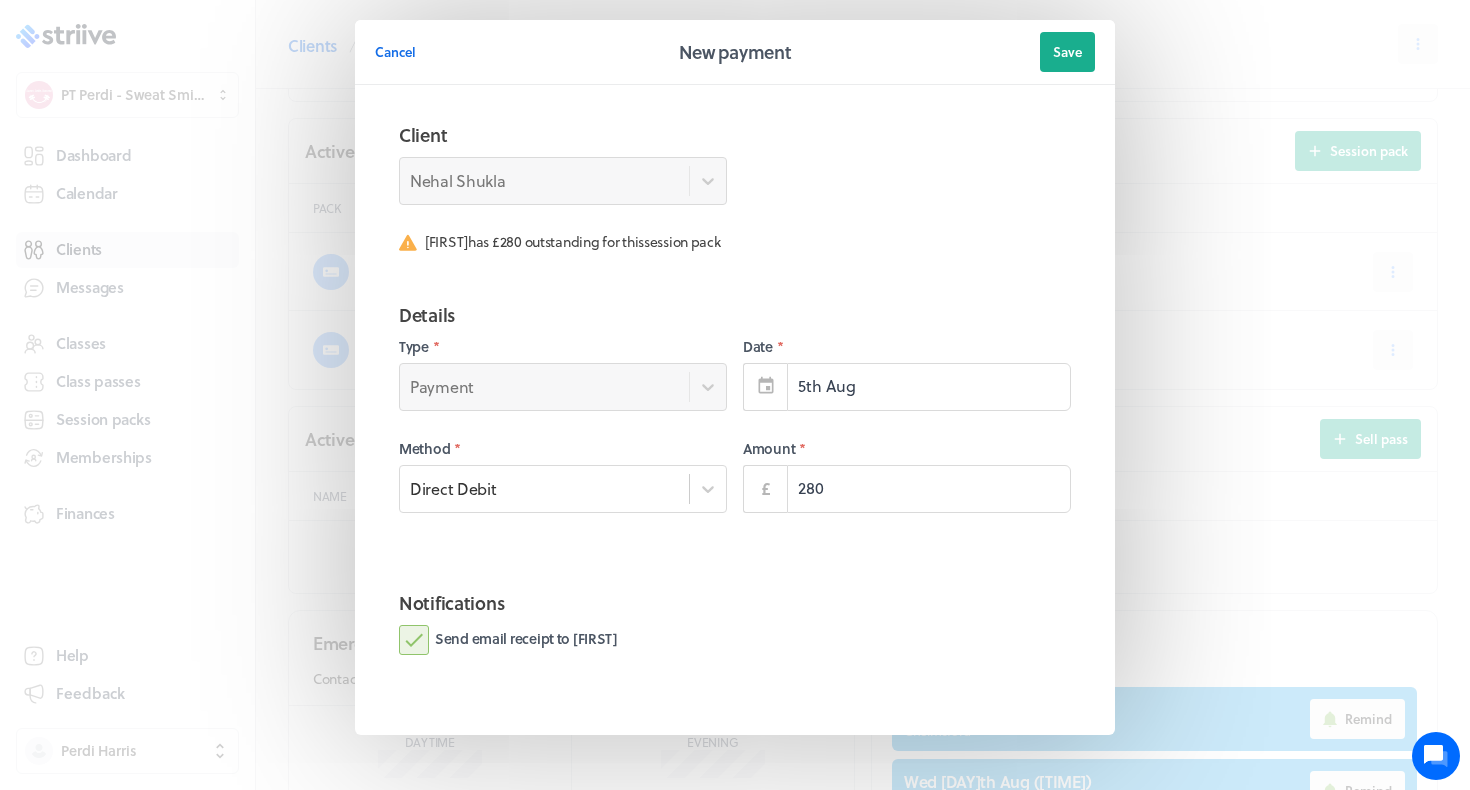 type on "280.00" 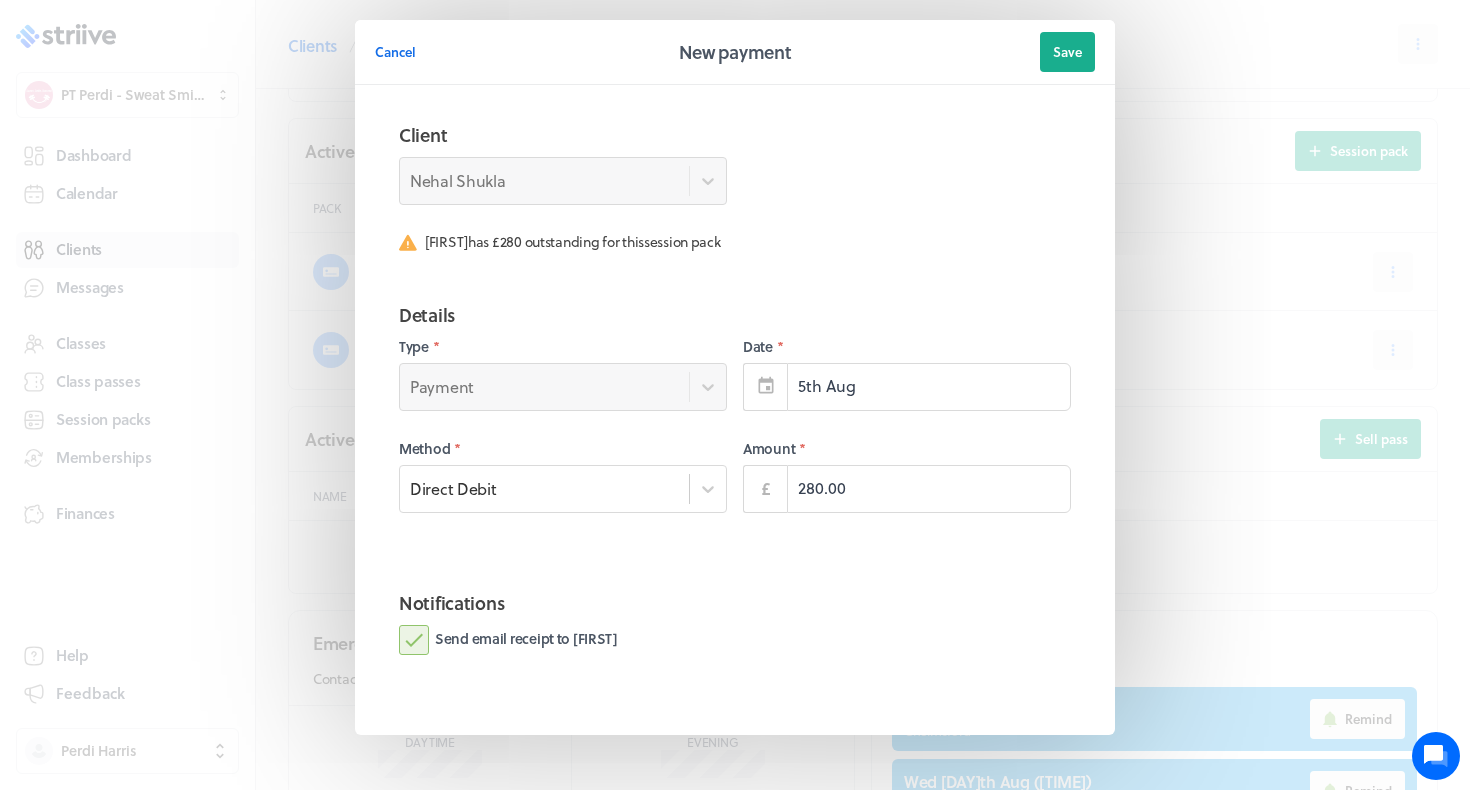 click on "Send email receipt to [FIRST]" at bounding box center (508, 640) 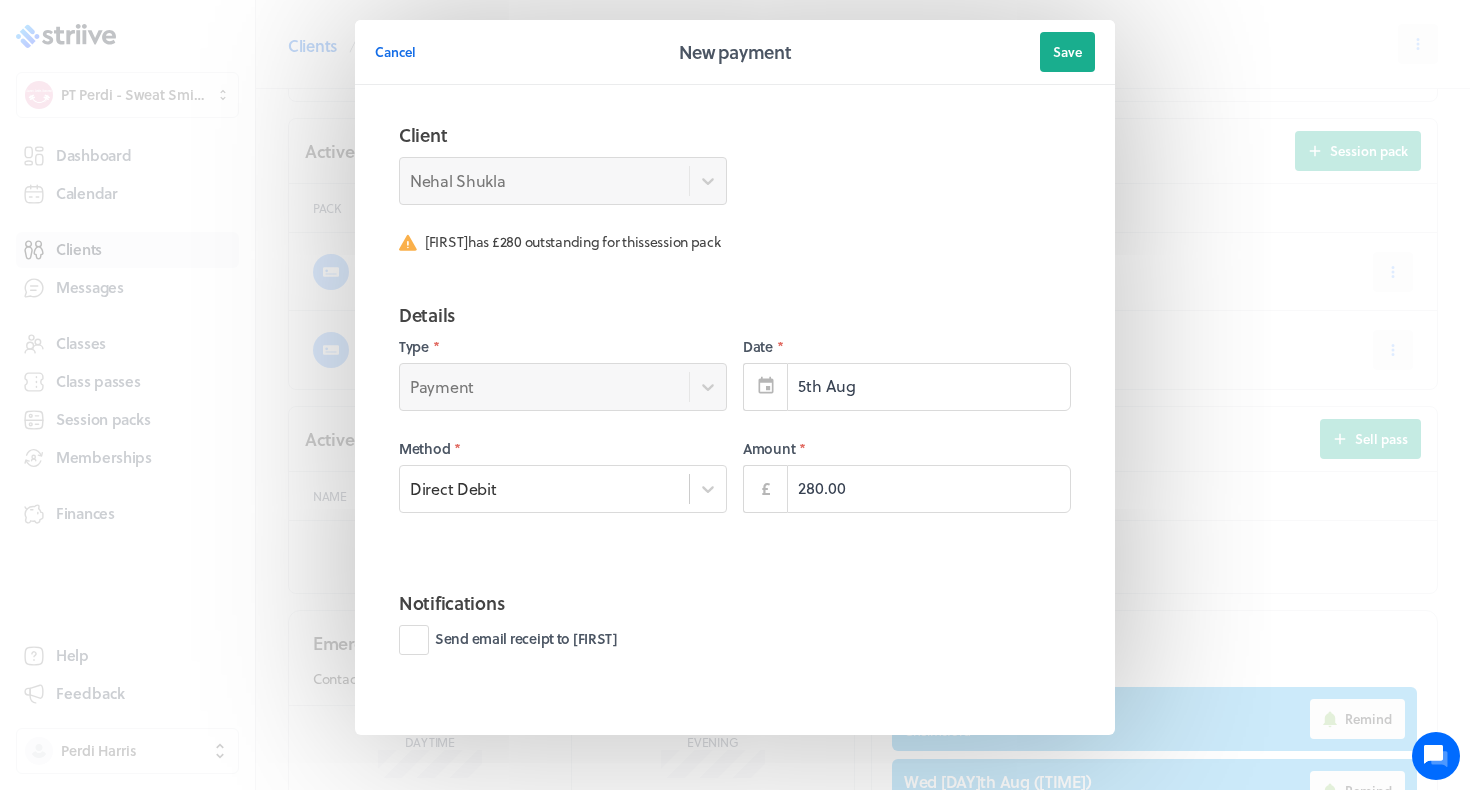 click on "Cancel New payment Save" at bounding box center [735, 52] 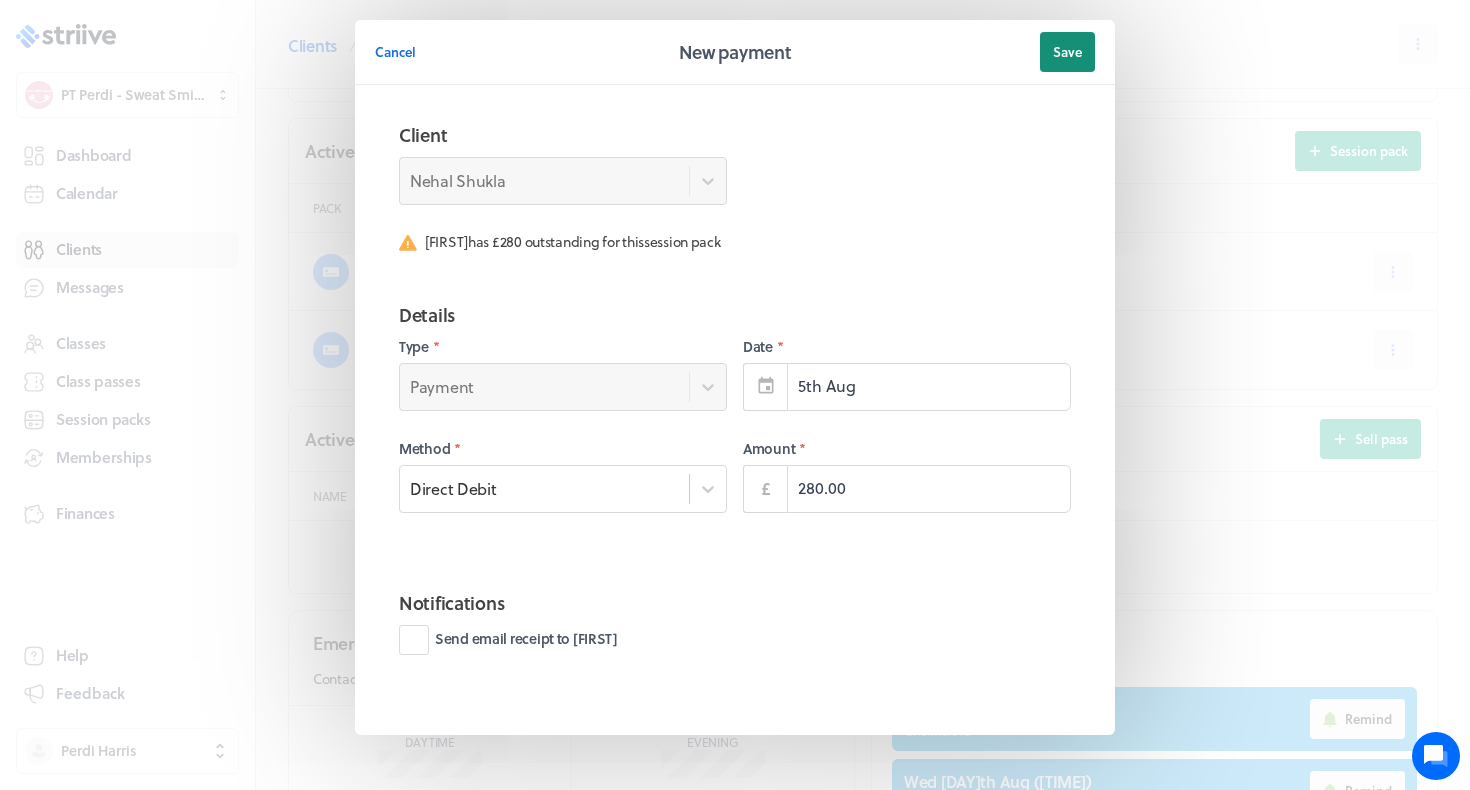 click on "Save" at bounding box center [1067, 52] 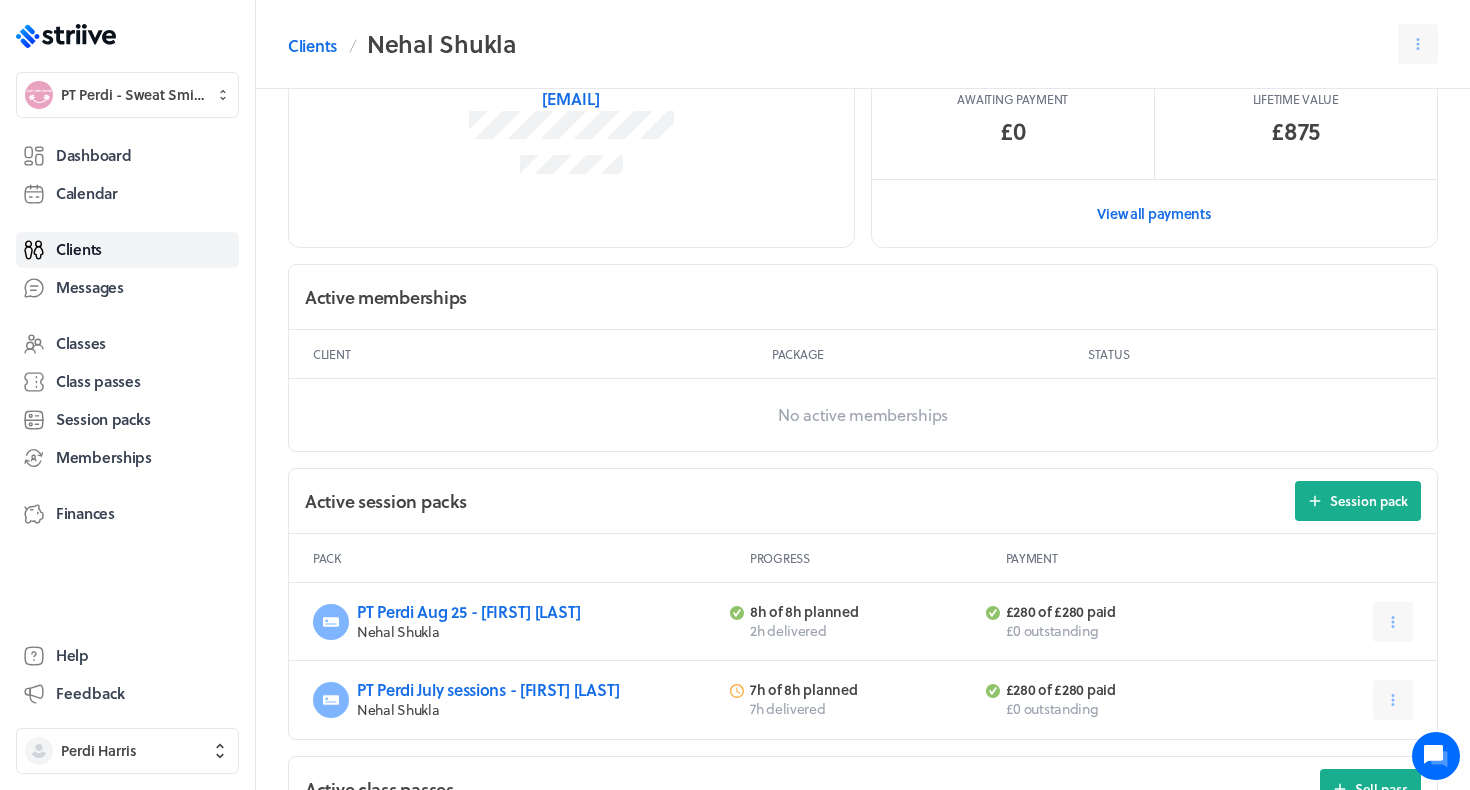 scroll, scrollTop: 401, scrollLeft: 0, axis: vertical 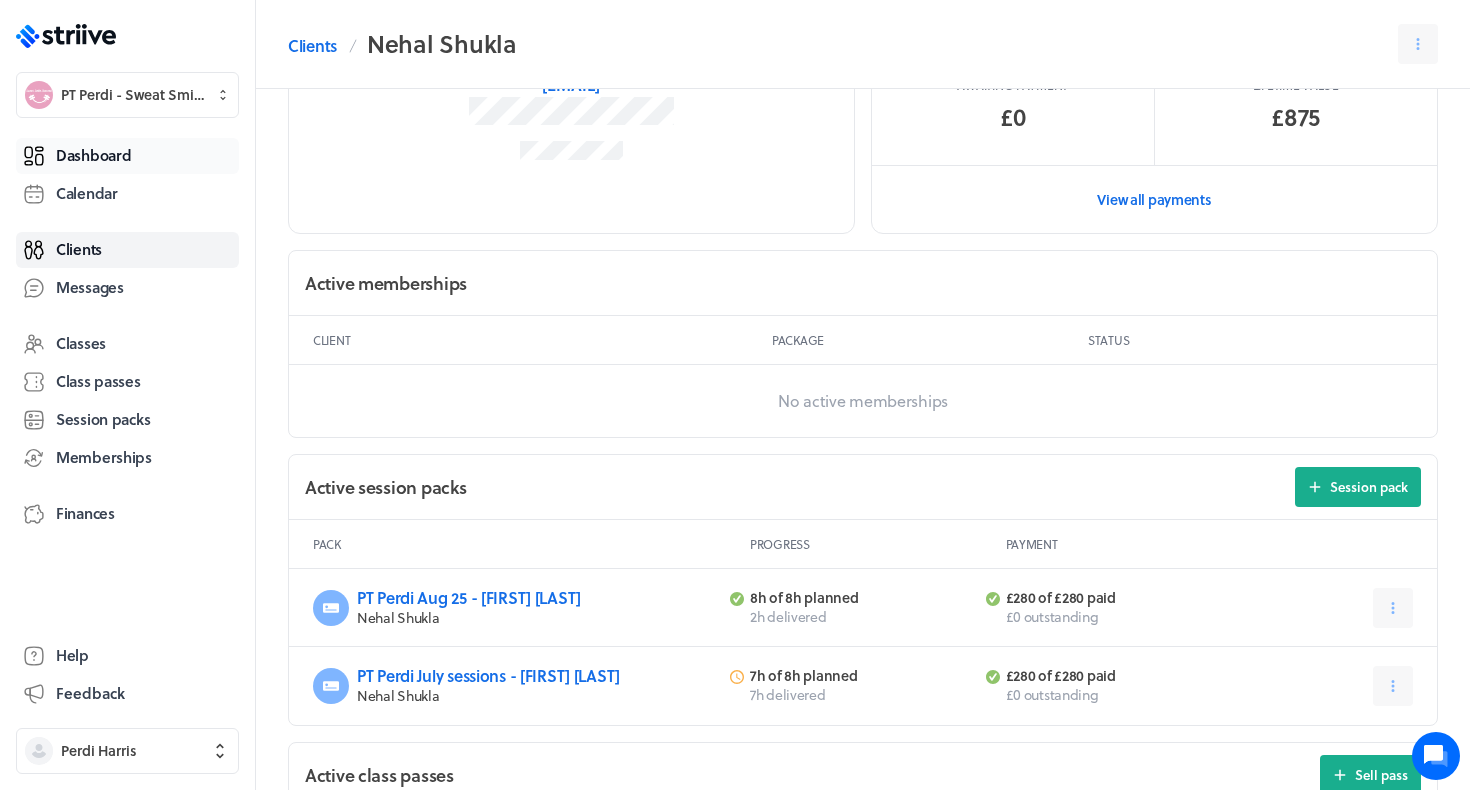 click on "Dashboard" at bounding box center [93, 155] 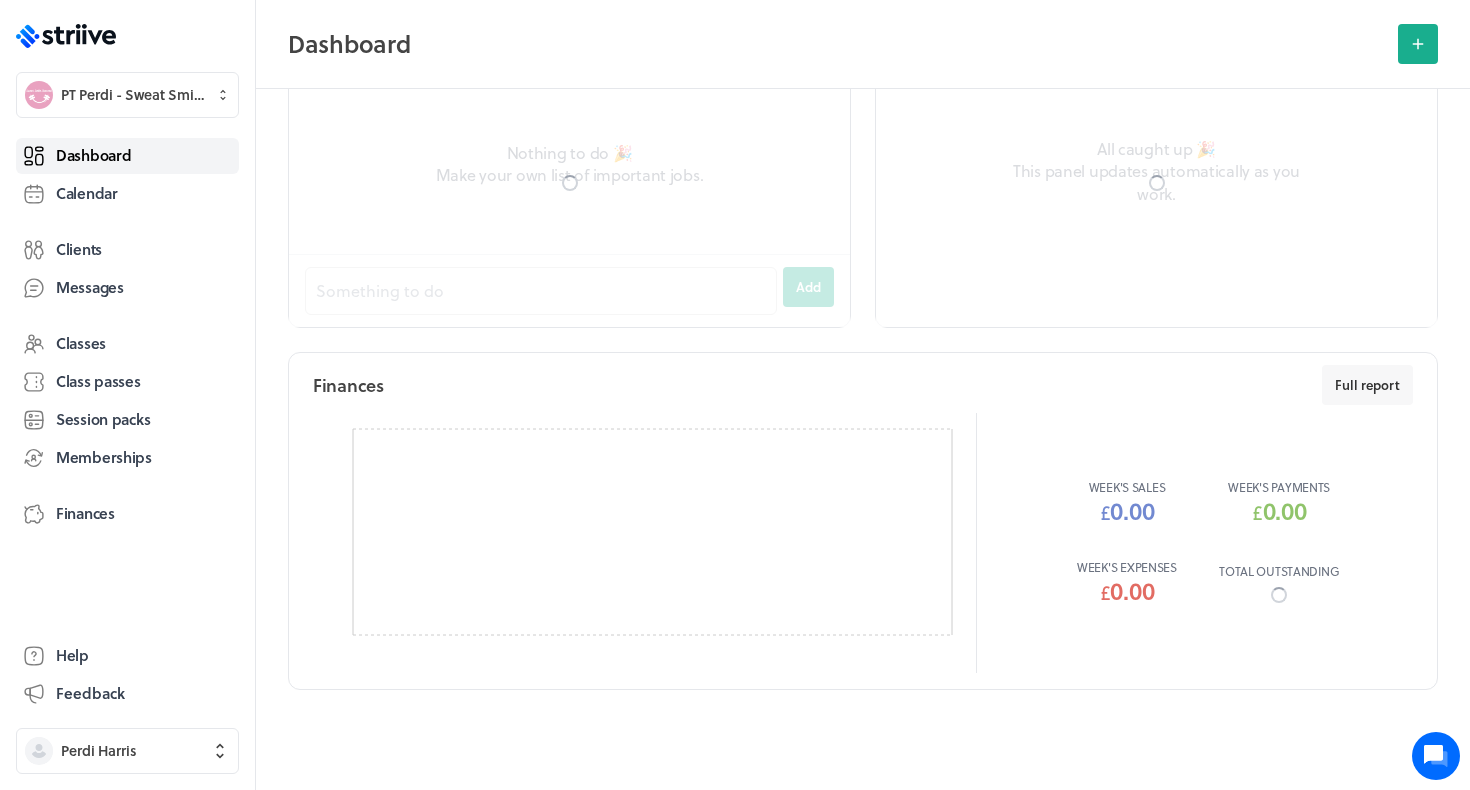 scroll, scrollTop: 0, scrollLeft: 0, axis: both 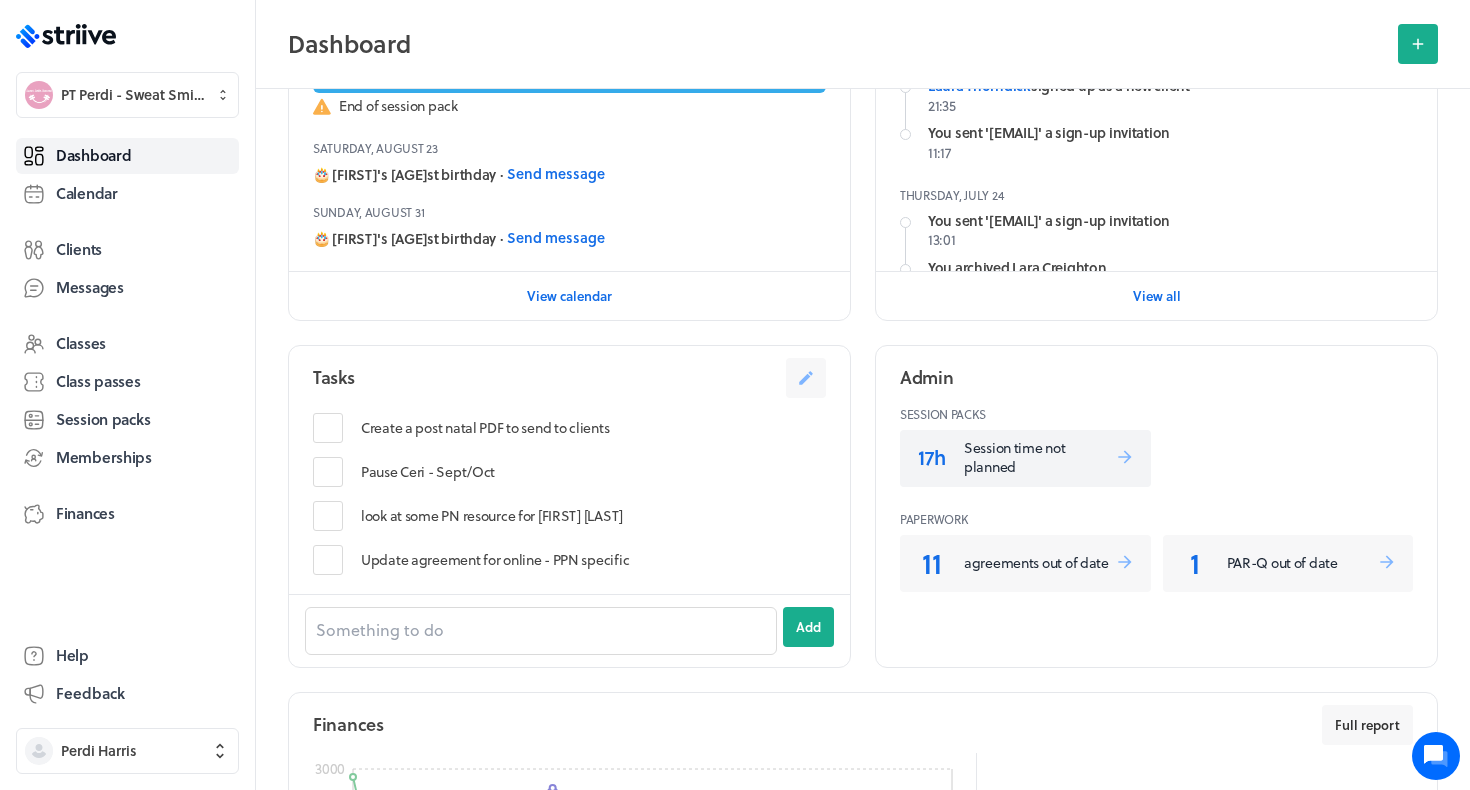 click on "17h Session time not planned" at bounding box center (1025, 458) 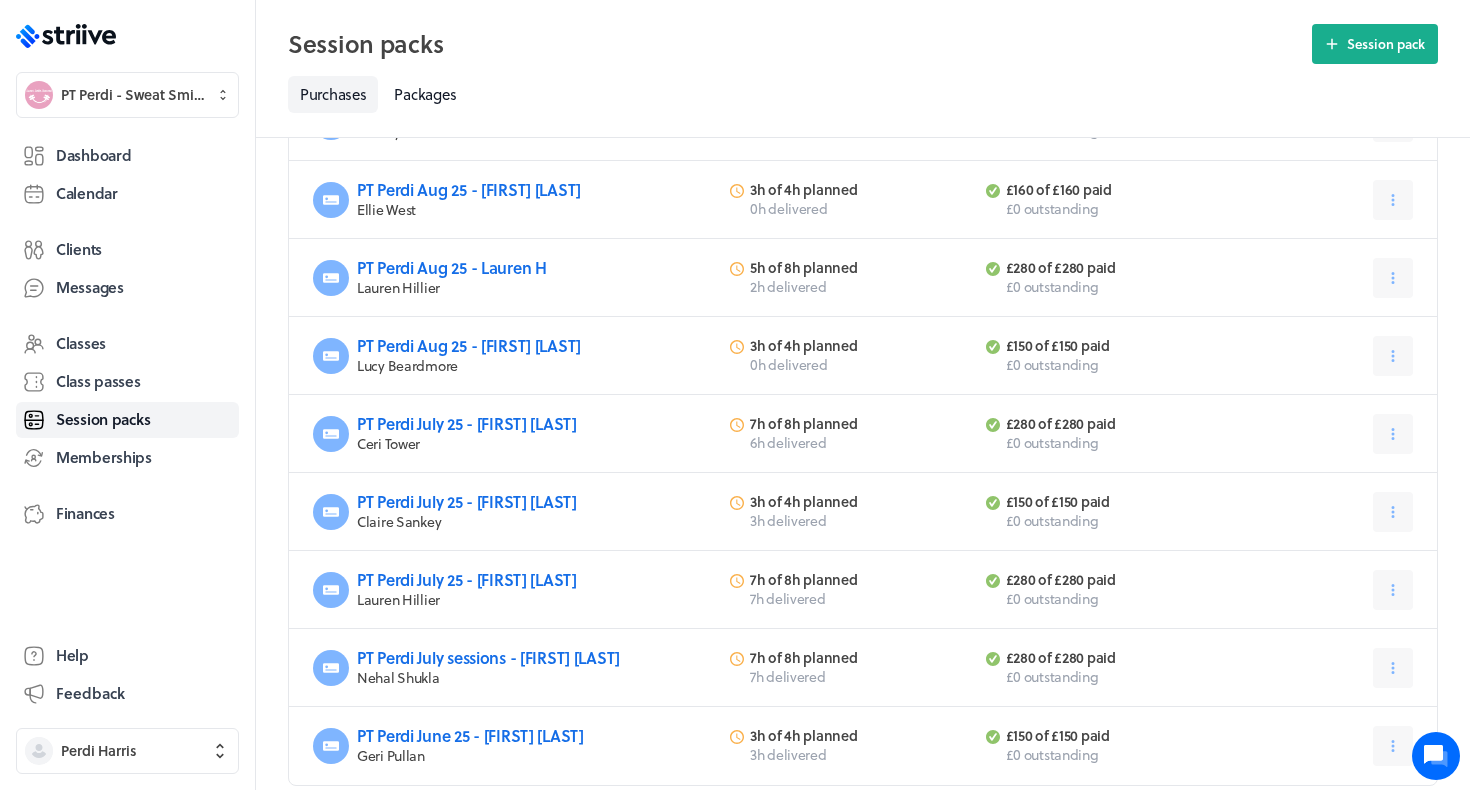 scroll, scrollTop: 258, scrollLeft: 0, axis: vertical 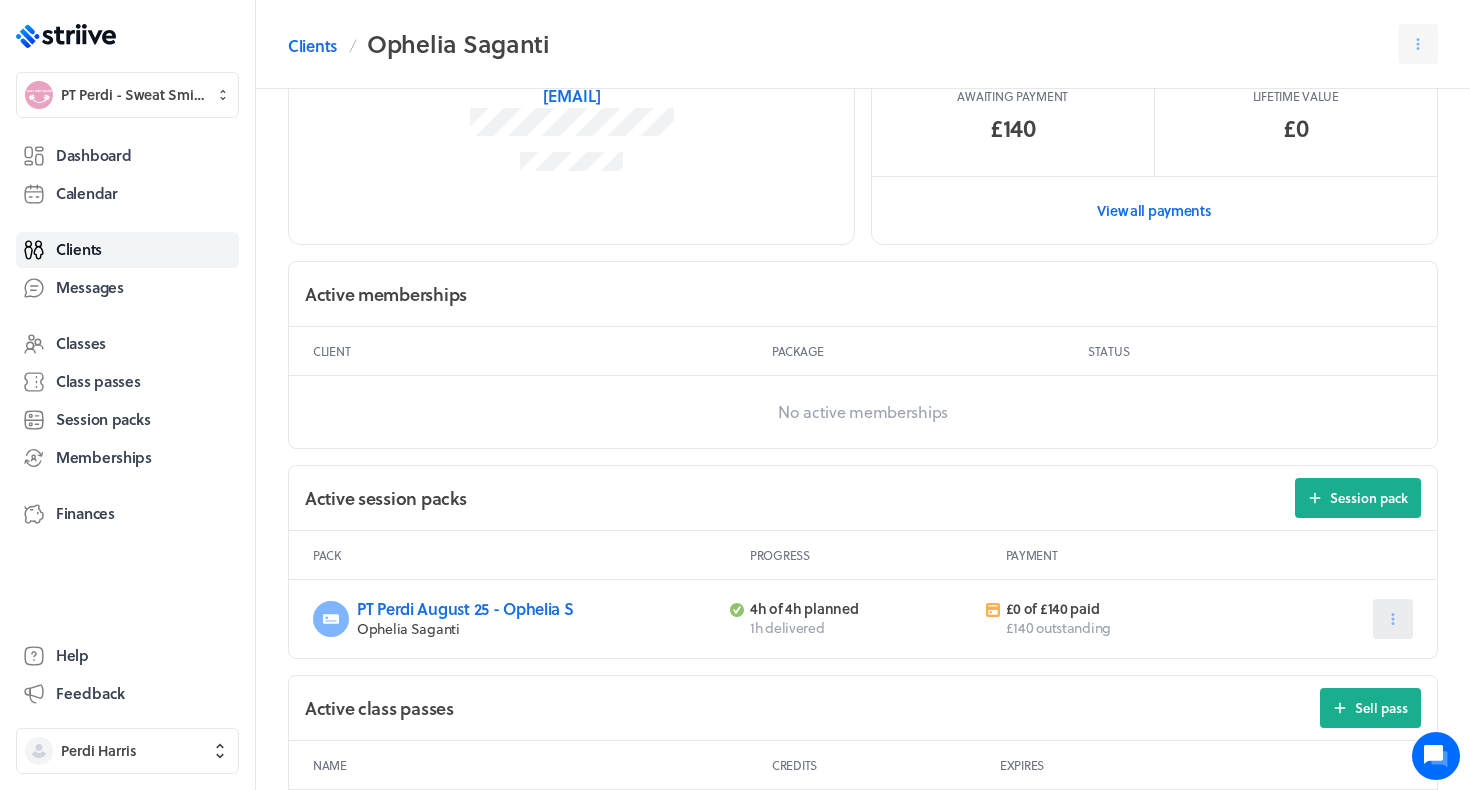 click 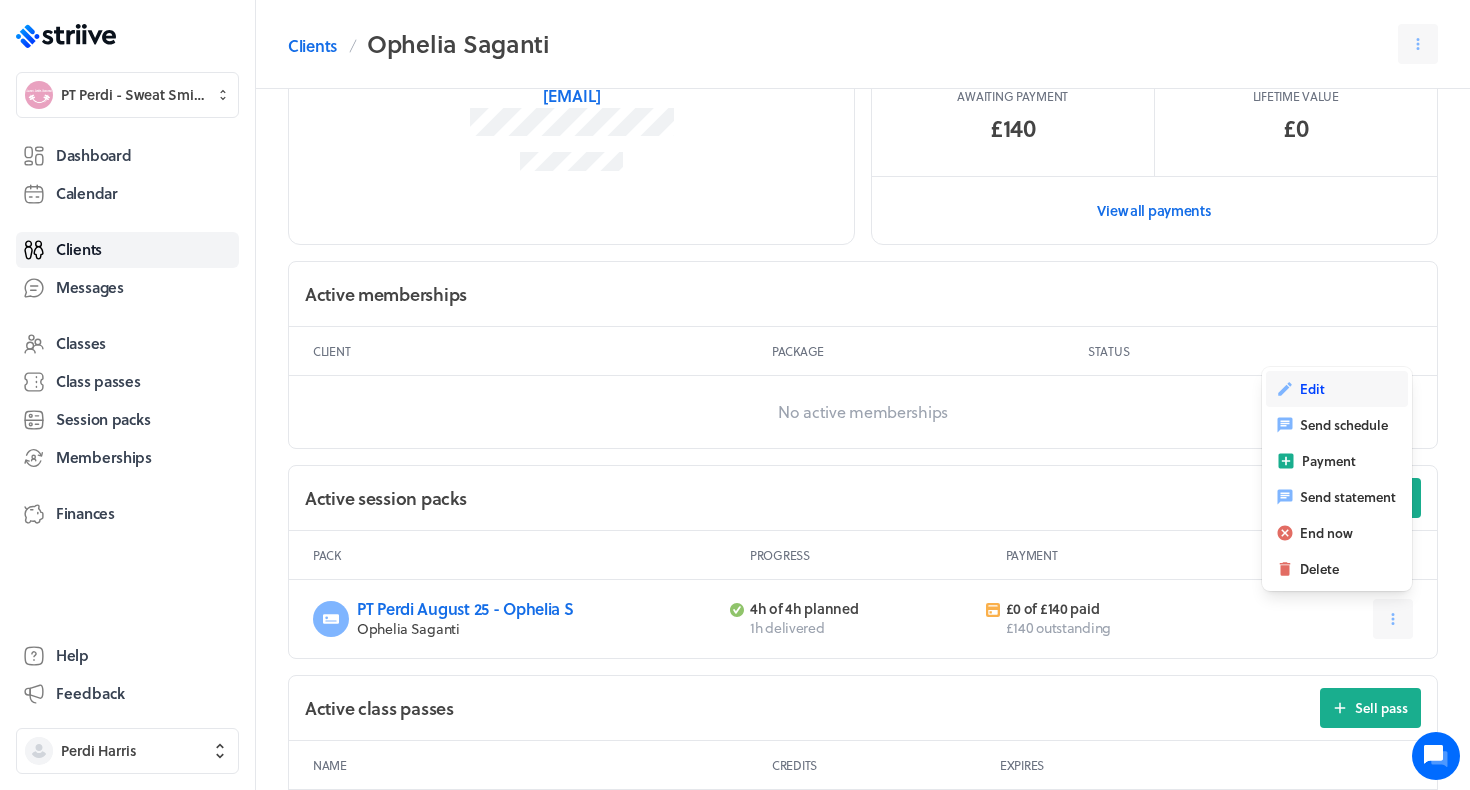 click on "Edit" at bounding box center (1312, 389) 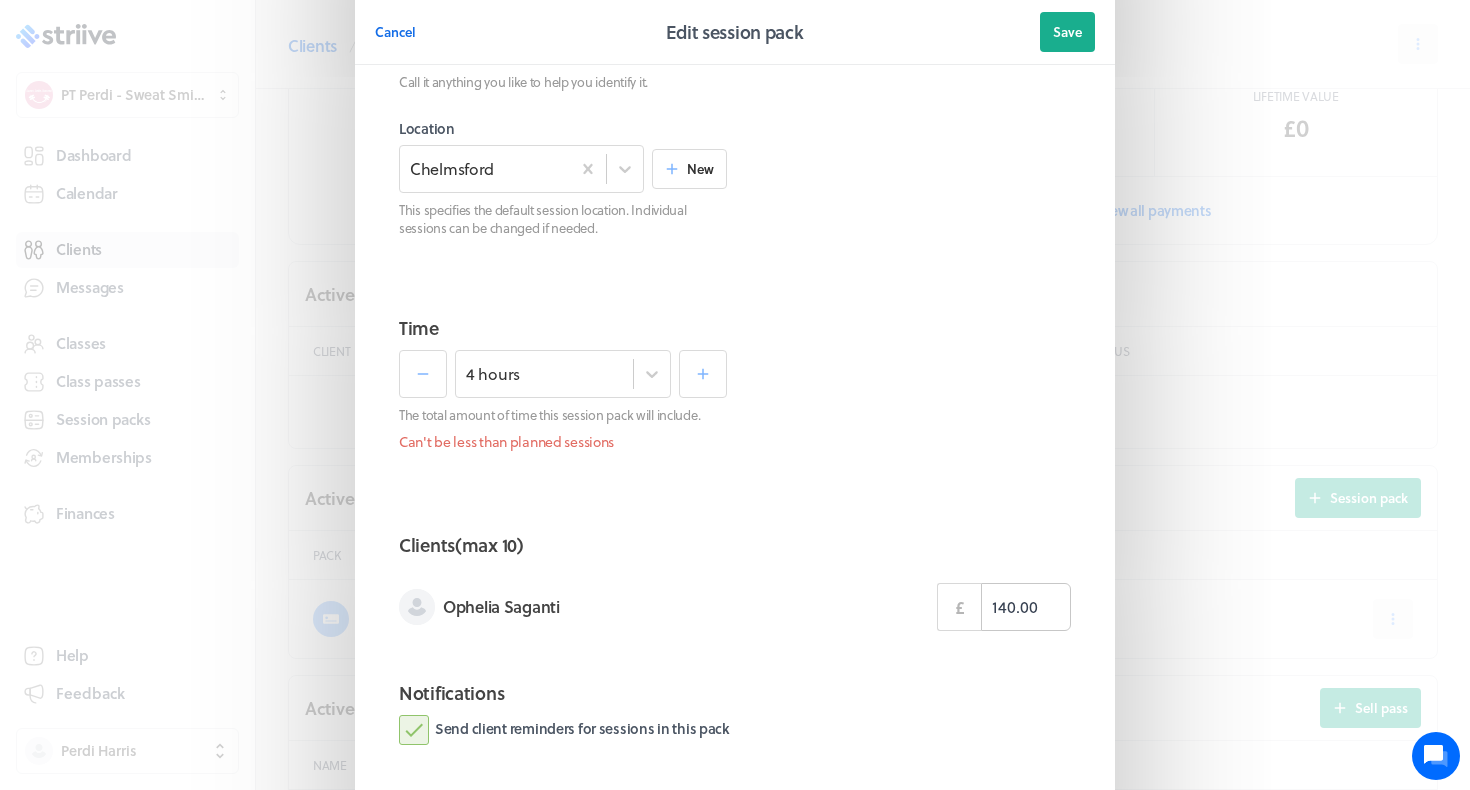 scroll, scrollTop: 182, scrollLeft: 0, axis: vertical 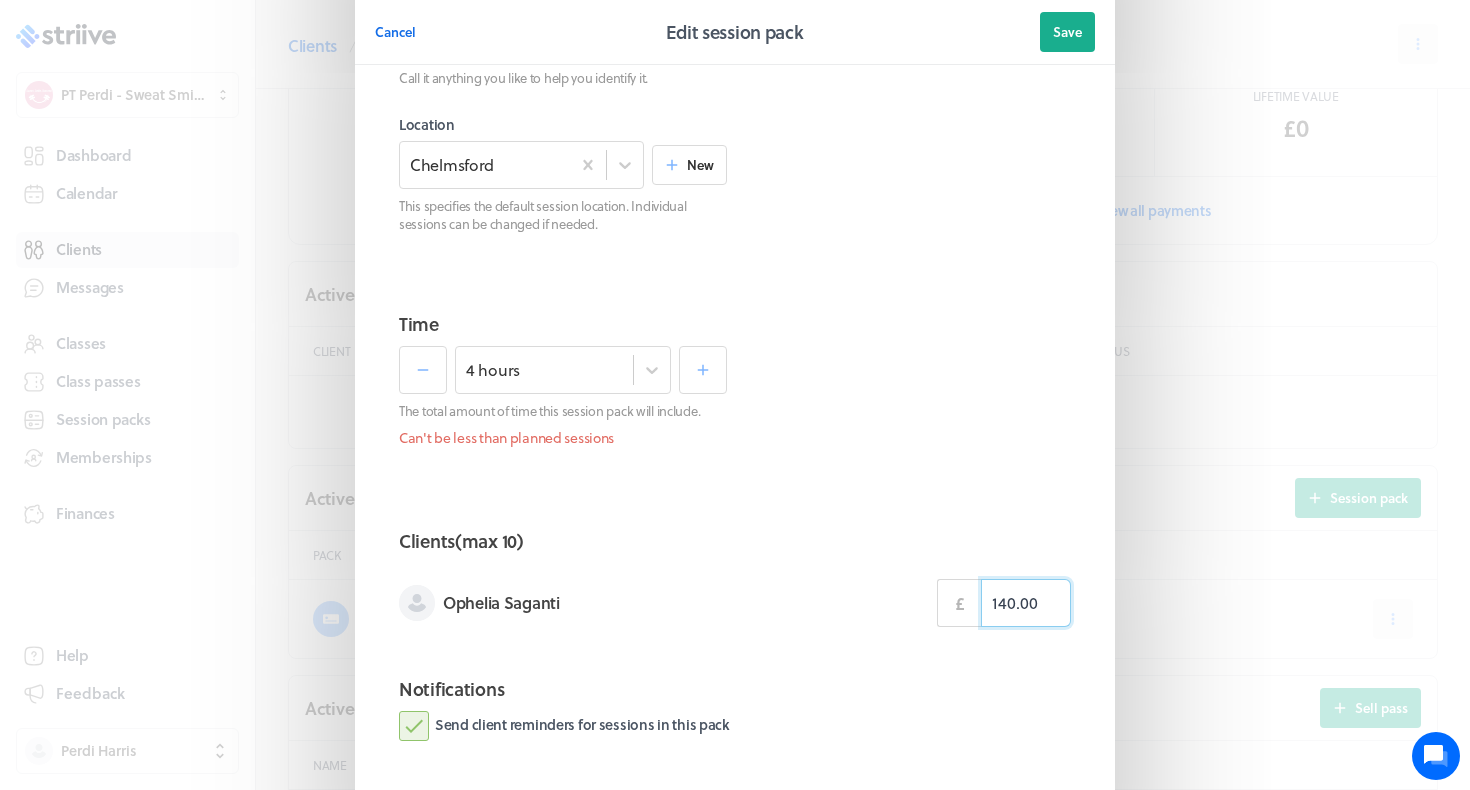 click on "140.00" at bounding box center [1026, 603] 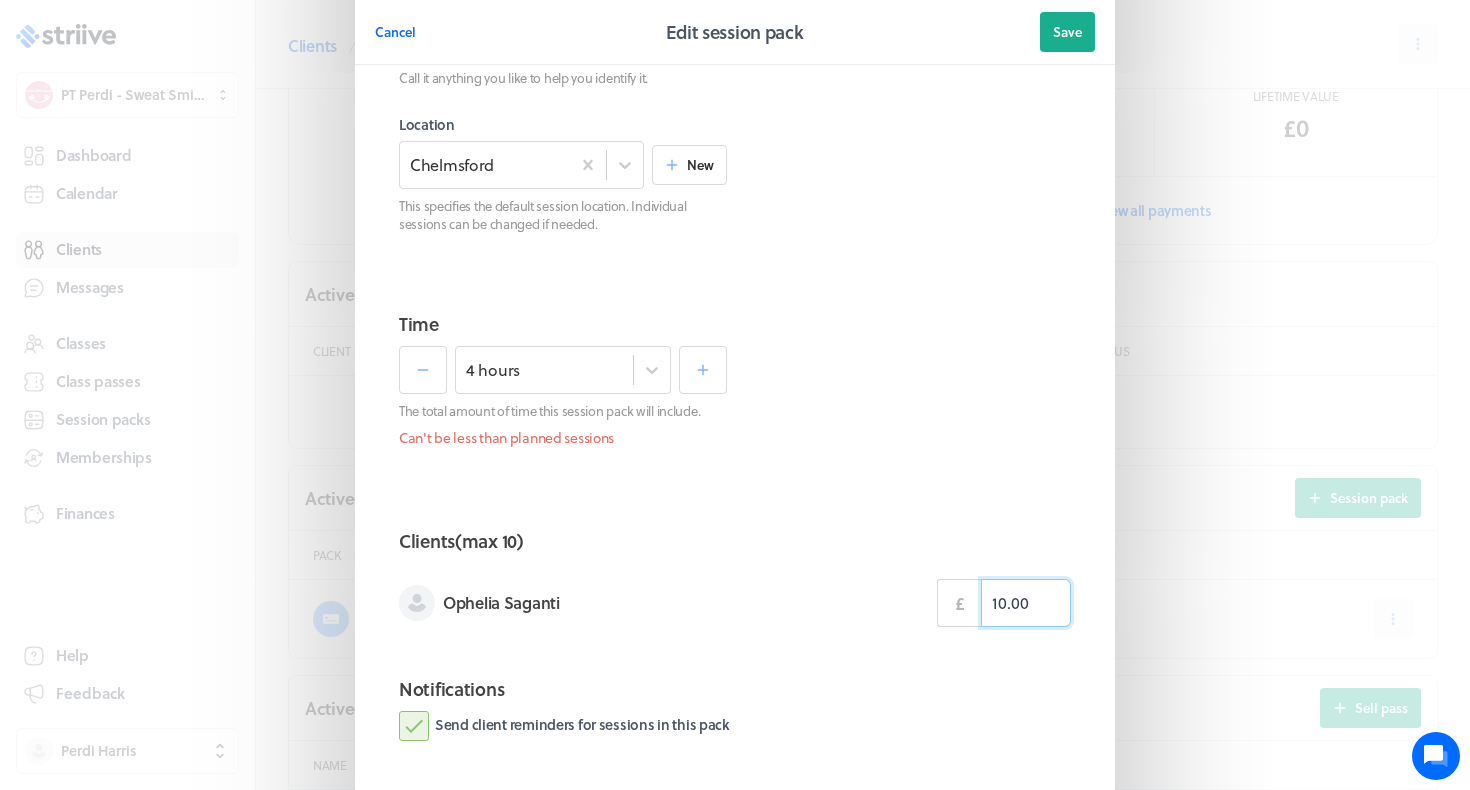 type on "160.00" 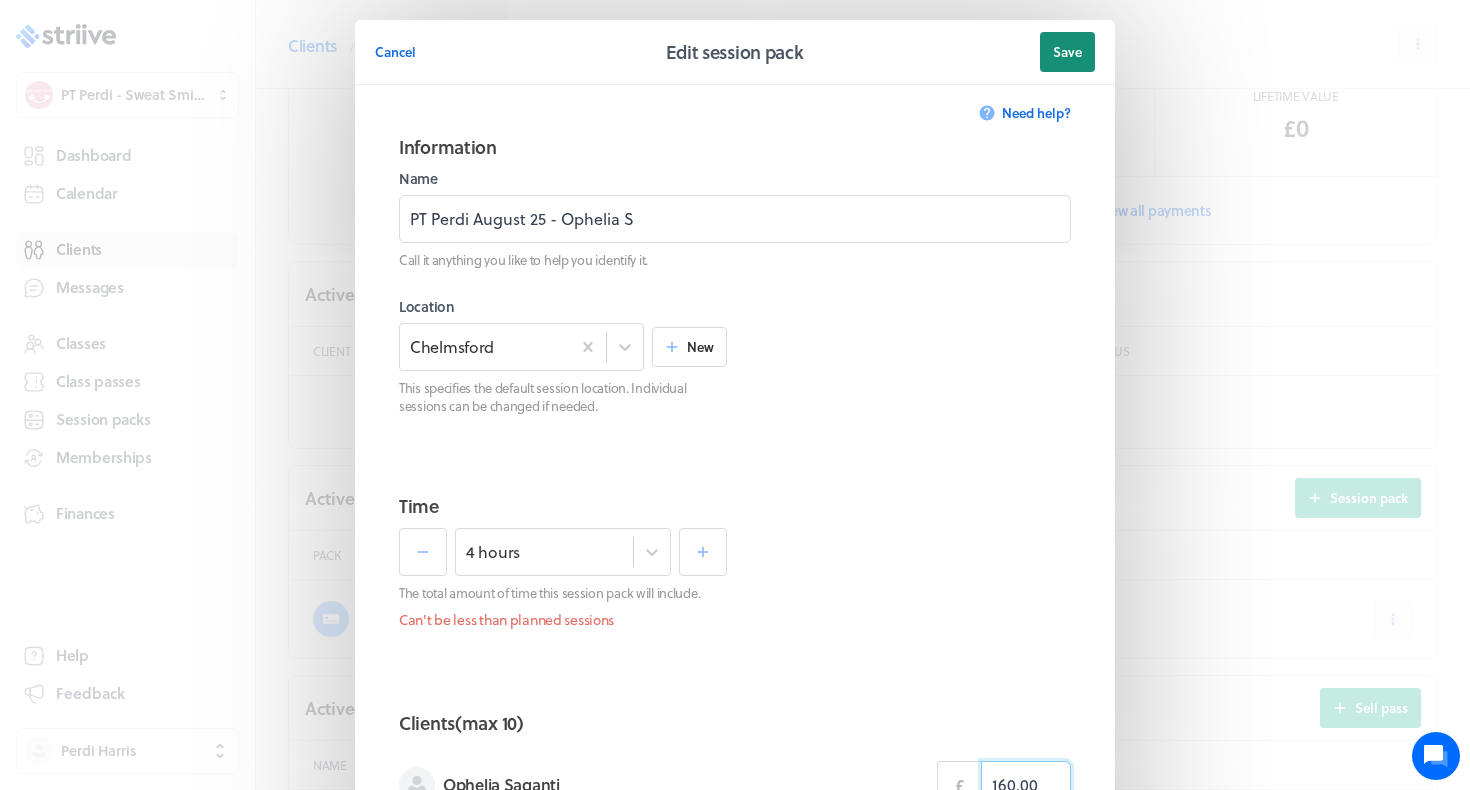scroll, scrollTop: -1, scrollLeft: 0, axis: vertical 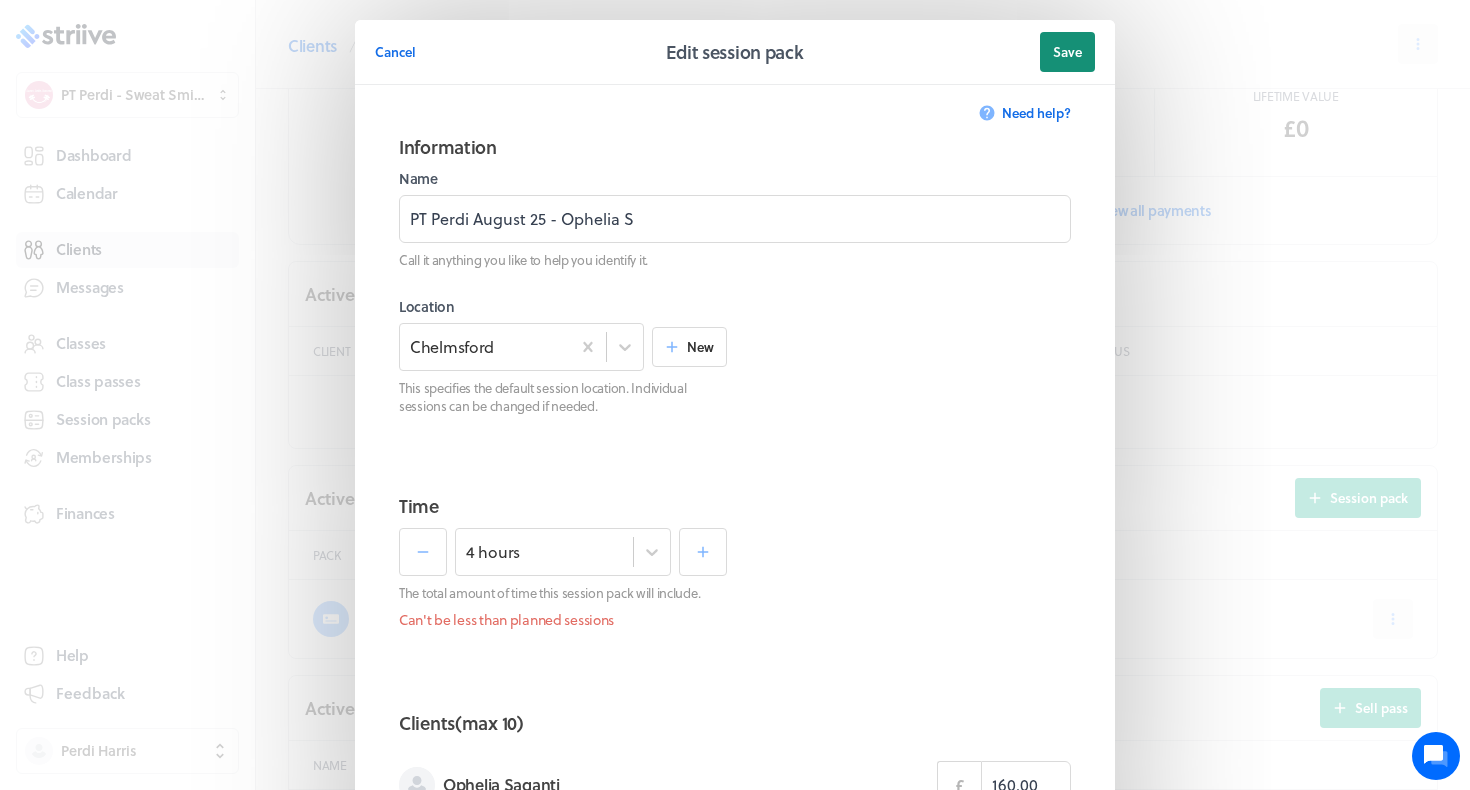 click on "Save" at bounding box center (1067, 52) 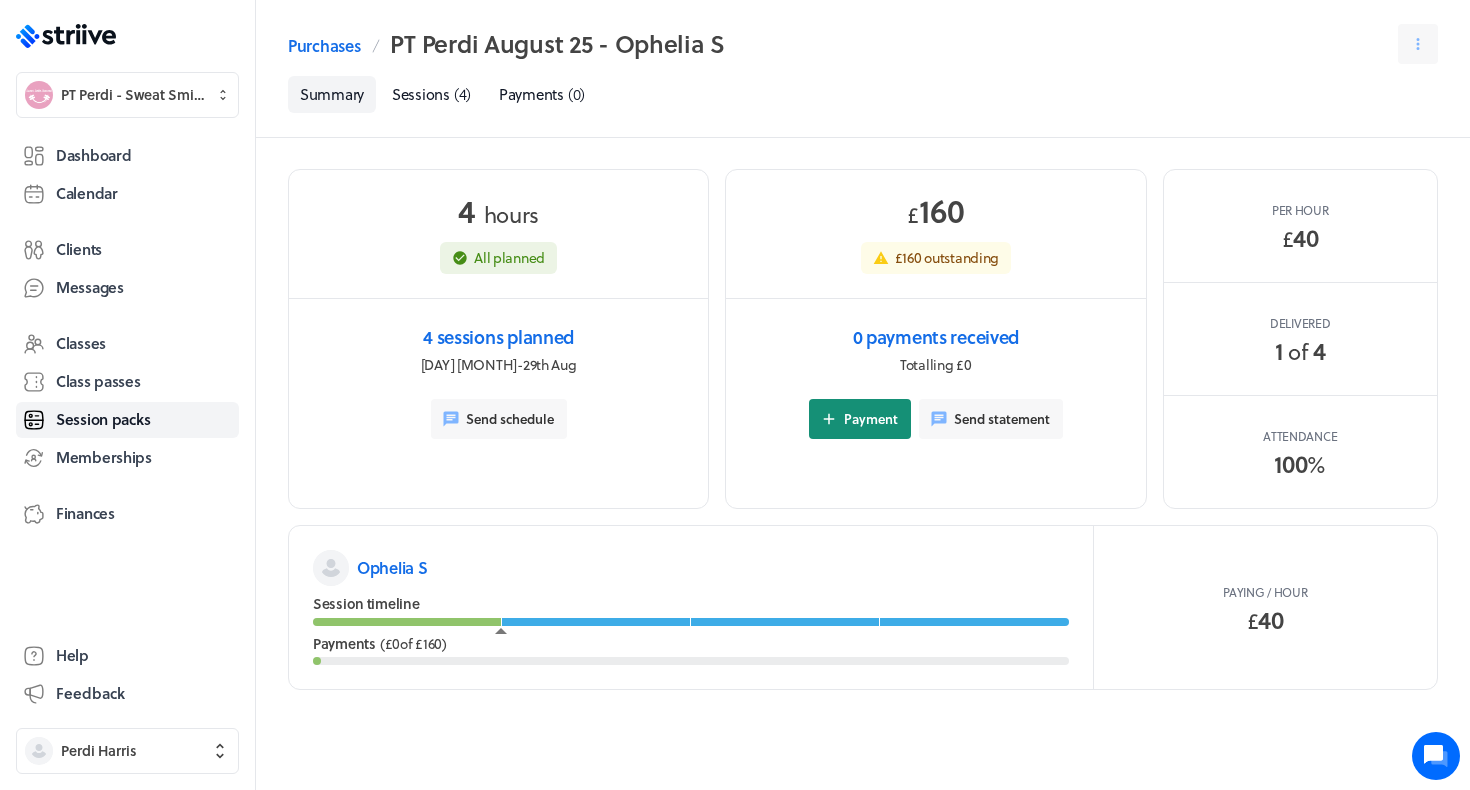 scroll, scrollTop: 0, scrollLeft: 0, axis: both 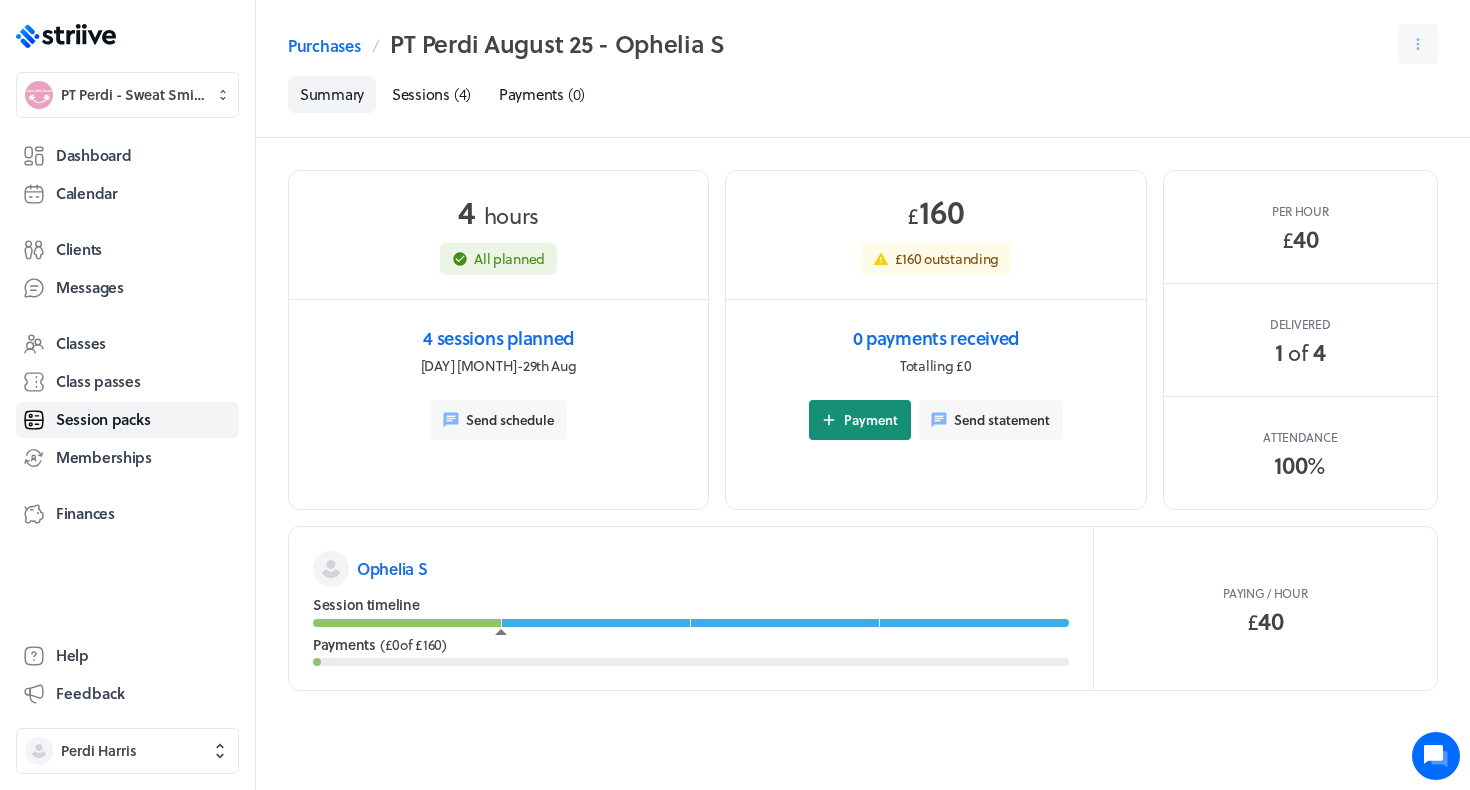 click on "Payment" at bounding box center (871, 420) 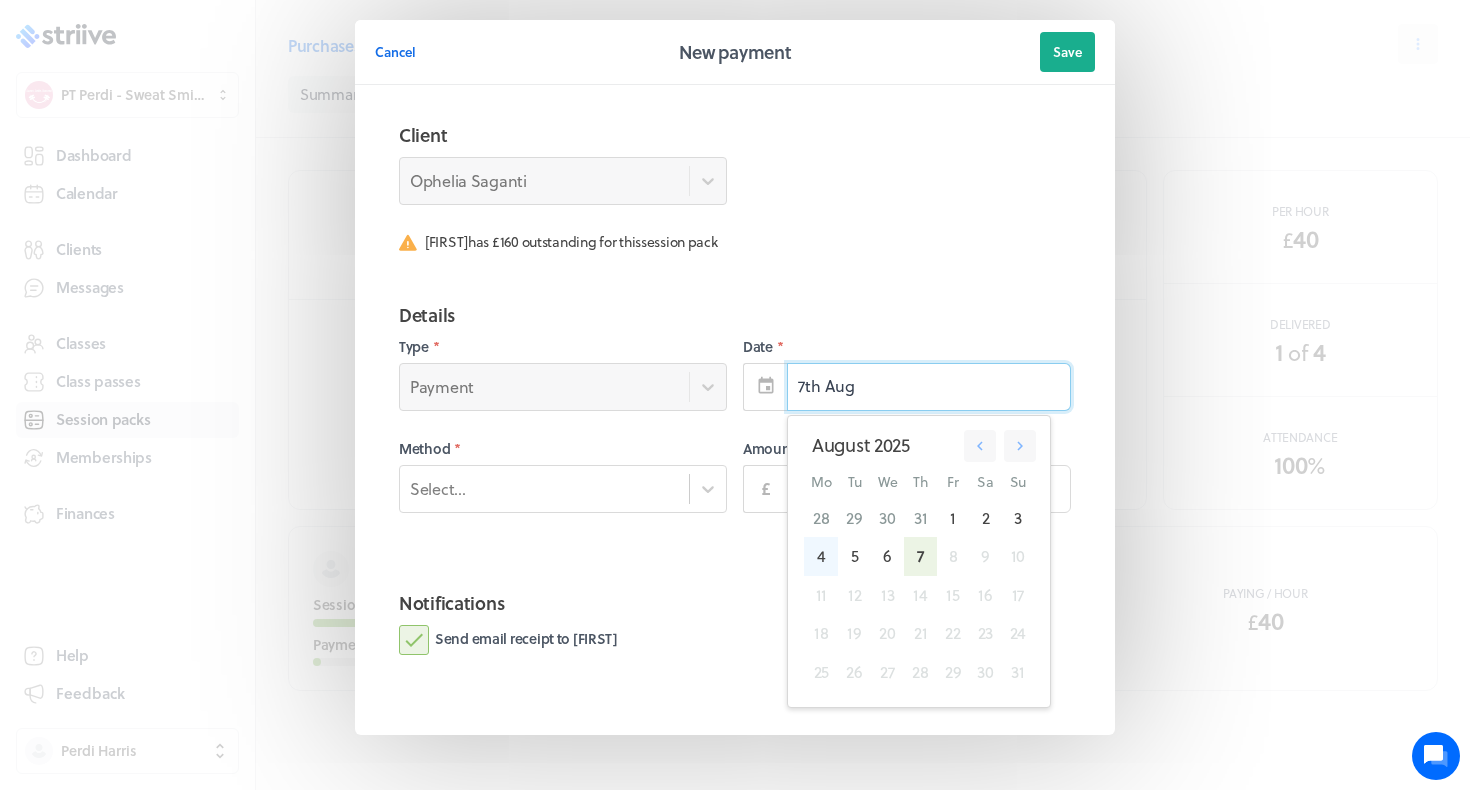 click on "4" at bounding box center (821, 556) 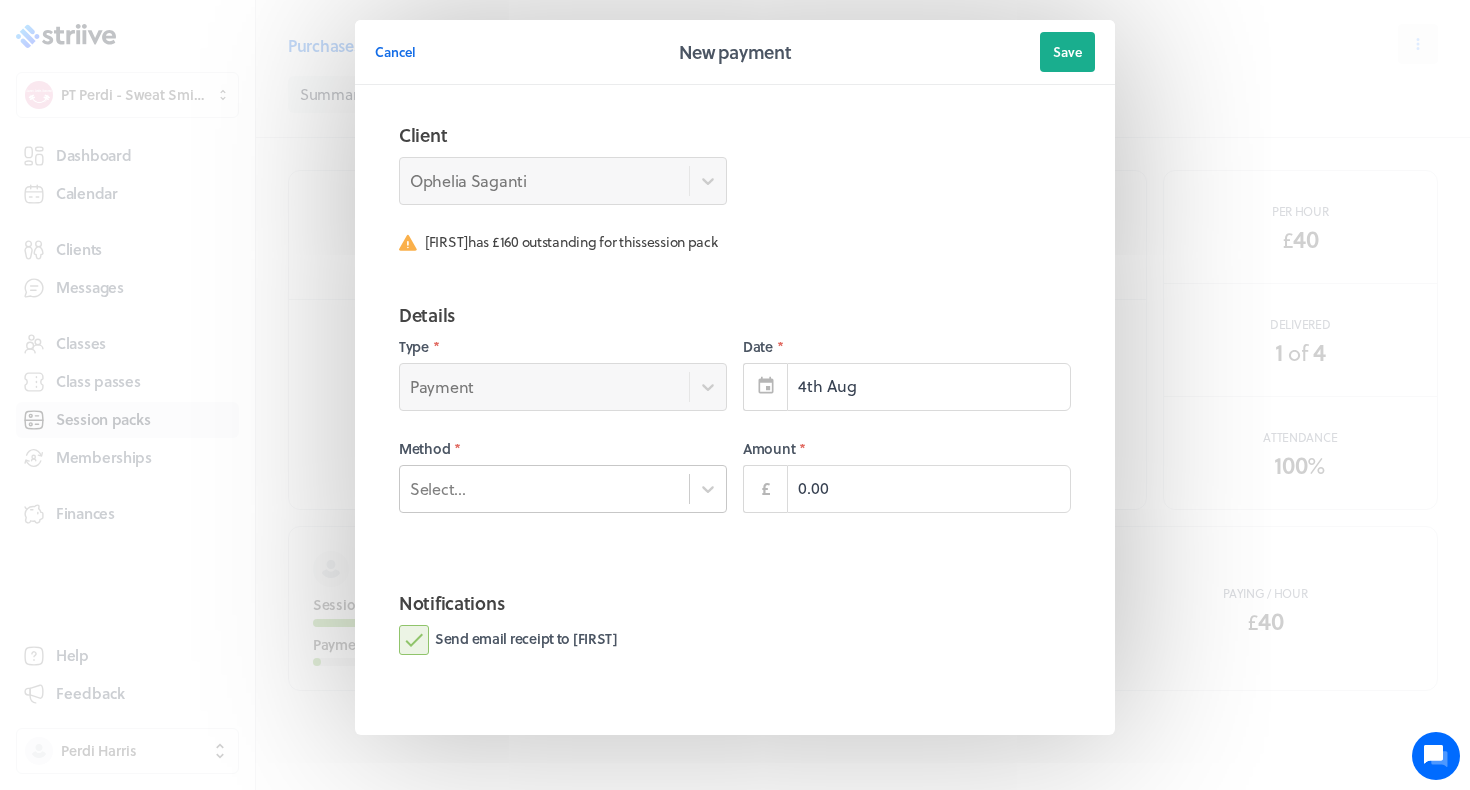 click on "Select..." at bounding box center (544, 488) 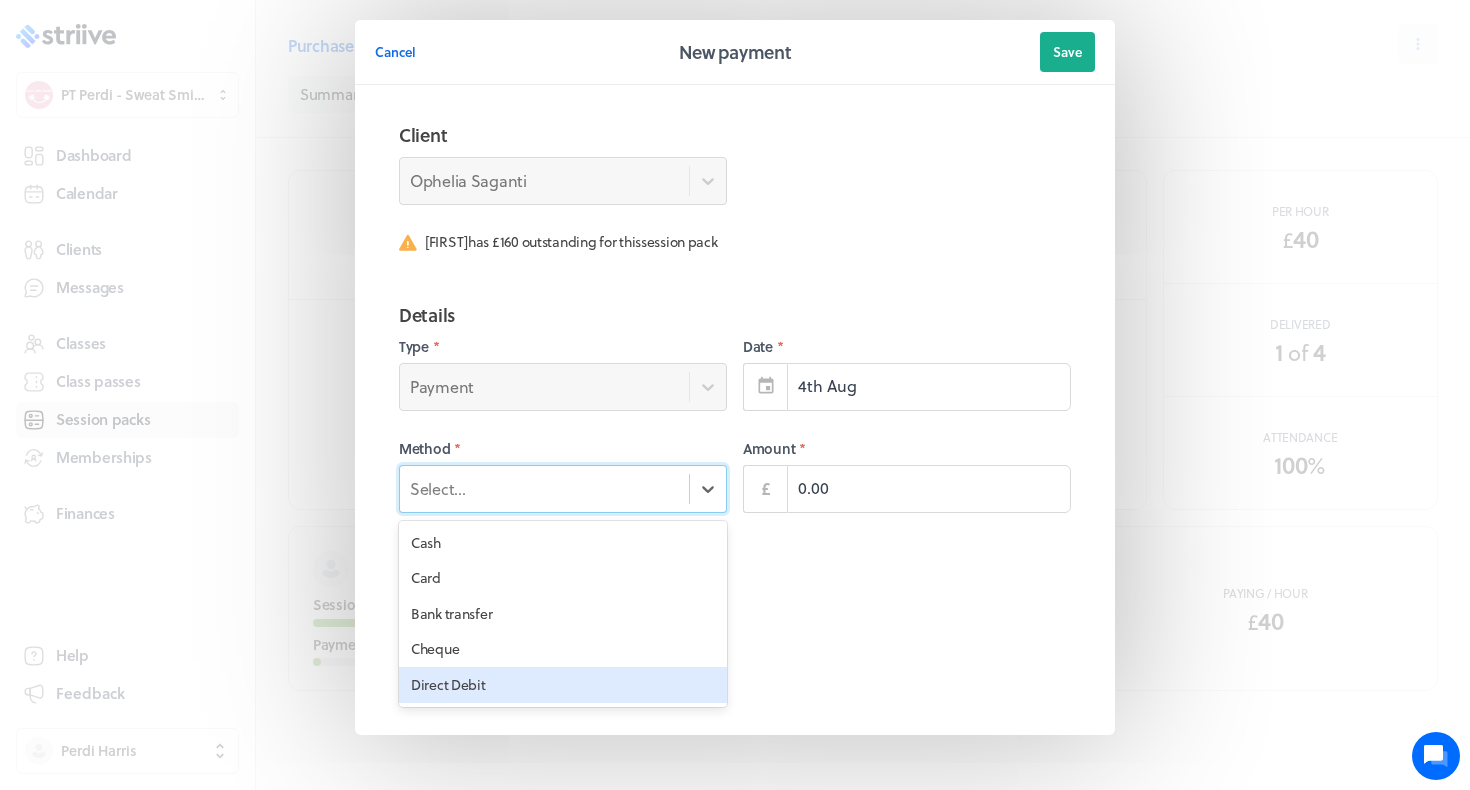 click on "Direct Debit" at bounding box center (563, 685) 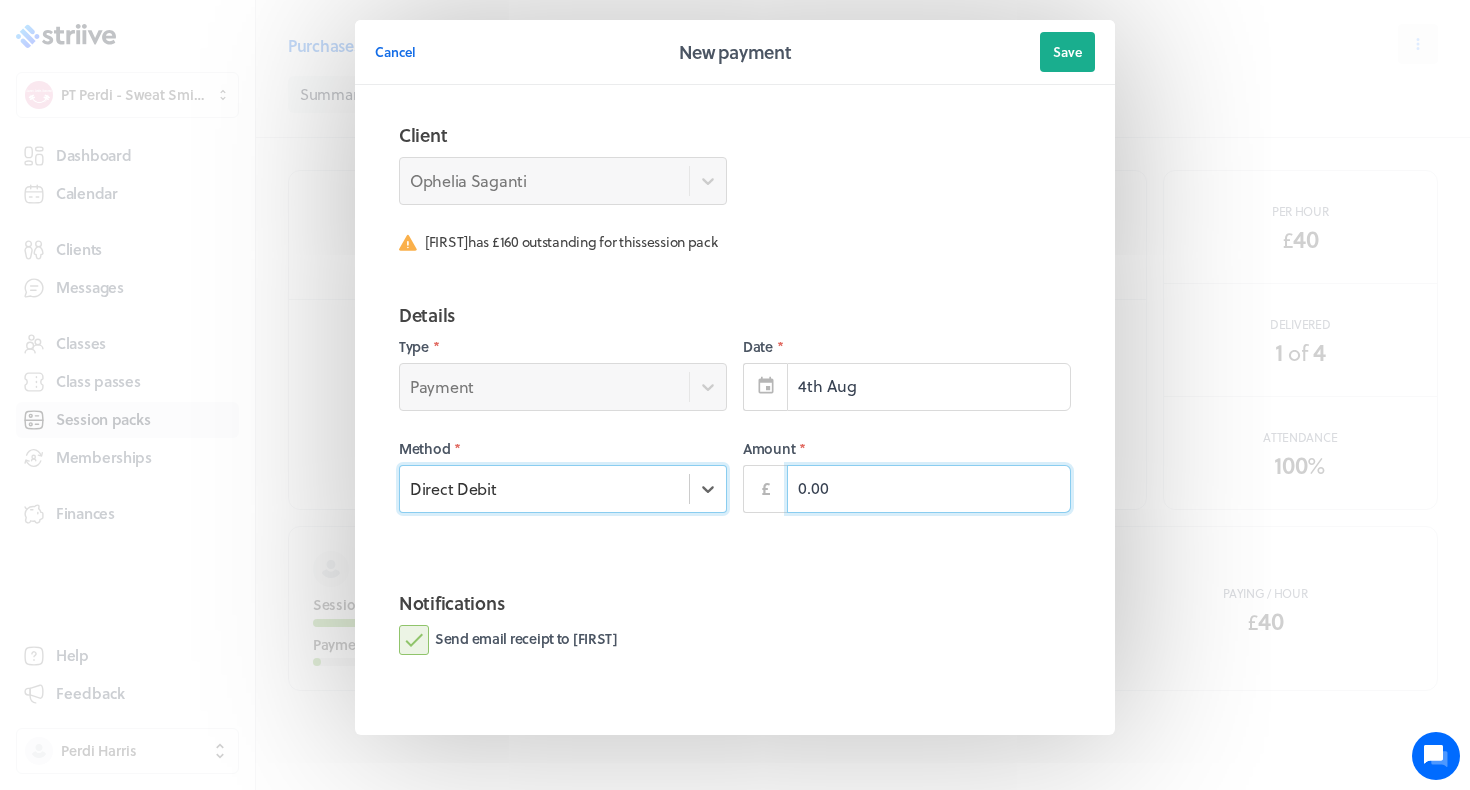 click on "0.00" at bounding box center (929, 489) 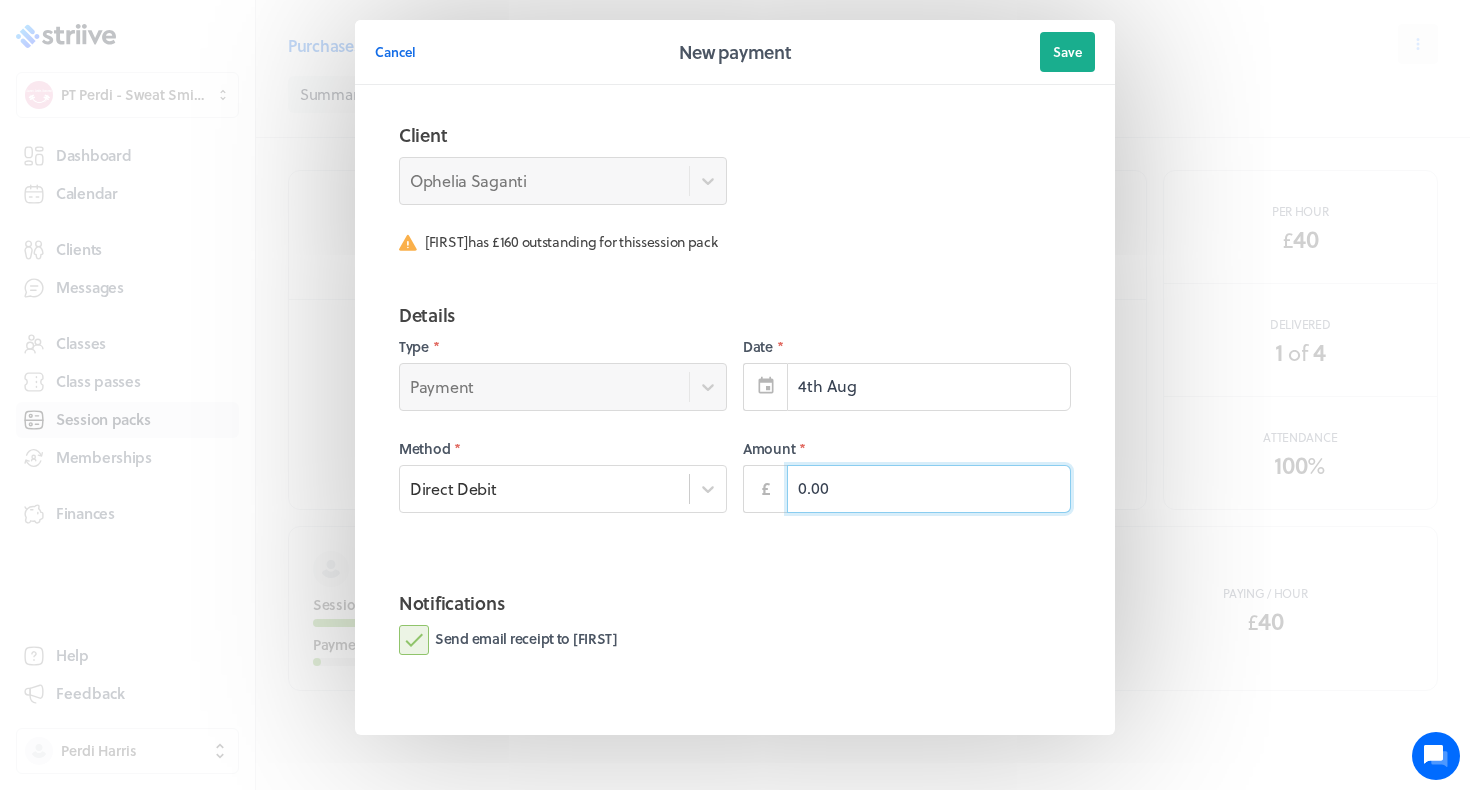 click on "0.00" at bounding box center (929, 489) 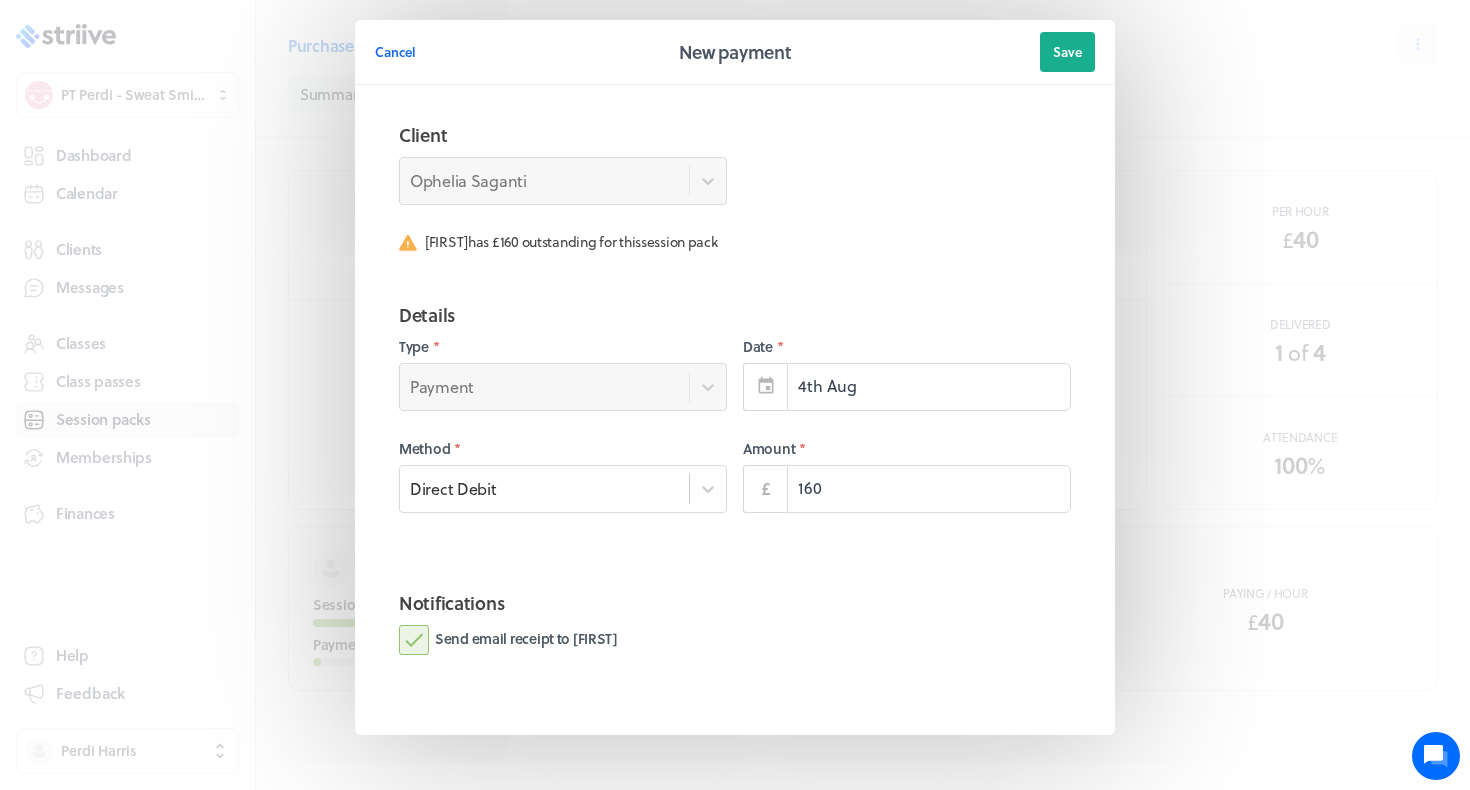 type on "160.00" 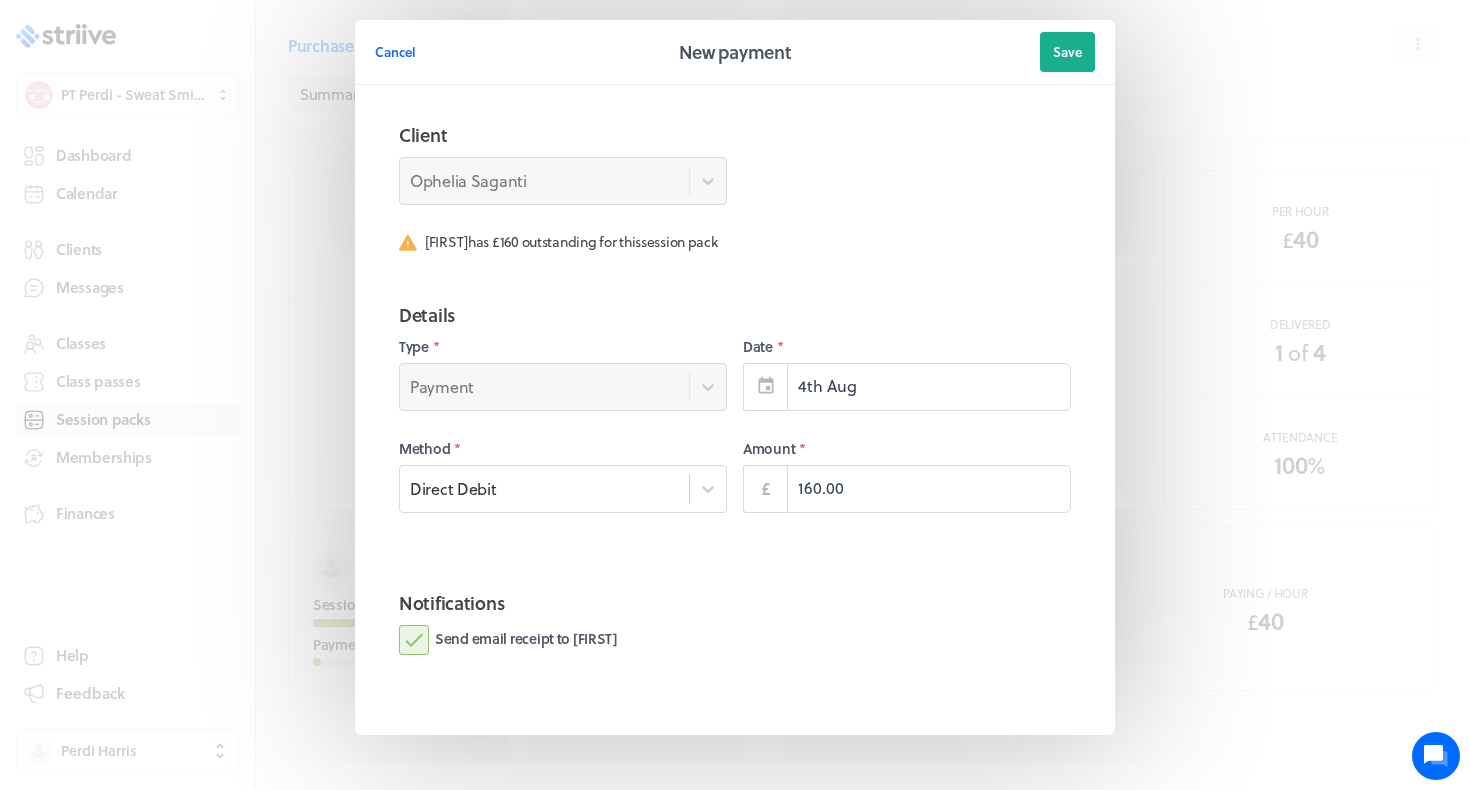 click on "Send email receipt to [FIRST]" at bounding box center [508, 640] 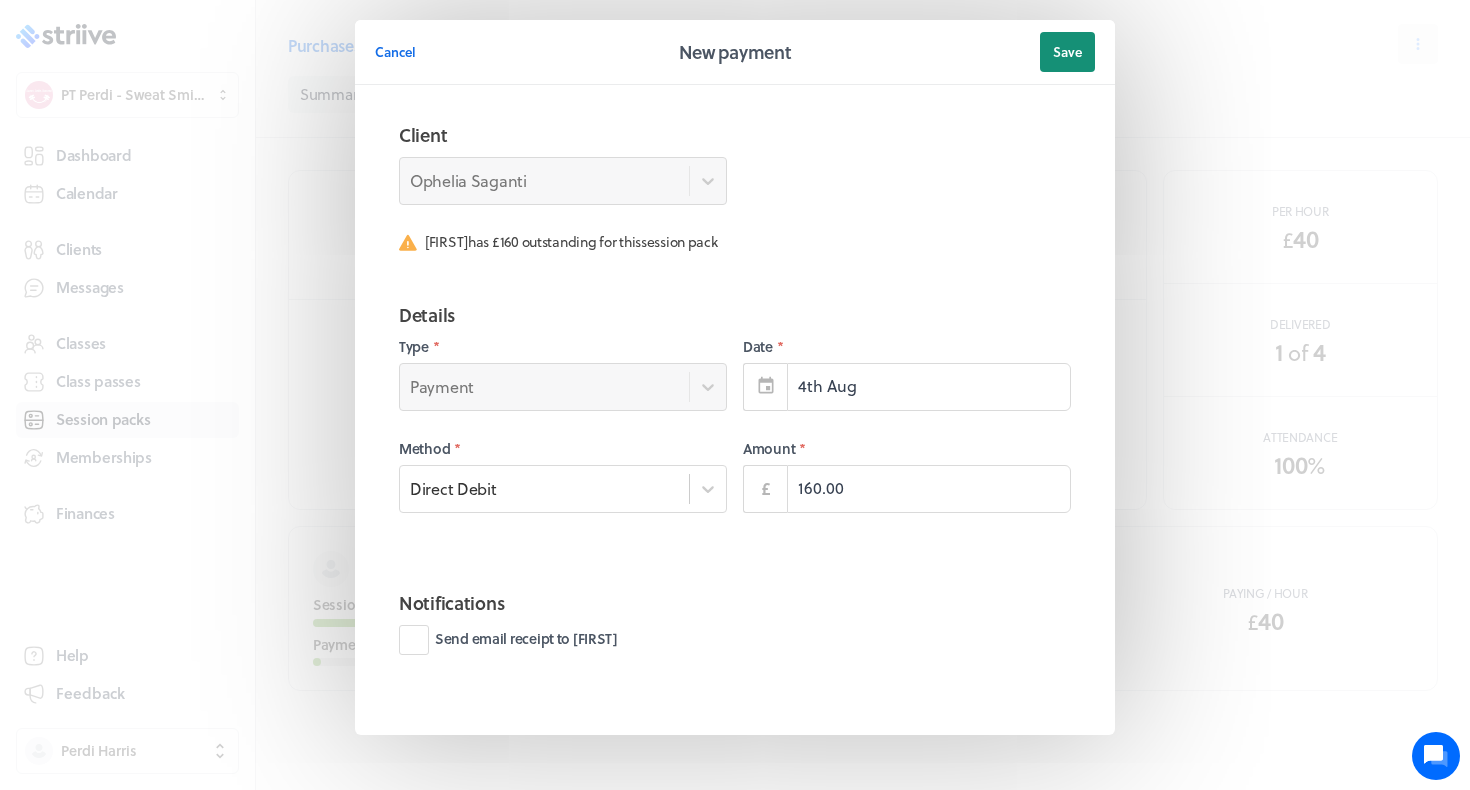 click on "Save" at bounding box center (1067, 52) 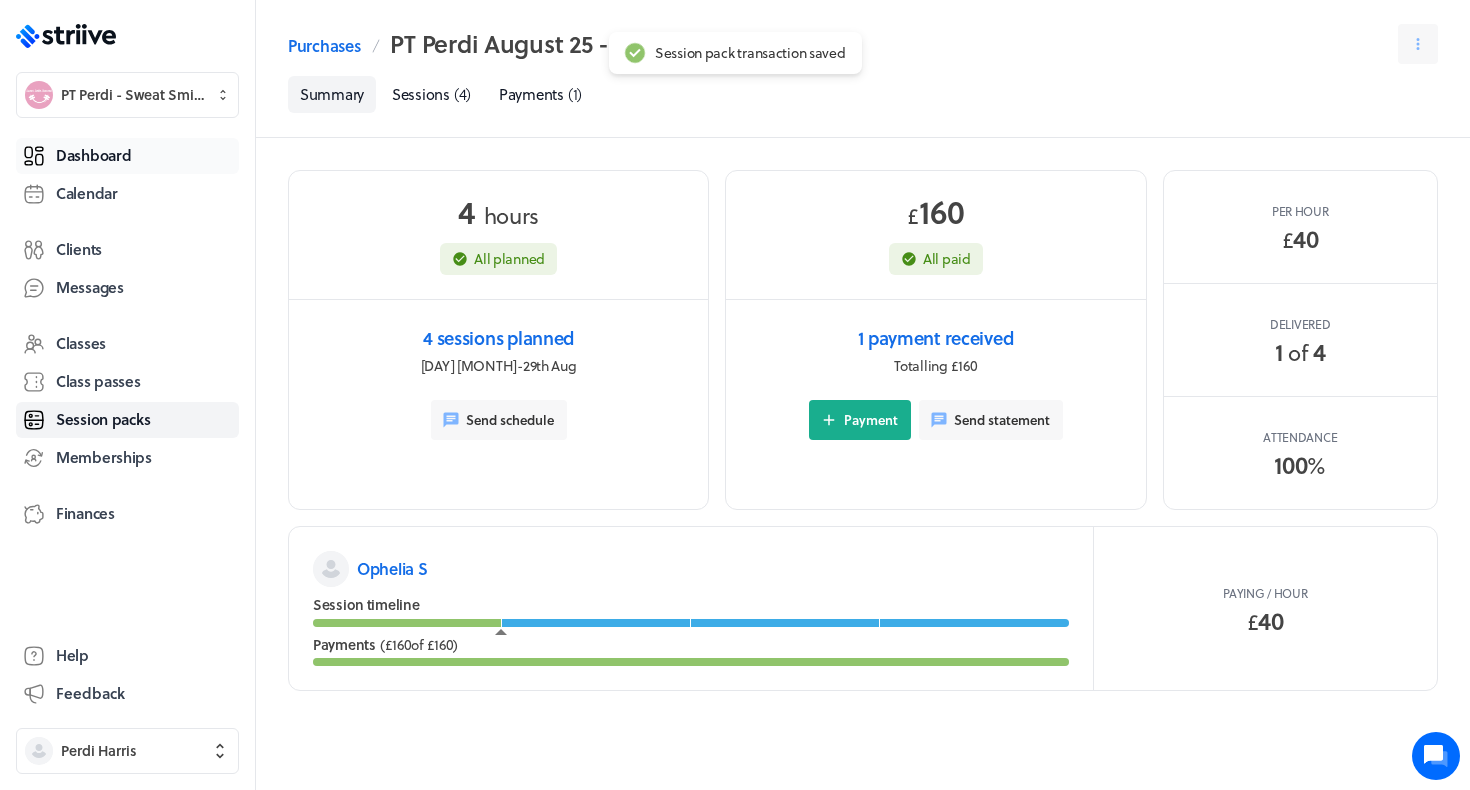 click on "Dashboard" at bounding box center (93, 155) 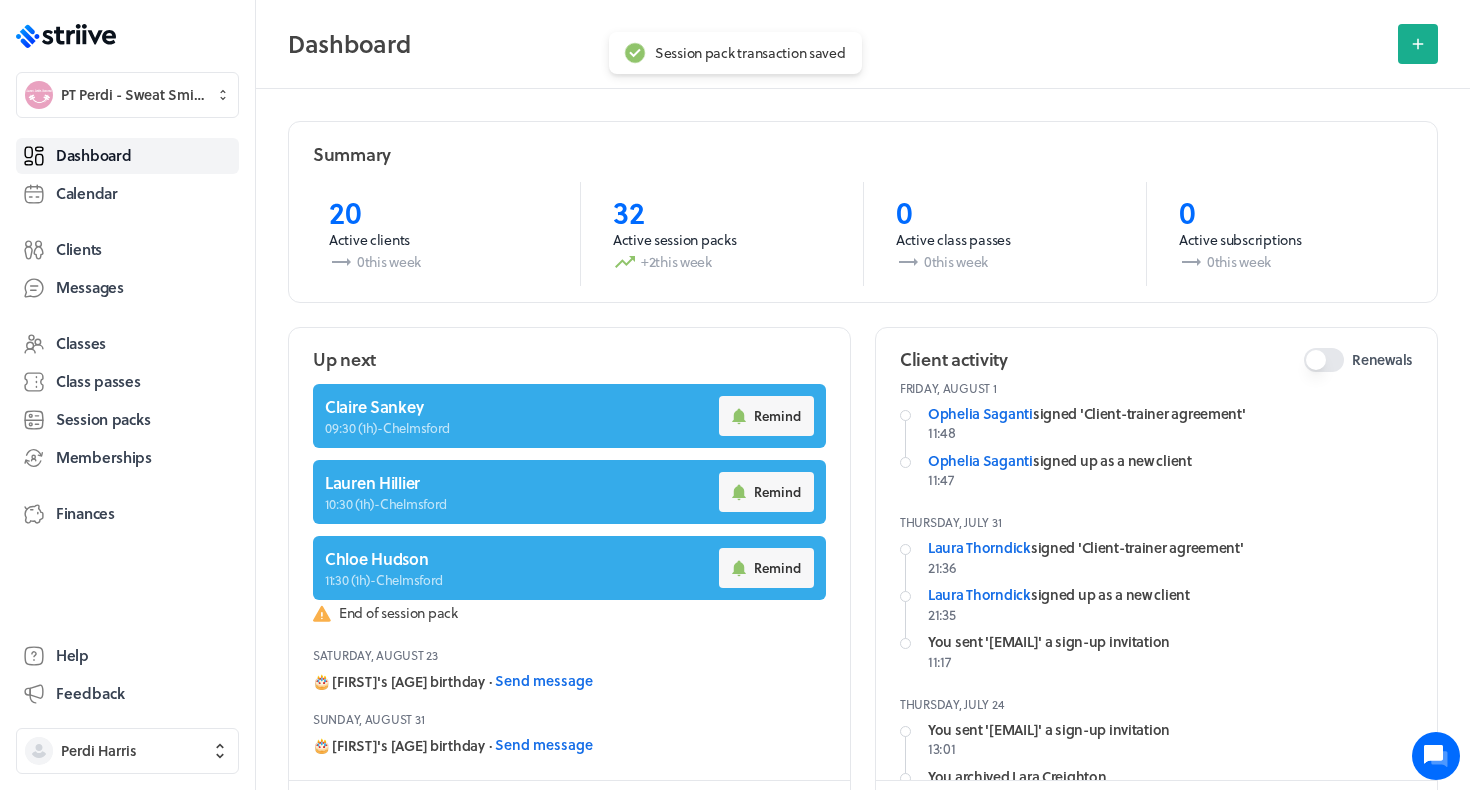 scroll, scrollTop: 709, scrollLeft: 0, axis: vertical 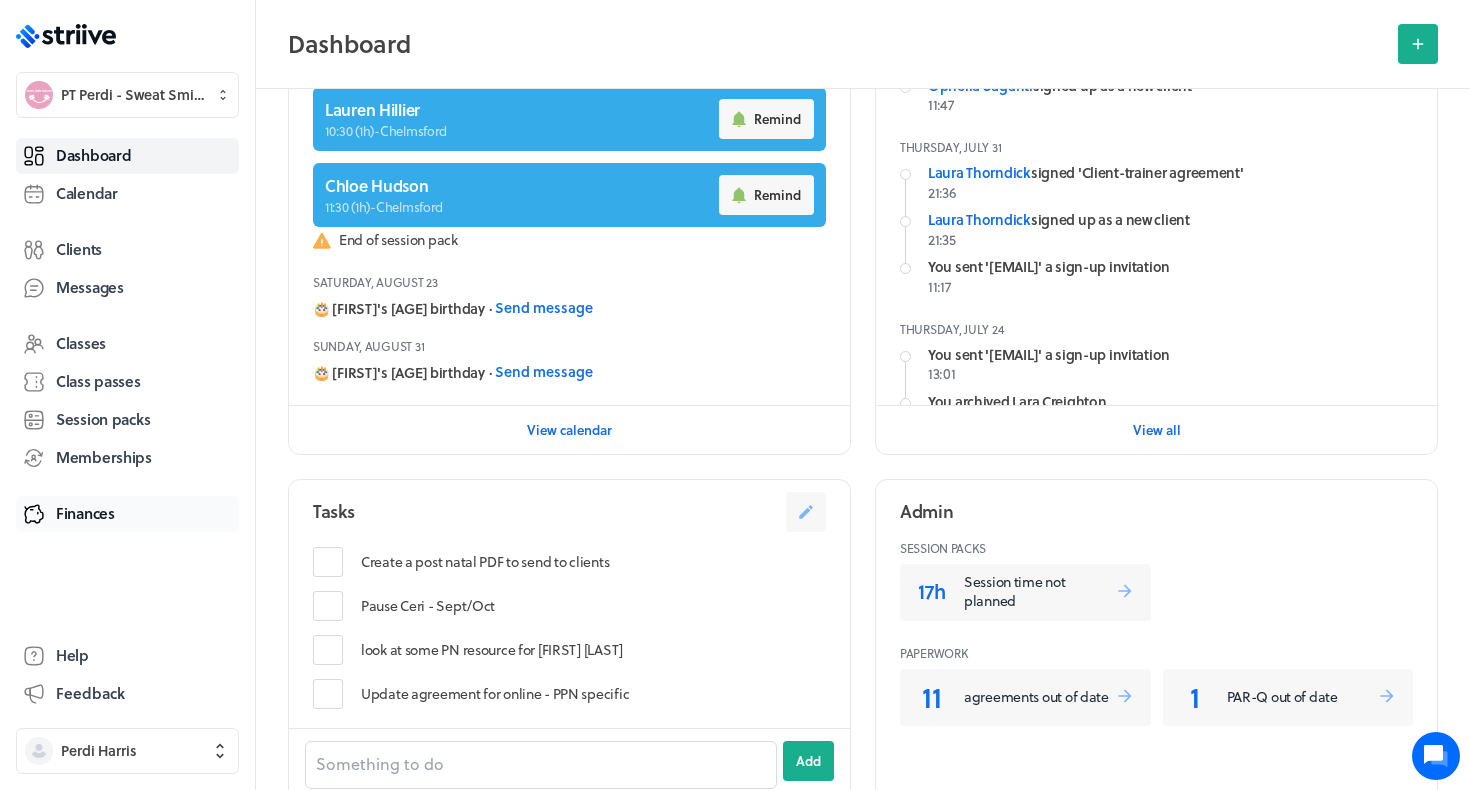 click on "Finances" at bounding box center (127, 514) 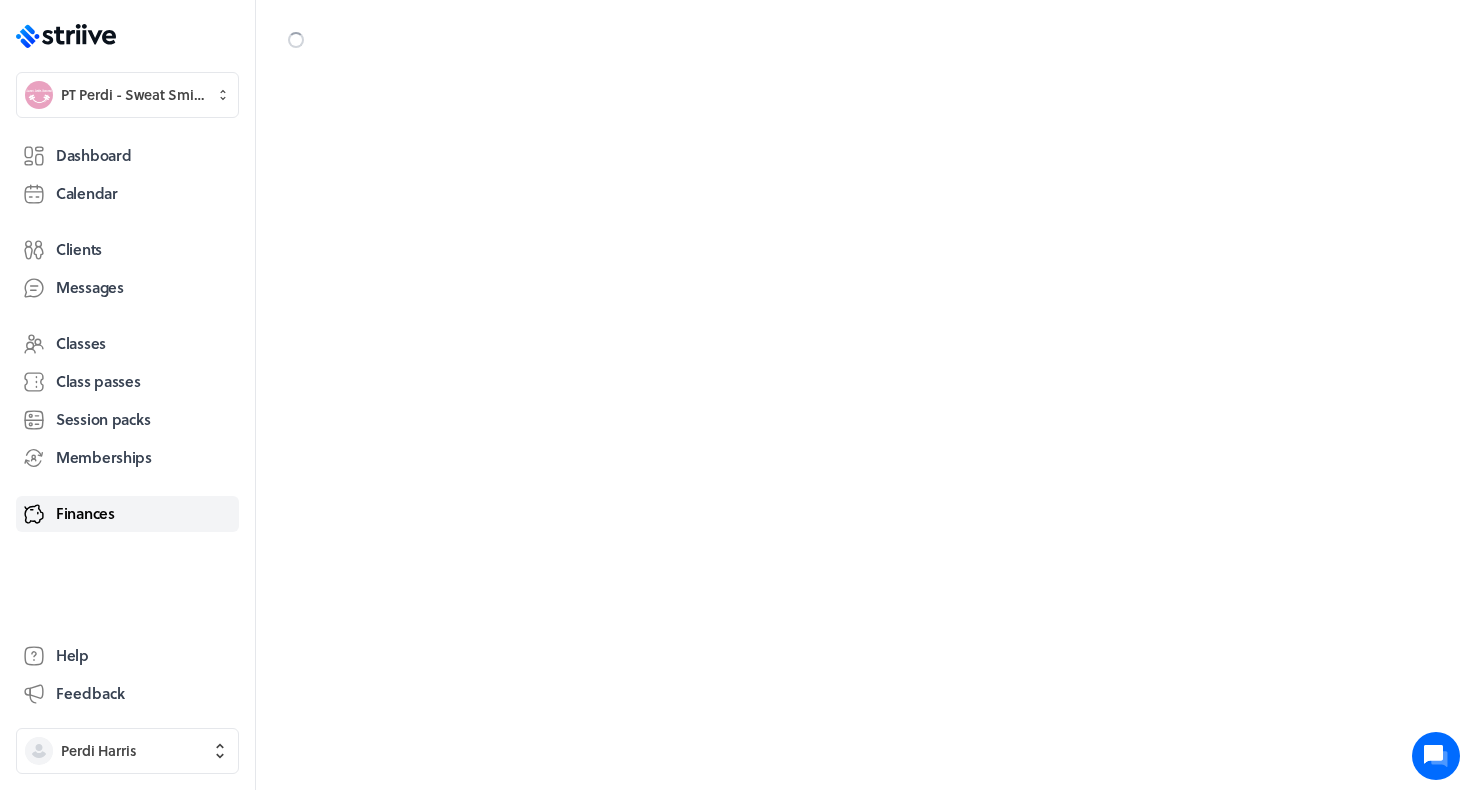scroll, scrollTop: 0, scrollLeft: 0, axis: both 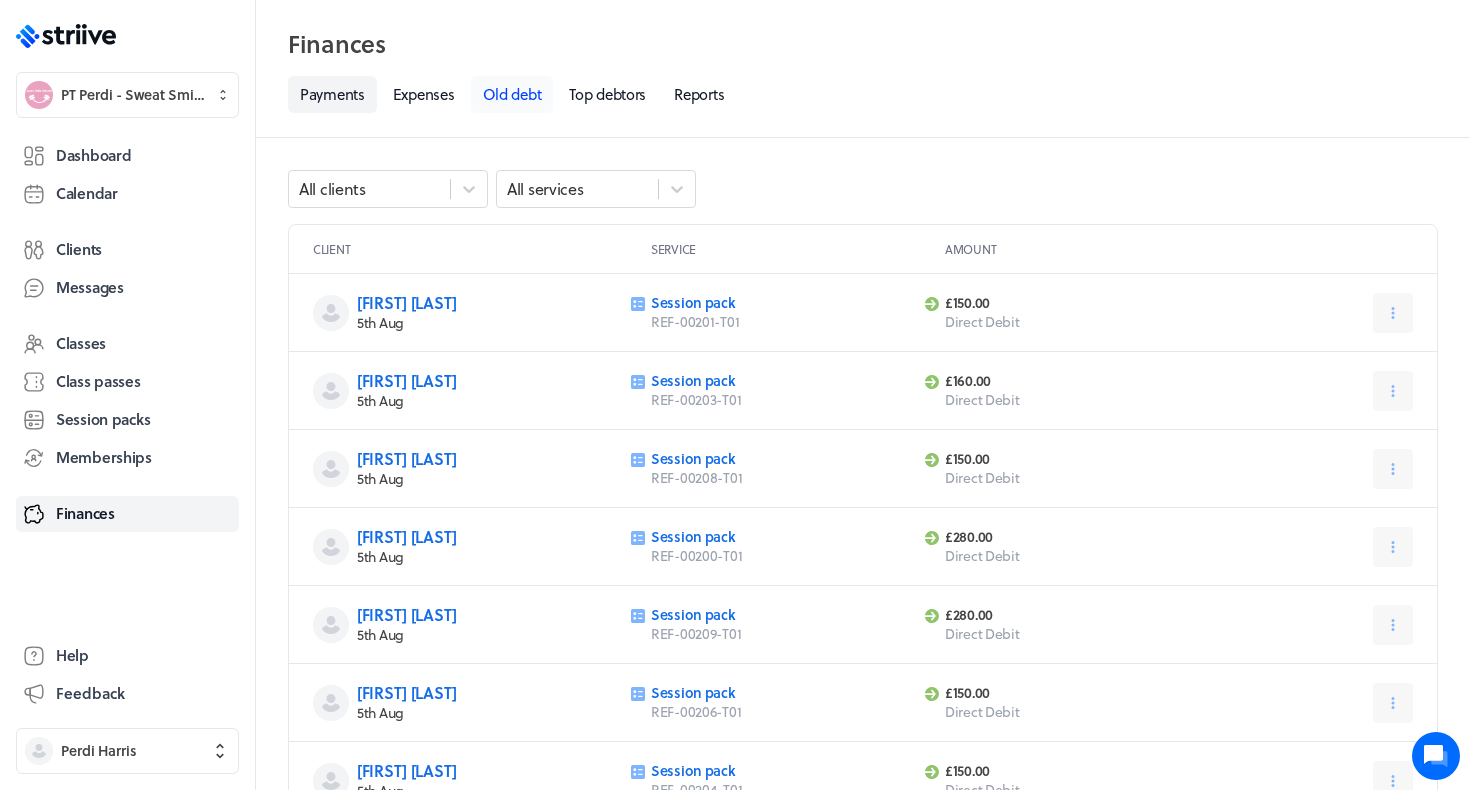 click on "Old debt" at bounding box center (512, 94) 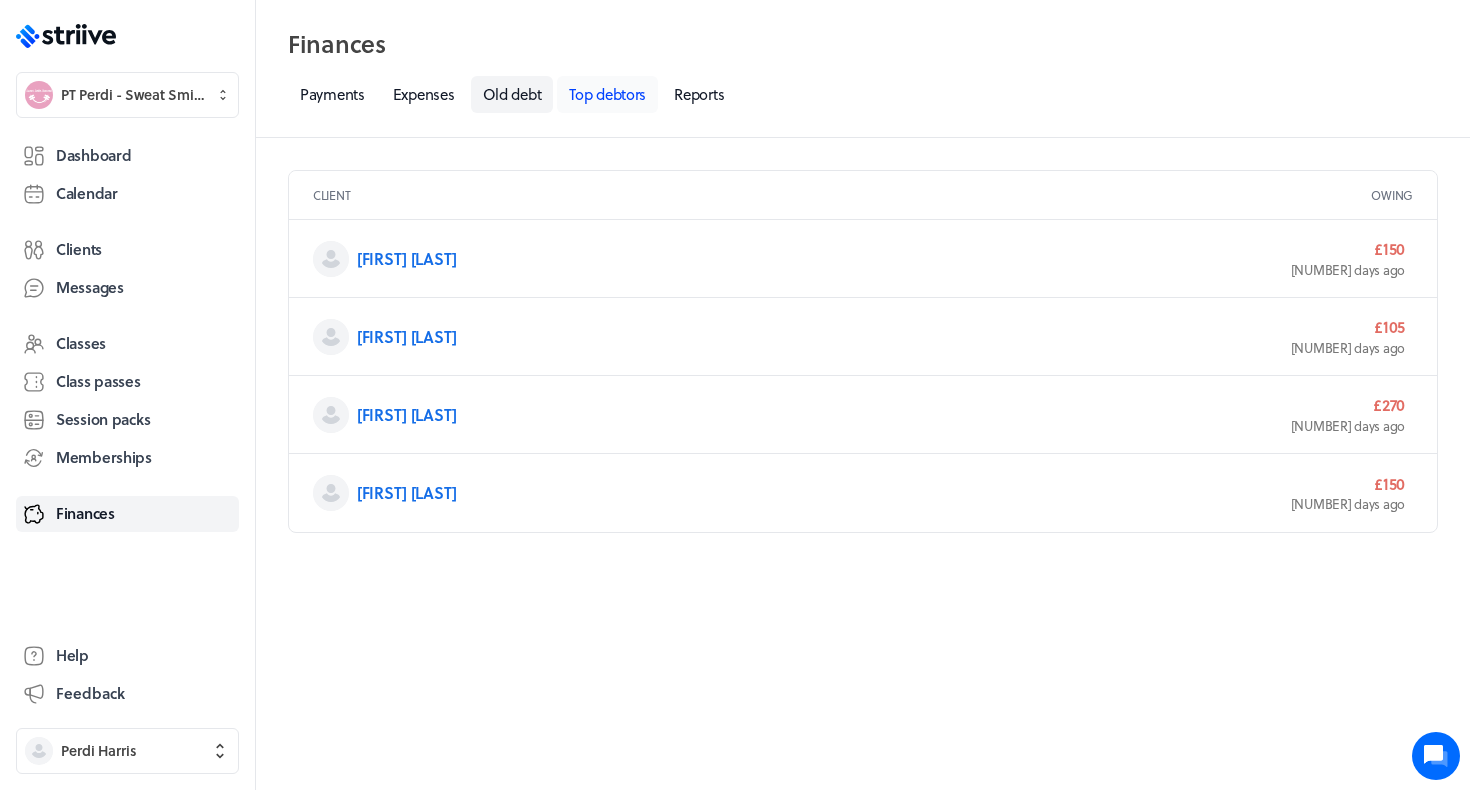 click on "Top debtors" at bounding box center [607, 94] 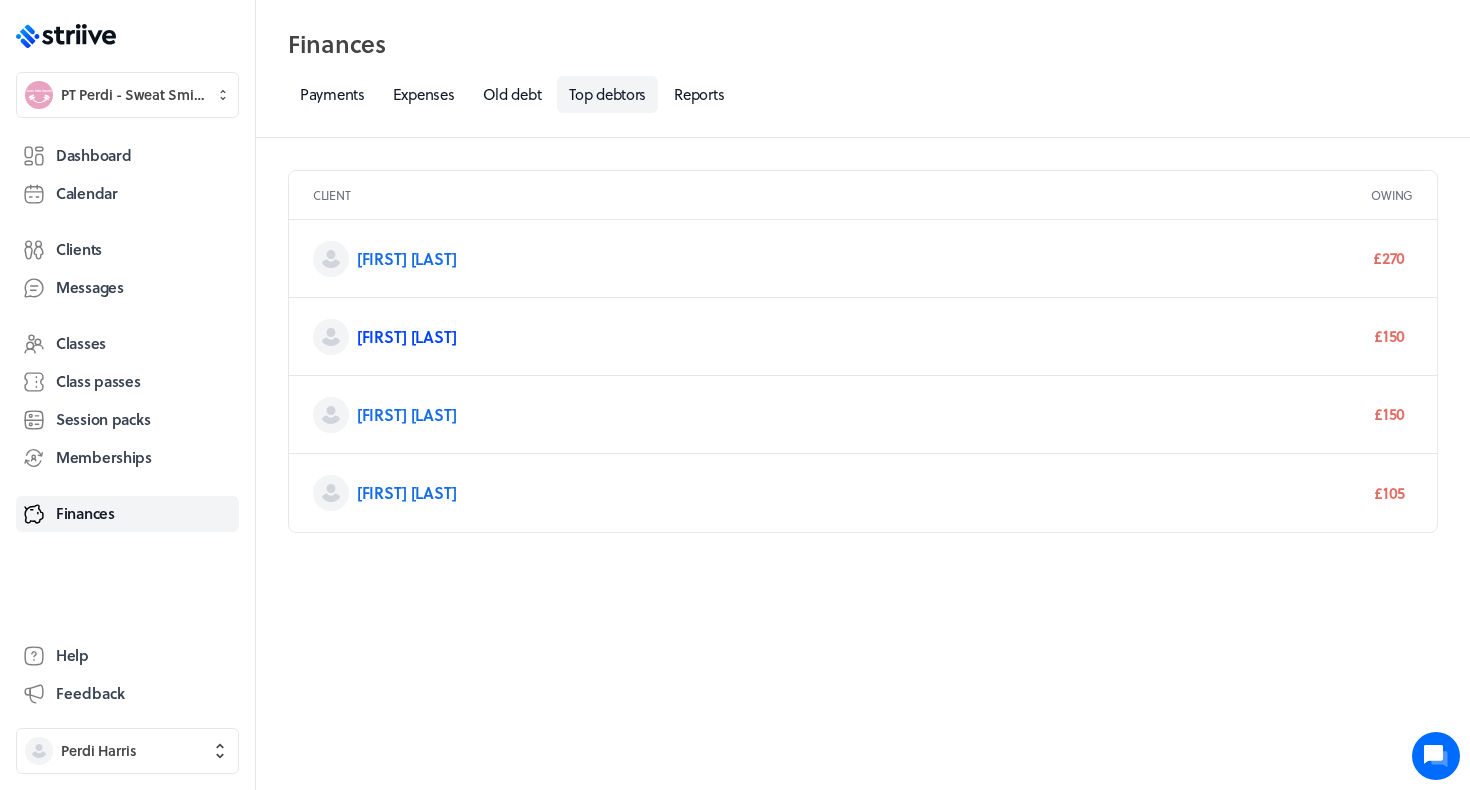 click on "[FIRST] [LAST]" at bounding box center [407, 336] 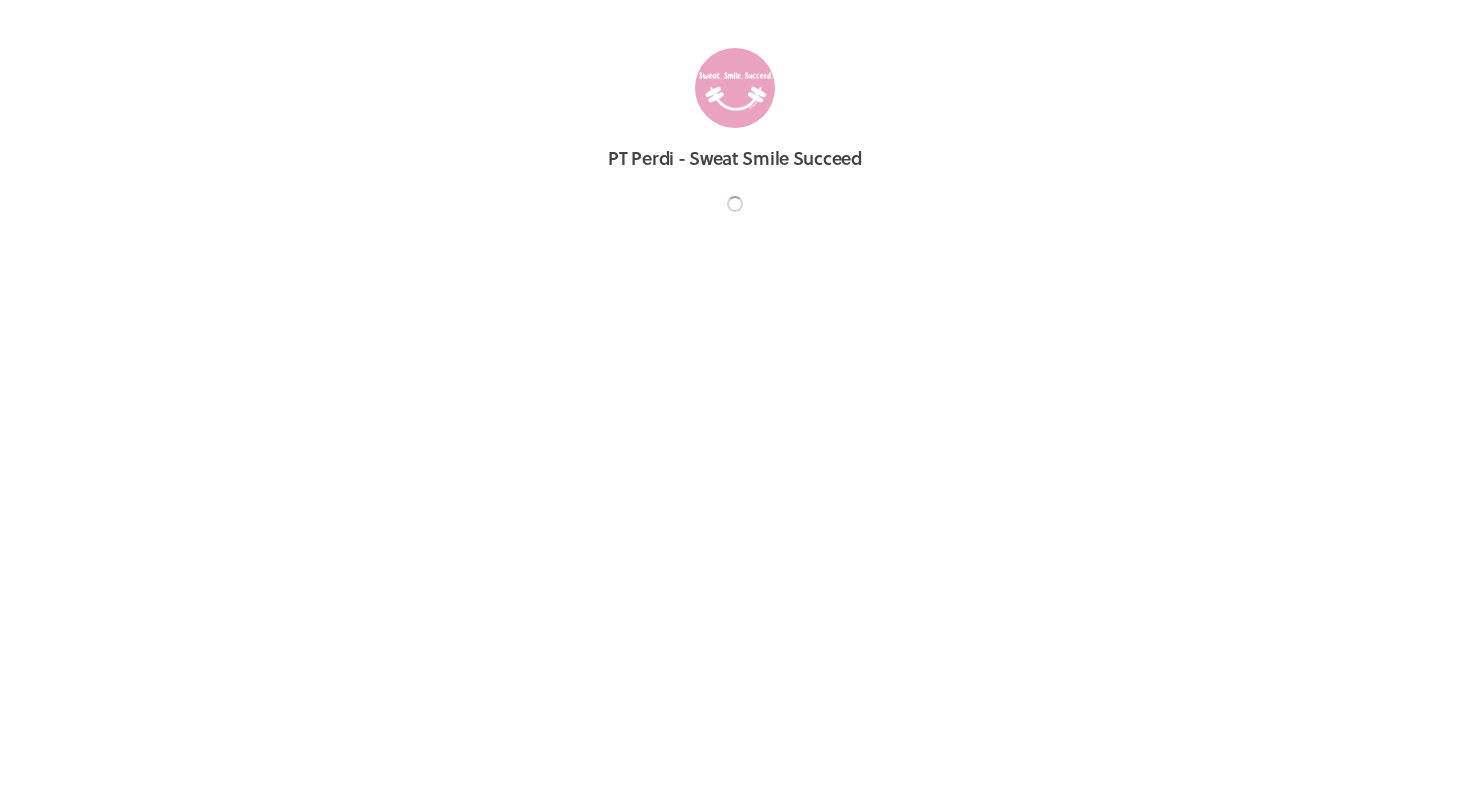 scroll, scrollTop: 0, scrollLeft: 0, axis: both 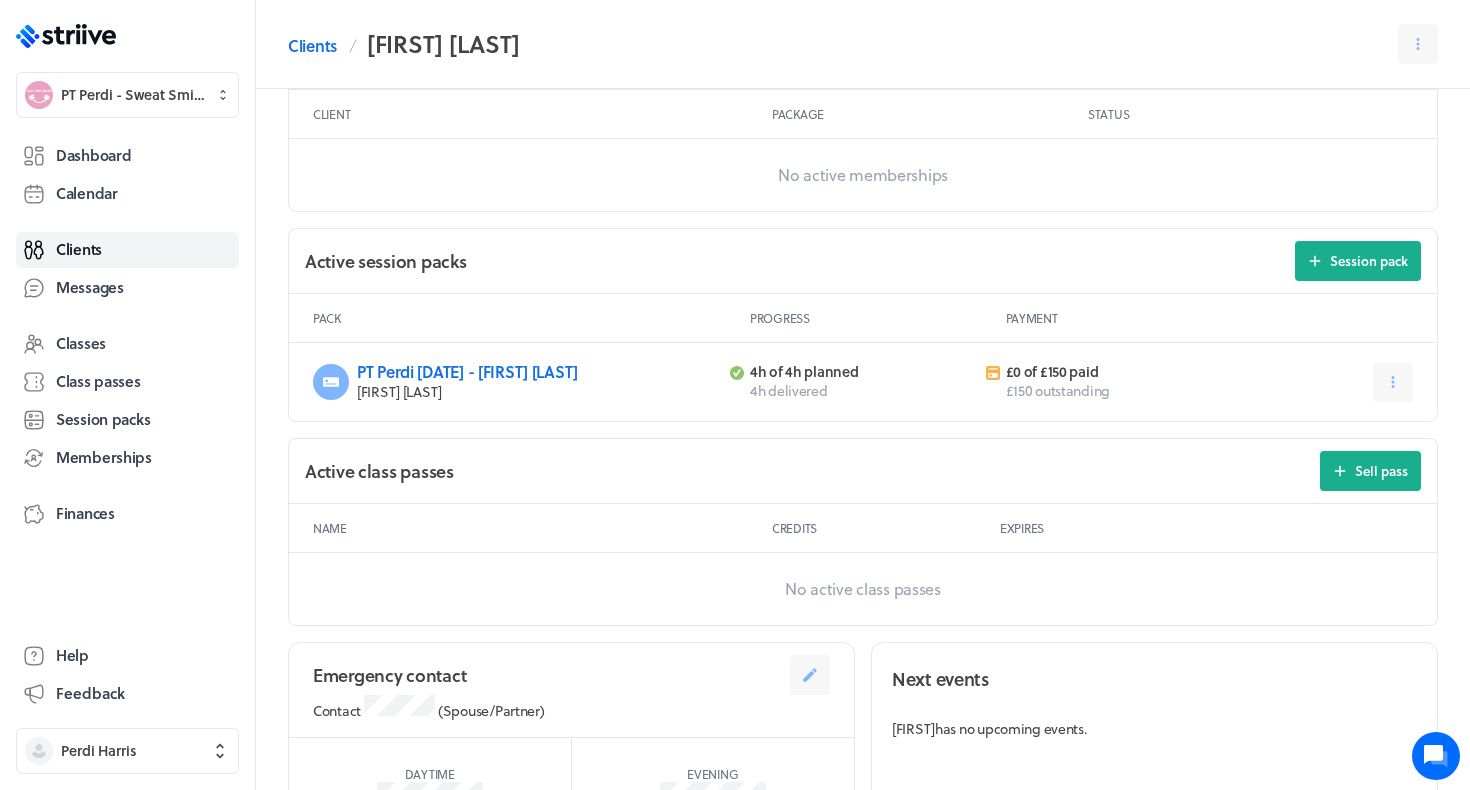 click on "Clients [FIRST] [LAST]" at bounding box center (863, 44) 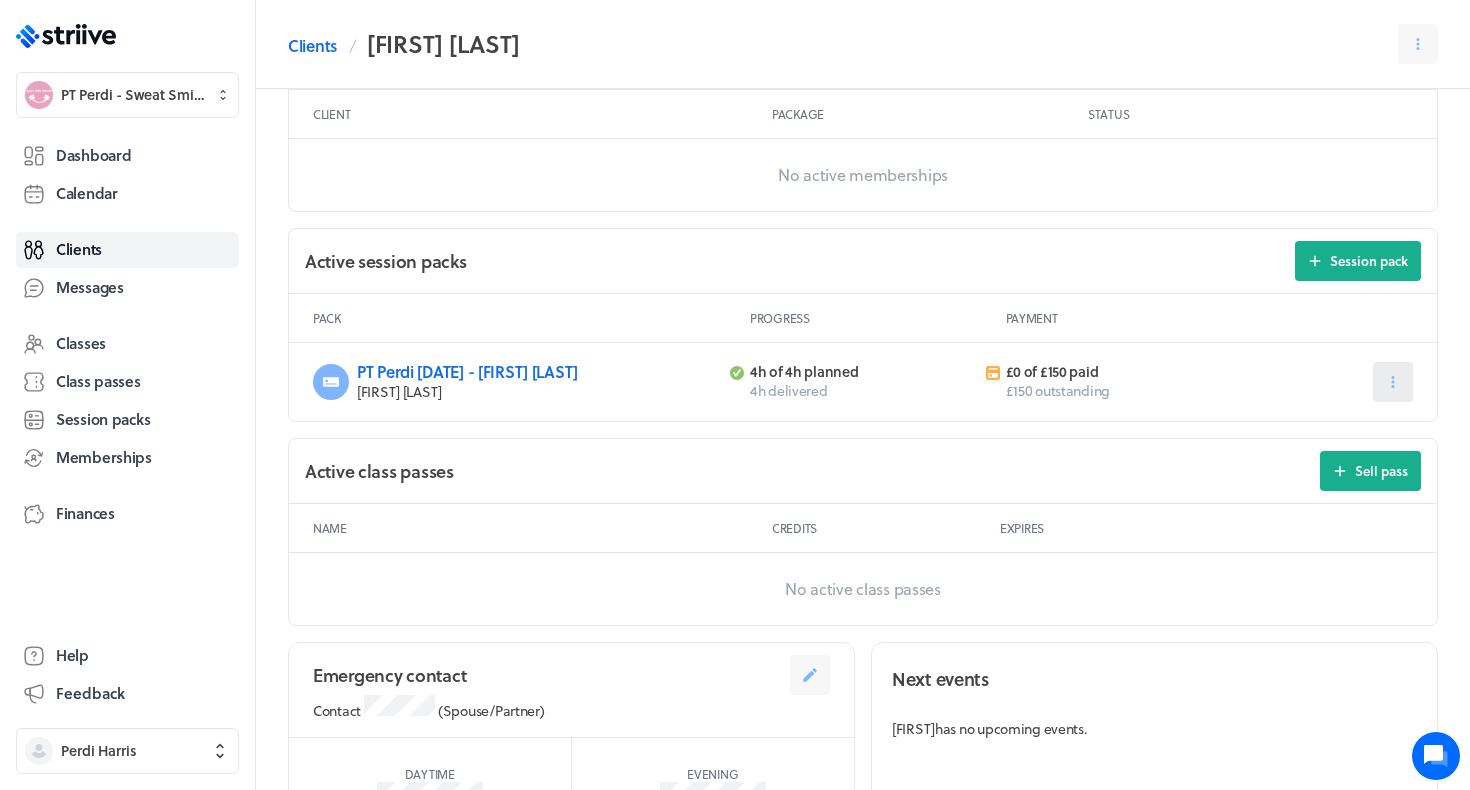 click at bounding box center (1393, 382) 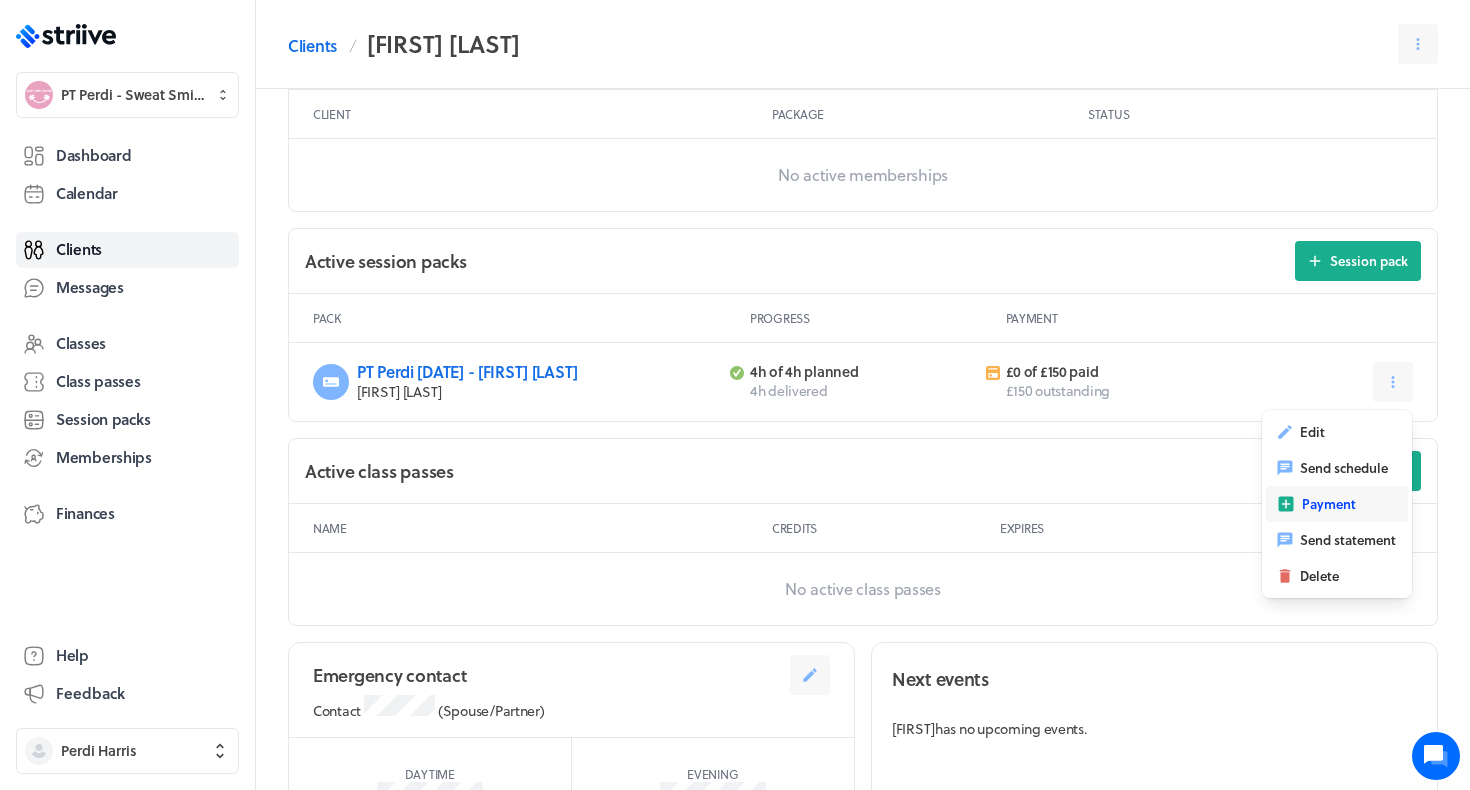 click 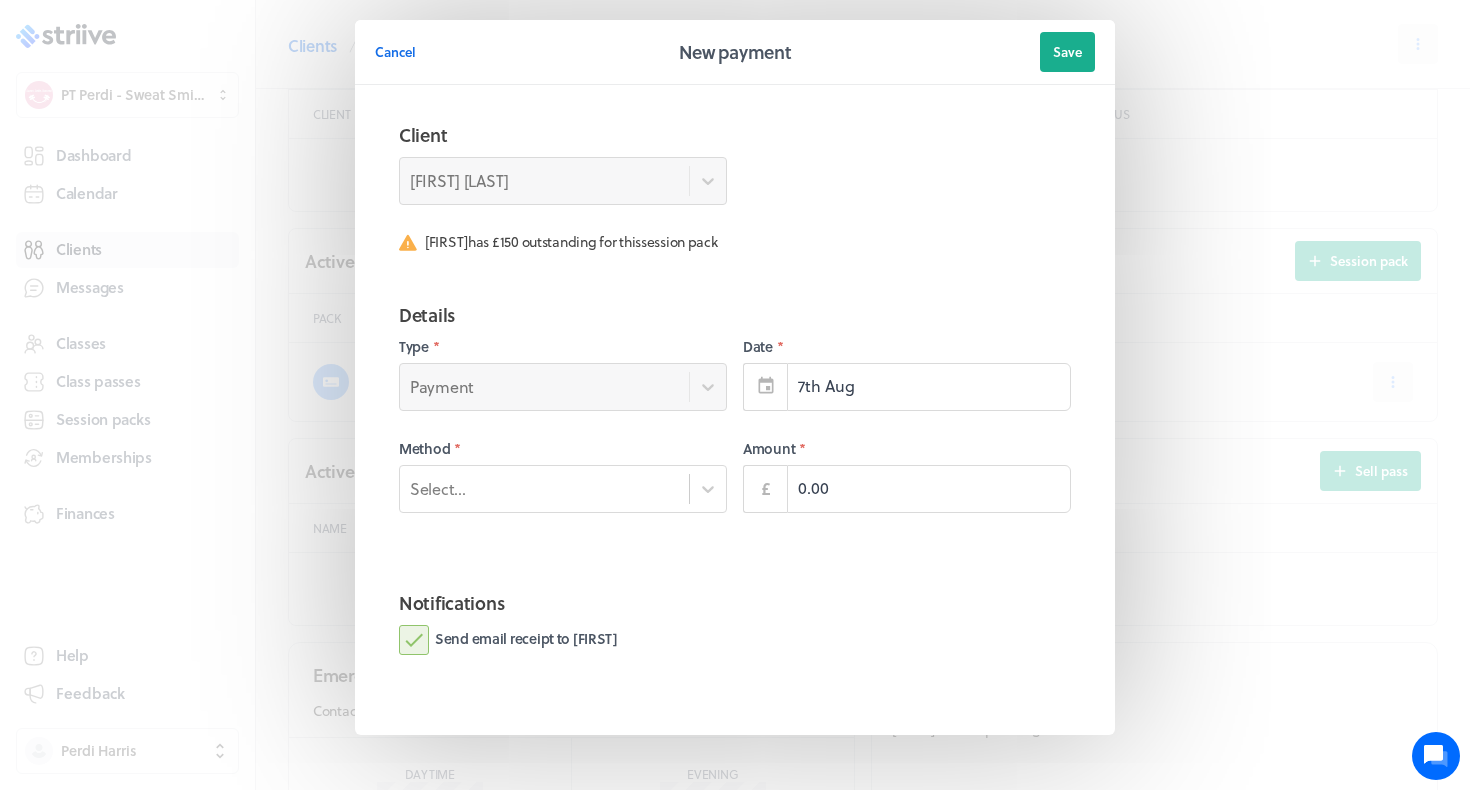 click on "Send email receipt to [FIRST]" at bounding box center (508, 640) 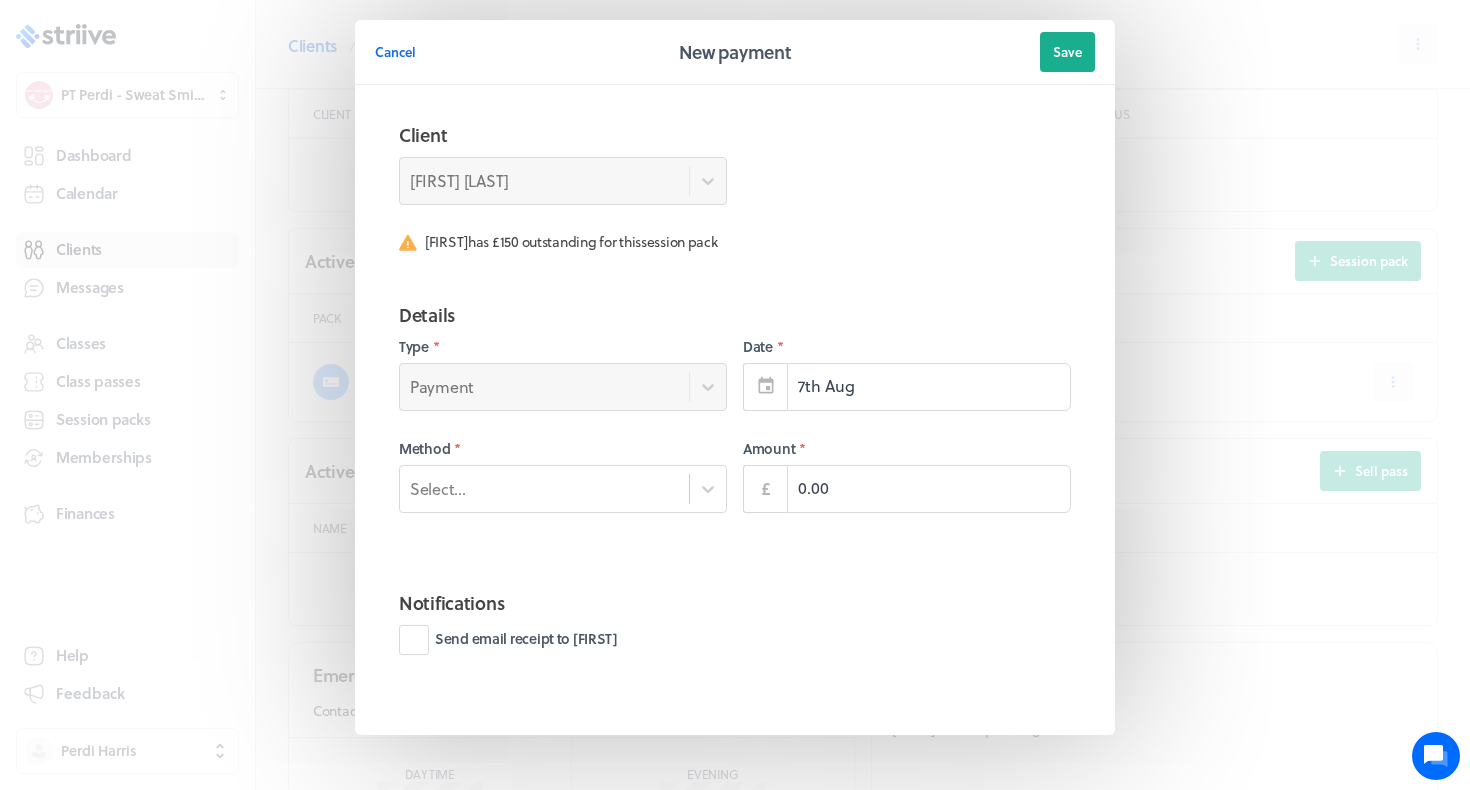 click on "Details Type * Payment Date * 7th Aug Method * Select... Amount * £ 0.00" at bounding box center [735, 429] 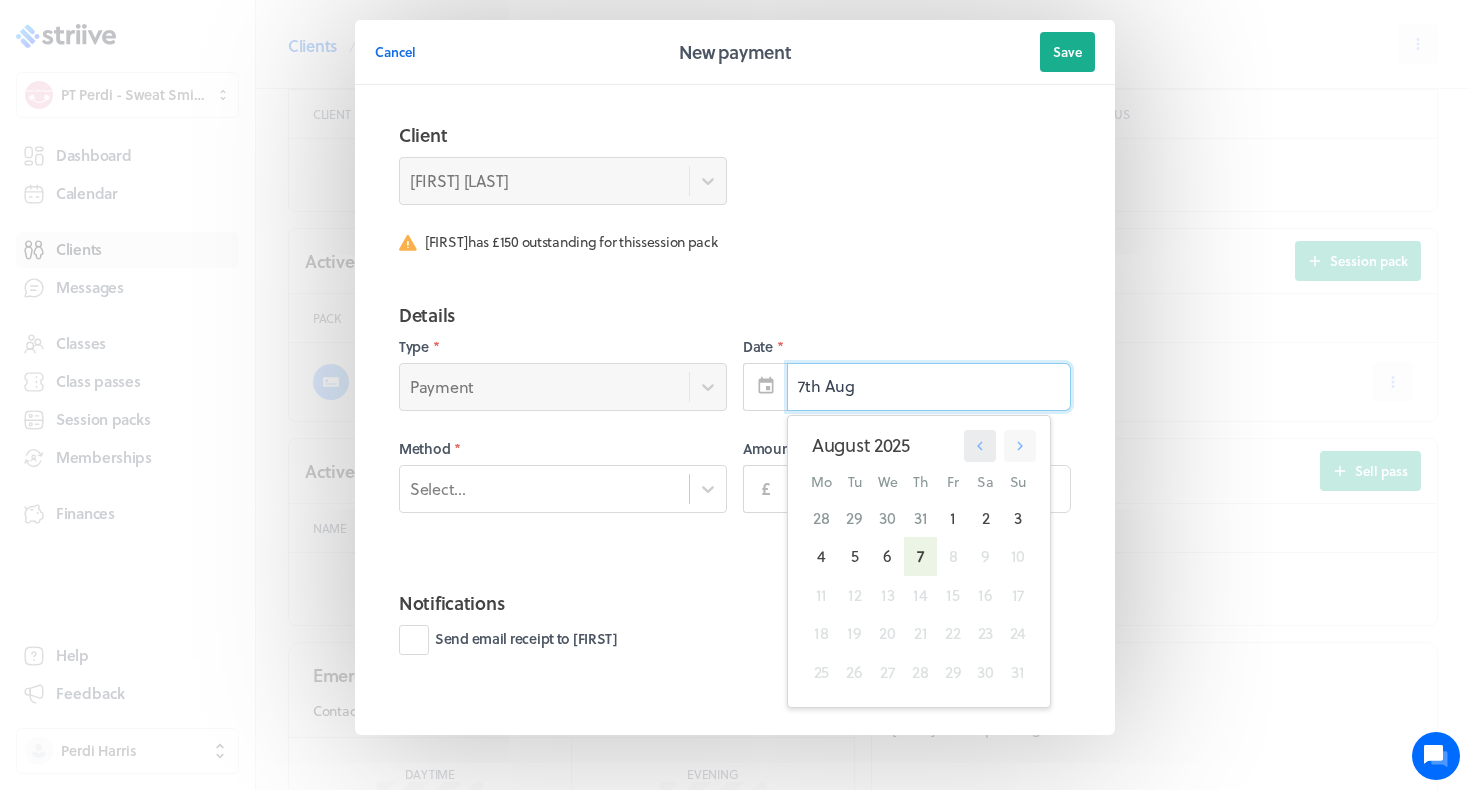 click 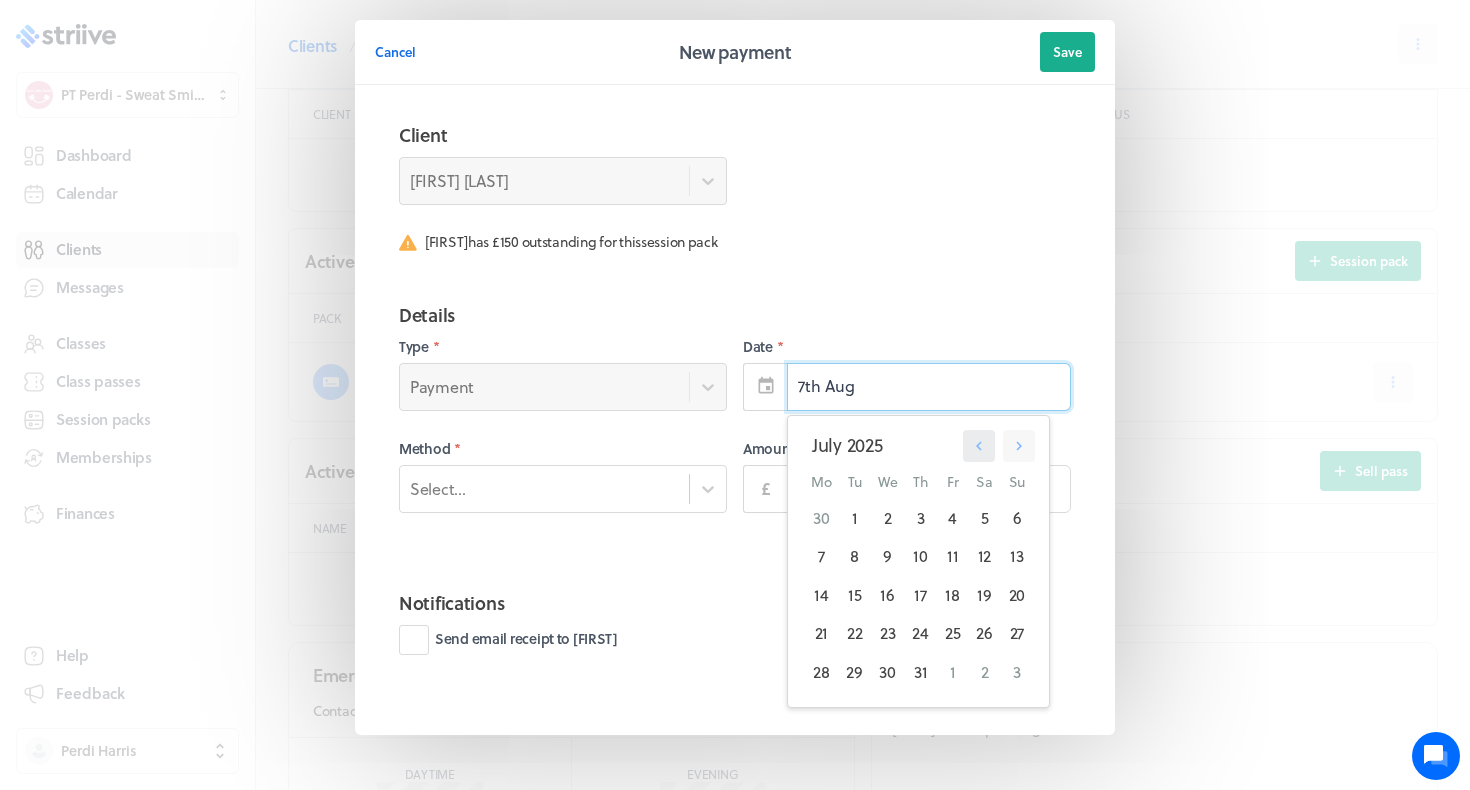 click 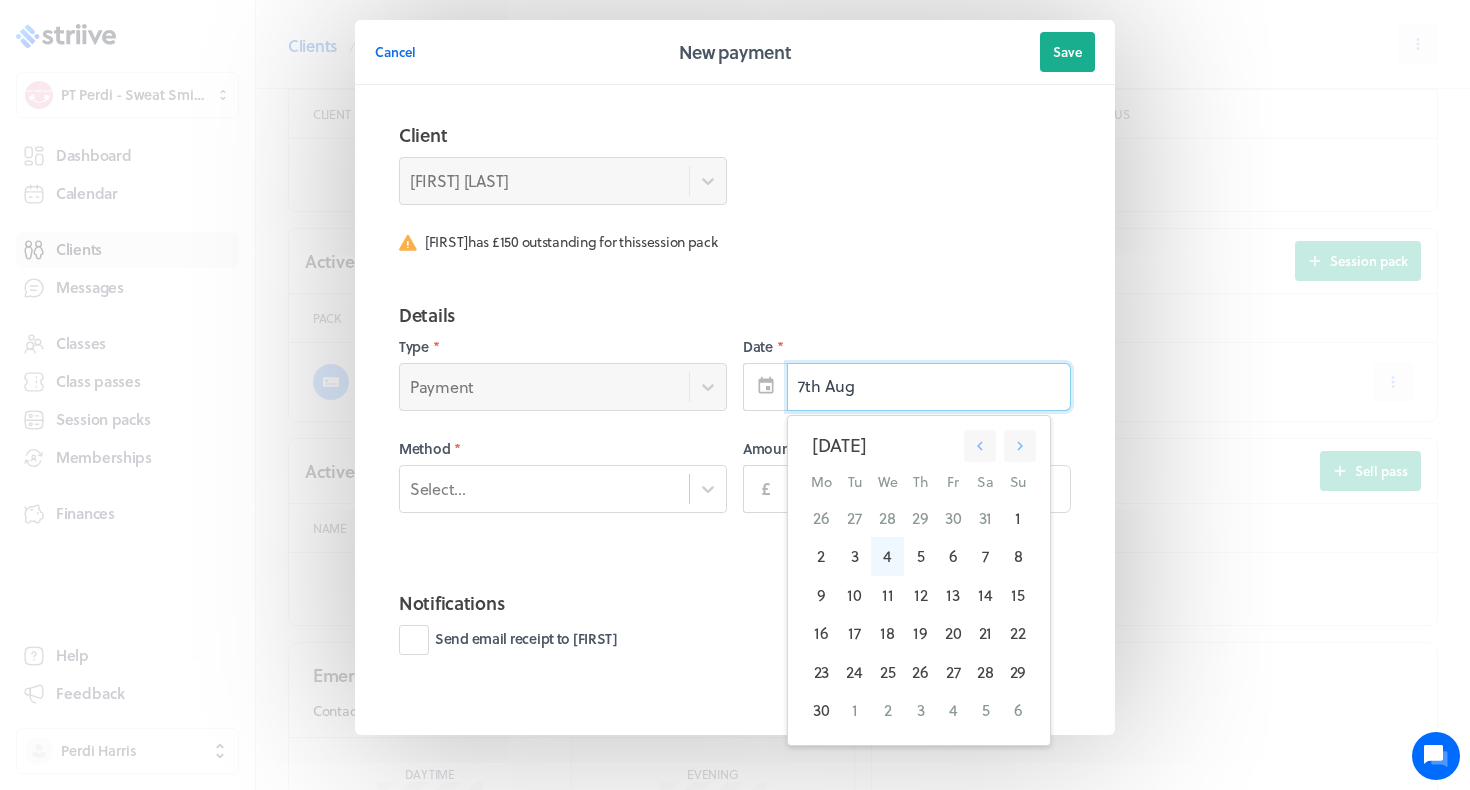 click on "4" at bounding box center [887, 556] 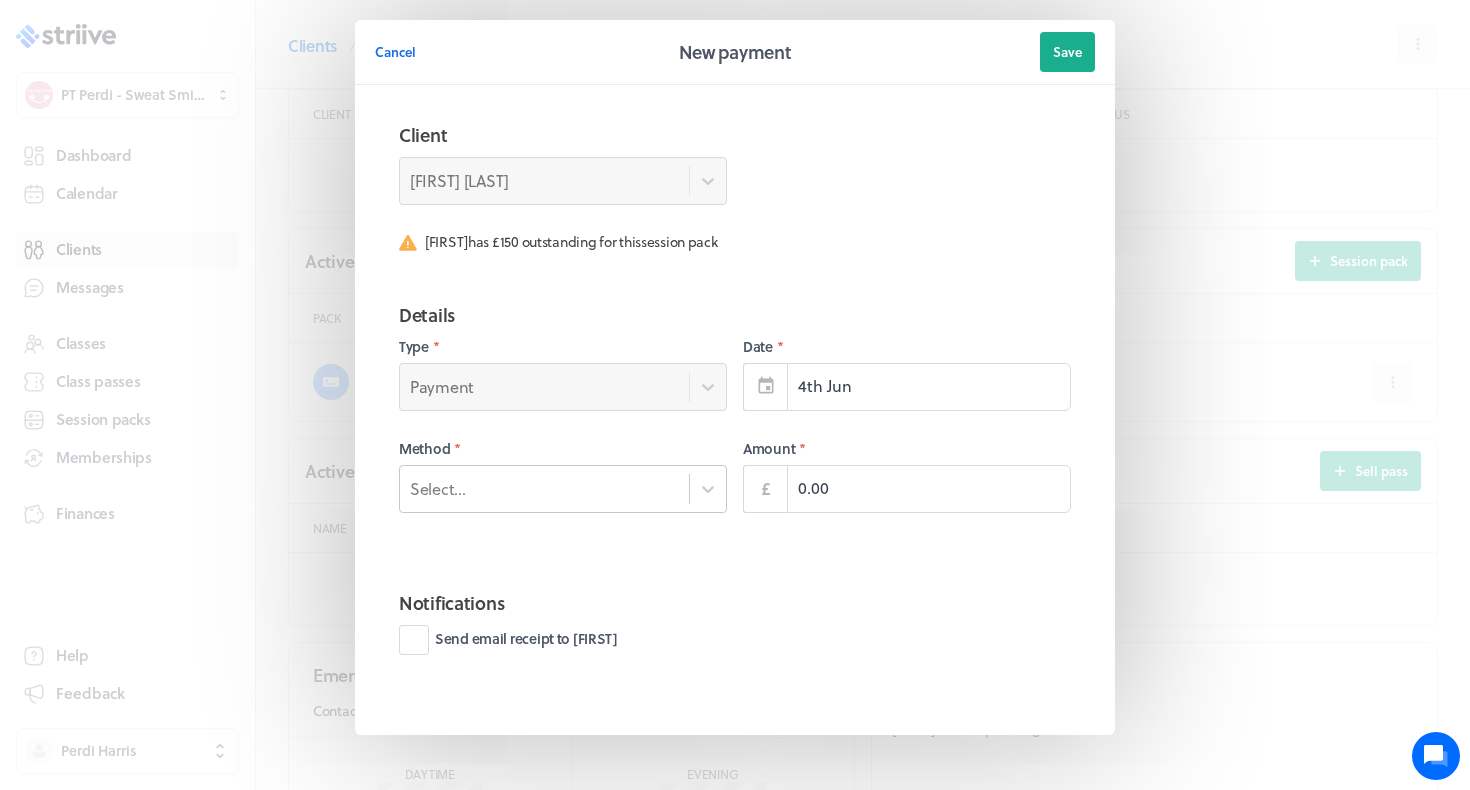 click on "Select..." at bounding box center [544, 488] 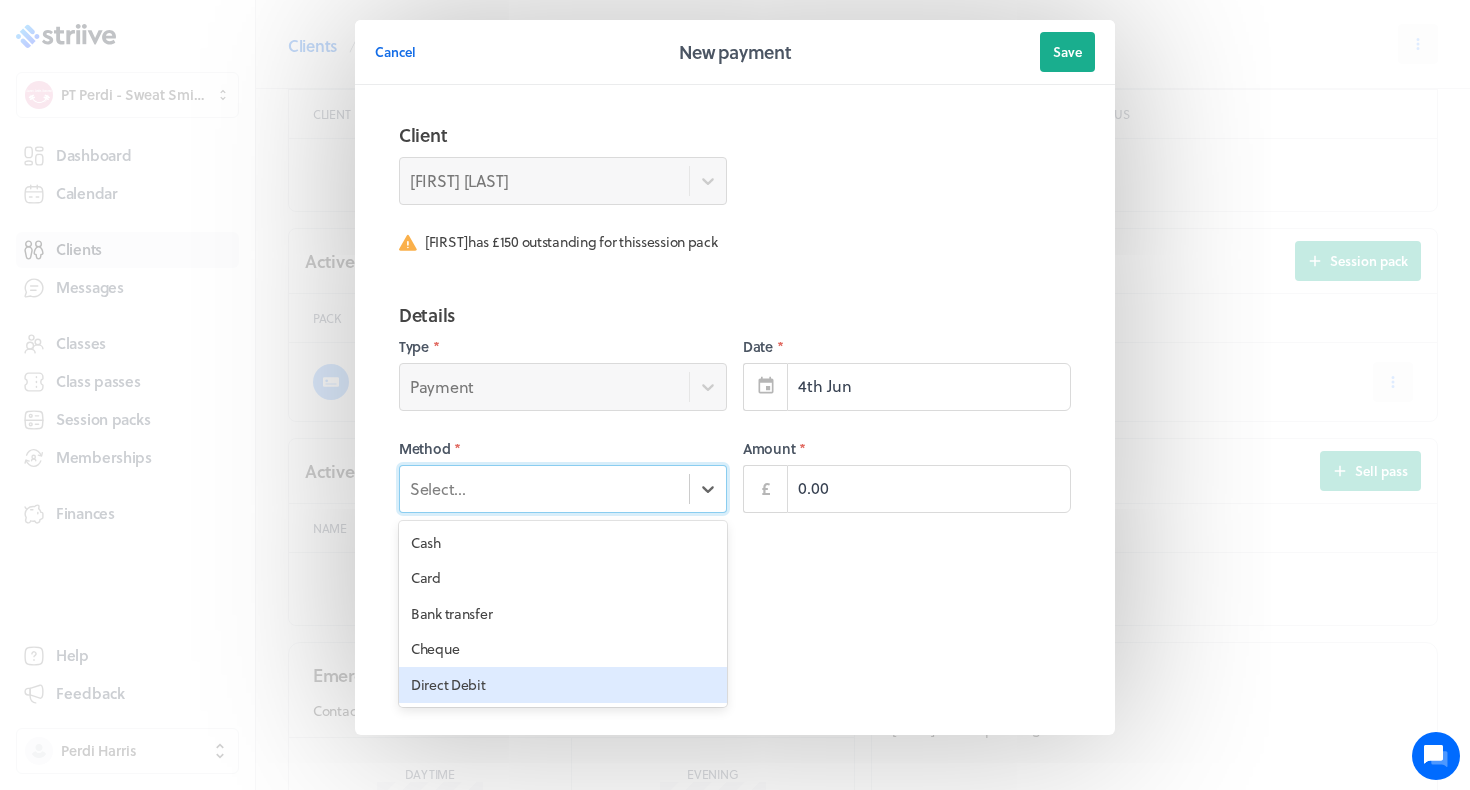 click on "Direct Debit" at bounding box center (563, 685) 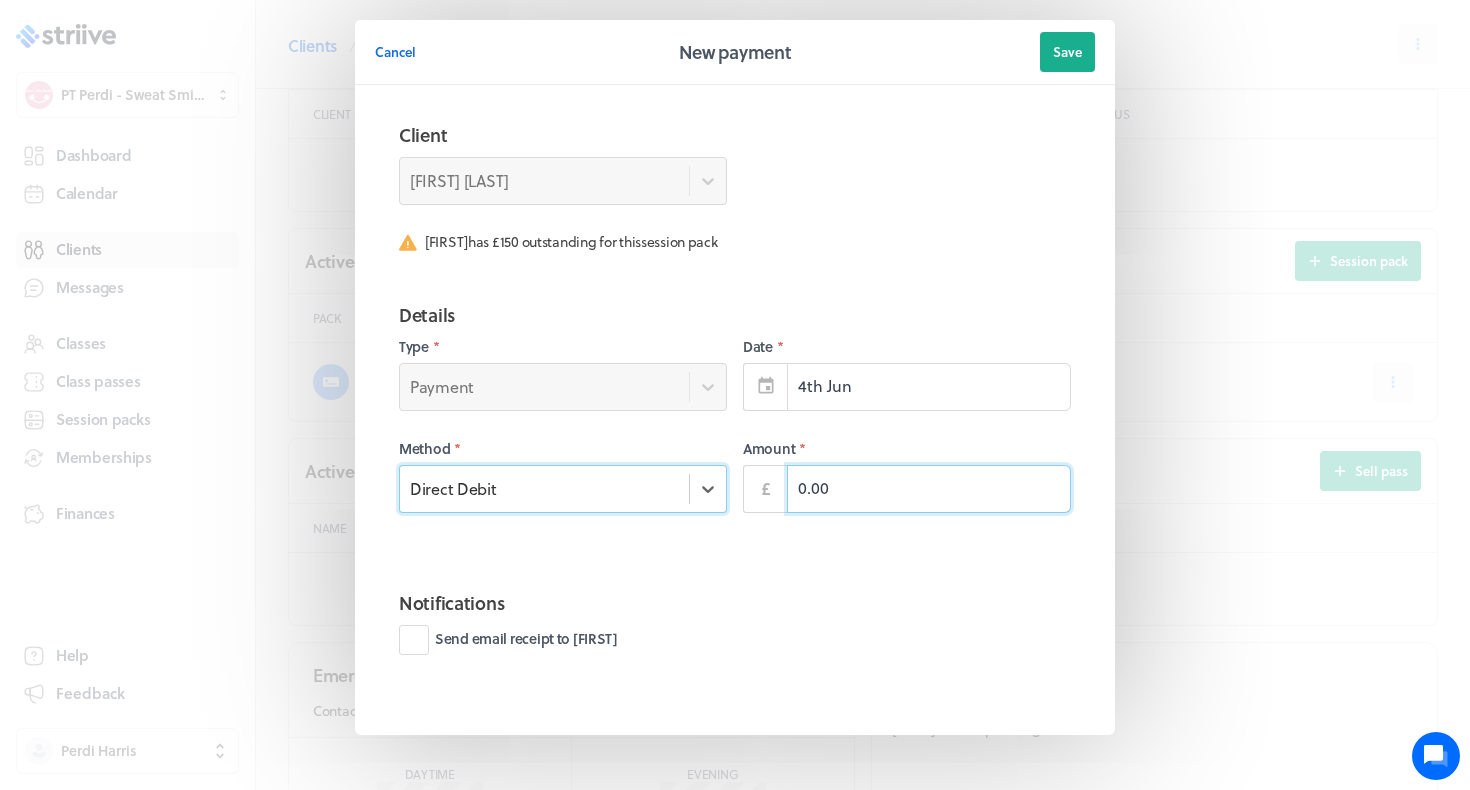 click on "0.00" at bounding box center [929, 489] 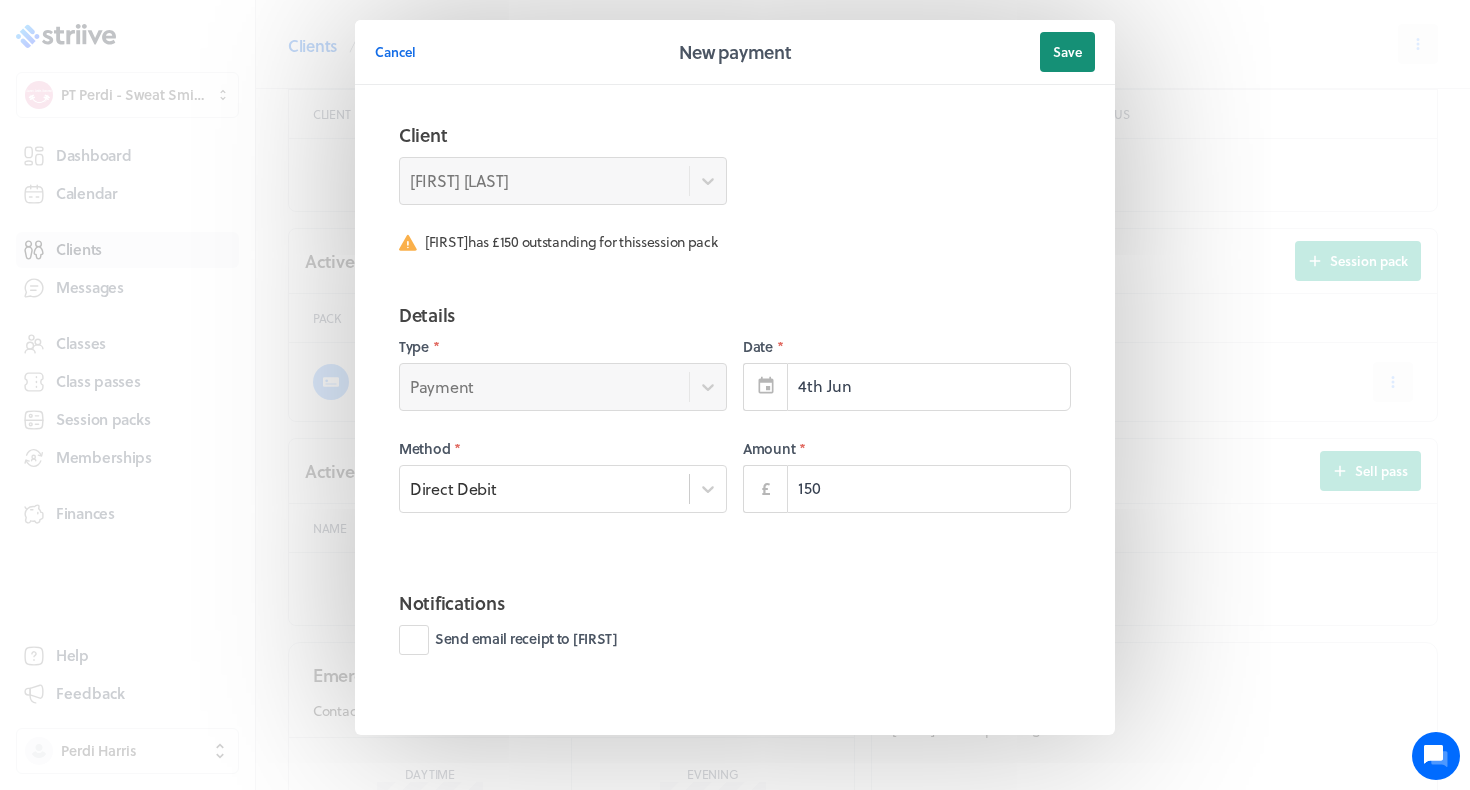 type on "150.00" 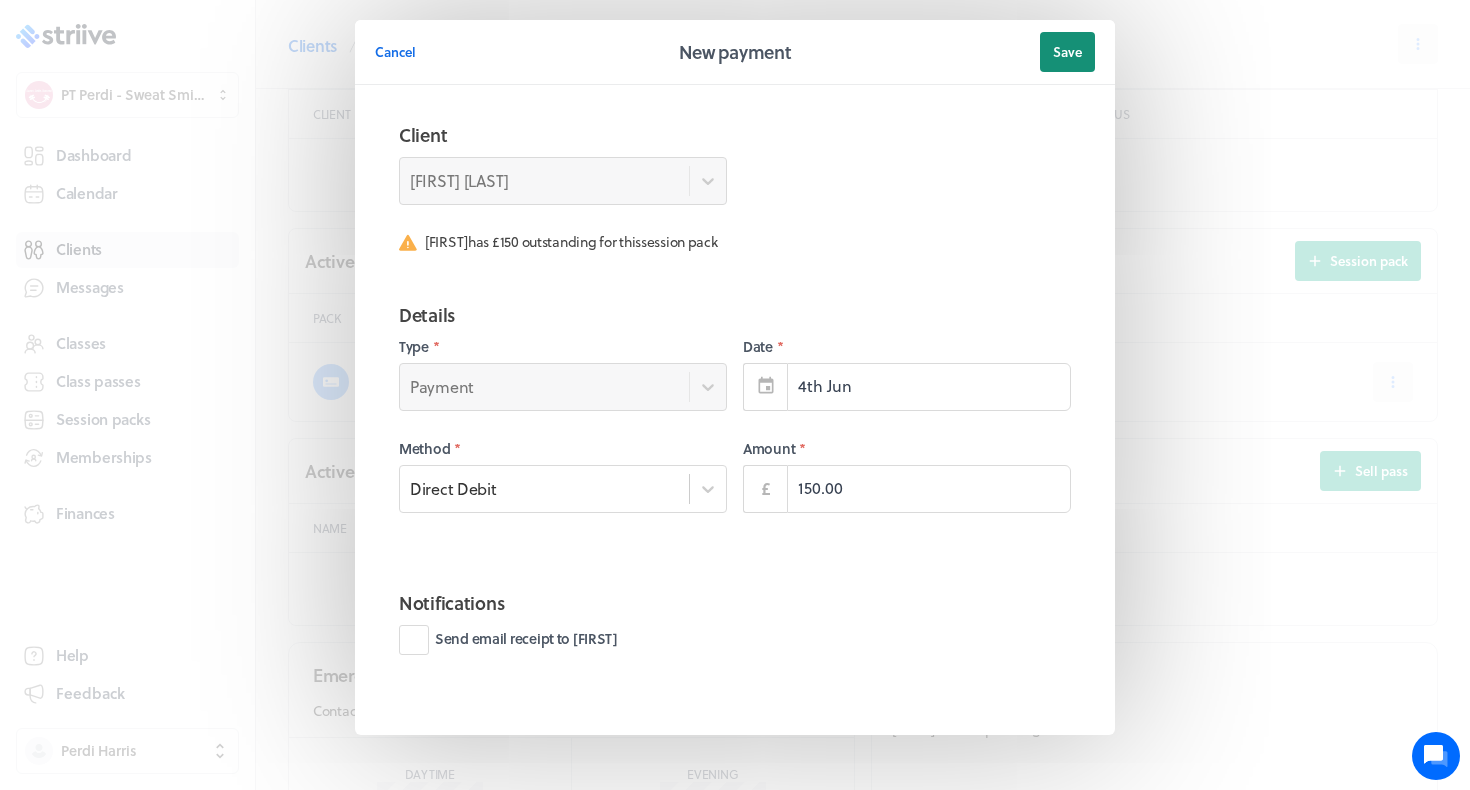 click on "Save" at bounding box center (1067, 52) 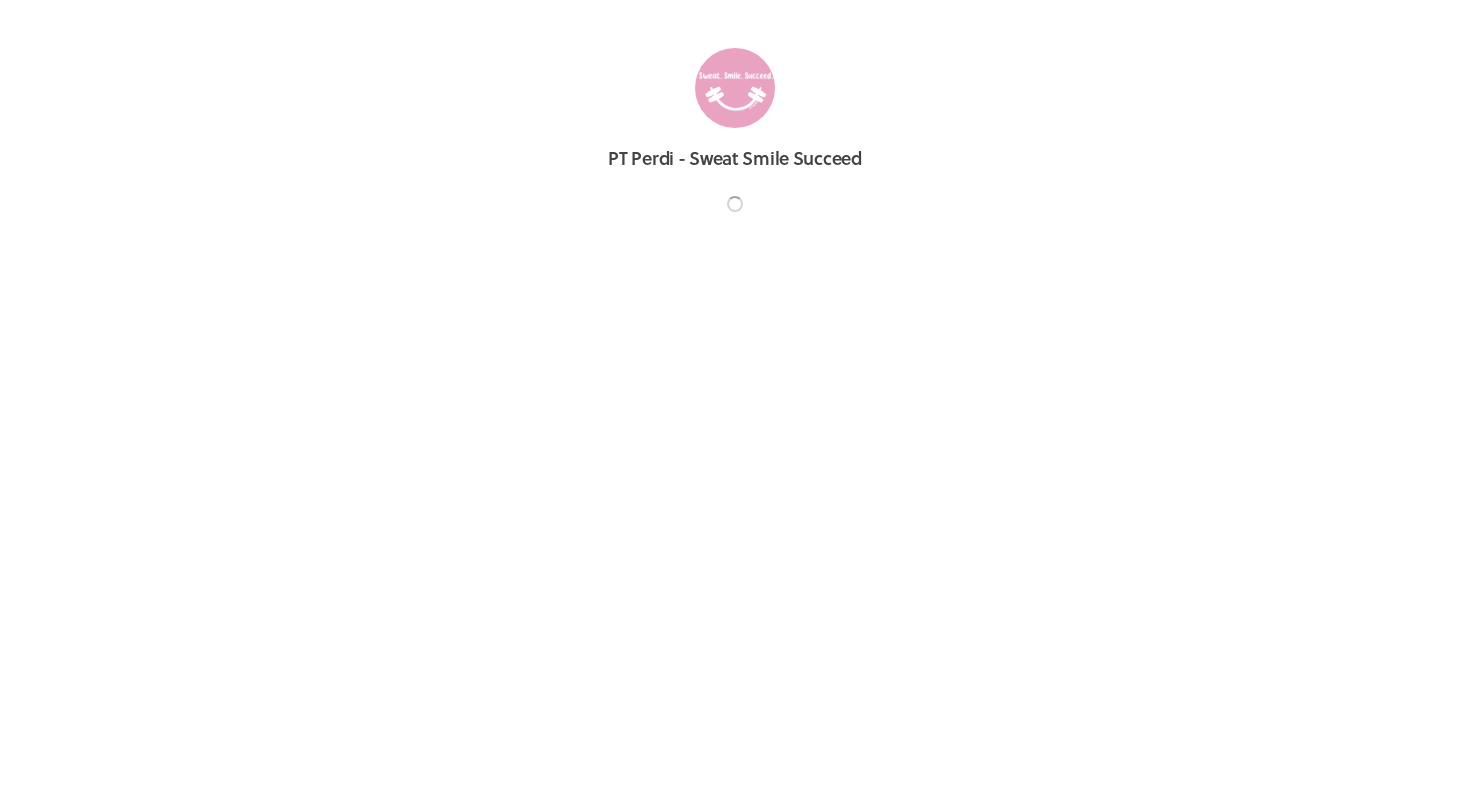 scroll, scrollTop: 0, scrollLeft: 0, axis: both 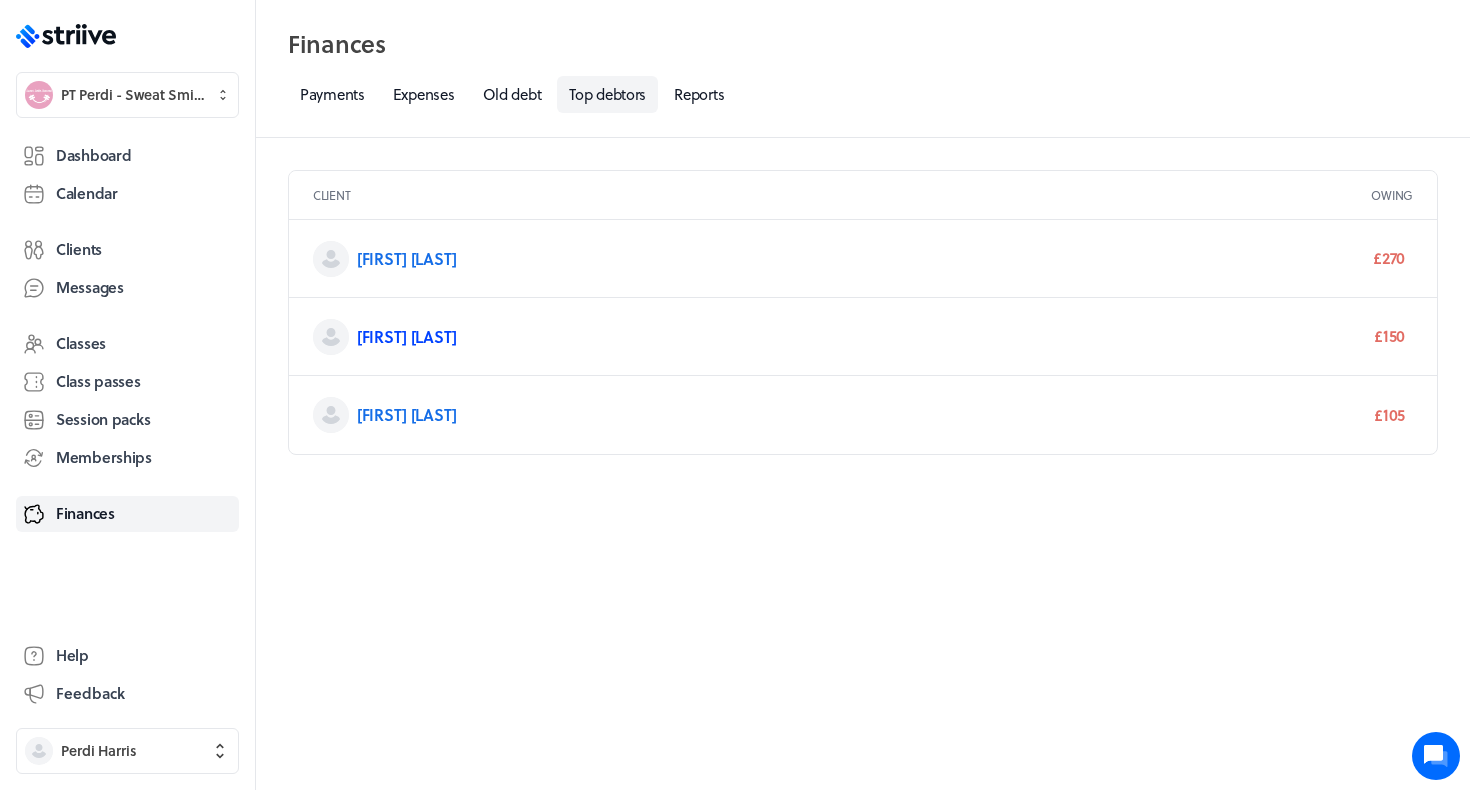 click on "[FIRST] [LAST]" at bounding box center (407, 336) 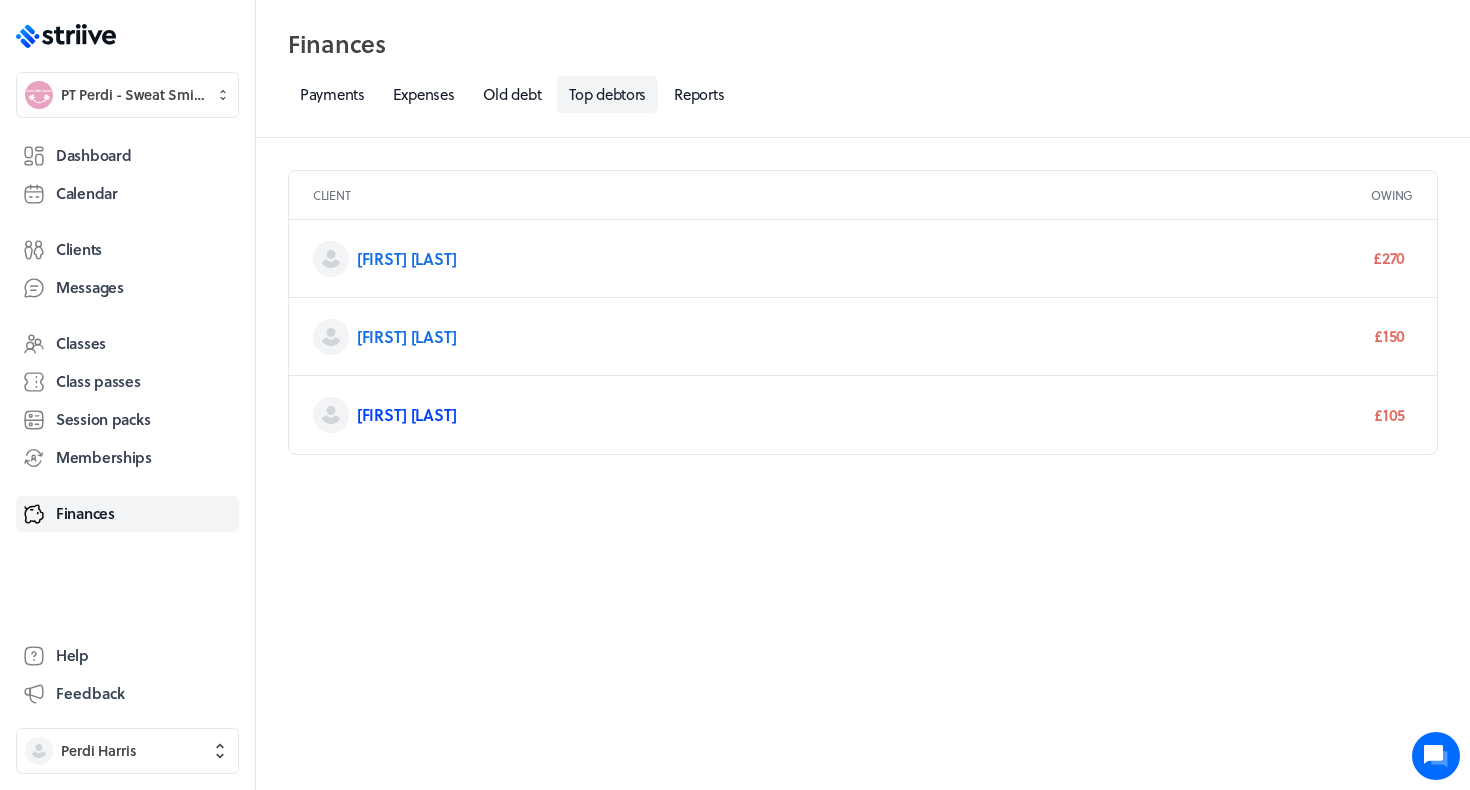 click on "[FIRST] [LAST]" at bounding box center (407, 414) 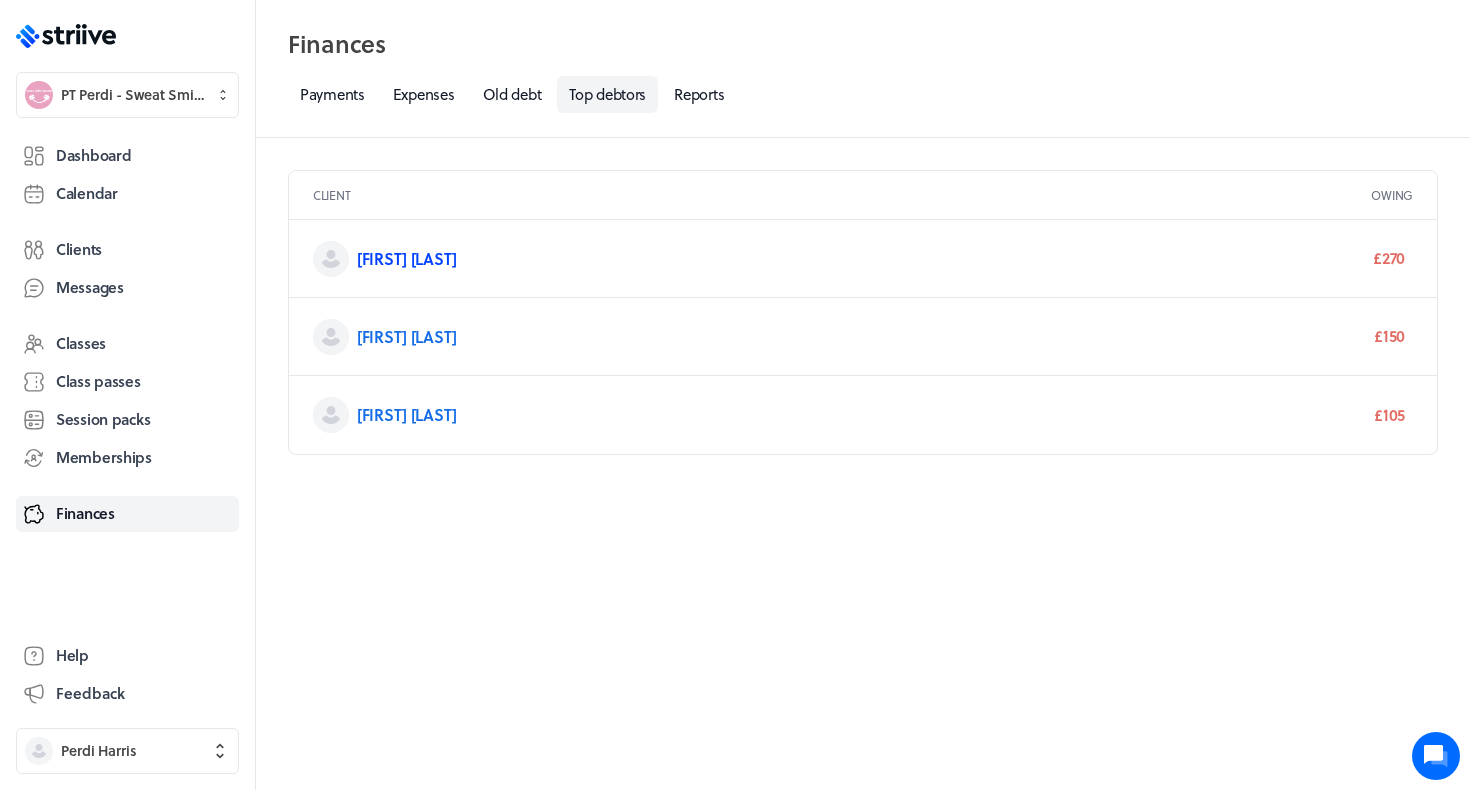 click on "[FIRST] [LAST]" at bounding box center [407, 258] 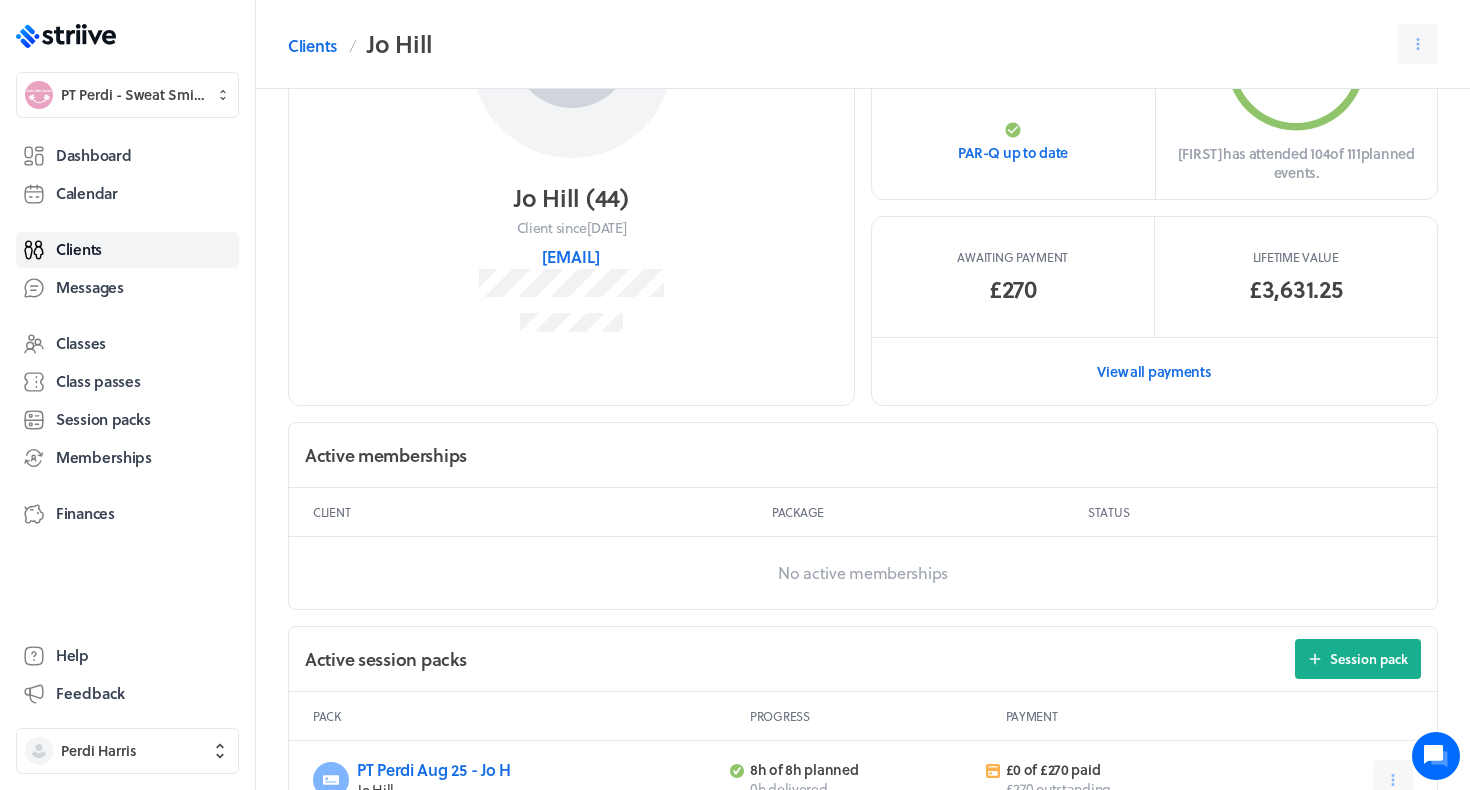 scroll, scrollTop: 269, scrollLeft: 0, axis: vertical 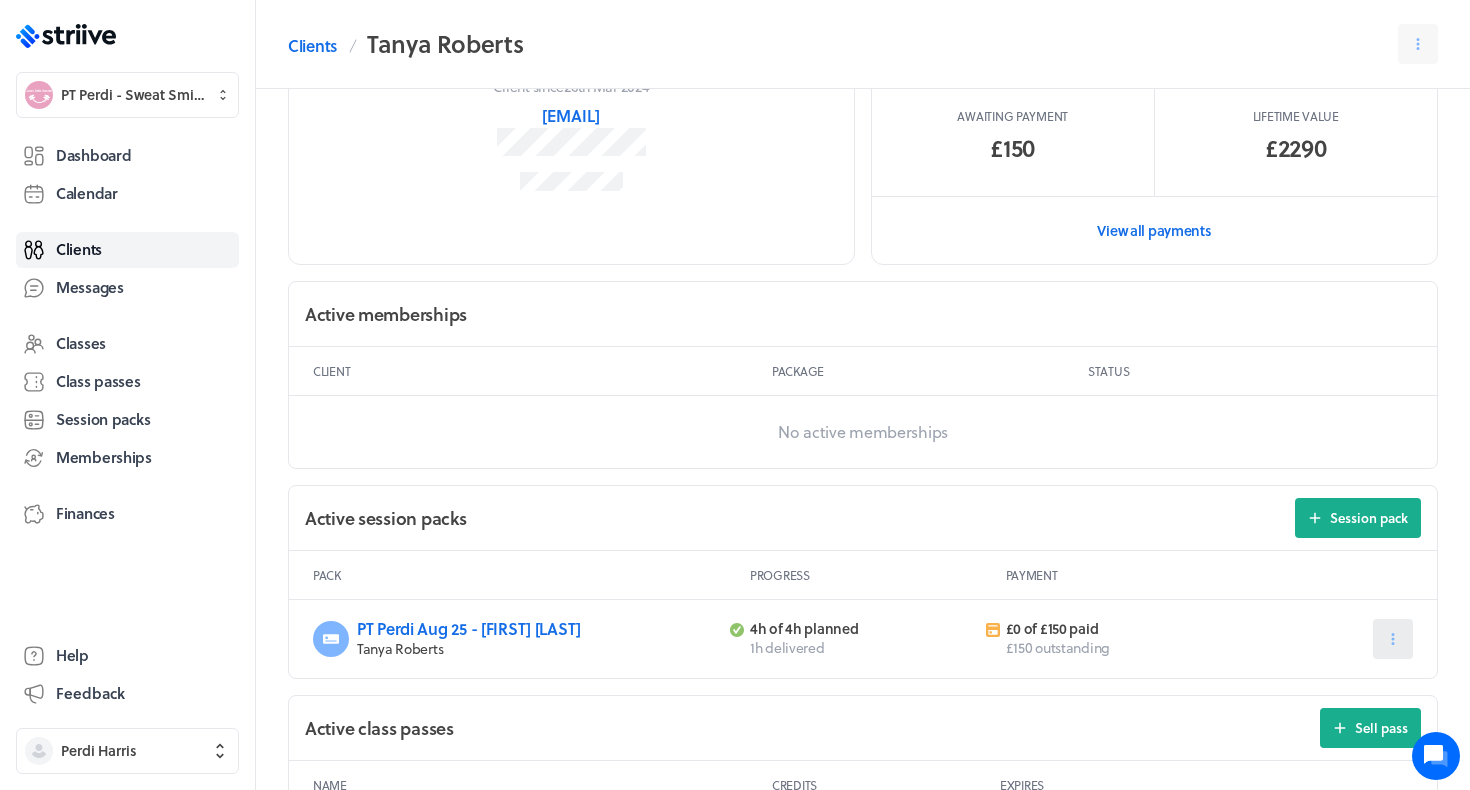 click 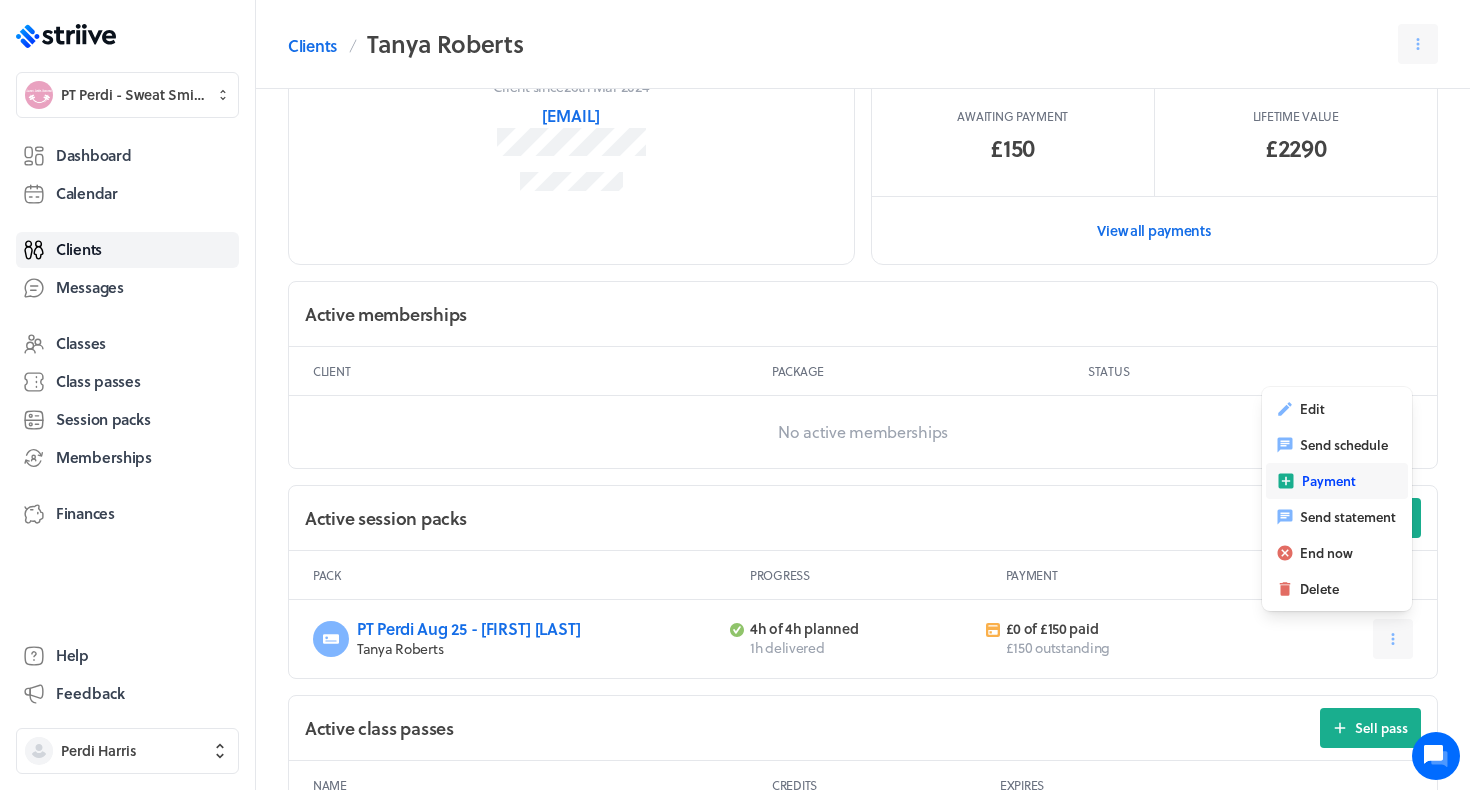 click on "Payment" at bounding box center (1337, 481) 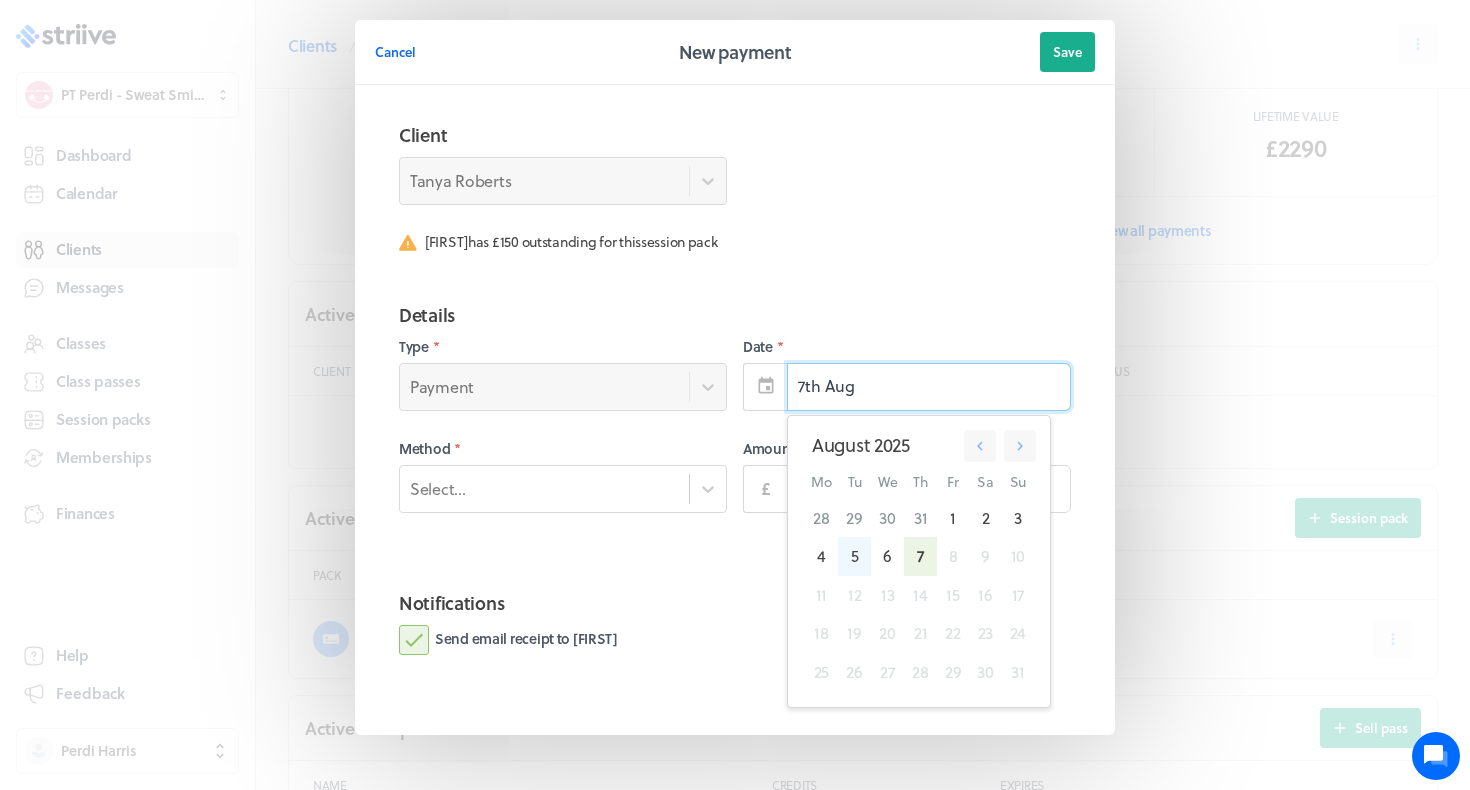 click on "5" at bounding box center [854, 556] 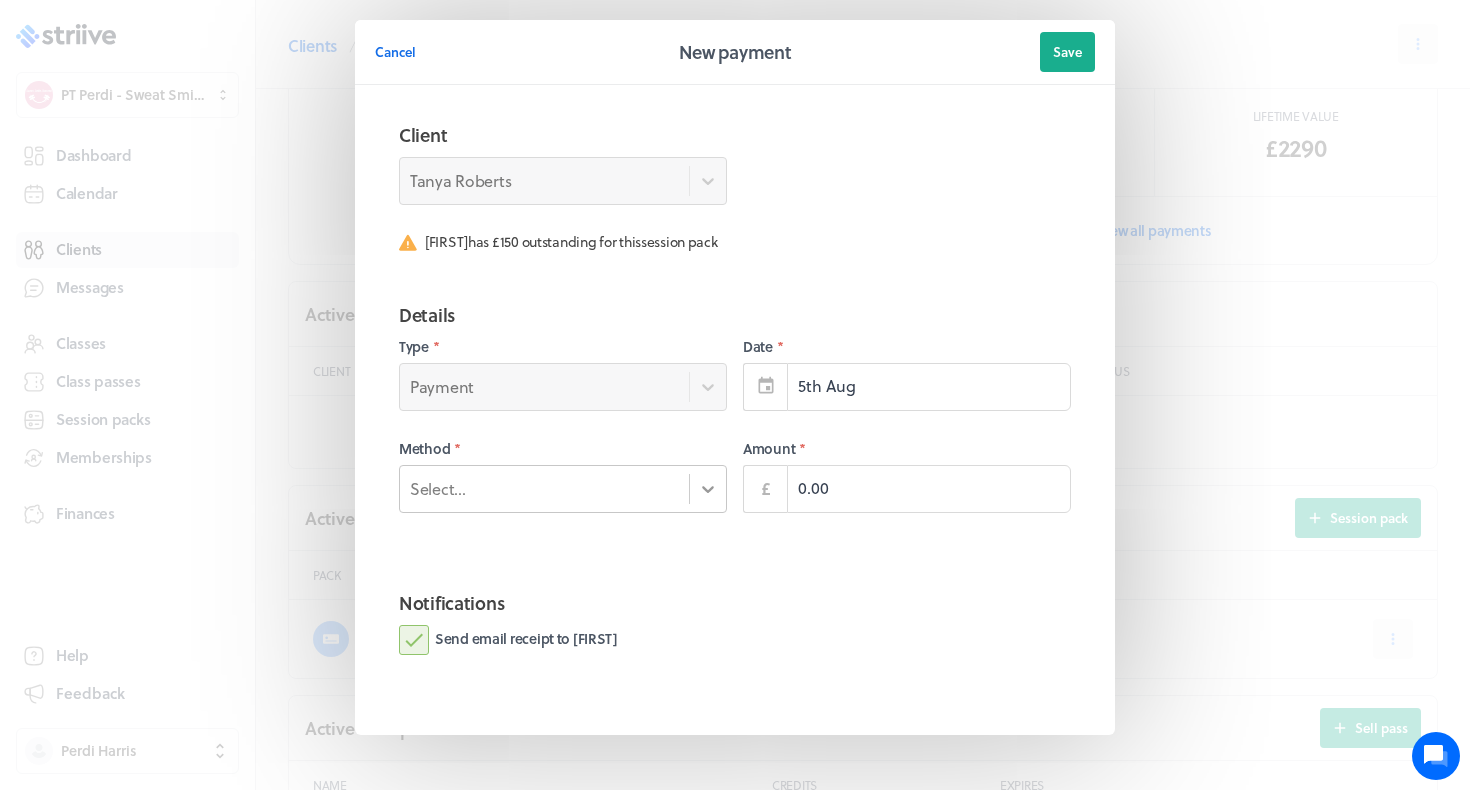 click at bounding box center (708, 489) 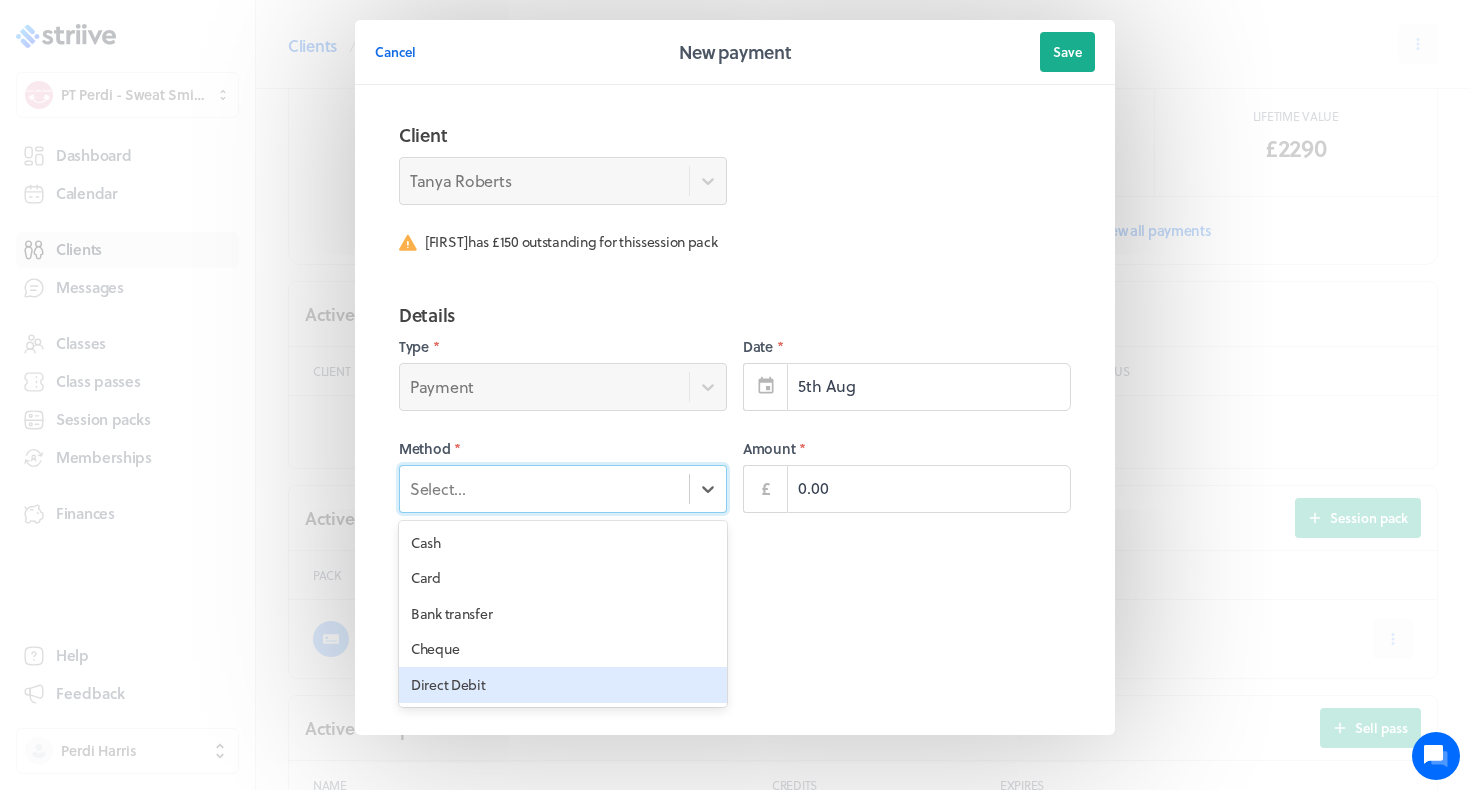 click on "Direct Debit" at bounding box center [563, 685] 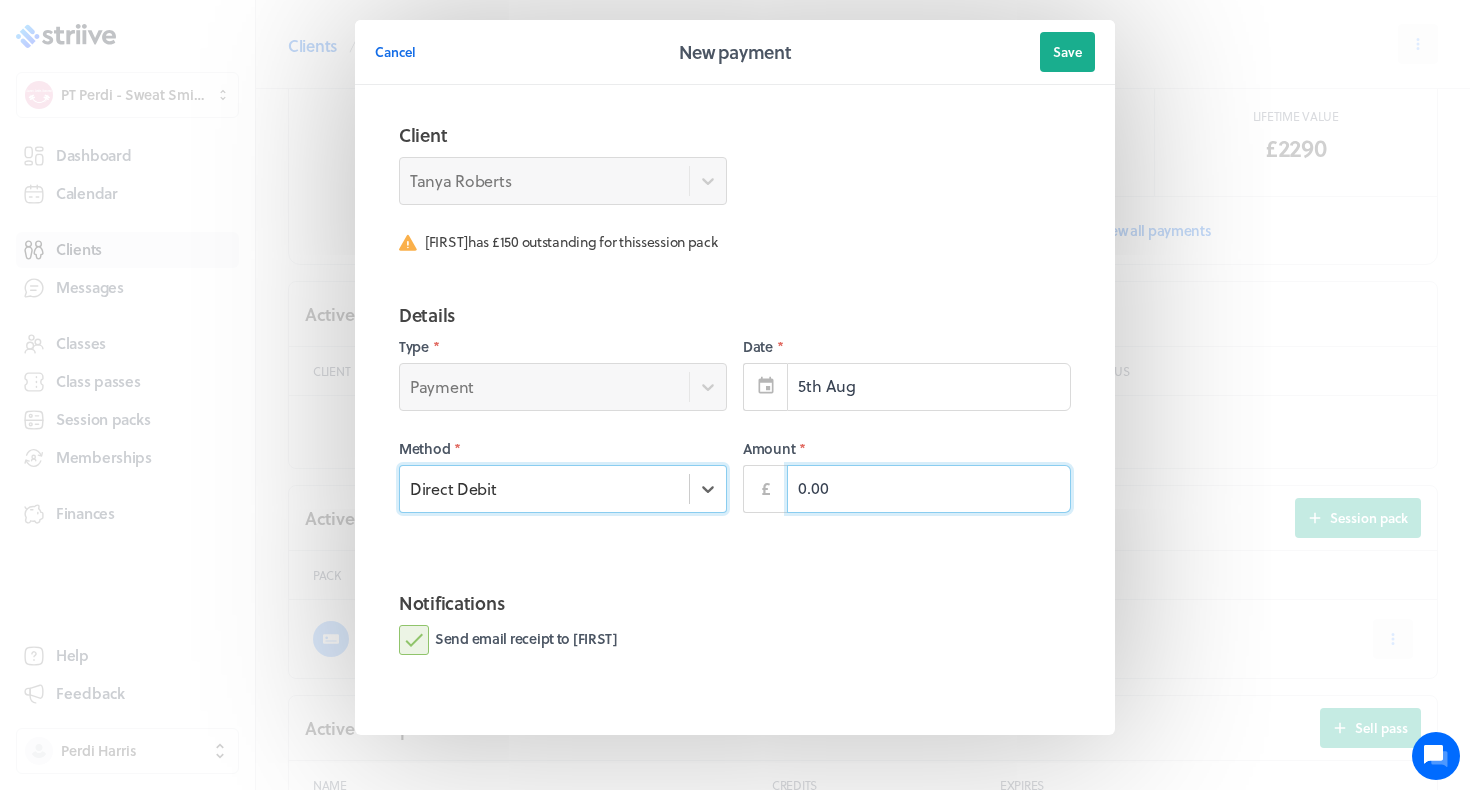 click on "0.00" at bounding box center (929, 489) 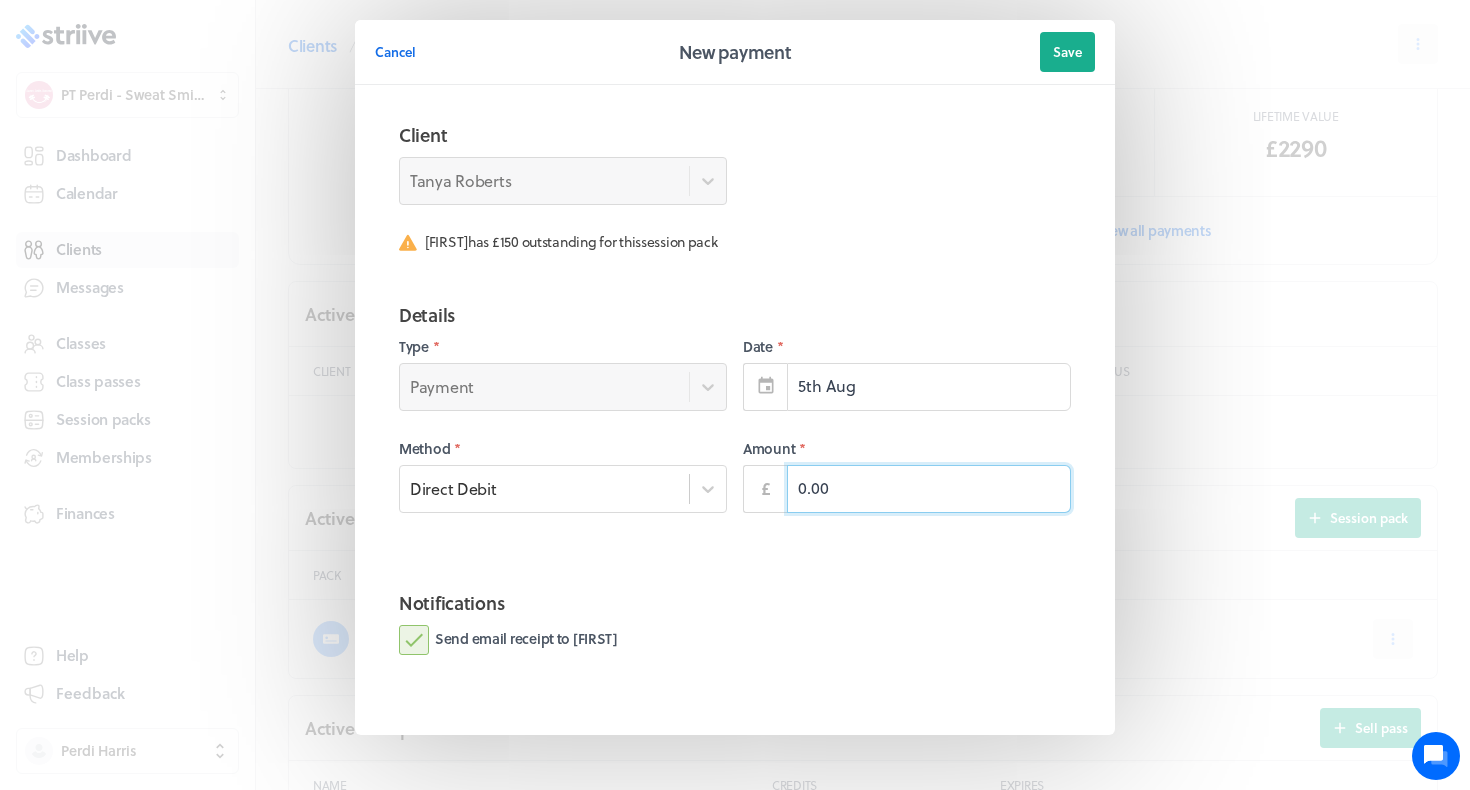 click on "0.00" at bounding box center [929, 489] 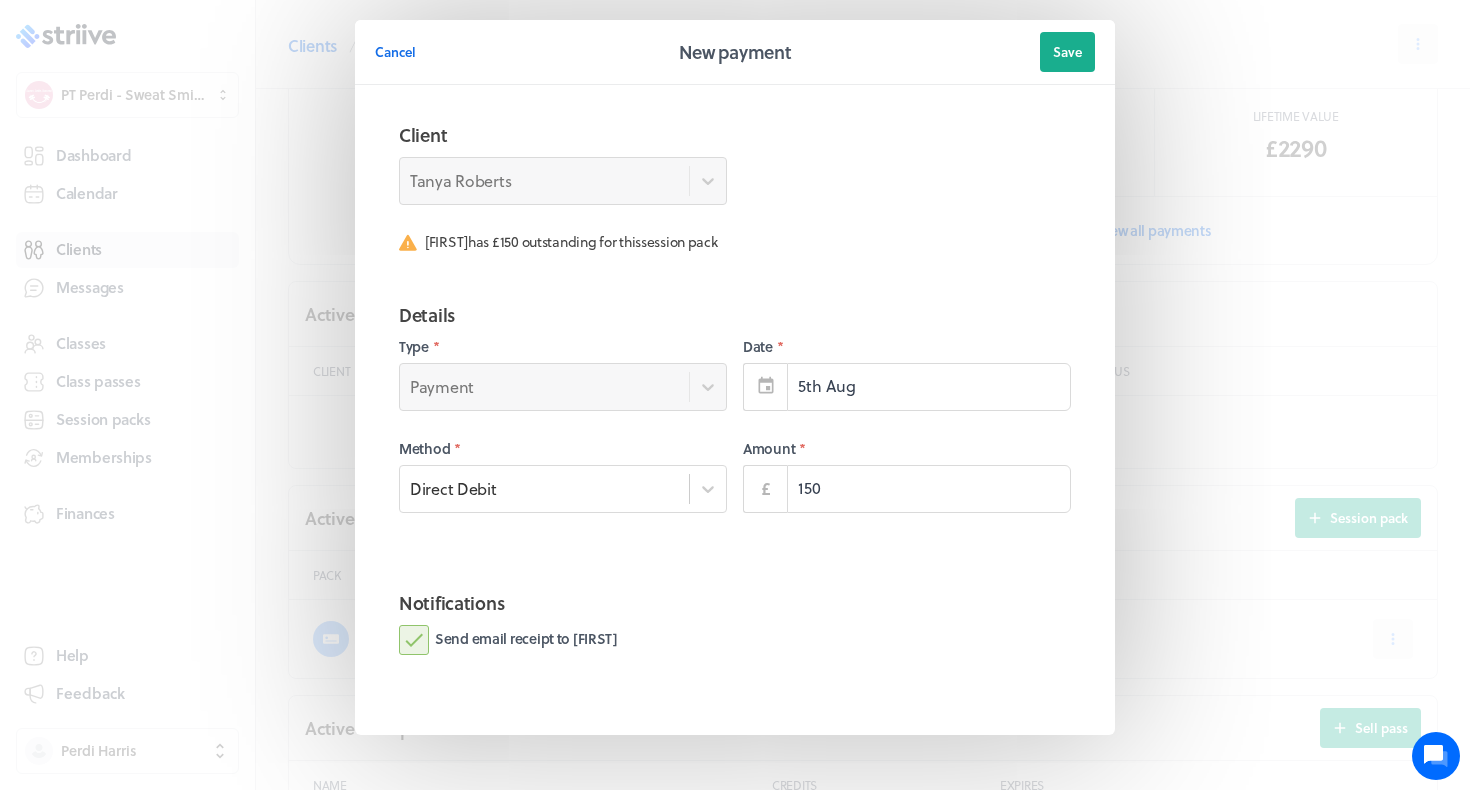 type on "150.00" 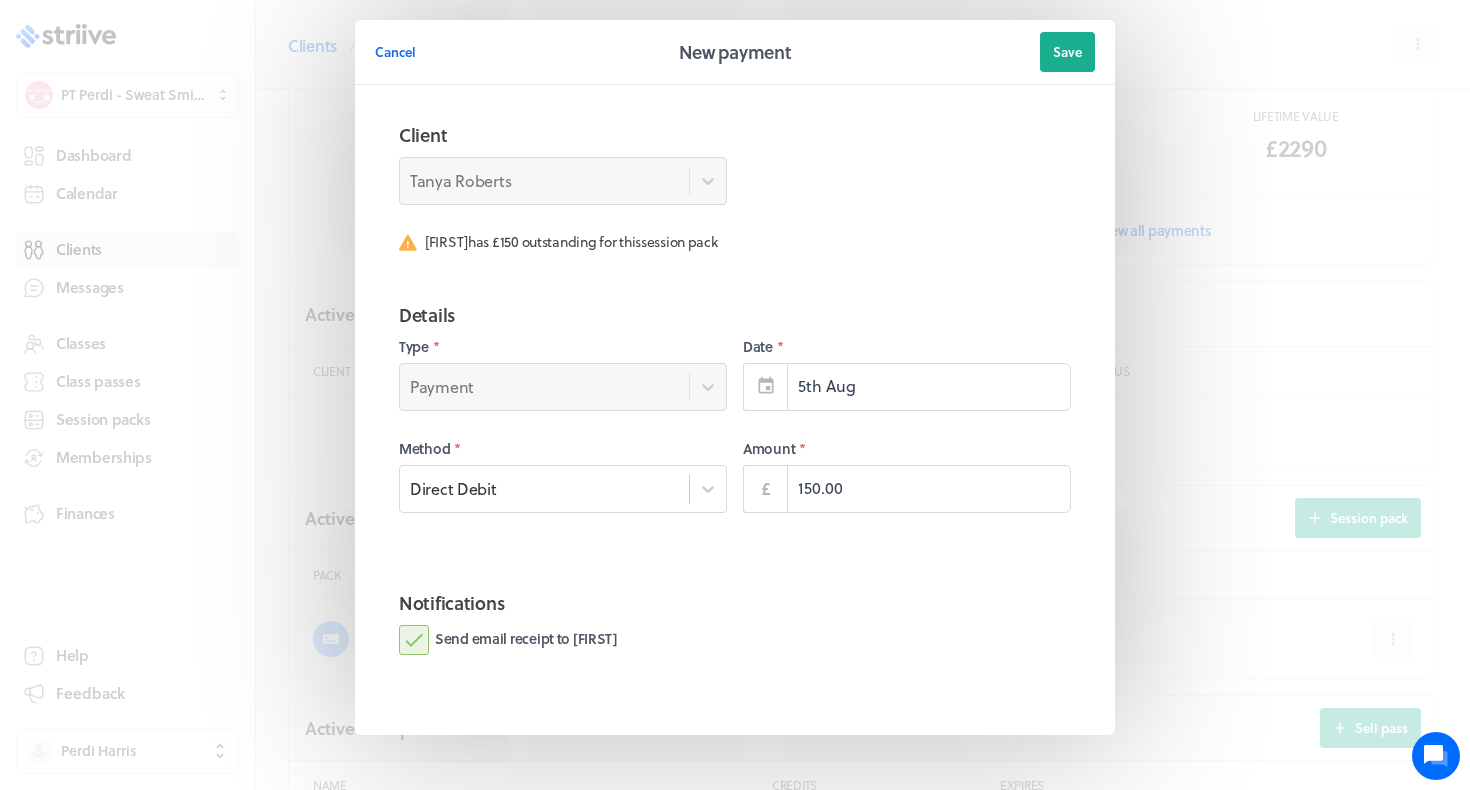 click on "Send email receipt to Tanya" at bounding box center (508, 640) 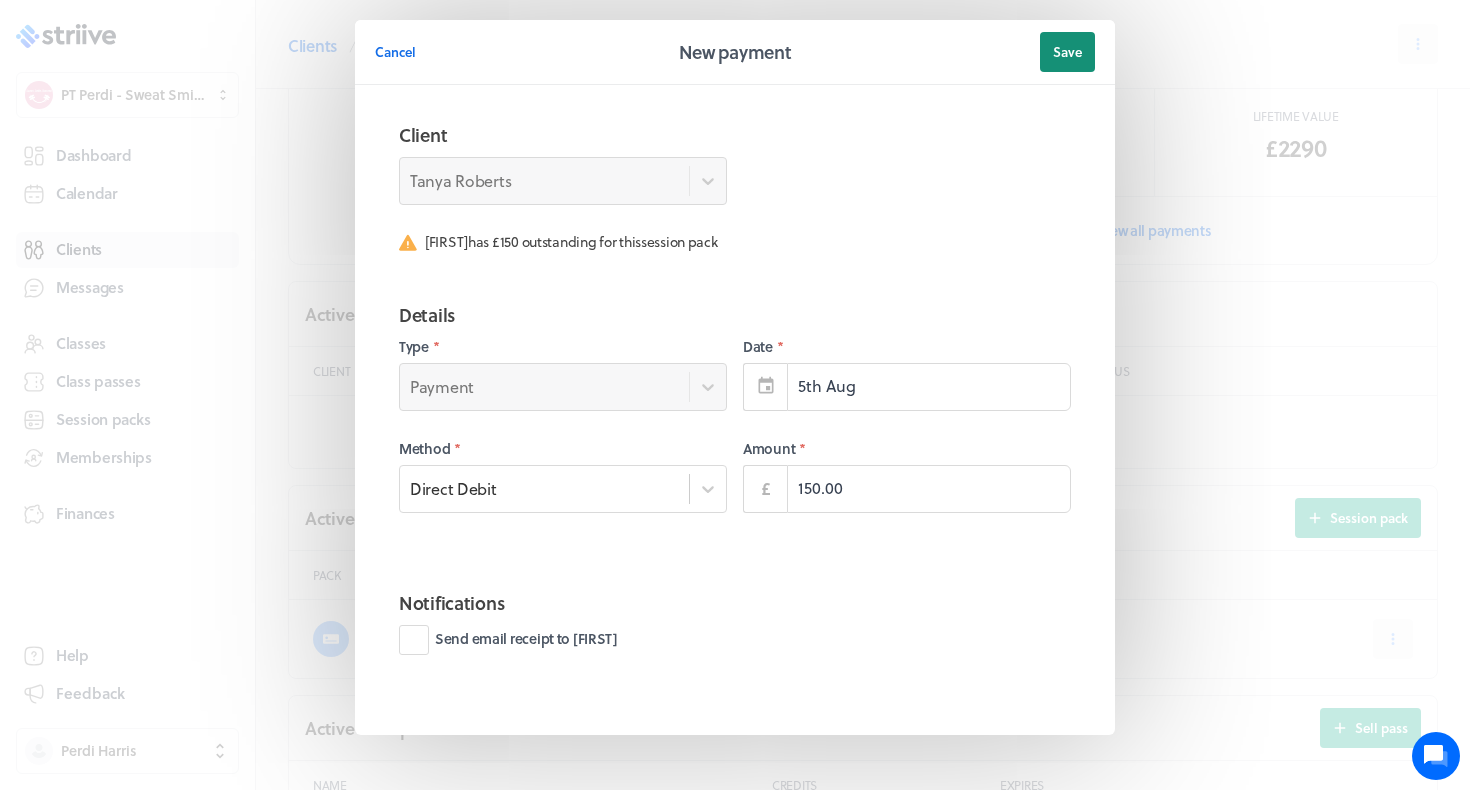 click on "Save" at bounding box center (1067, 52) 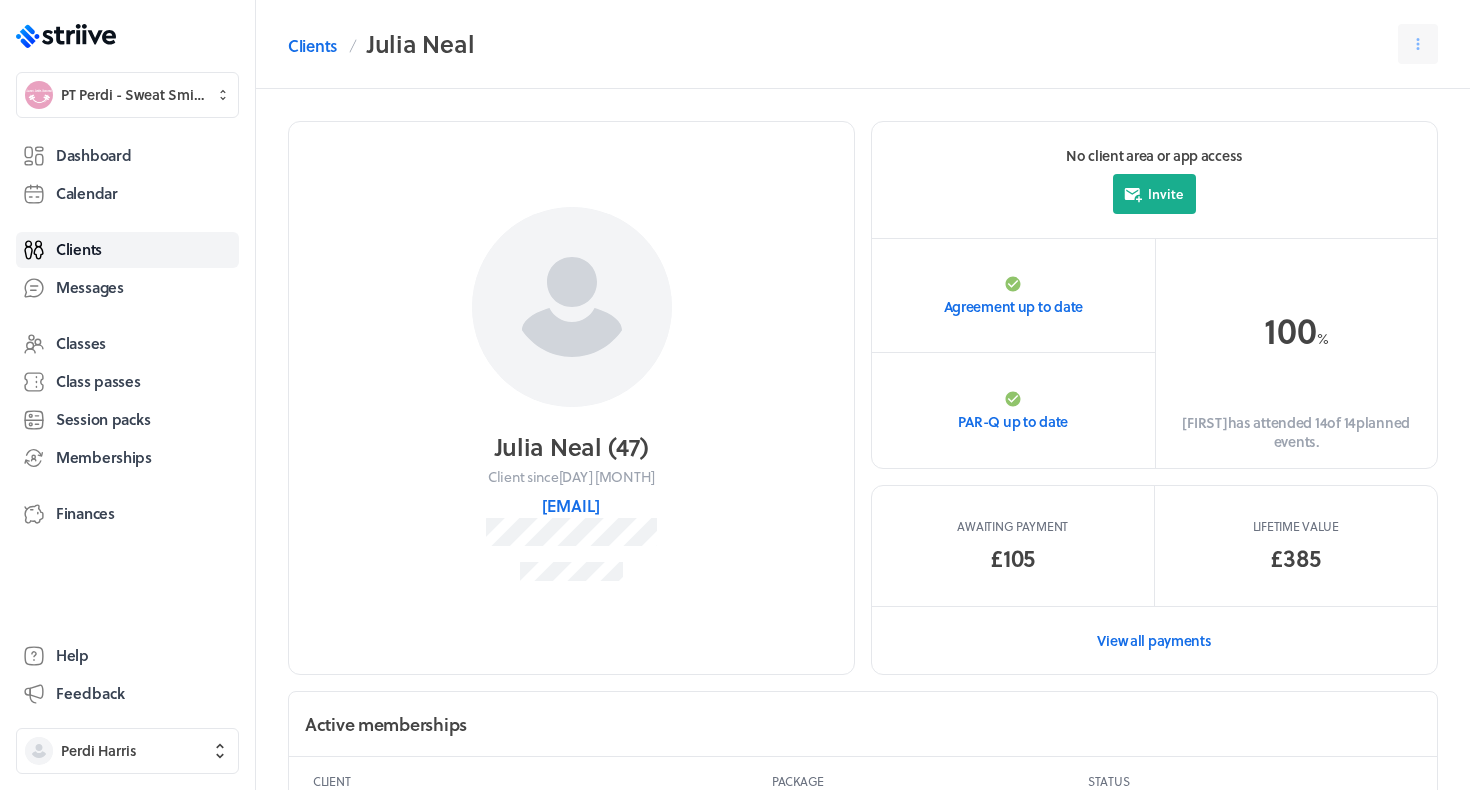 scroll, scrollTop: 0, scrollLeft: 0, axis: both 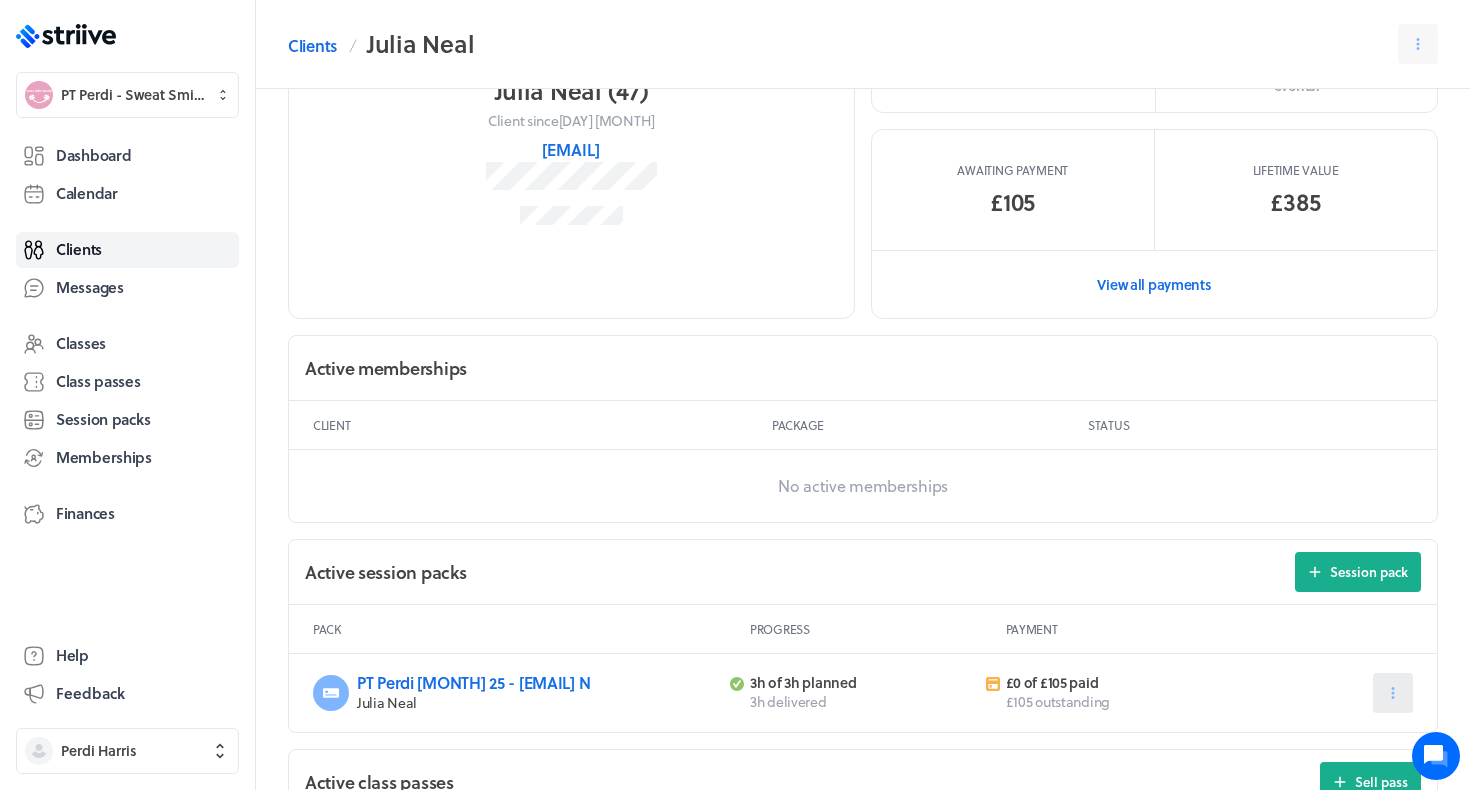 click at bounding box center [1393, 693] 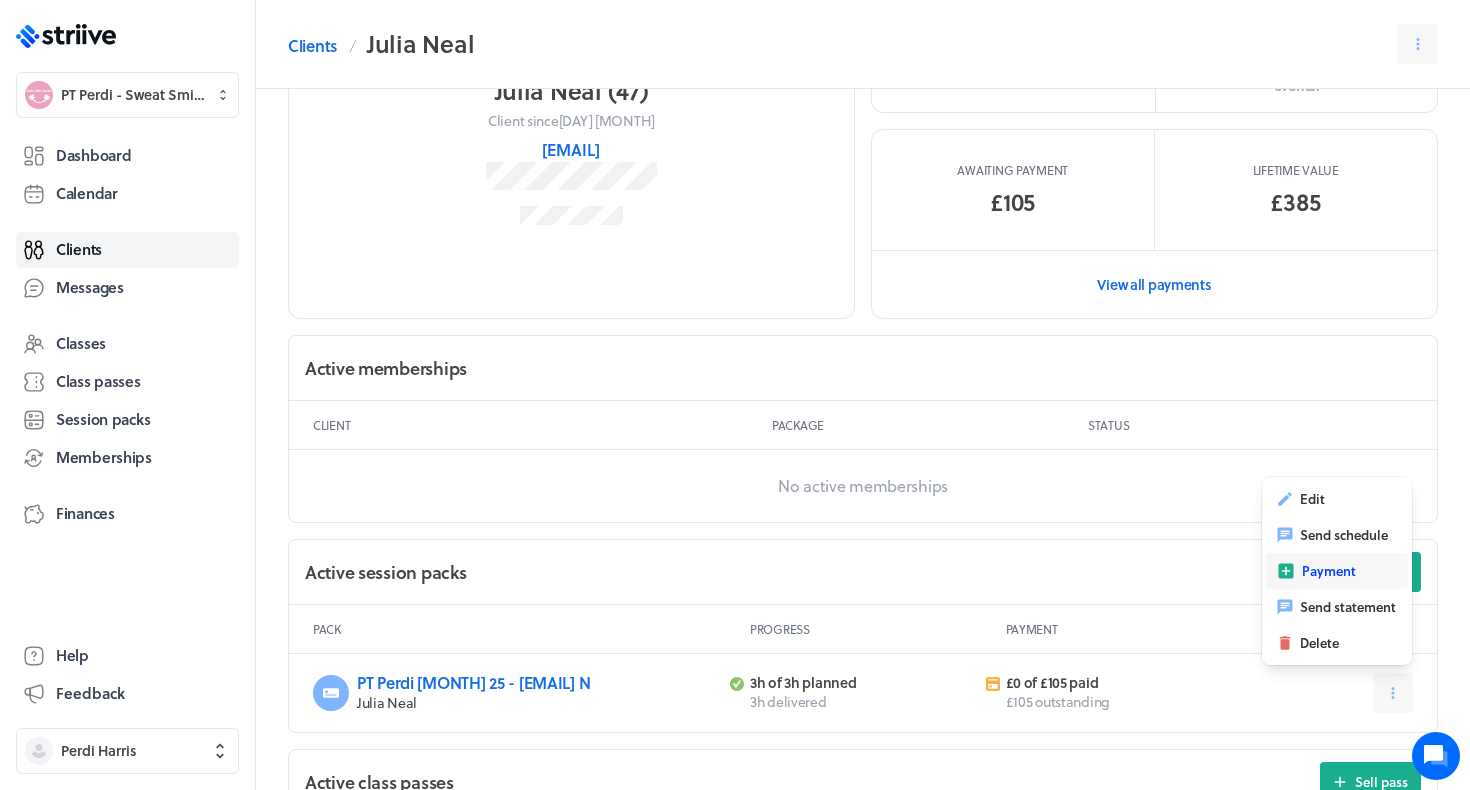 click on "Payment" at bounding box center (1329, 571) 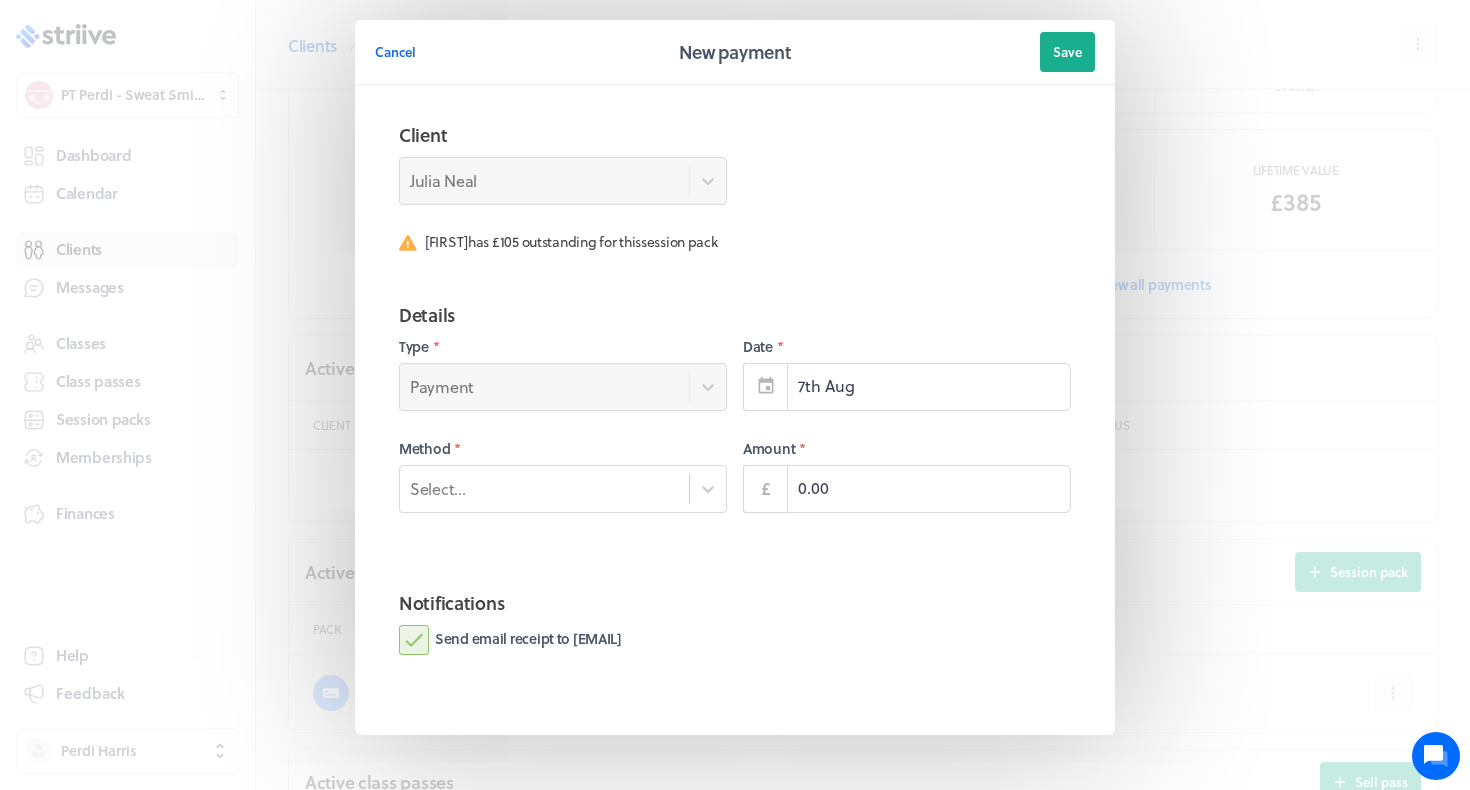 click on "Send email receipt to [EMAIL]" at bounding box center (510, 640) 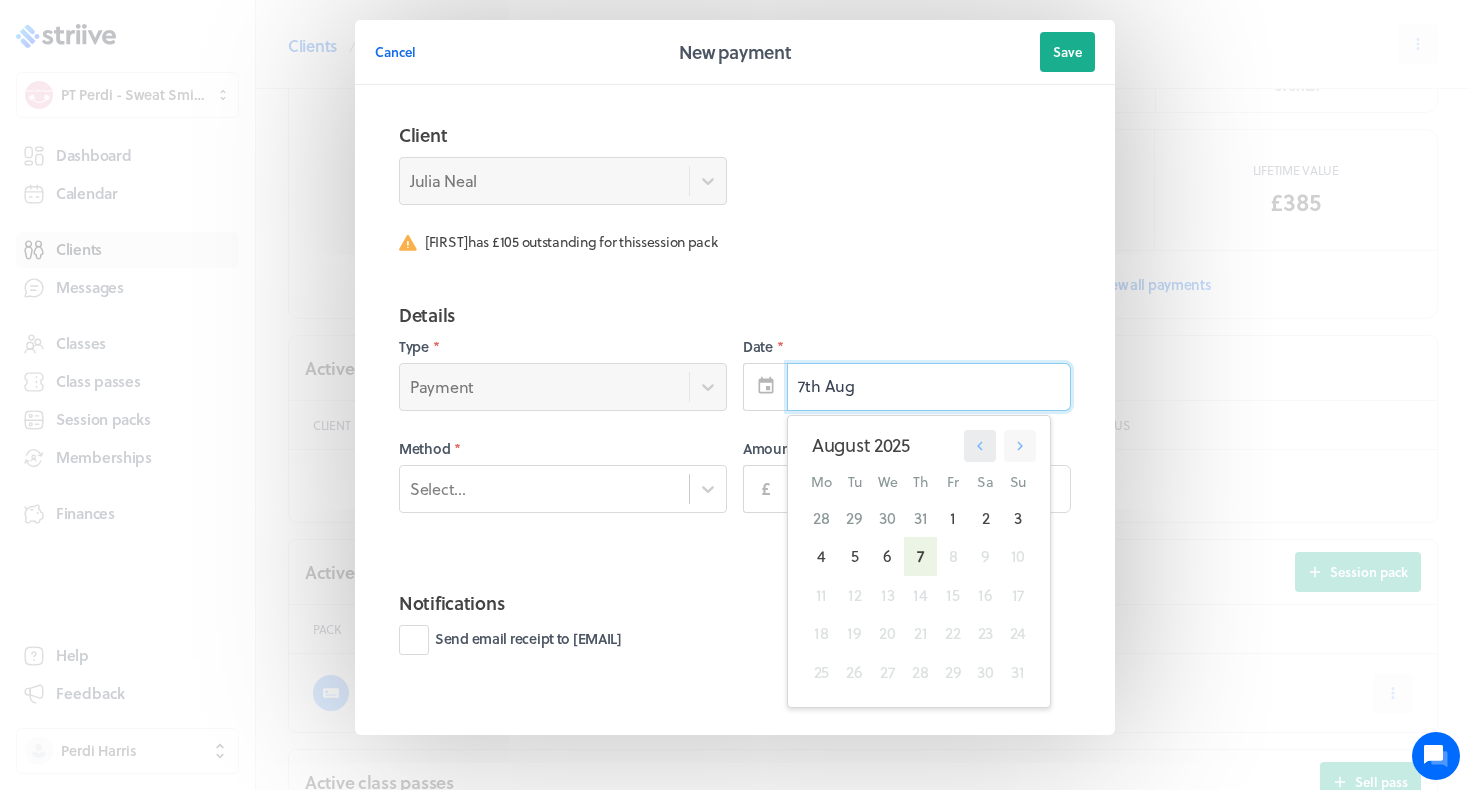 click 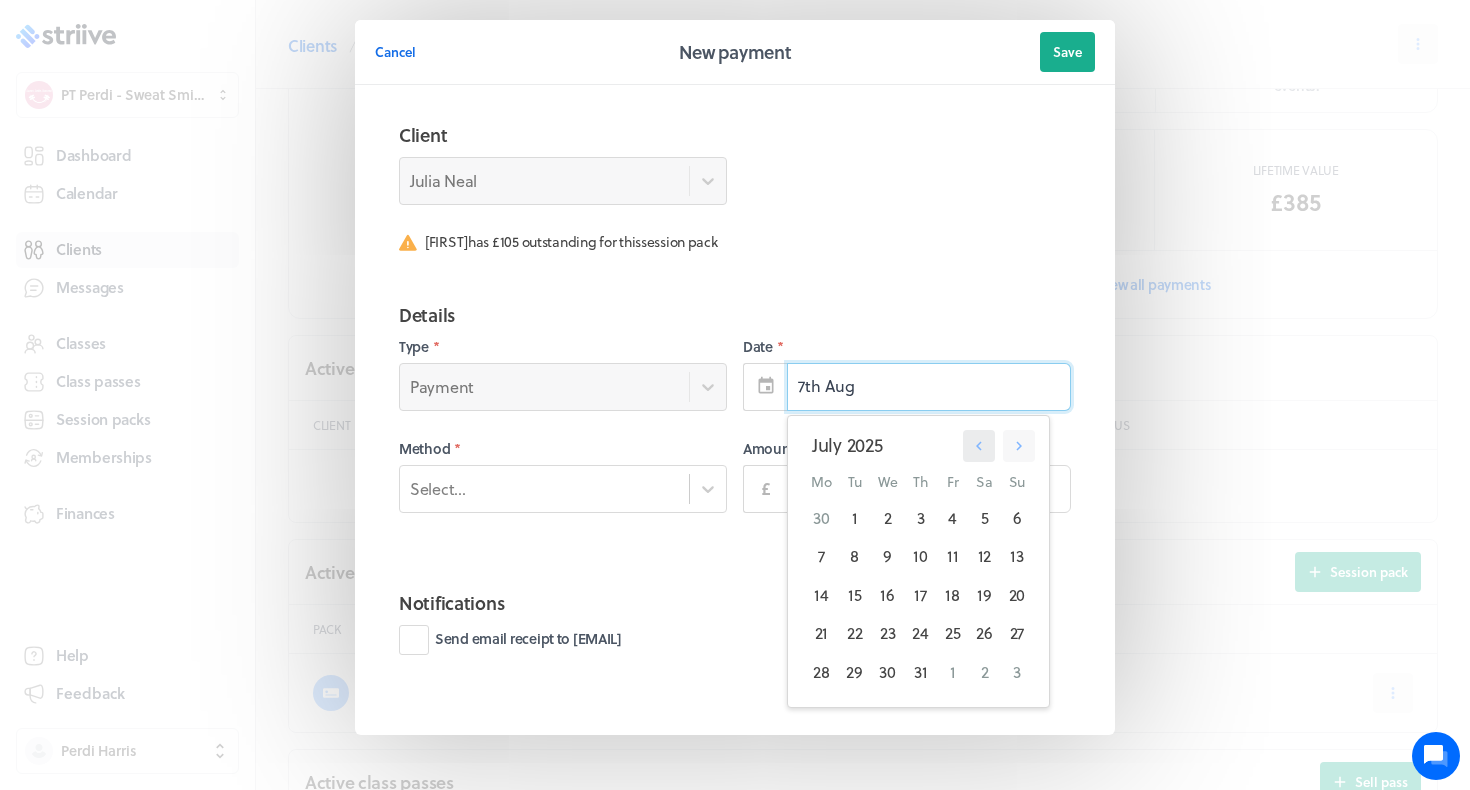 click 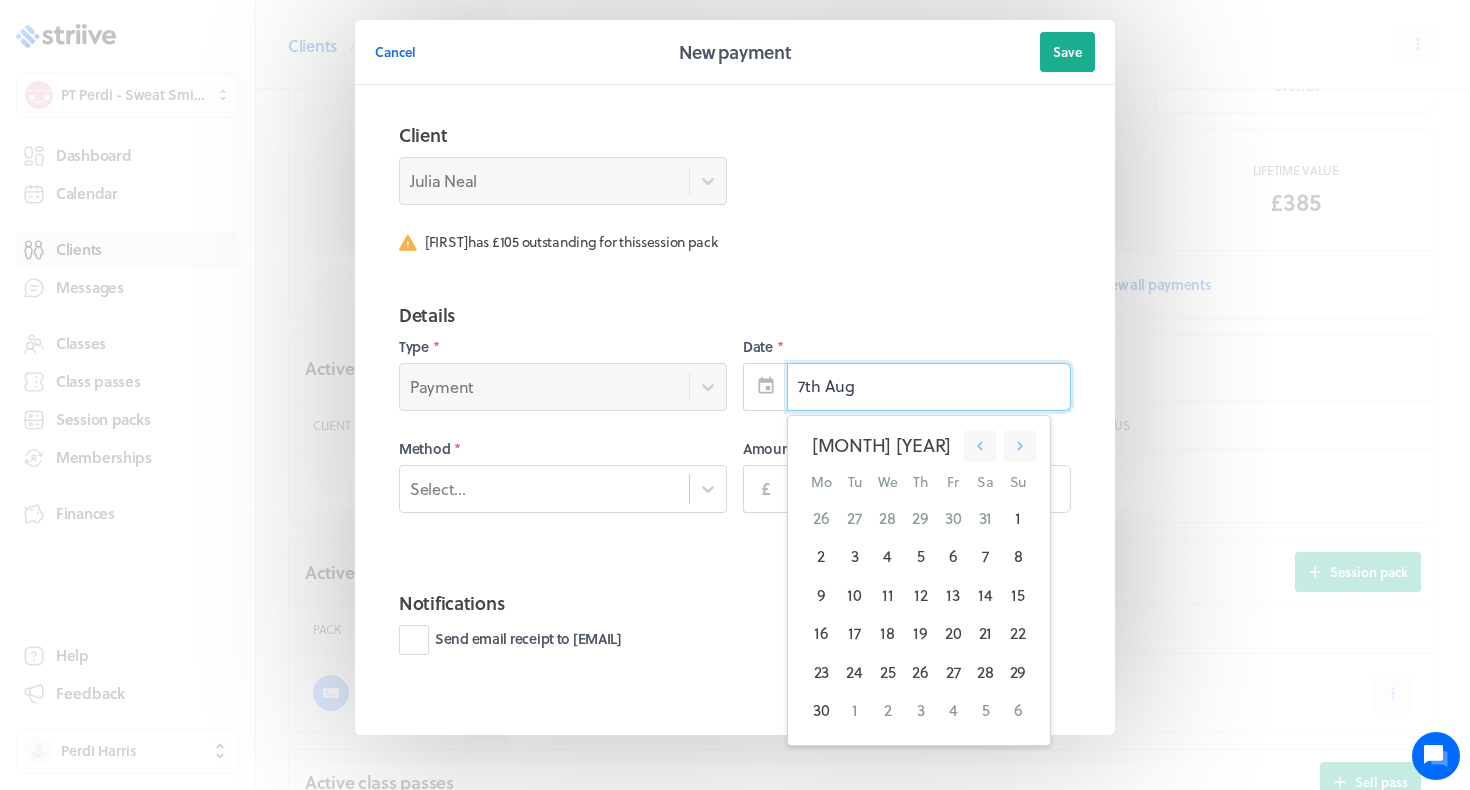 click on "[MONTH] [YEAR] Mo Tu We Th Fr Sa Su 26 27 28 29 30 31 1 2 3 4 5 6 7 8 9 10 11 12 13 14 15 16 17 18 19 20 21 22 23 24 25 26 27 28 29 30 1 2 3 4 5 6" at bounding box center (919, 573) 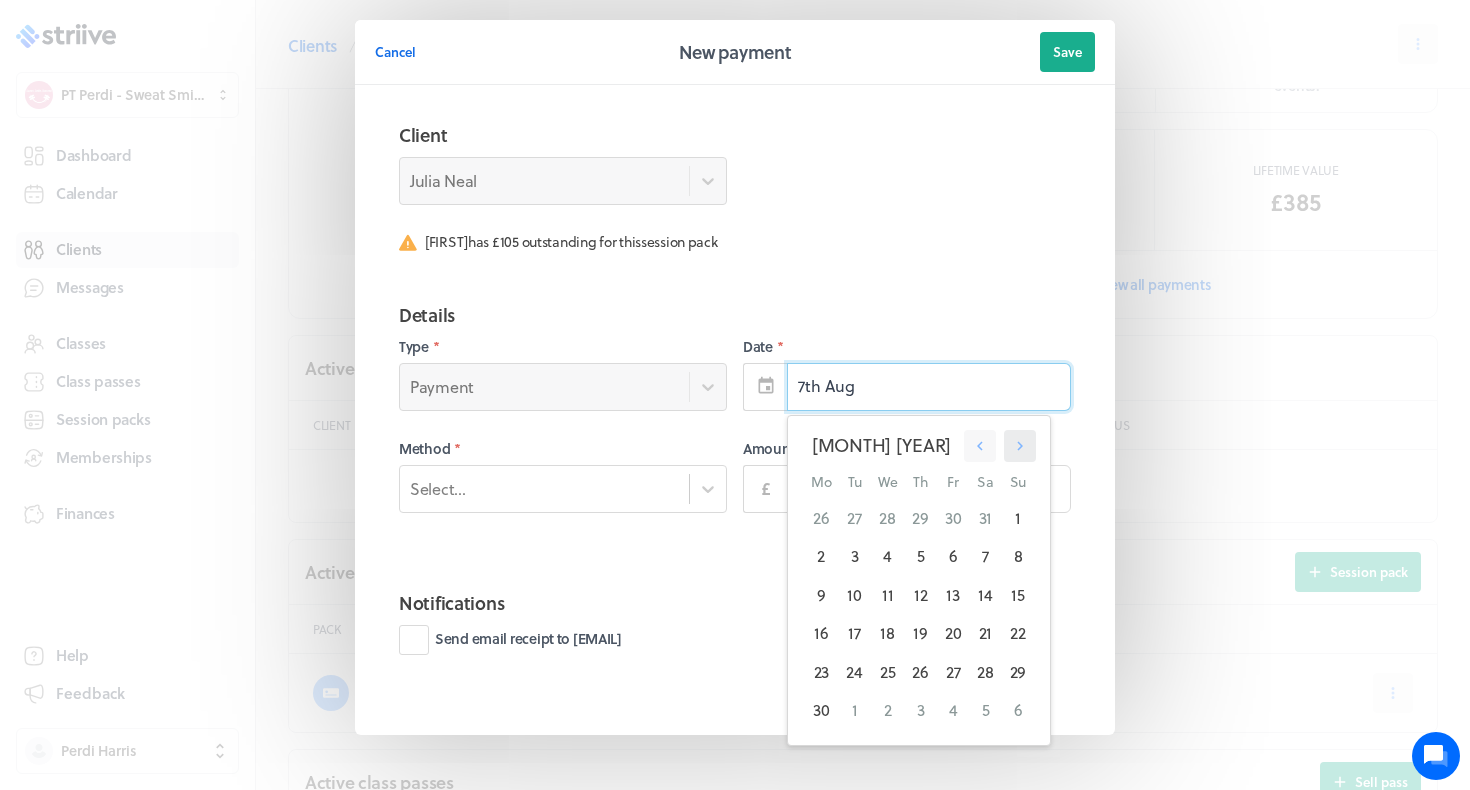 click 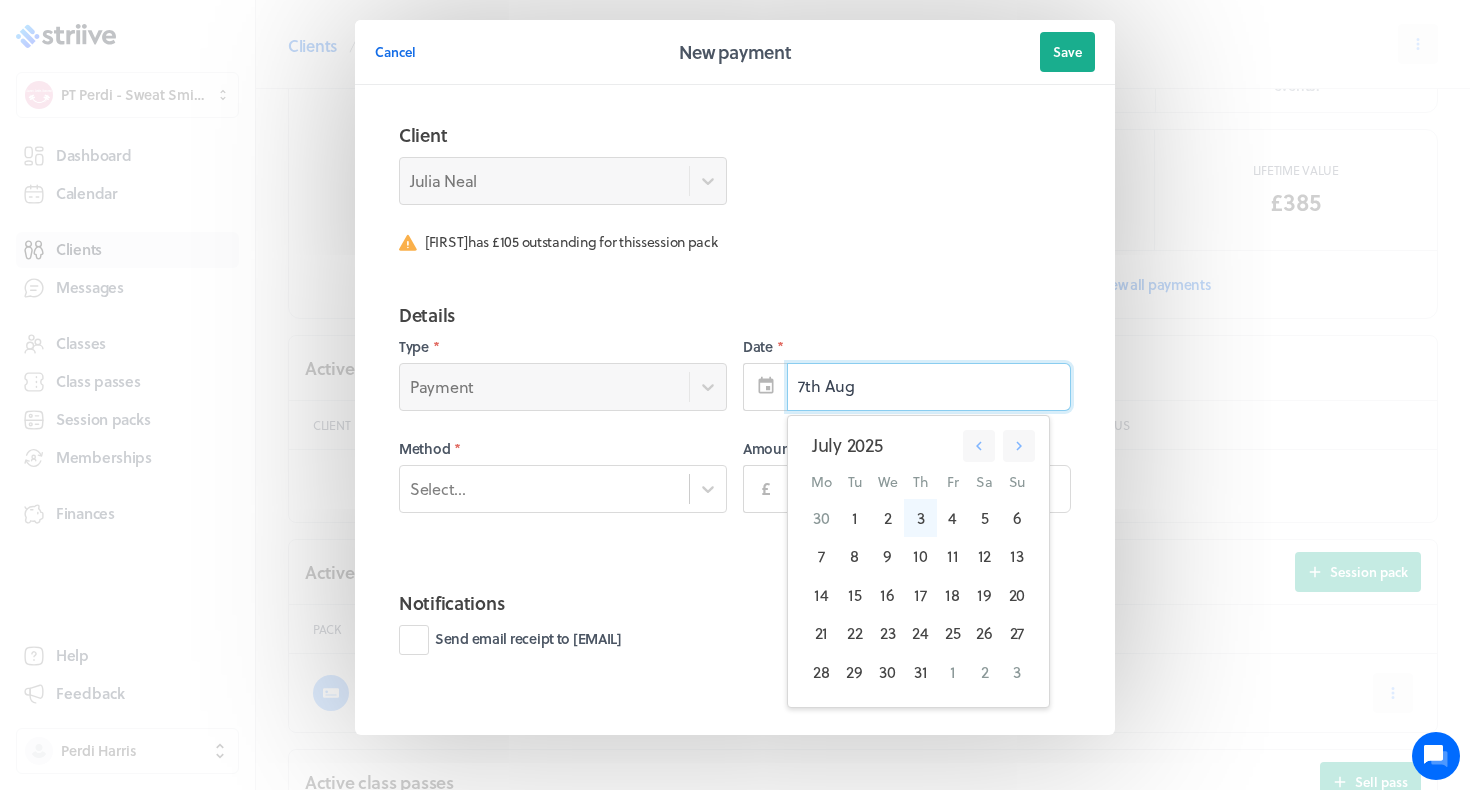 click on "3" at bounding box center (920, 518) 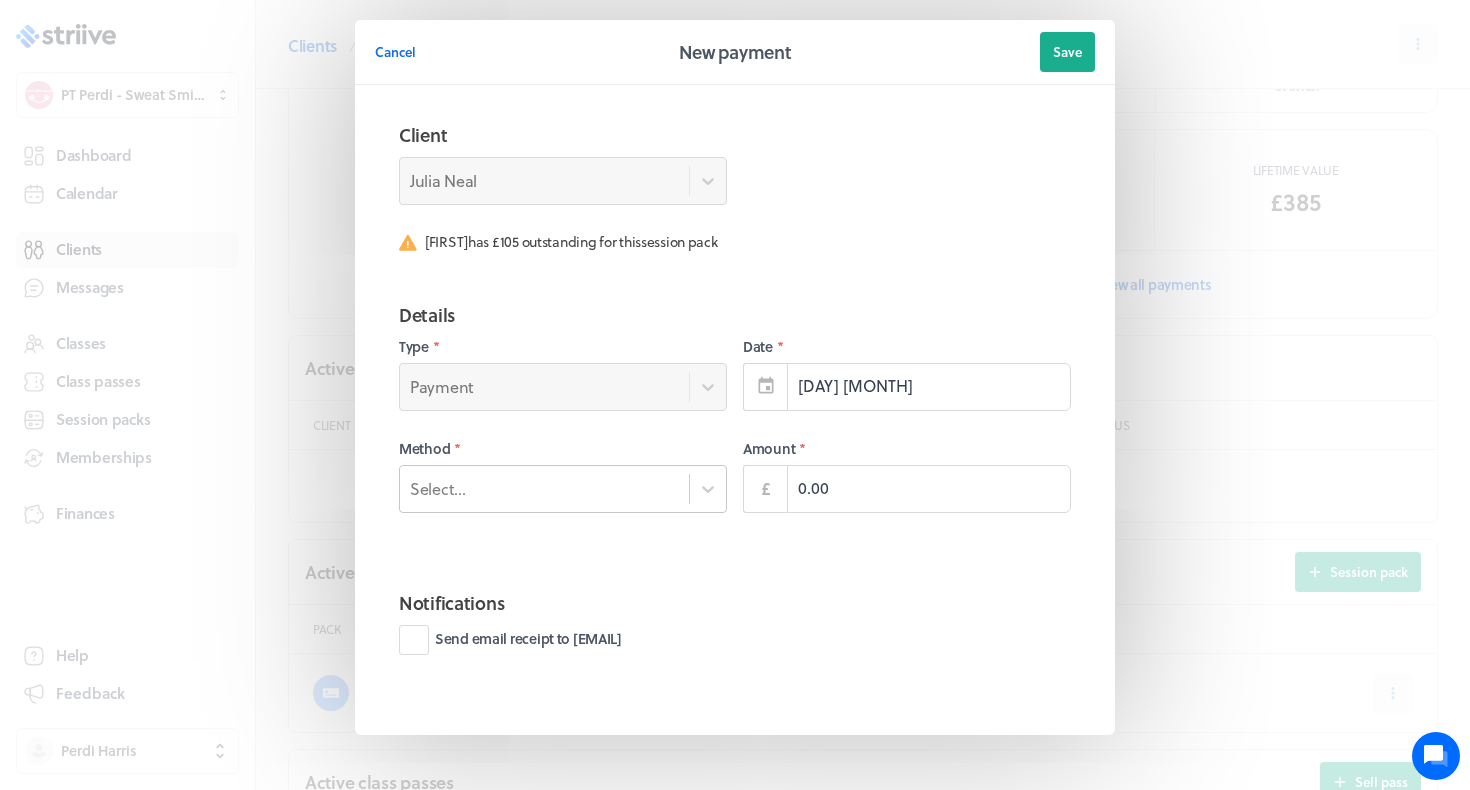 click on "Select..." at bounding box center [563, 489] 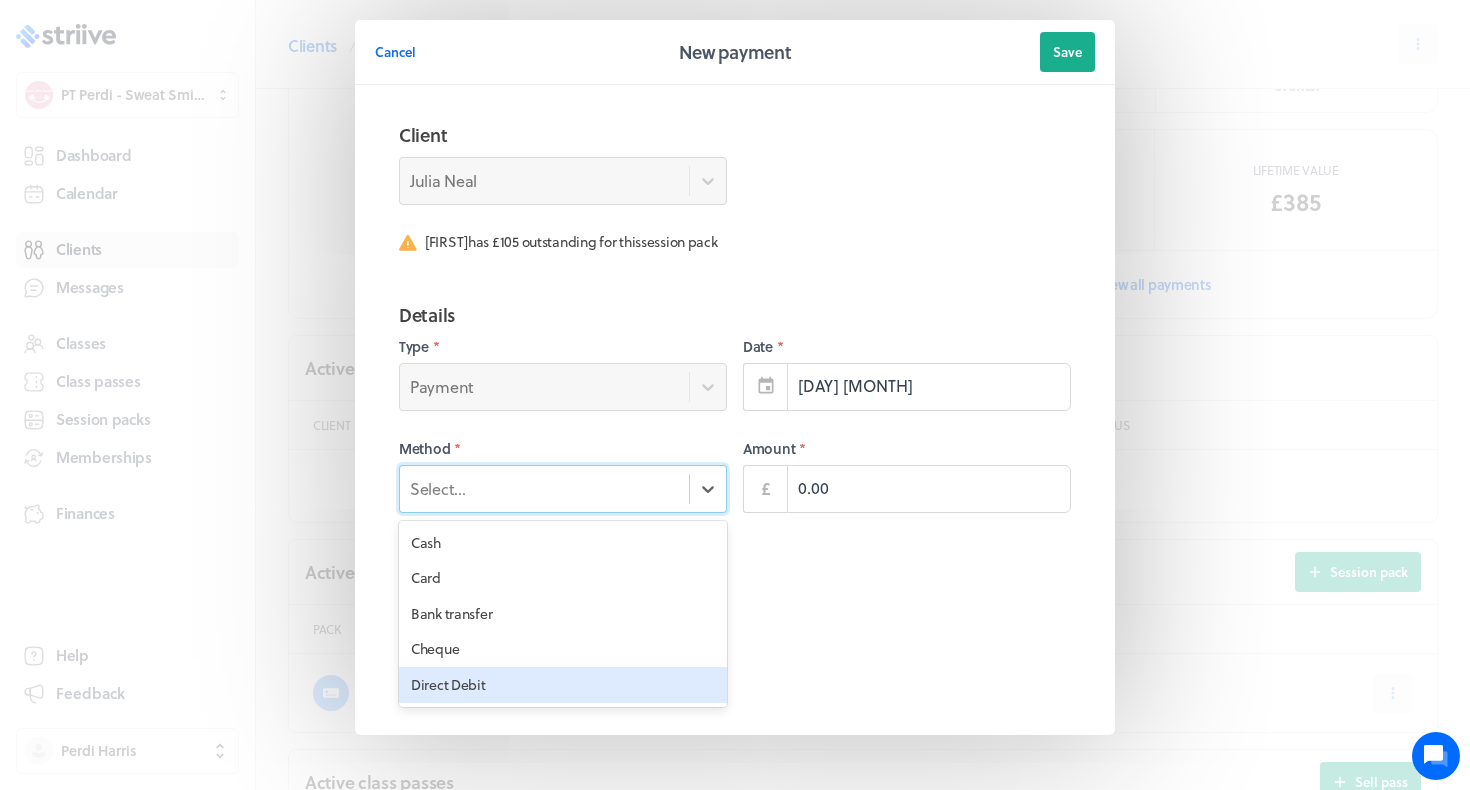 click on "Direct Debit" at bounding box center [563, 685] 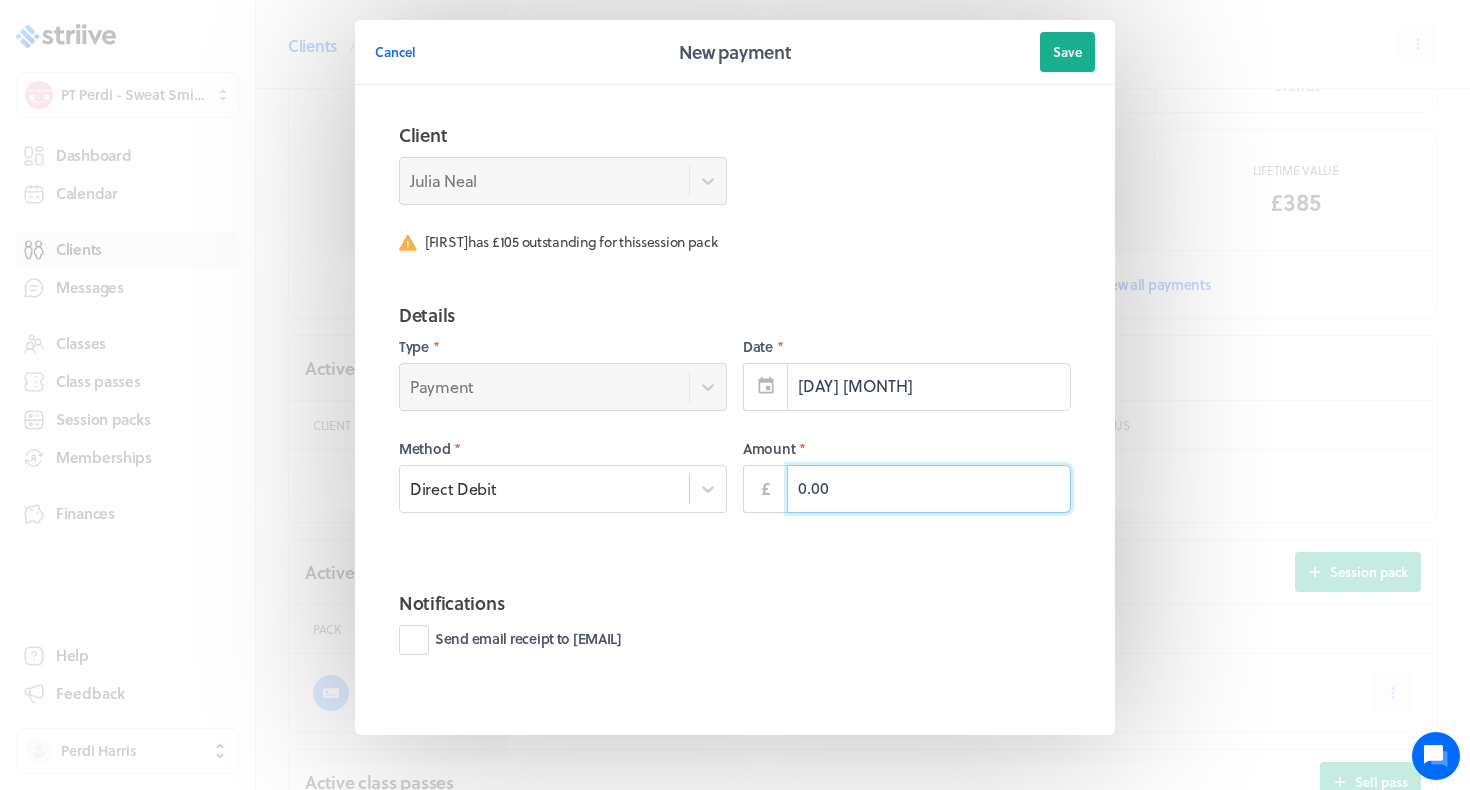 click on "0.00" at bounding box center (929, 489) 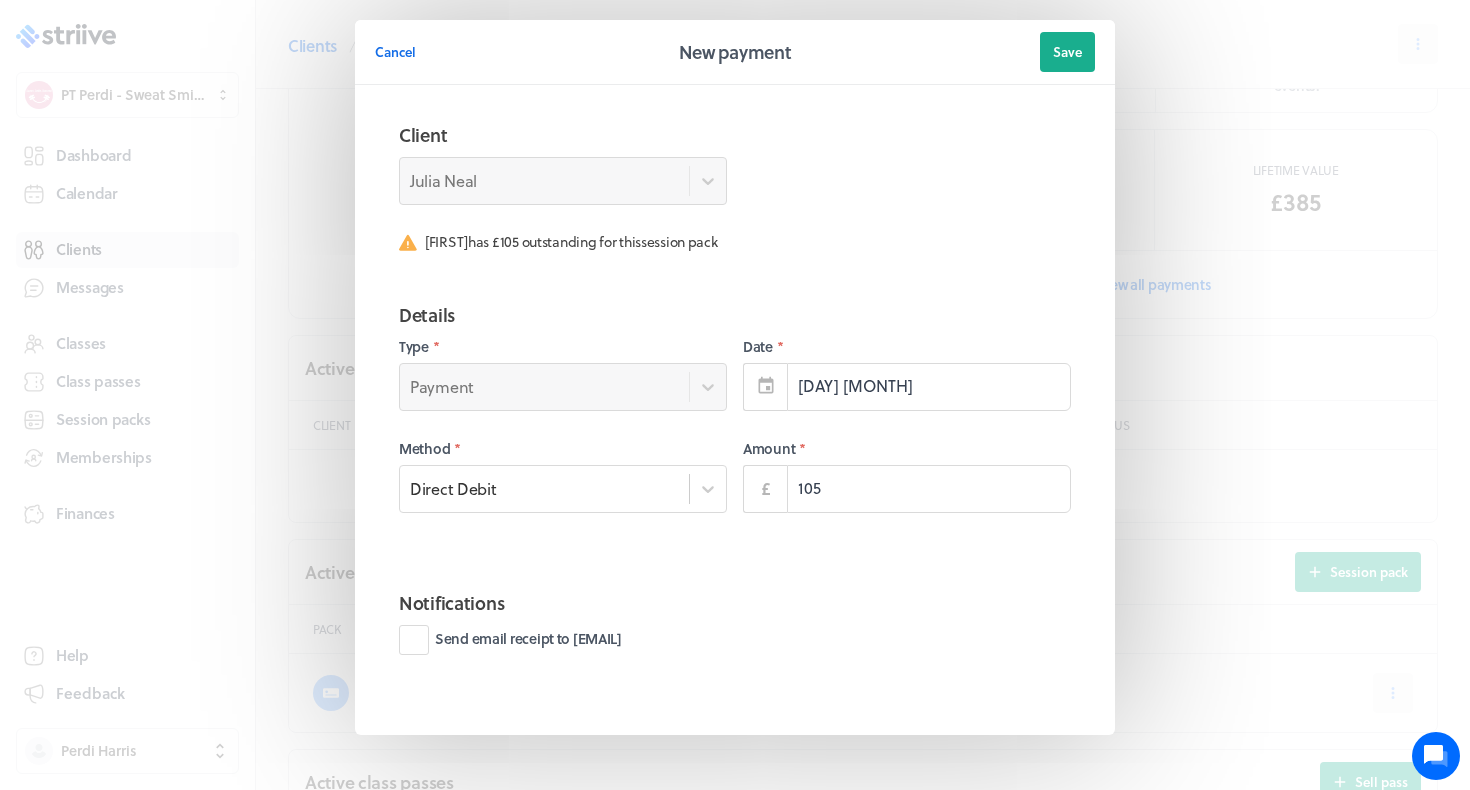type on "105.00" 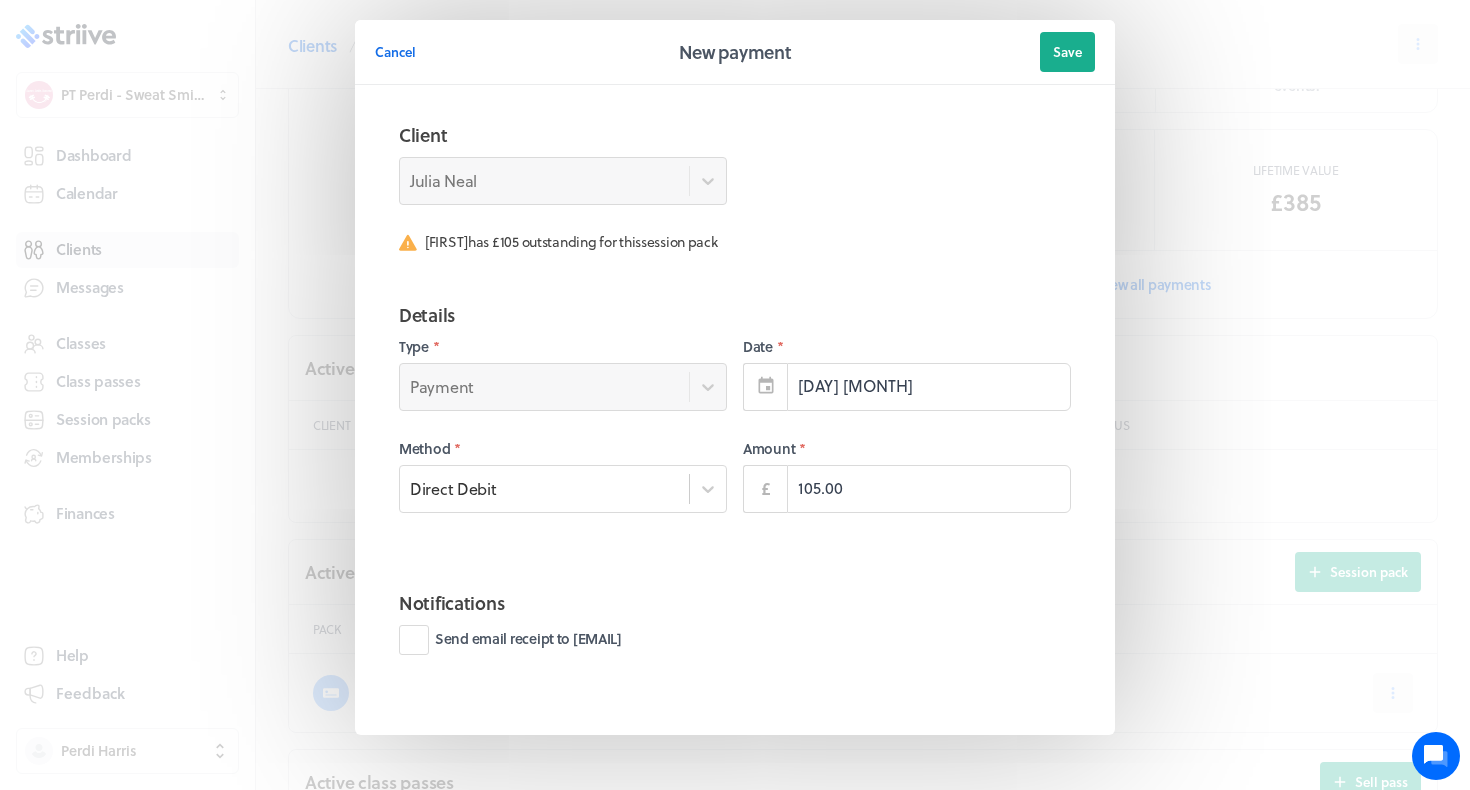 click on "Notifications Send email receipt to [EMAIL]" at bounding box center [735, 644] 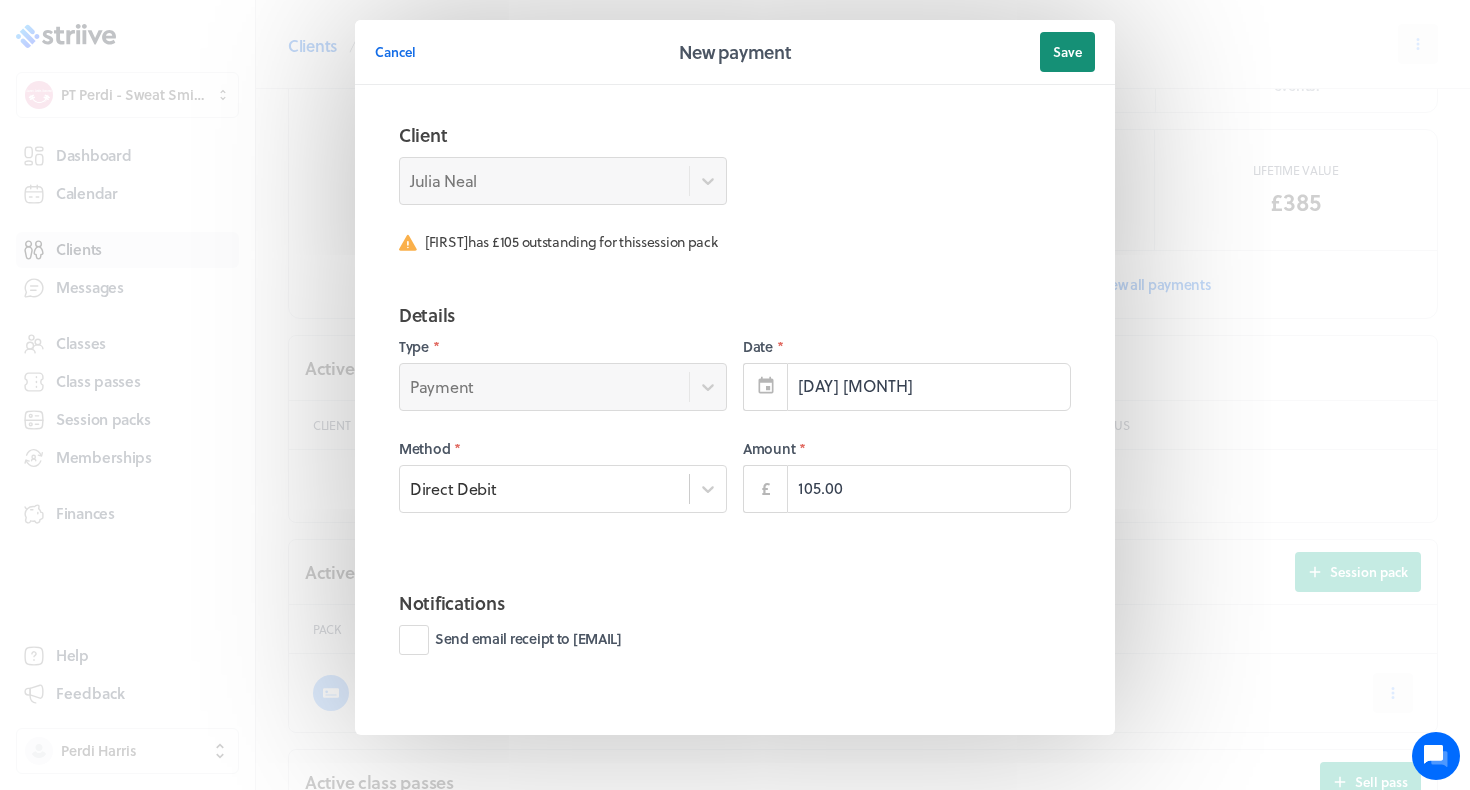 click on "Save" at bounding box center (1067, 52) 